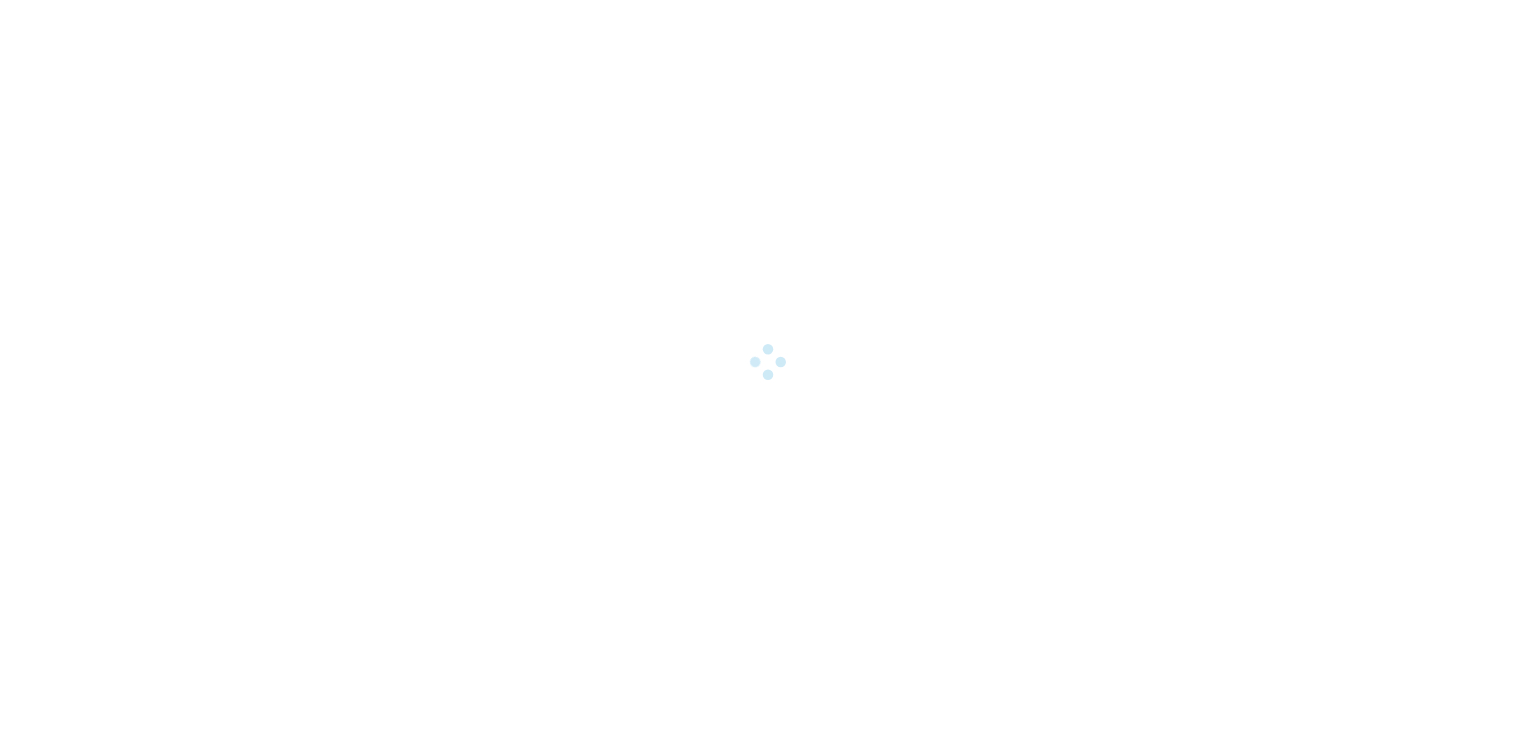 scroll, scrollTop: 0, scrollLeft: 0, axis: both 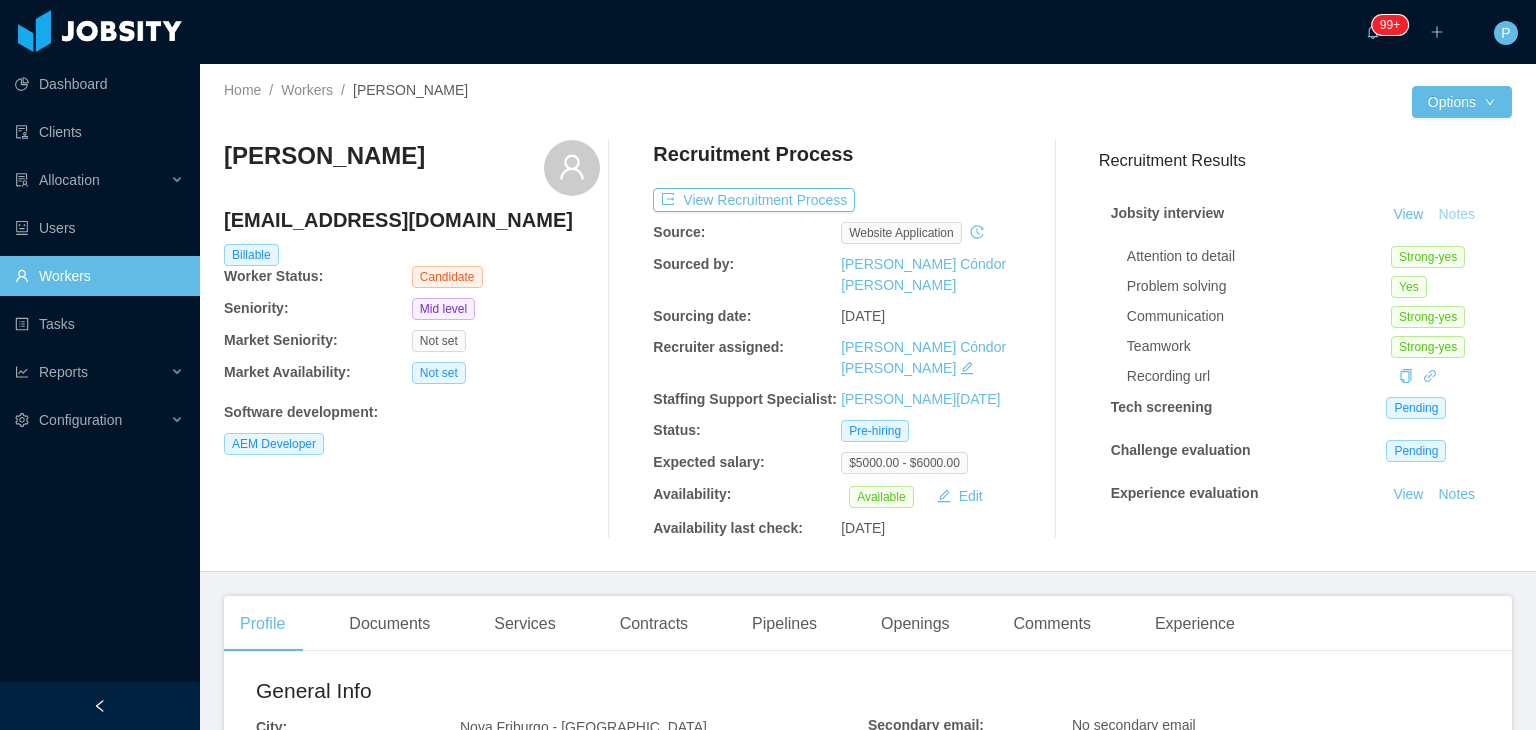 click on "Notes" at bounding box center (1456, 215) 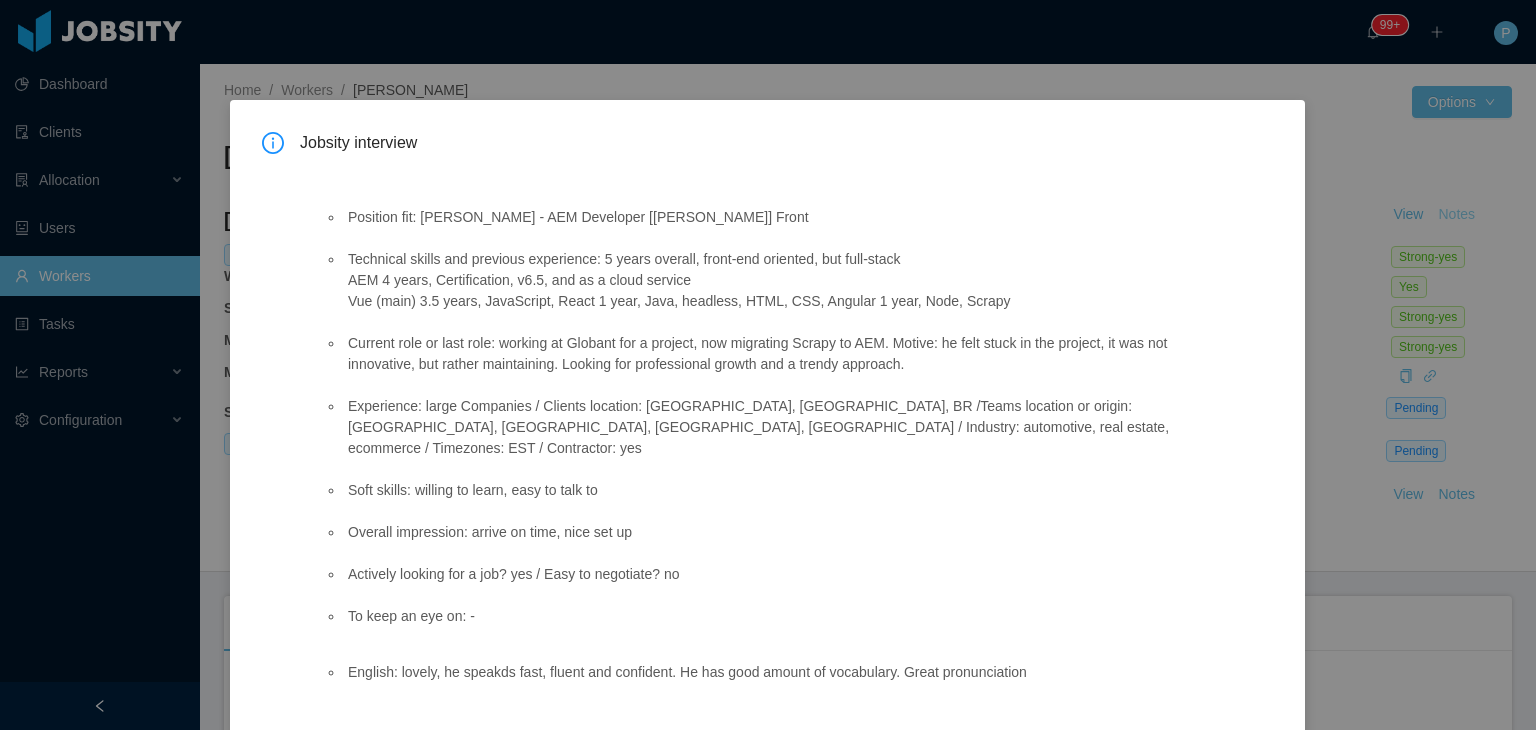scroll, scrollTop: 0, scrollLeft: 0, axis: both 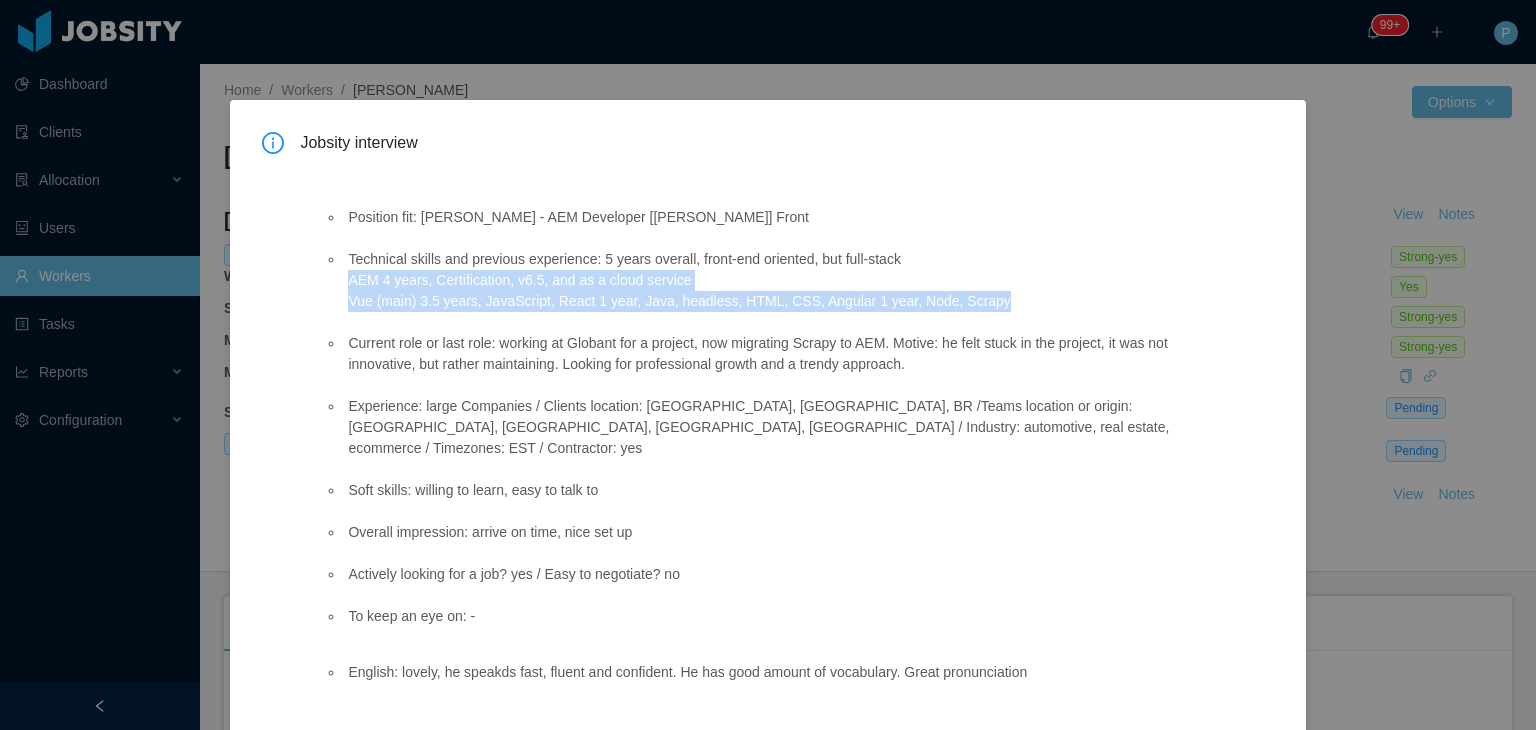 drag, startPoint x: 343, startPoint y: 285, endPoint x: 976, endPoint y: 303, distance: 633.25586 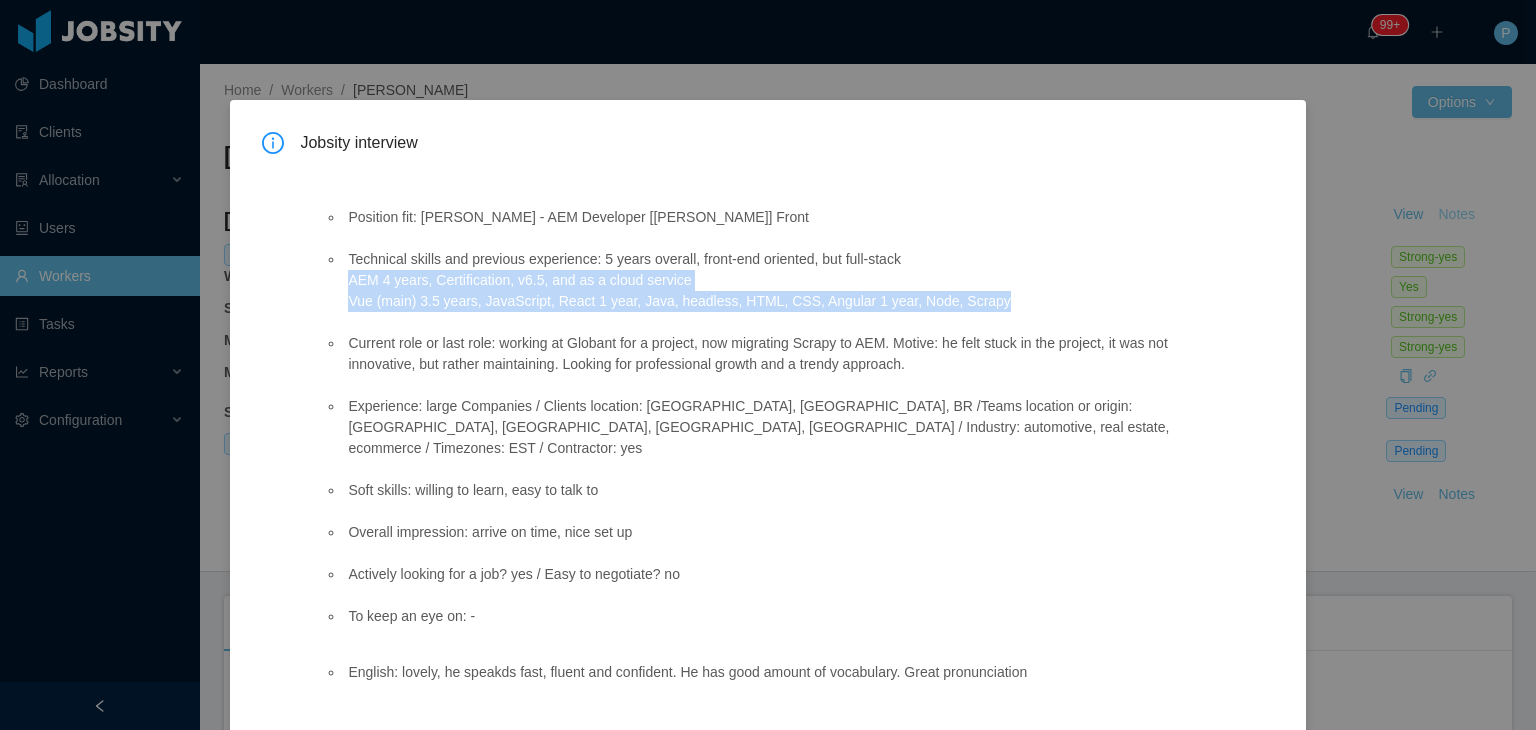 type 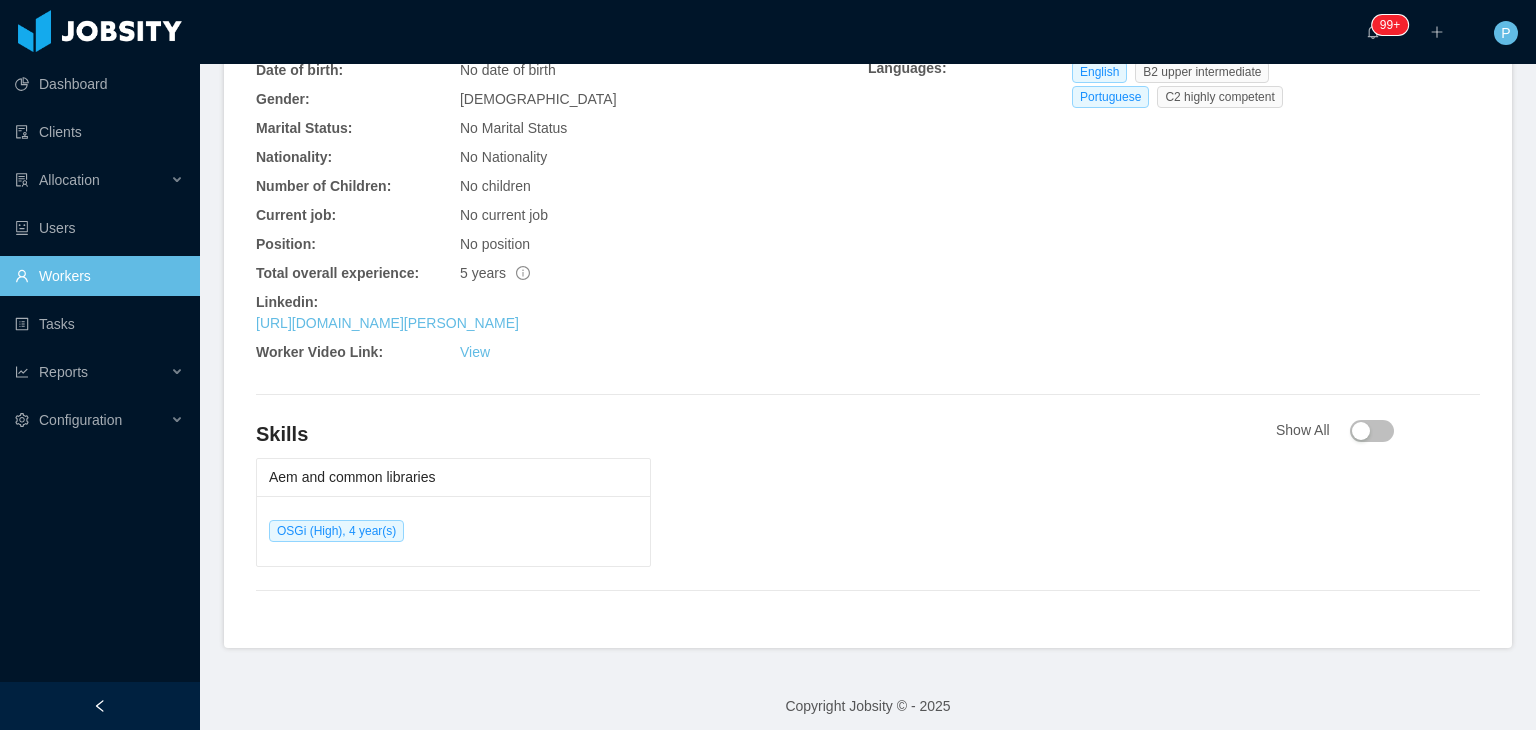 scroll, scrollTop: 774, scrollLeft: 0, axis: vertical 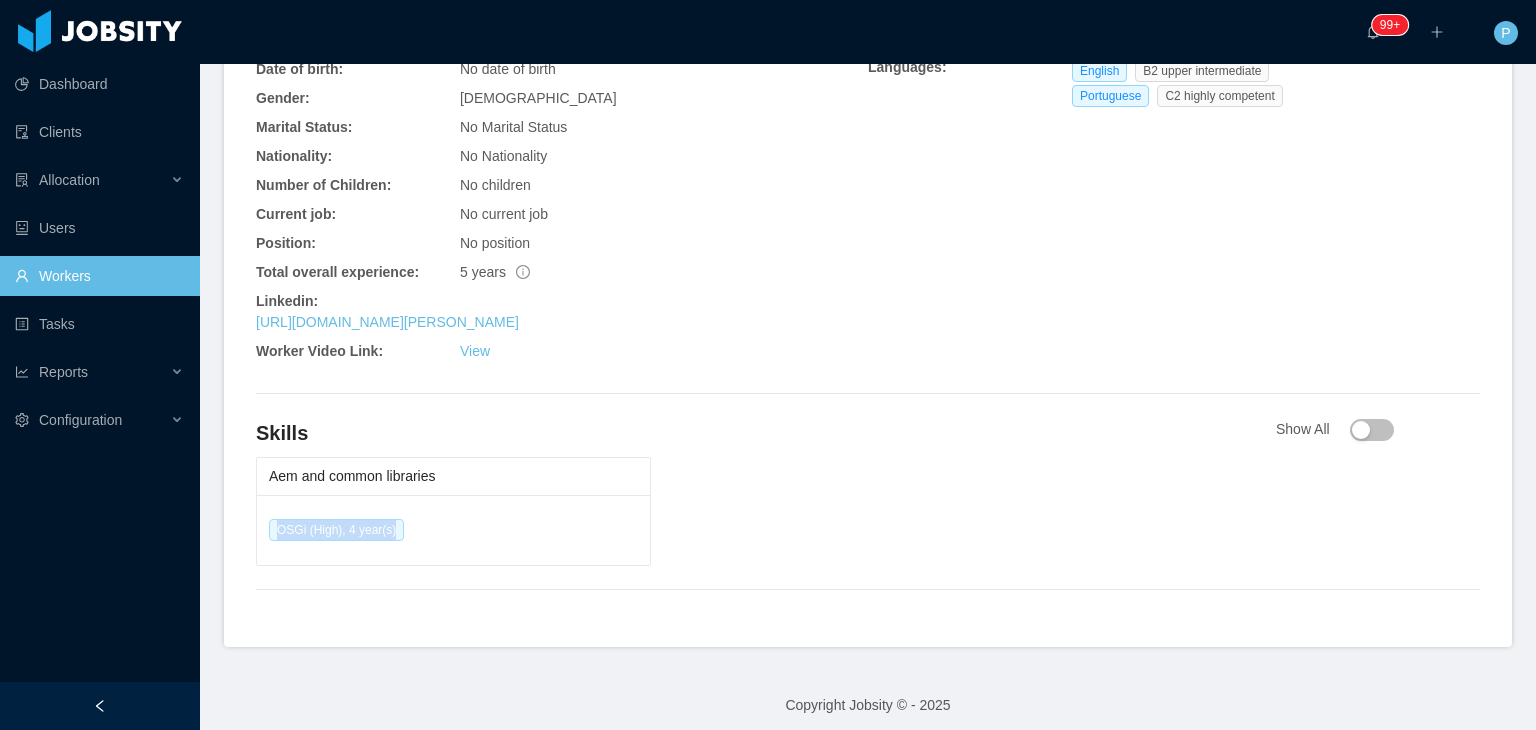 drag, startPoint x: 438, startPoint y: 518, endPoint x: 275, endPoint y: 520, distance: 163.01227 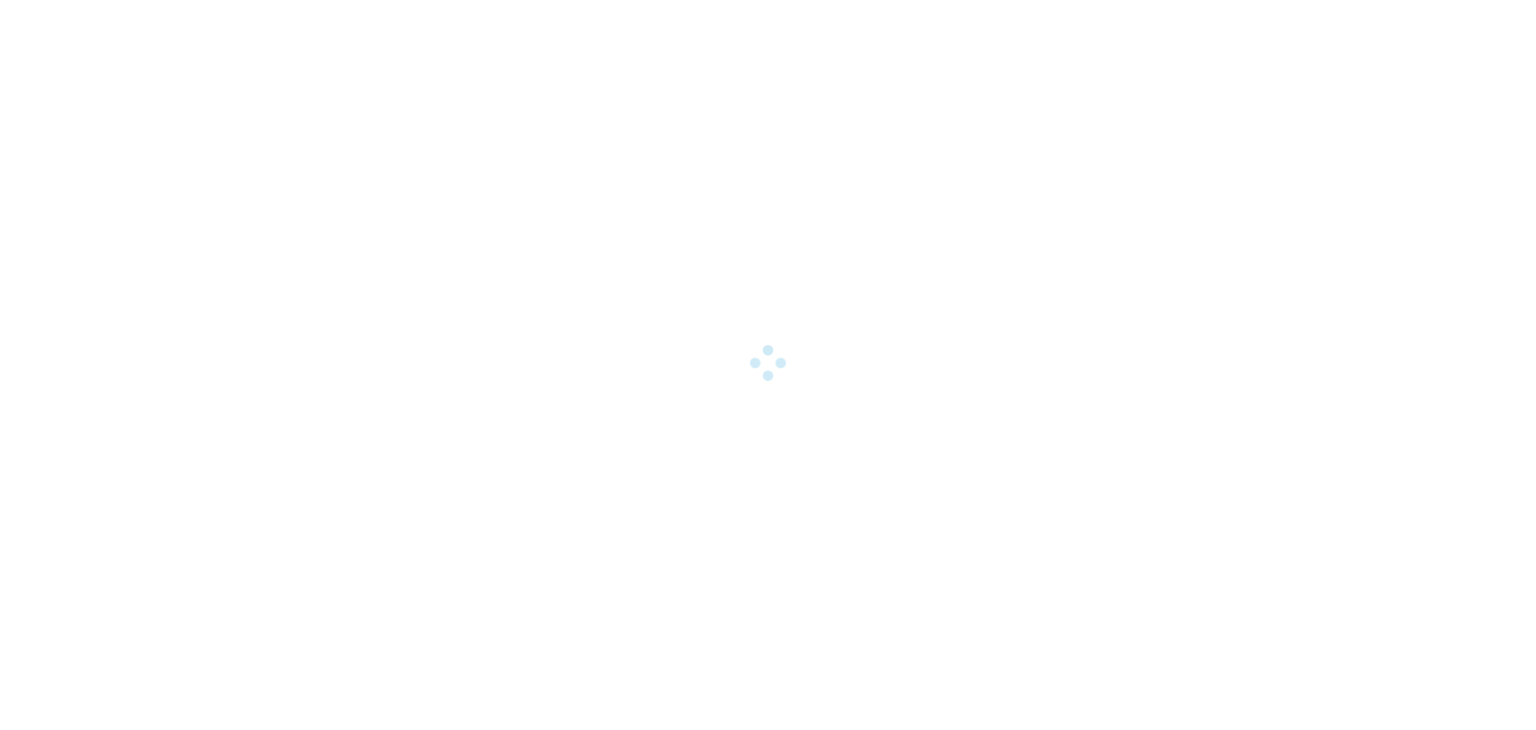 scroll, scrollTop: 0, scrollLeft: 0, axis: both 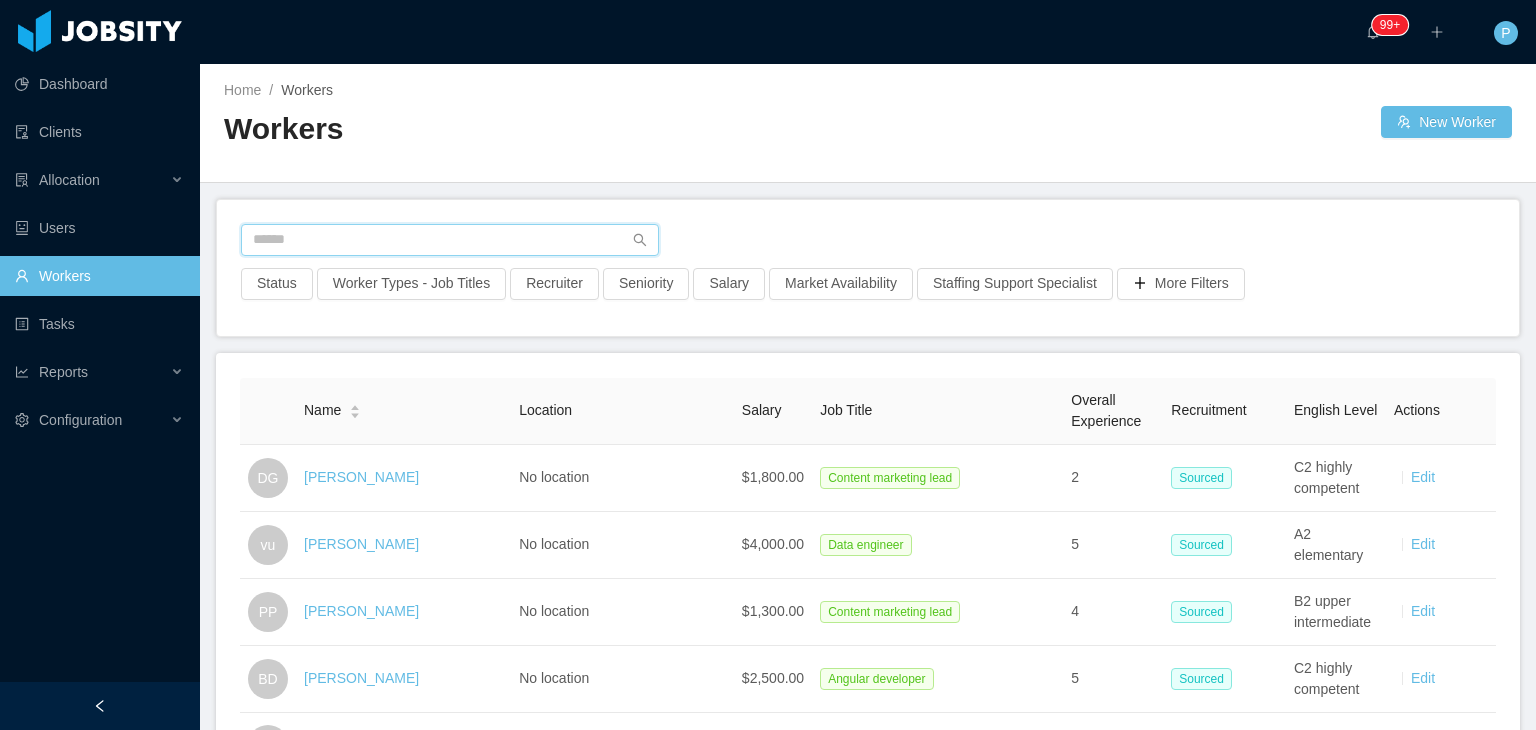 click at bounding box center [450, 240] 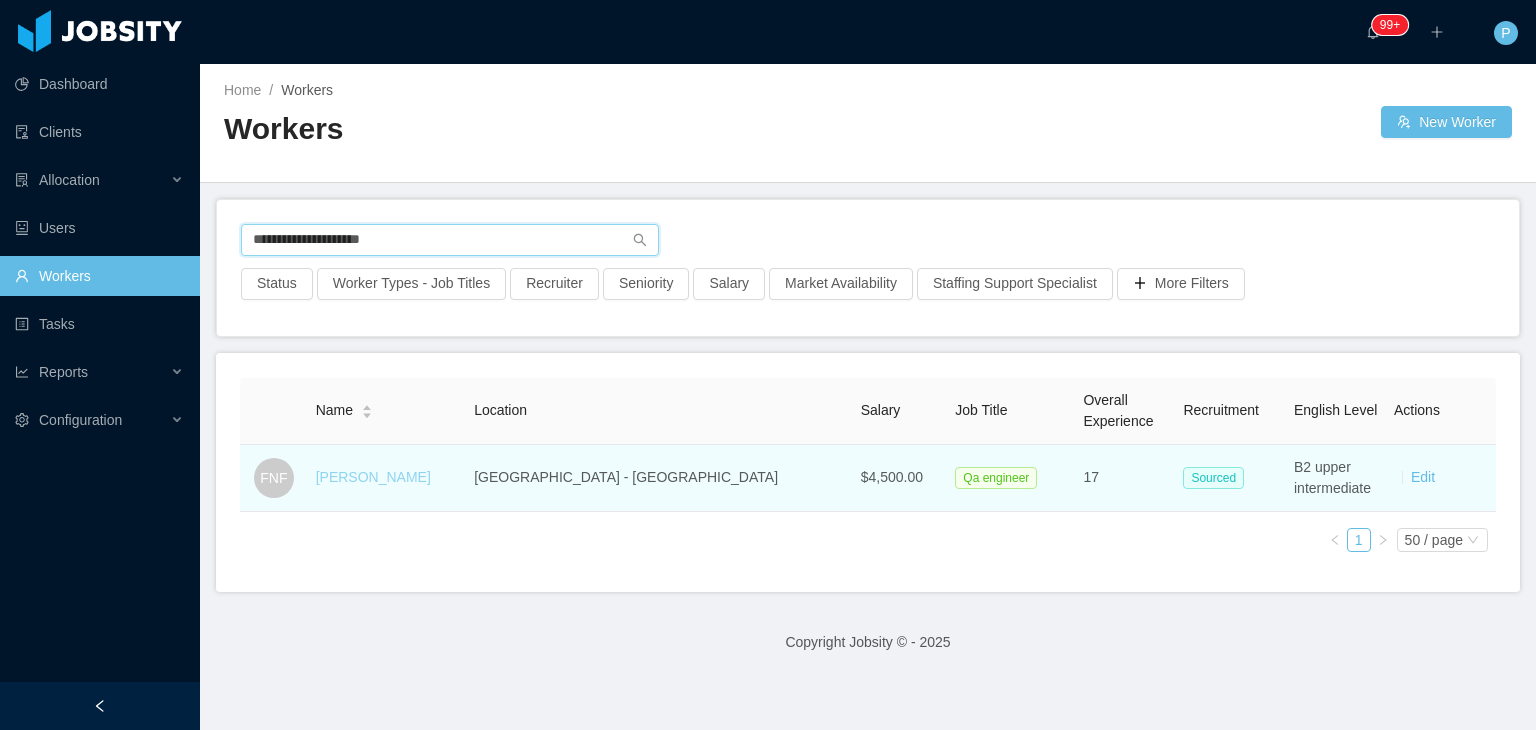 type on "**********" 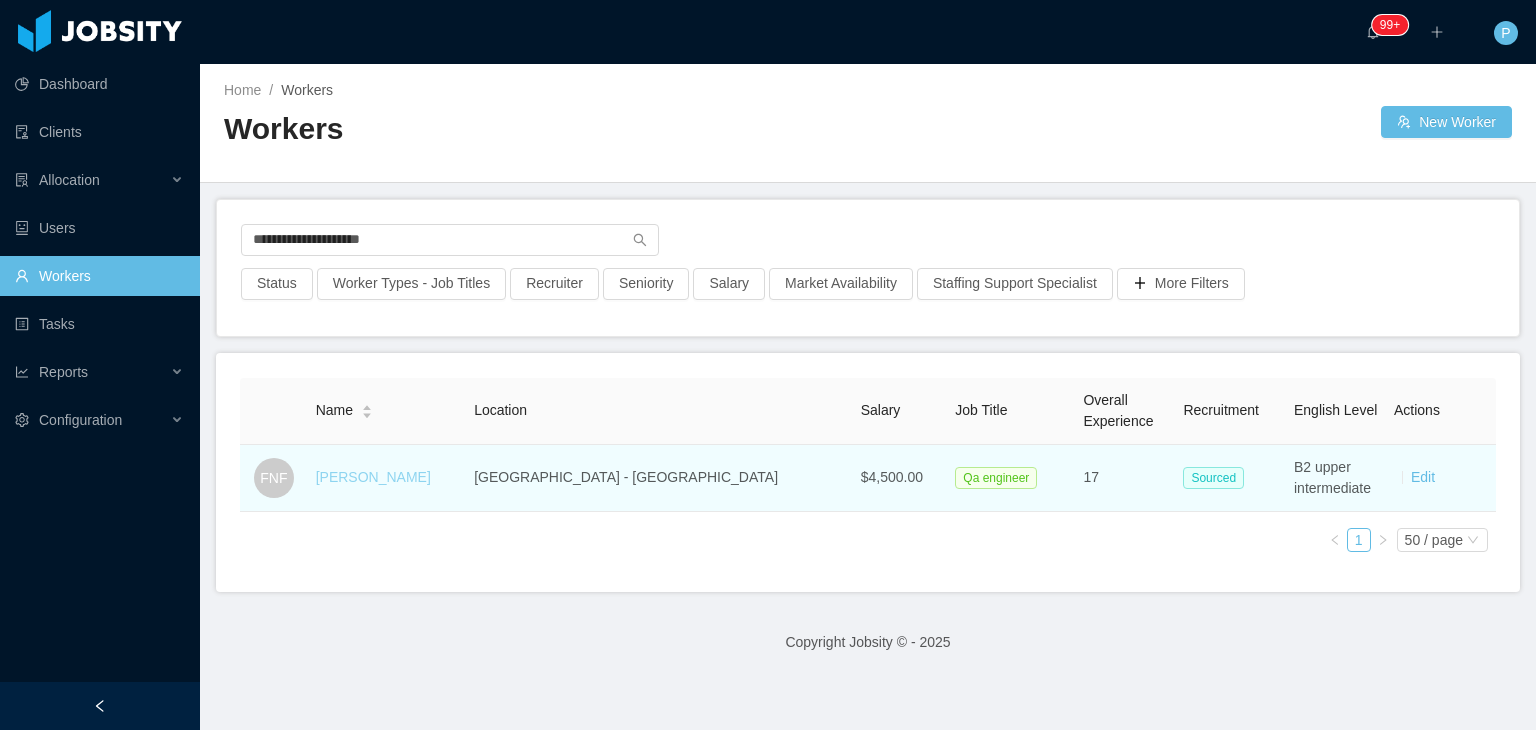 click on "[PERSON_NAME]" at bounding box center [373, 477] 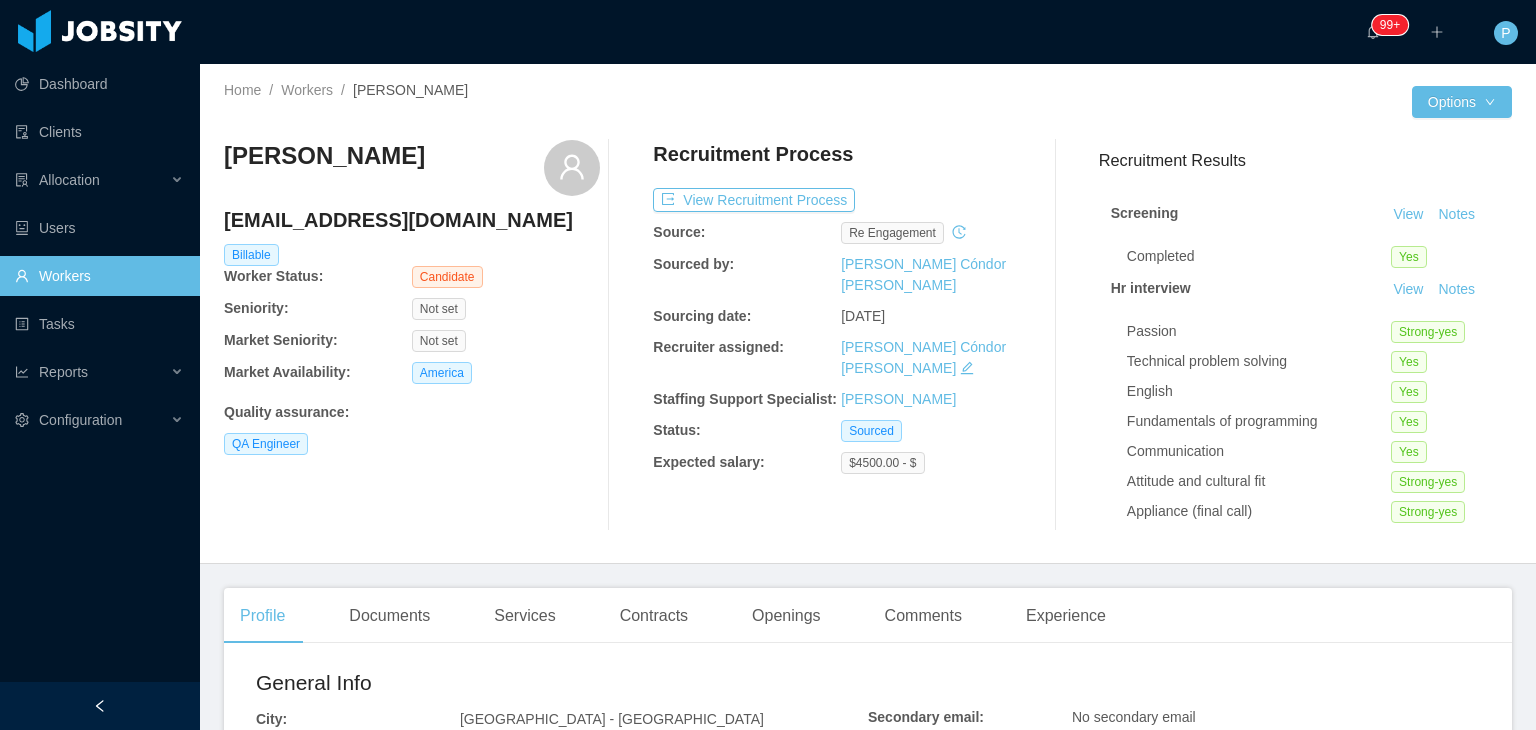 click on "QA Engineer" at bounding box center (412, 444) 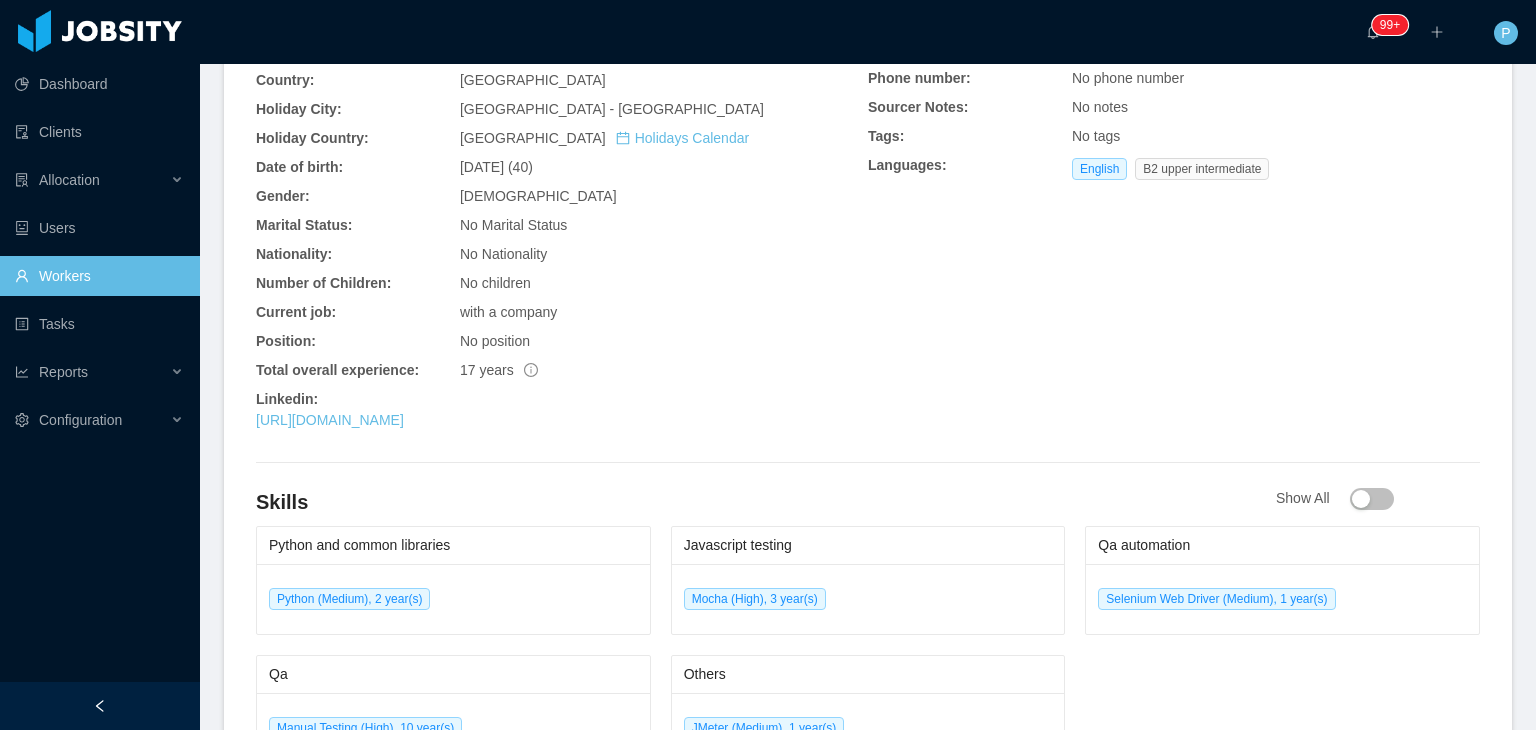 scroll, scrollTop: 680, scrollLeft: 0, axis: vertical 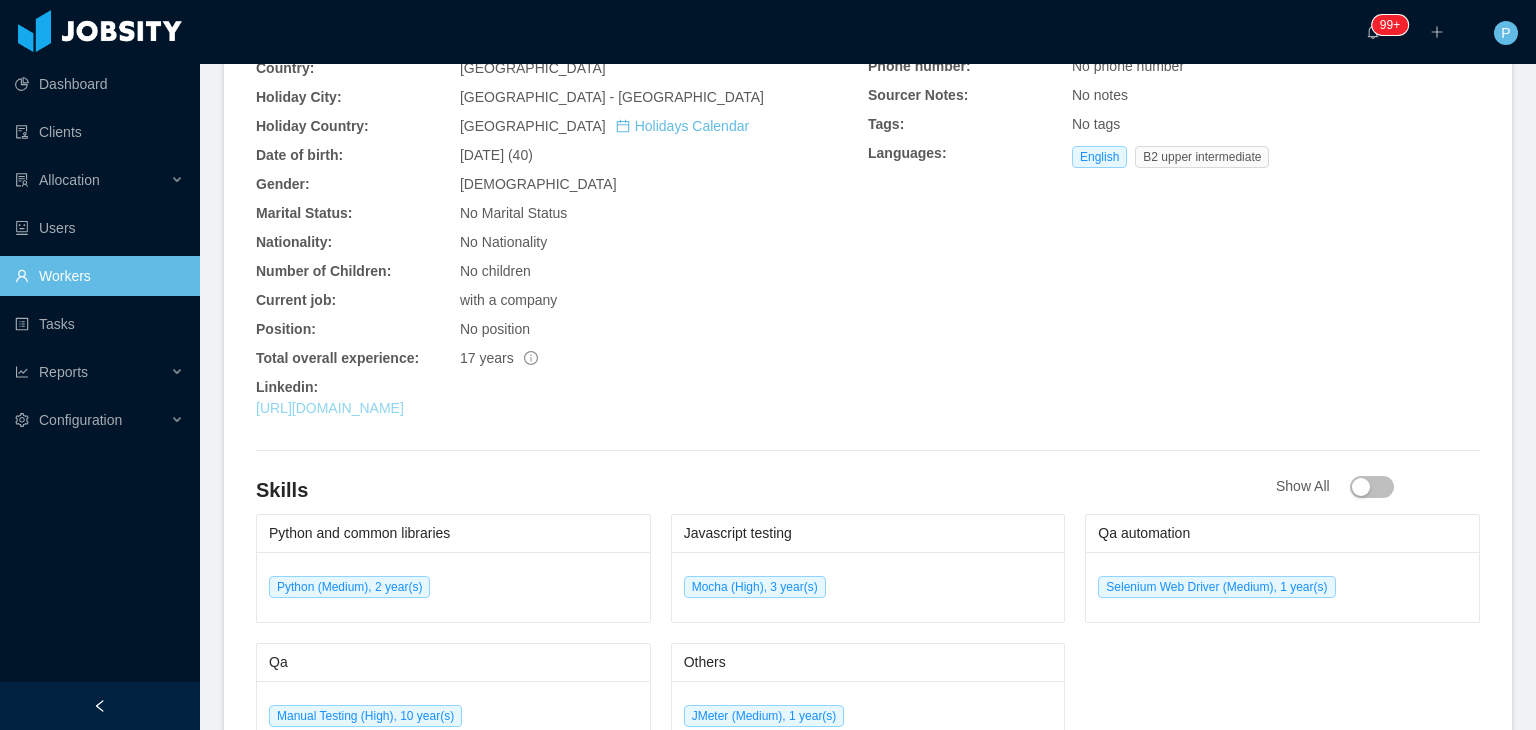click on "[URL][DOMAIN_NAME]" at bounding box center (330, 408) 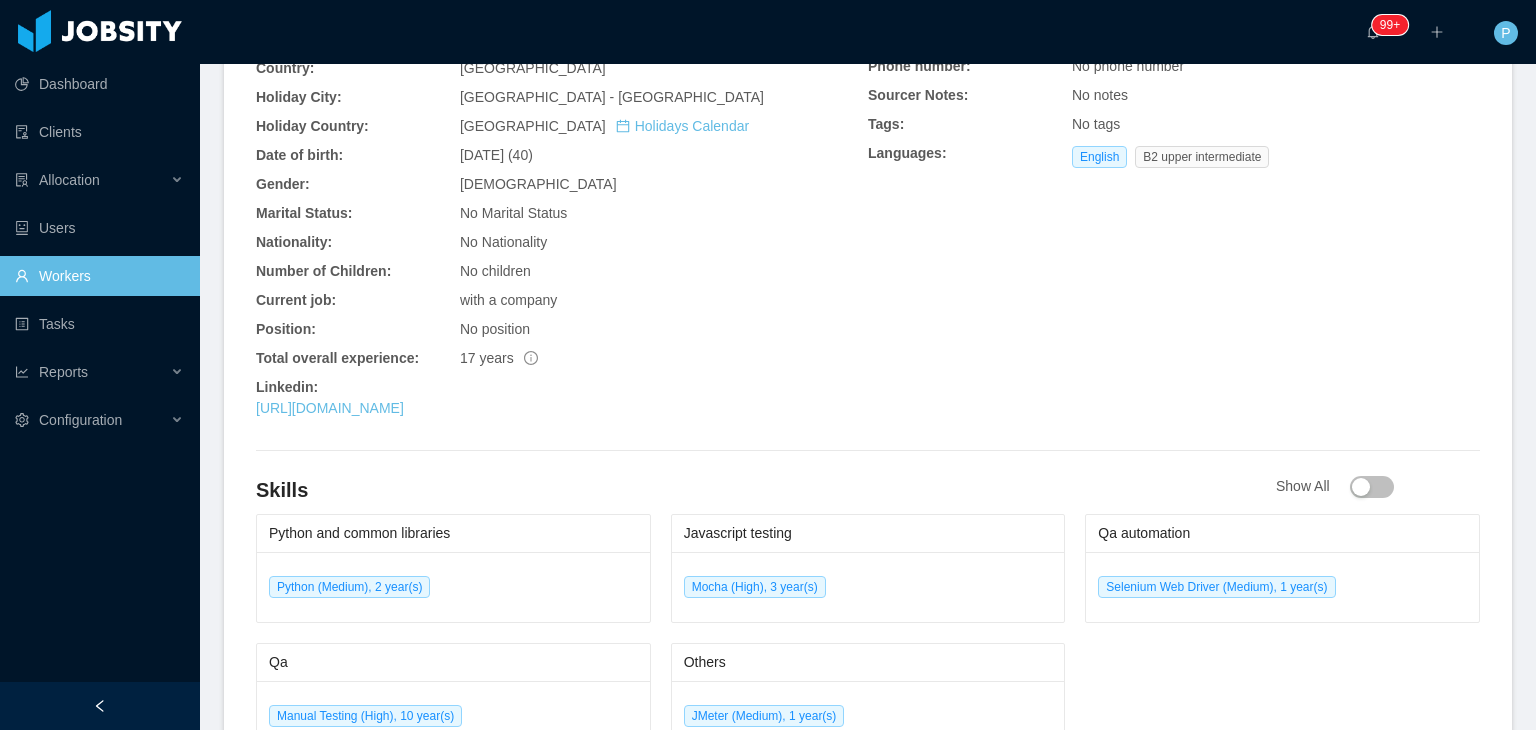 click on "with a company" at bounding box center (664, 300) 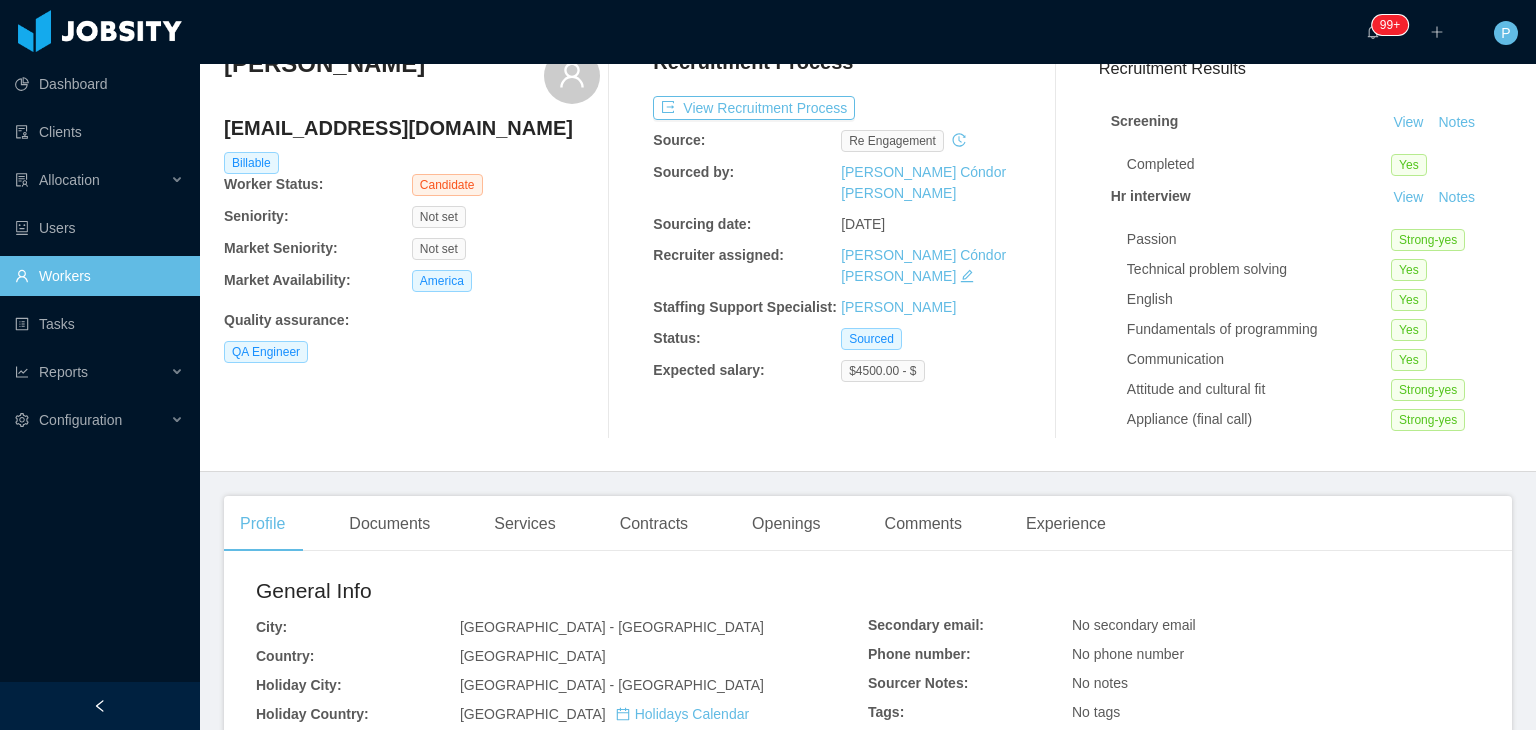 scroll, scrollTop: 0, scrollLeft: 0, axis: both 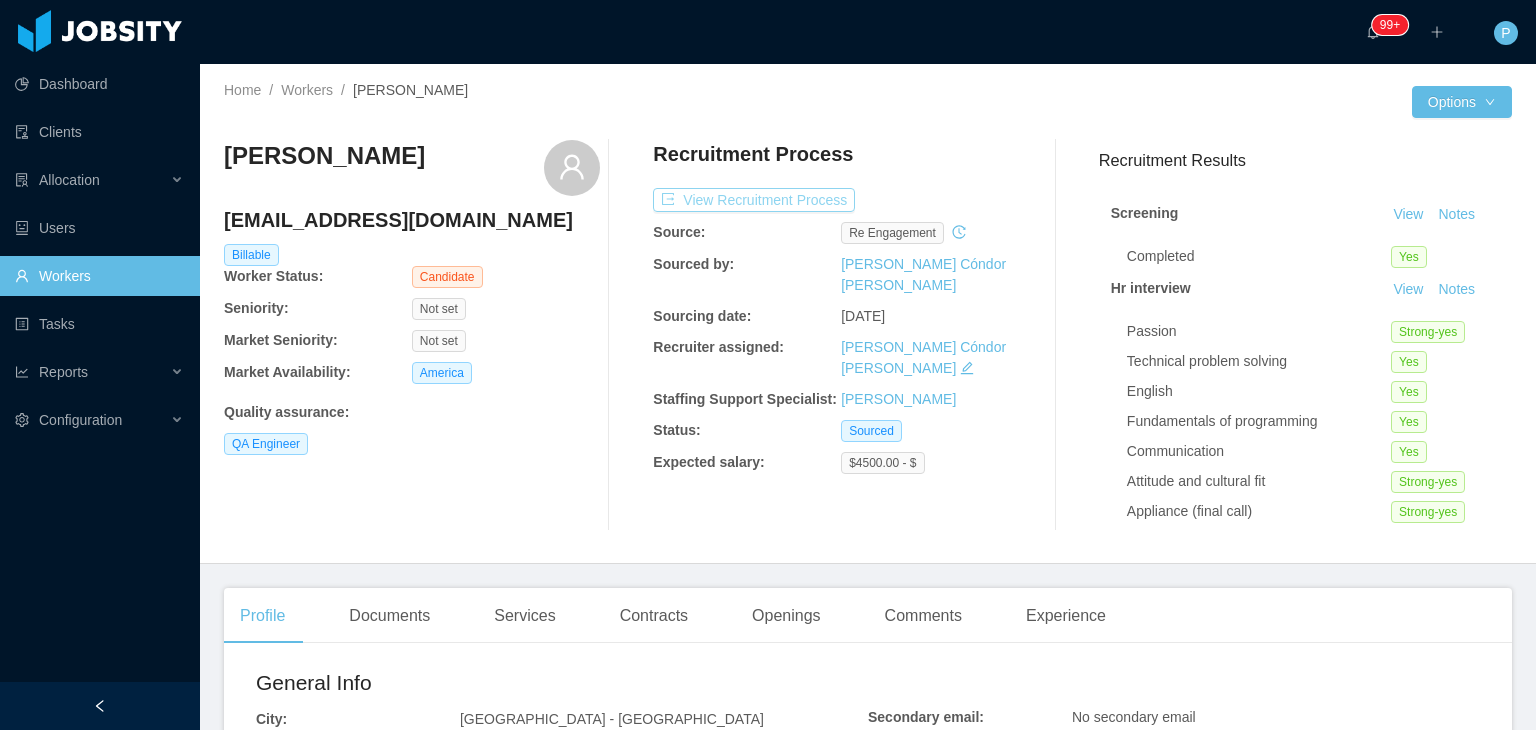 click on "View Recruitment Process" at bounding box center (754, 200) 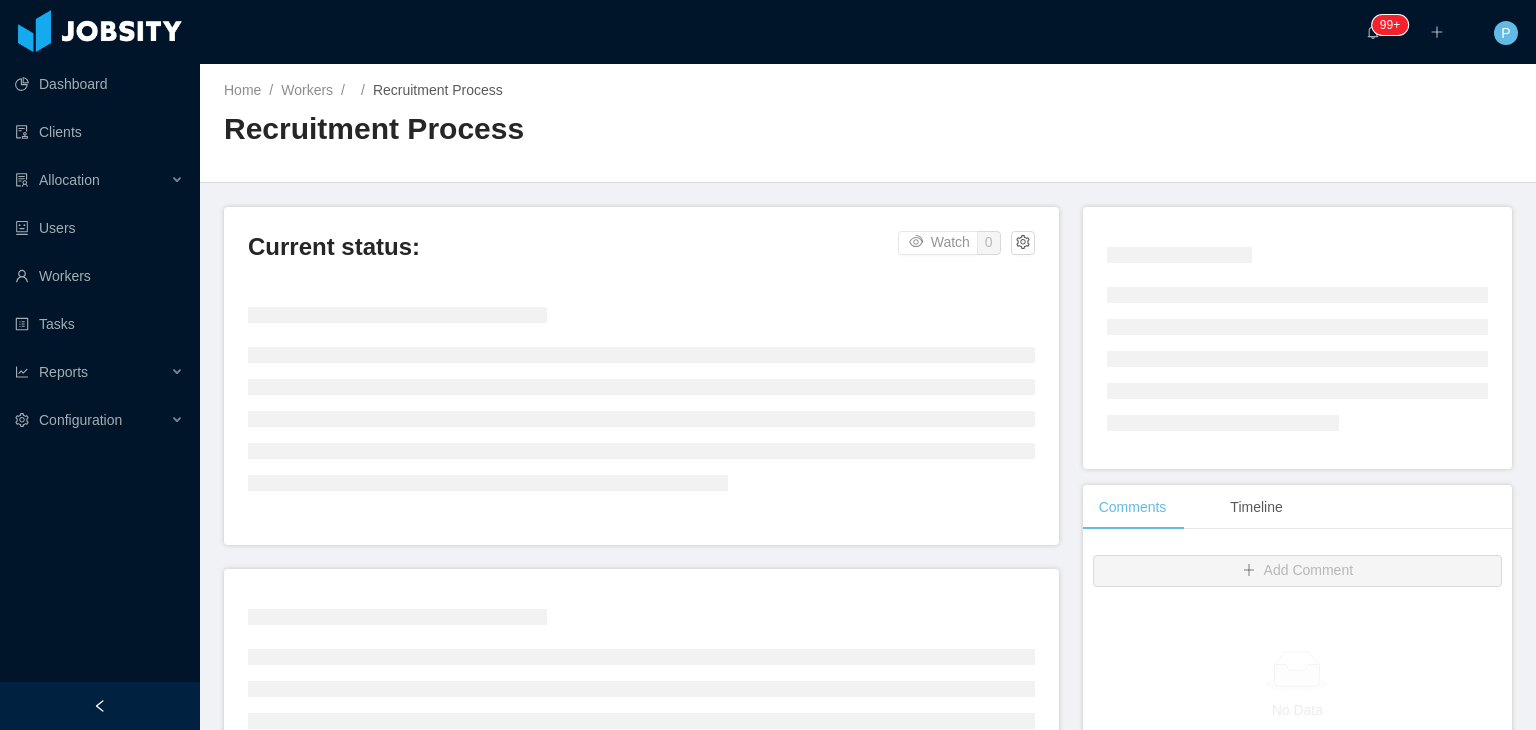 click on "Home / Workers / / Recruitment Process / Recruitment Process" at bounding box center (868, 123) 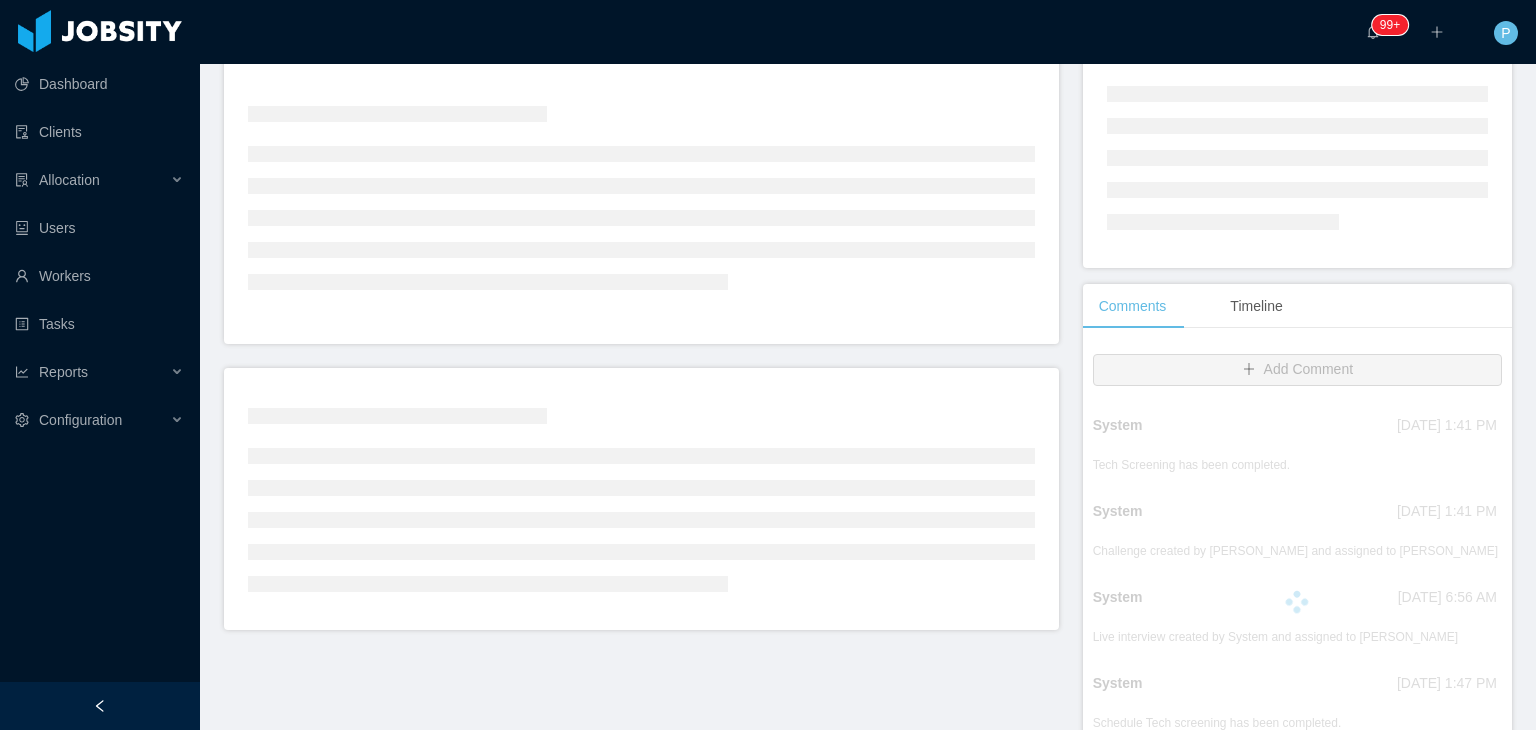 scroll, scrollTop: 0, scrollLeft: 0, axis: both 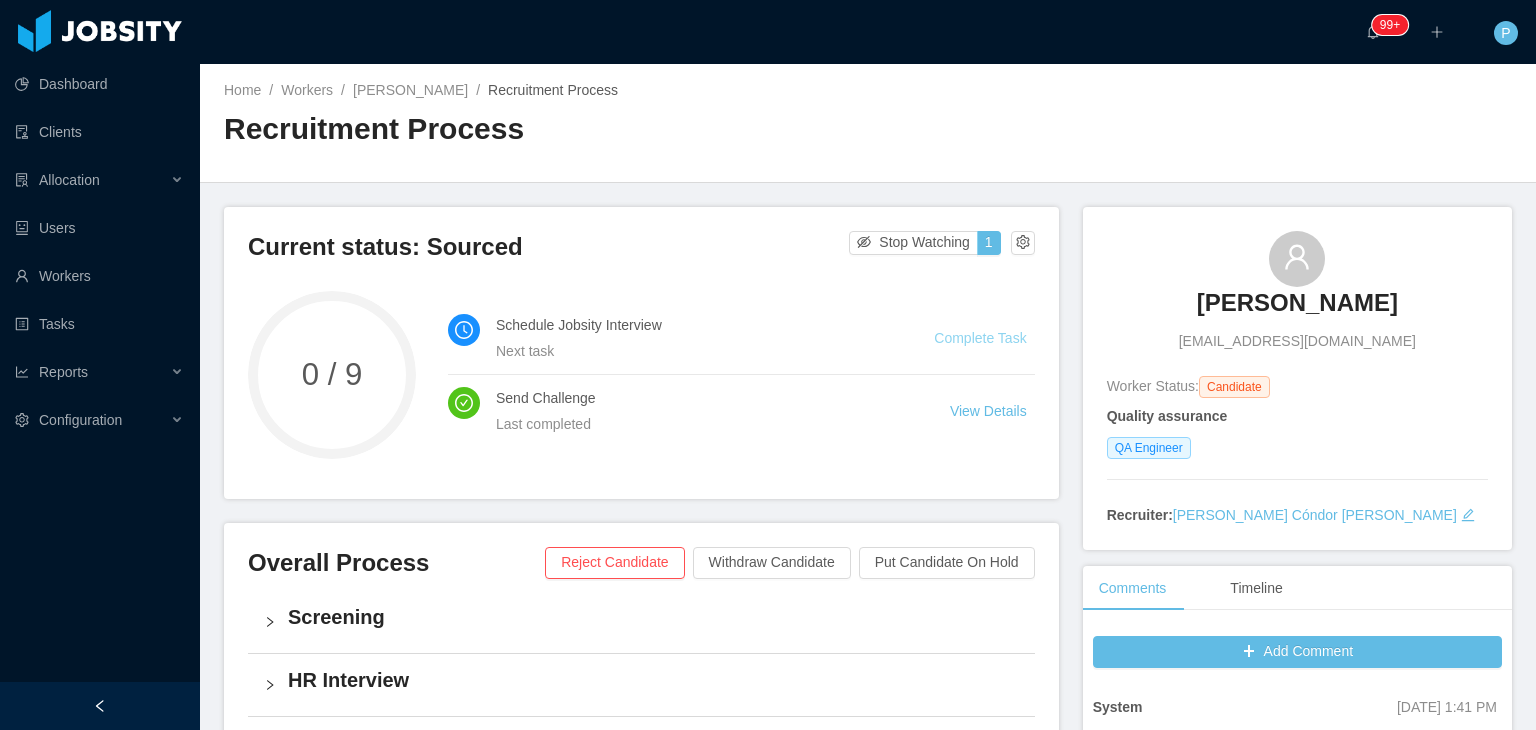 click on "Complete Task" at bounding box center [980, 338] 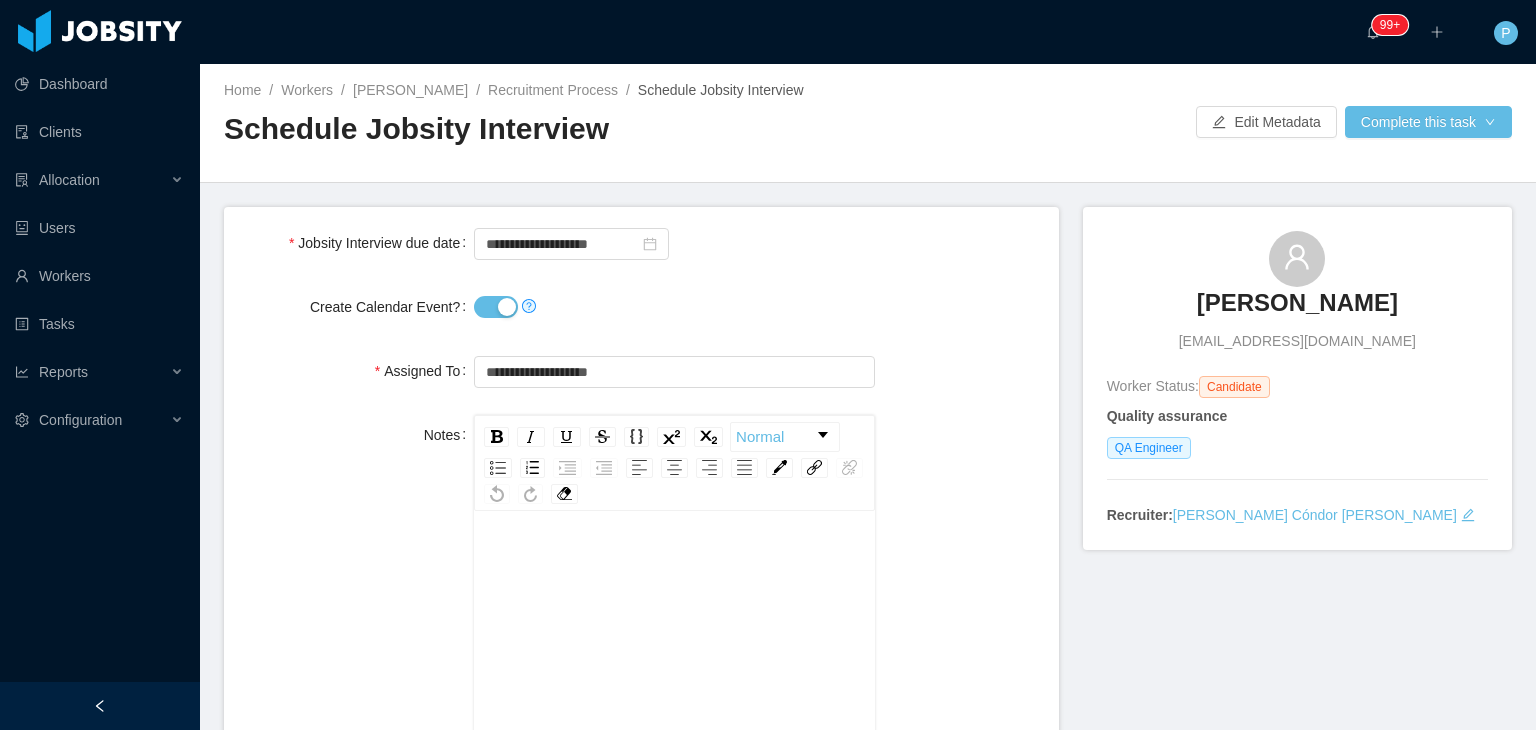 click on "Create Calendar Event?" at bounding box center [496, 307] 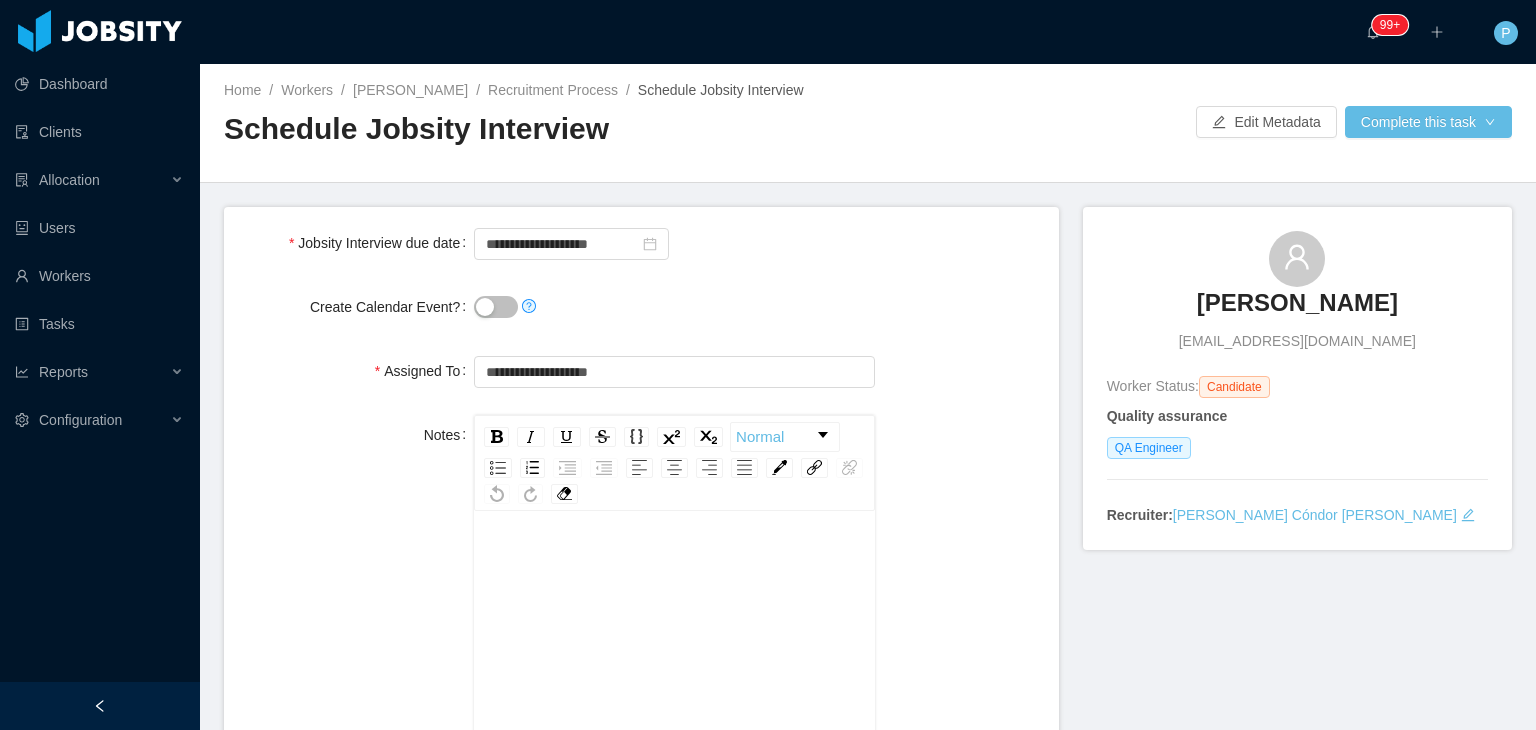 click at bounding box center (674, 307) 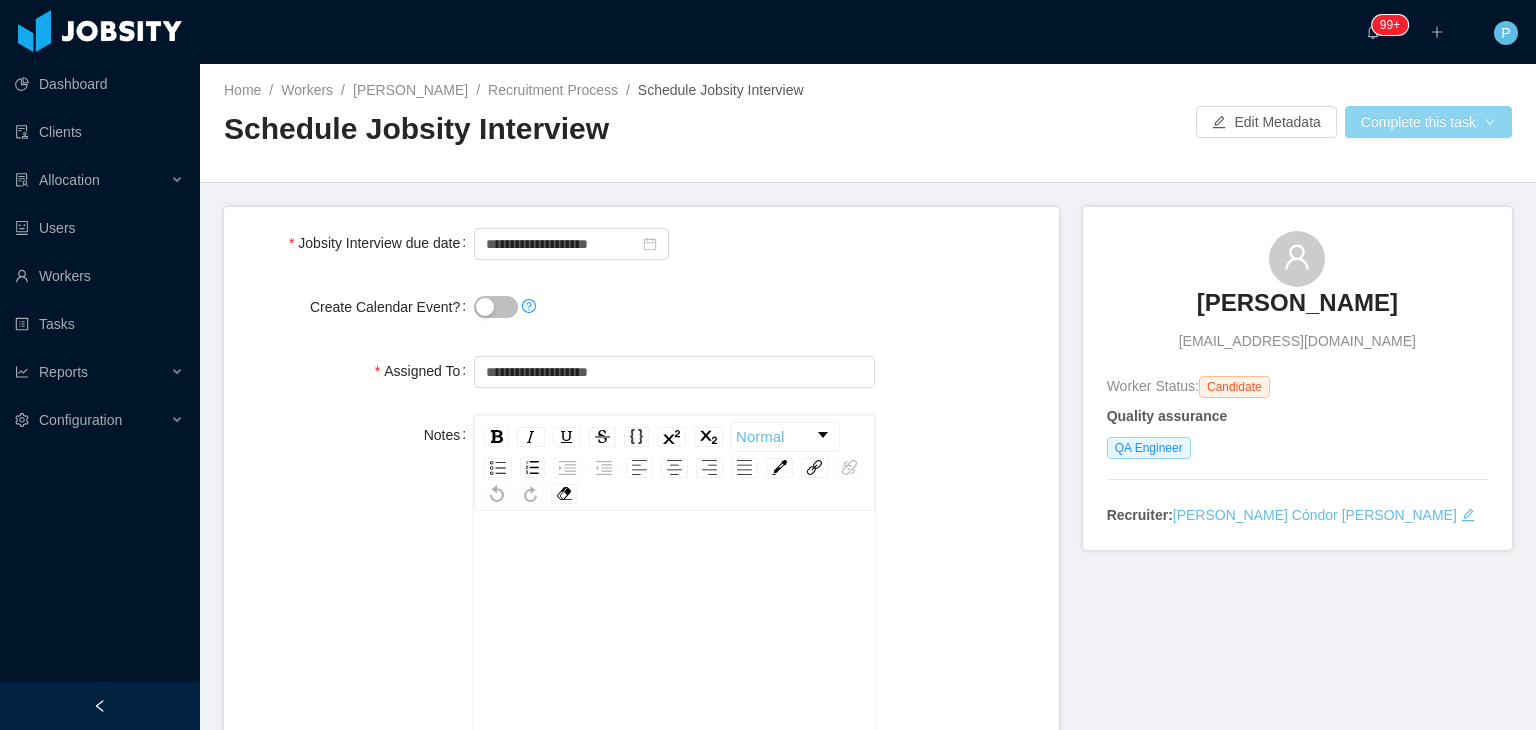 click on "Complete this task" at bounding box center (1428, 122) 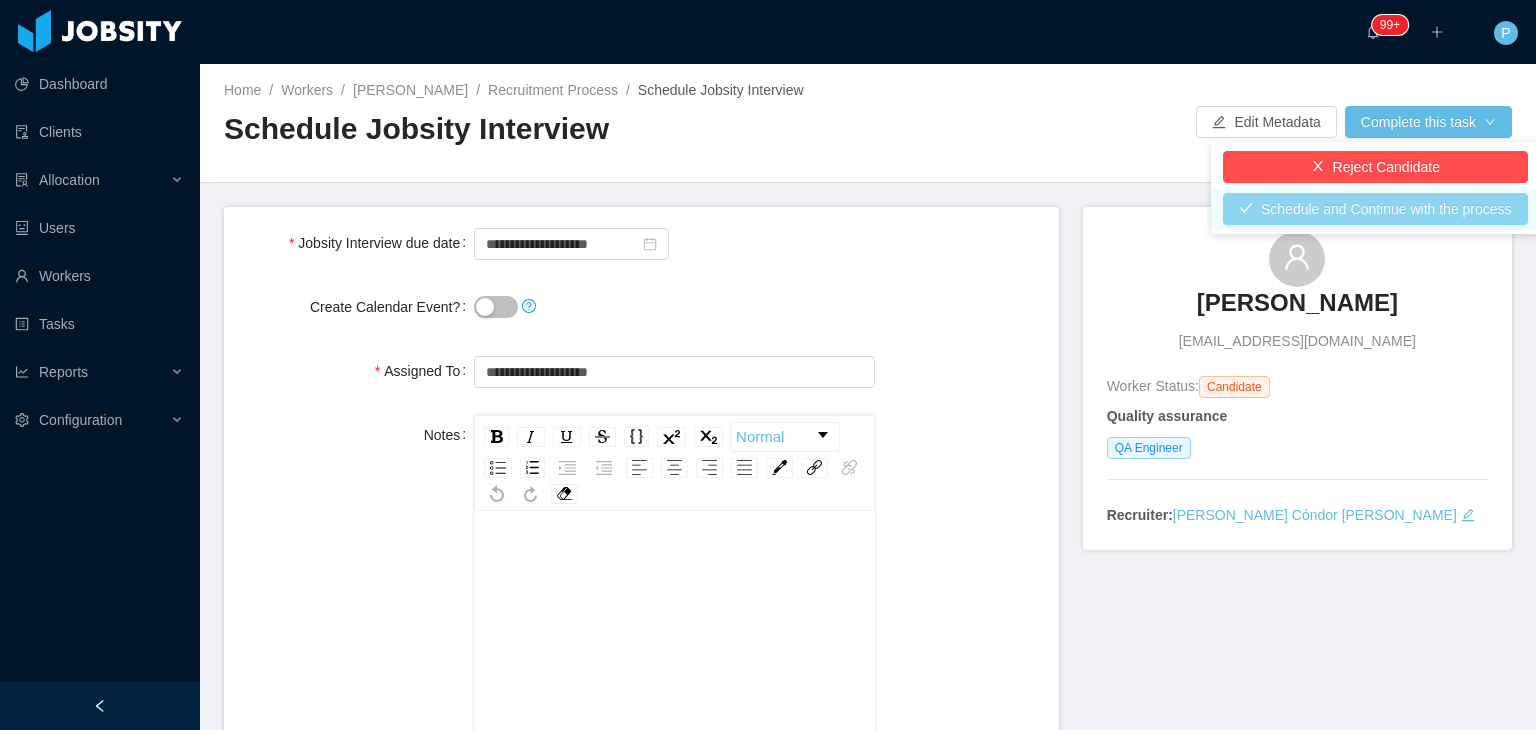 click on "Schedule and Continue with the process" at bounding box center [1375, 209] 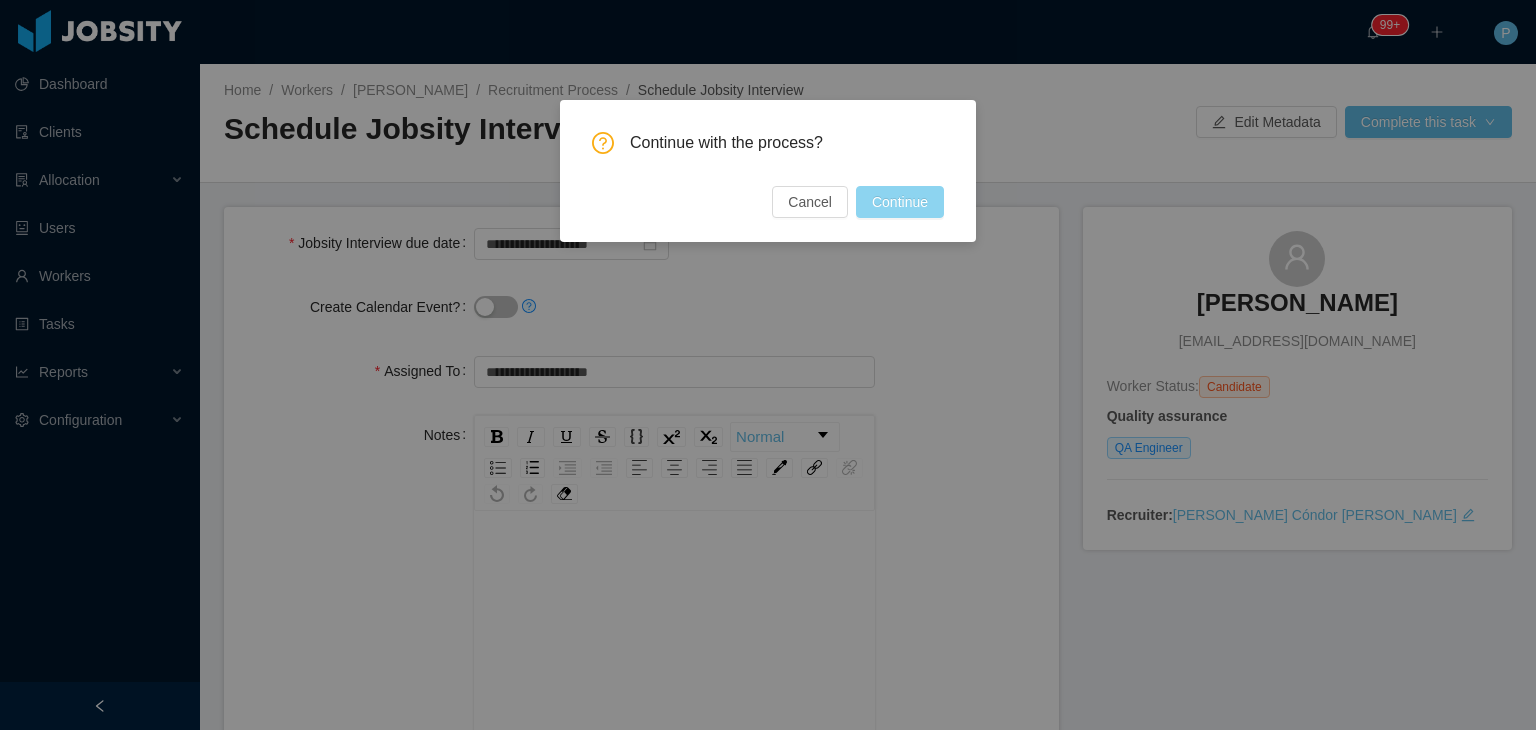 click on "Continue" at bounding box center [900, 202] 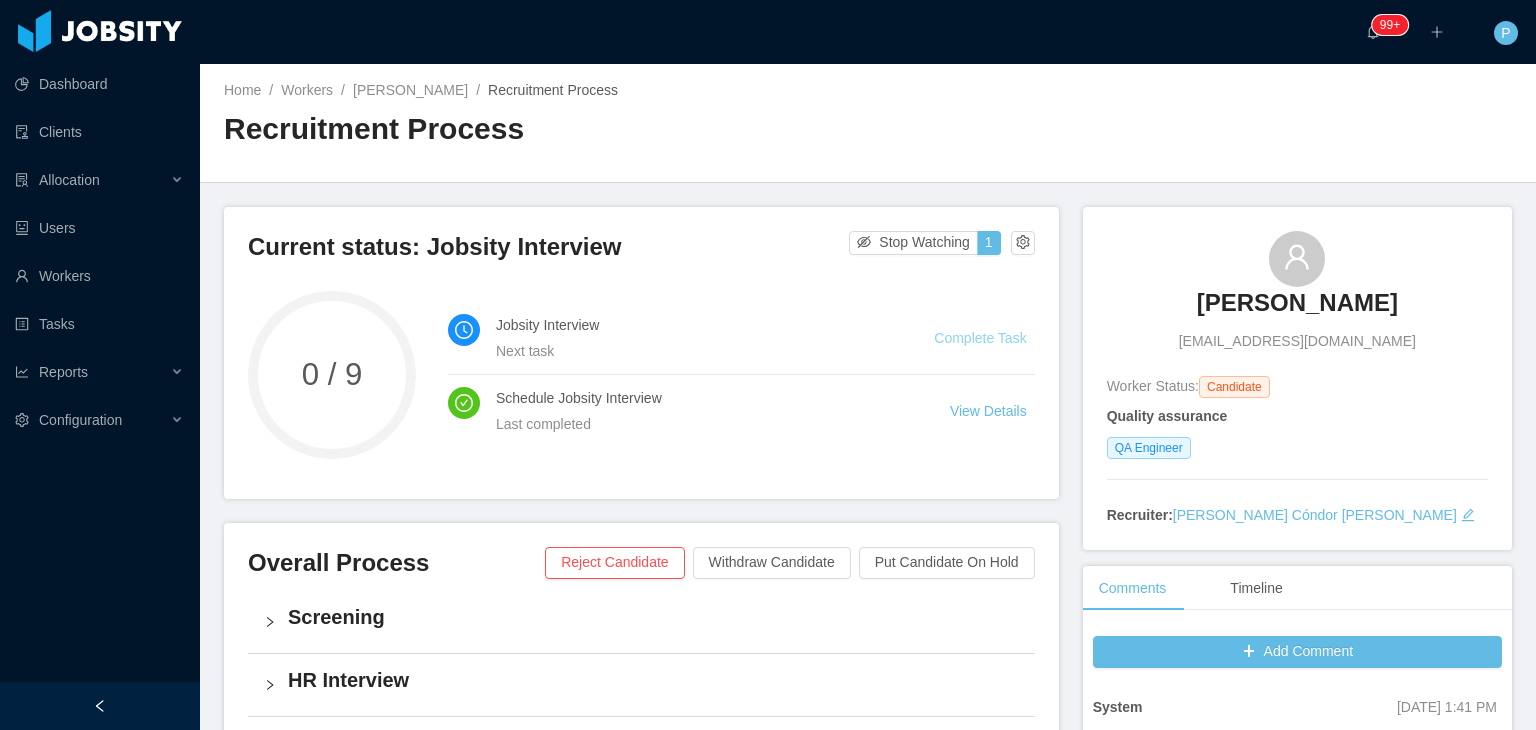 click on "Complete Task" at bounding box center (980, 338) 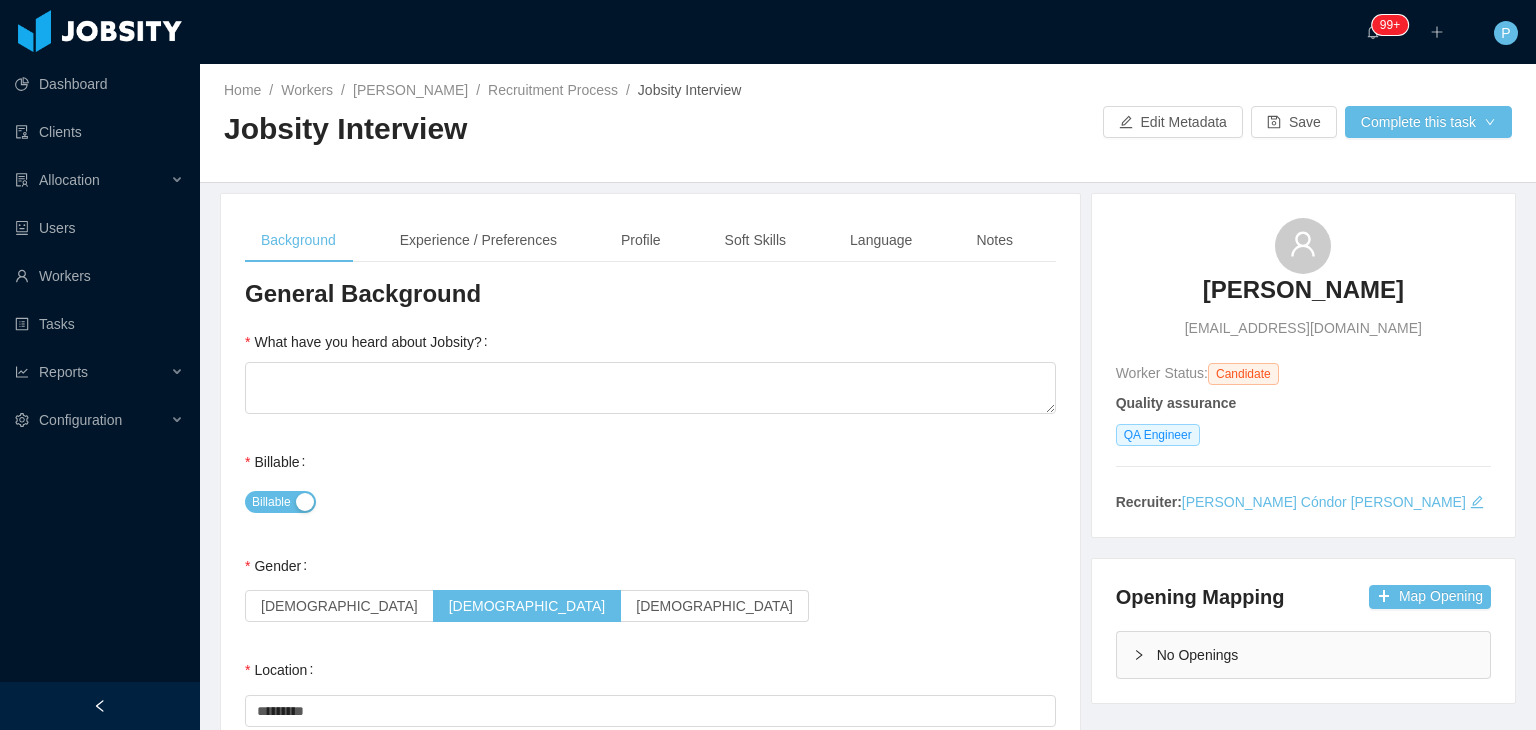 type 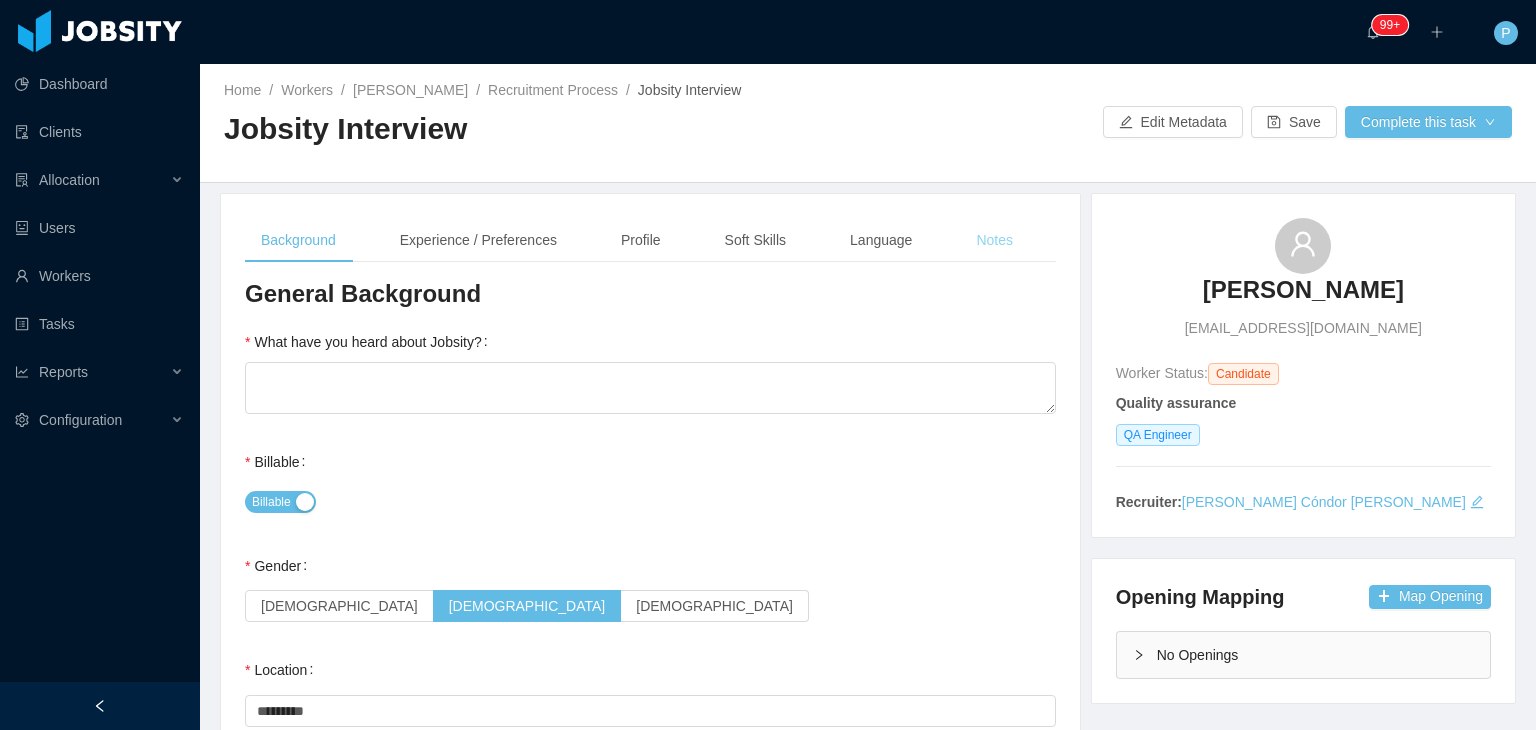 click on "Notes" at bounding box center [994, 240] 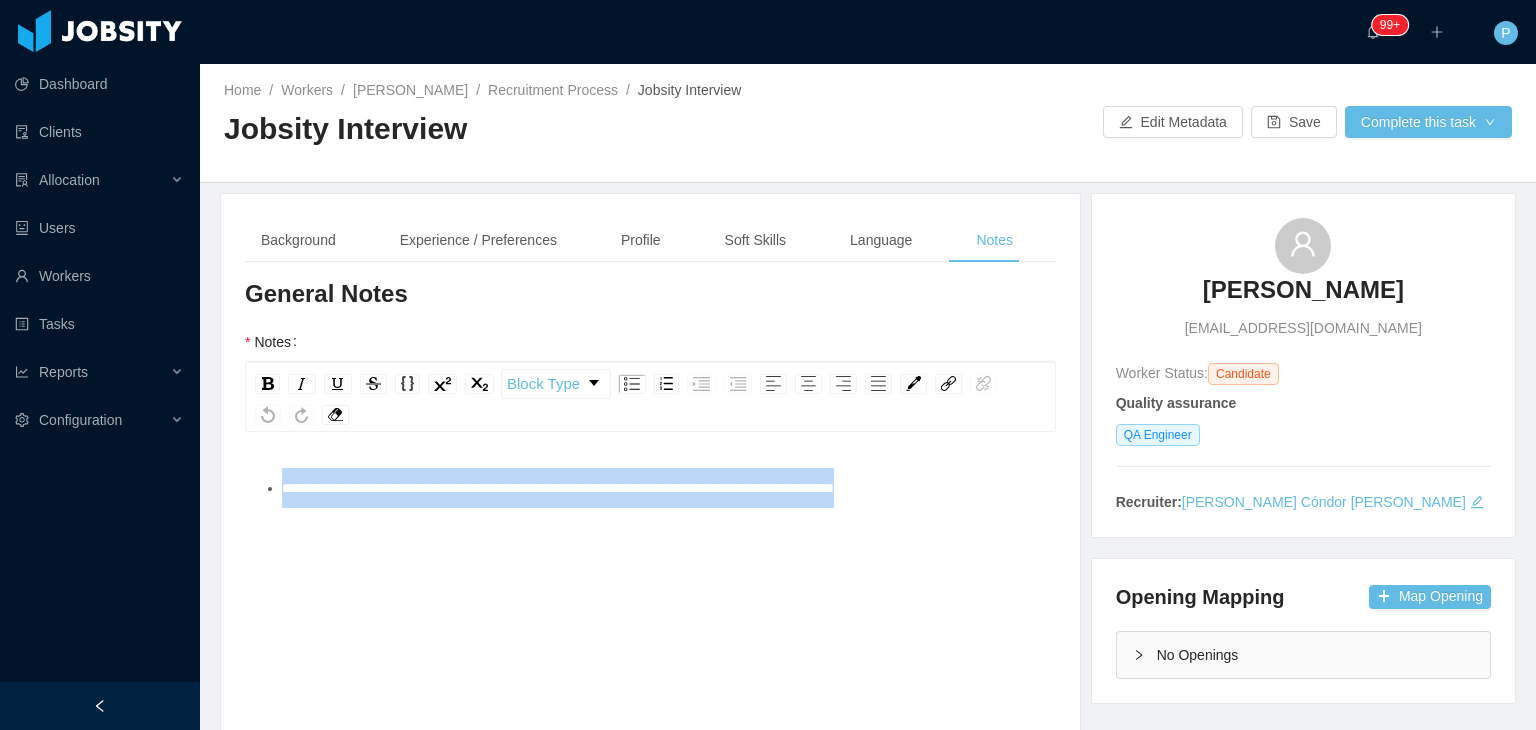drag, startPoint x: 976, startPoint y: 478, endPoint x: 236, endPoint y: 486, distance: 740.0432 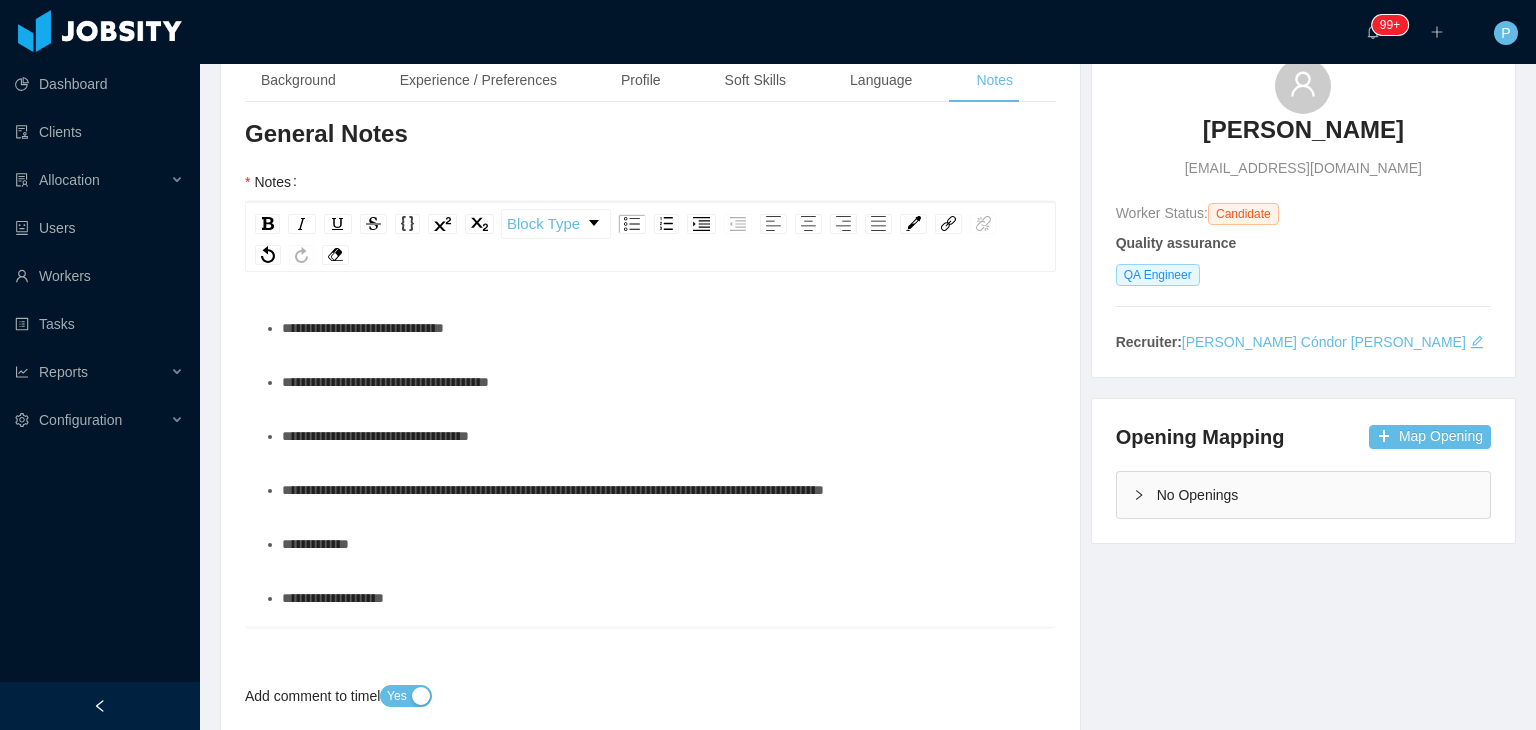 scroll, scrollTop: 188, scrollLeft: 0, axis: vertical 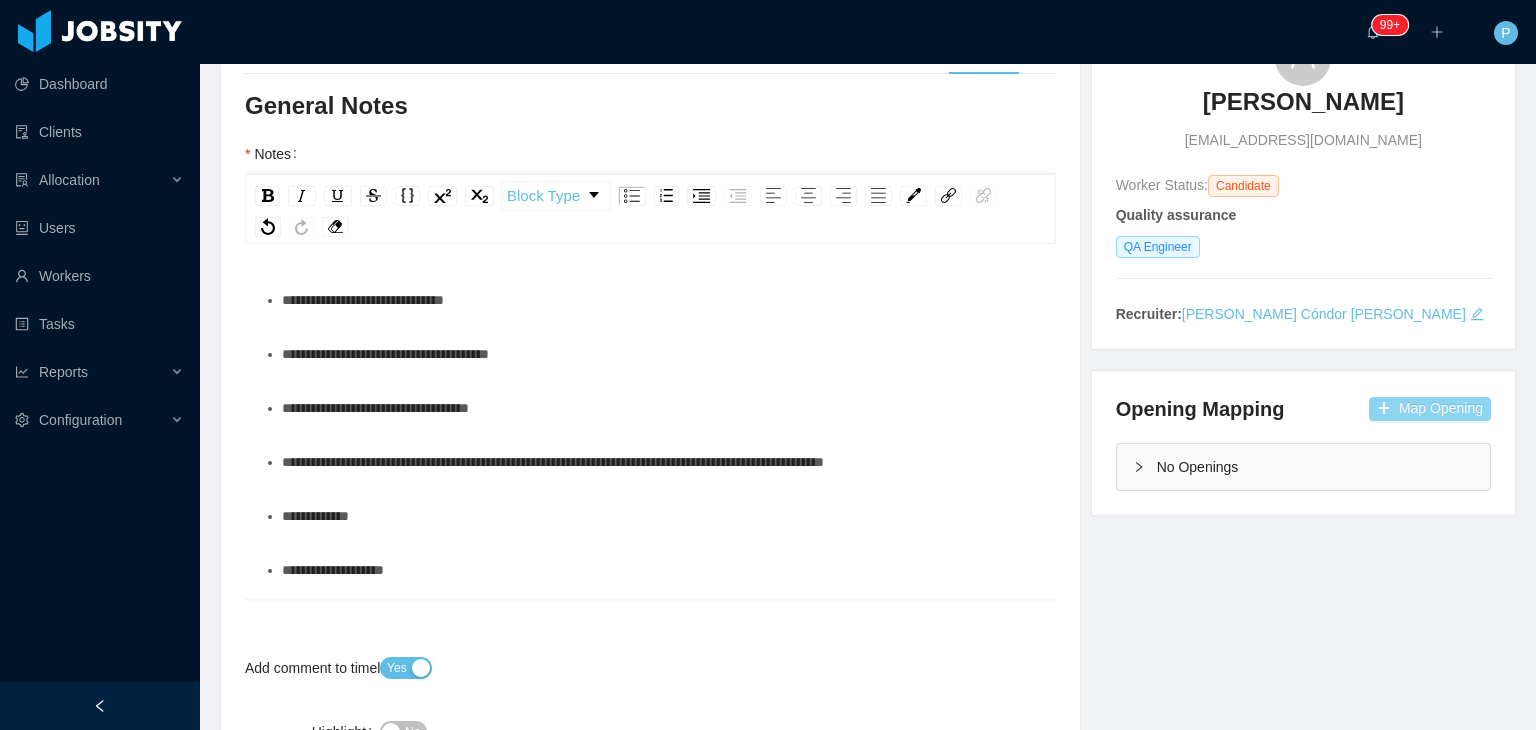 click on "Map Opening" at bounding box center (1430, 409) 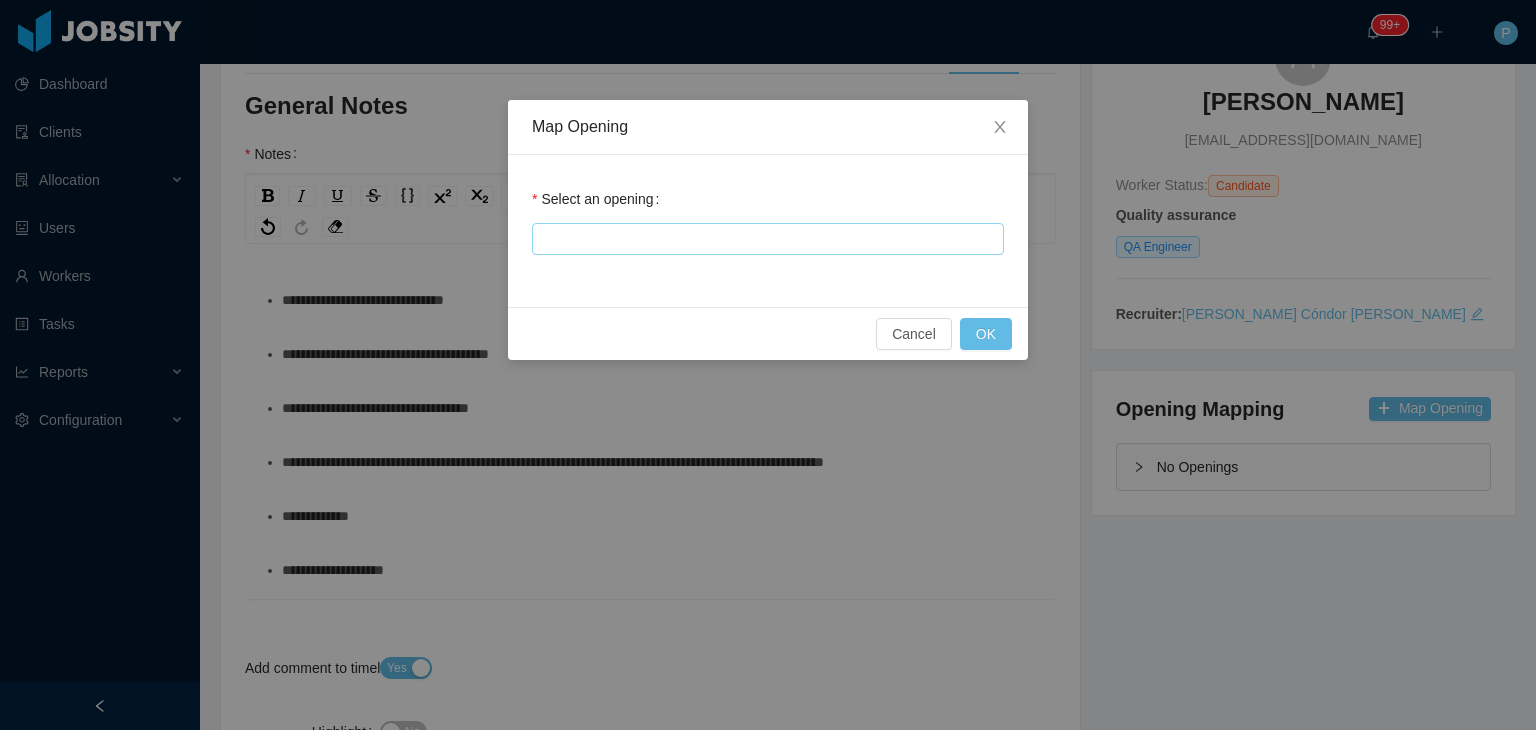 click at bounding box center (765, 239) 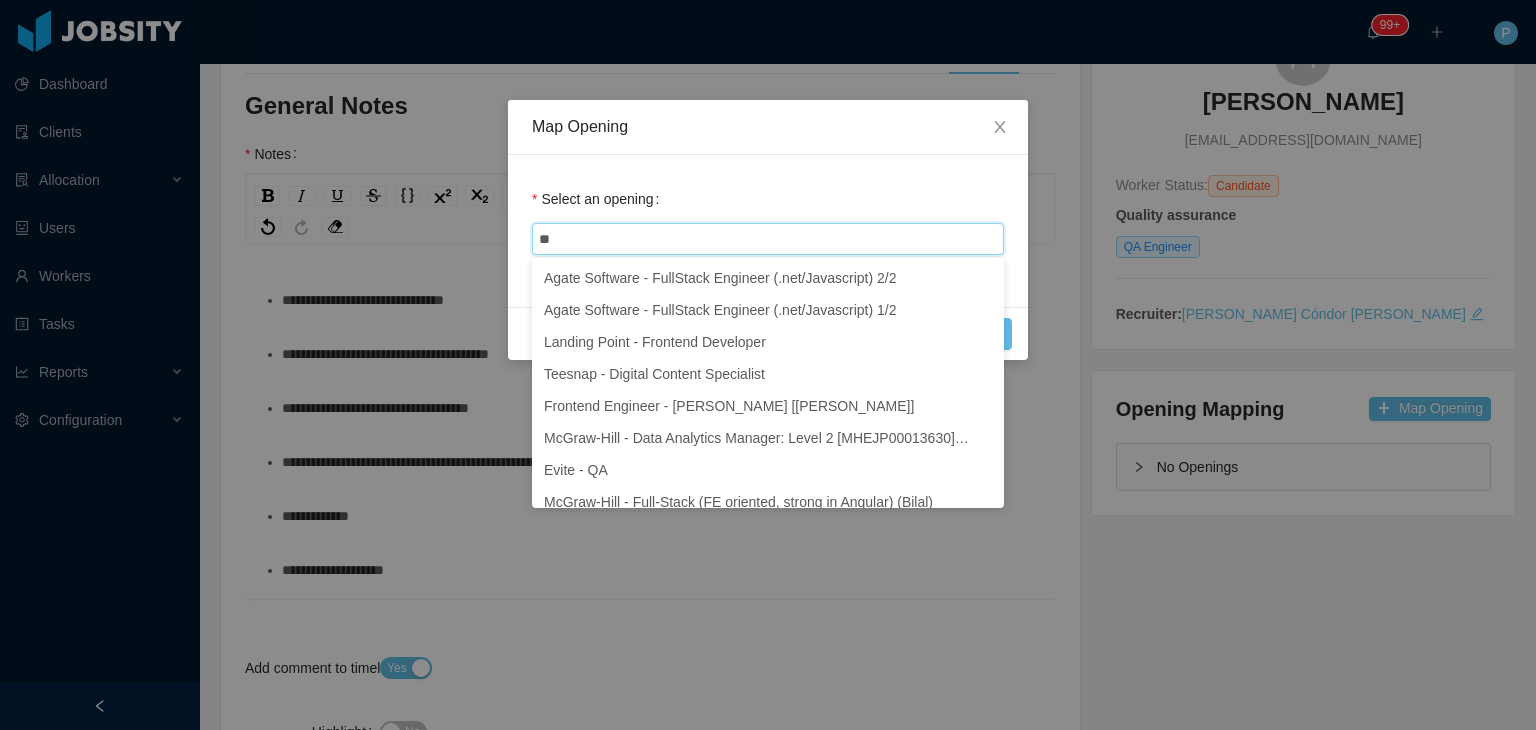 type on "*" 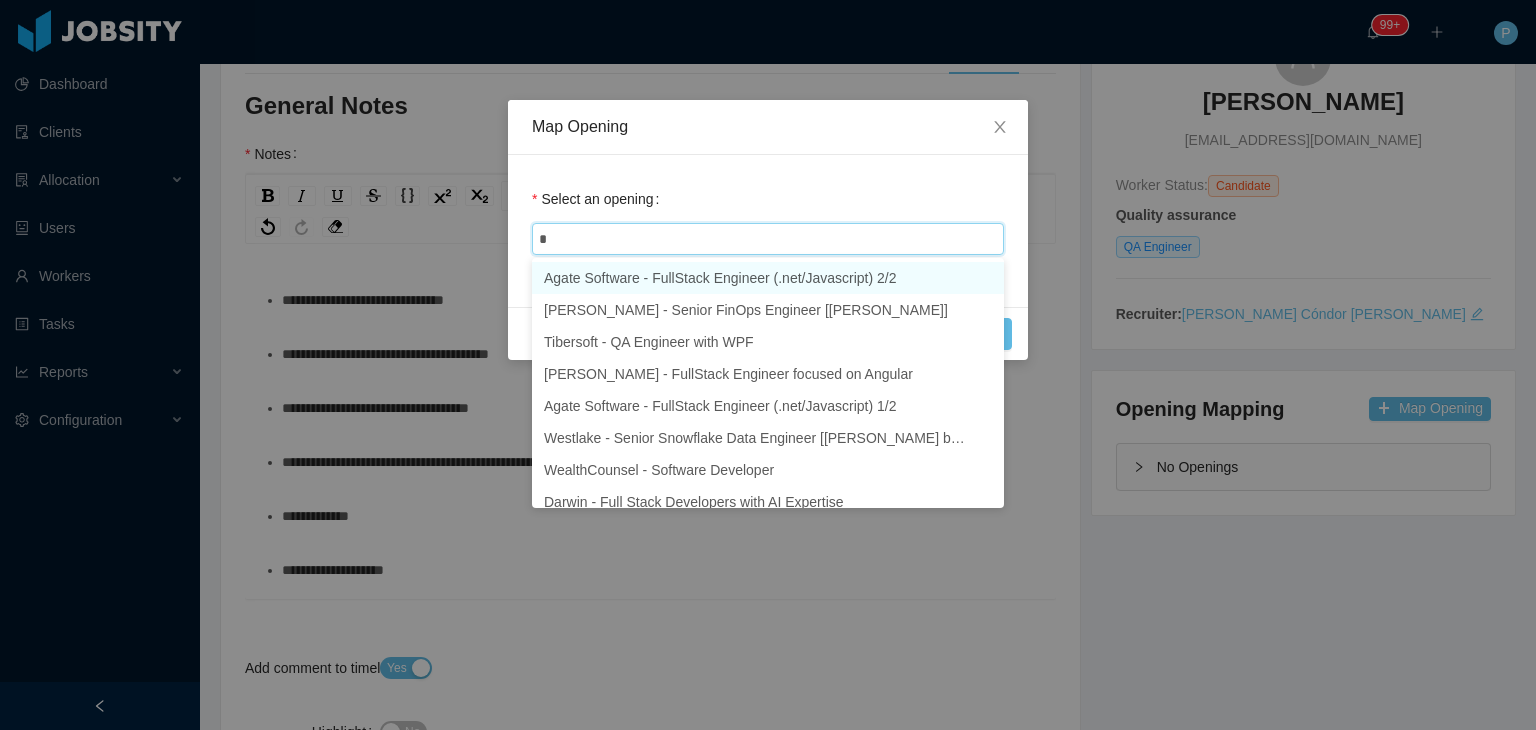 type on "**" 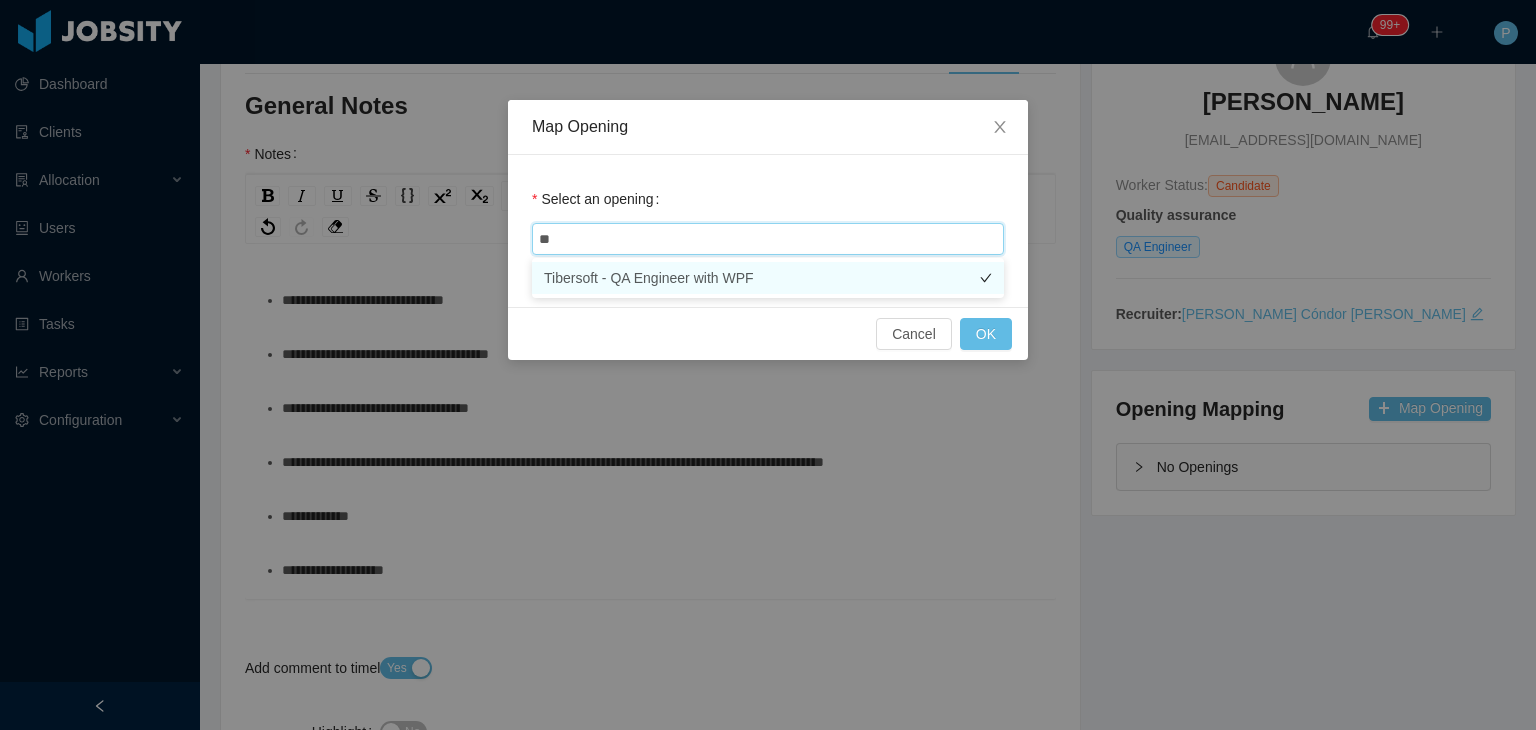 click on "Tibersoft - QA Engineer with WPF" at bounding box center (768, 278) 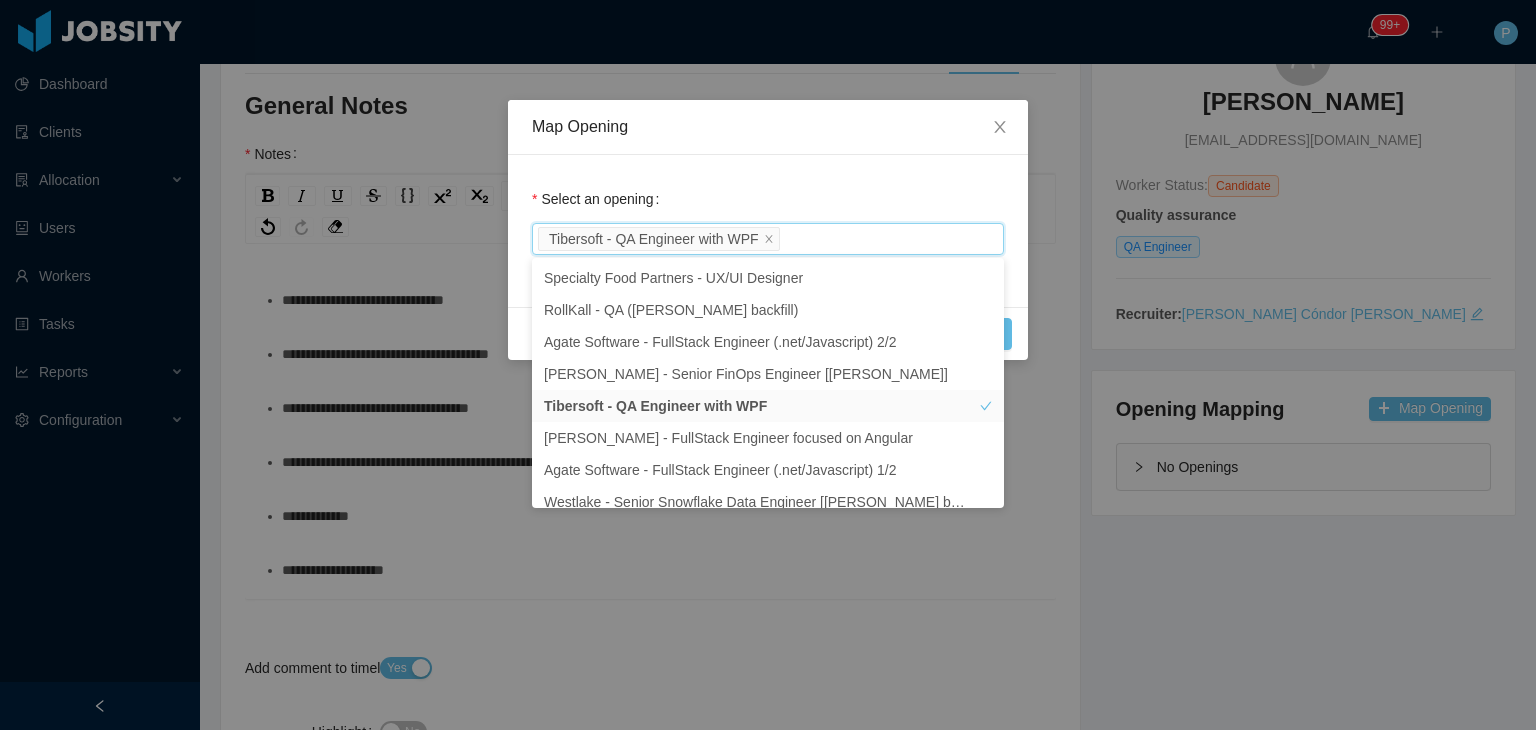click on "Select an opening Tibersoft - QA Engineer with WPF" at bounding box center (768, 231) 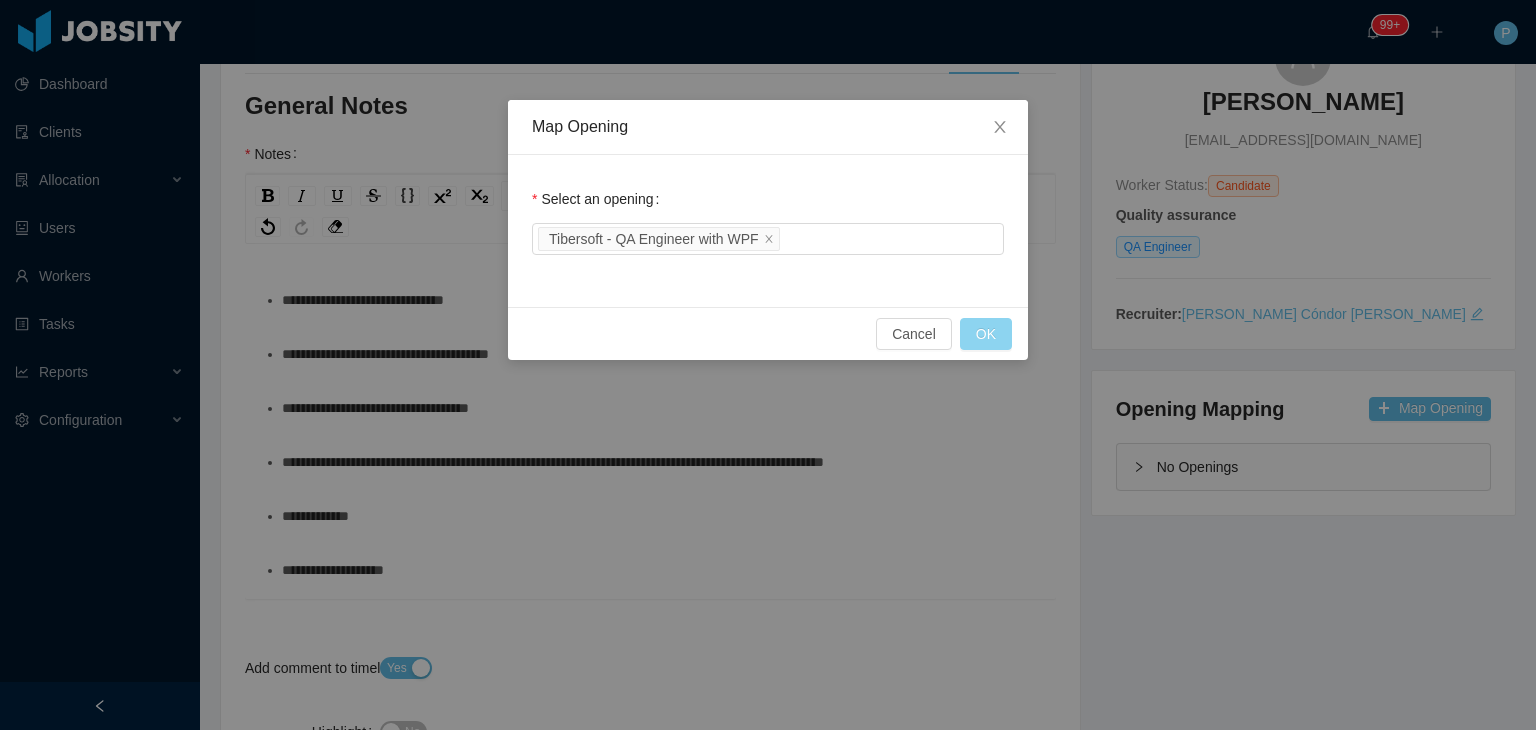 click on "OK" at bounding box center (986, 334) 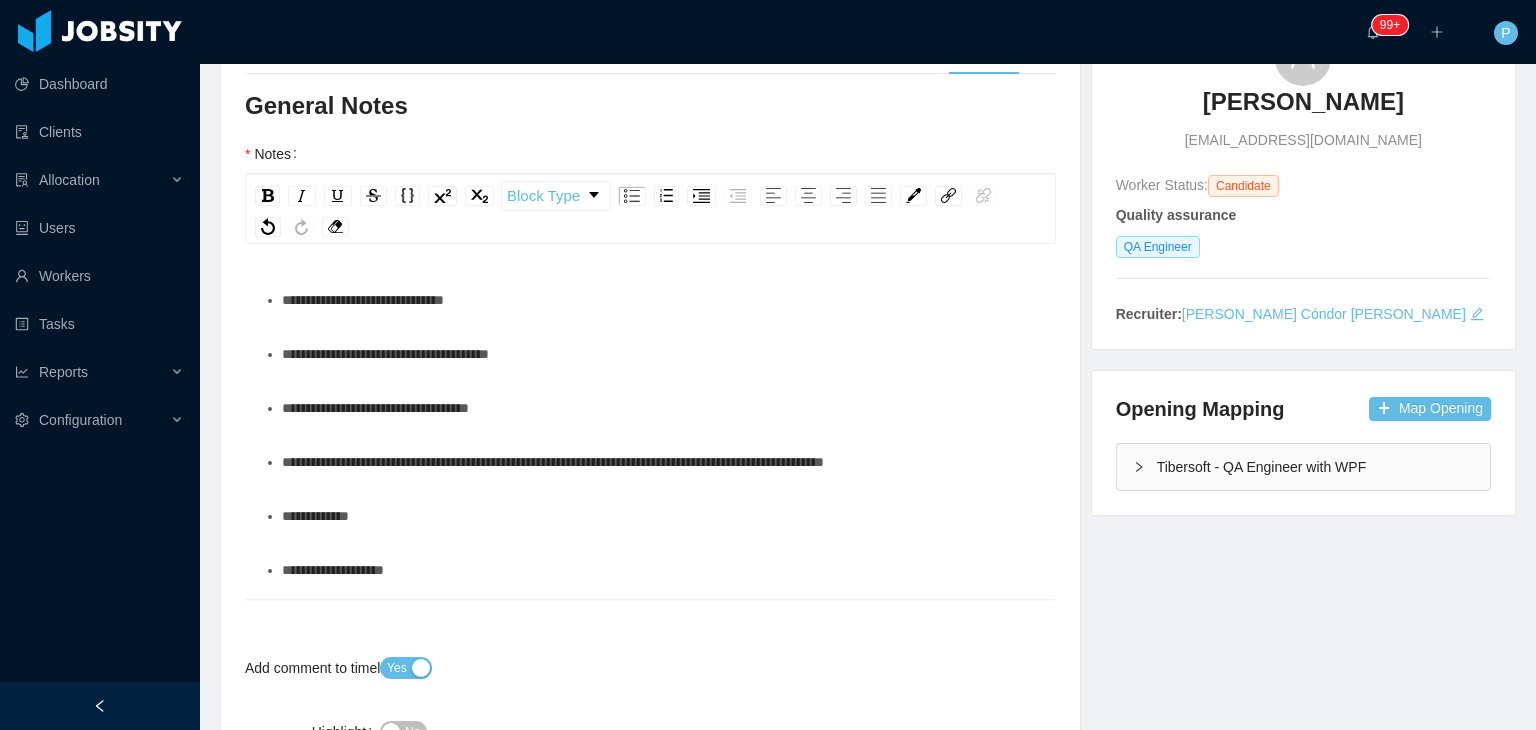 click on "**********" at bounding box center [661, 300] 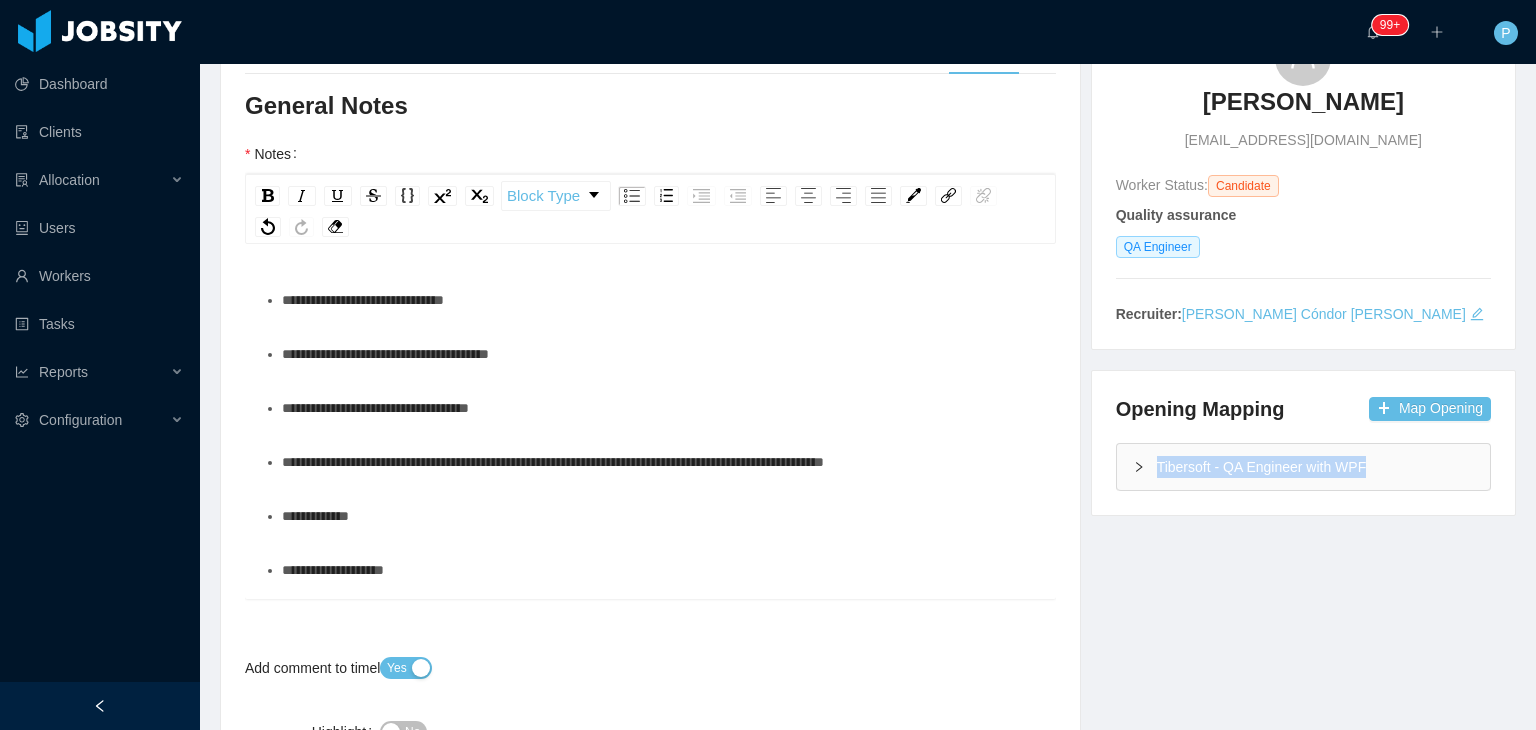 drag, startPoint x: 1368, startPoint y: 461, endPoint x: 1146, endPoint y: 479, distance: 222.72853 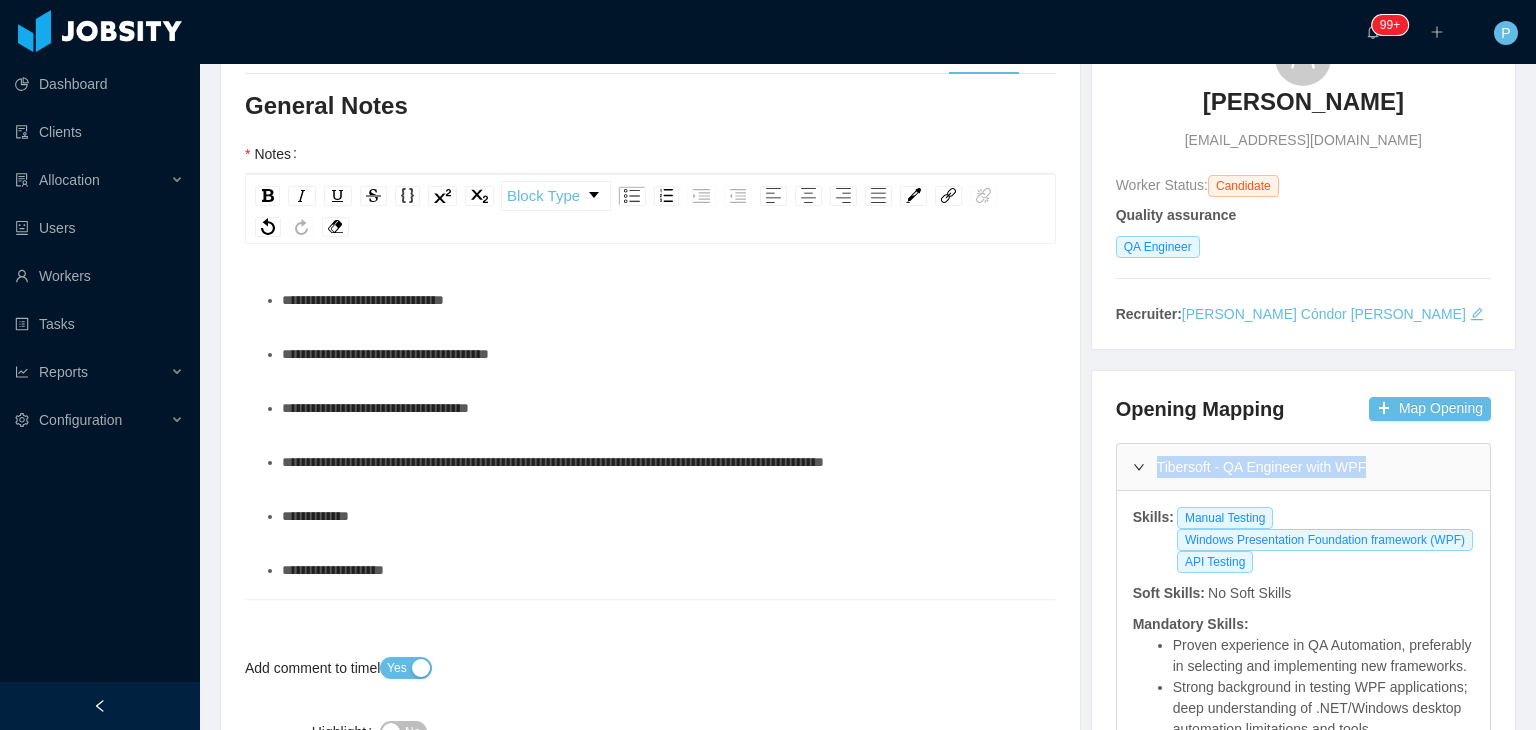 copy on "Tibersoft - QA Engineer with WPF" 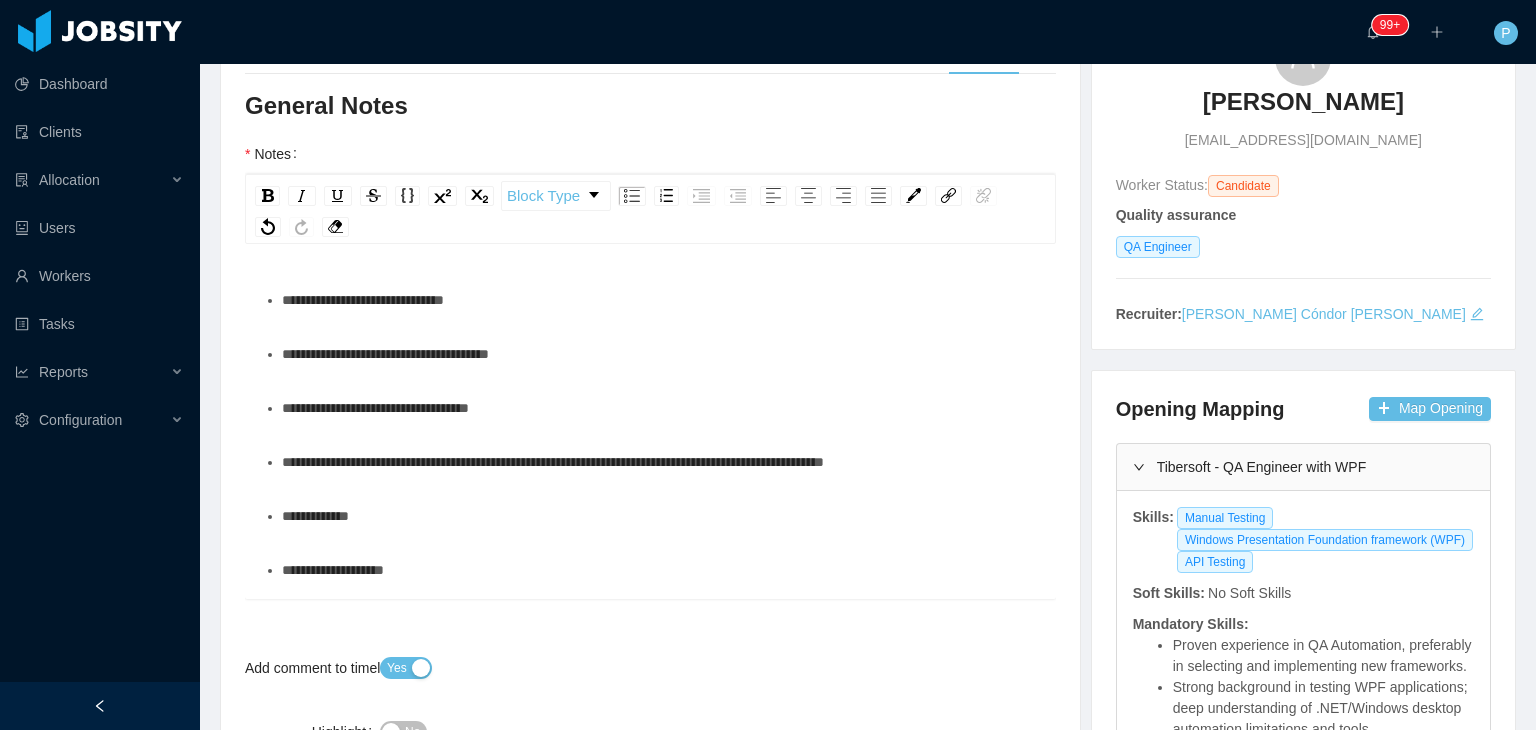 click on "**********" at bounding box center (363, 300) 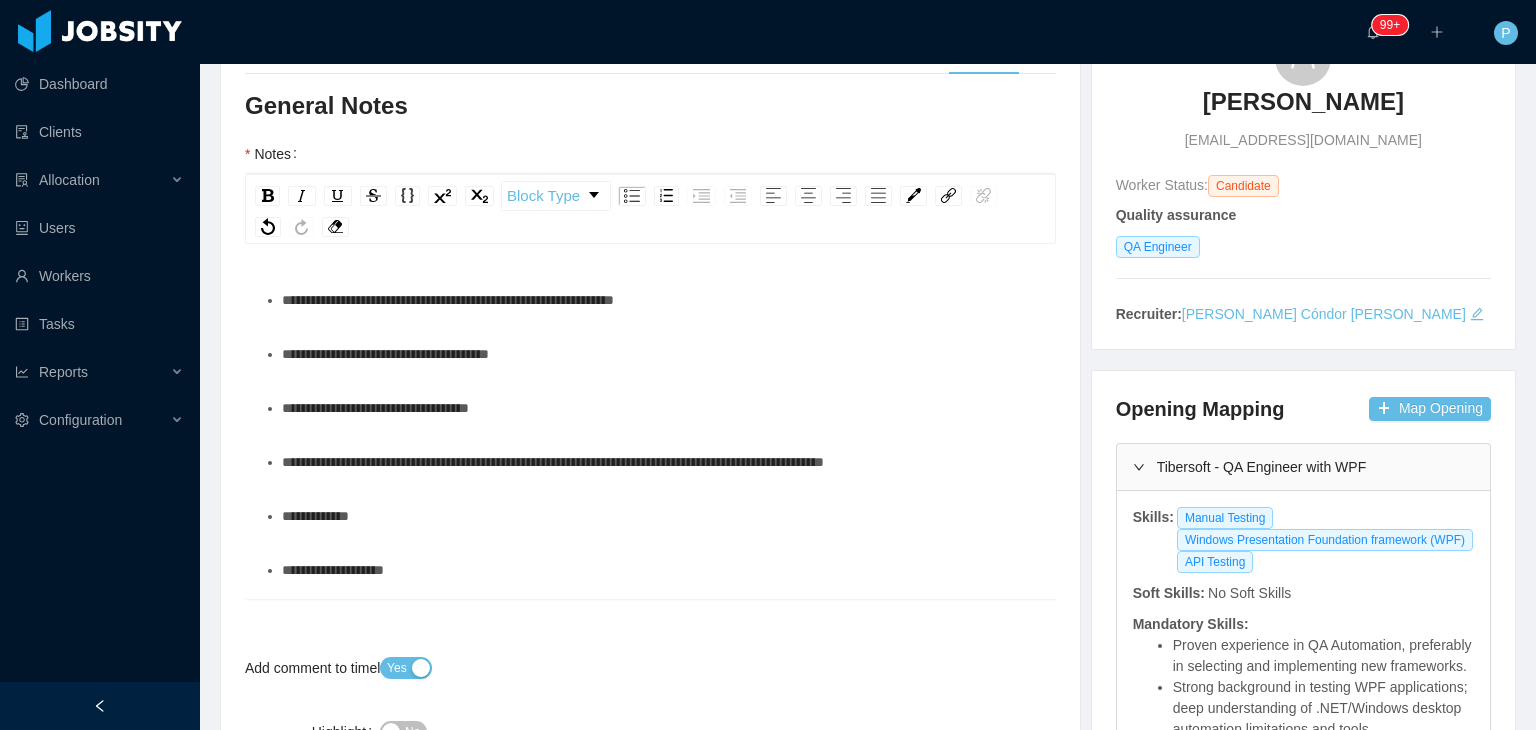 click on "Tibersoft - QA Engineer with WPF" at bounding box center [1303, 467] 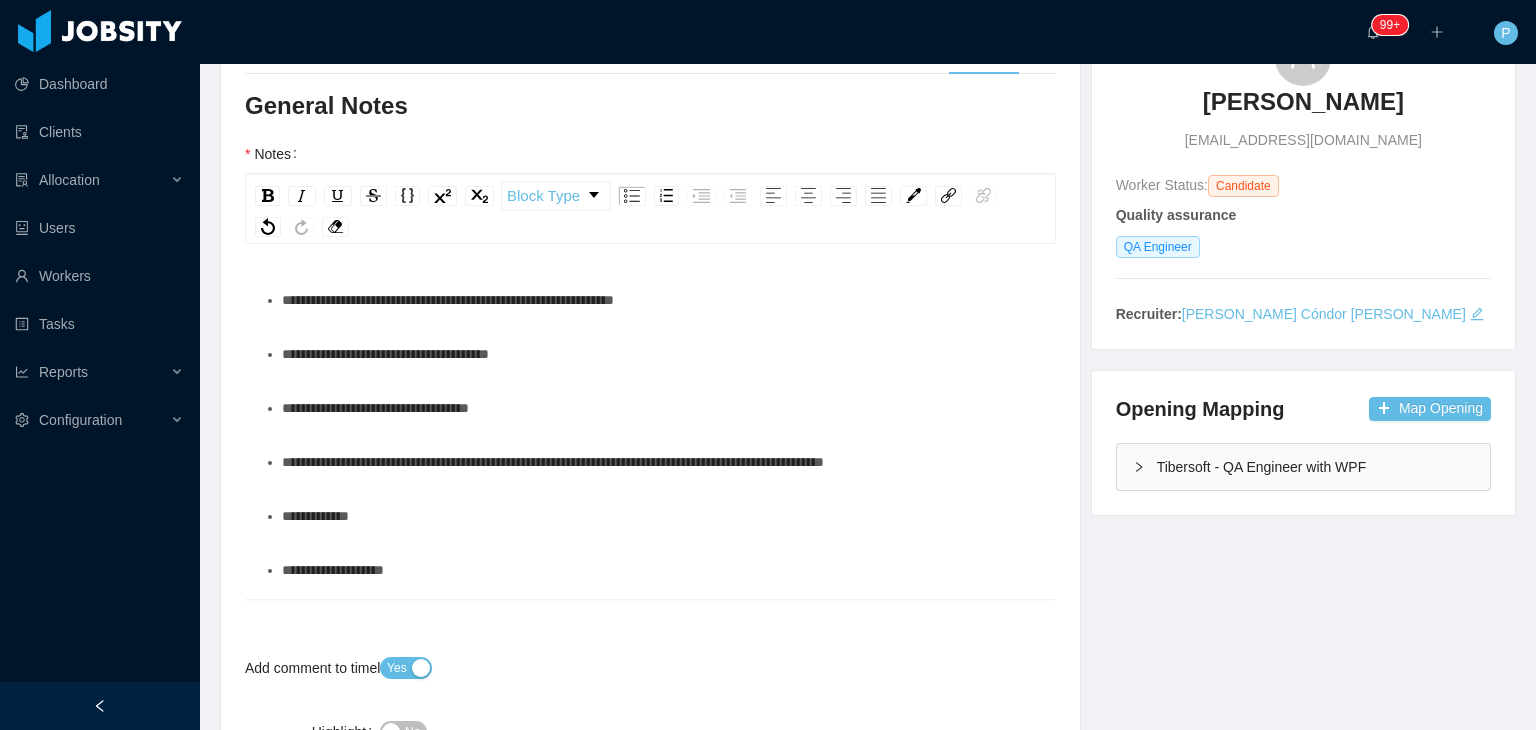 click on "Tibersoft - QA Engineer with WPF" at bounding box center [1303, 467] 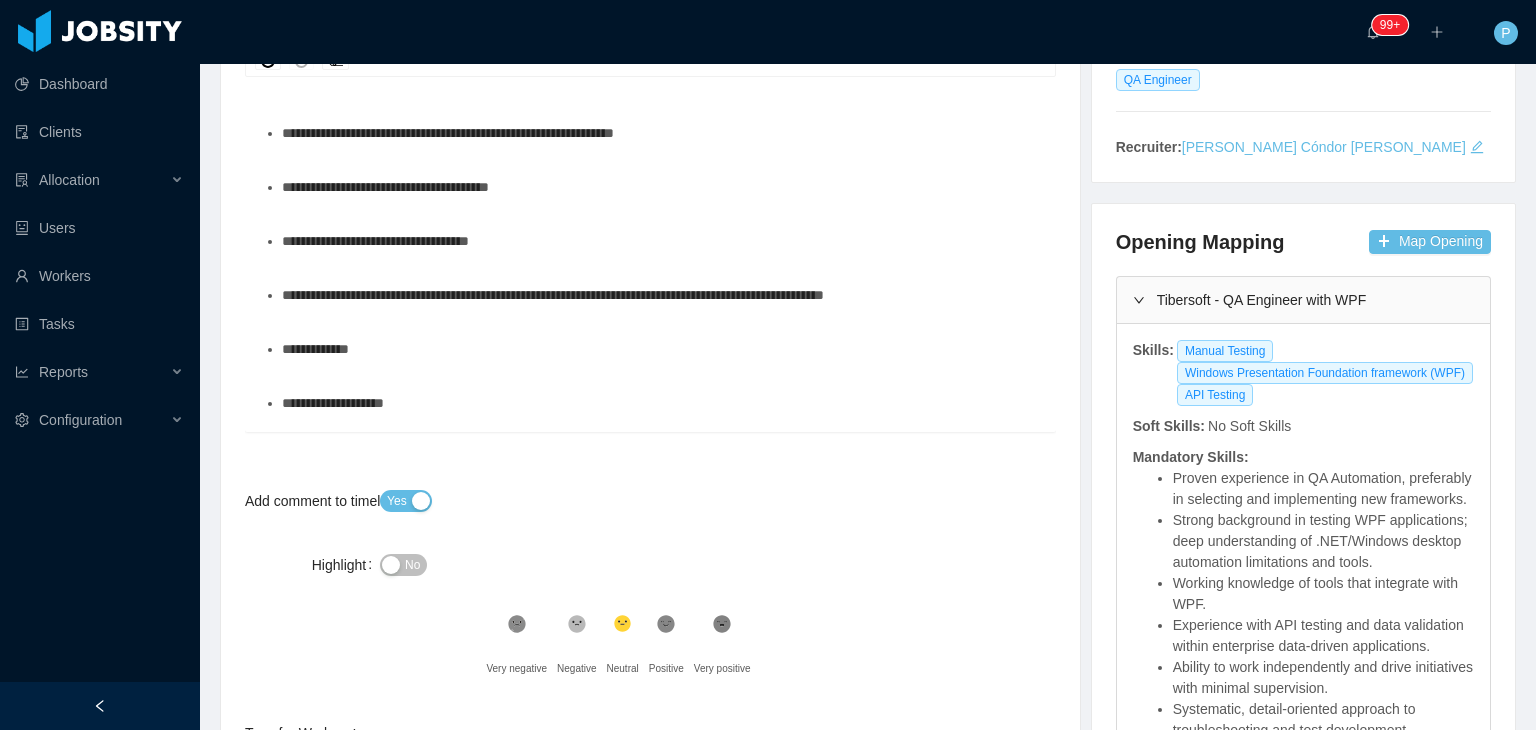 scroll, scrollTop: 374, scrollLeft: 0, axis: vertical 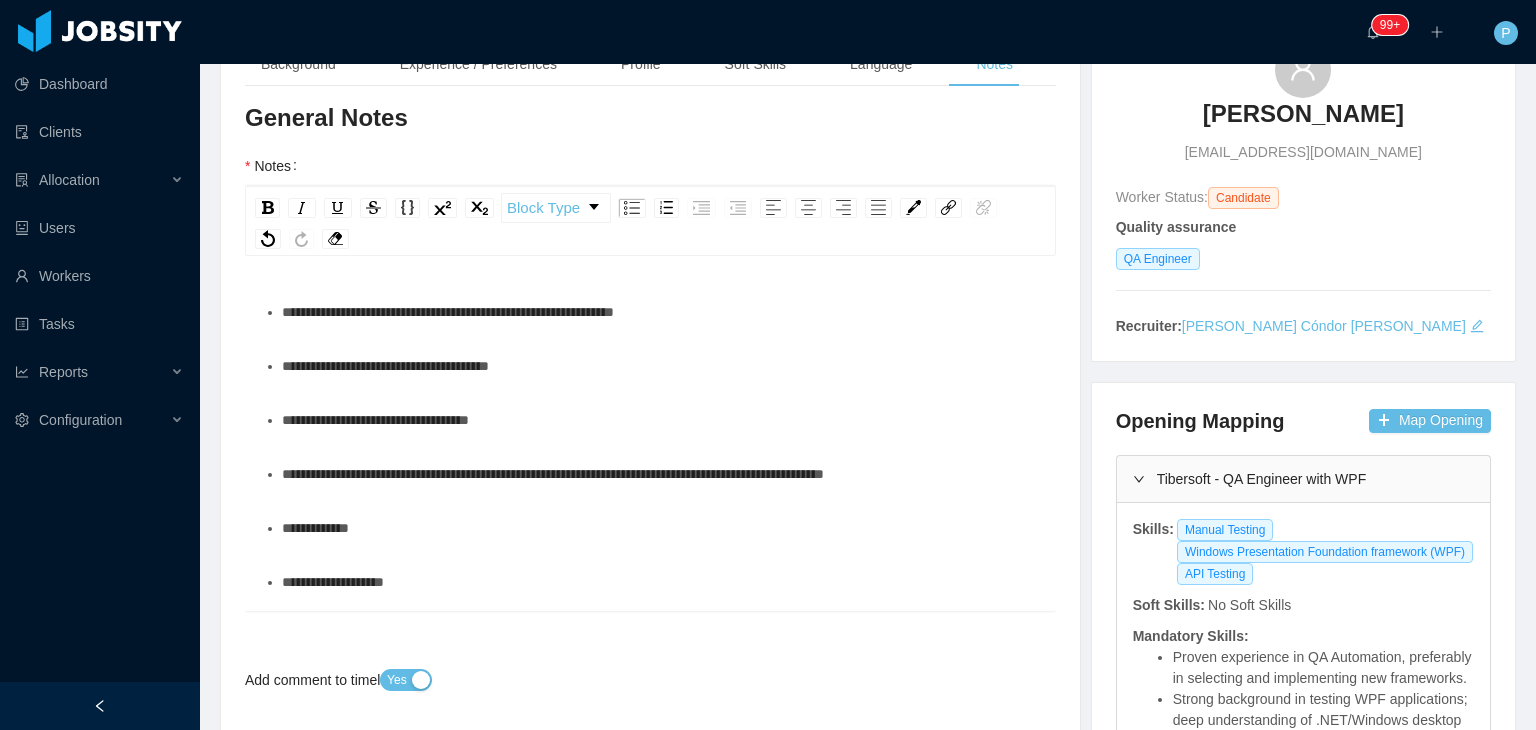click on "**********" at bounding box center (661, 366) 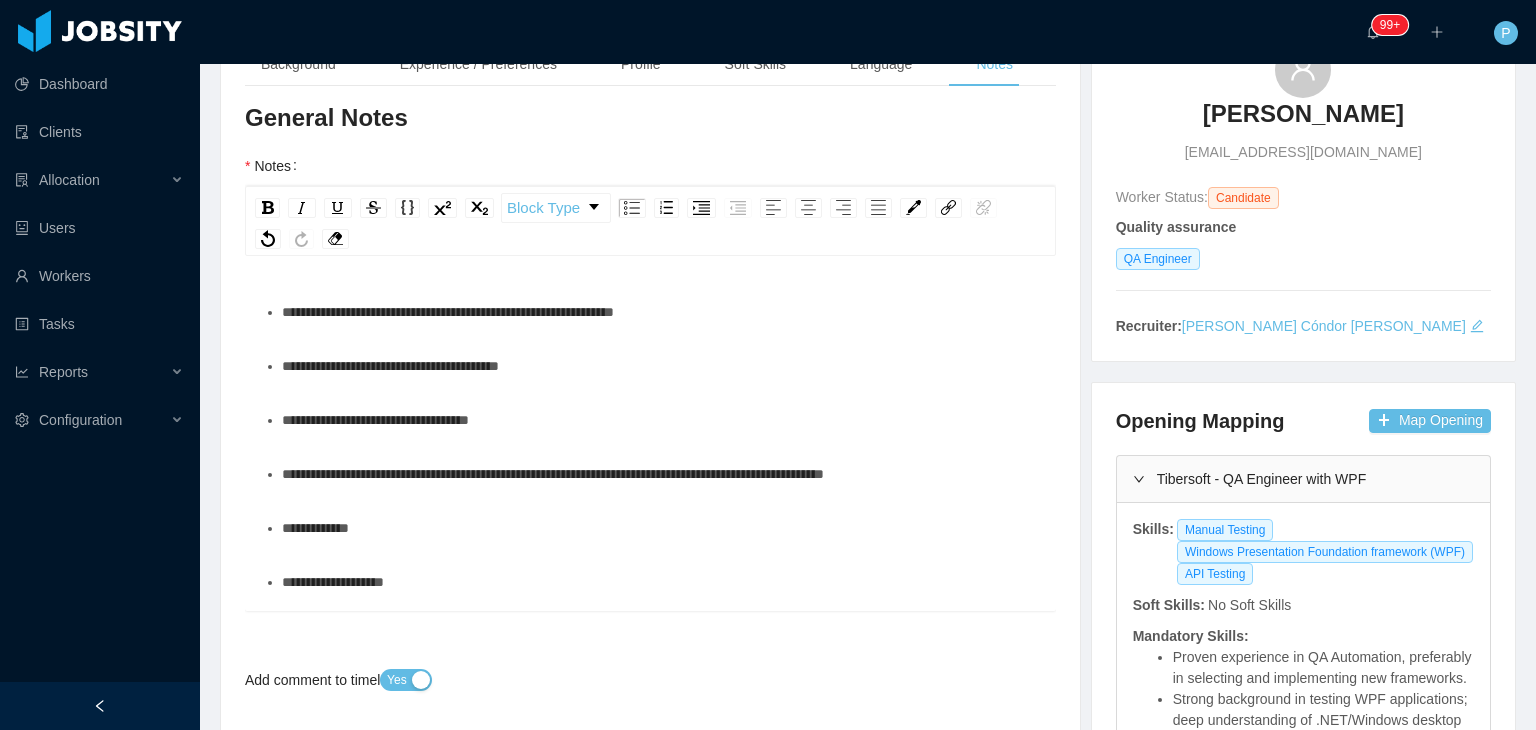 click on "**********" at bounding box center [375, 420] 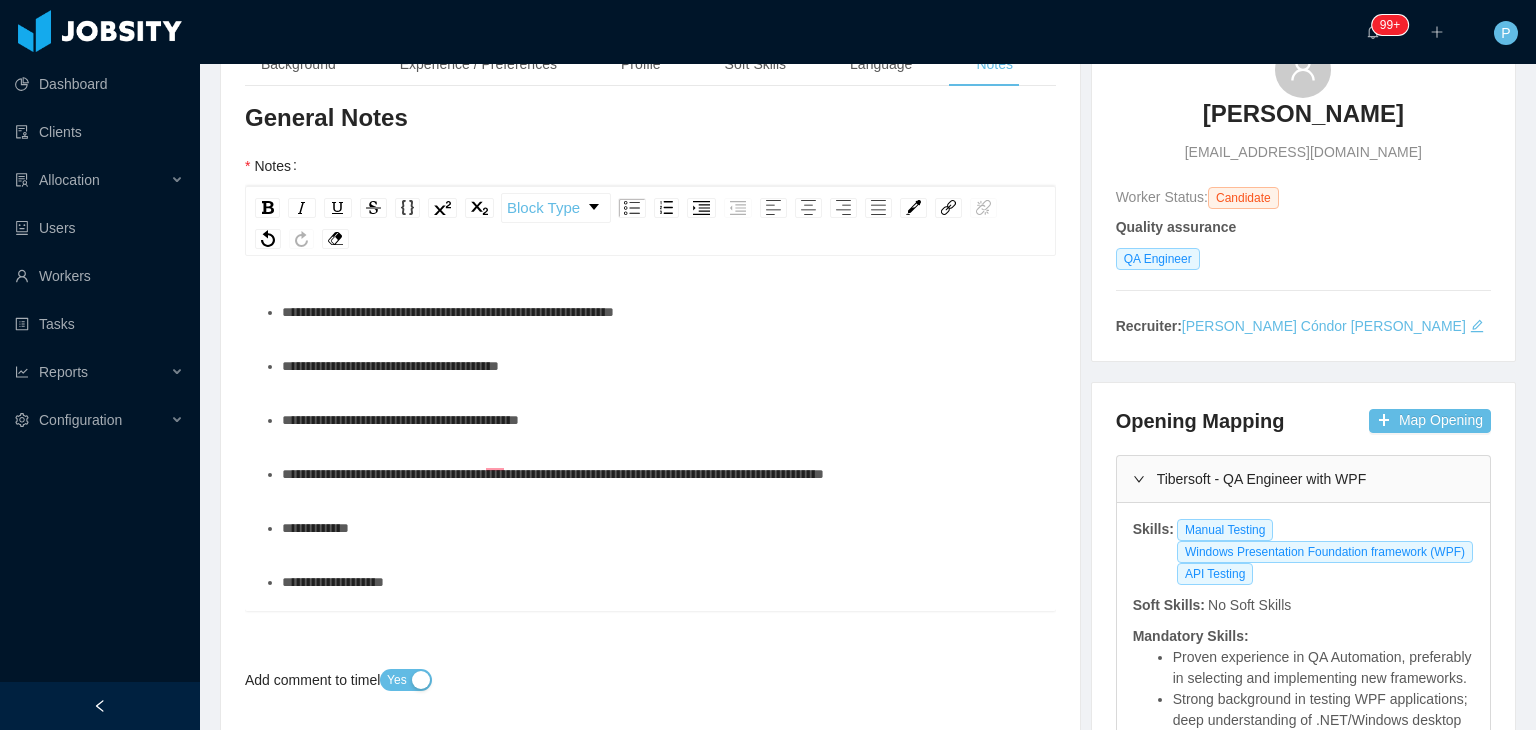 click on "**********" at bounding box center (661, 366) 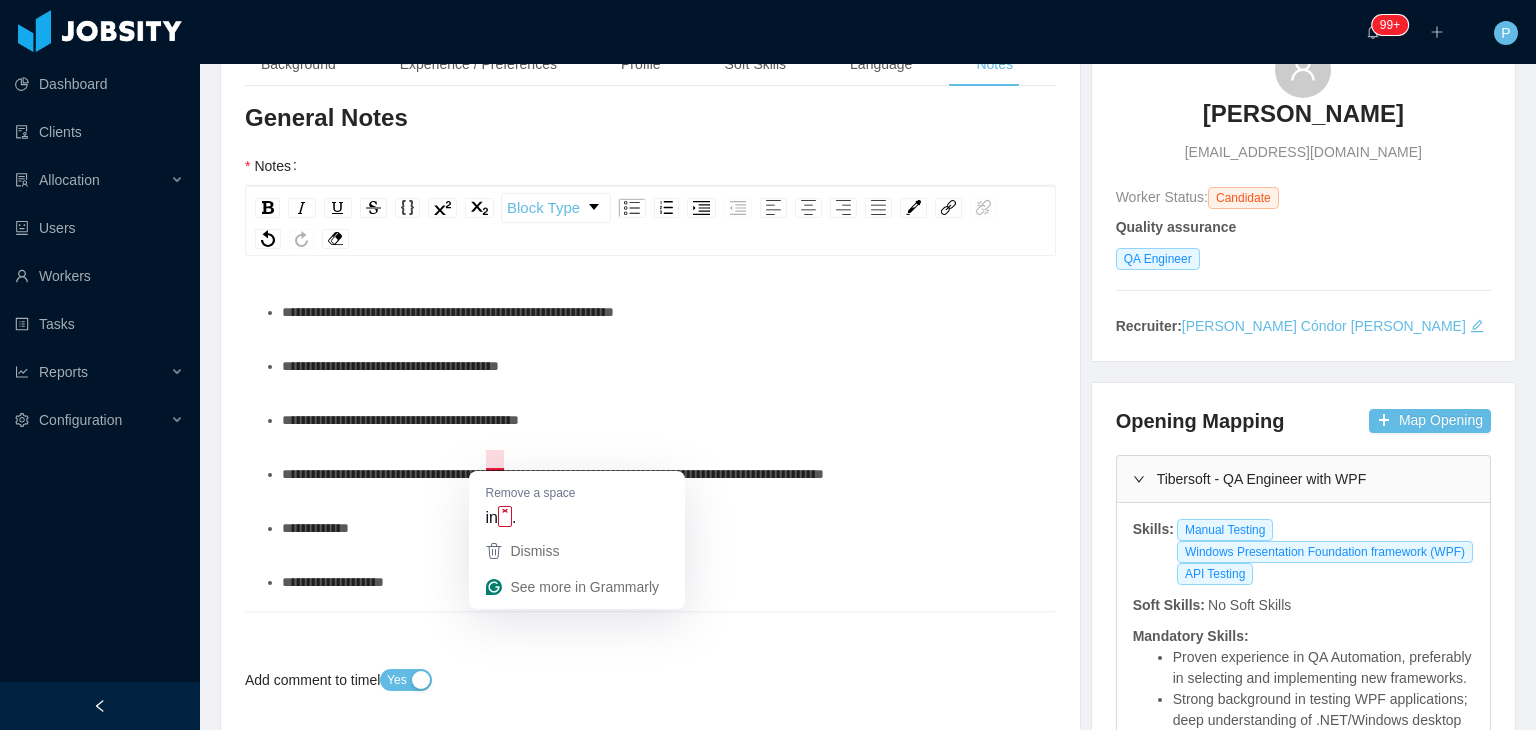 click on "**********" at bounding box center [400, 420] 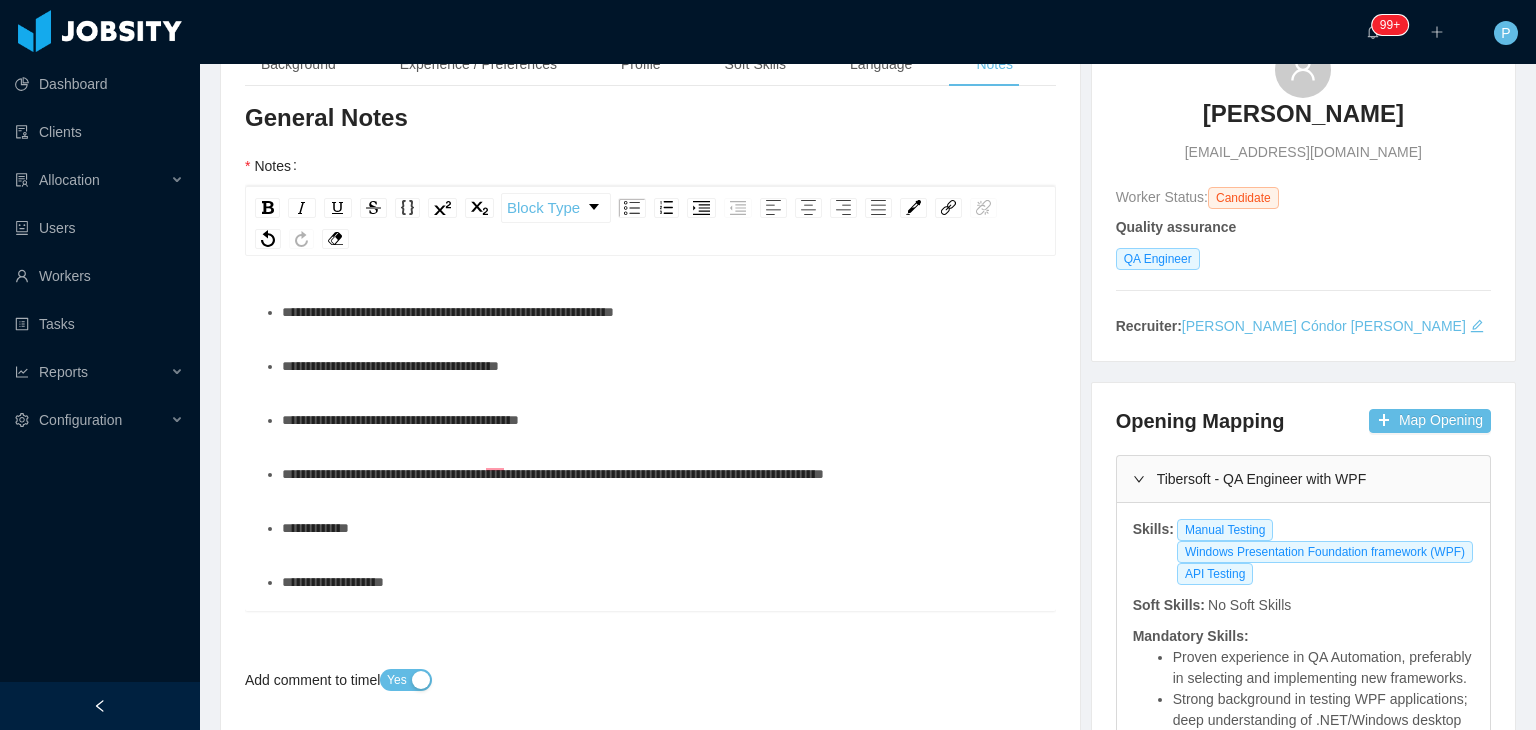 click on "**********" at bounding box center (661, 366) 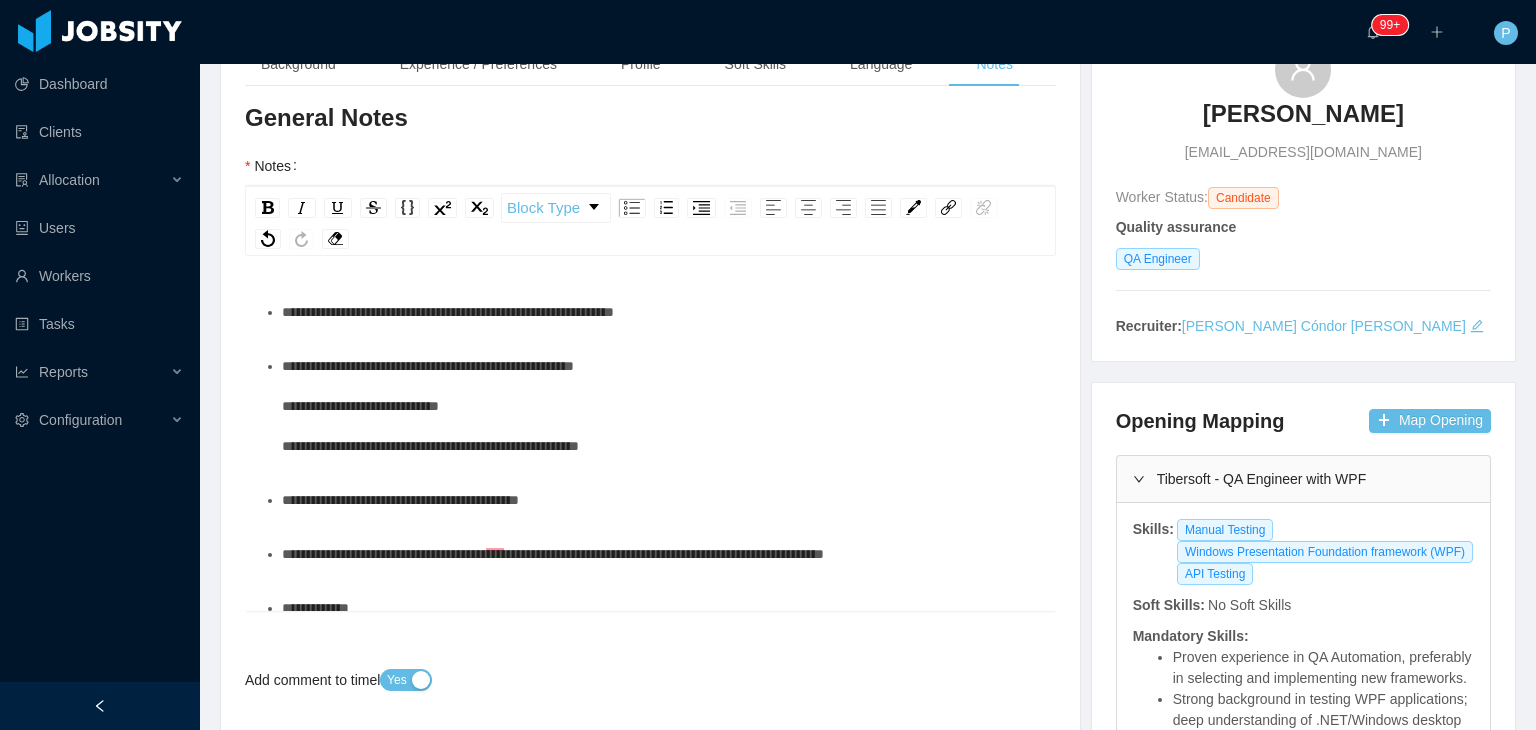 click on "**********" at bounding box center [661, 406] 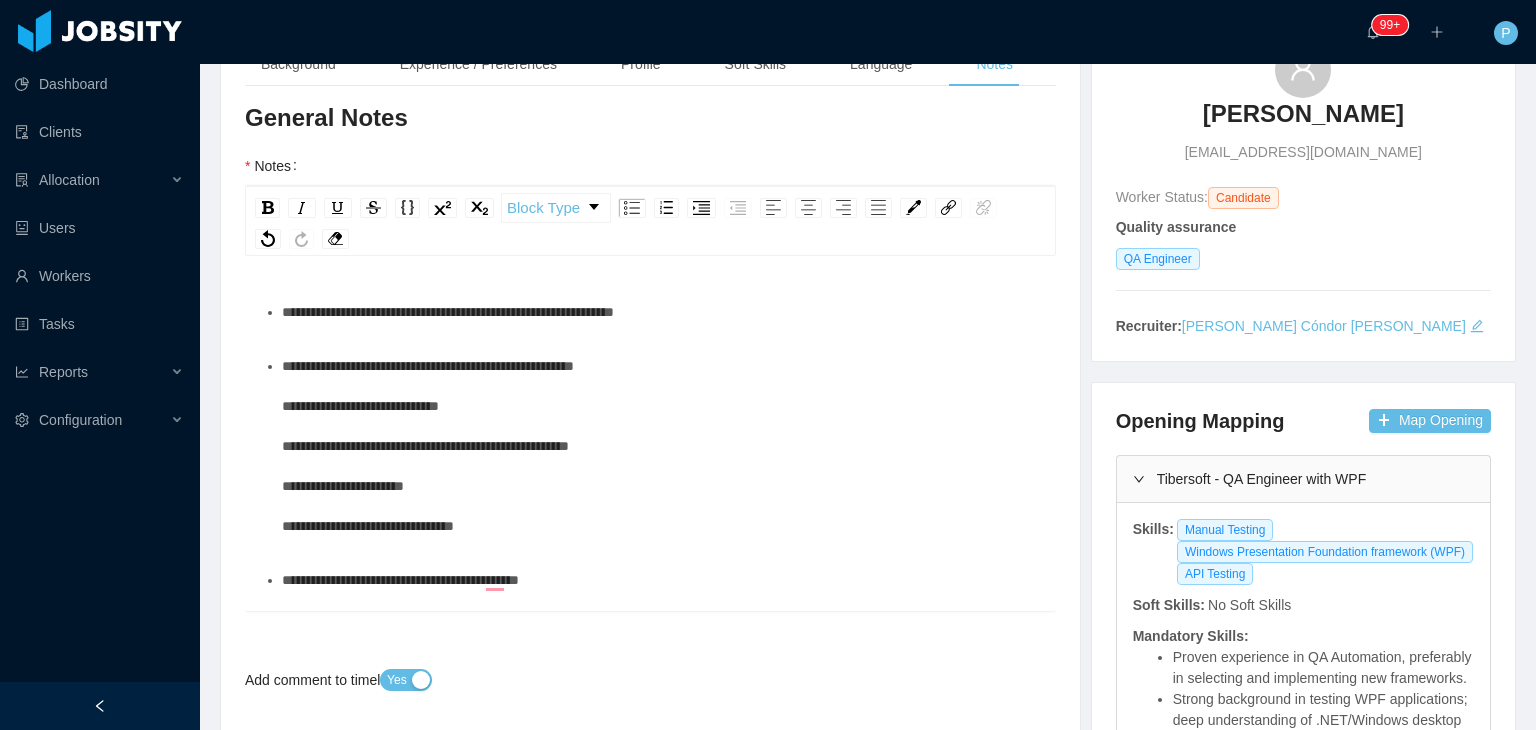 click on "**********" at bounding box center [428, 446] 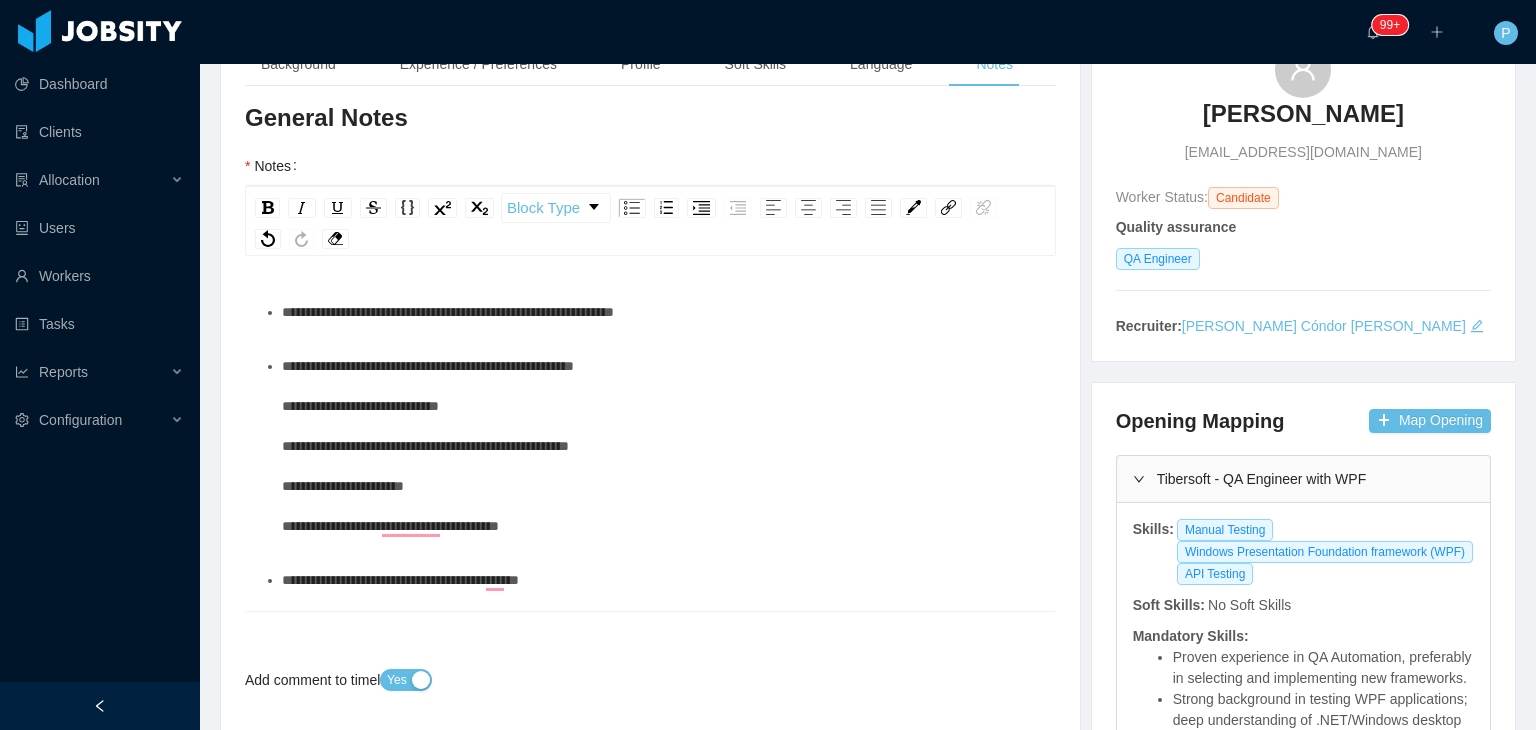 click on "**********" at bounding box center (661, 446) 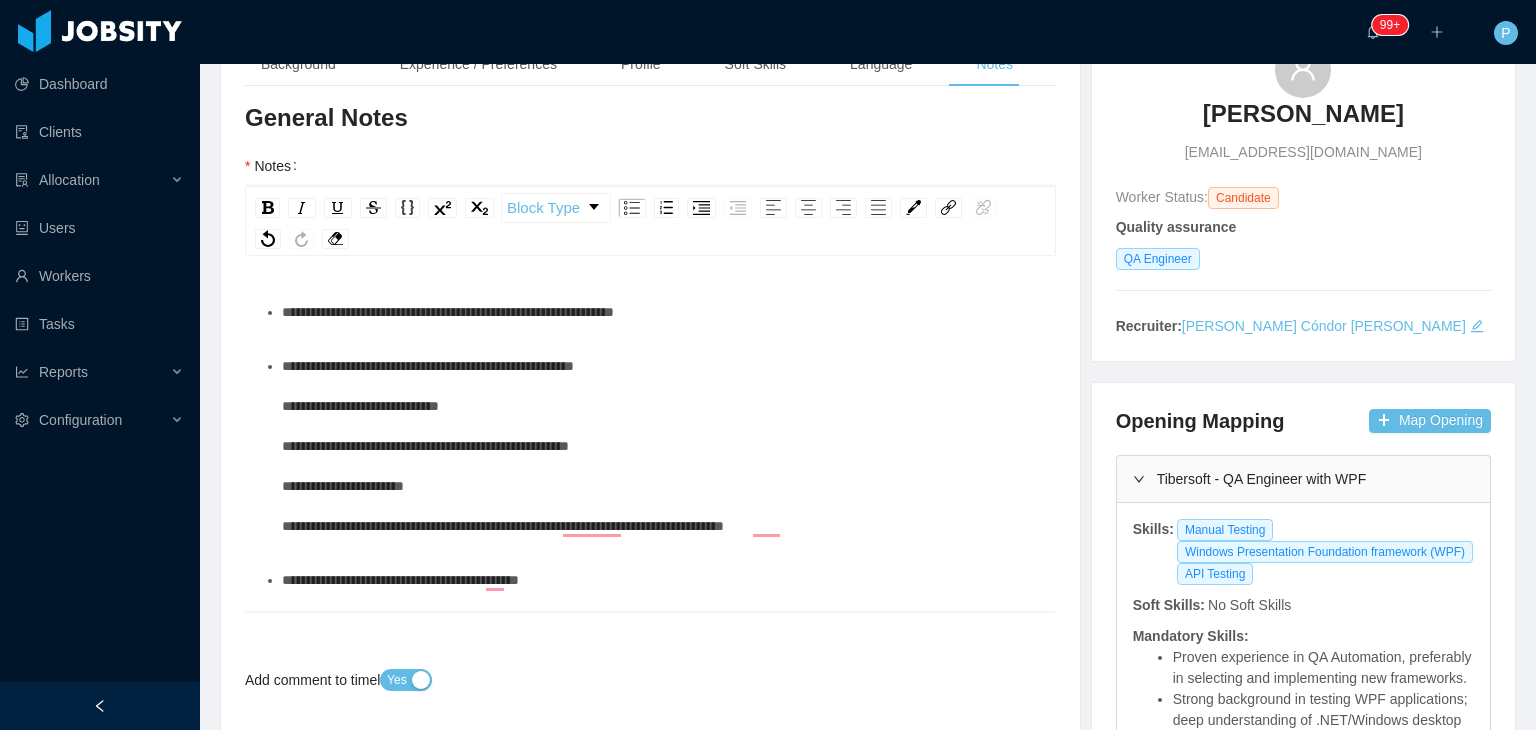 click on "**********" at bounding box center (661, 446) 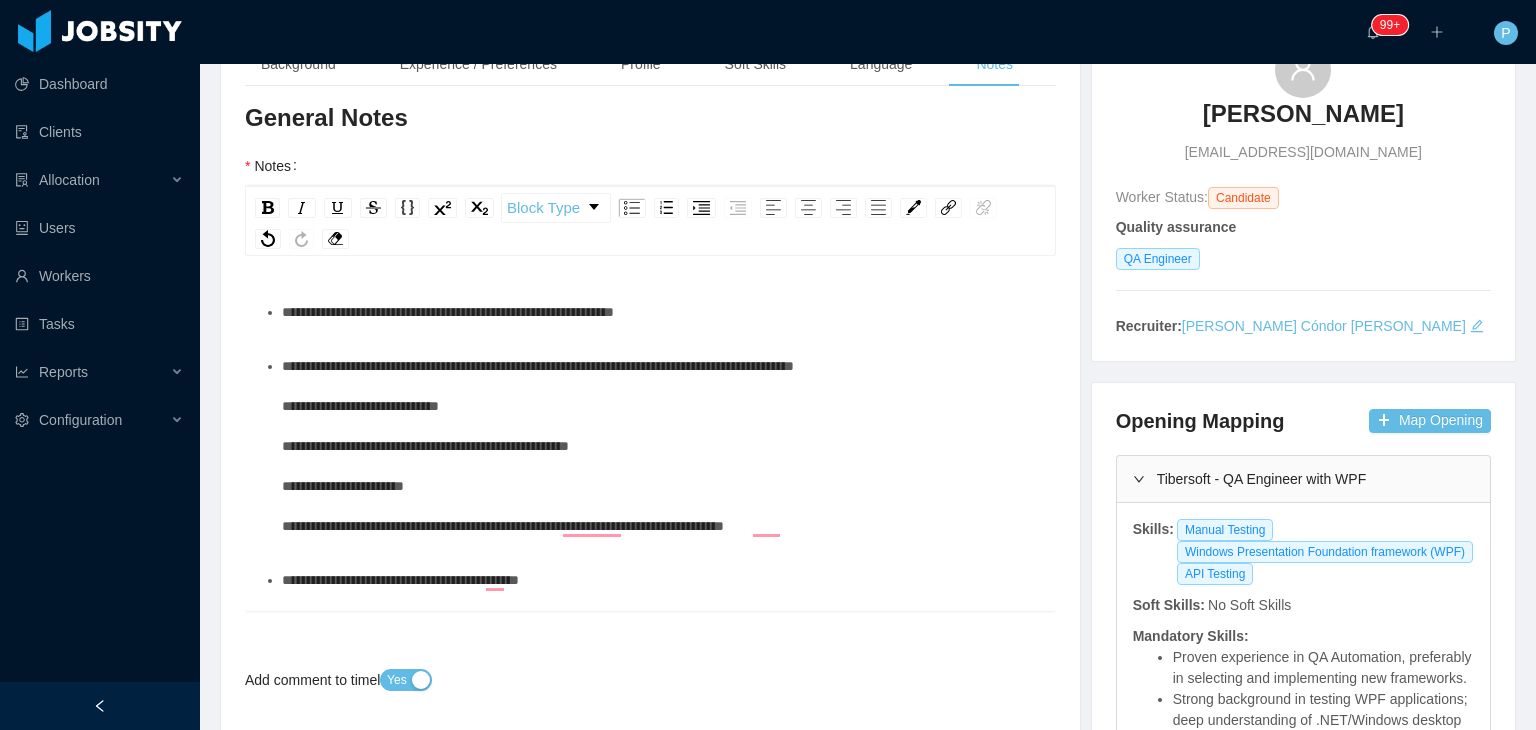 click on "**********" at bounding box center (661, 446) 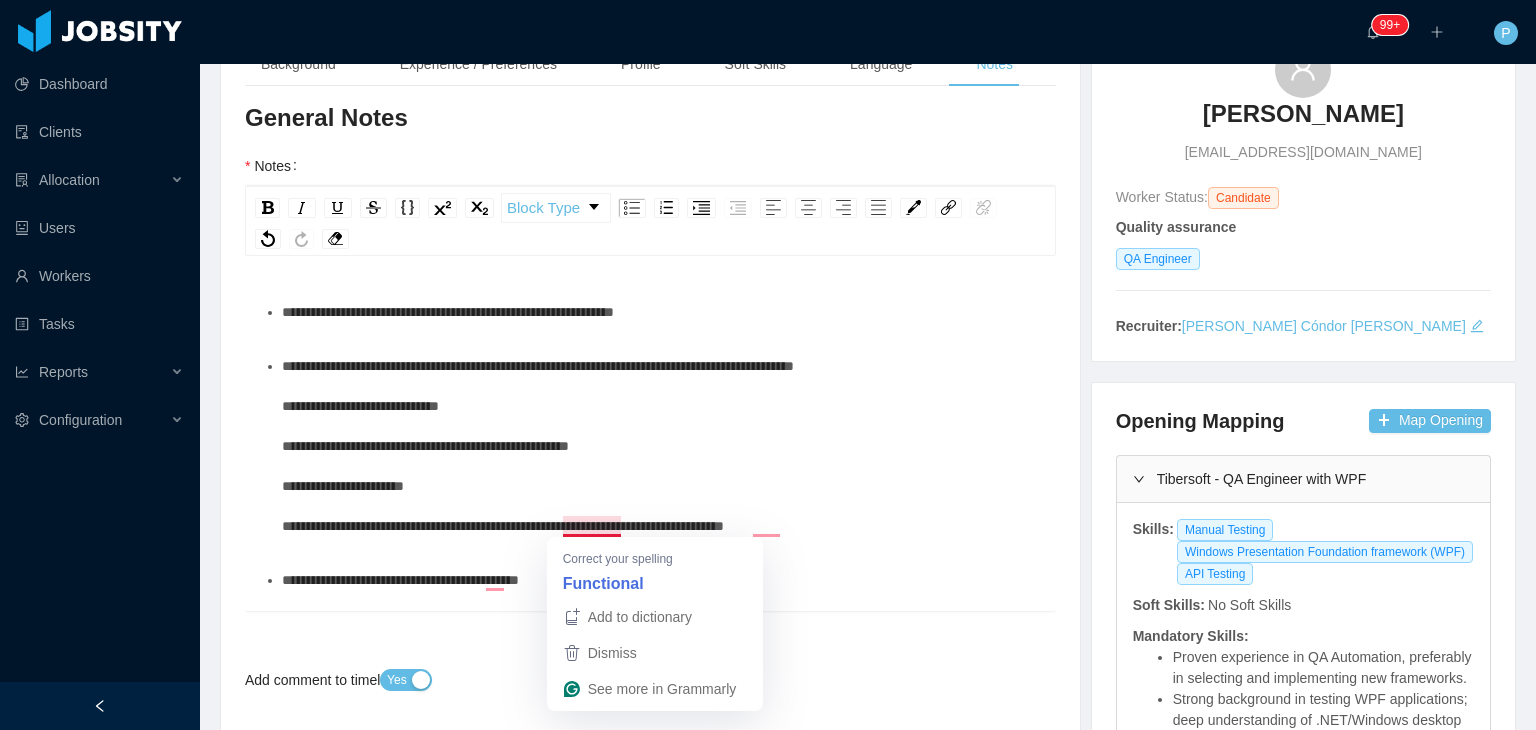 click on "**********" at bounding box center [538, 446] 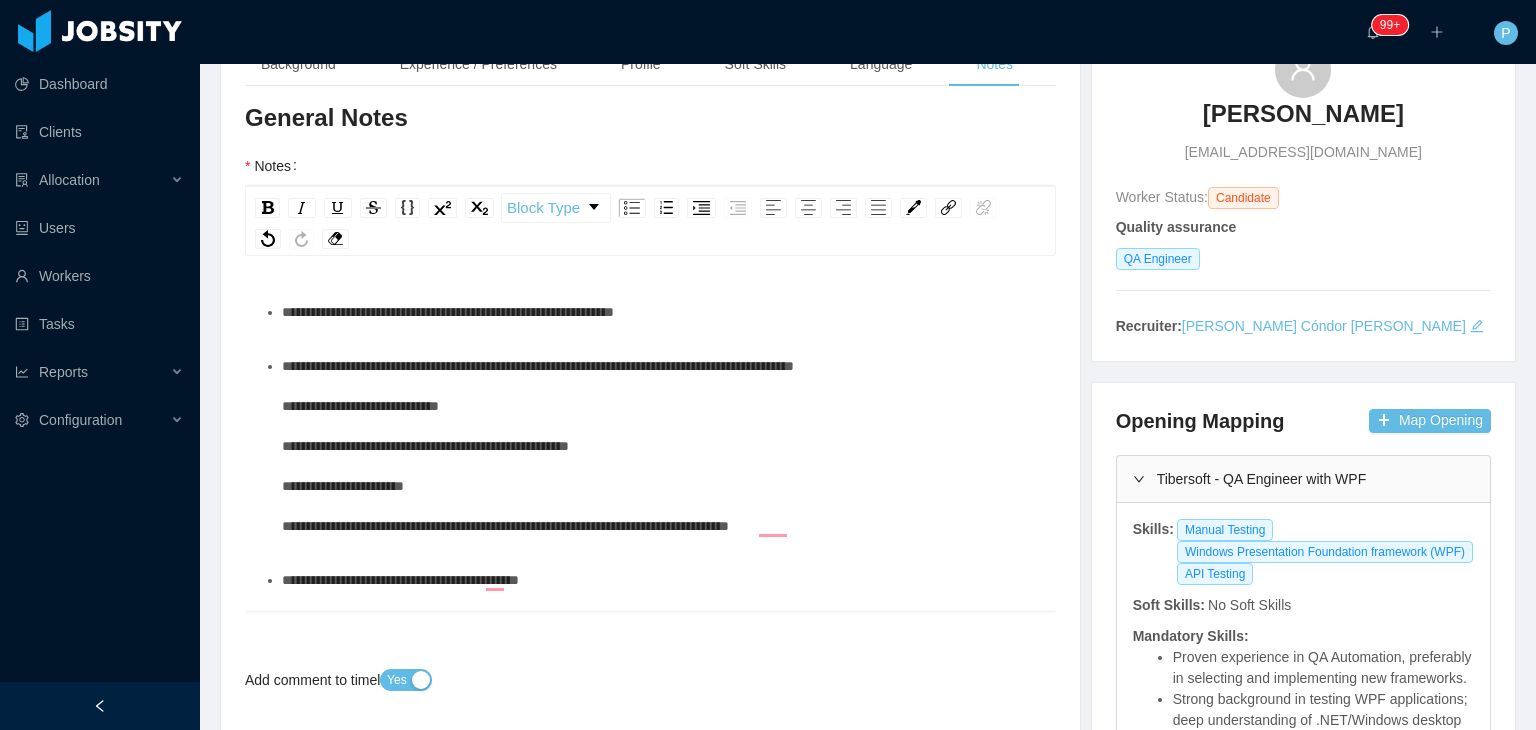 click on "**********" at bounding box center (661, 446) 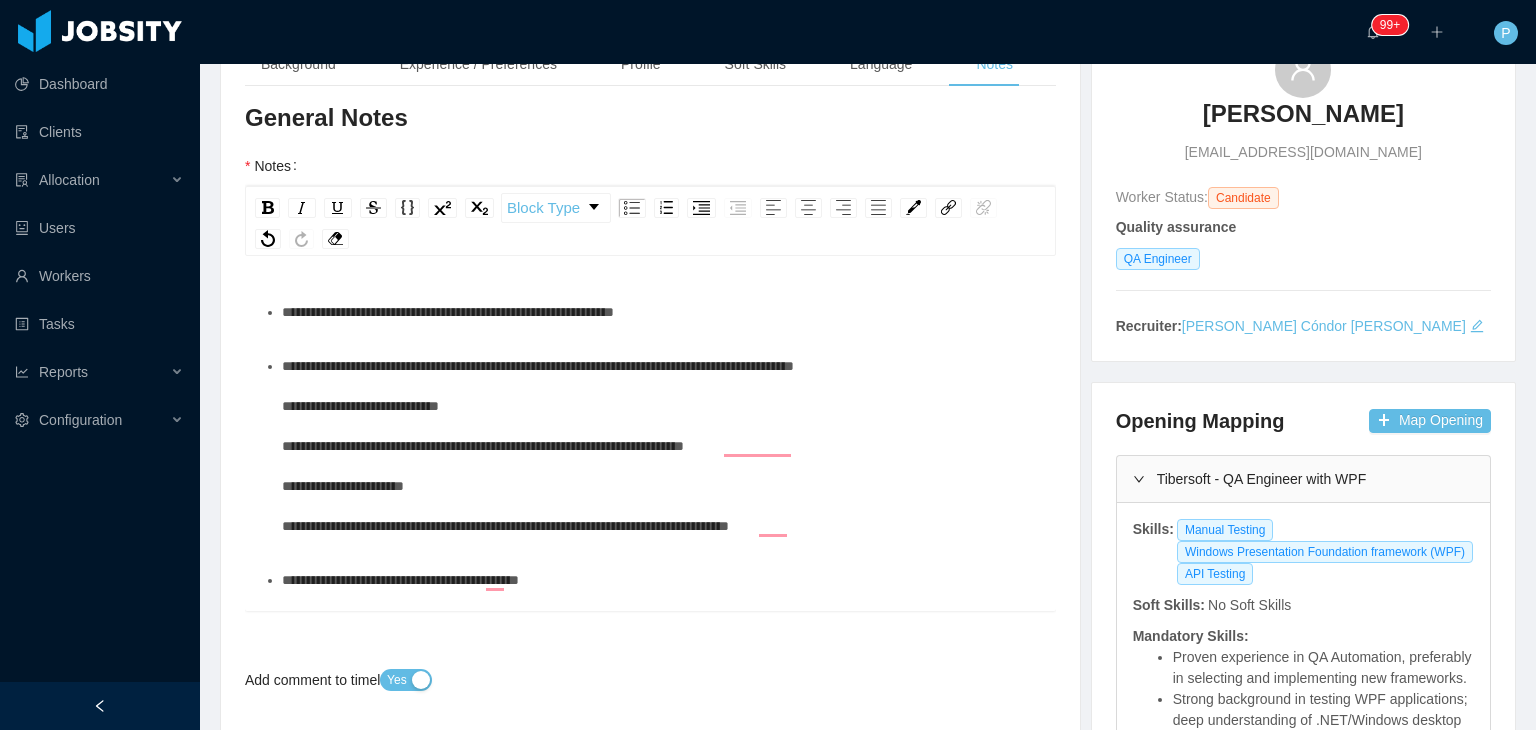 click on "**********" at bounding box center (661, 446) 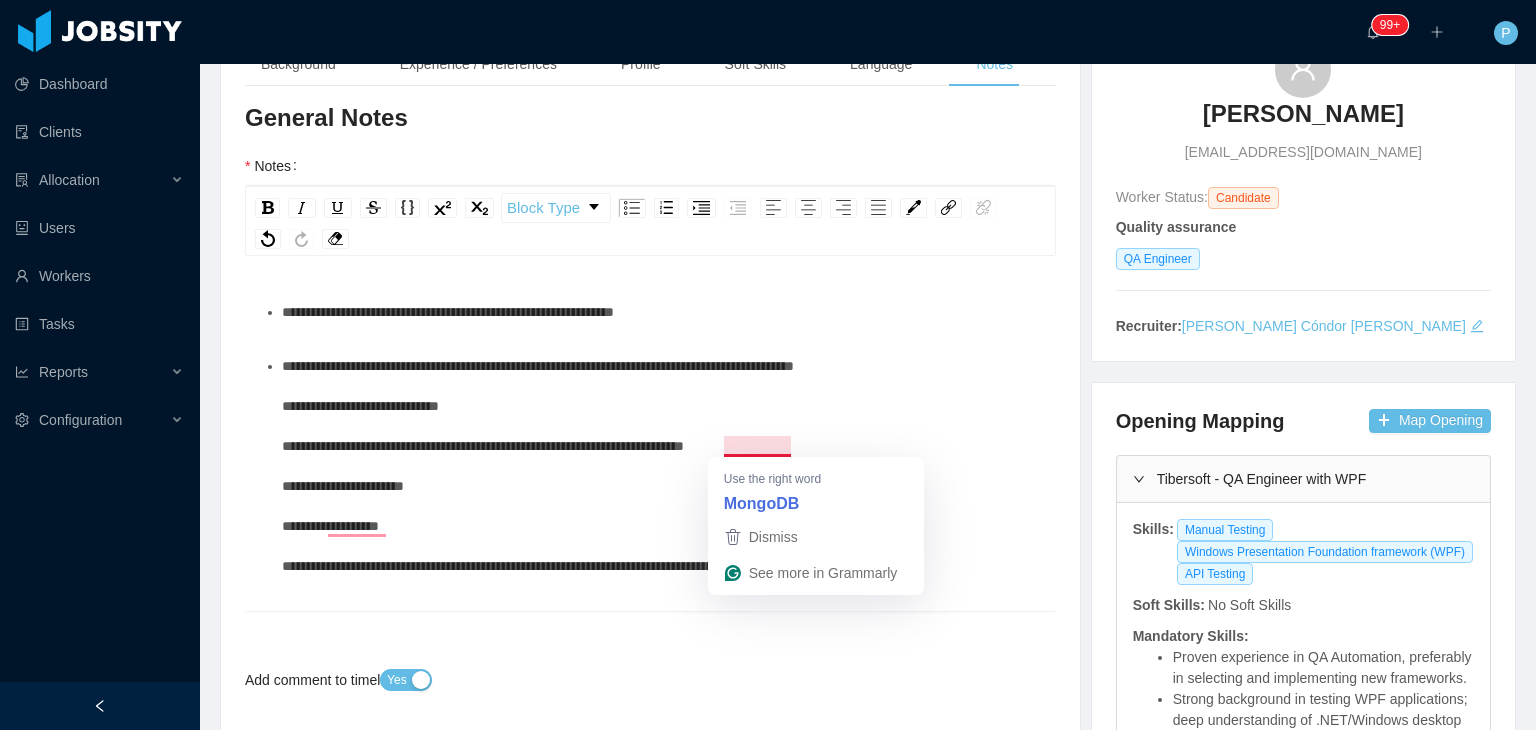 click on "Use the right word MongoDB" at bounding box center [816, 488] 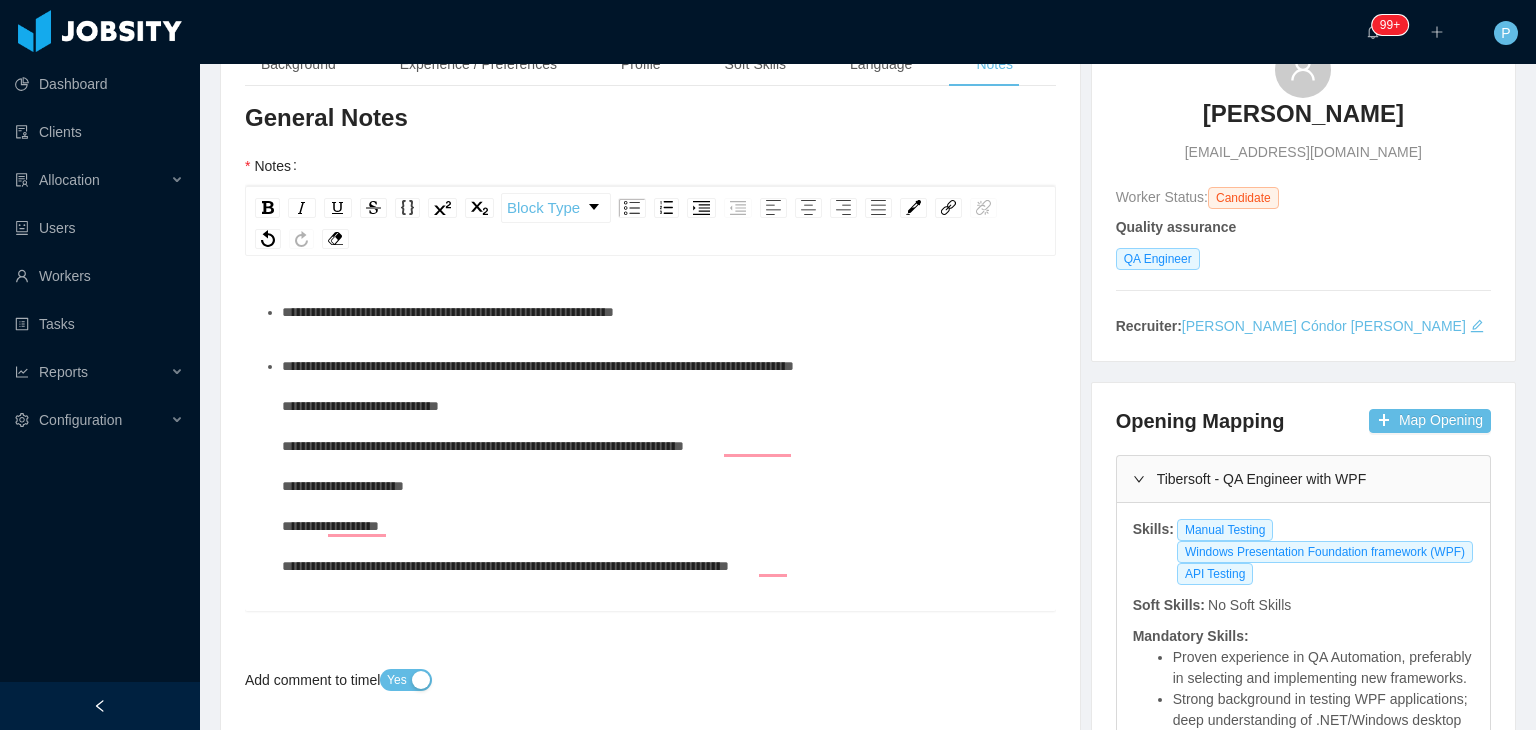 click on "**********" at bounding box center (661, 466) 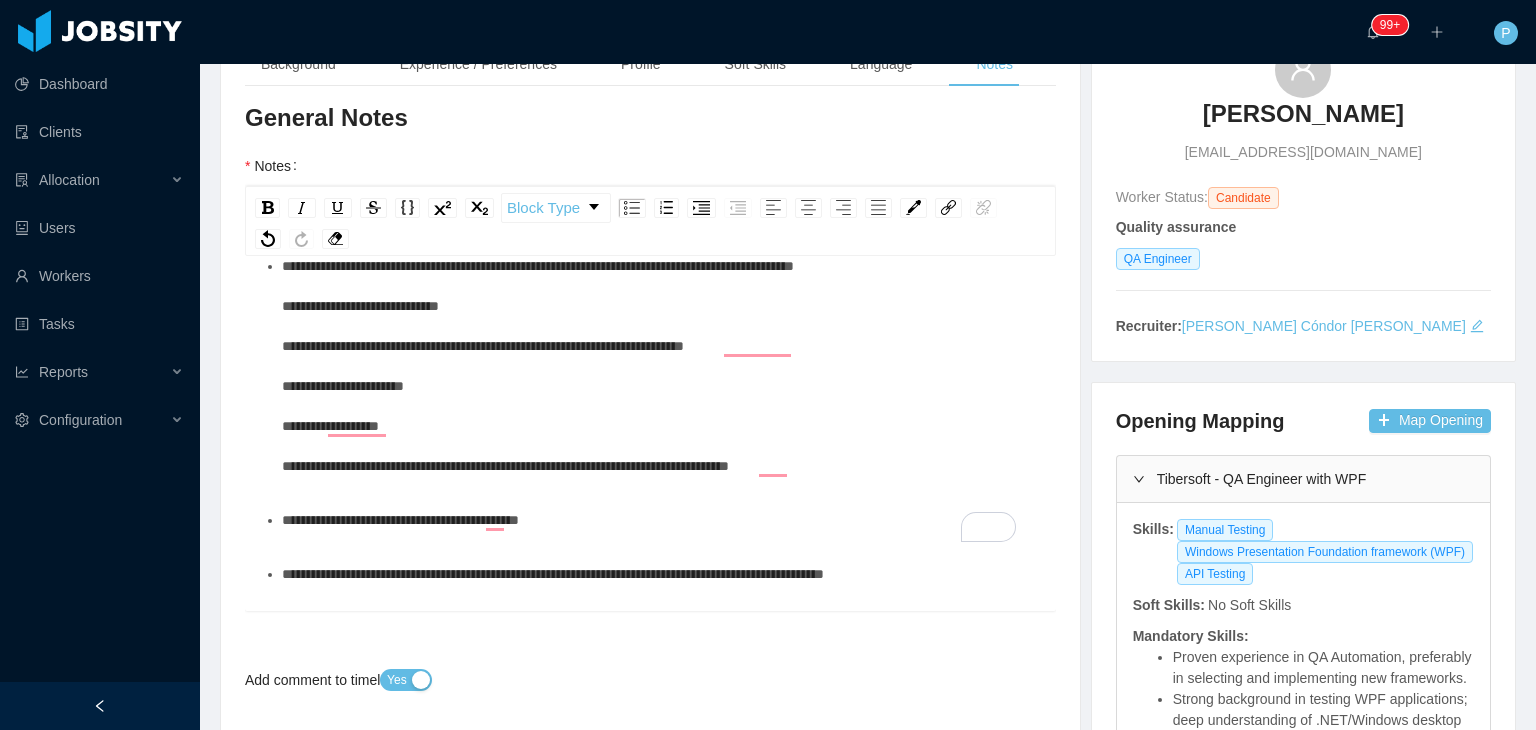 scroll, scrollTop: 172, scrollLeft: 0, axis: vertical 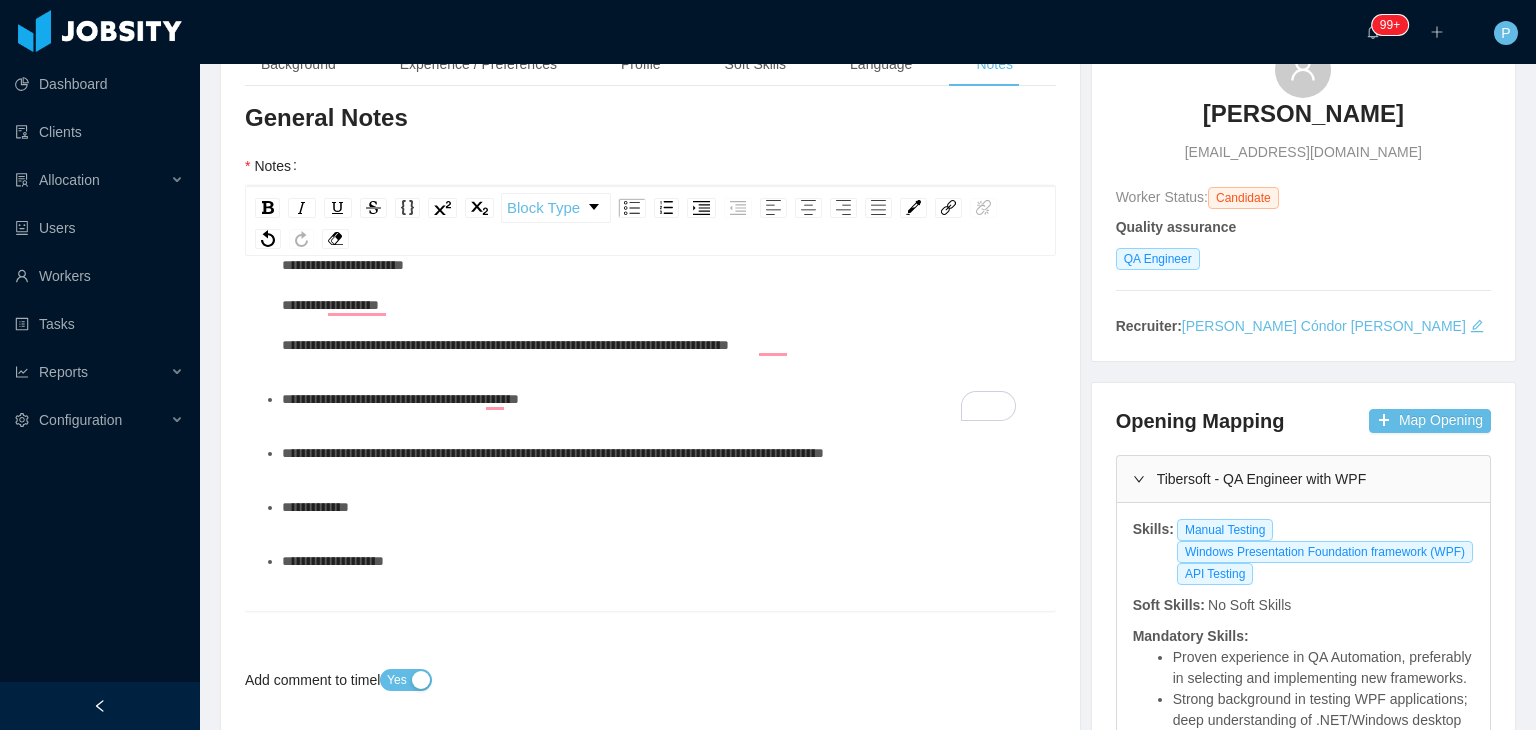 click on "**********" at bounding box center (553, 453) 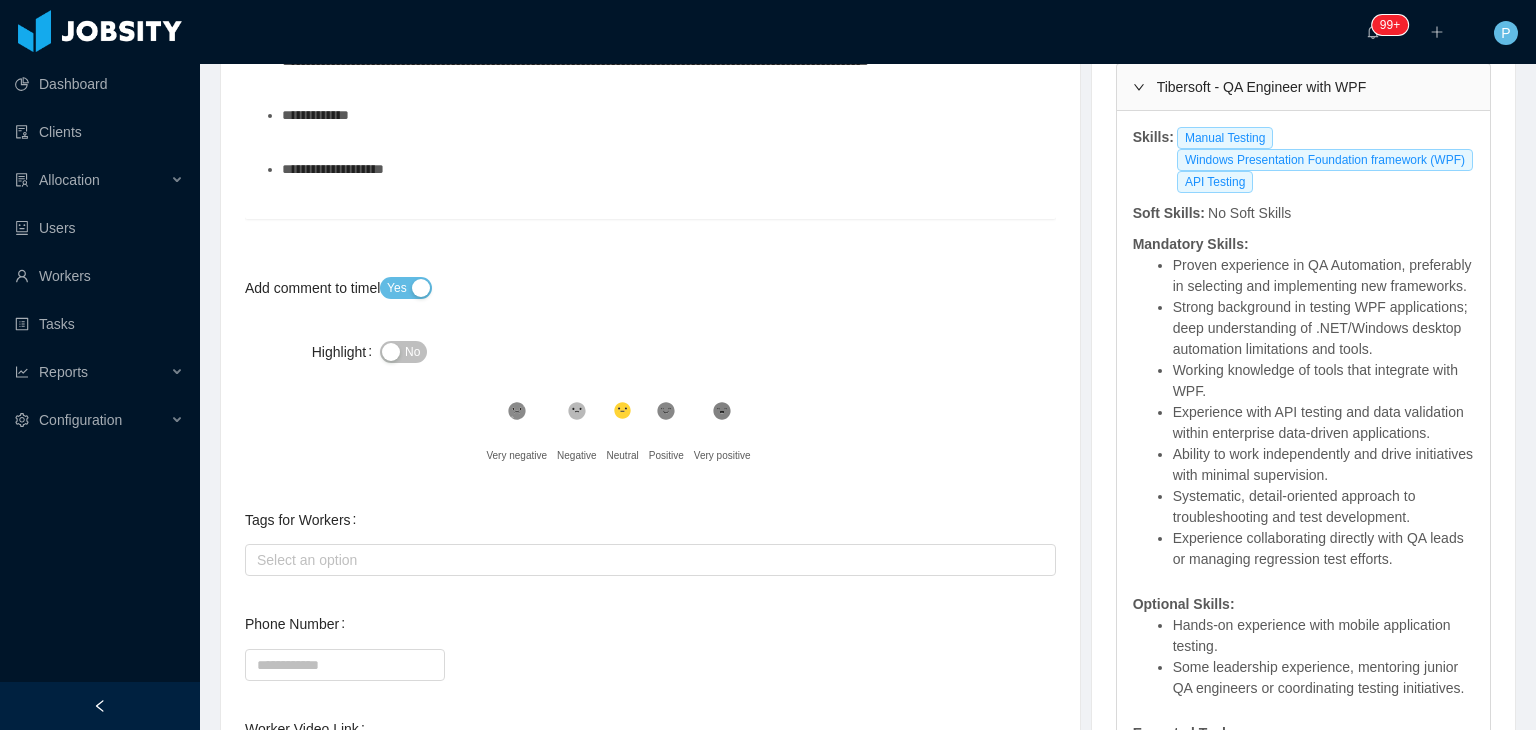 scroll, scrollTop: 583, scrollLeft: 0, axis: vertical 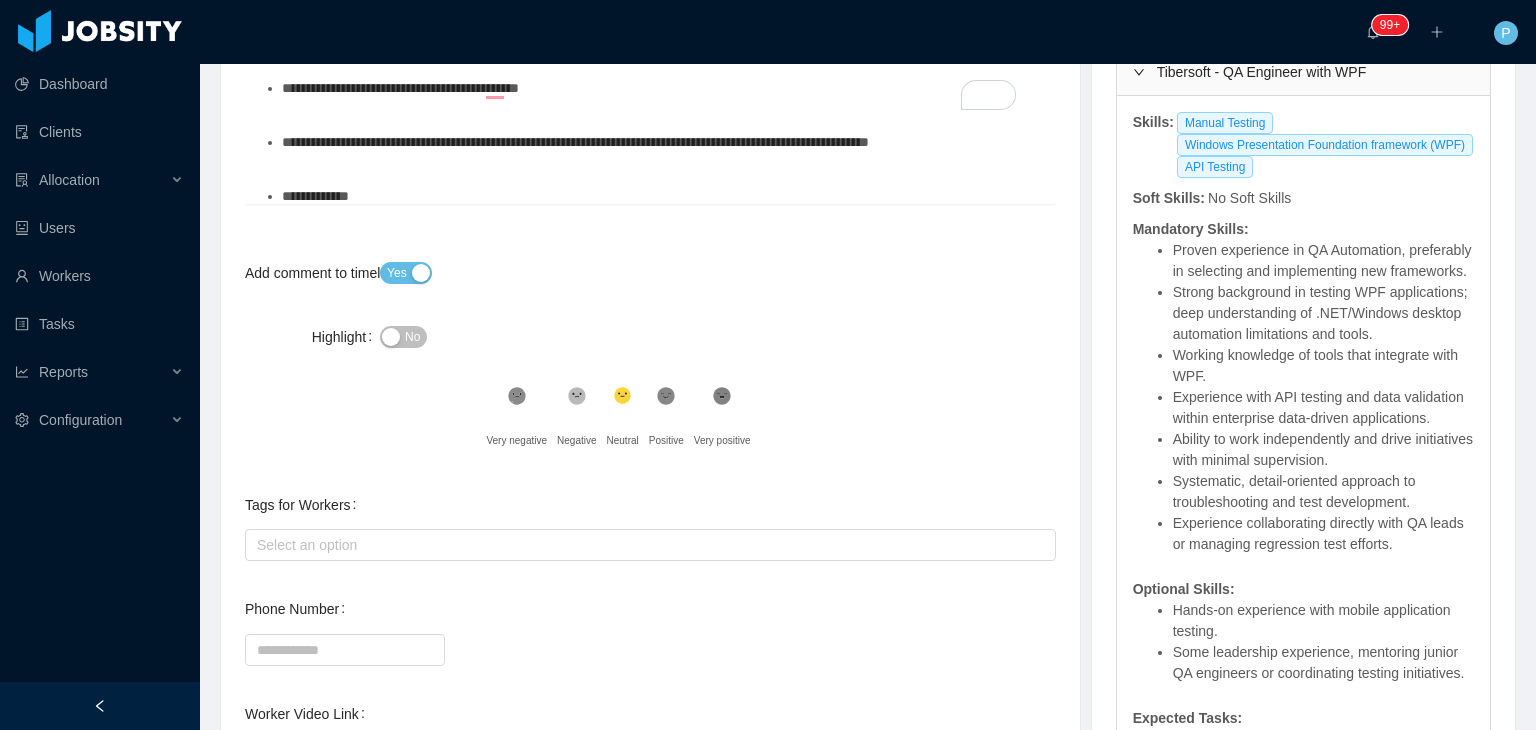 click on "**********" at bounding box center (575, 142) 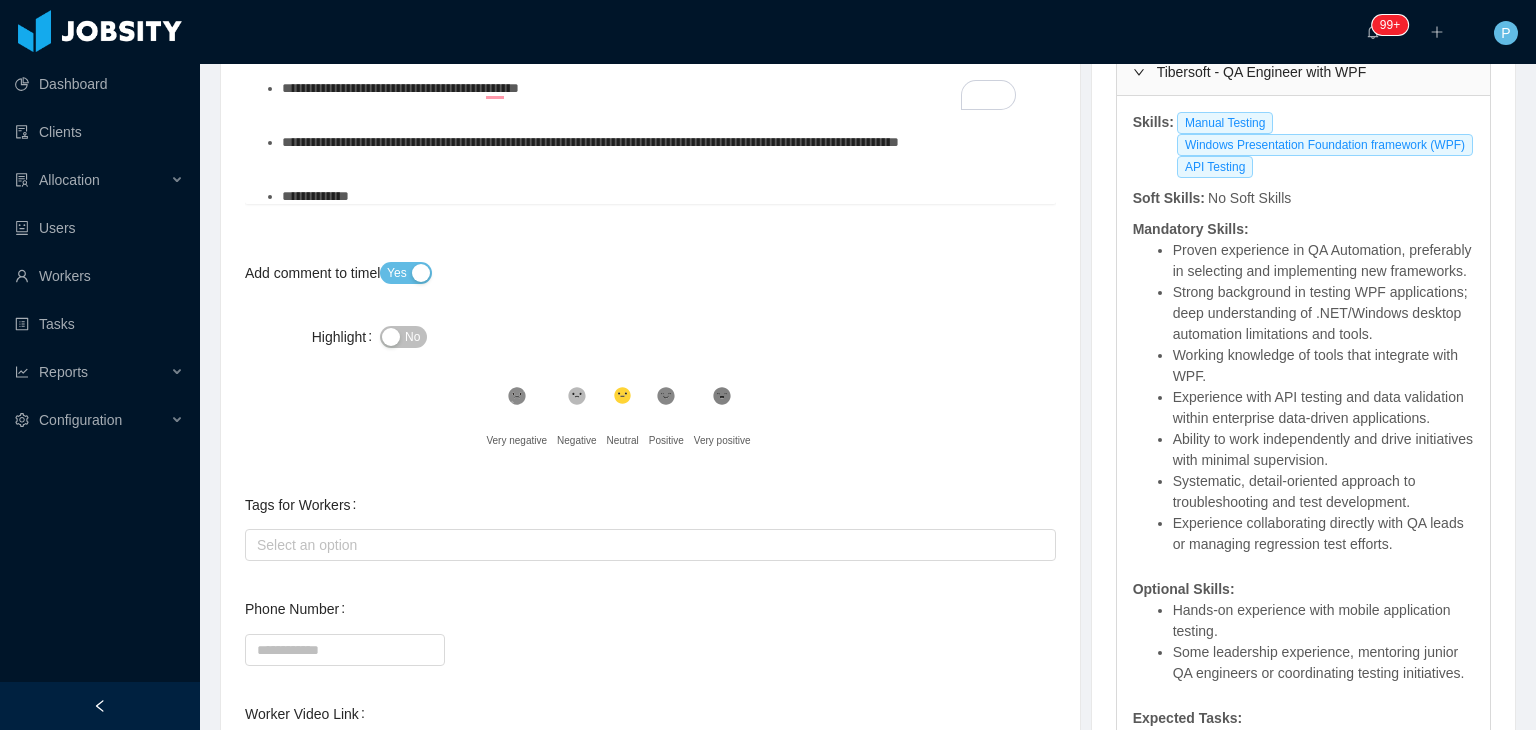 click on "**********" at bounding box center [590, 142] 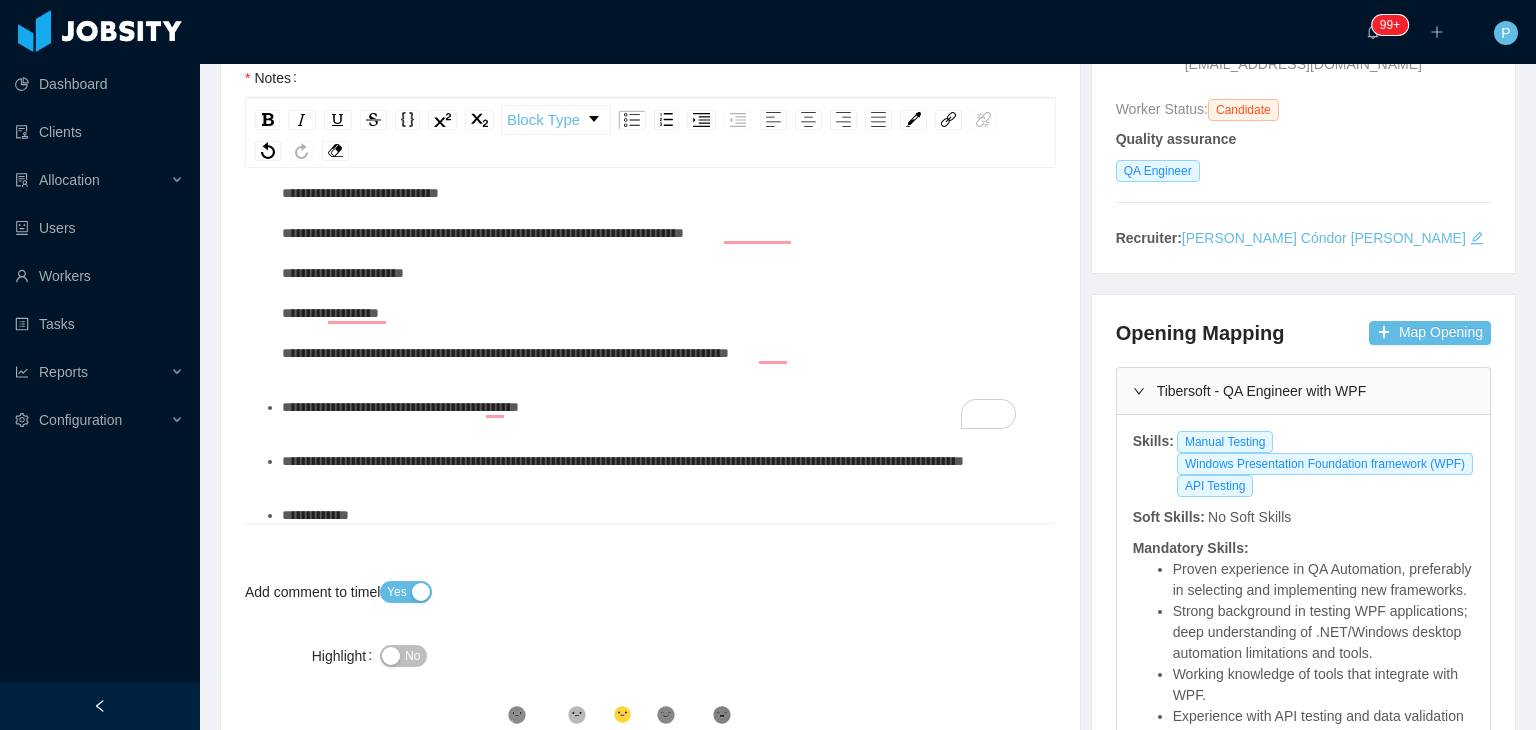 scroll, scrollTop: 258, scrollLeft: 0, axis: vertical 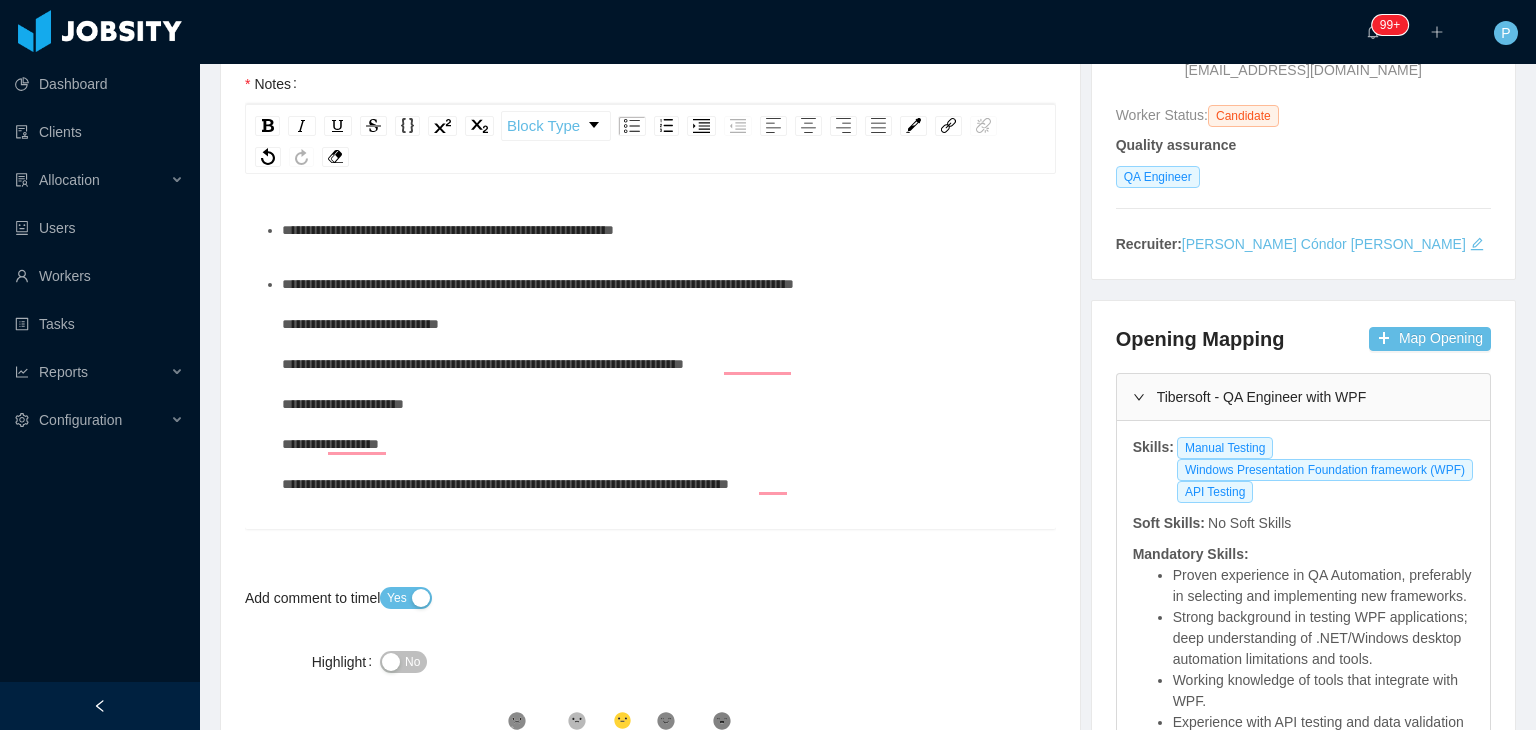 click on "**********" at bounding box center (661, 384) 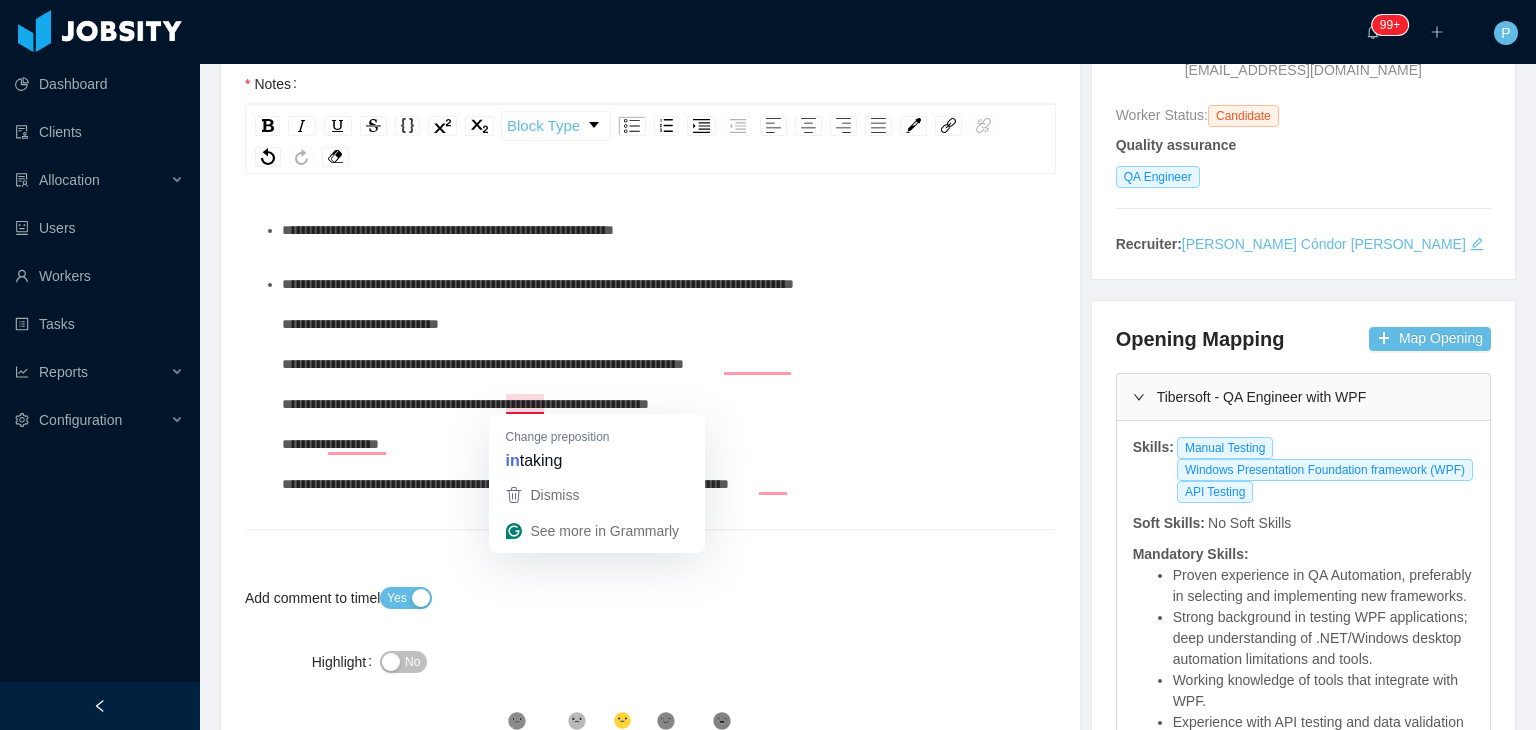 click on "**********" at bounding box center [538, 384] 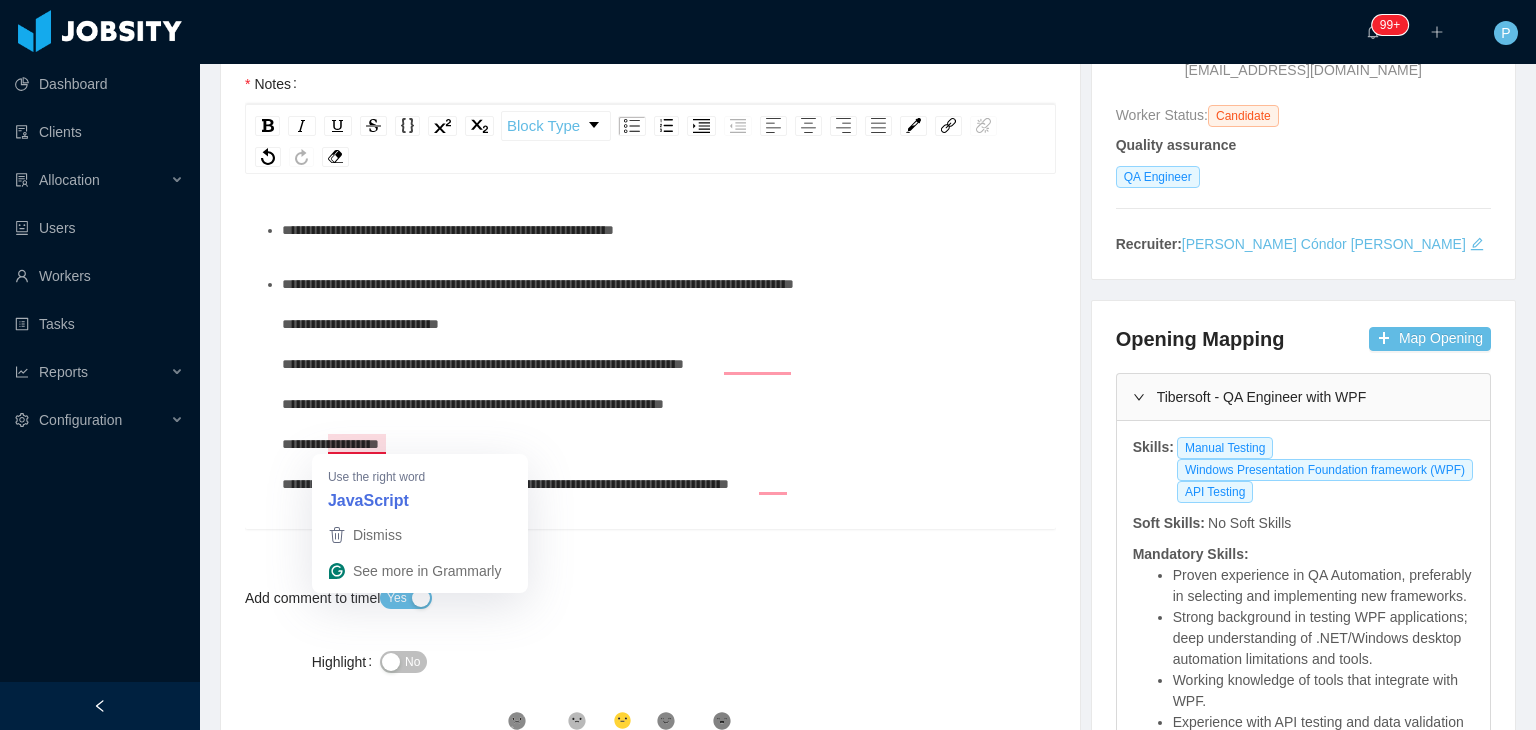 click on "**********" at bounding box center (538, 384) 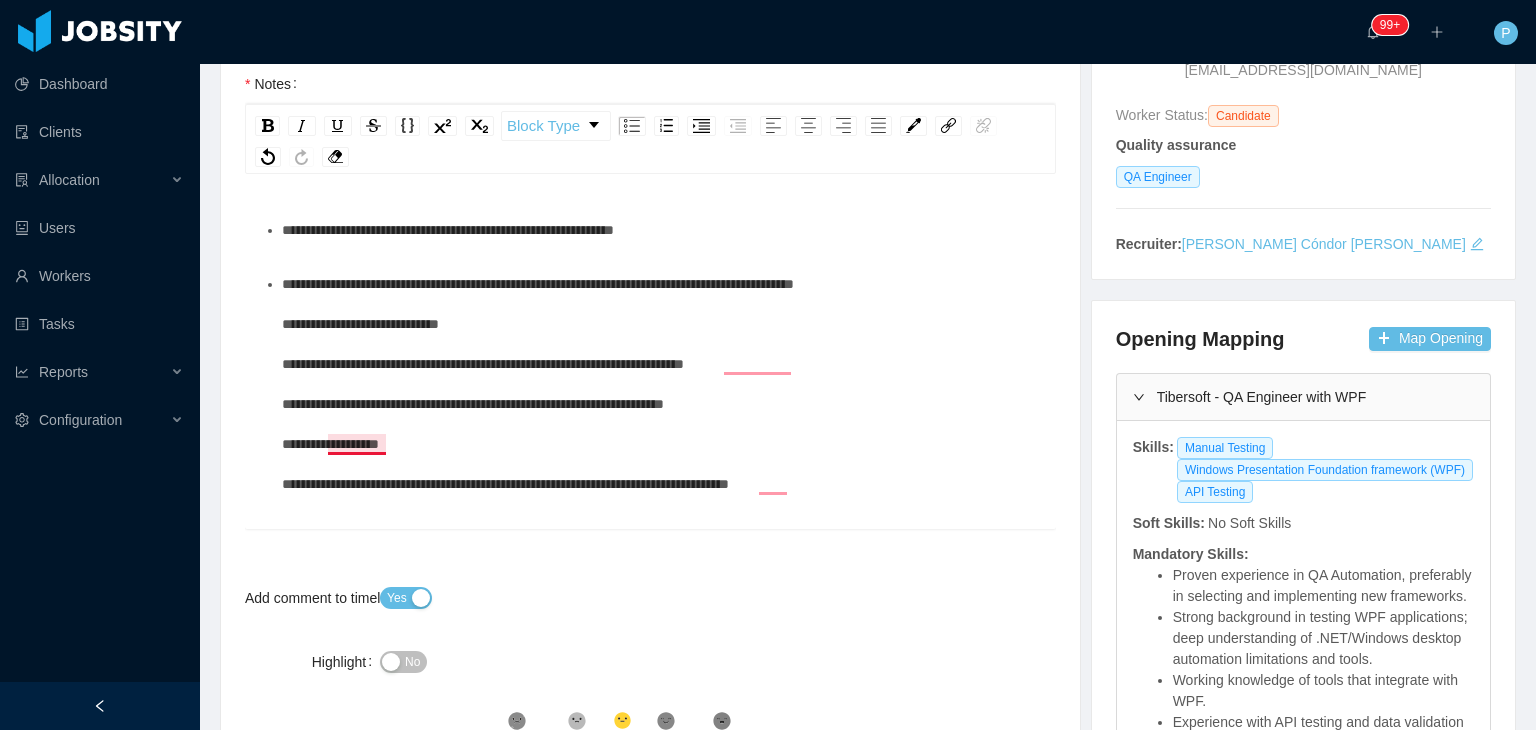 click on "**********" at bounding box center [661, 384] 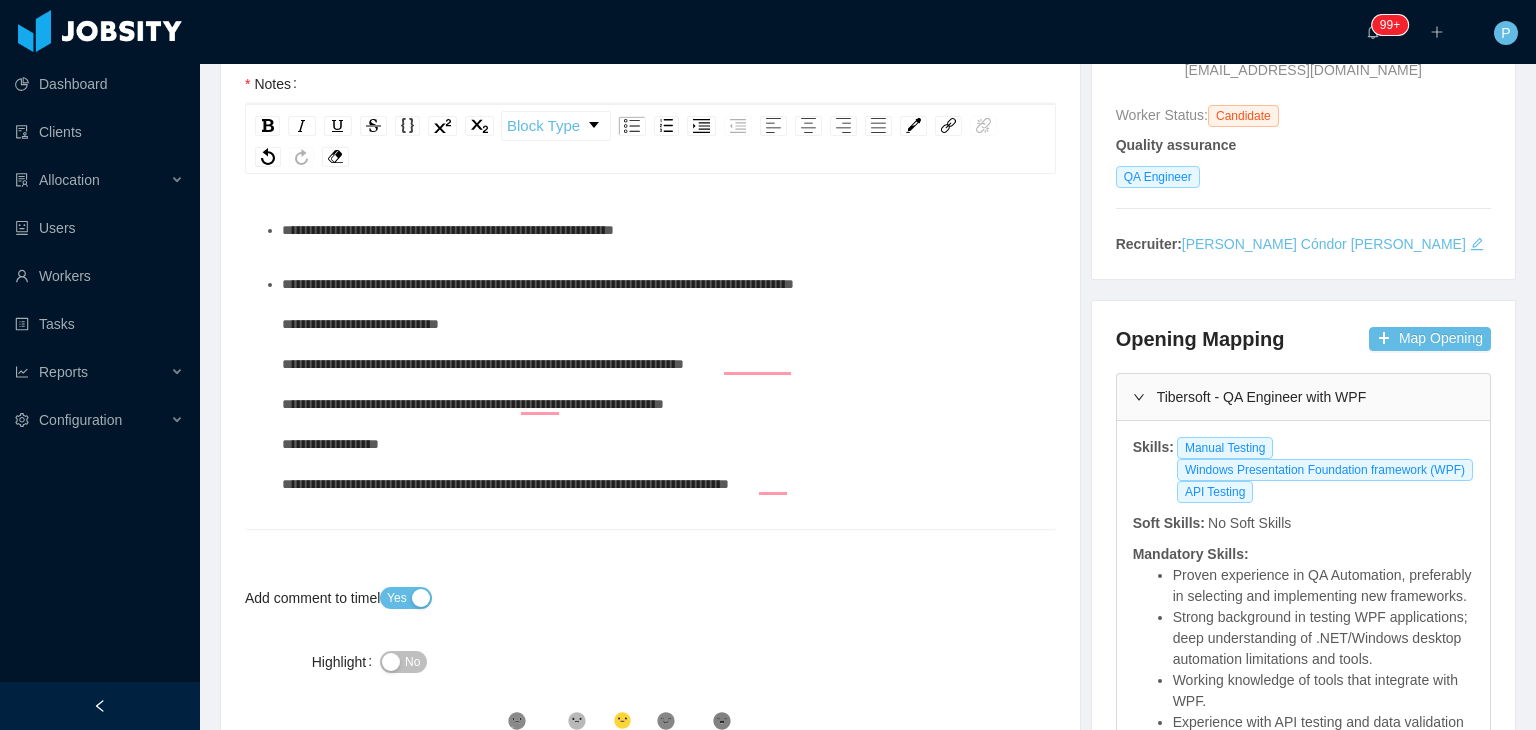 click on "**********" at bounding box center (661, 230) 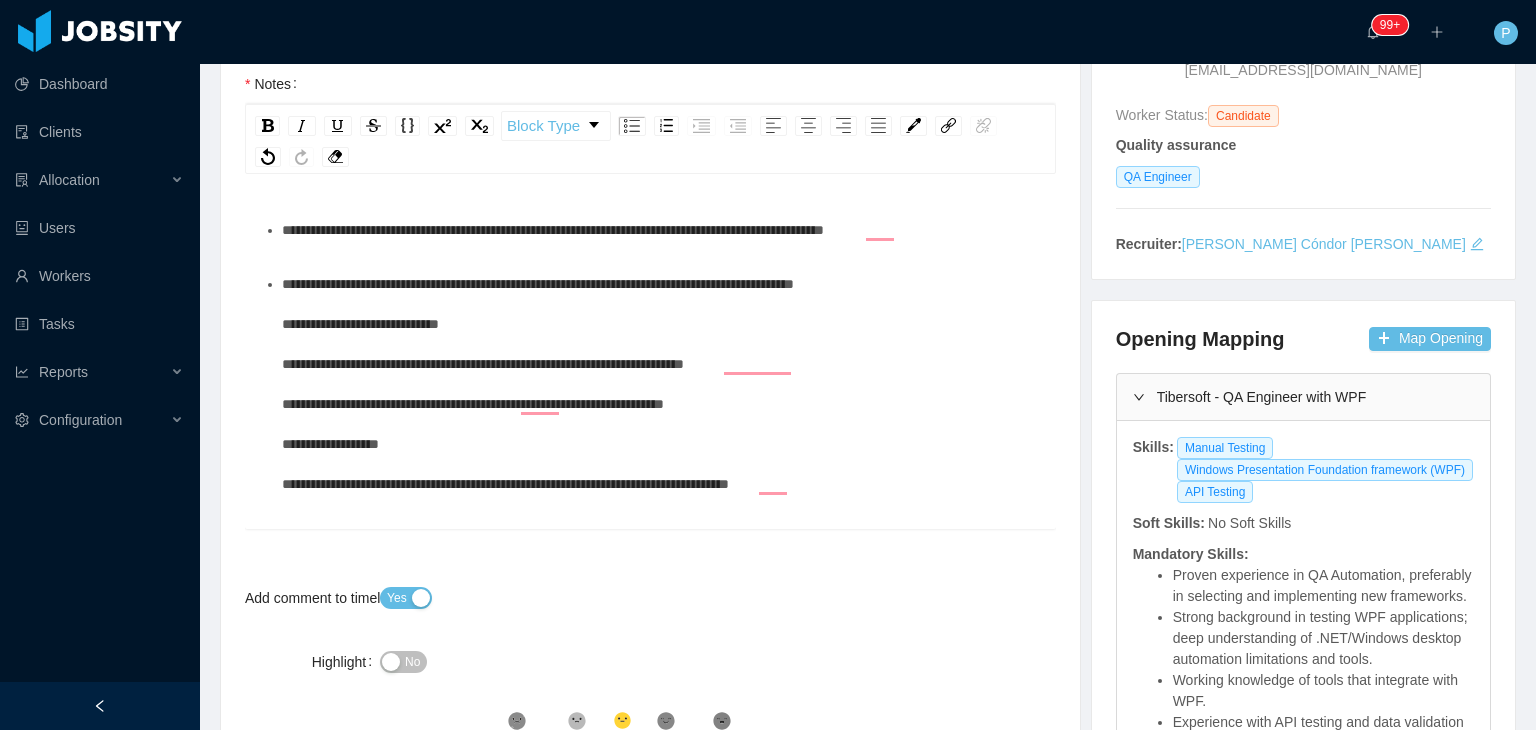 scroll, scrollTop: 69, scrollLeft: 0, axis: vertical 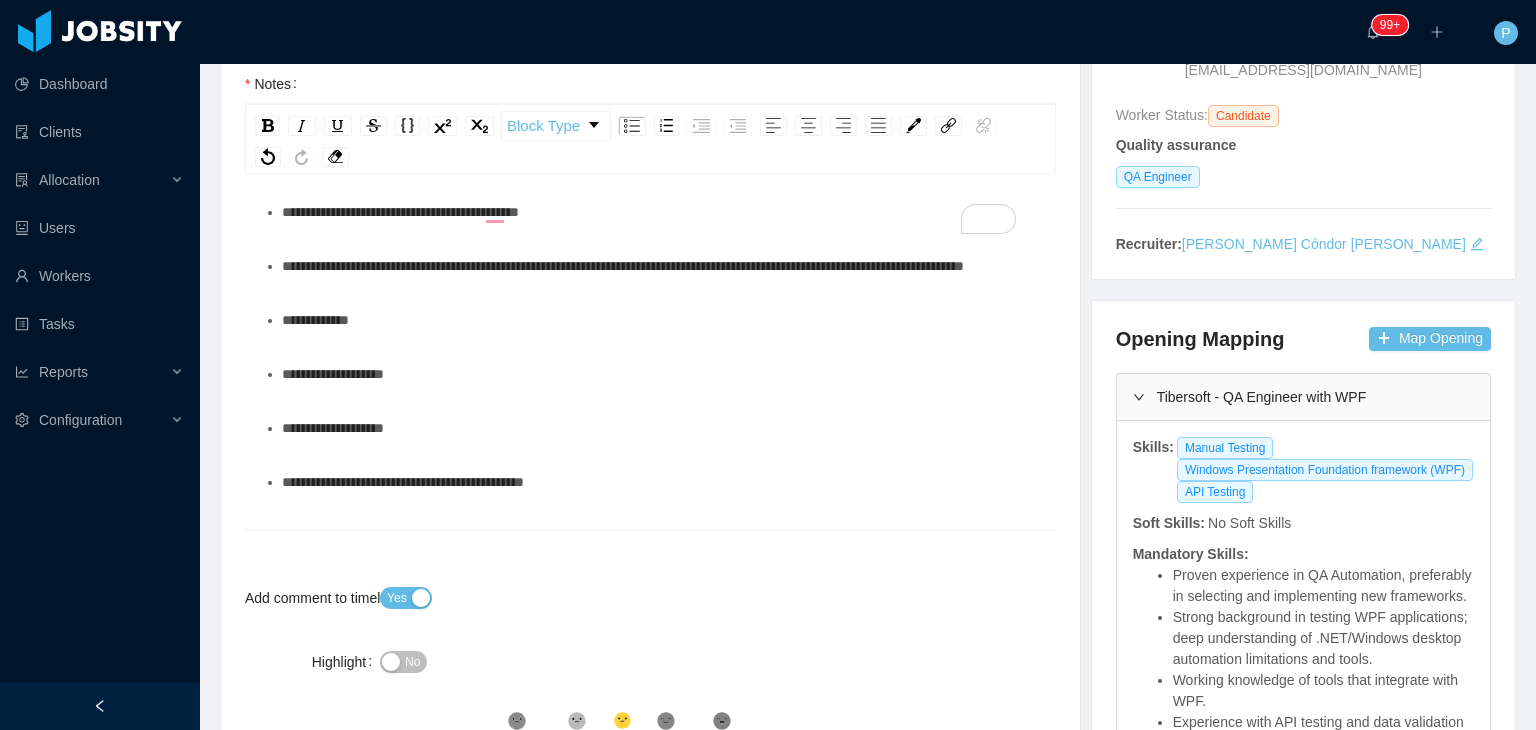 click on "**********" at bounding box center [623, 266] 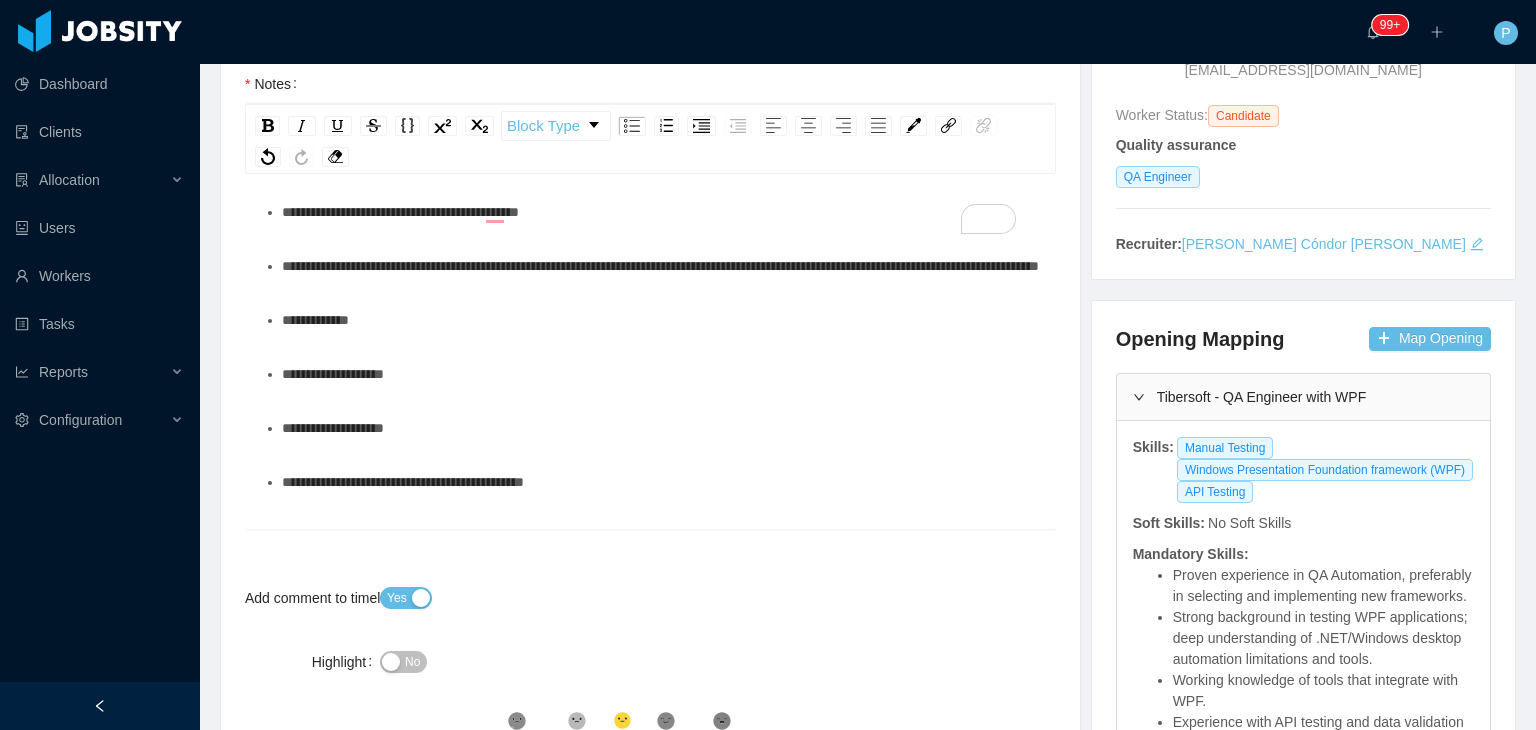 click on "**********" at bounding box center (651, 220) 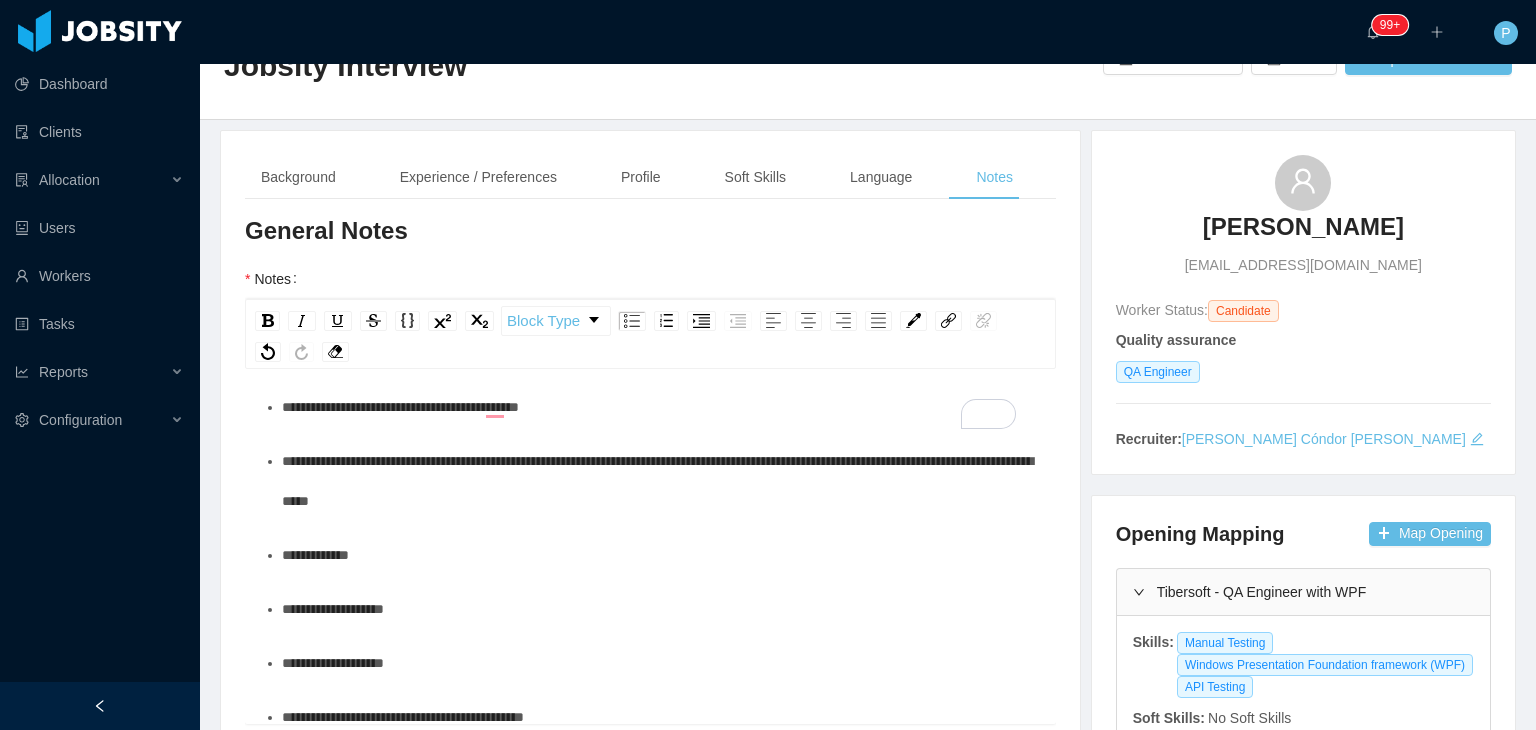 scroll, scrollTop: 49, scrollLeft: 0, axis: vertical 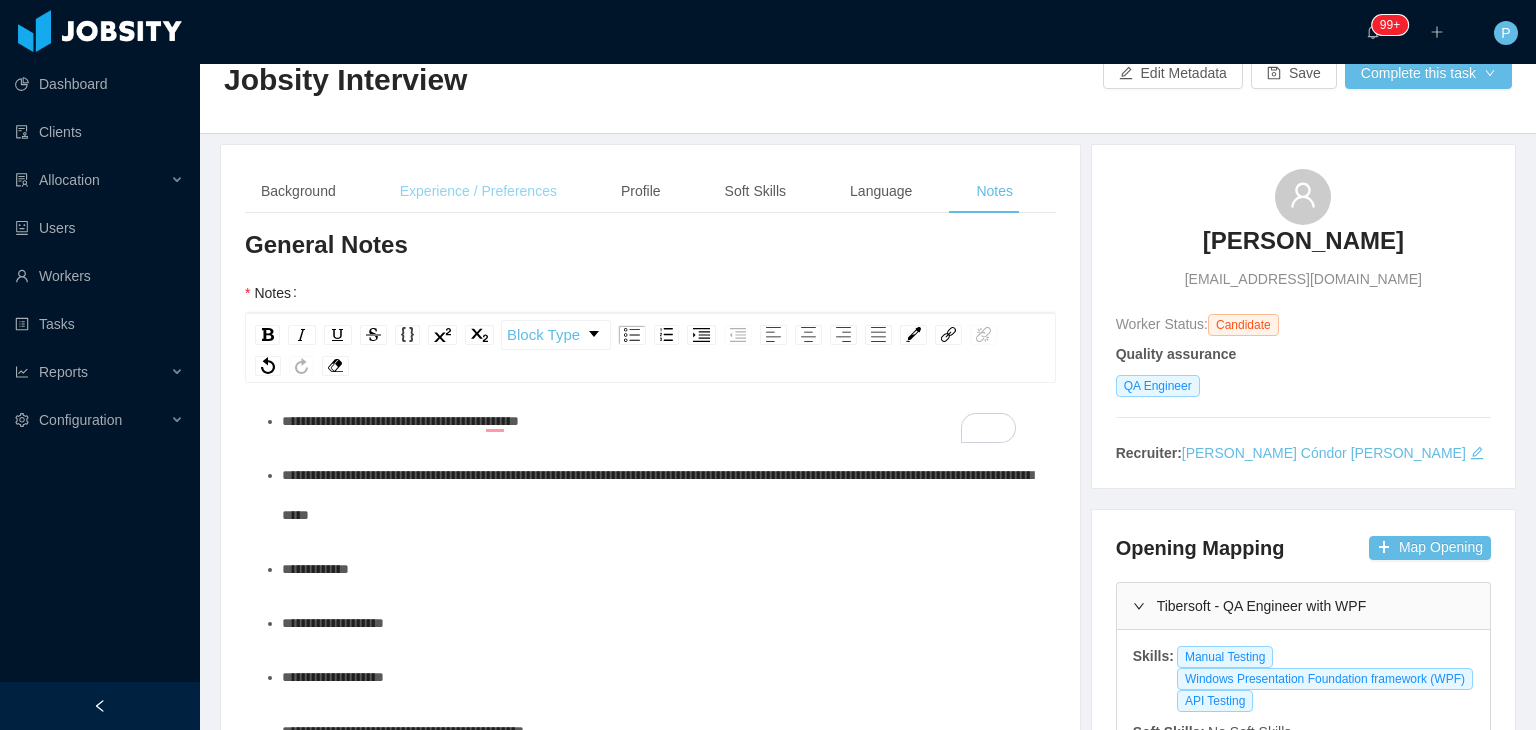 click on "Experience / Preferences" at bounding box center [478, 191] 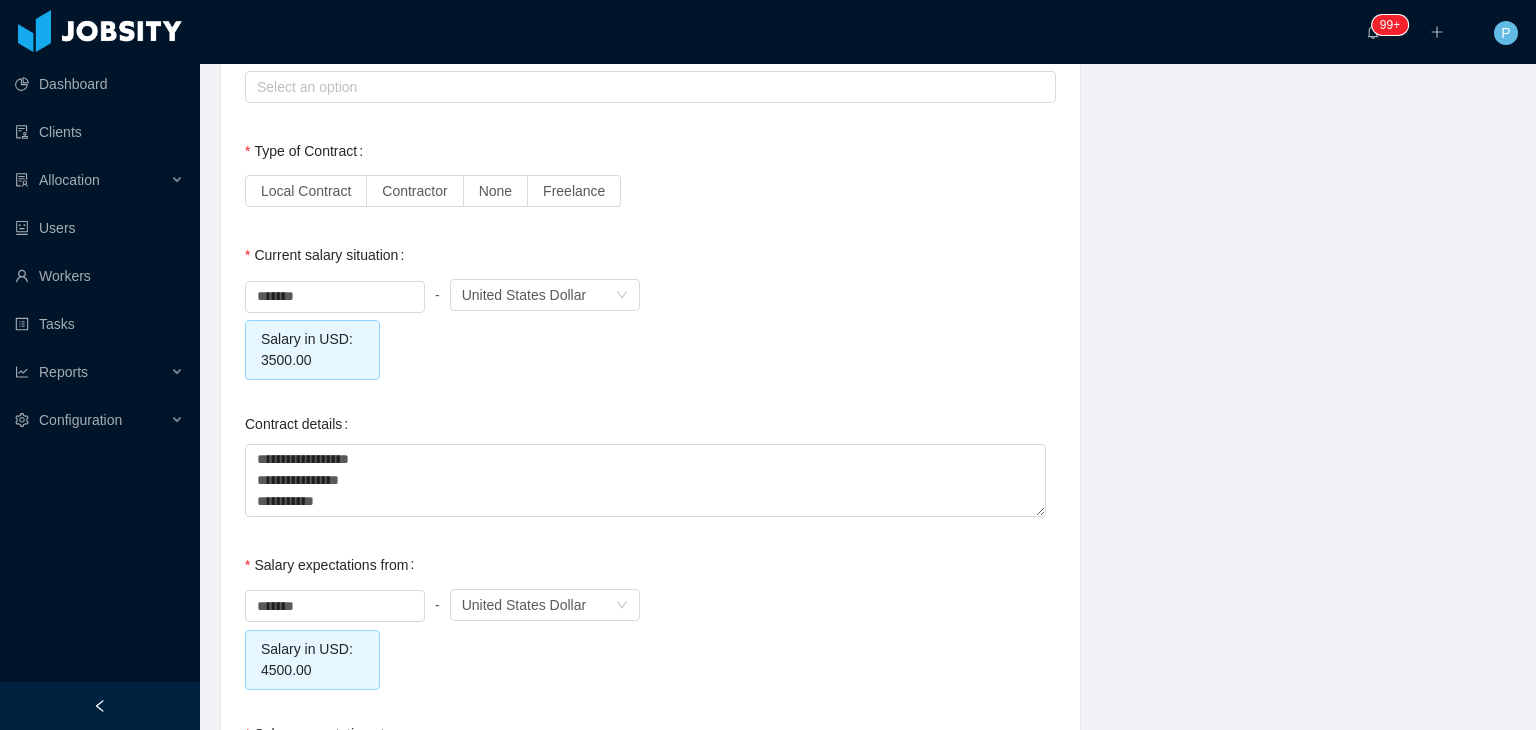 scroll, scrollTop: 1782, scrollLeft: 0, axis: vertical 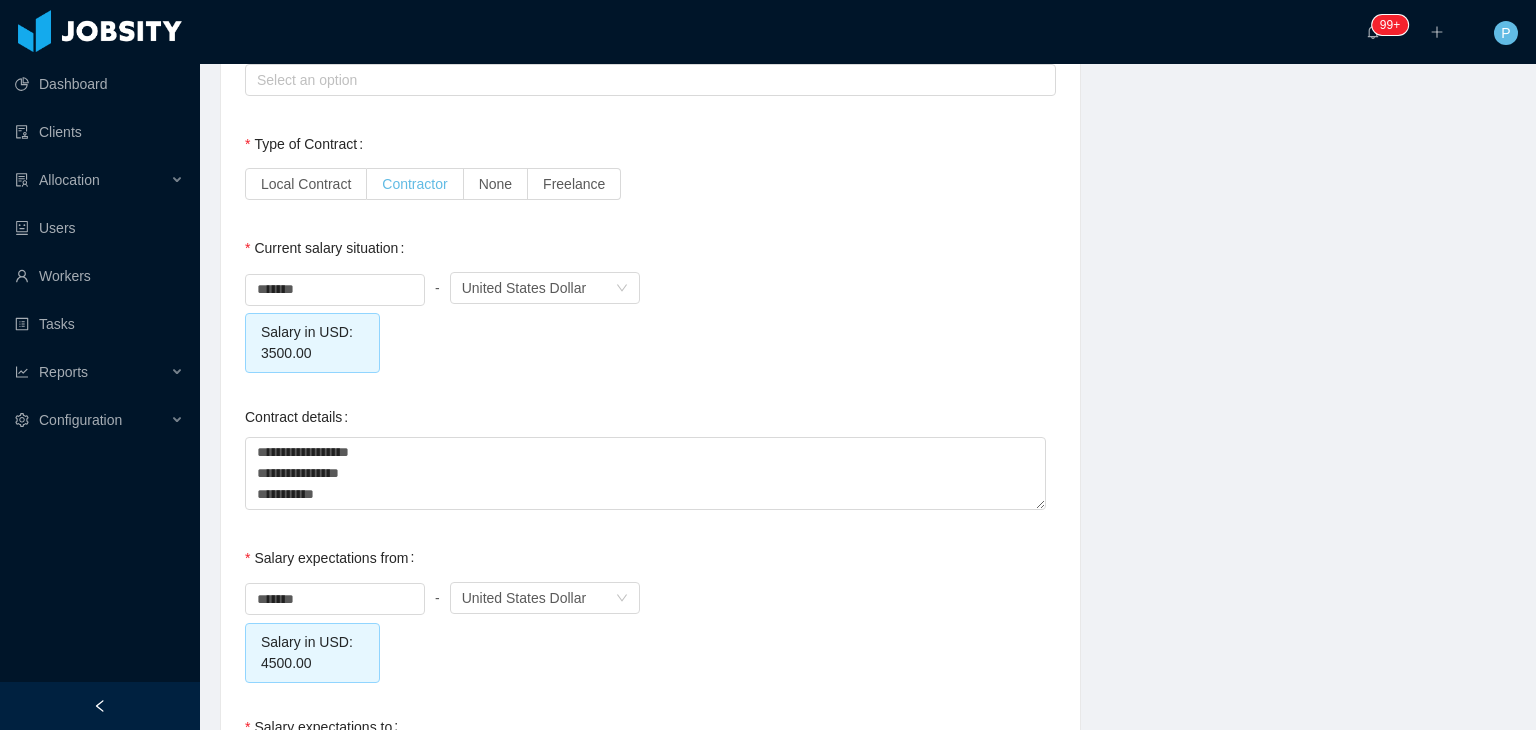 click on "Contractor" at bounding box center [414, 184] 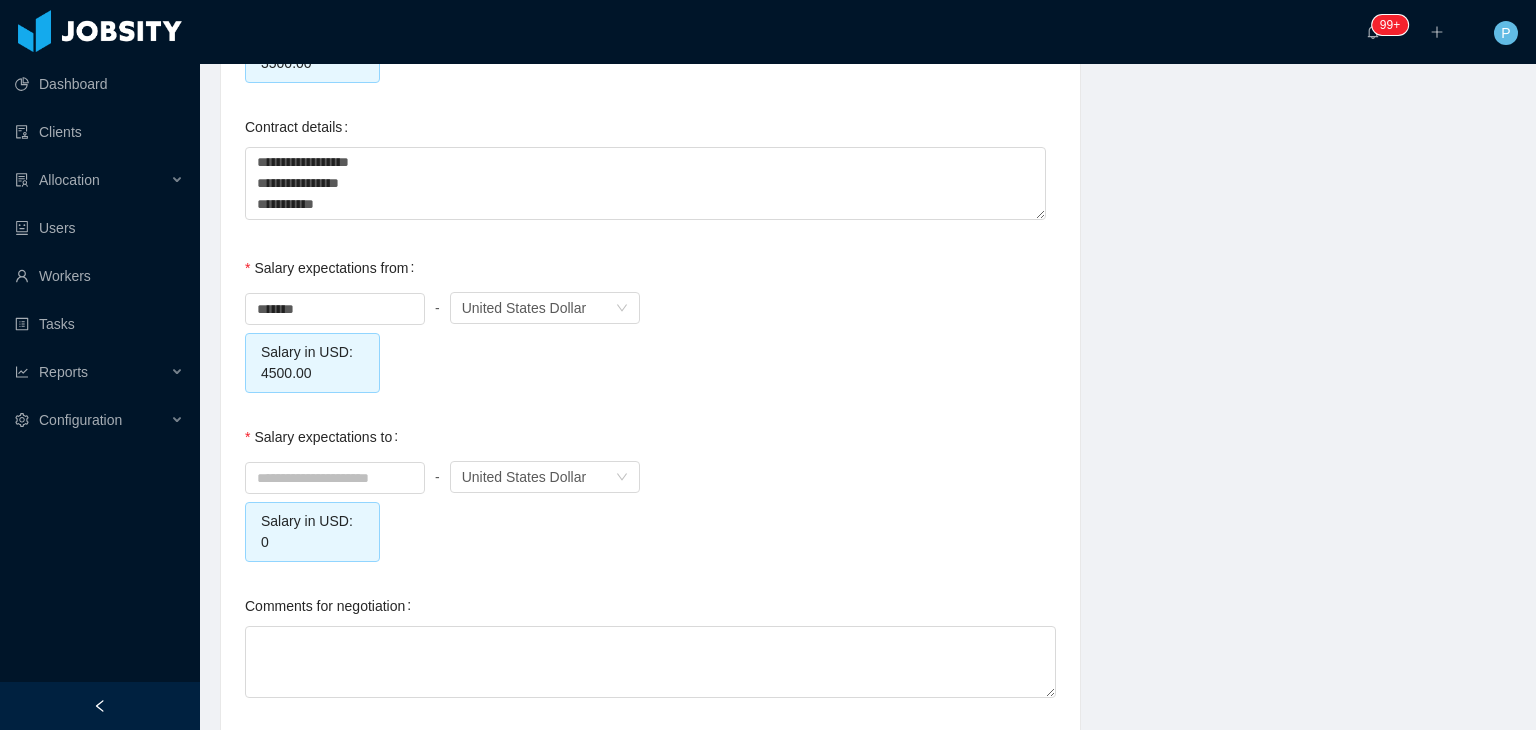scroll, scrollTop: 2139, scrollLeft: 0, axis: vertical 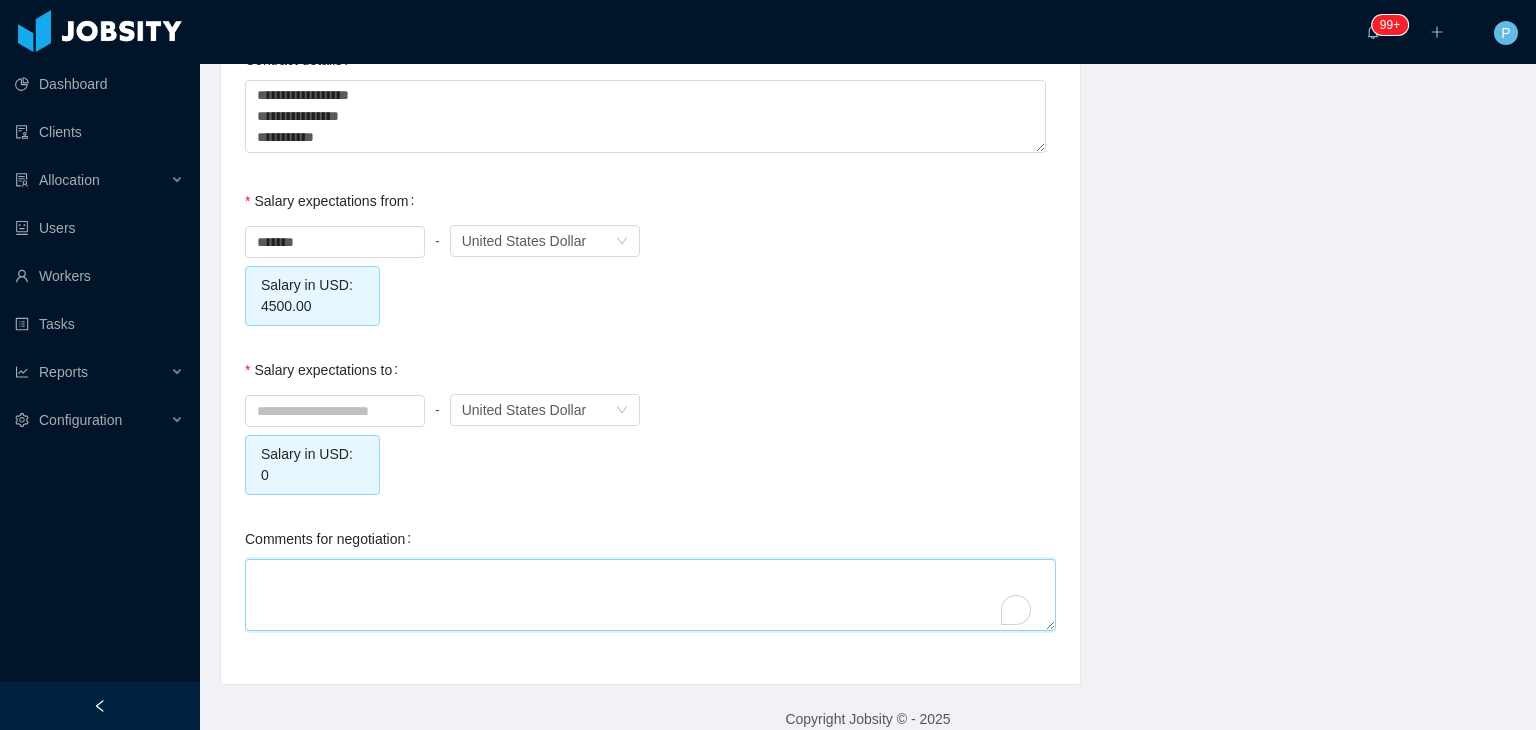 click on "Comments for negotiation" at bounding box center [650, 595] 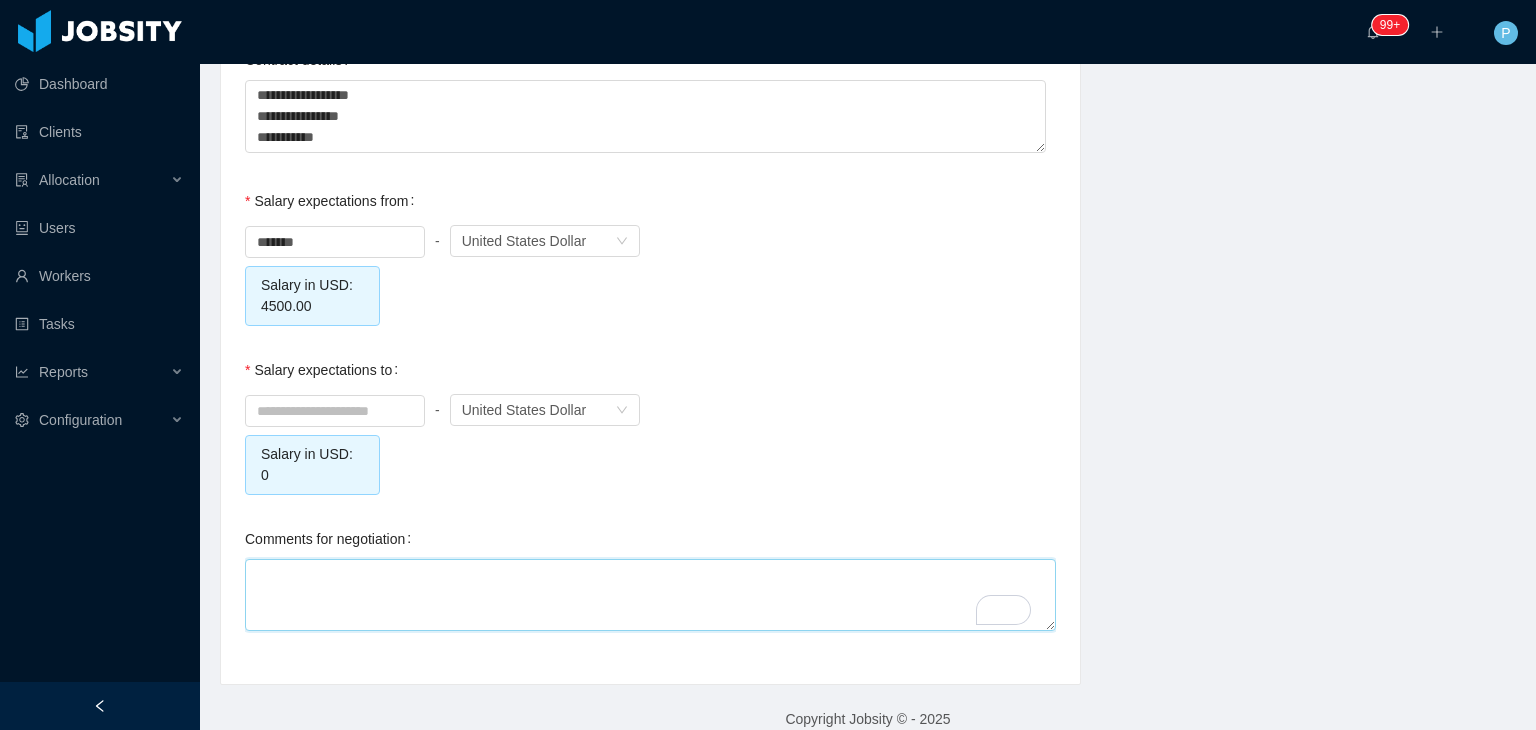 type 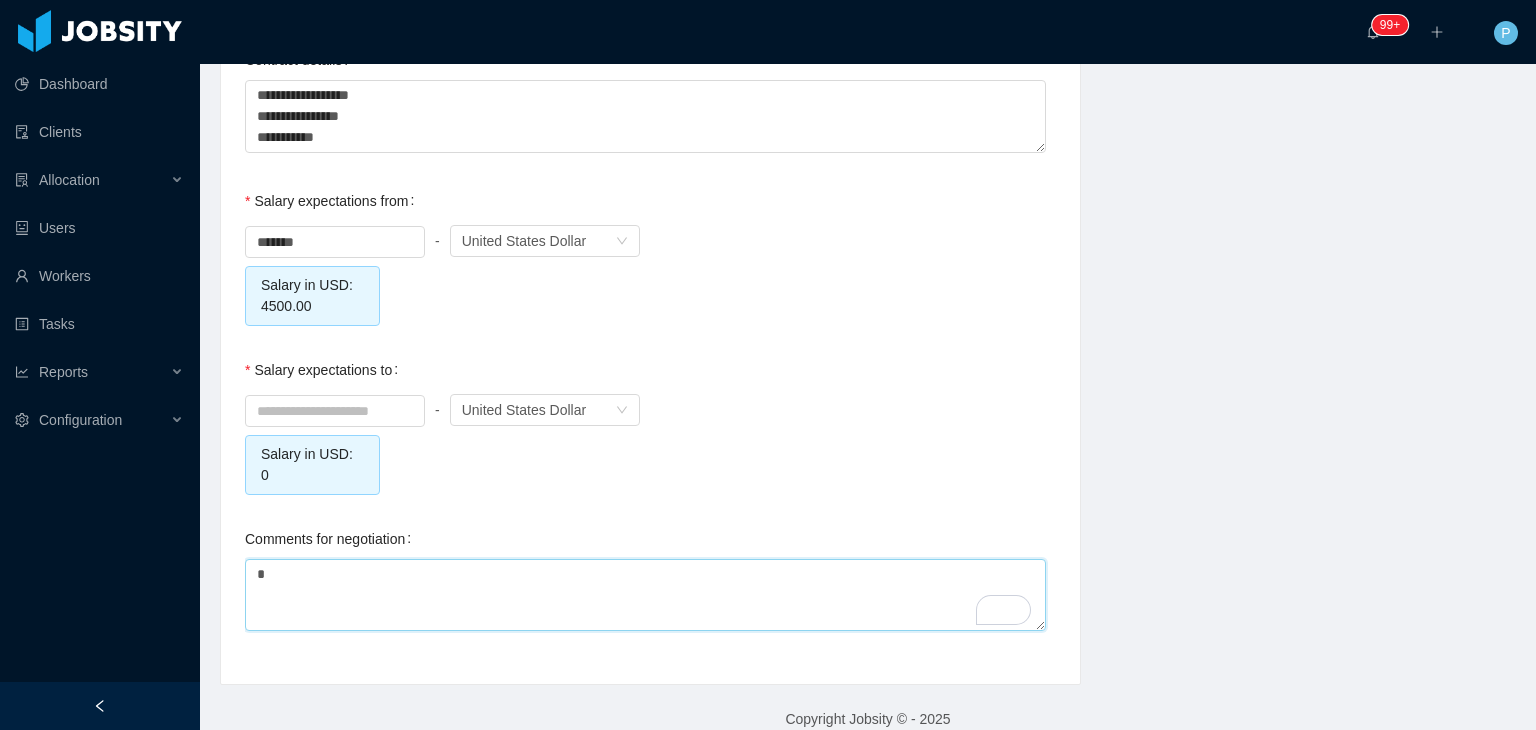 type 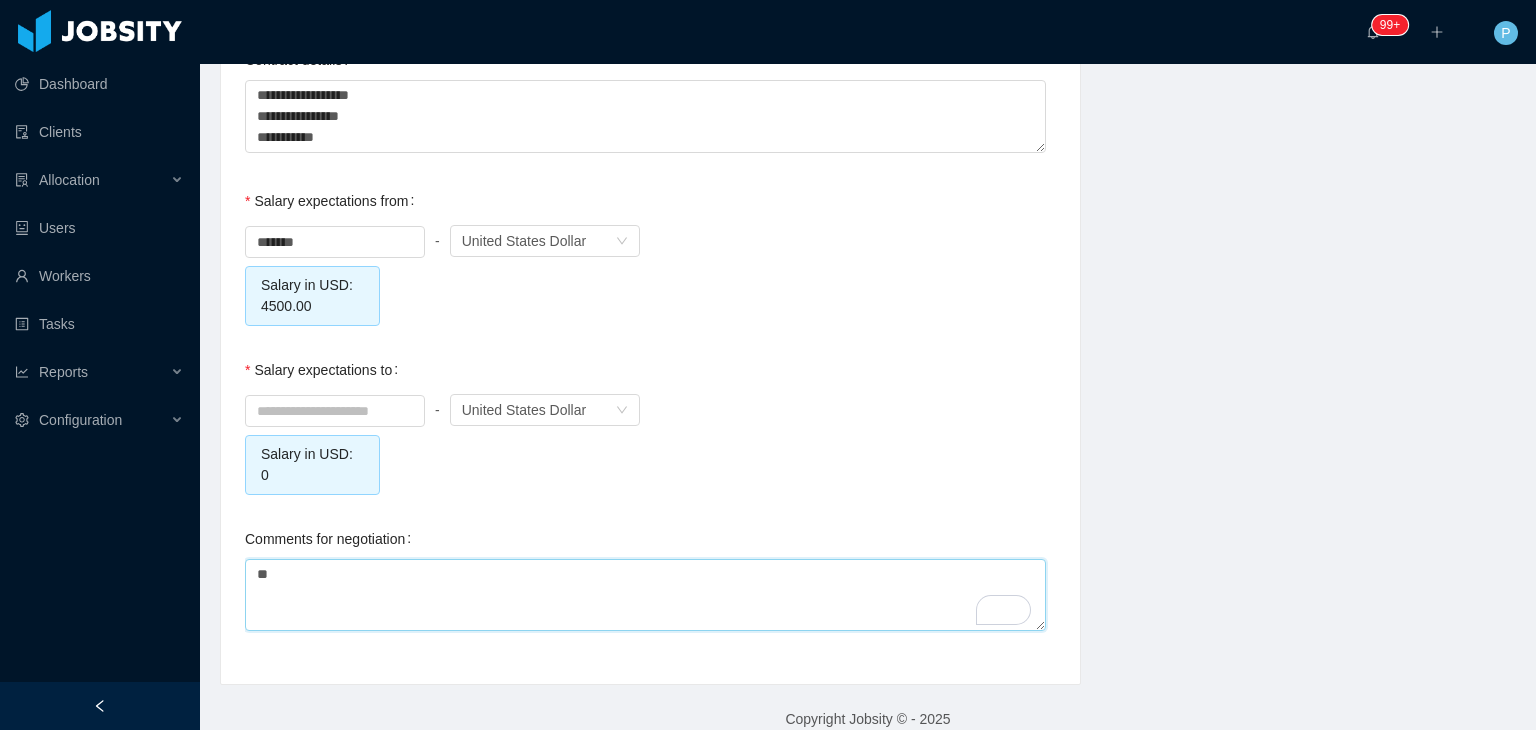 type on "***" 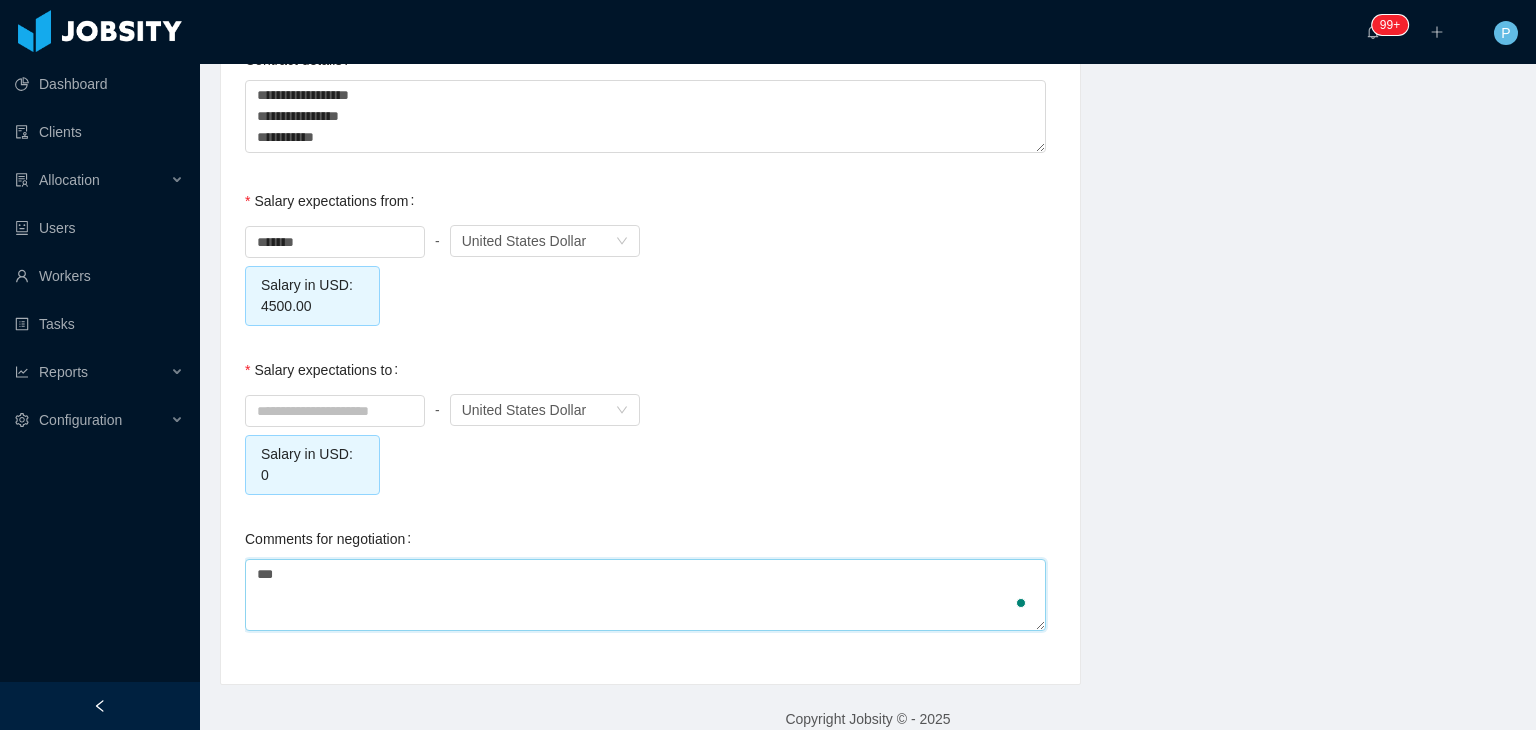 type 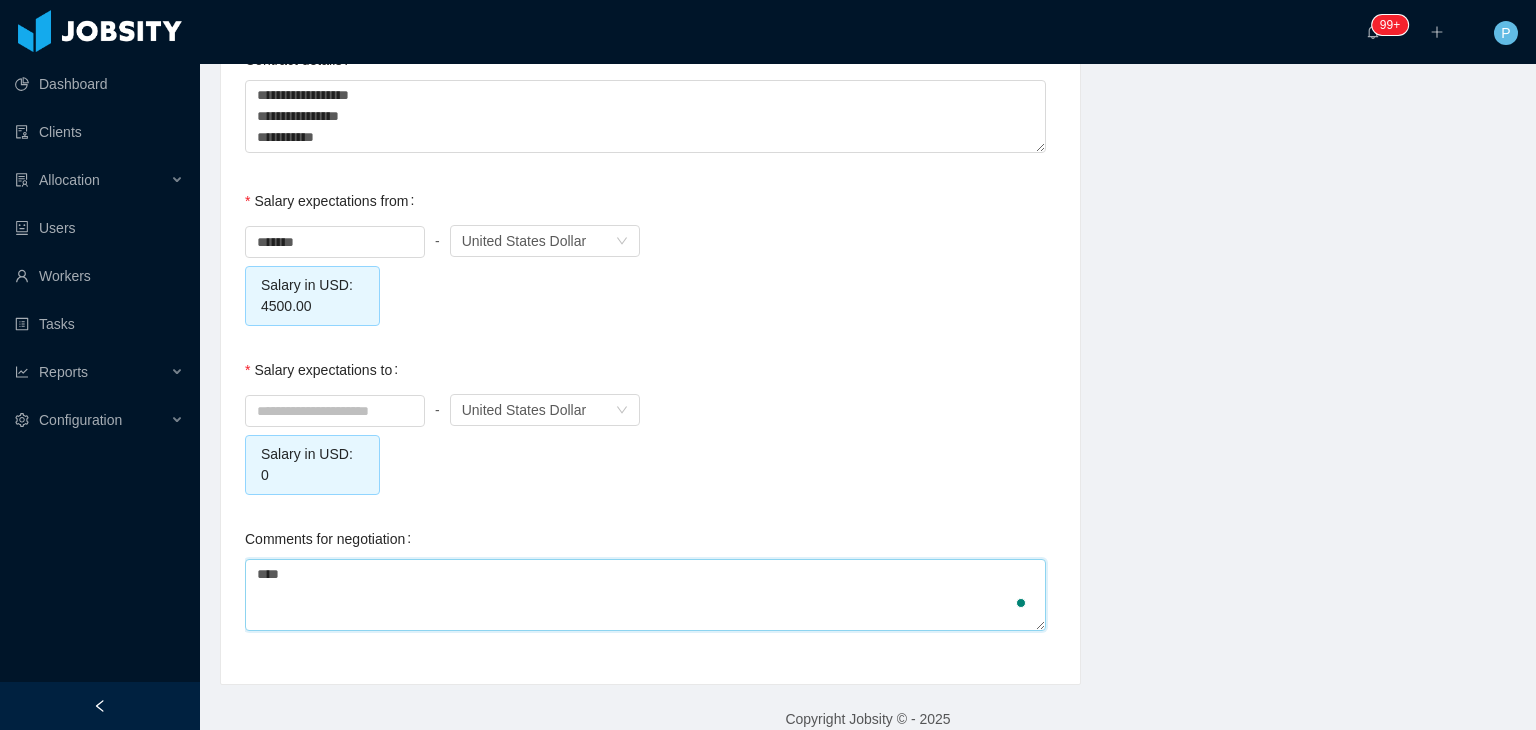 type 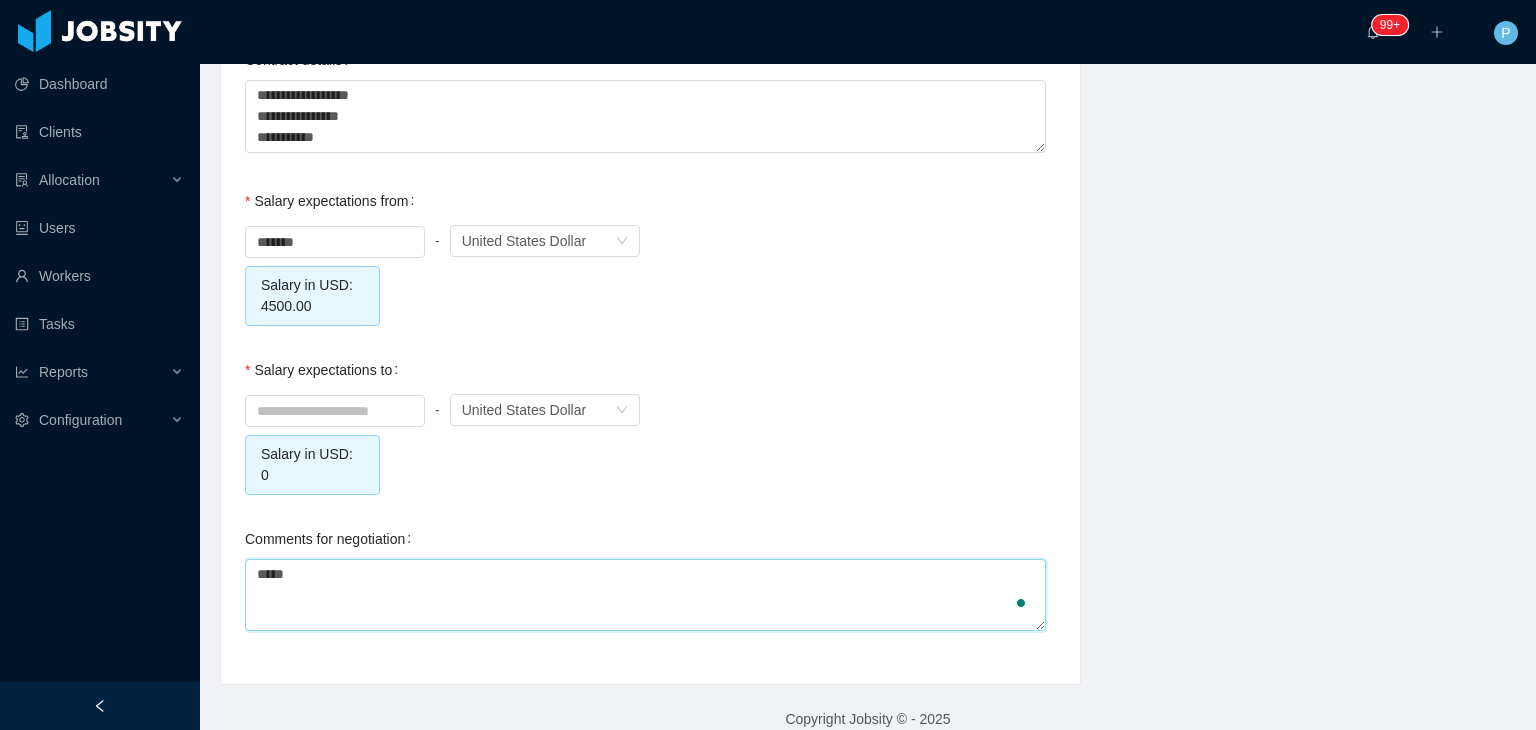 type 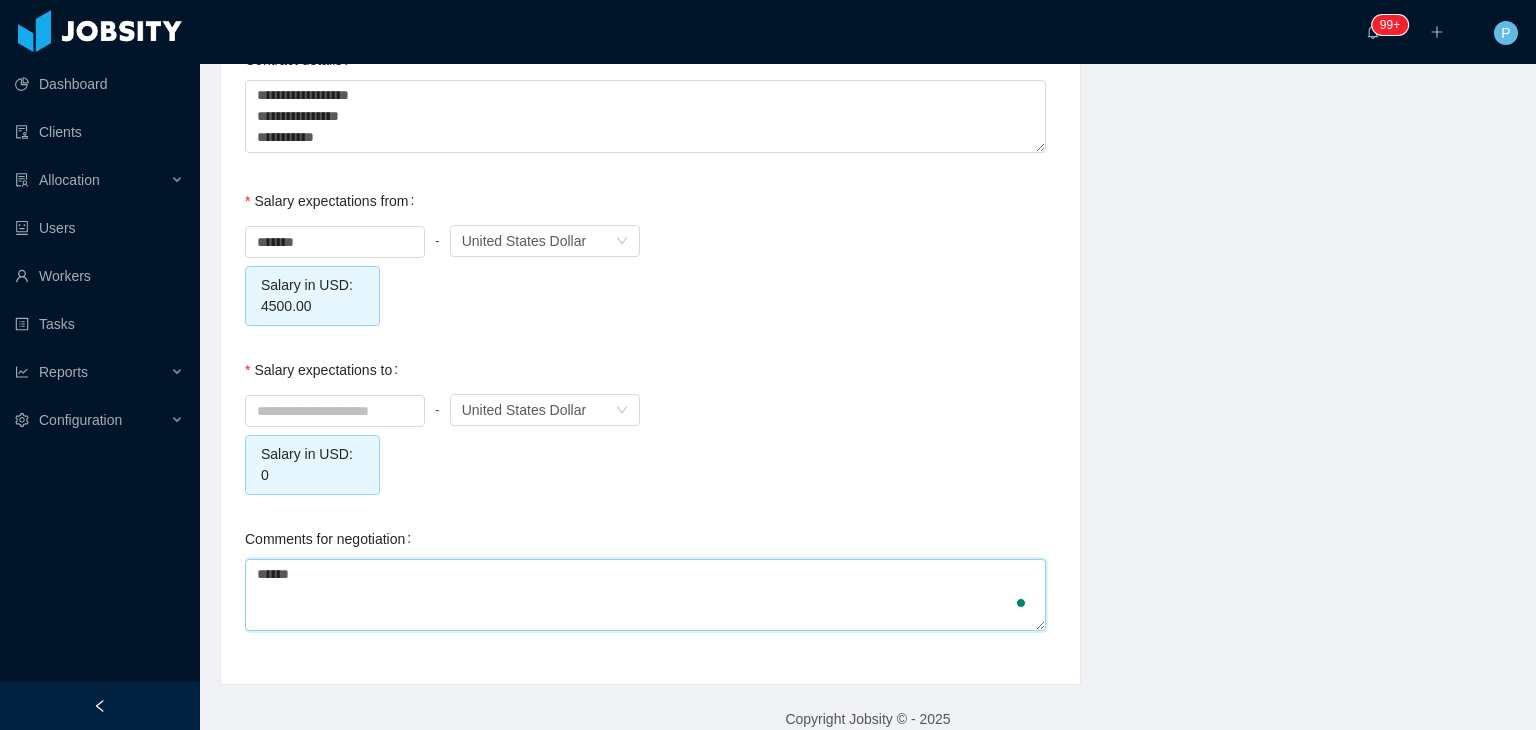 type 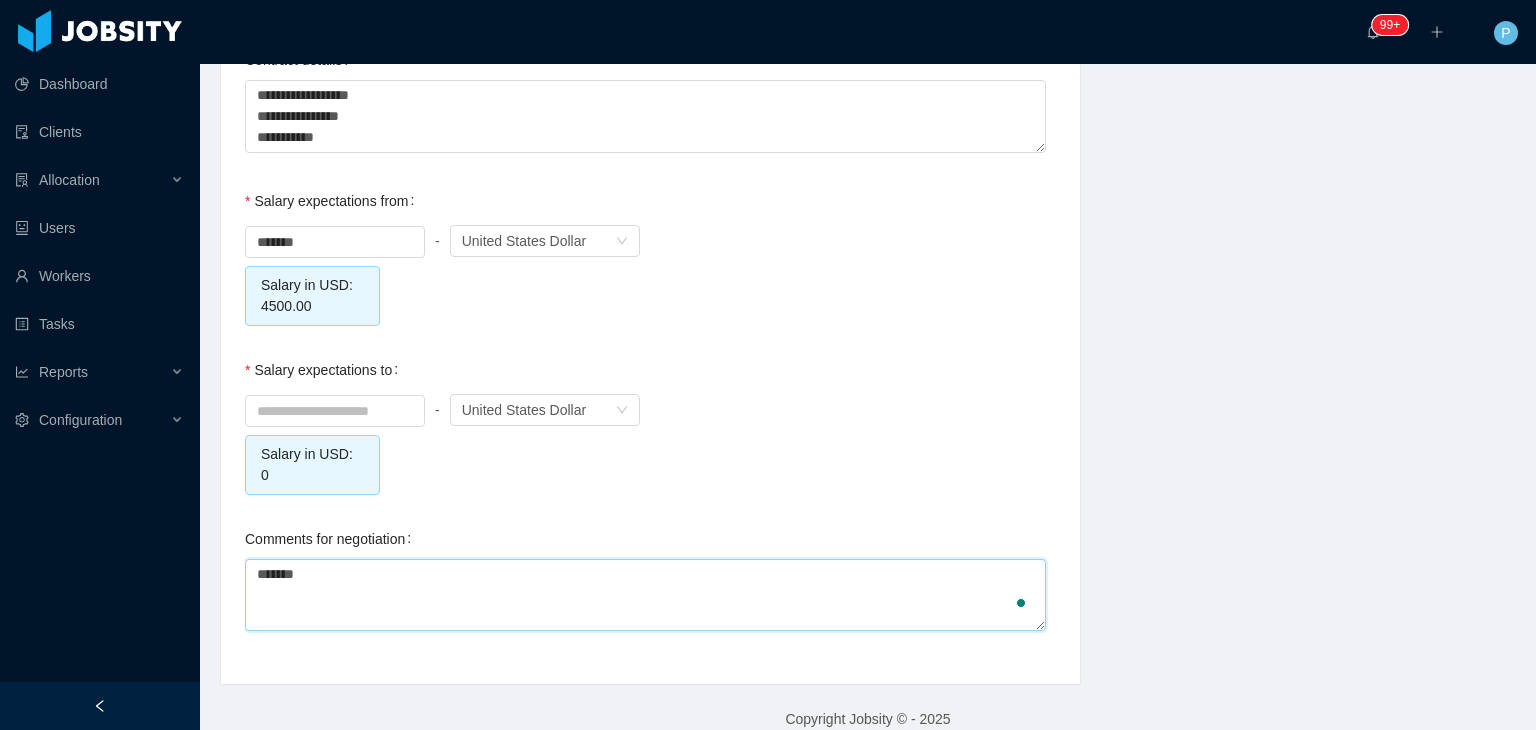 type 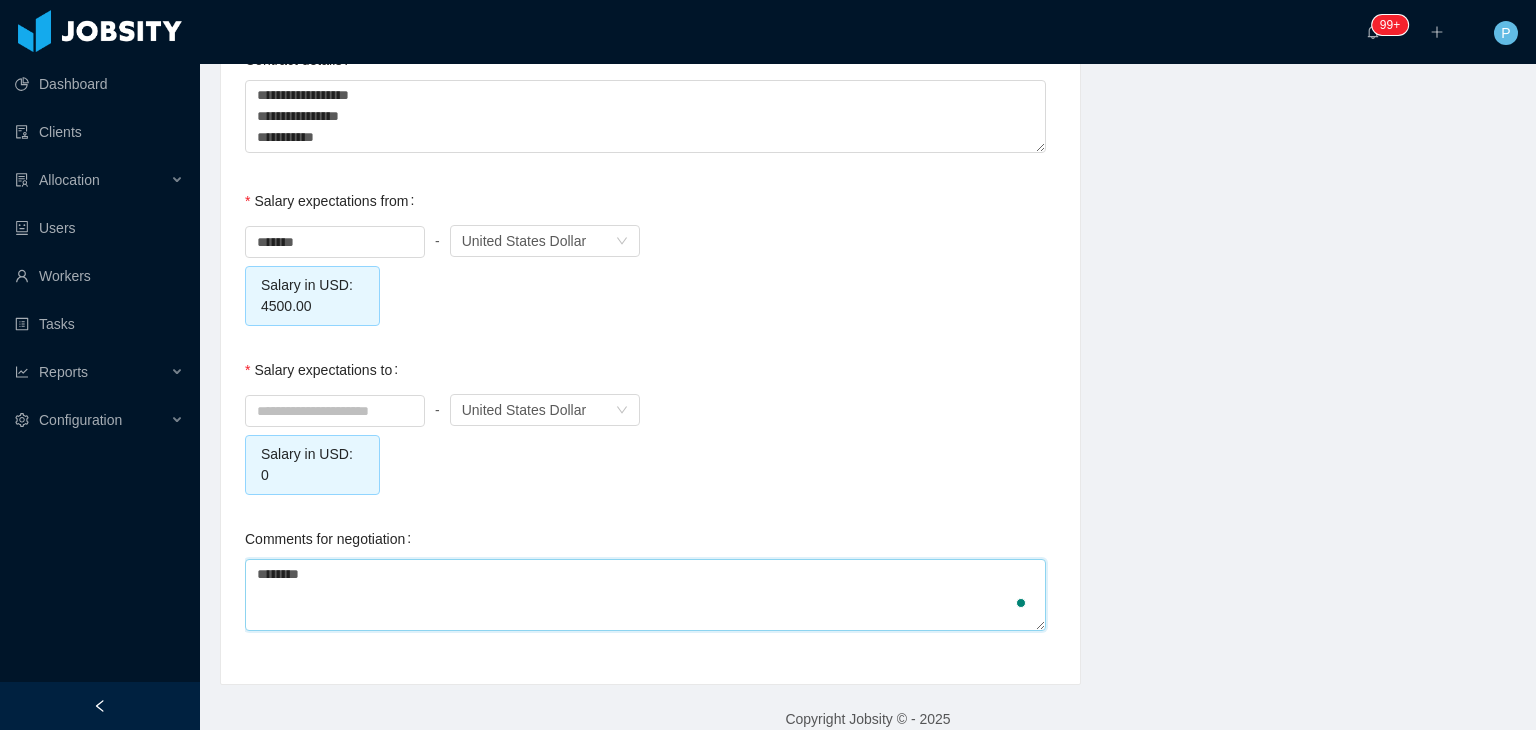 type 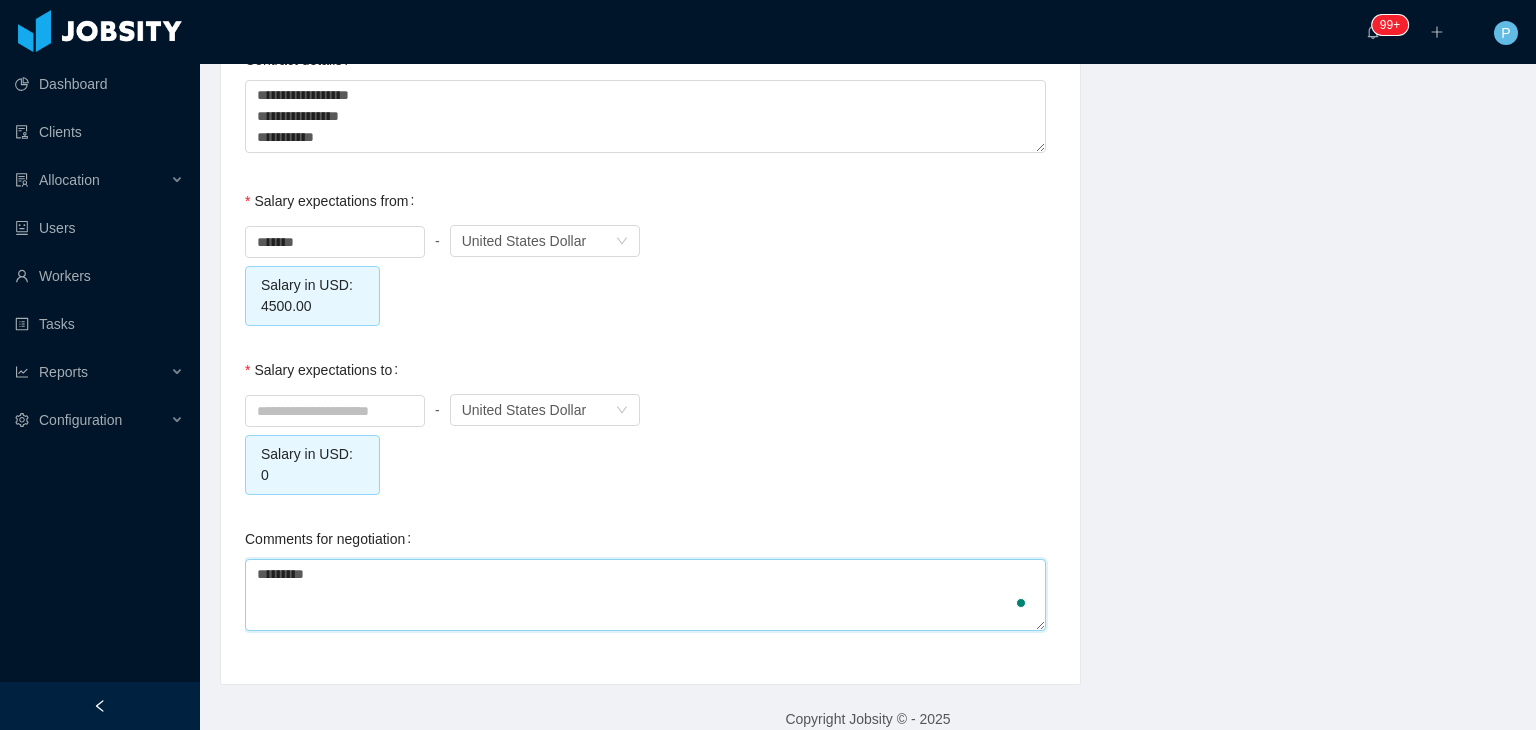 type 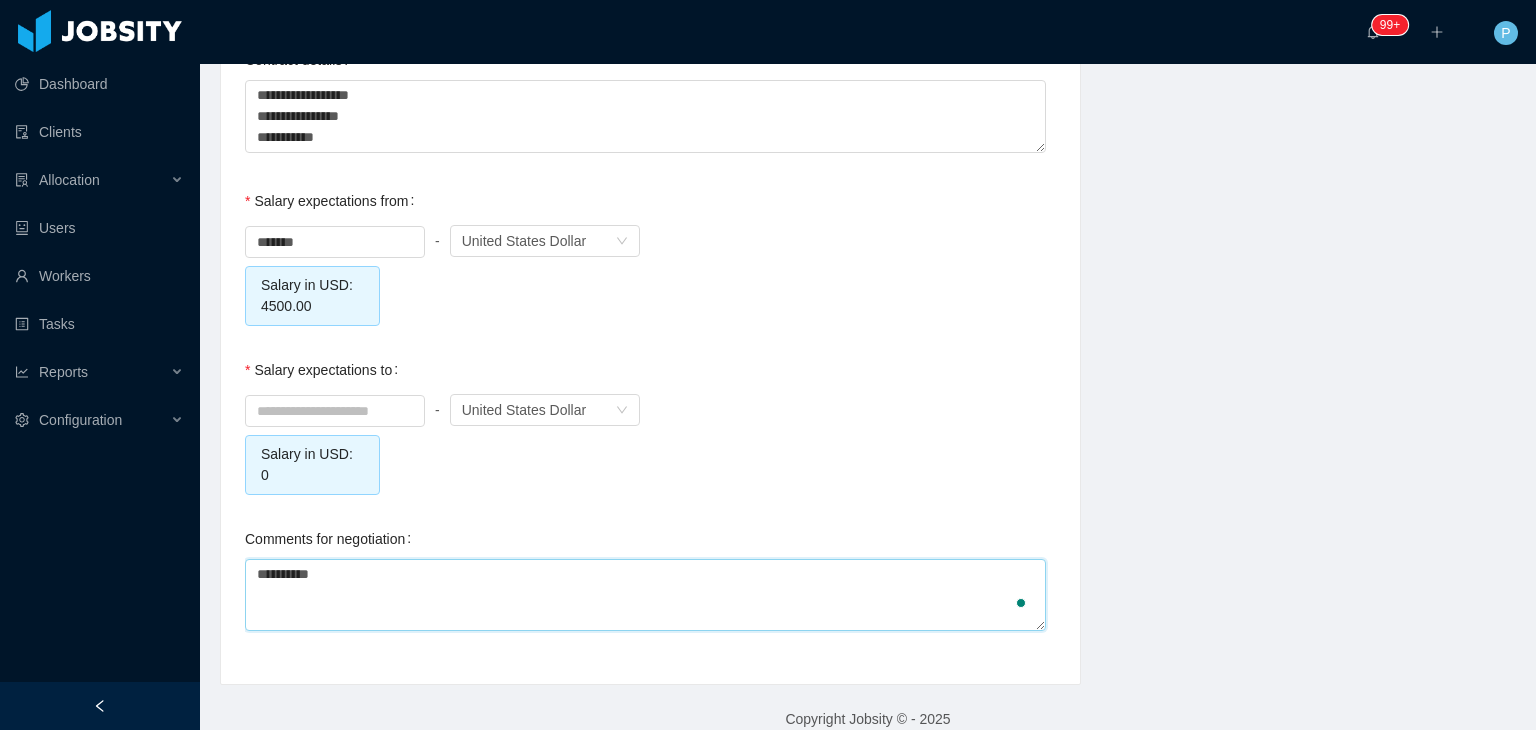 type on "**********" 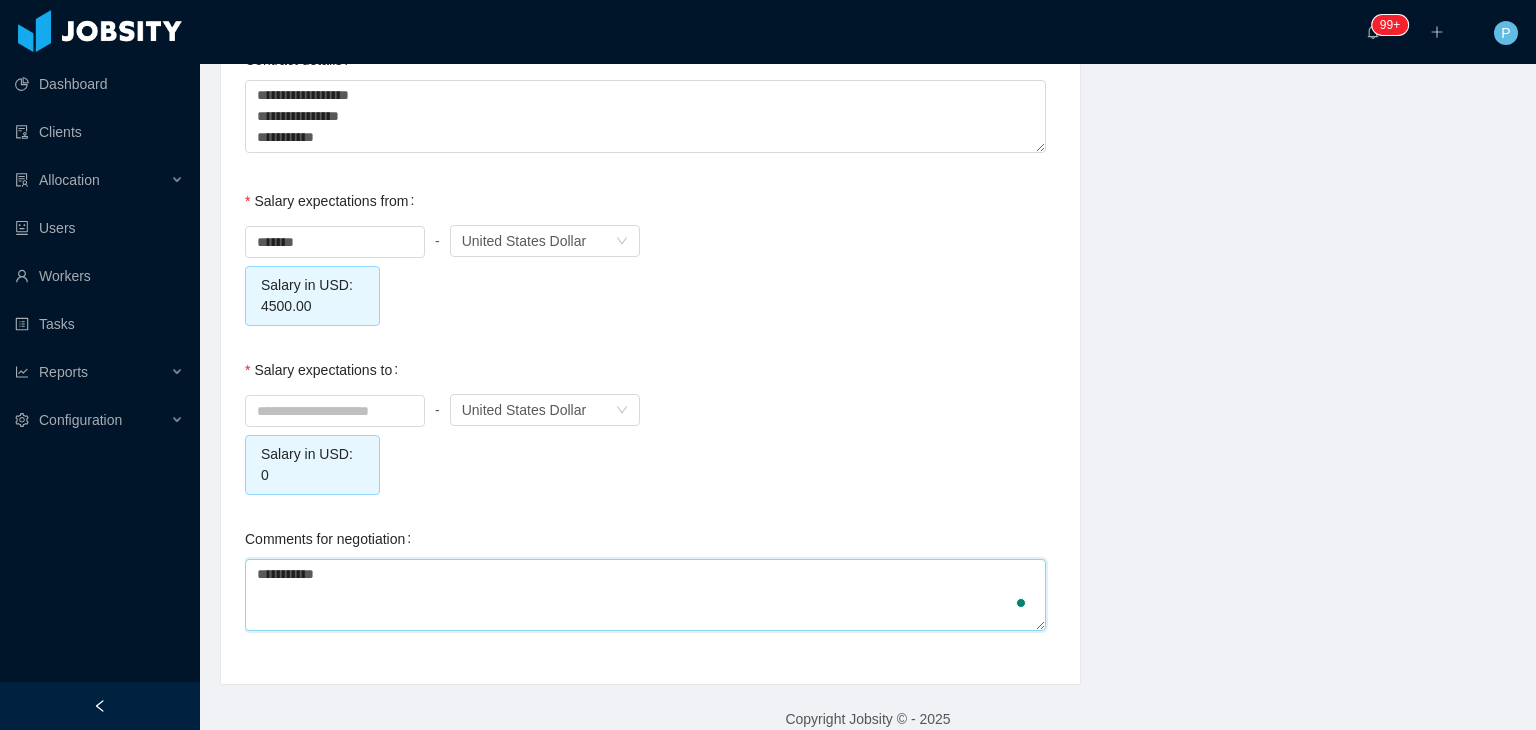 type 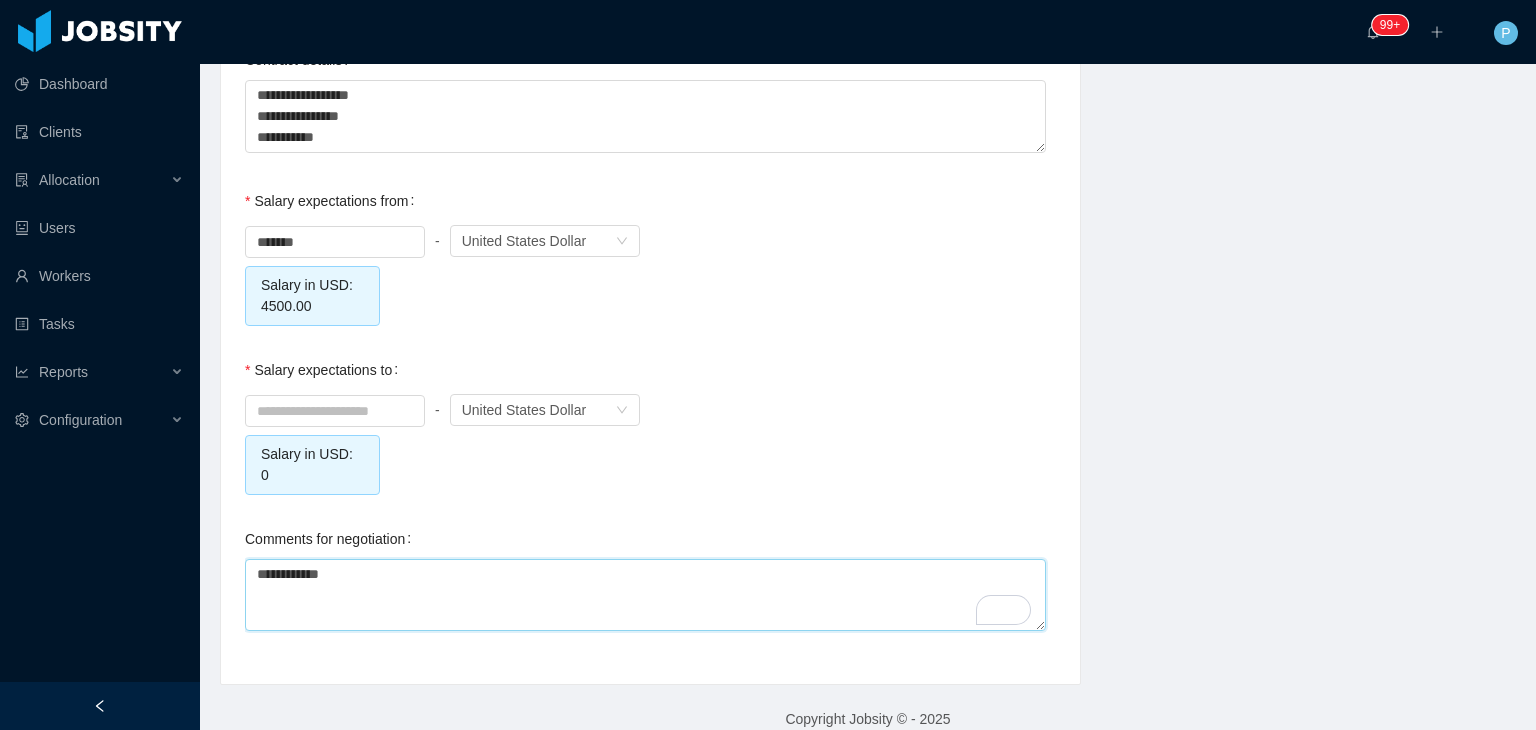 type 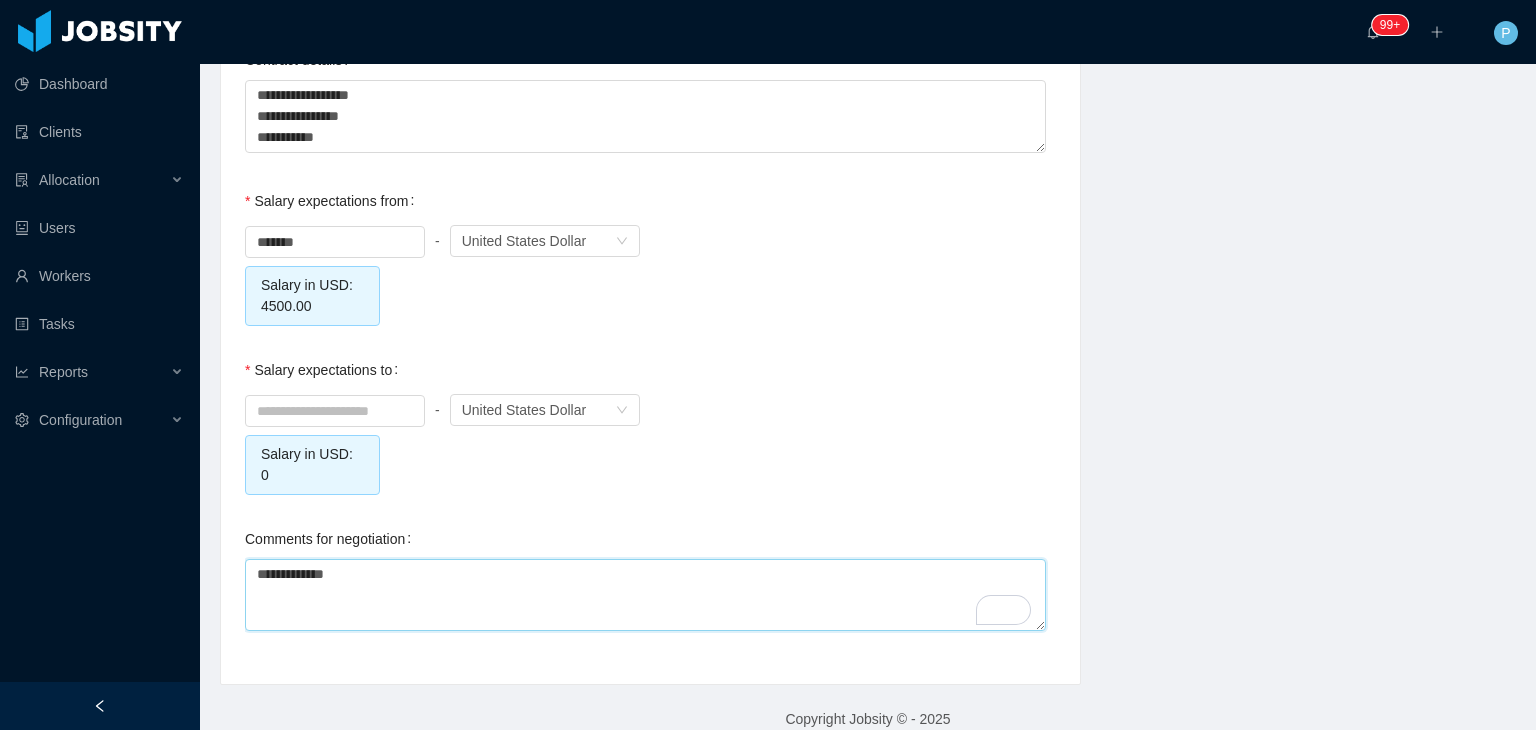 type 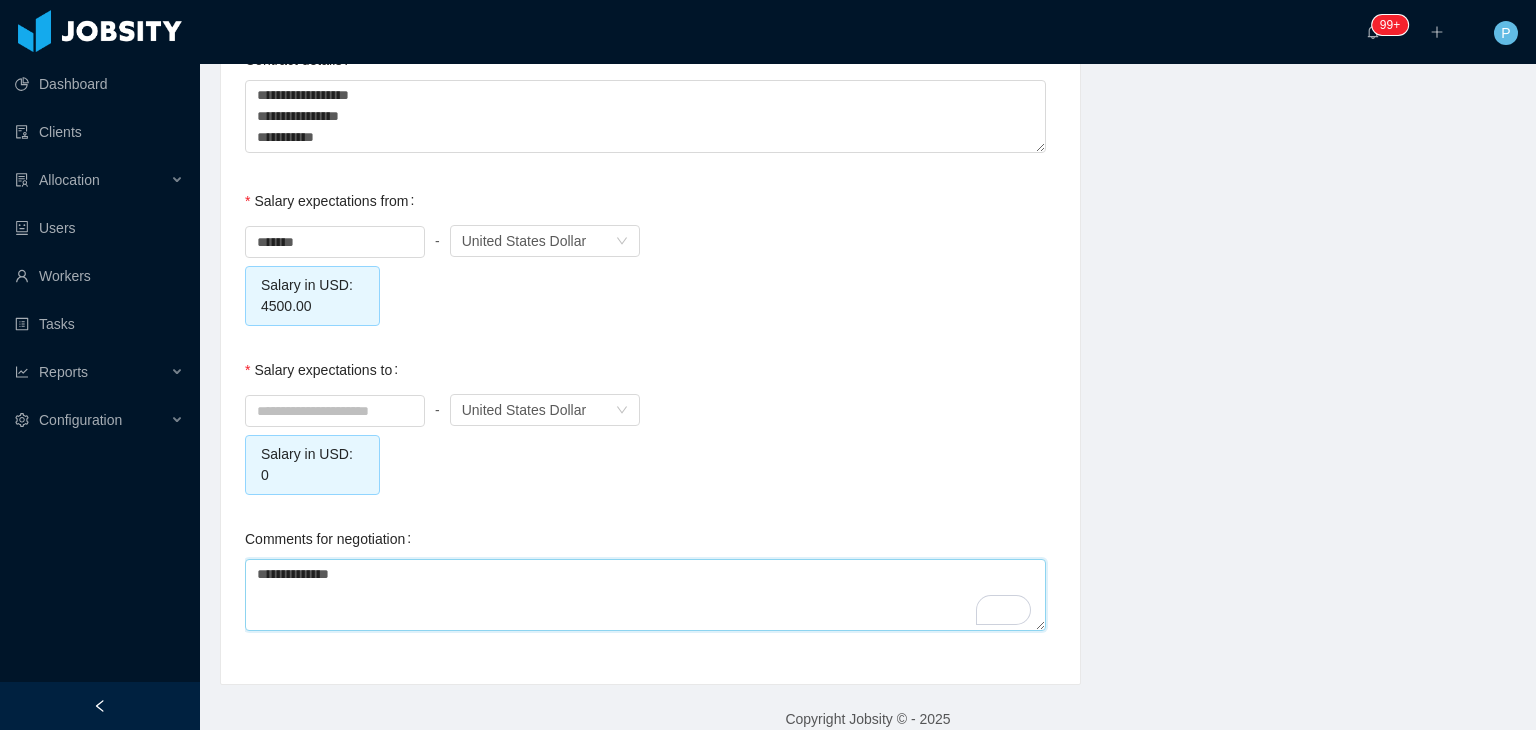 type 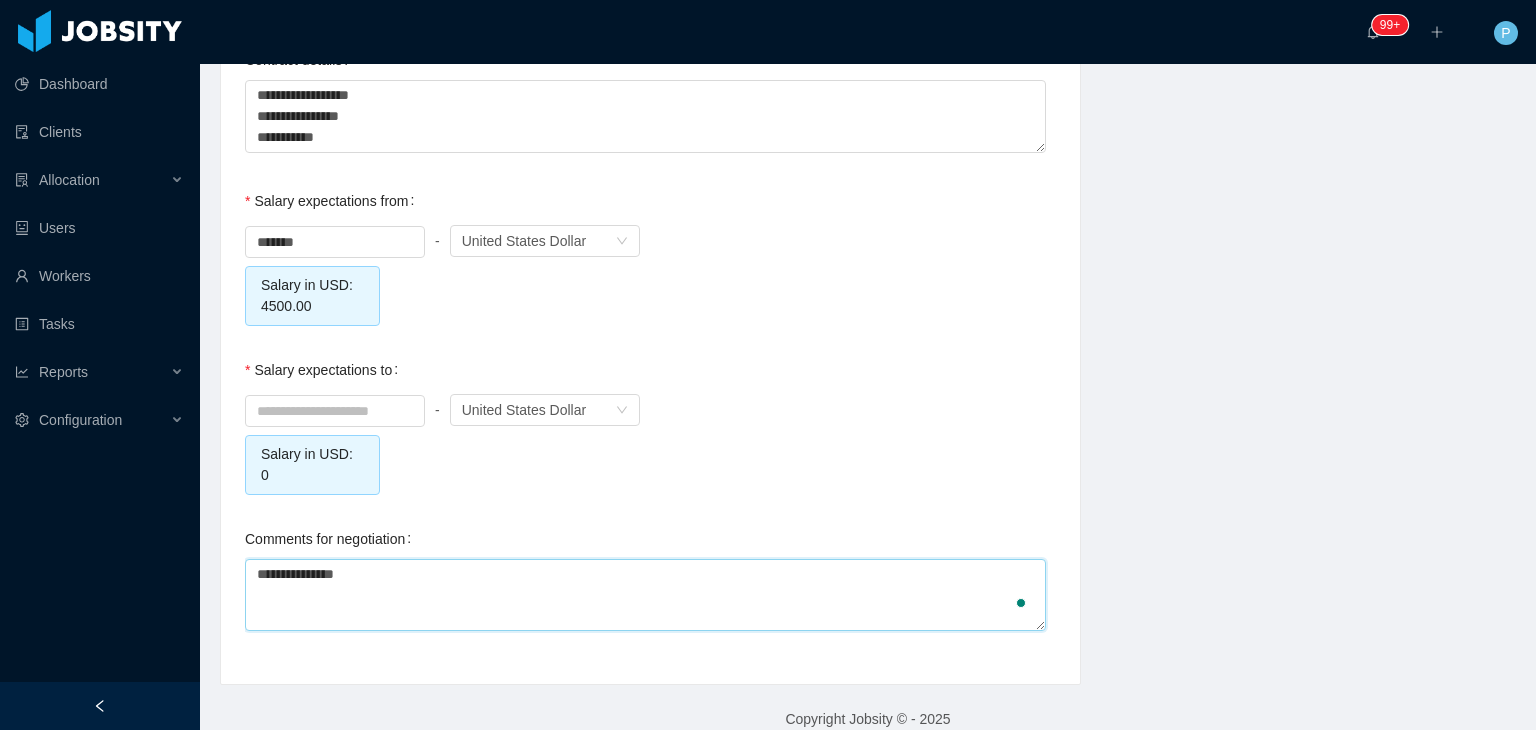 type 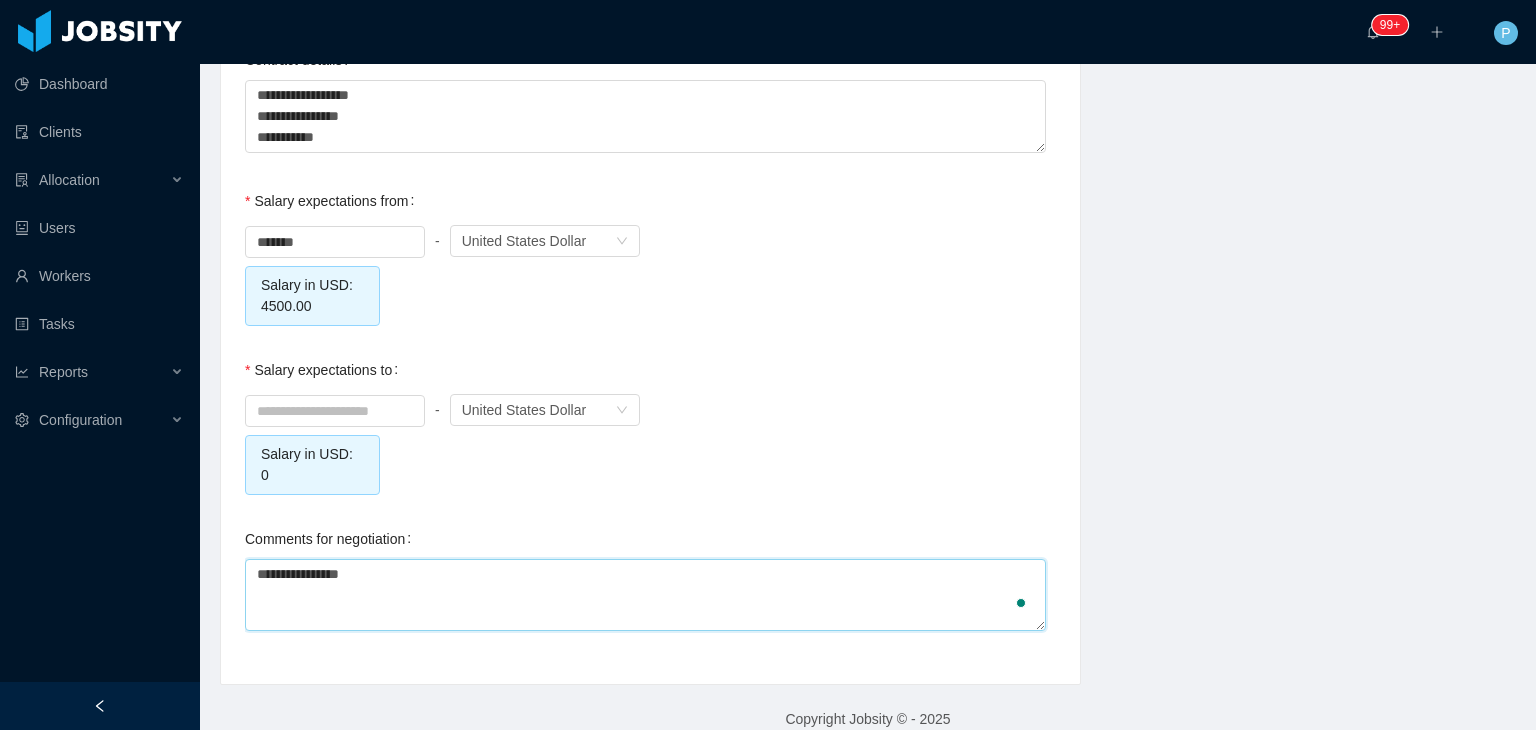 type 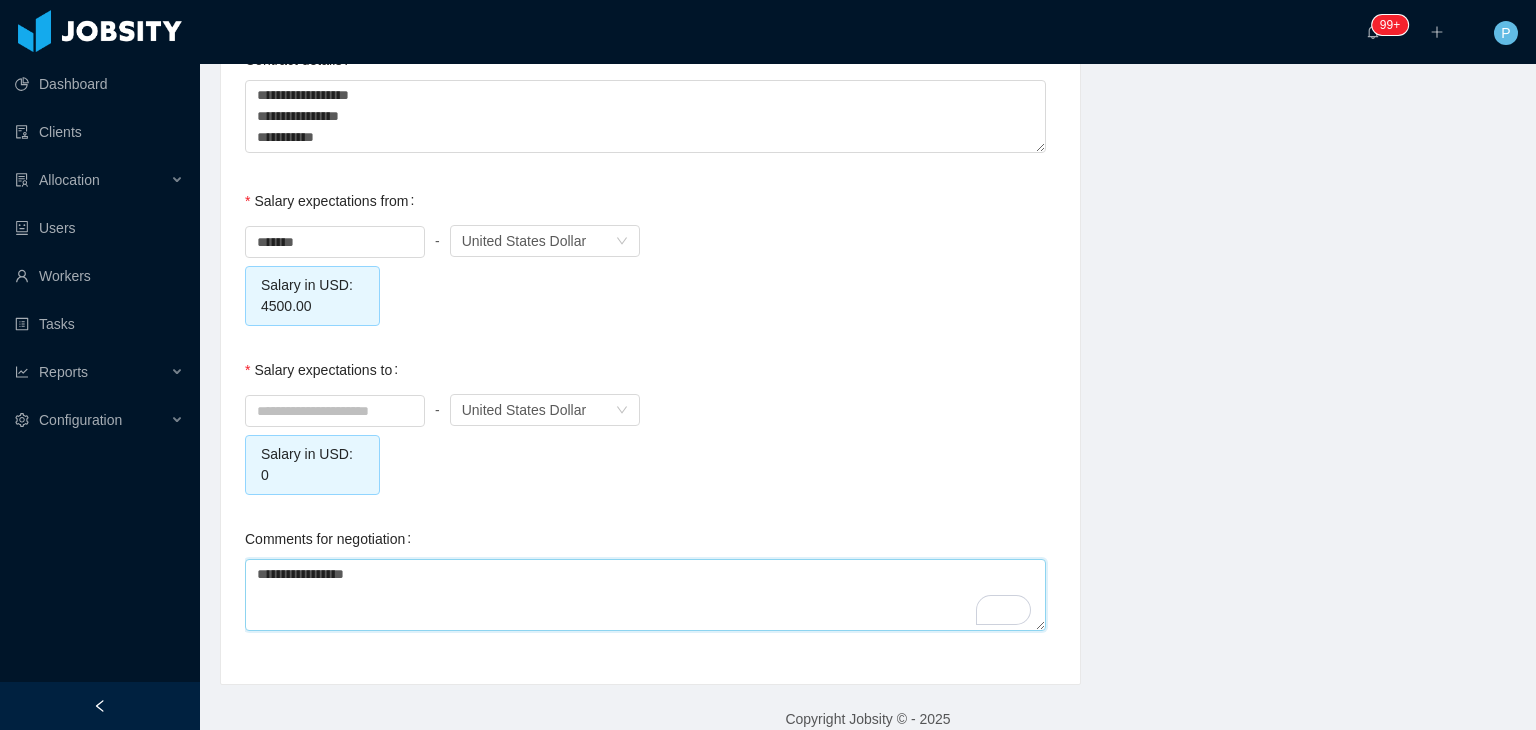 type 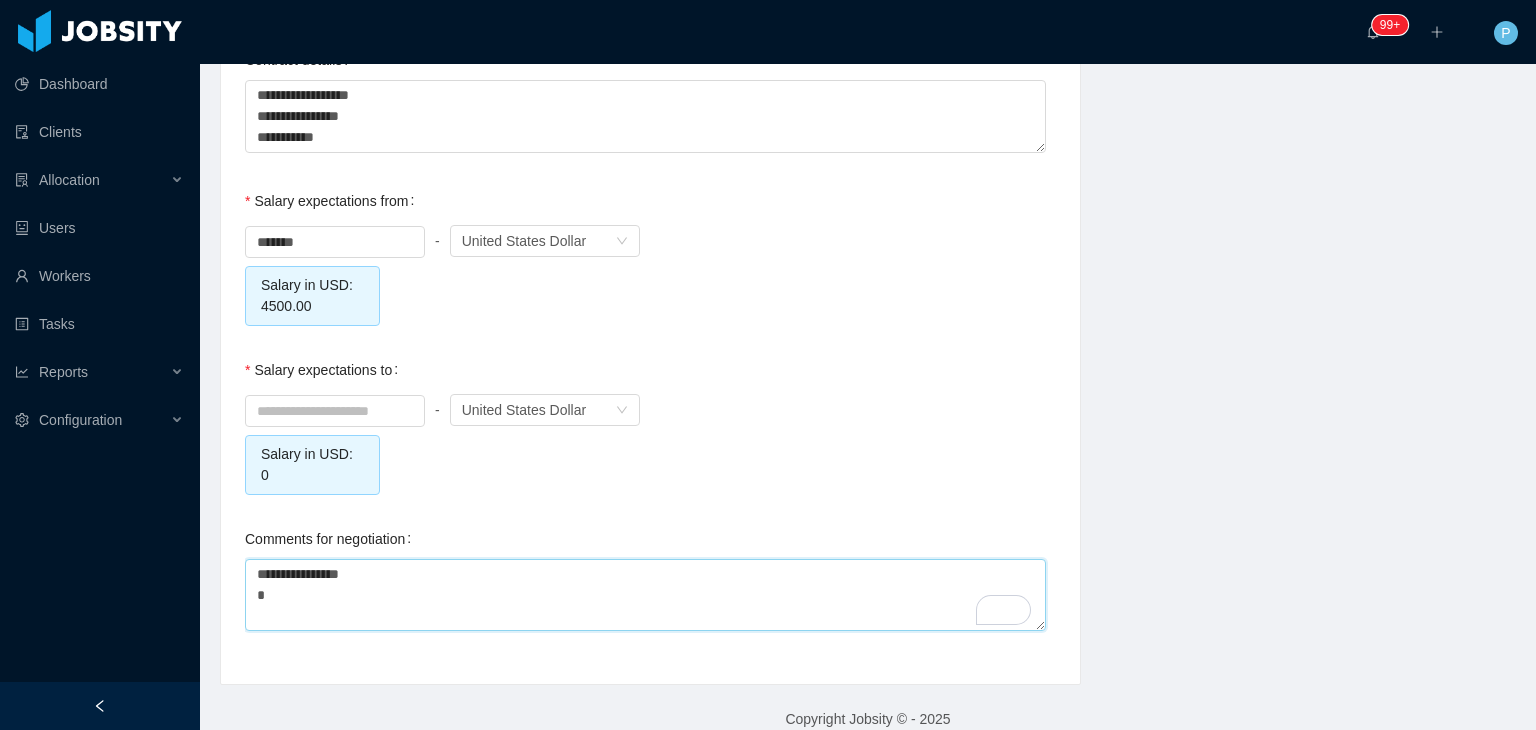 type 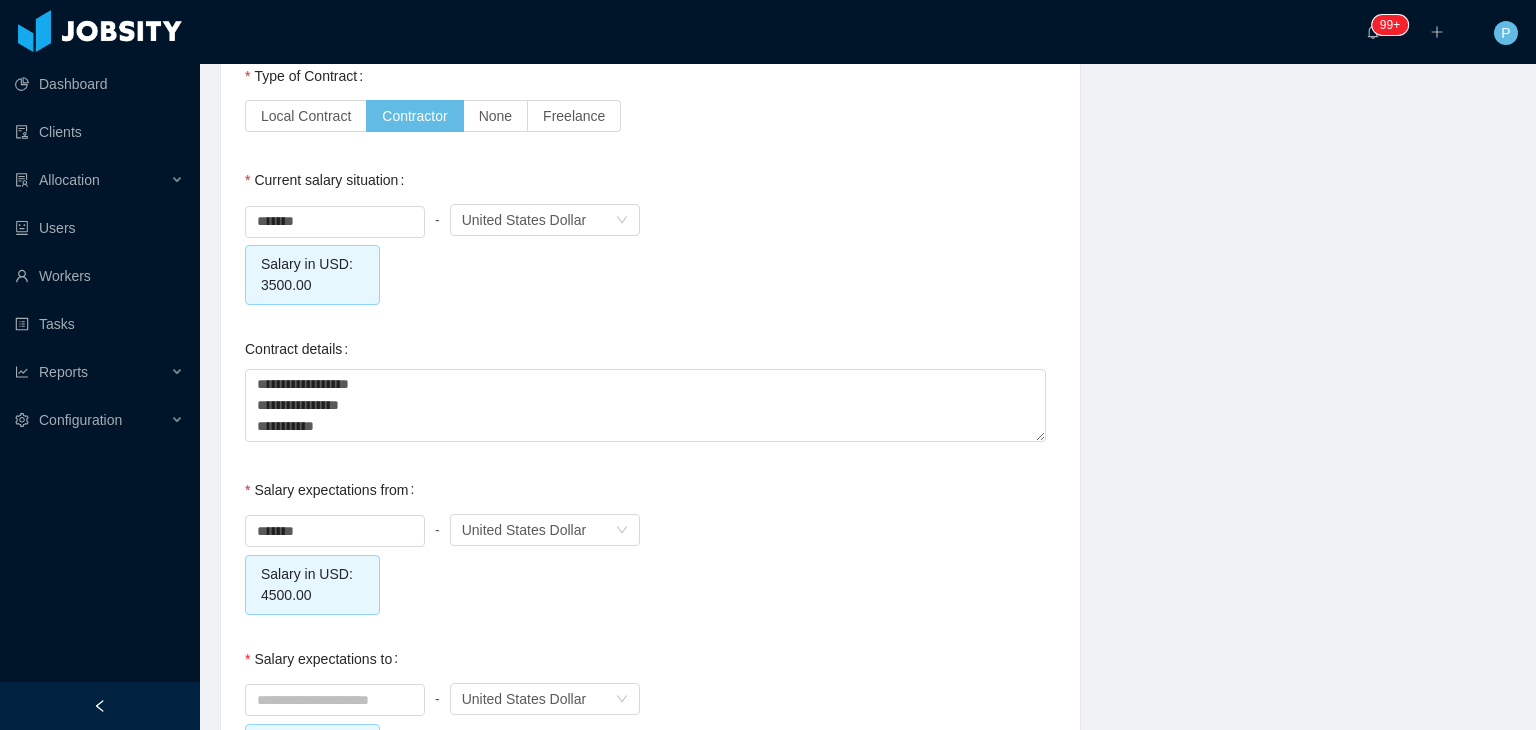 scroll, scrollTop: 1846, scrollLeft: 0, axis: vertical 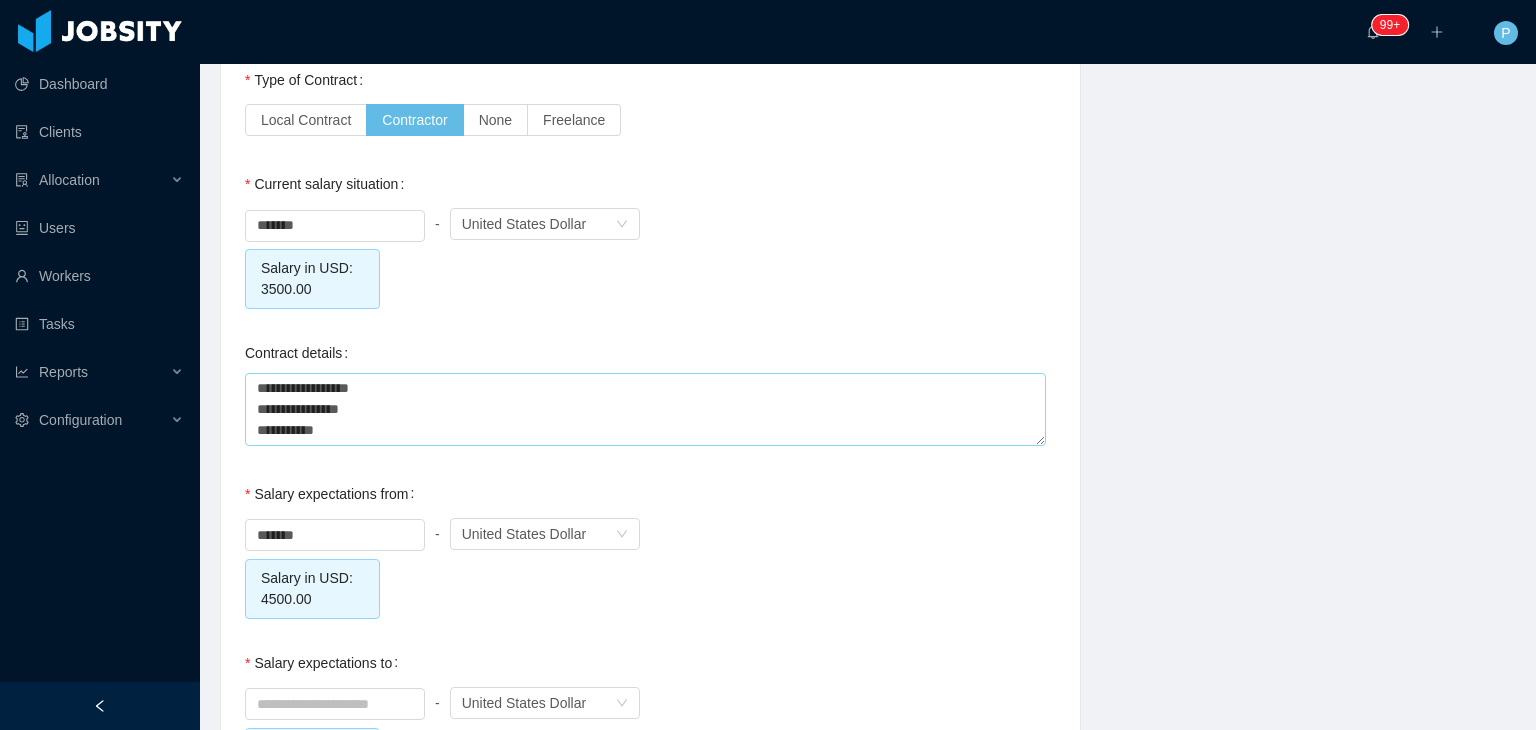 type on "**********" 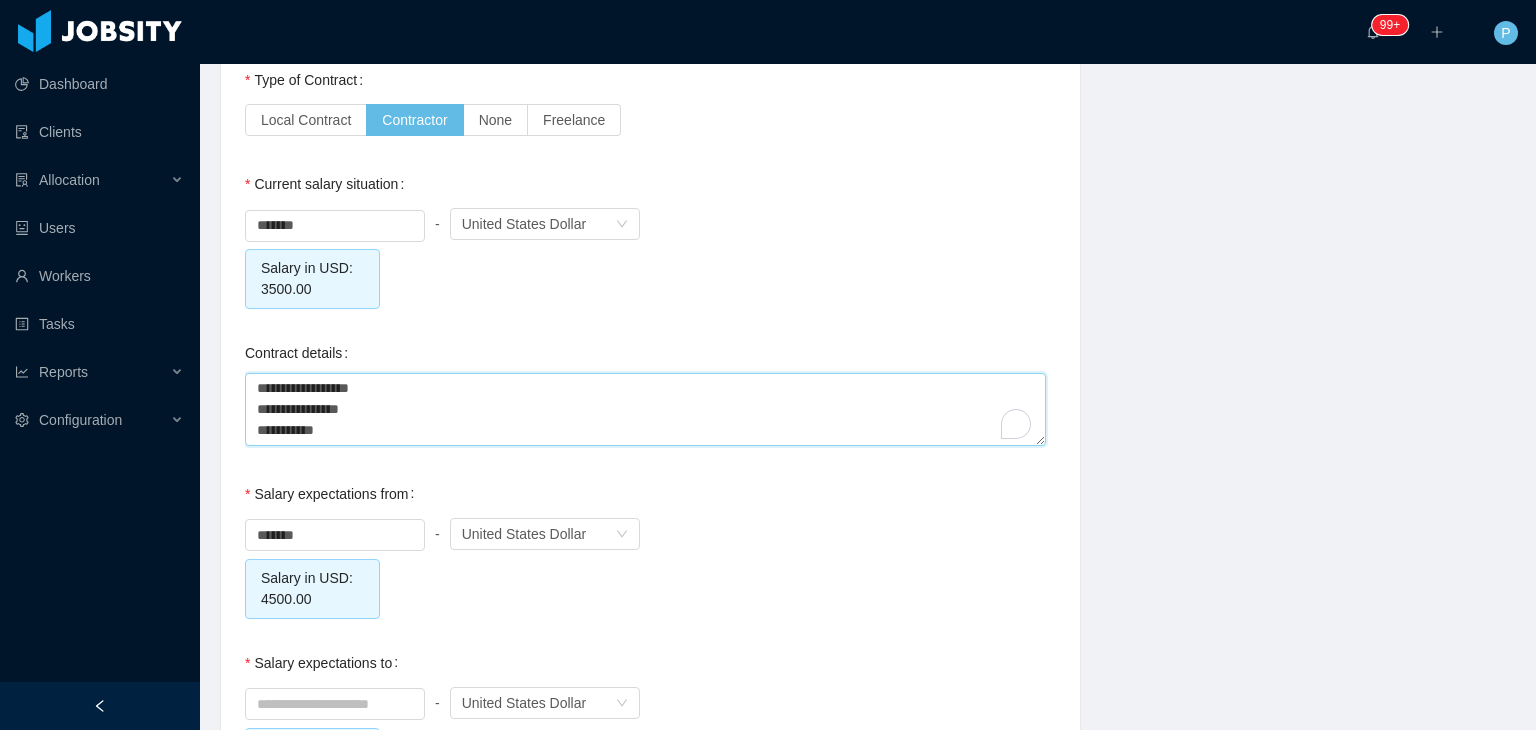 click on "**********" at bounding box center [645, 409] 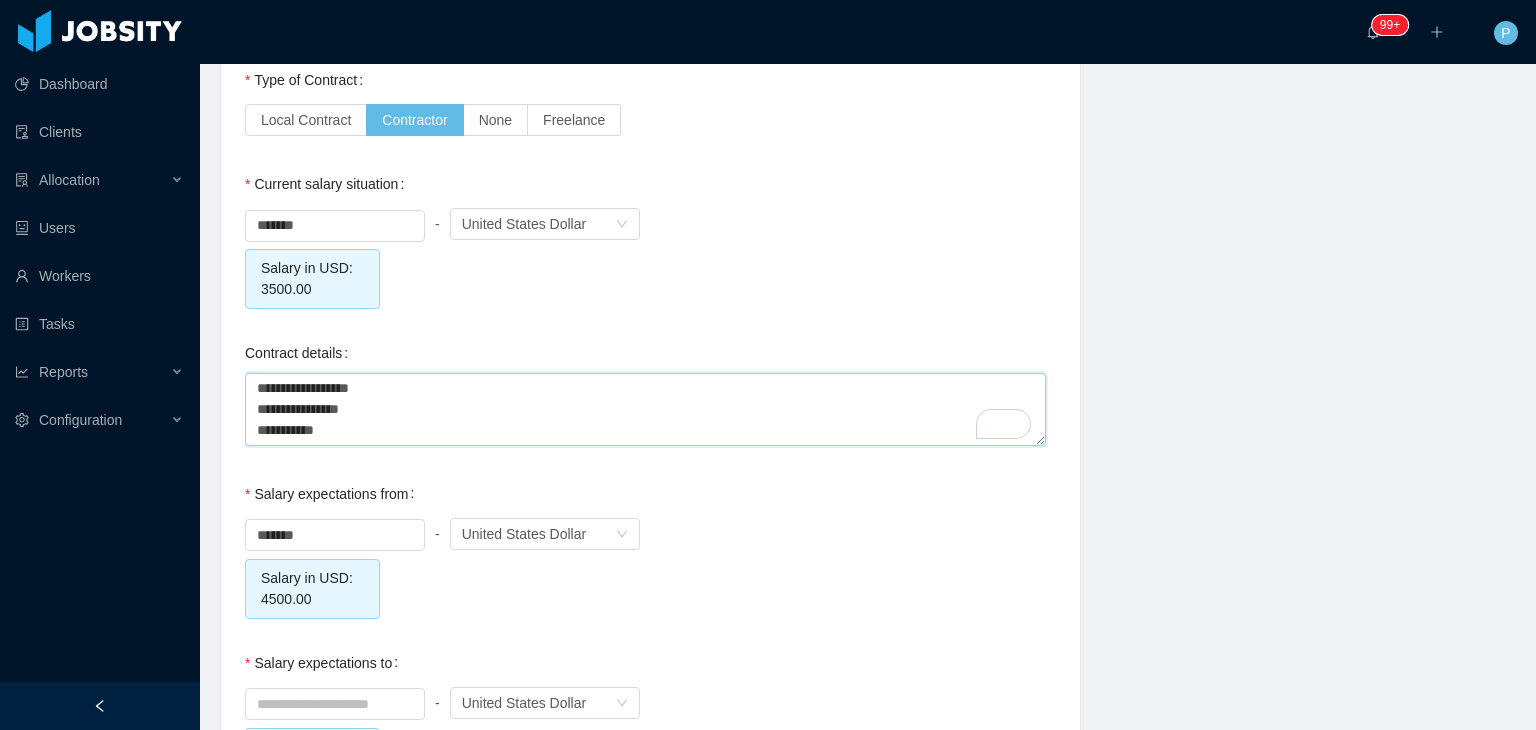 type 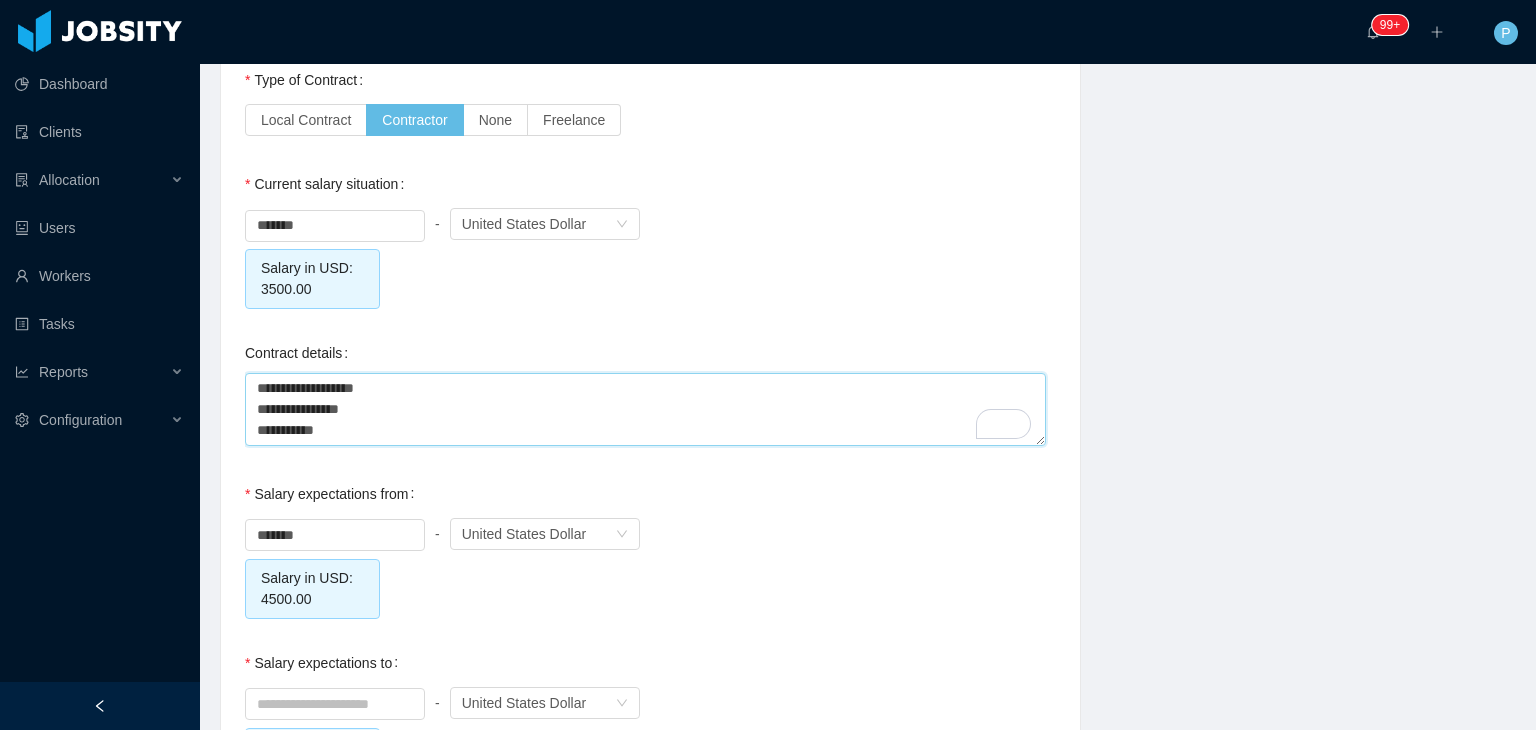 type 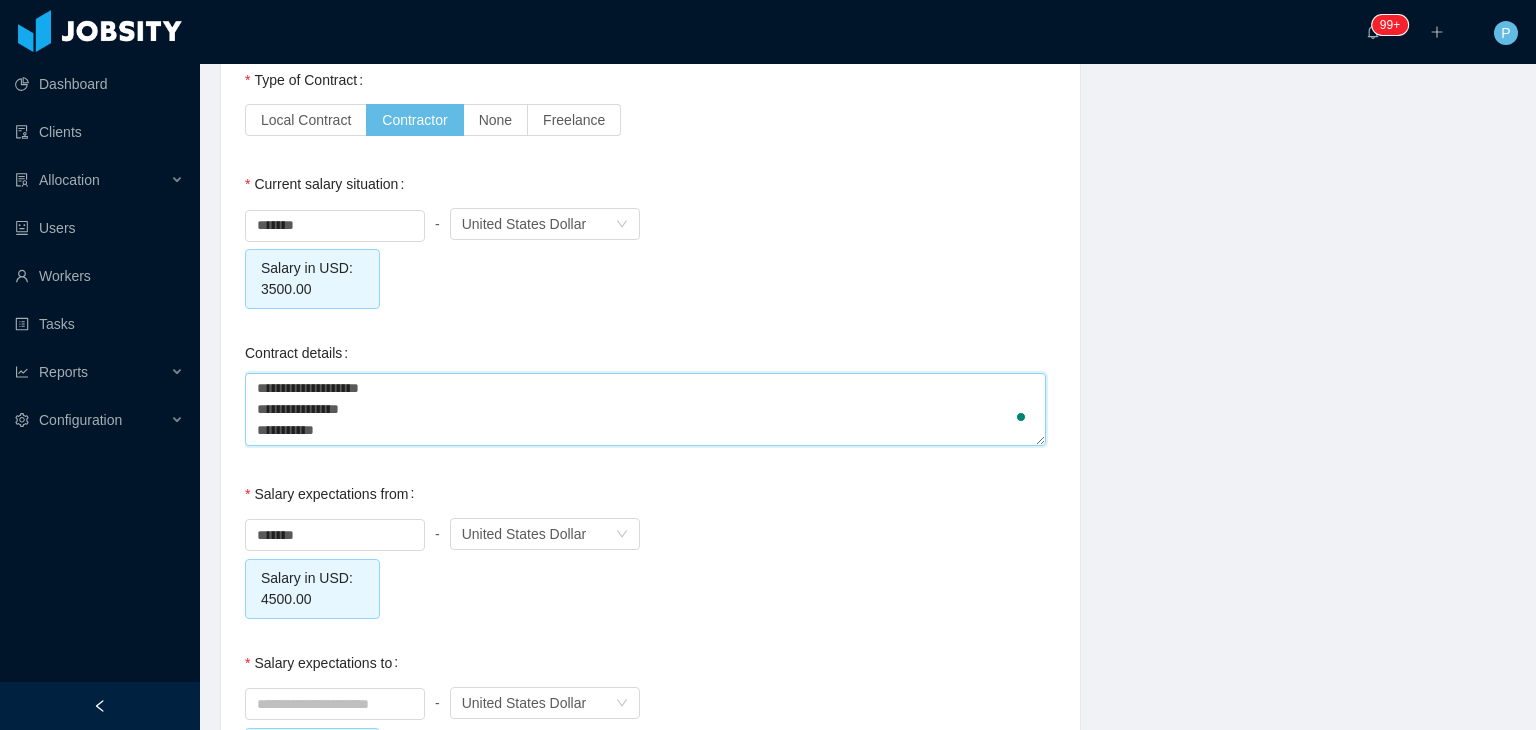 type 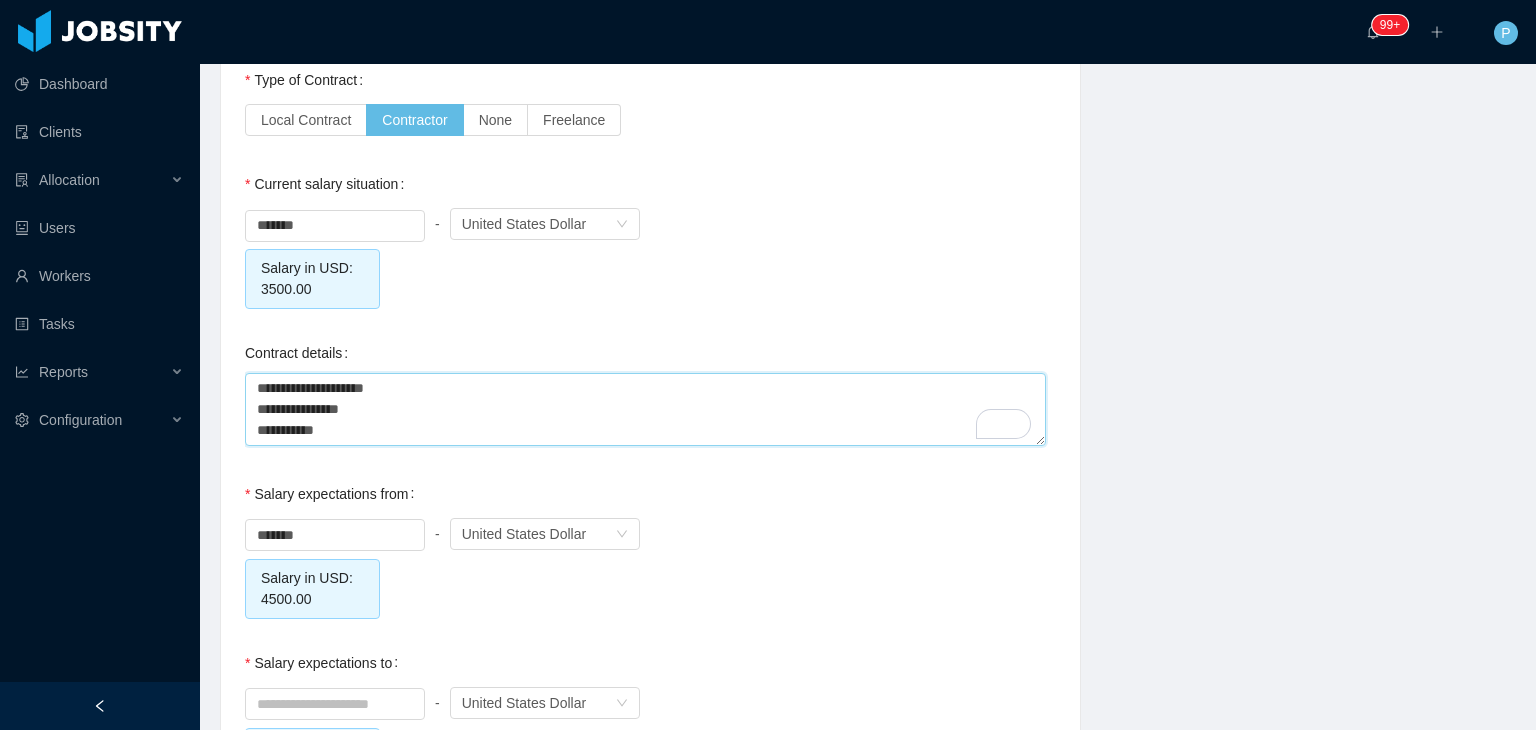 type 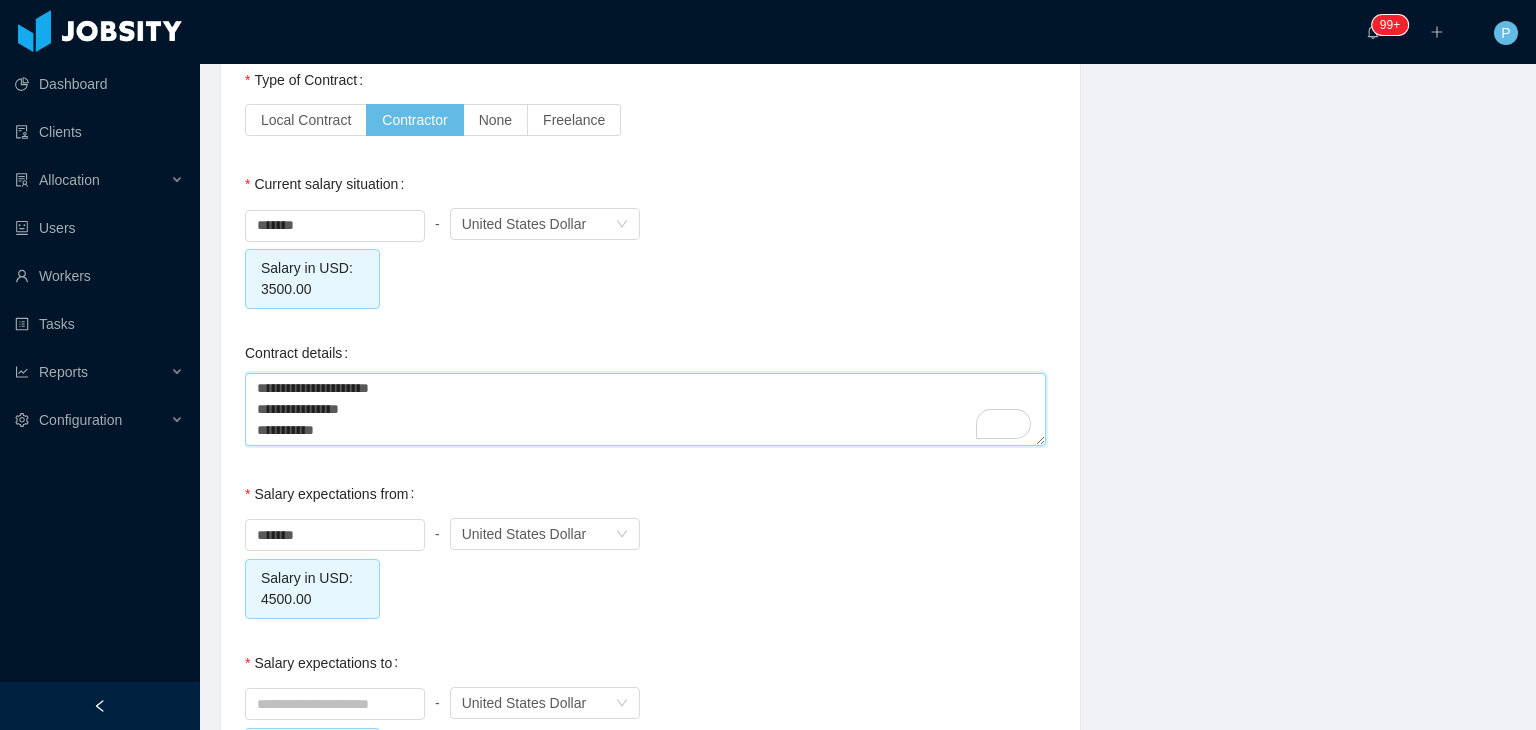 type 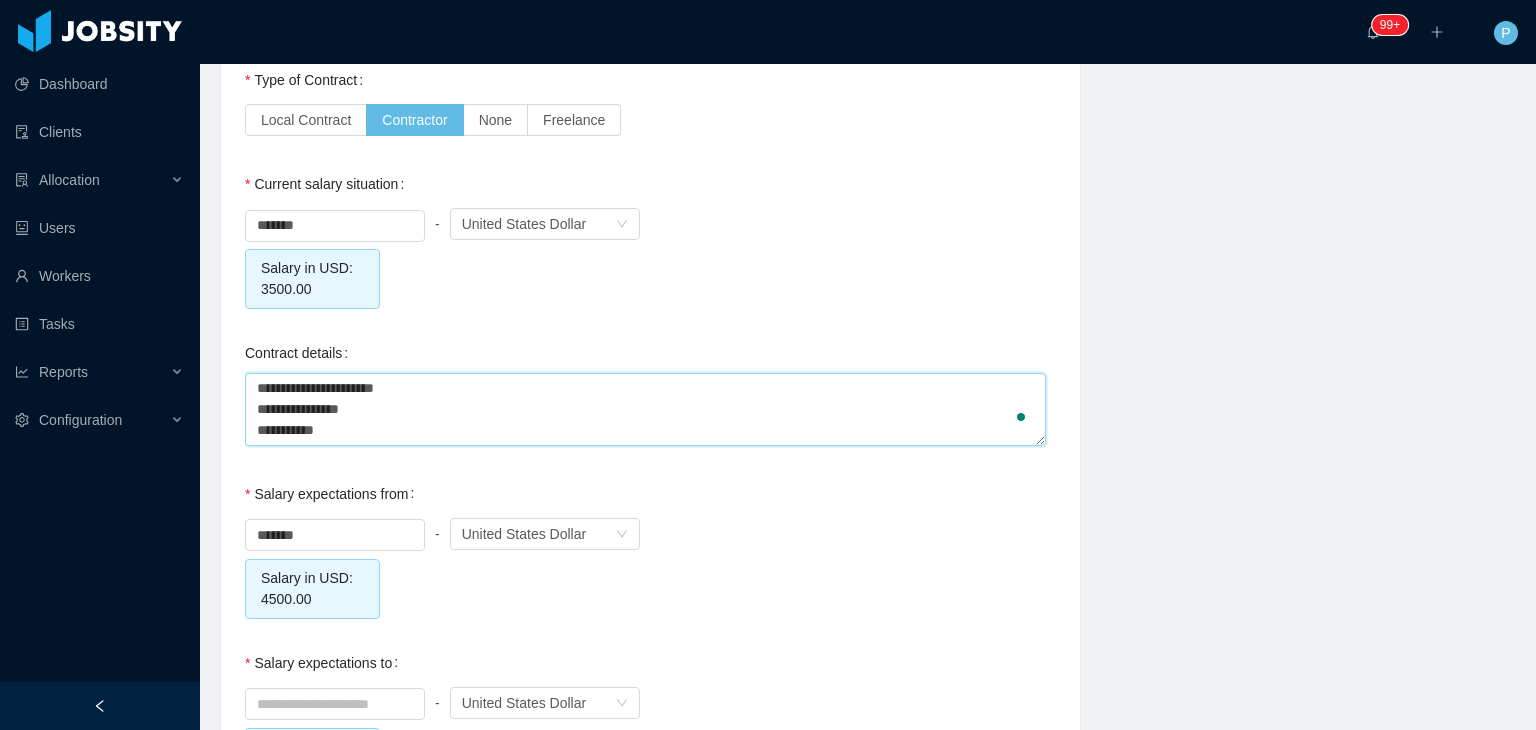 type 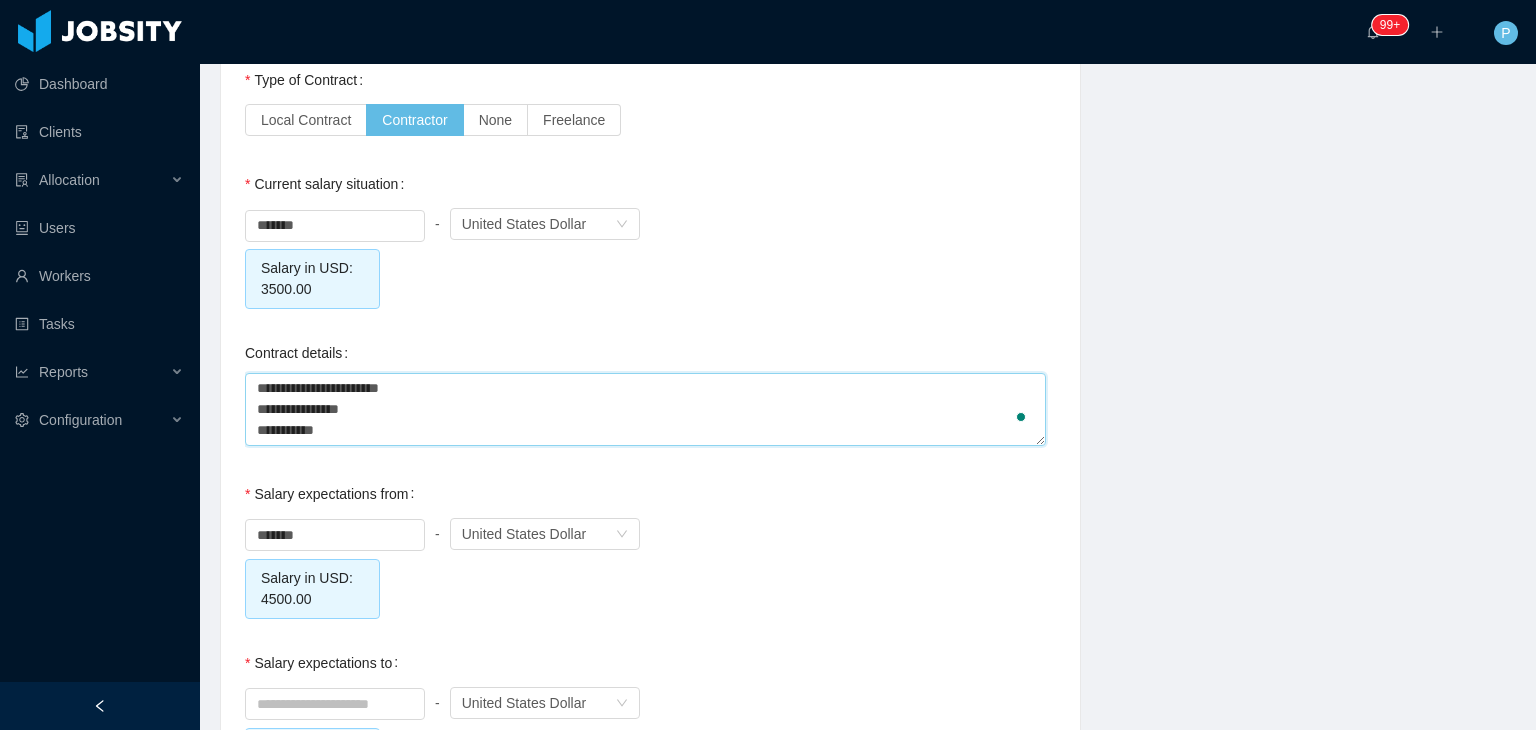 type 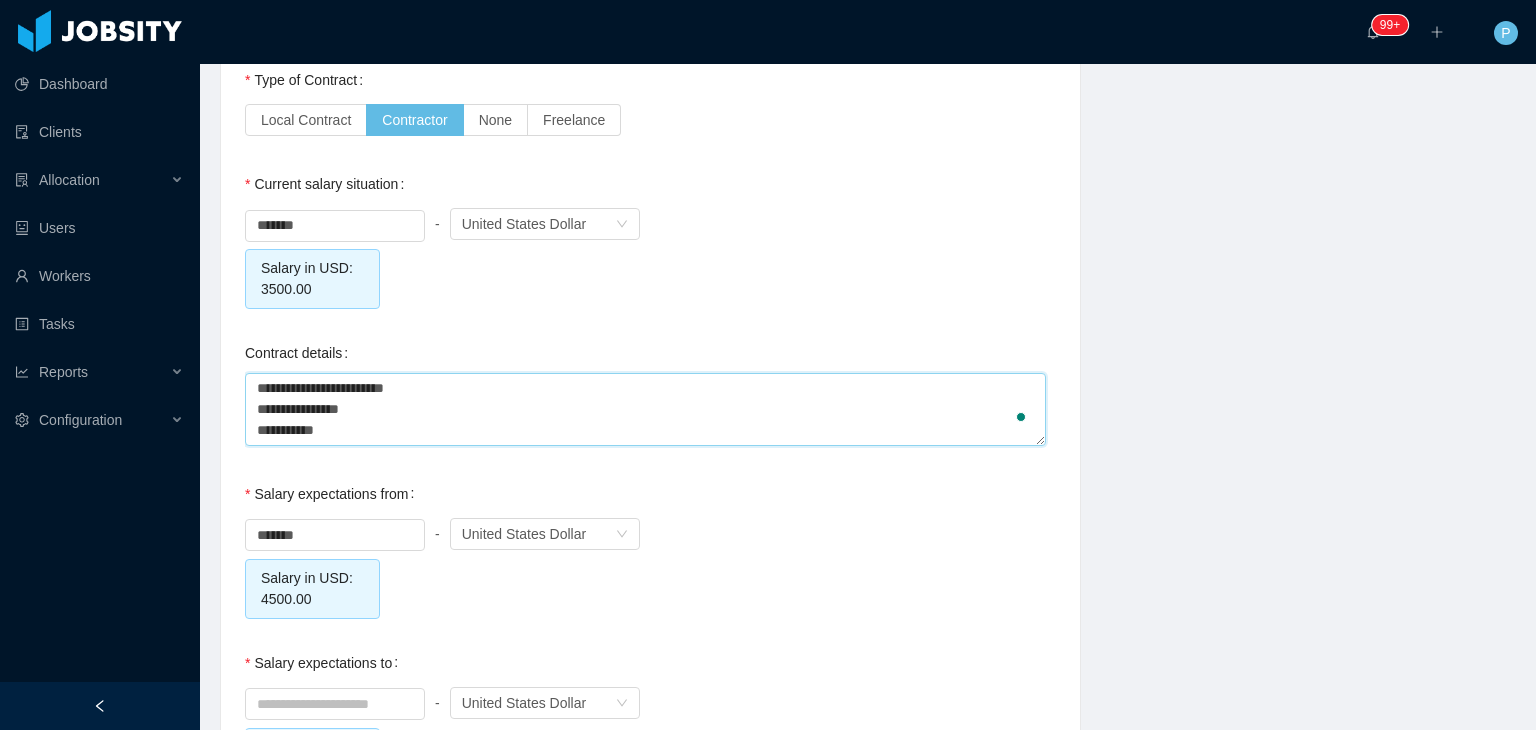 type 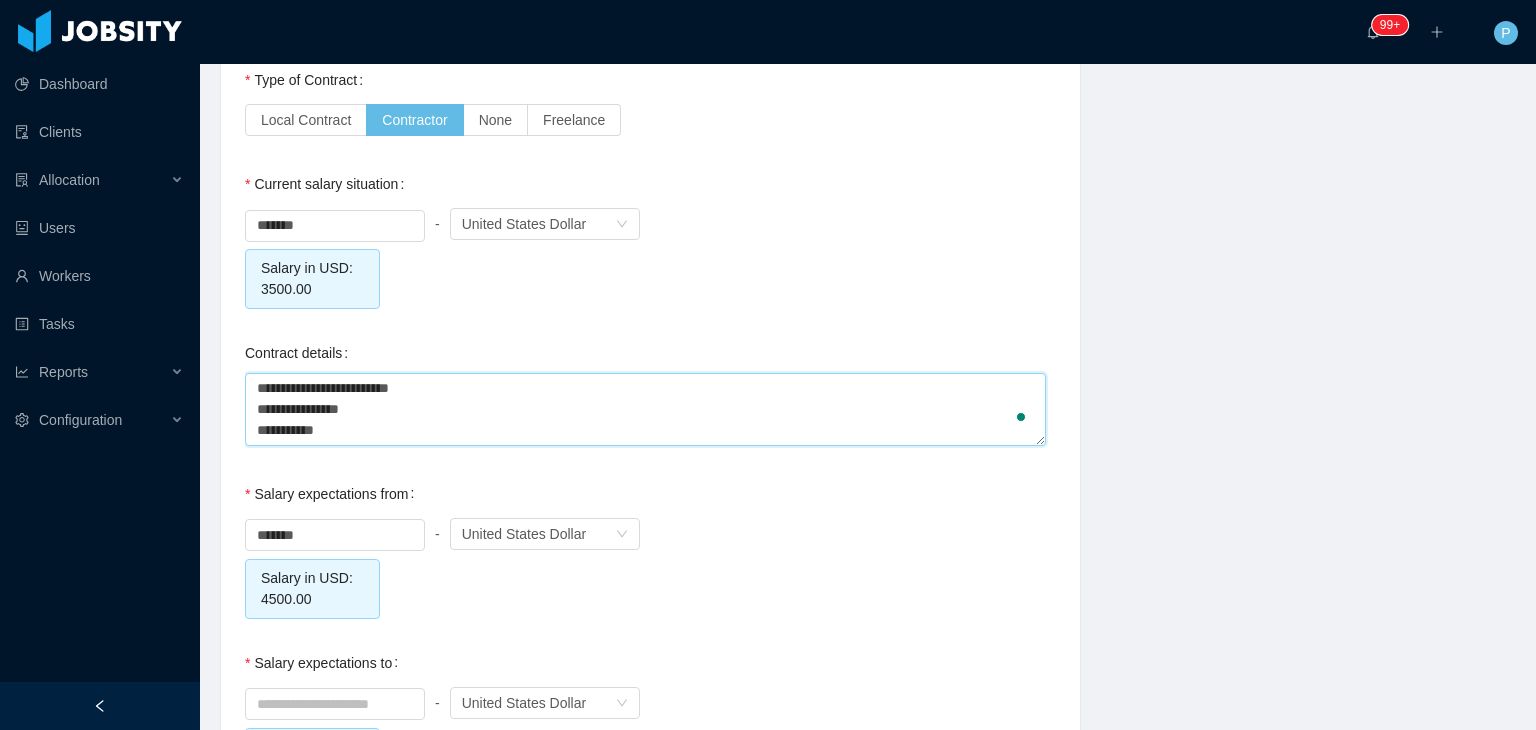 type 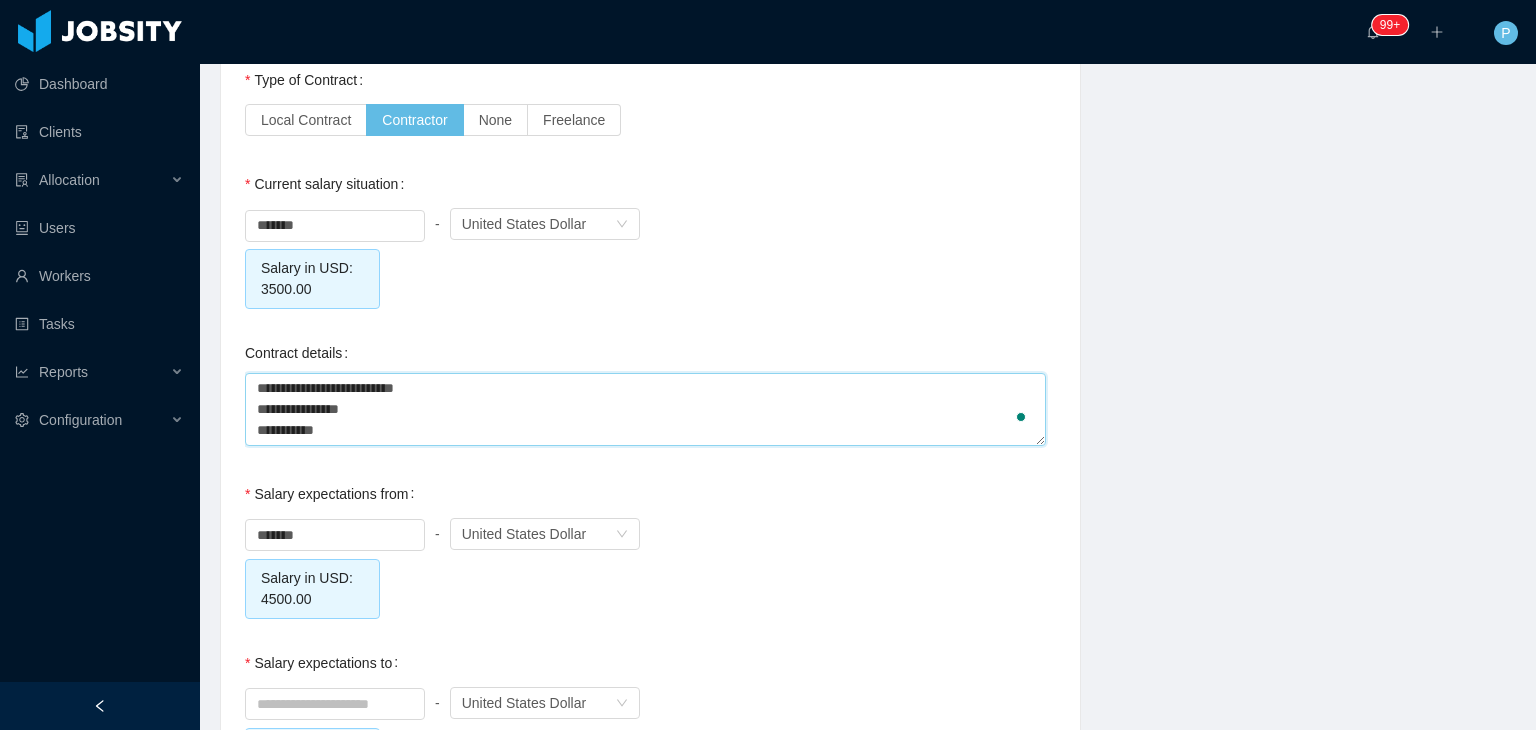 type 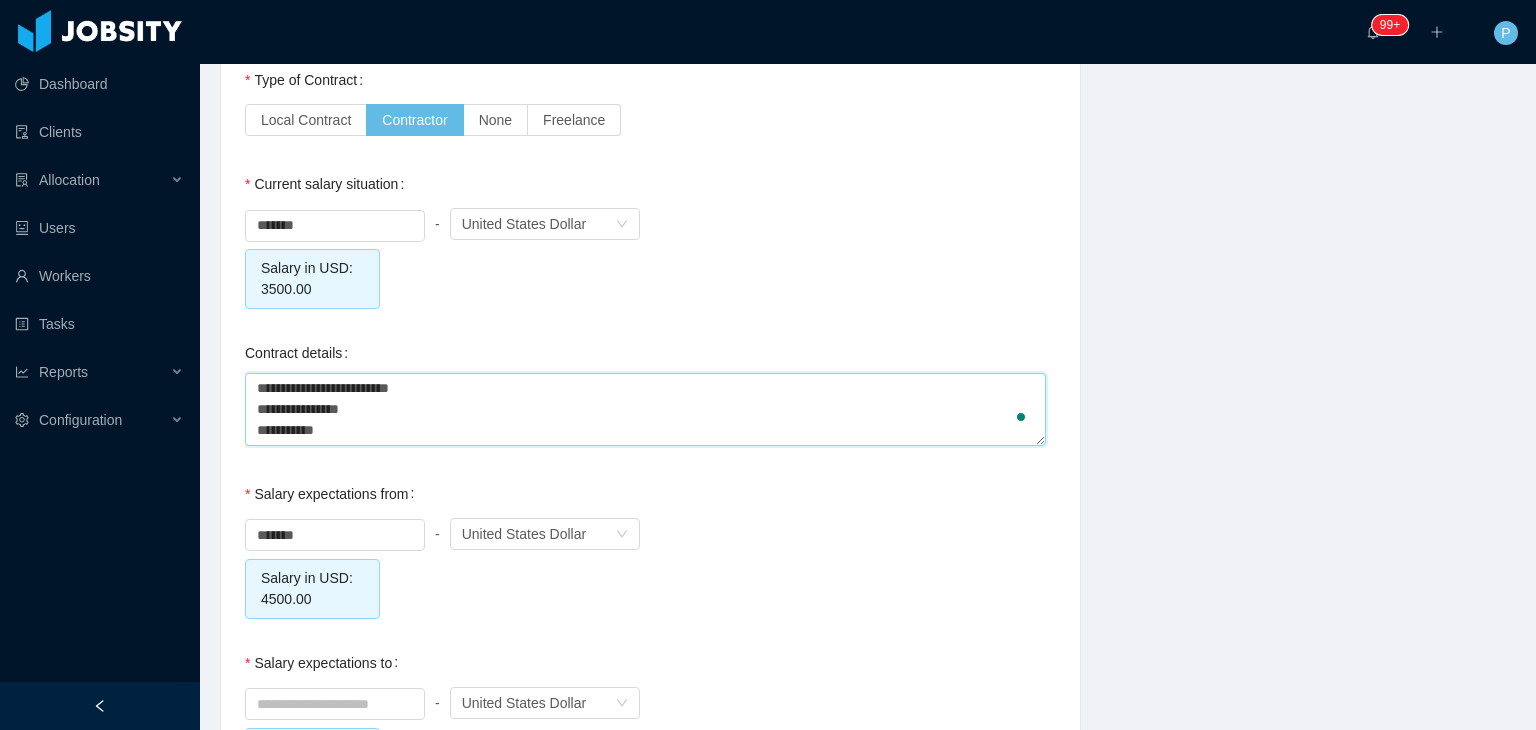 type 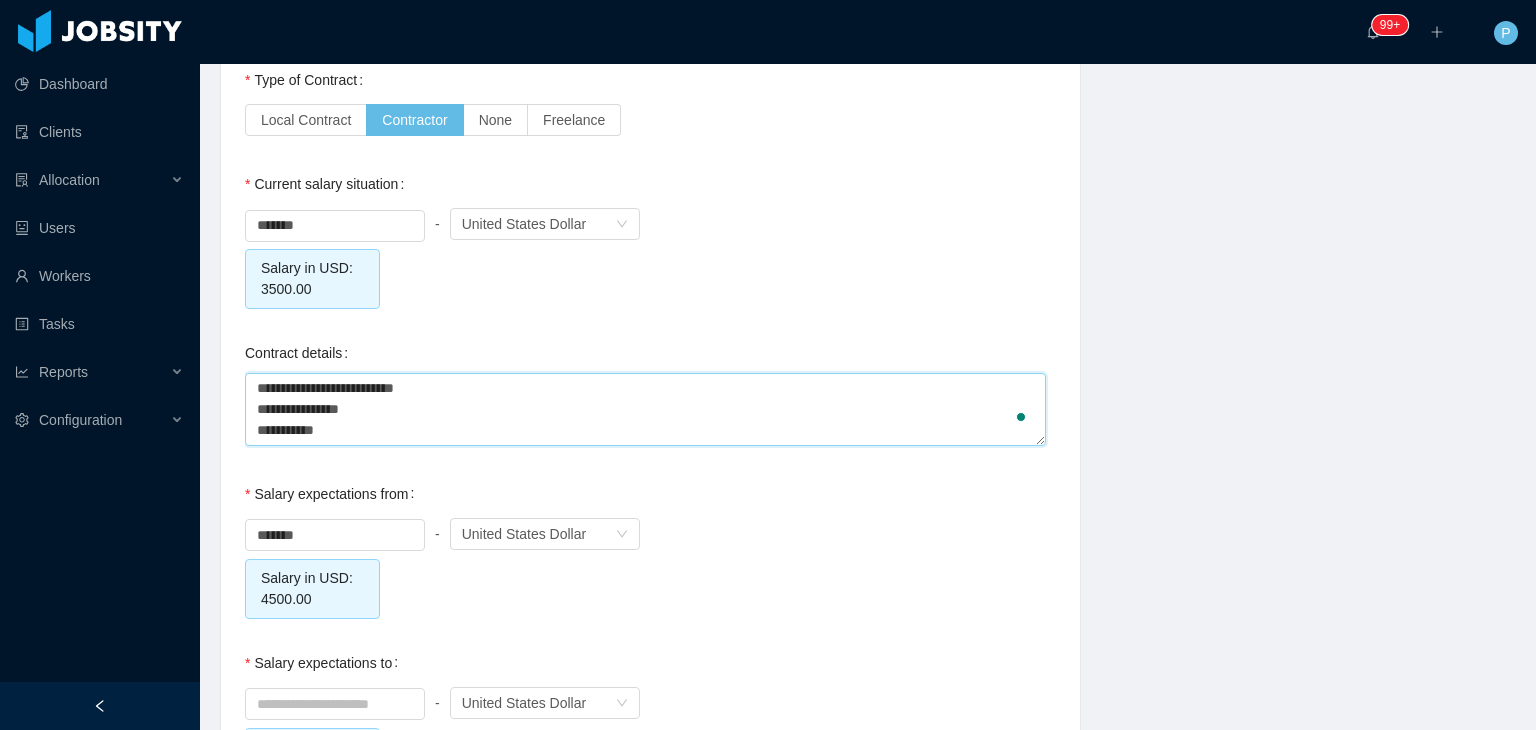 type 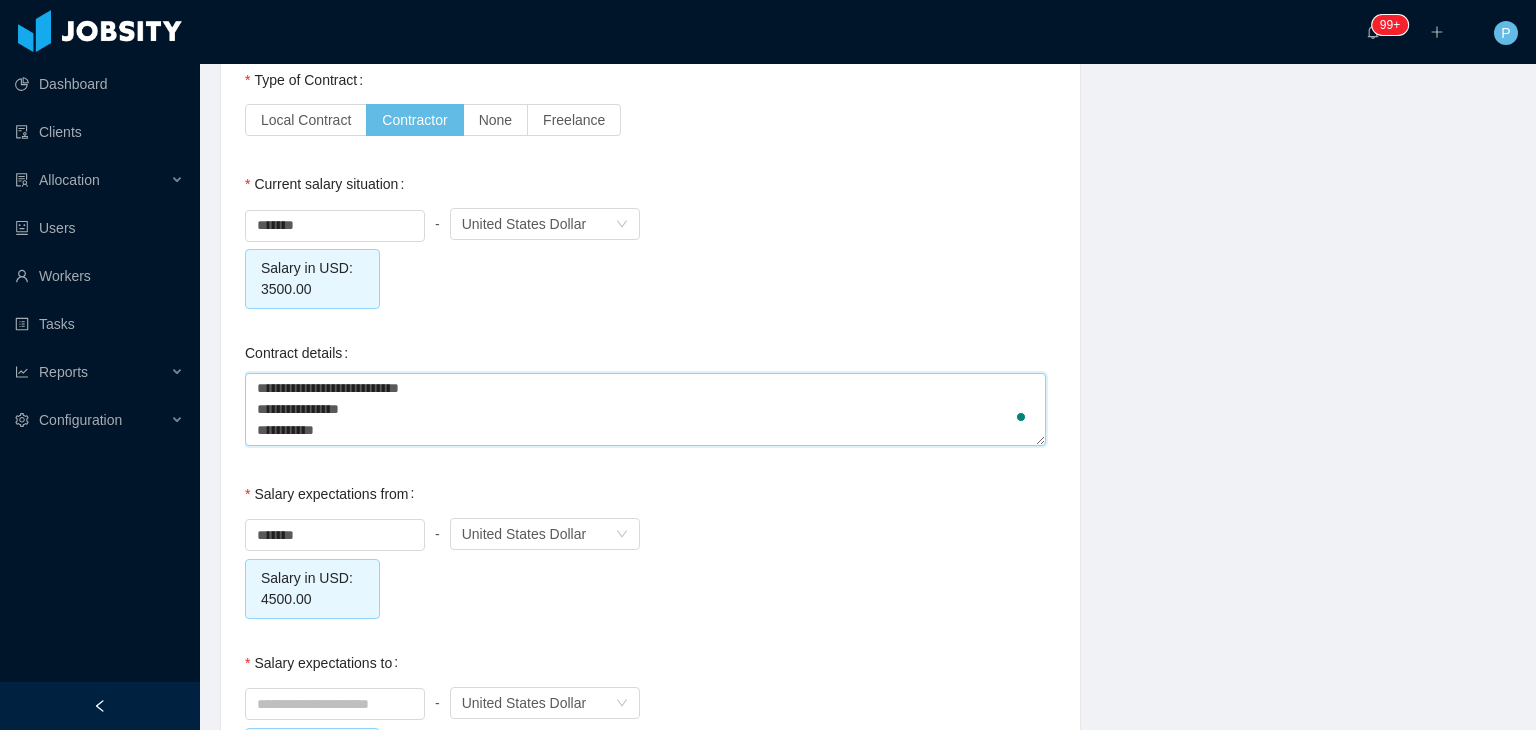 type 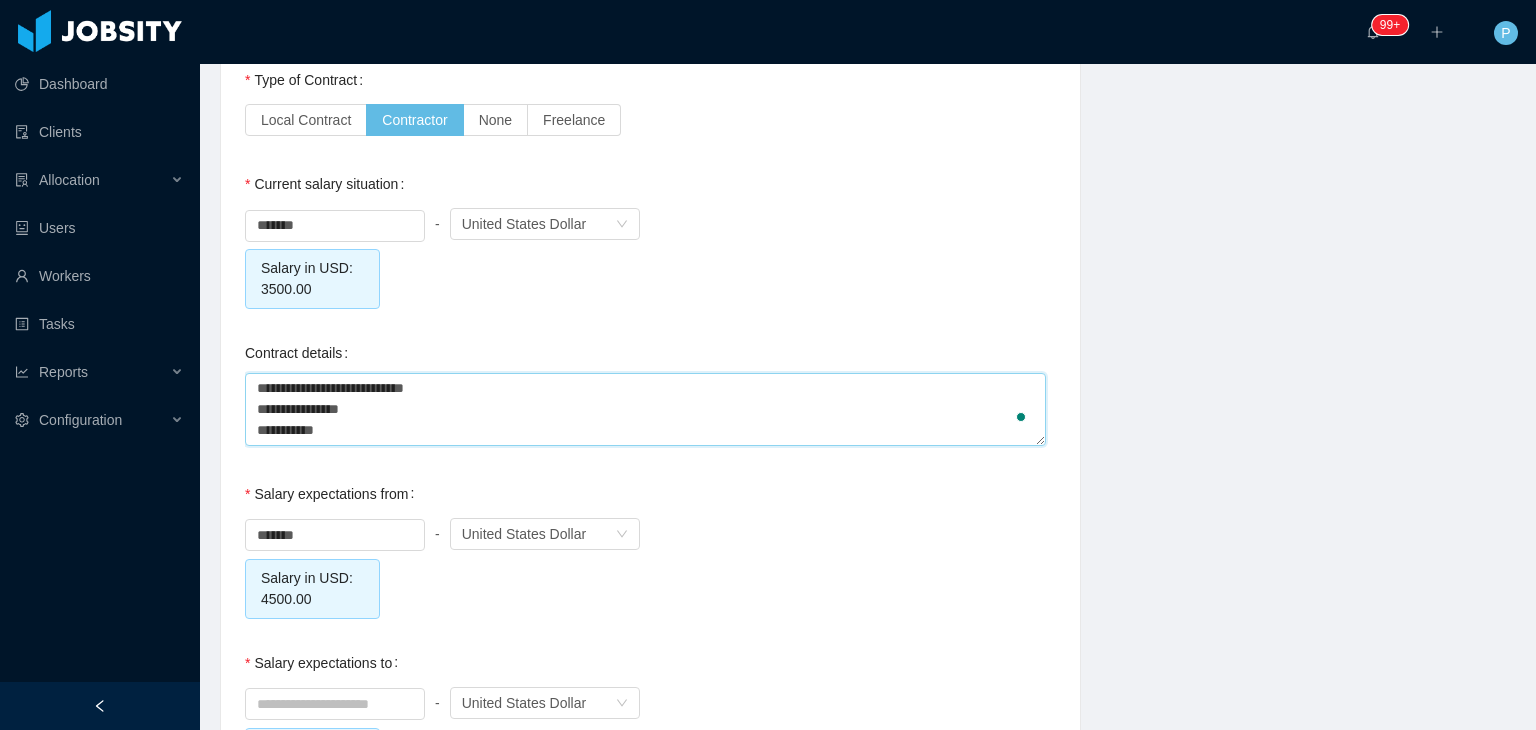 type 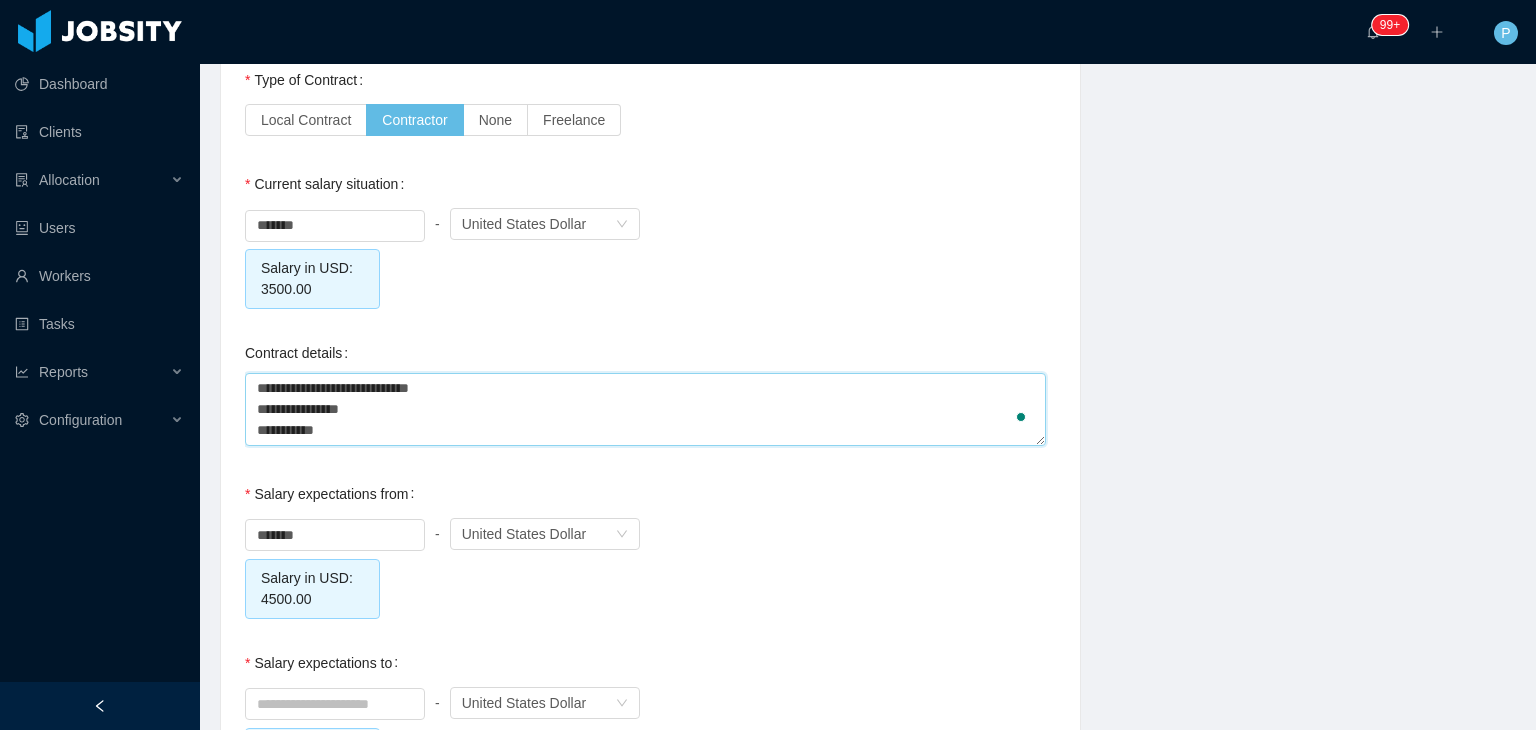type 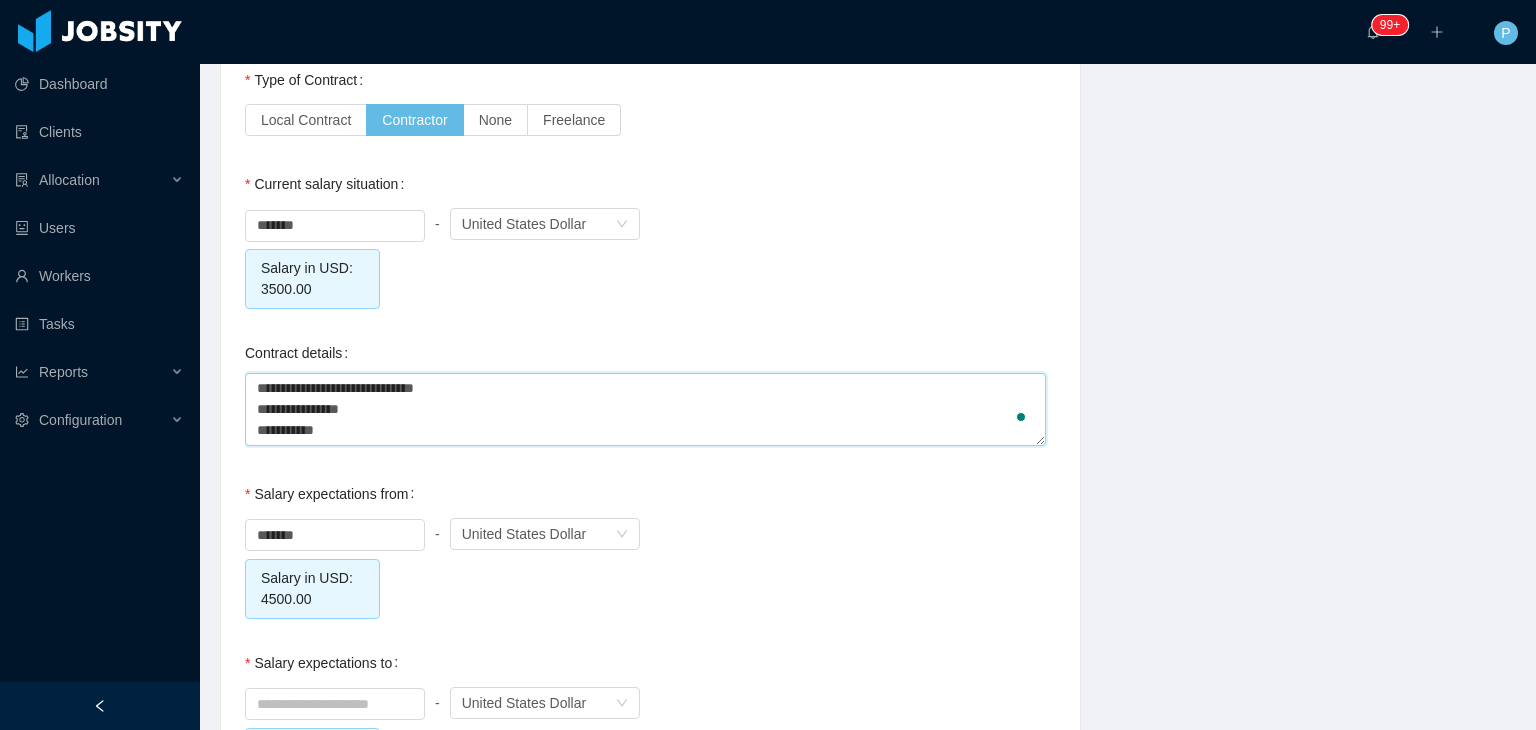 type 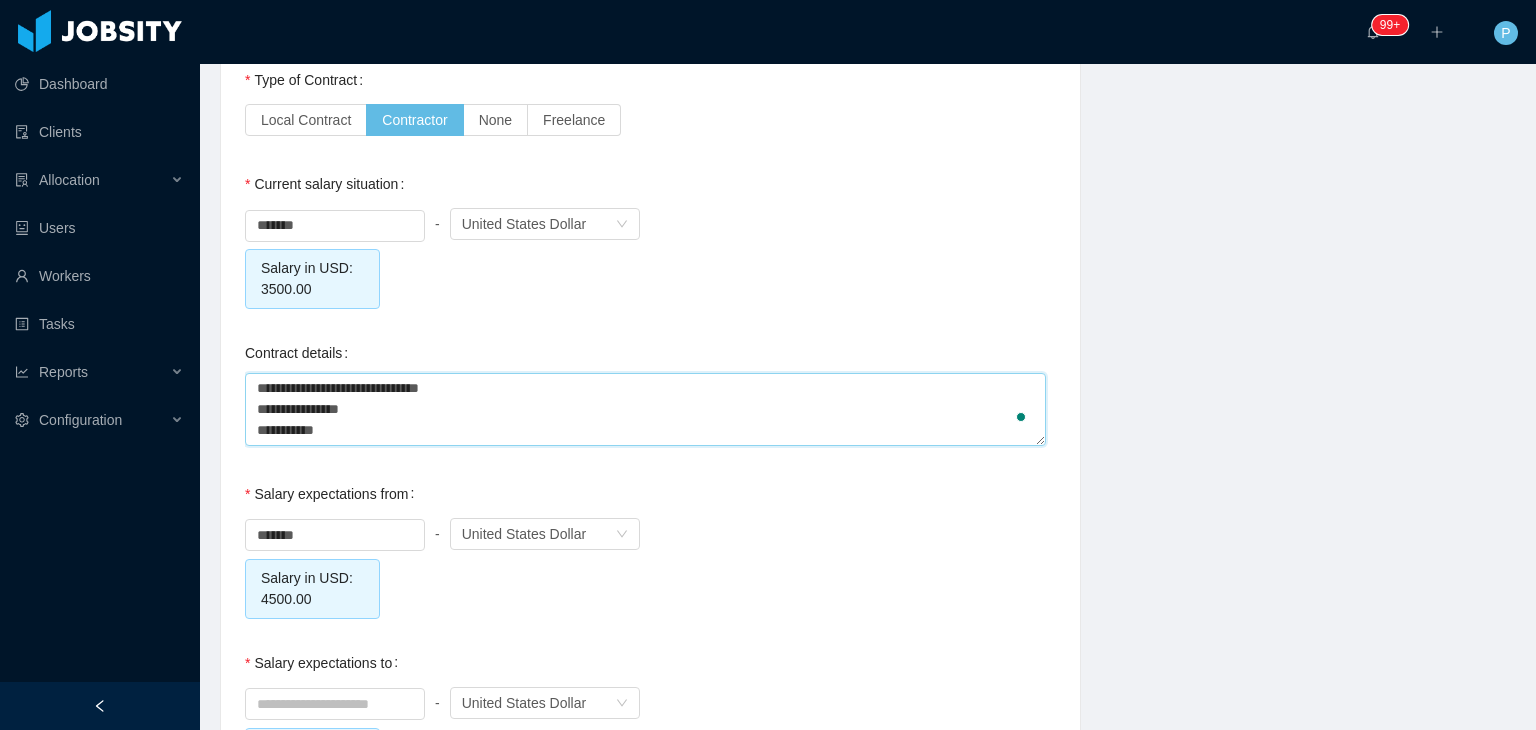 type 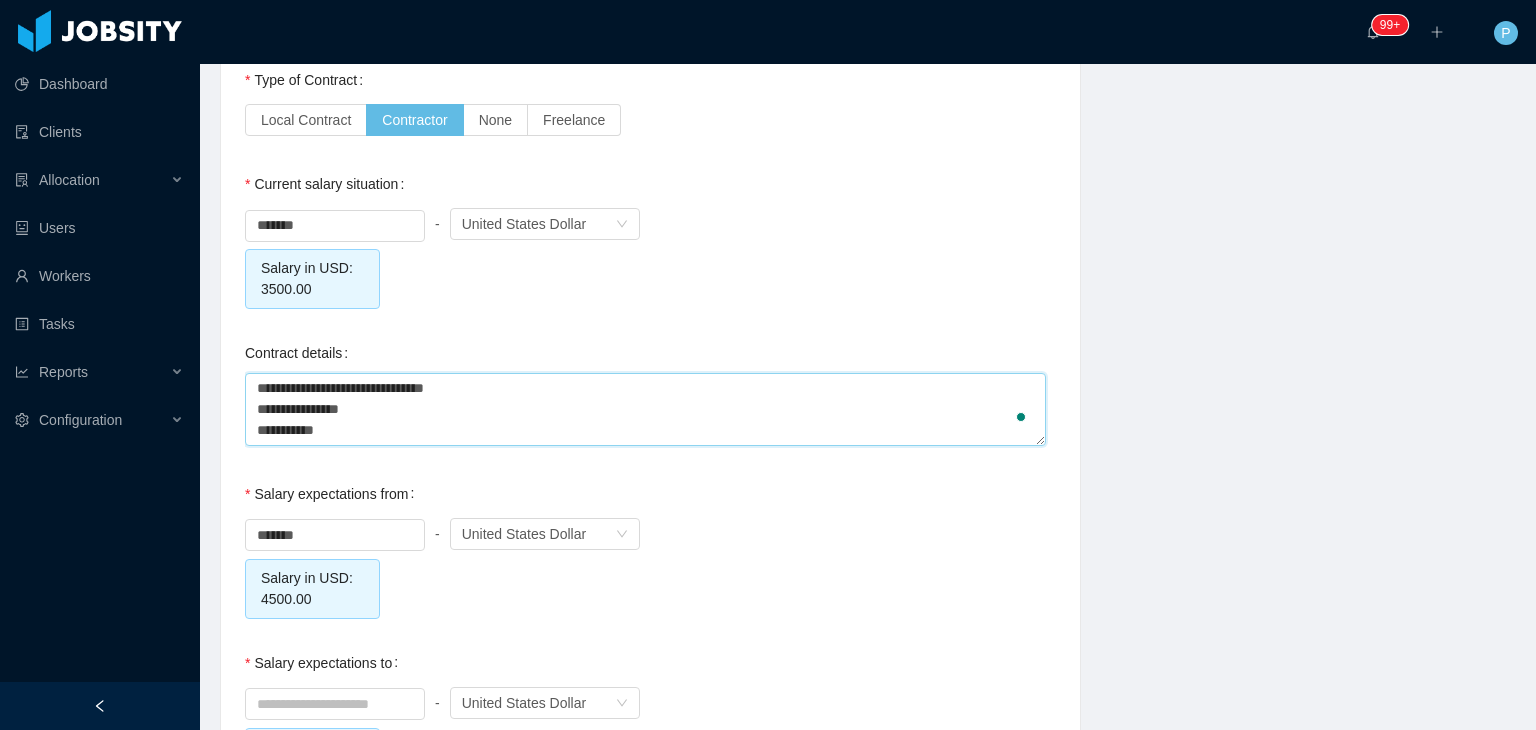 type 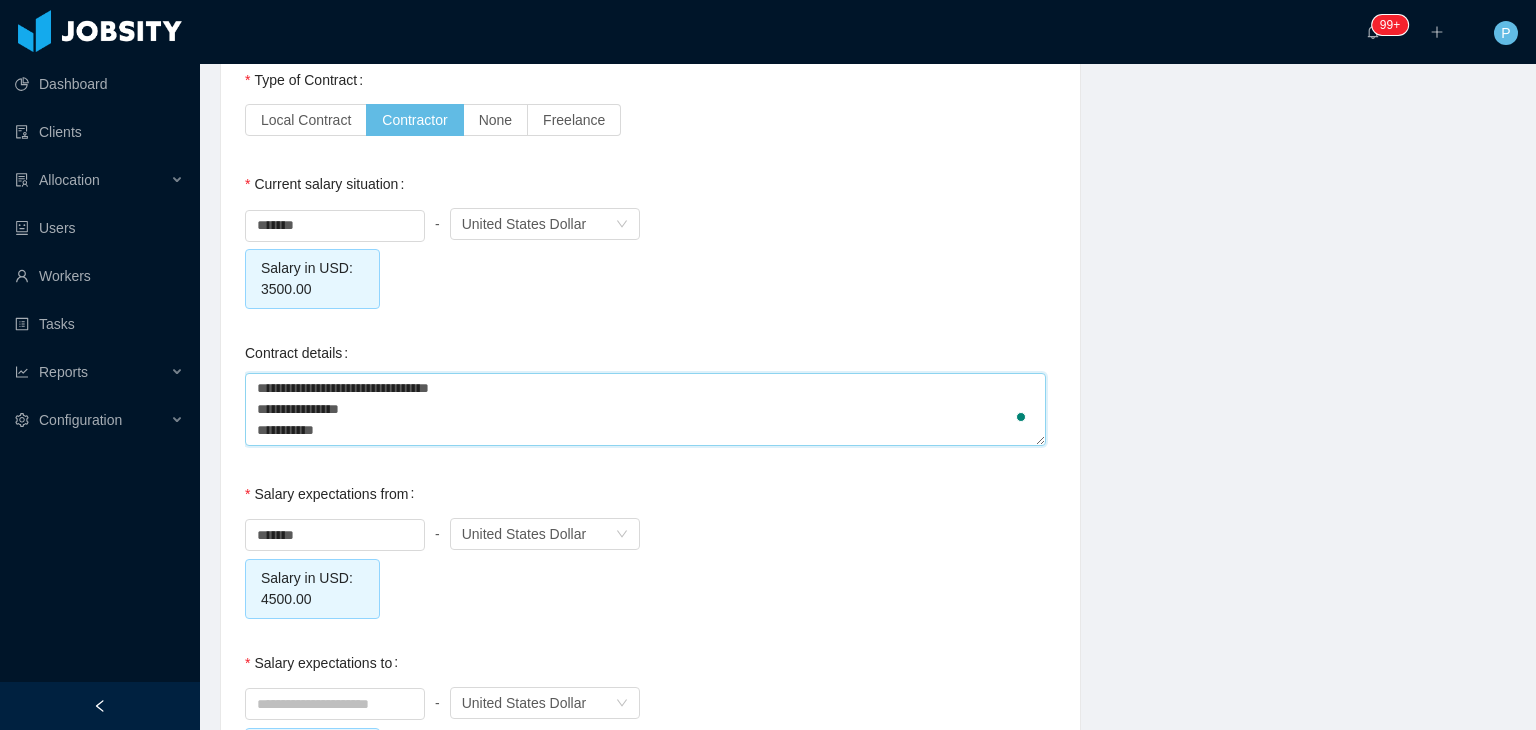 type 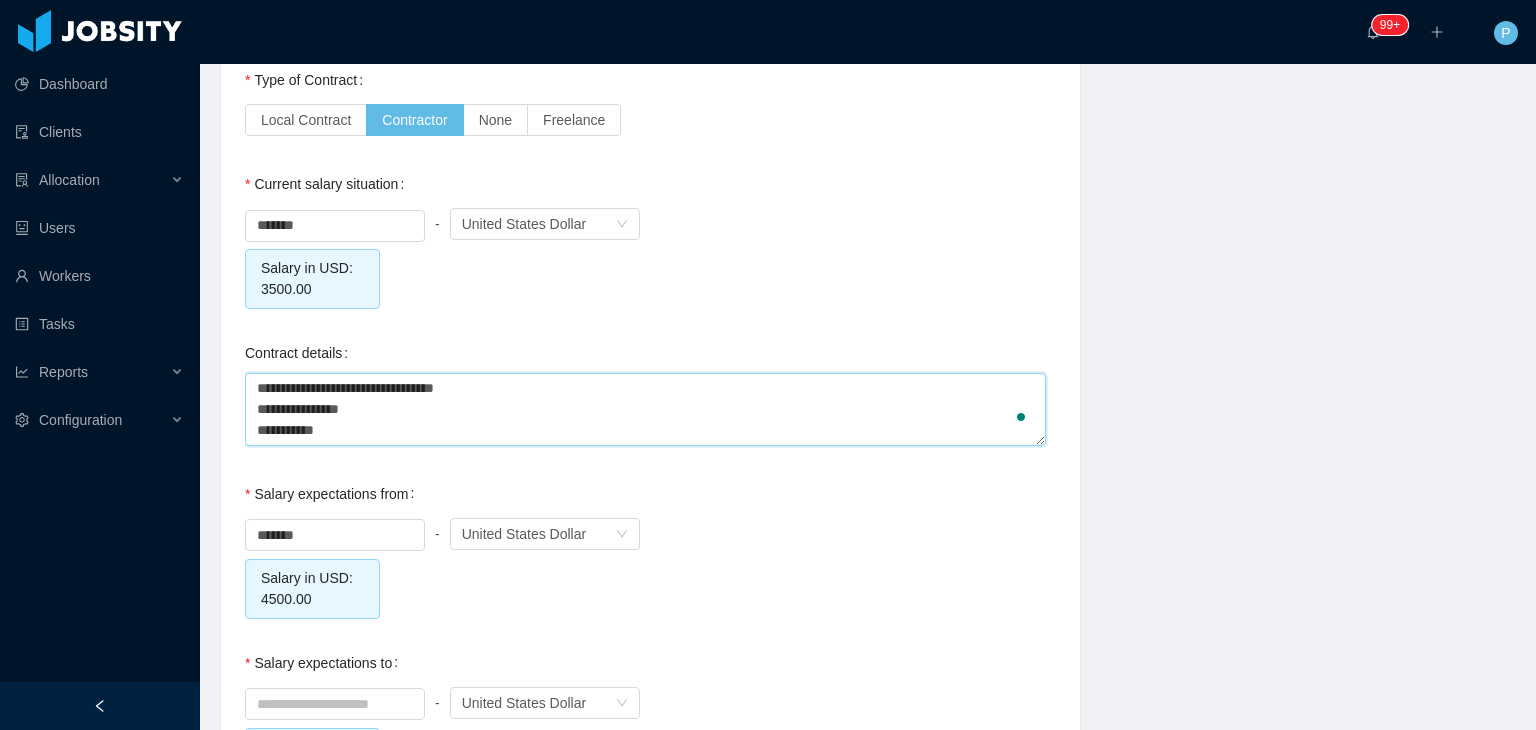 type 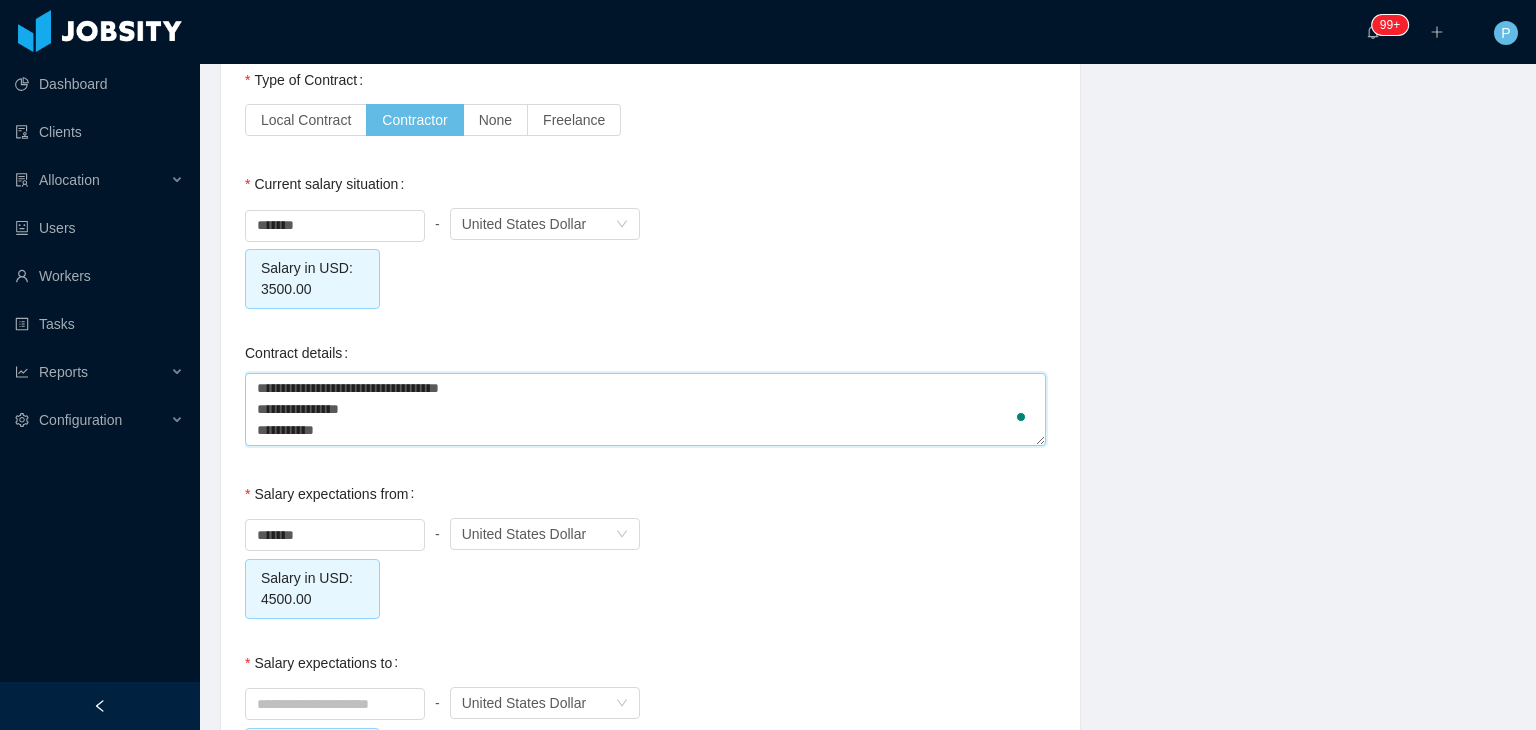type 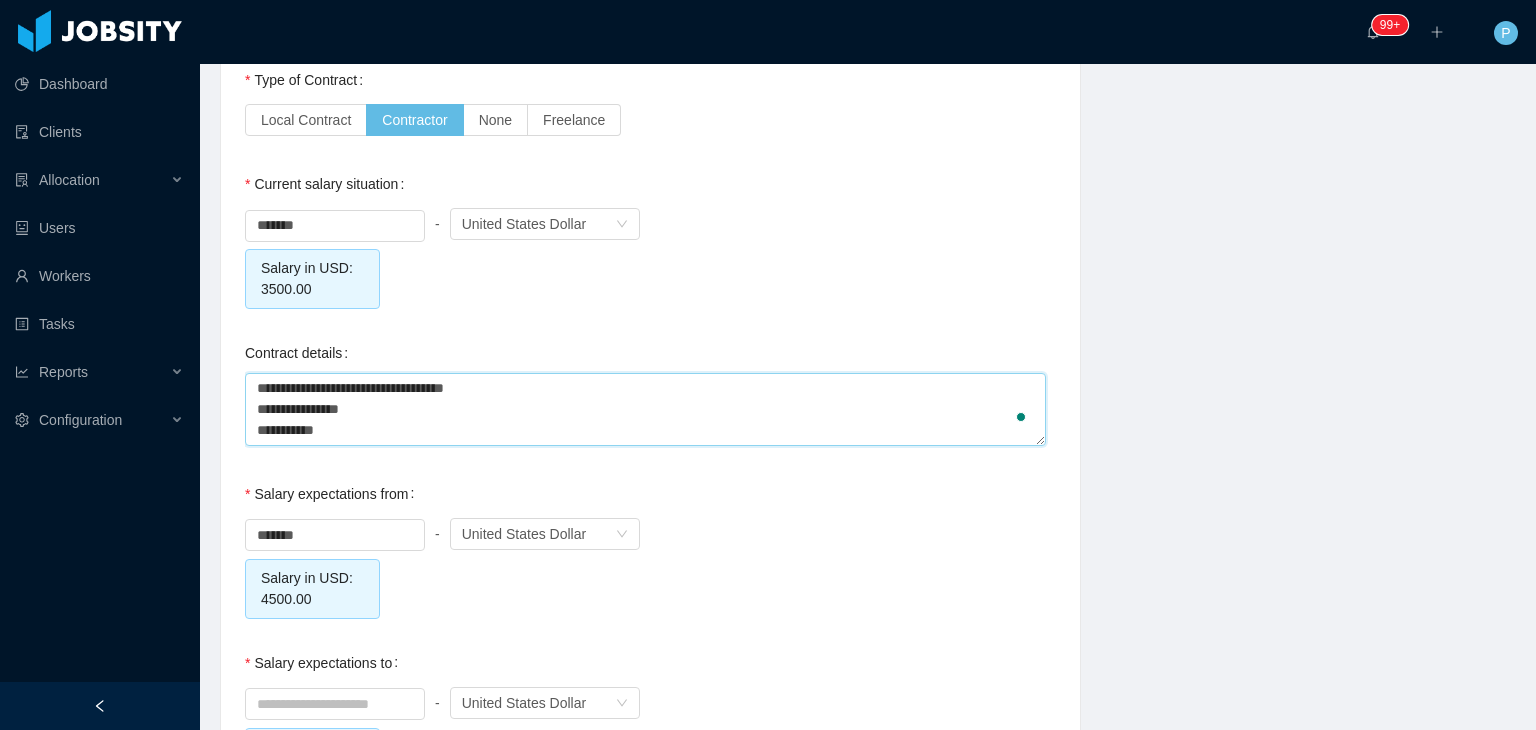 type on "**********" 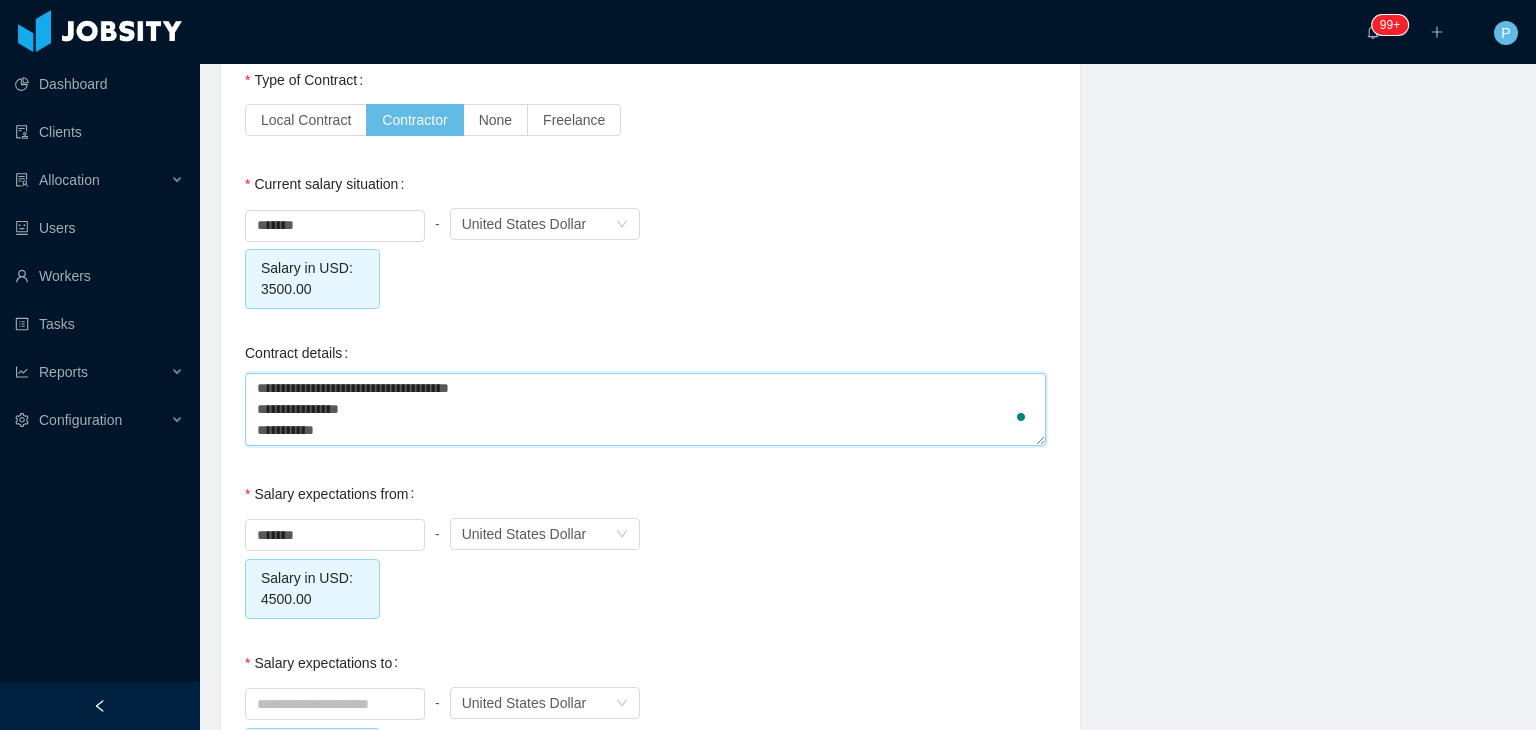 type 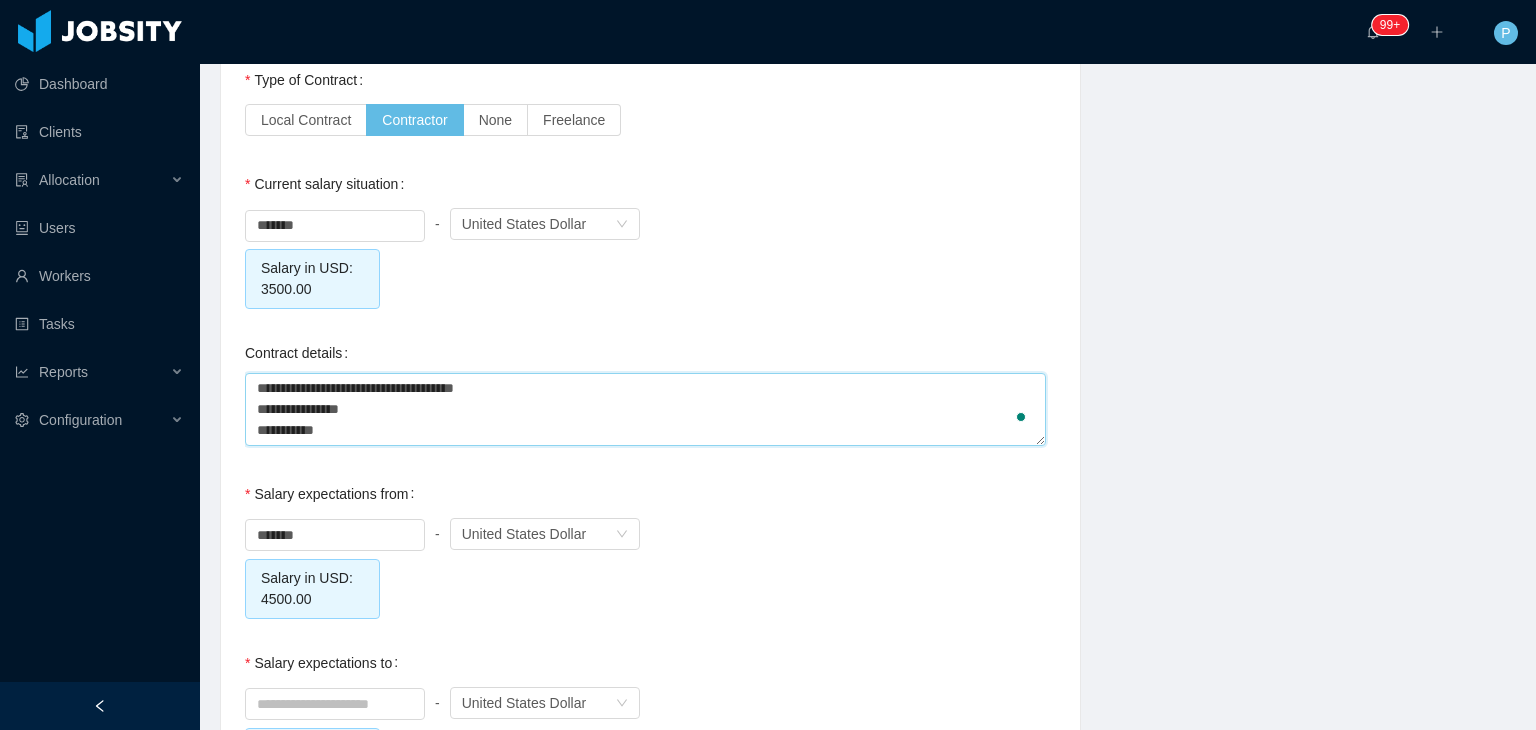 type 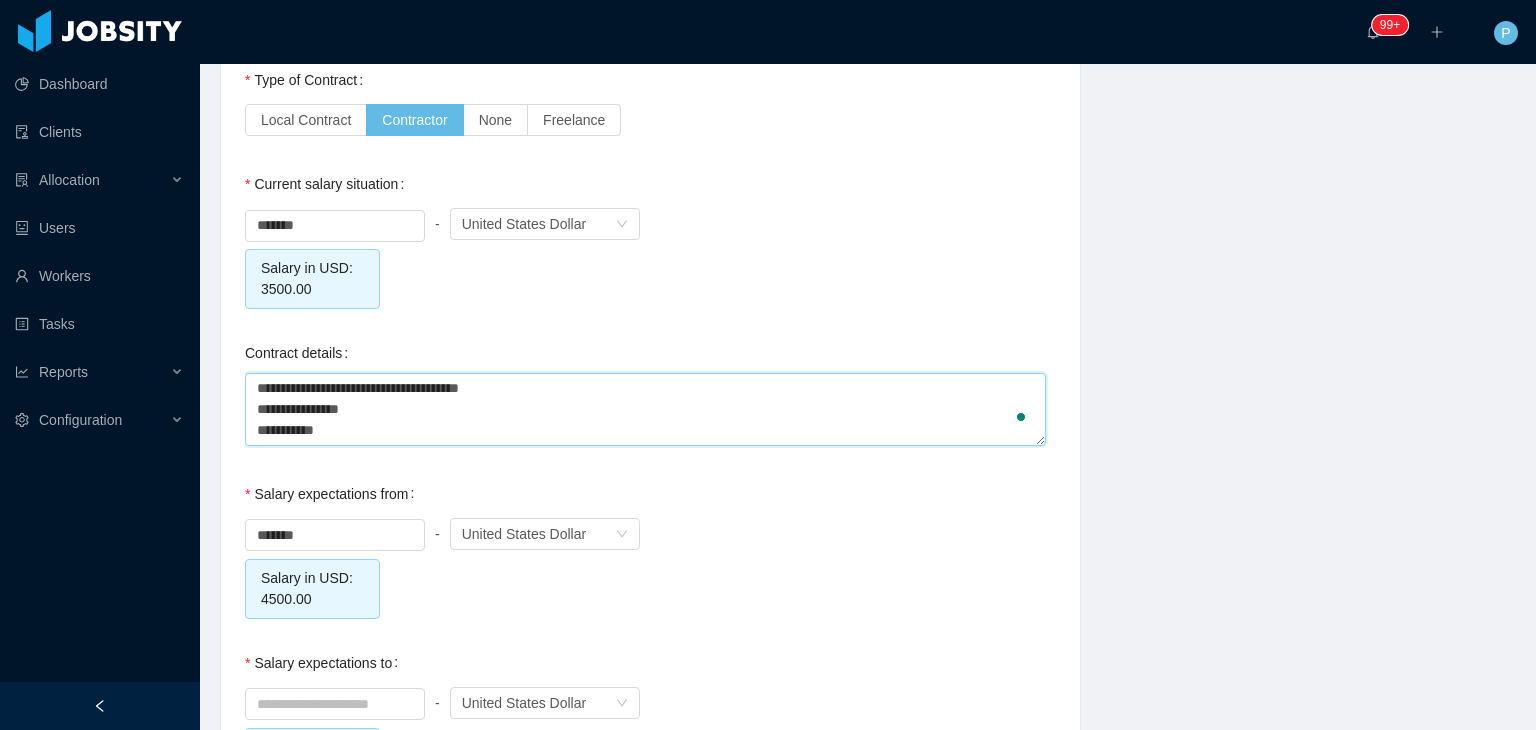 type 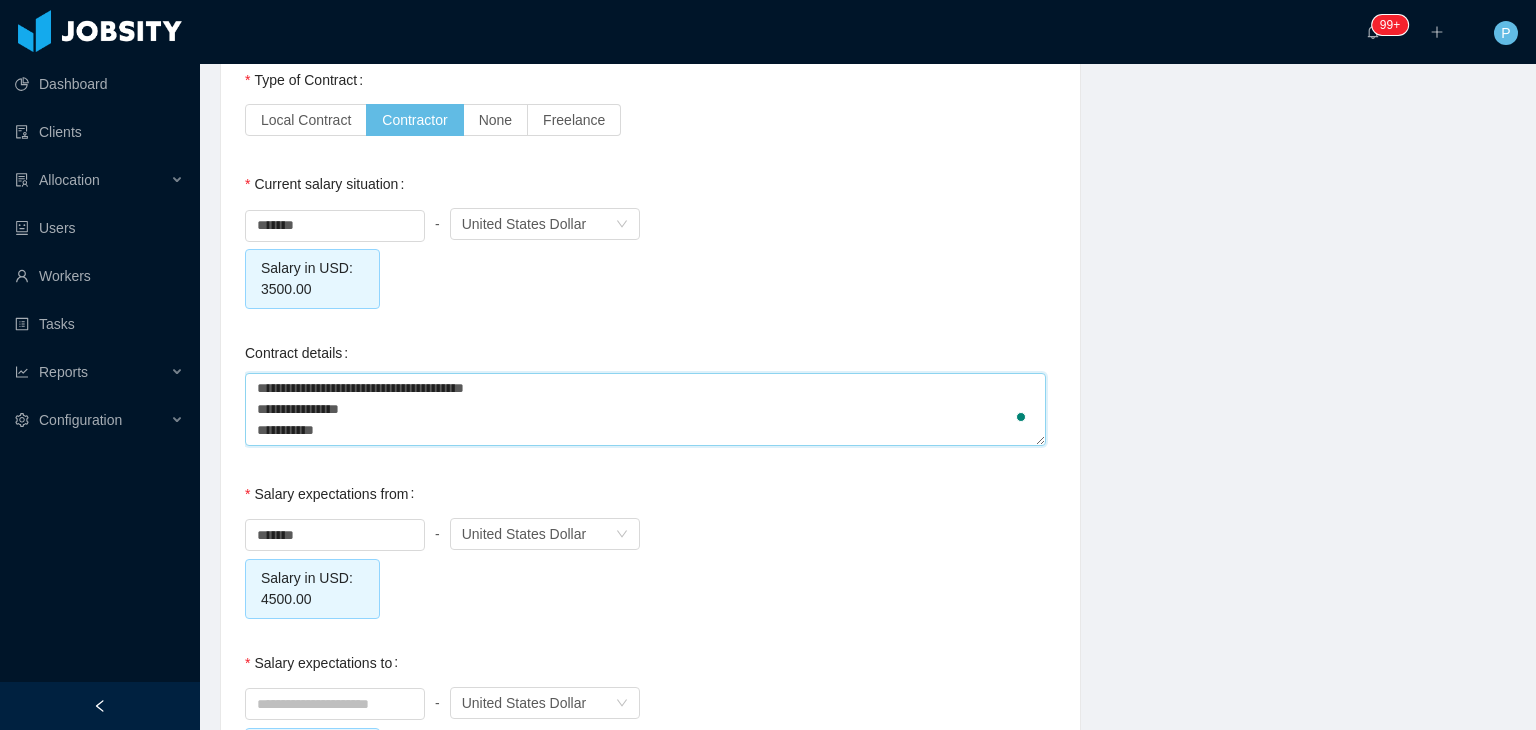 type 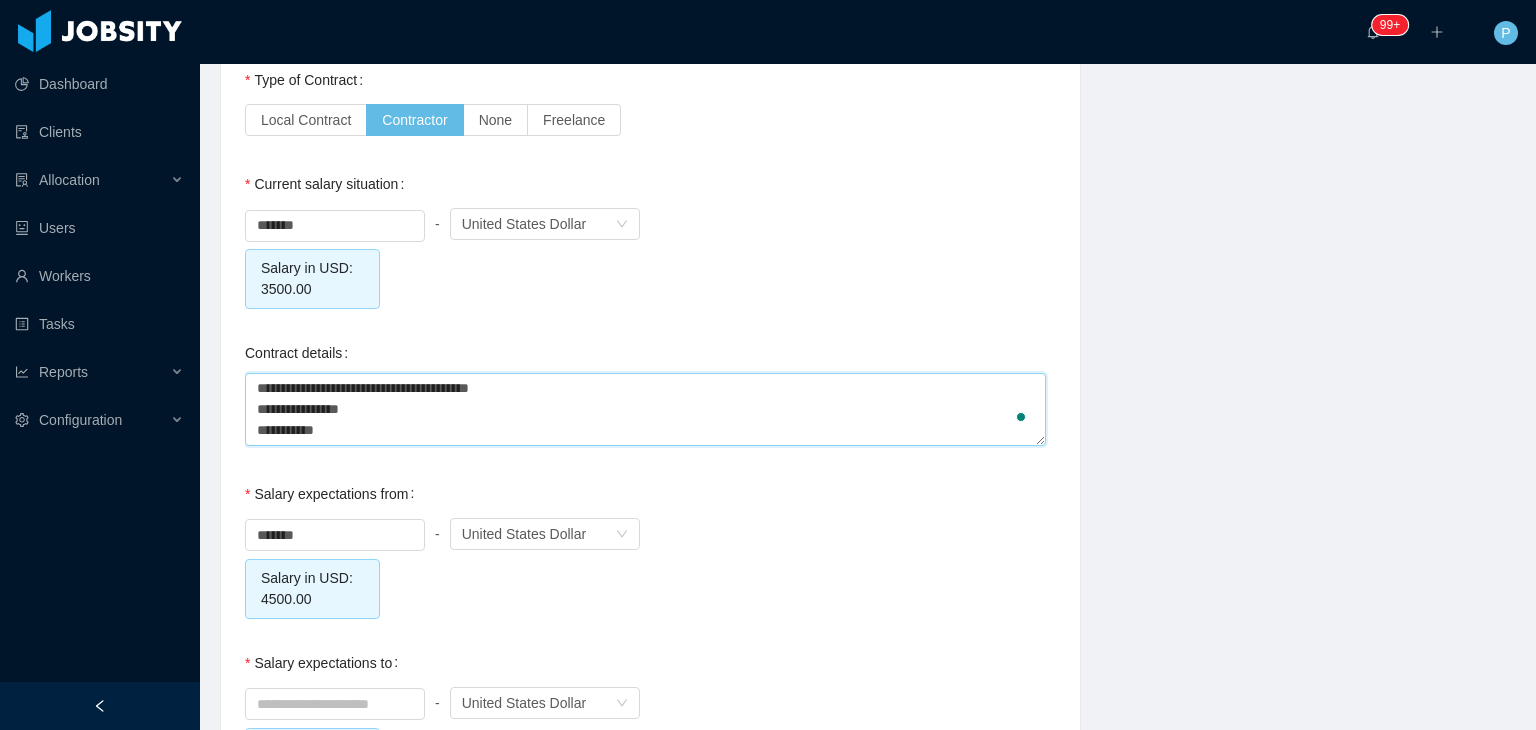 type 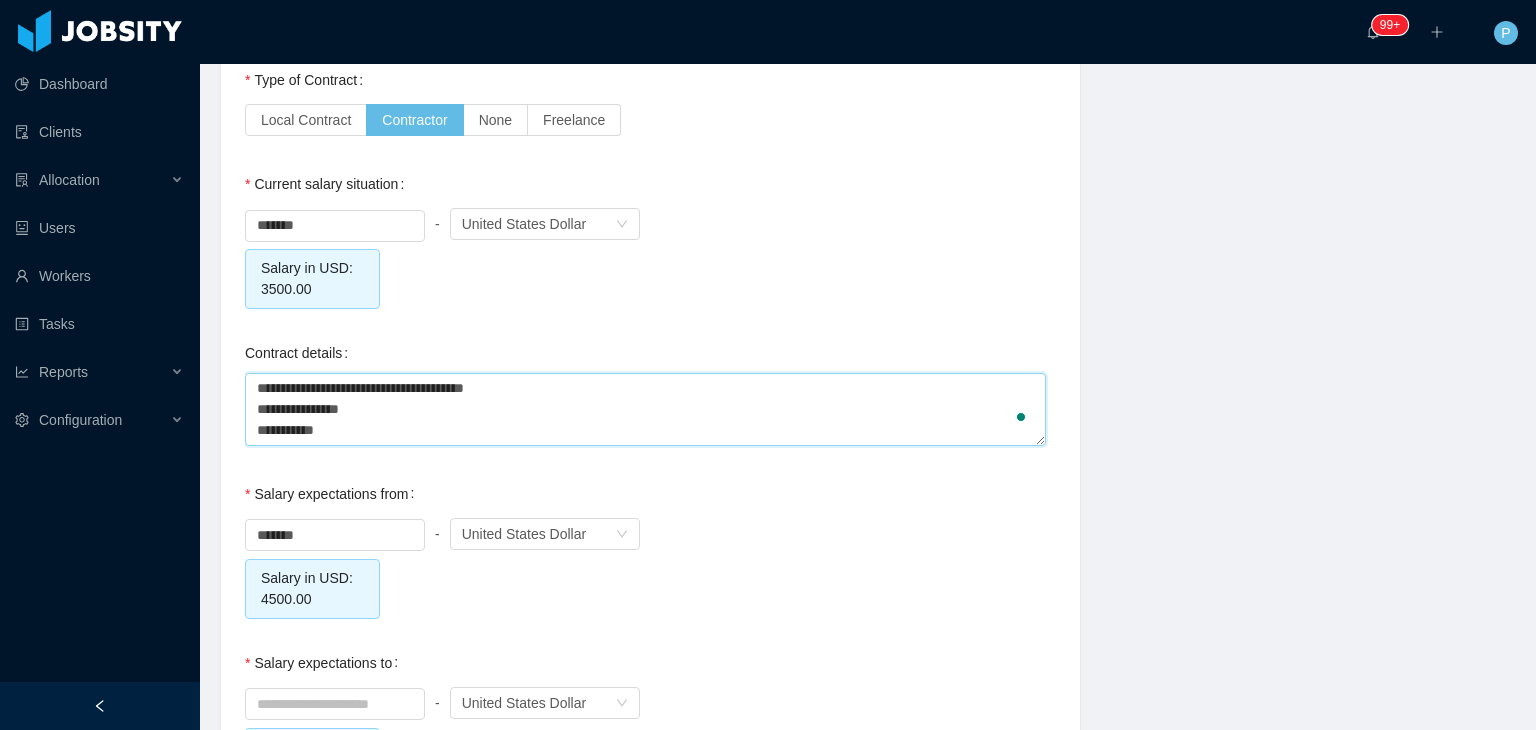 type 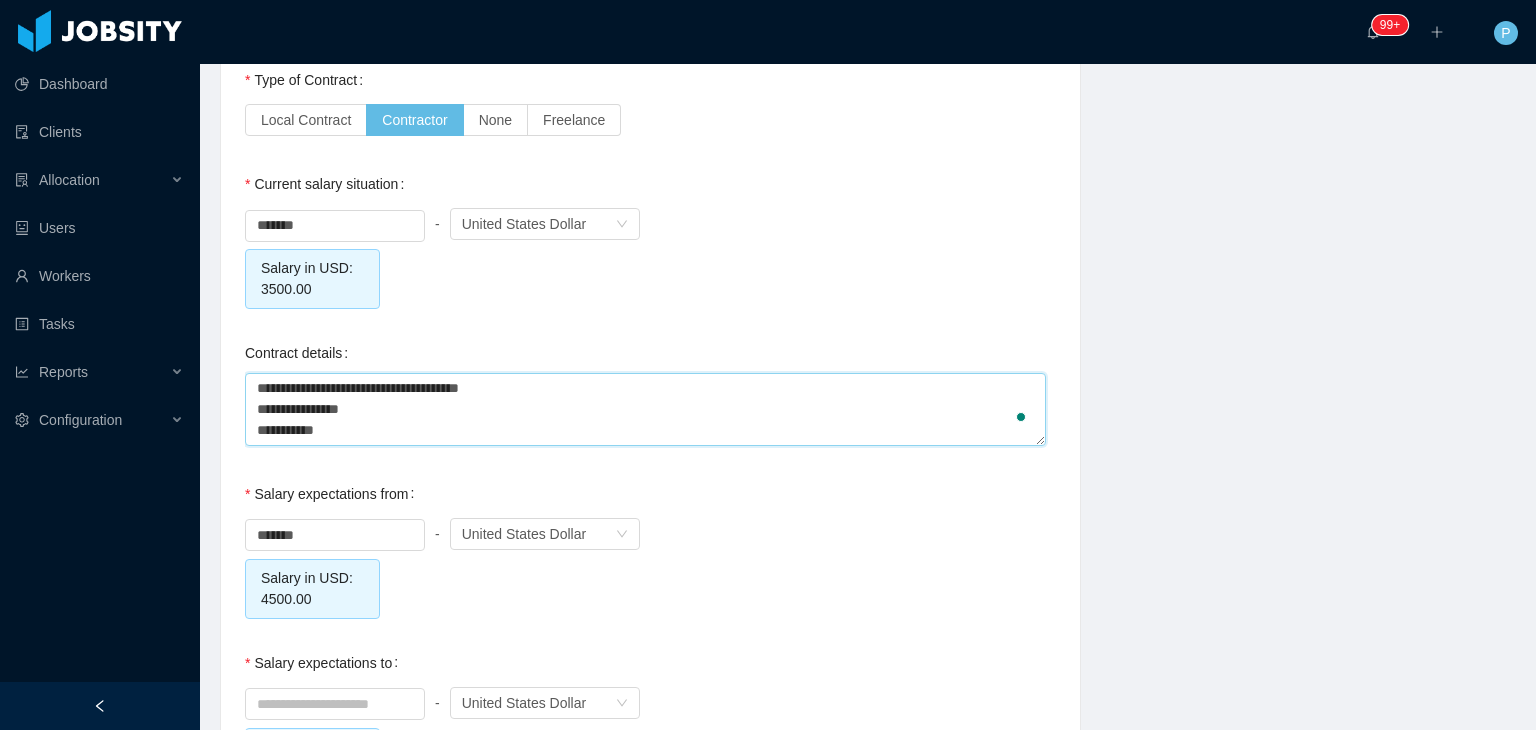 type 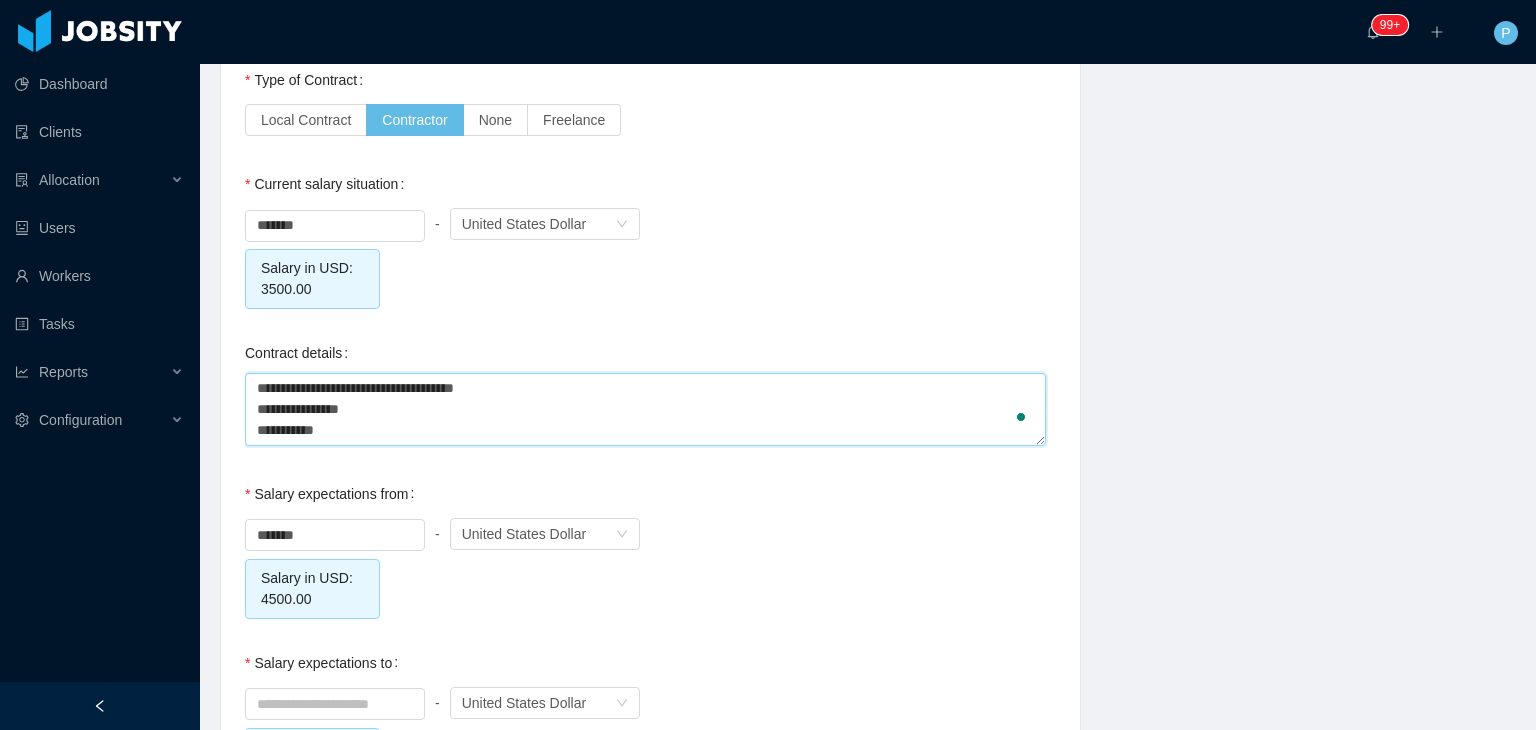 type 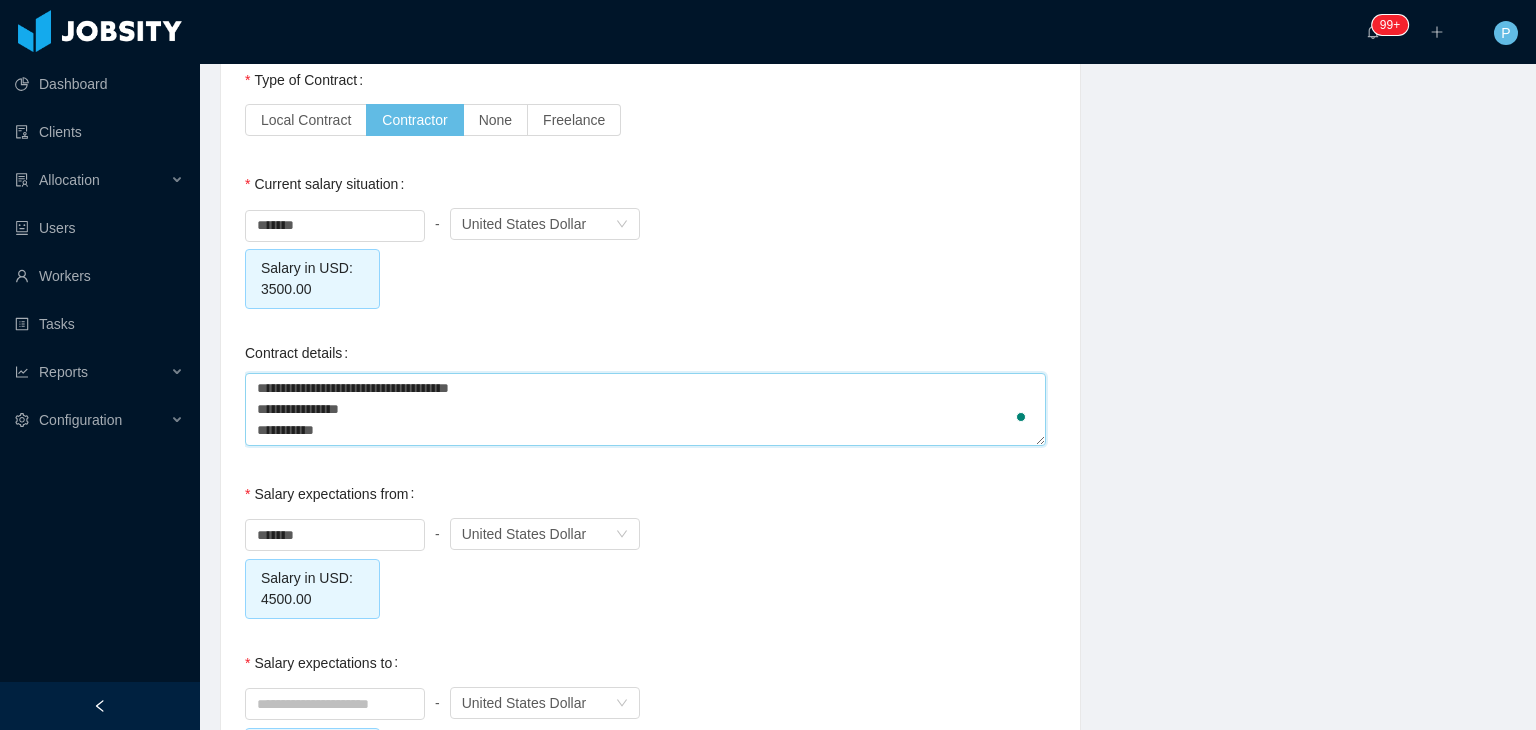 type 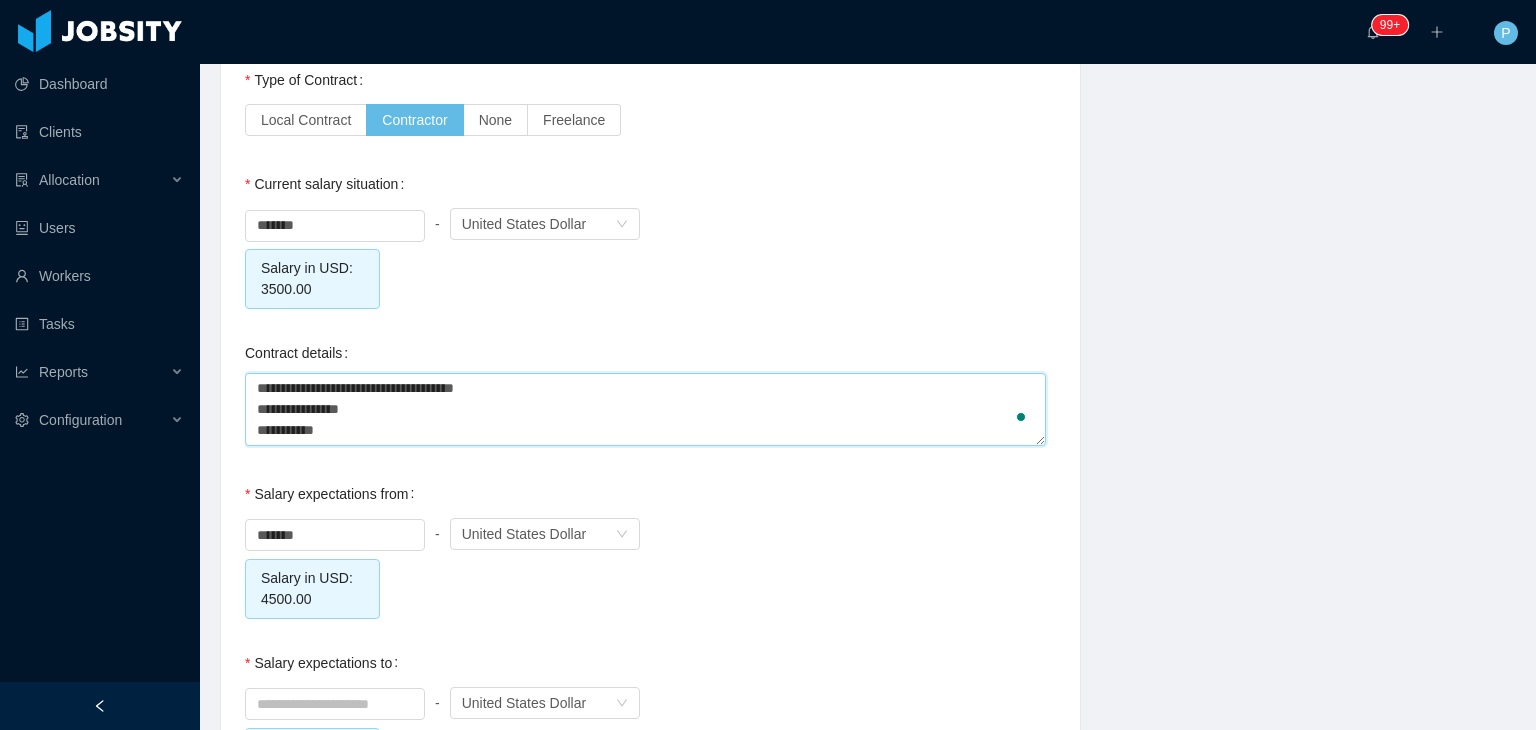 type 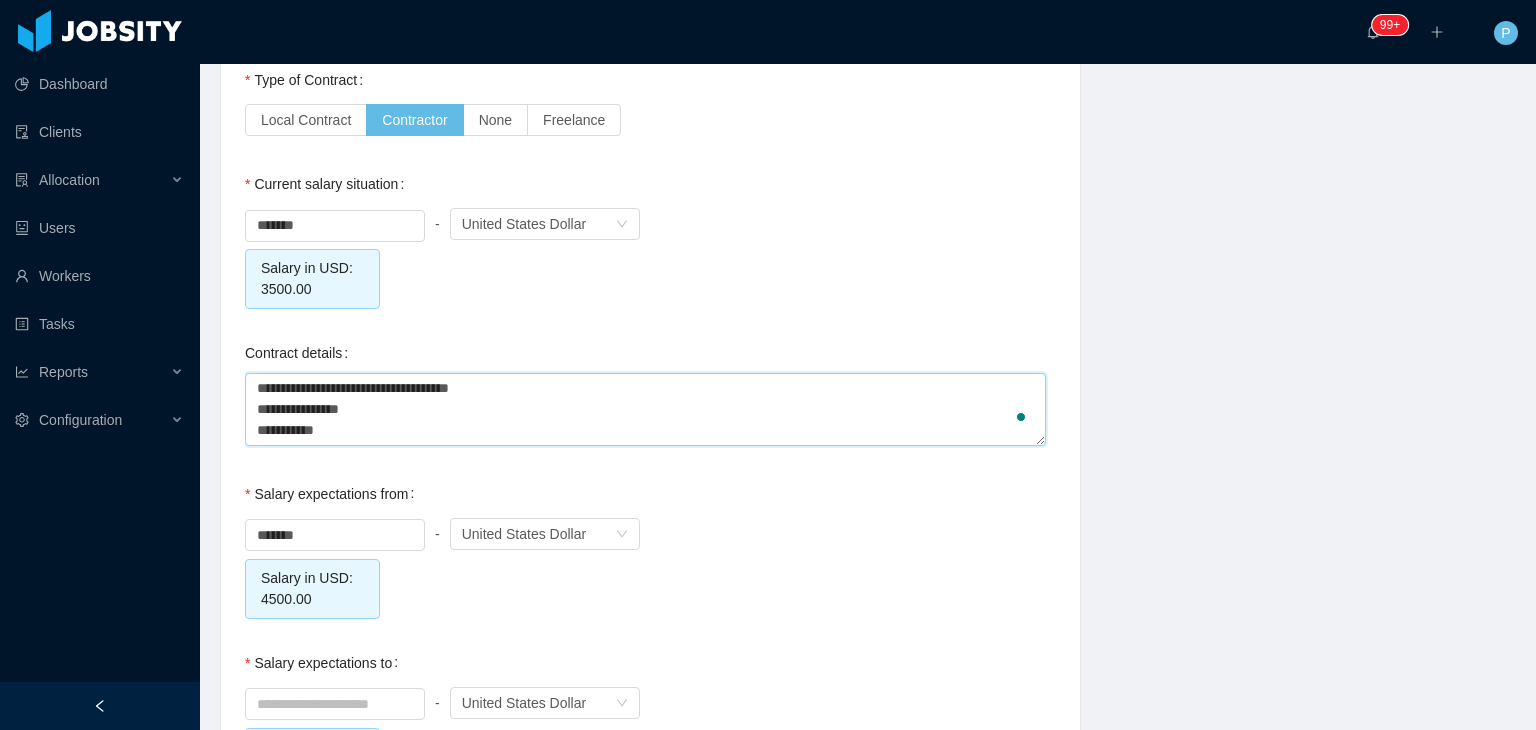 type 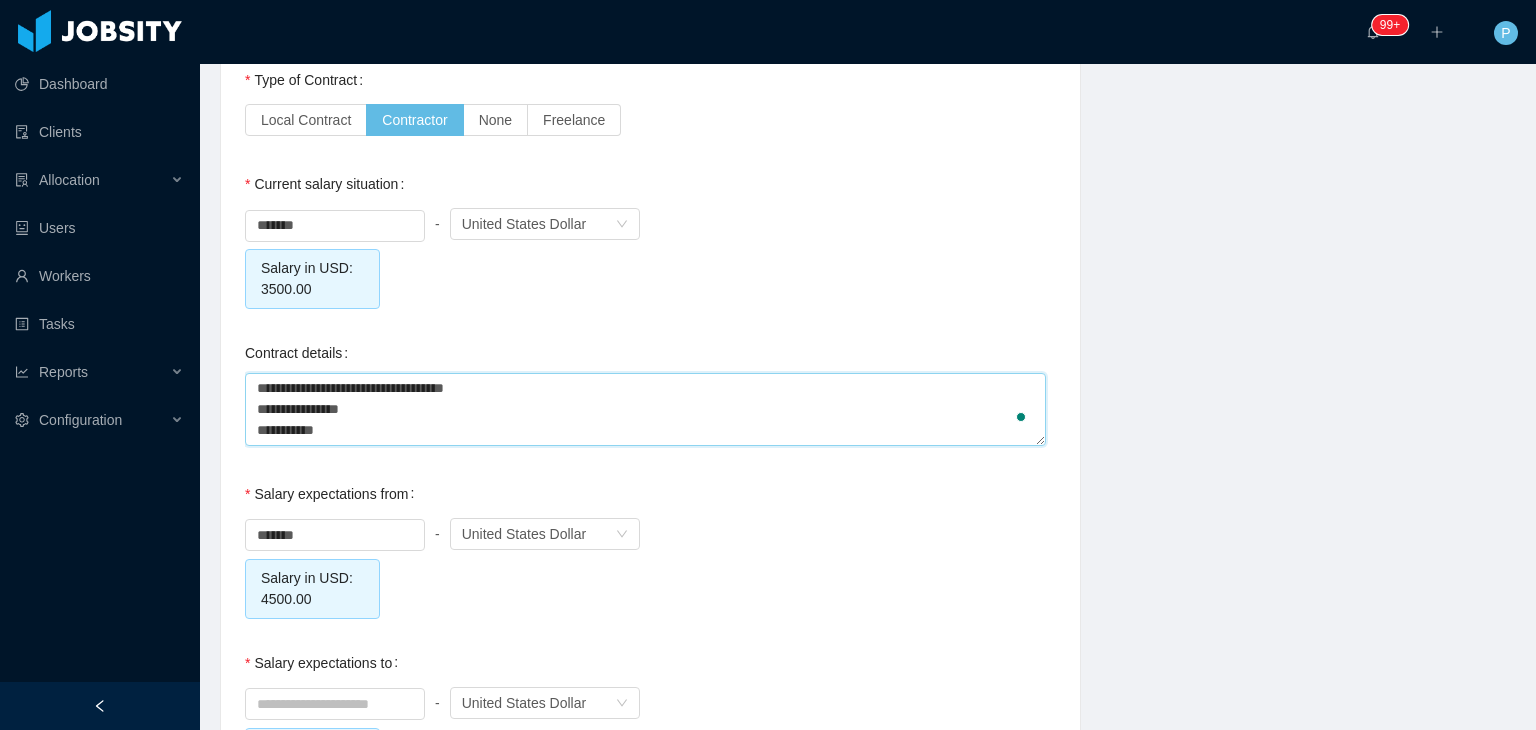 type 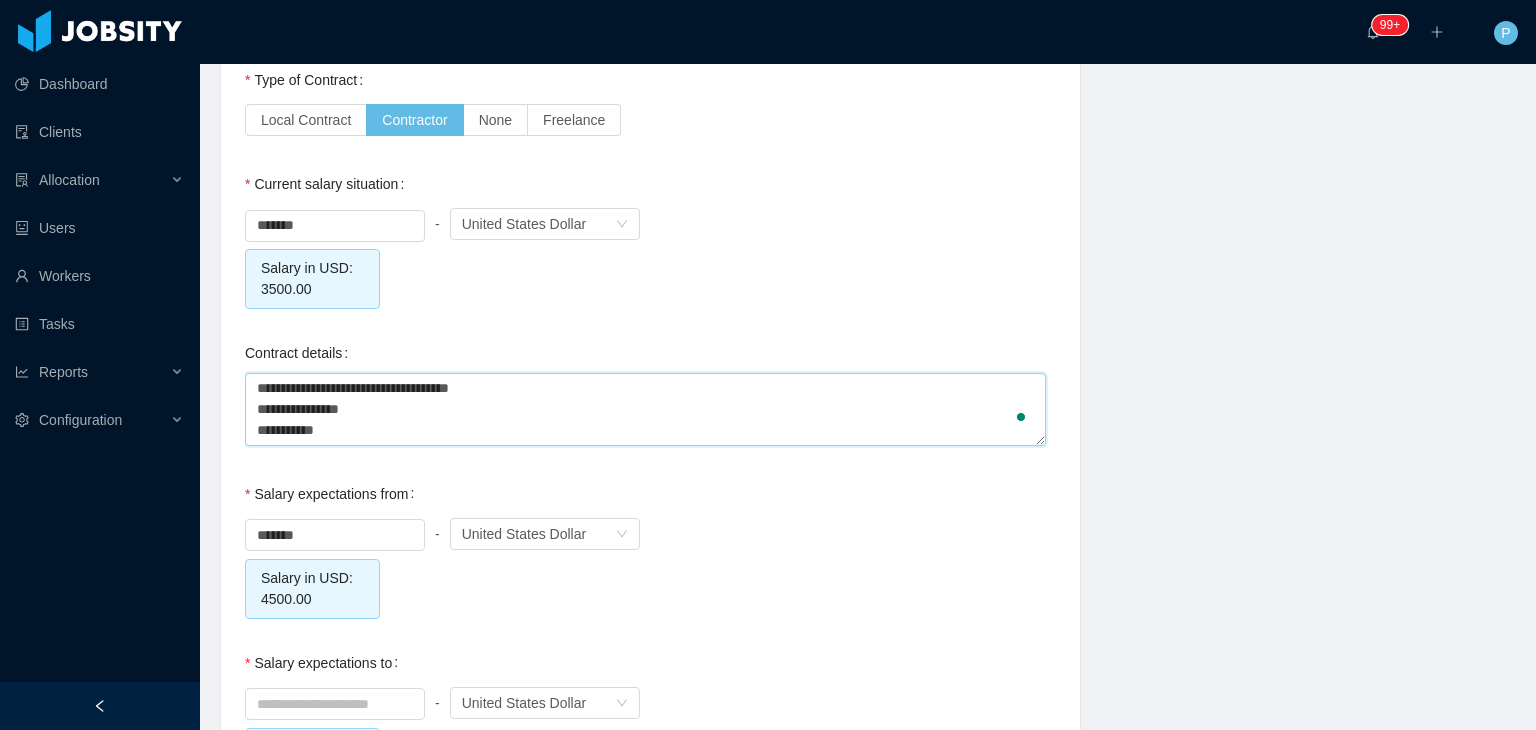 type 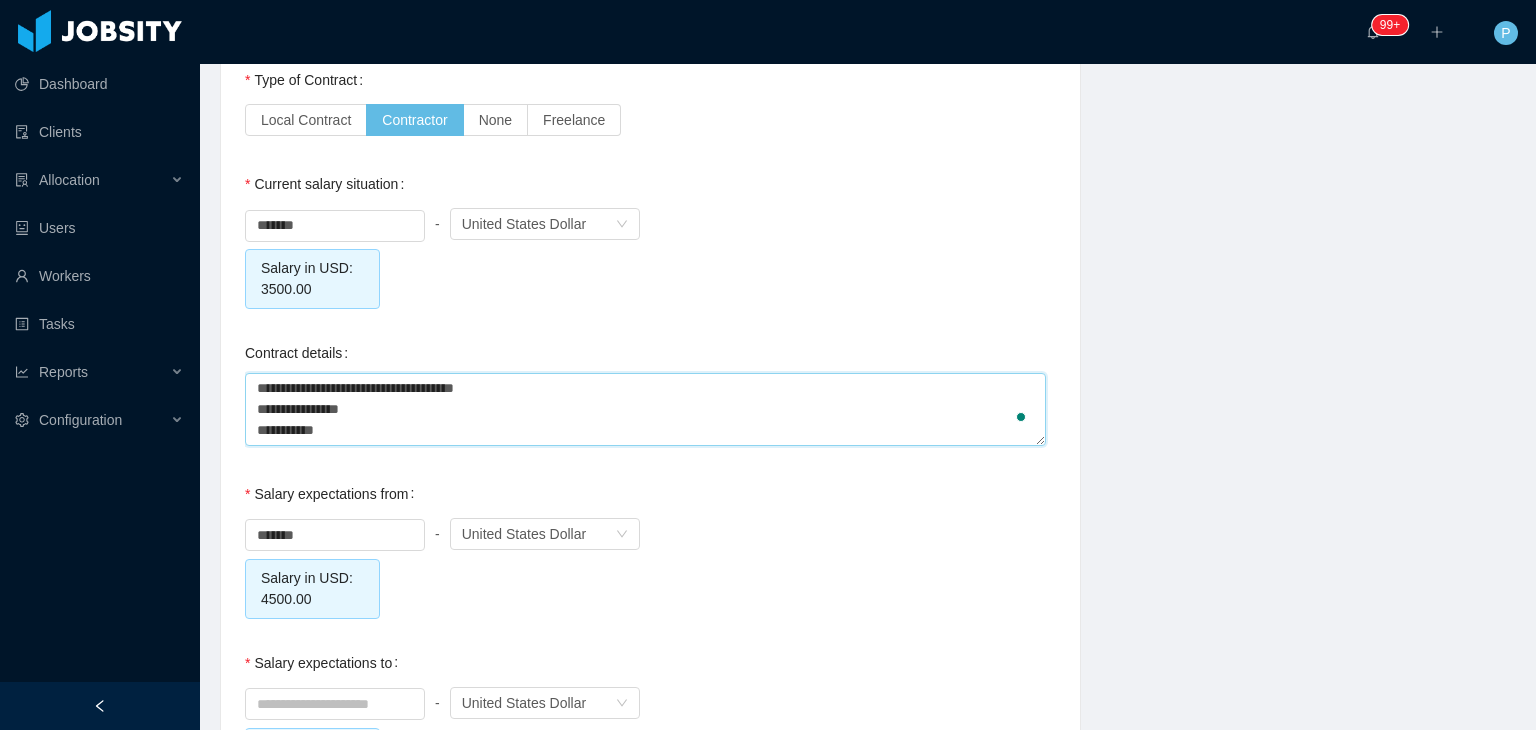 type 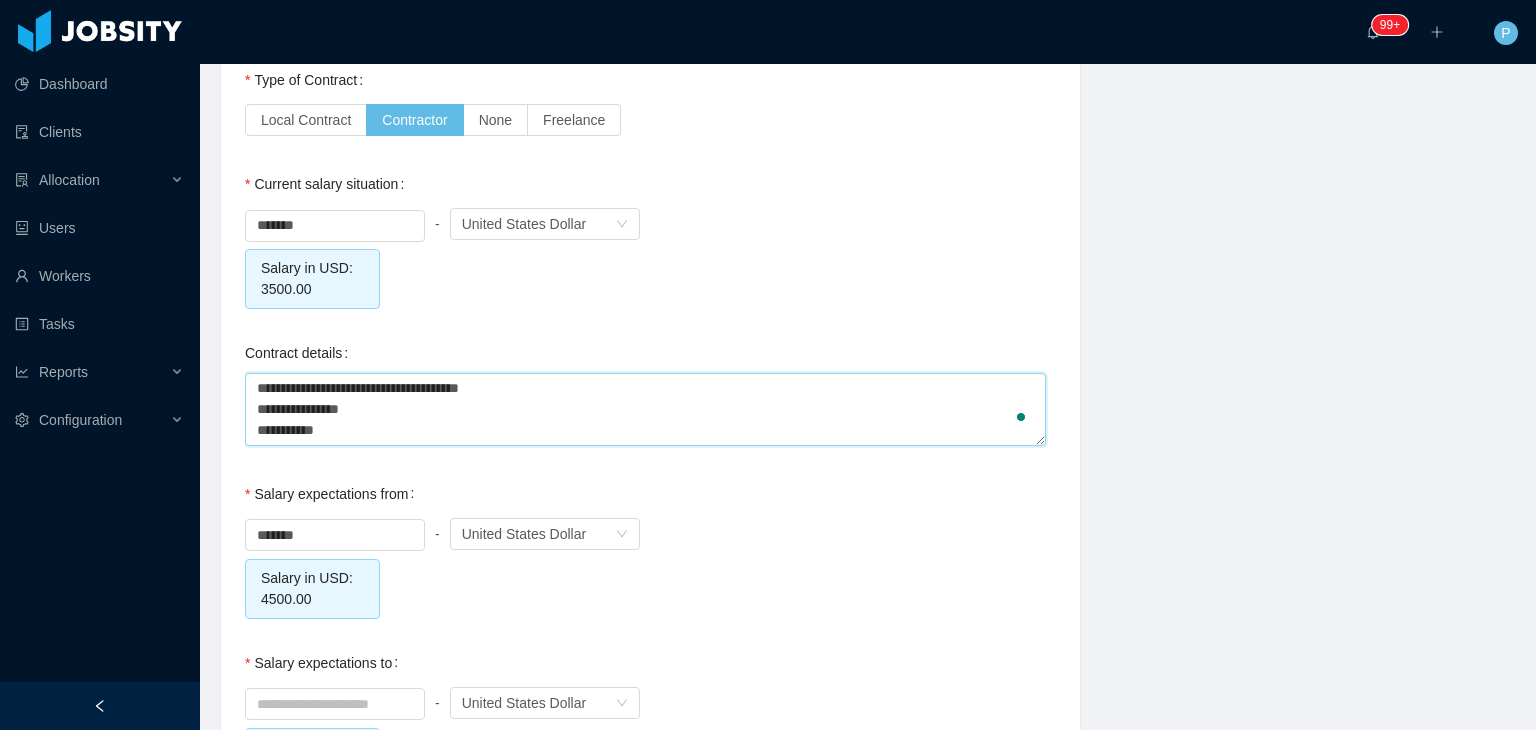 type 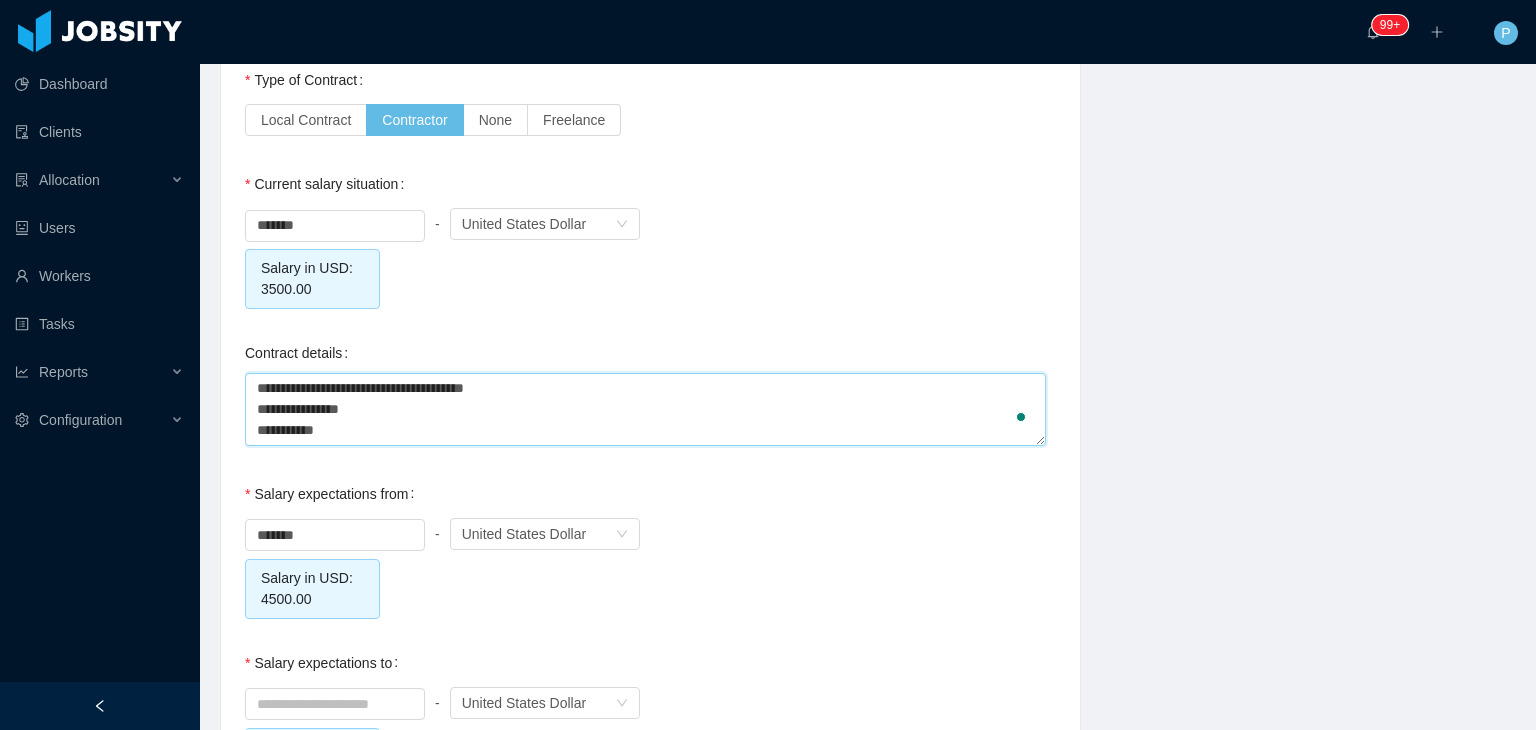 type 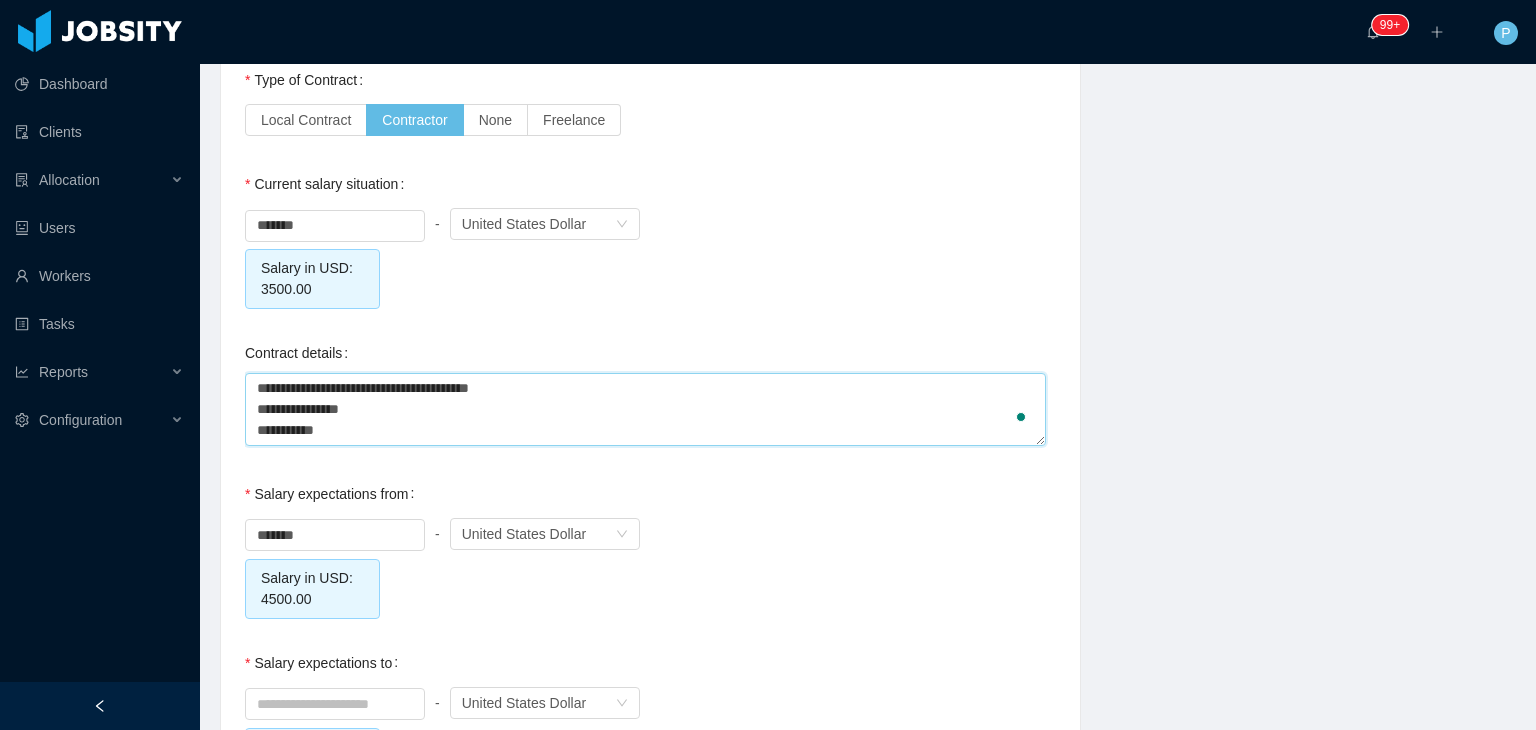 type 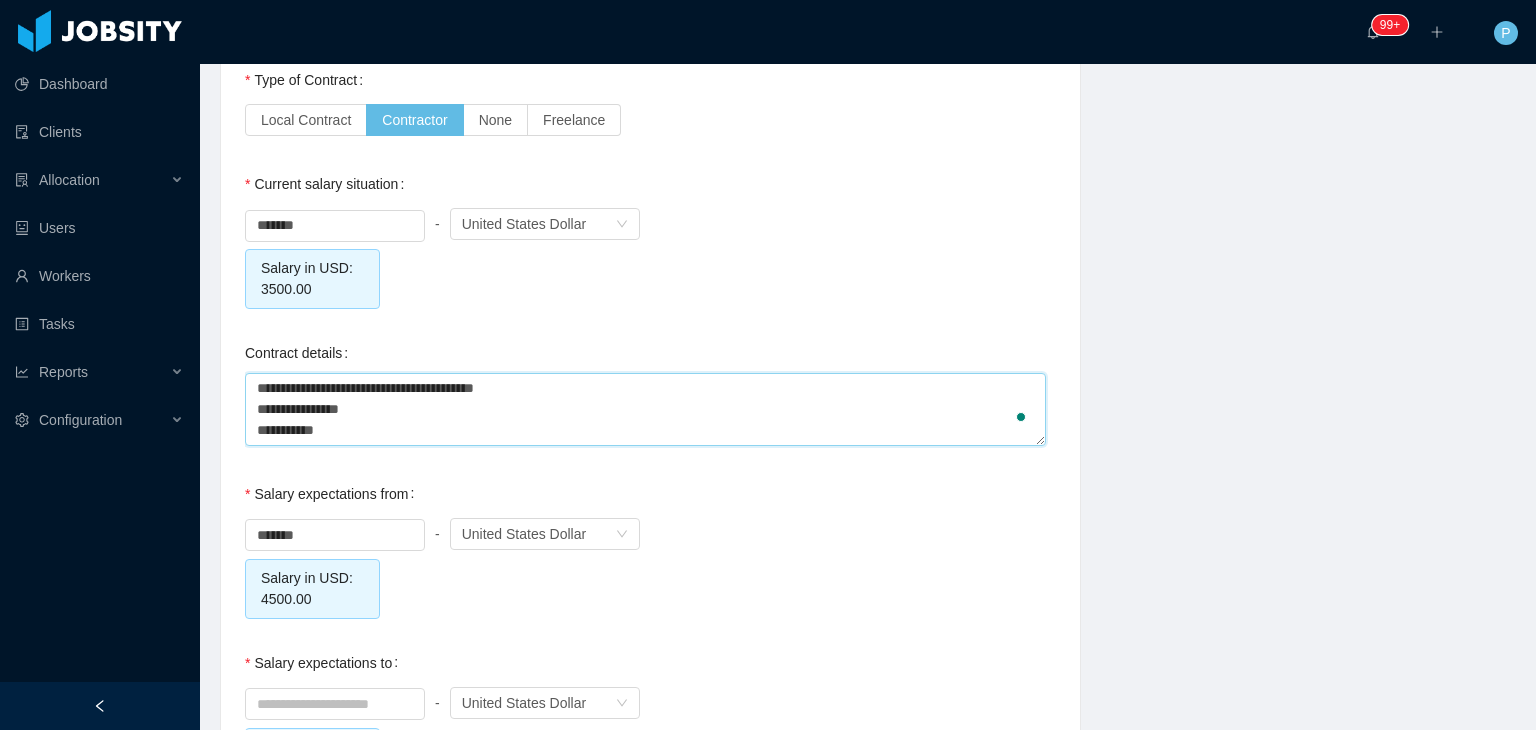 type 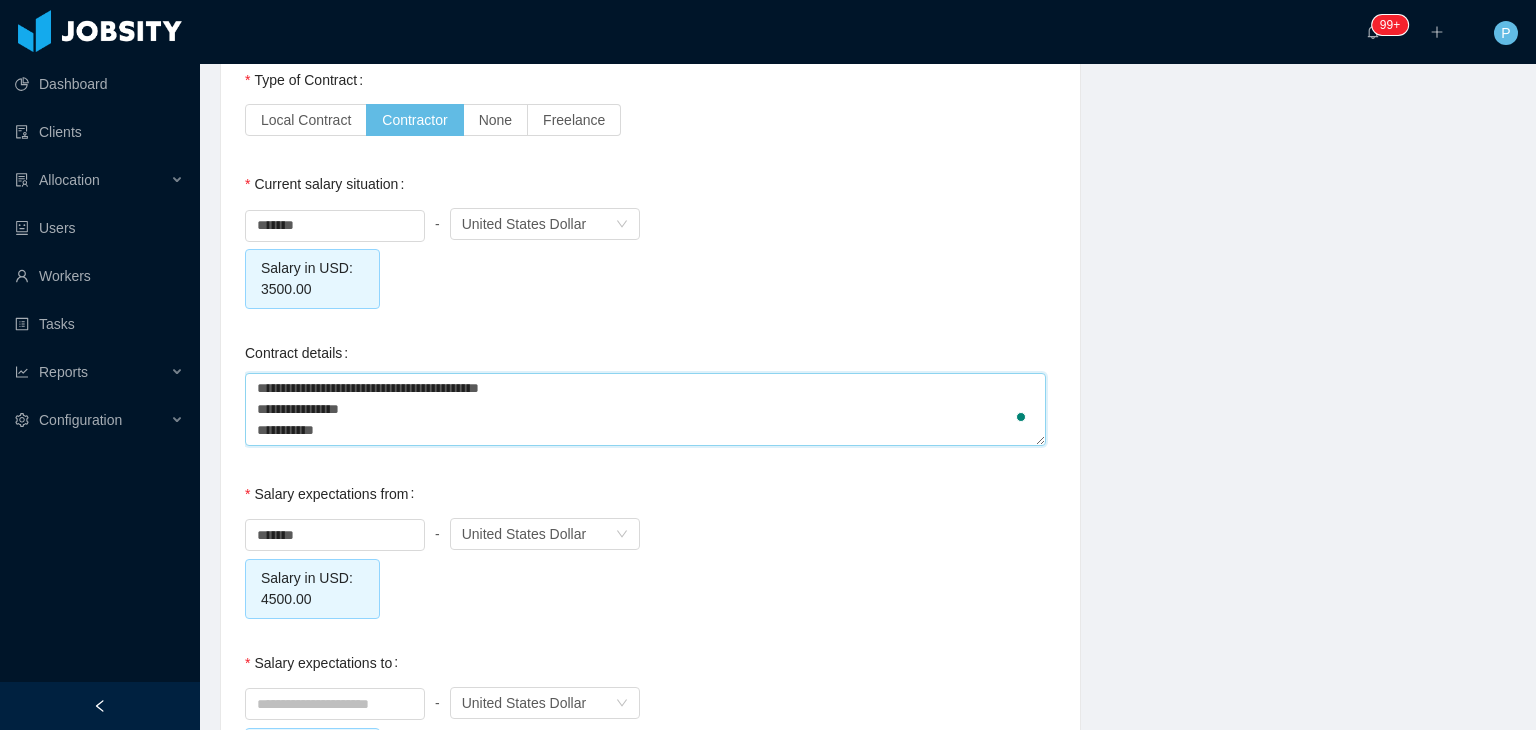type 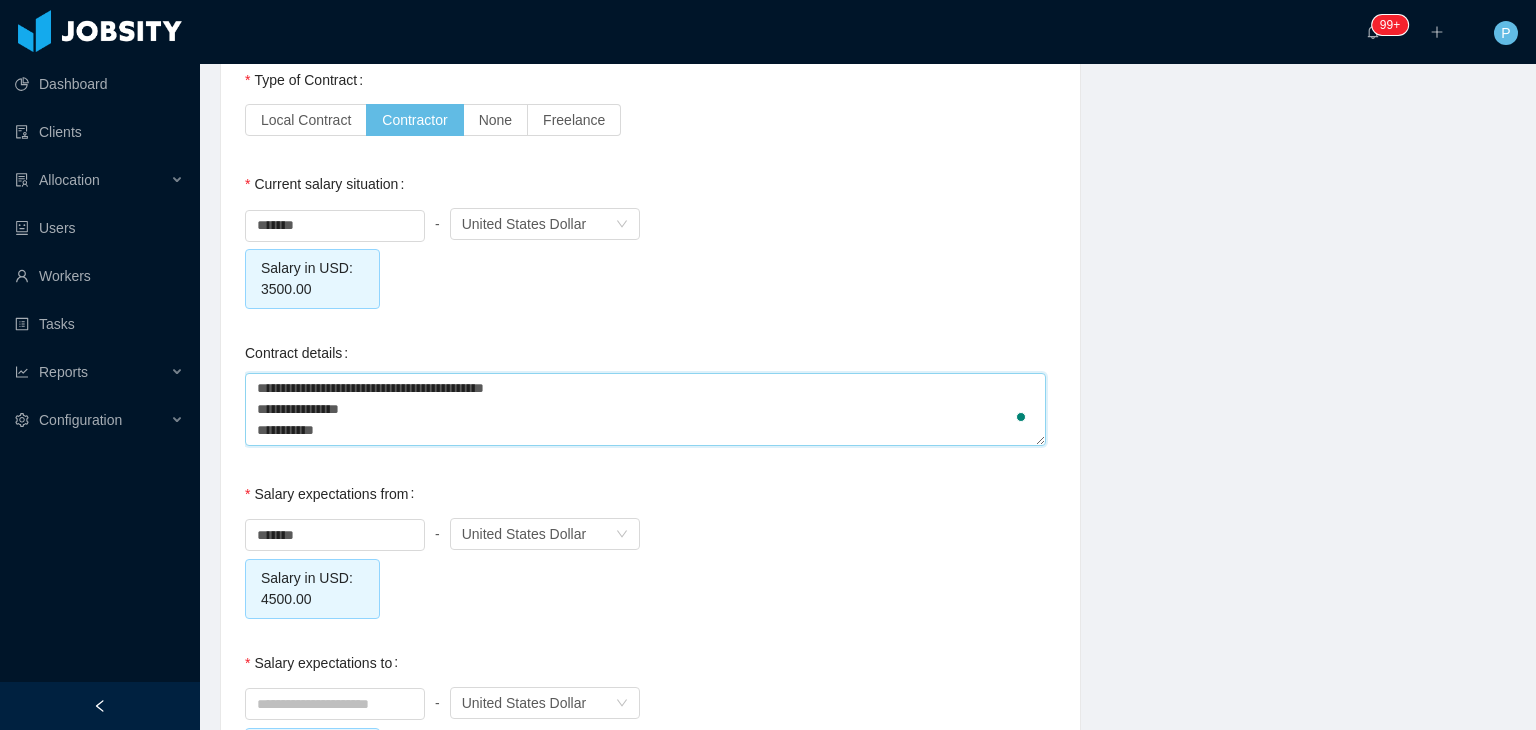 type on "**********" 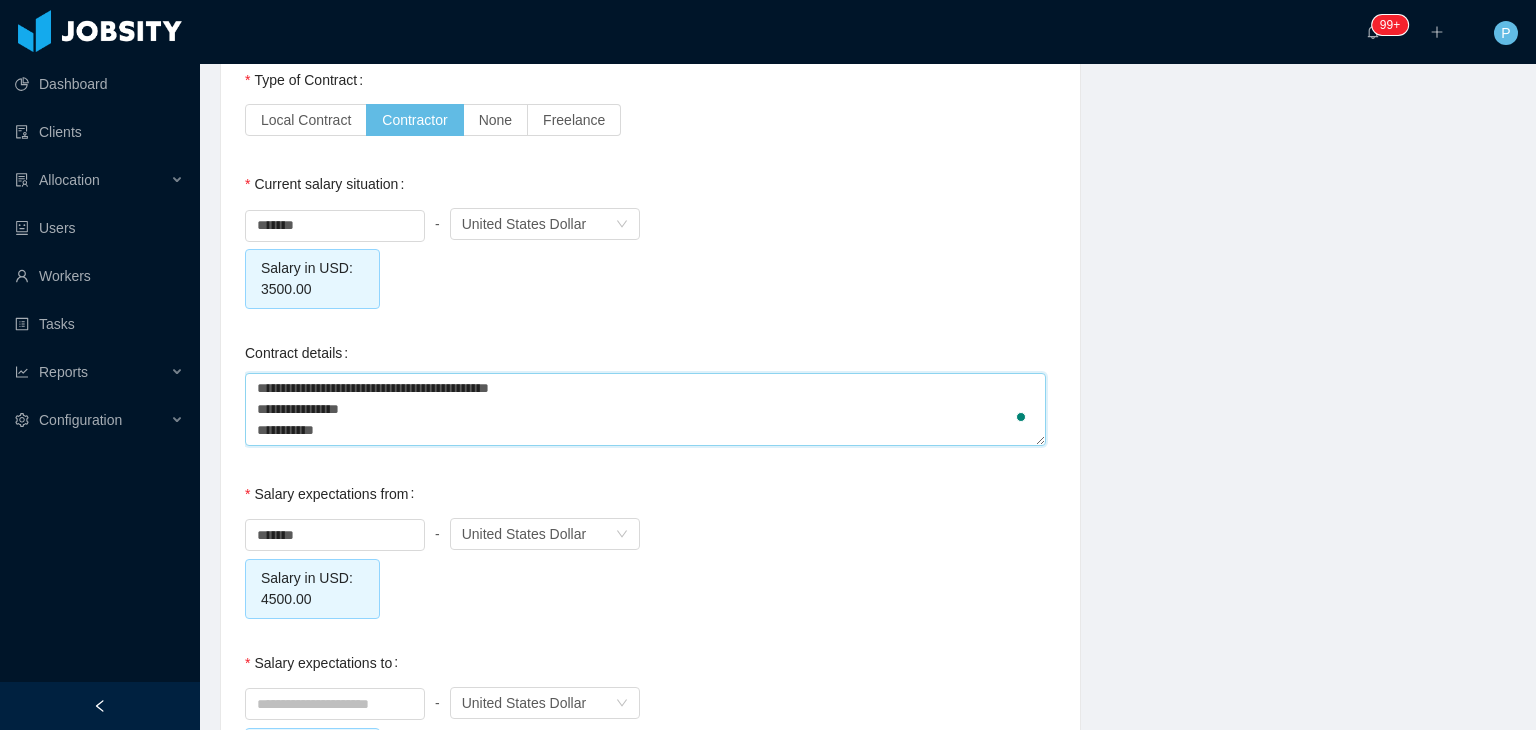 type 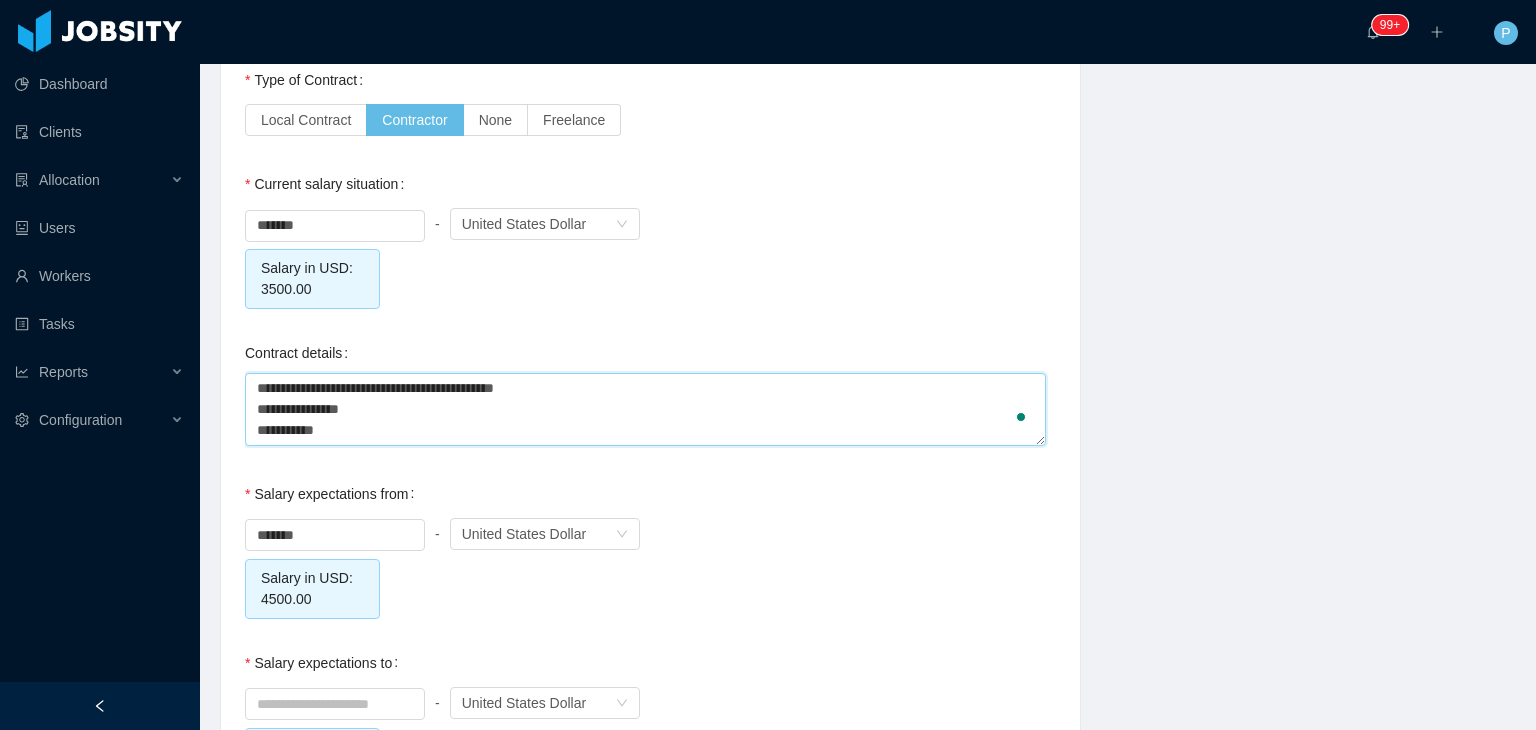 type 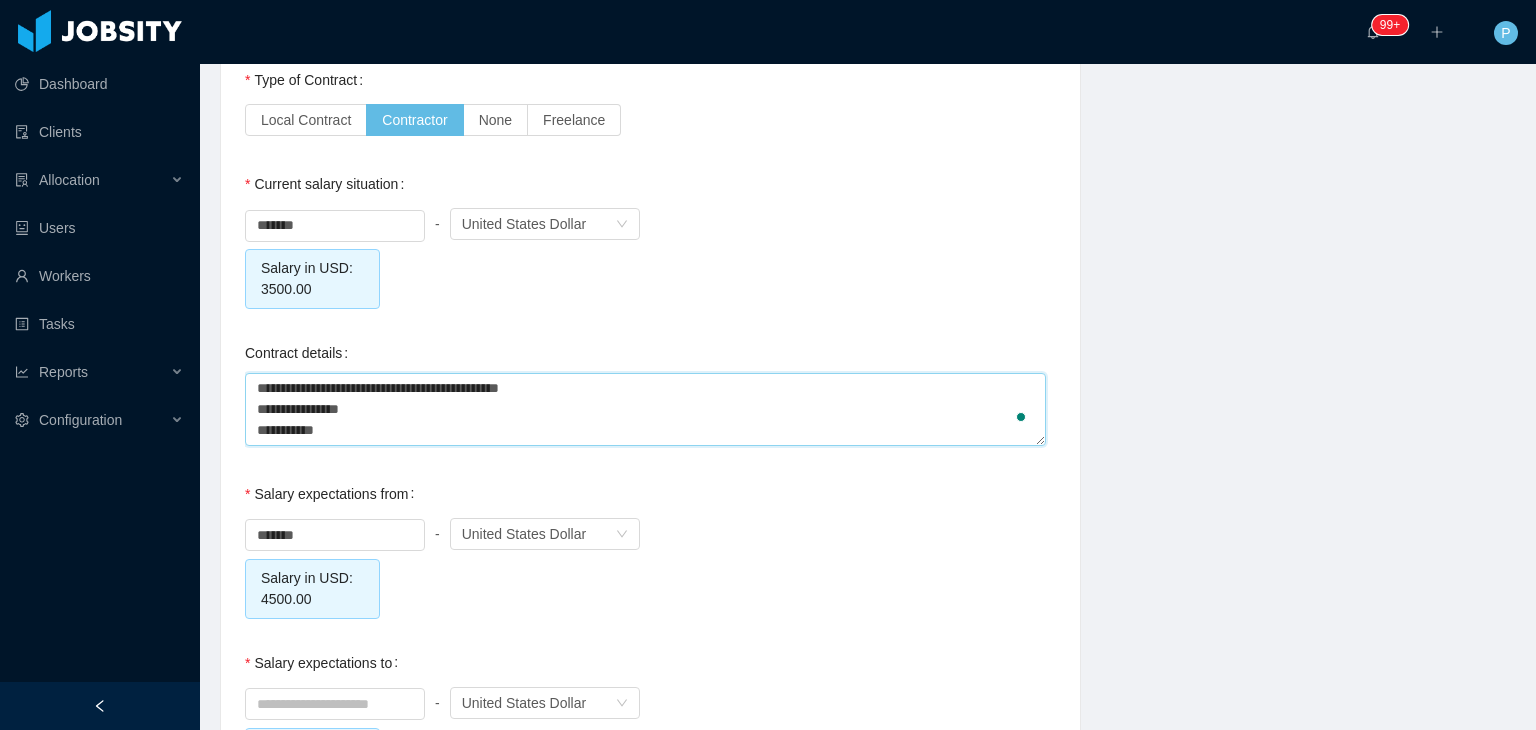 type 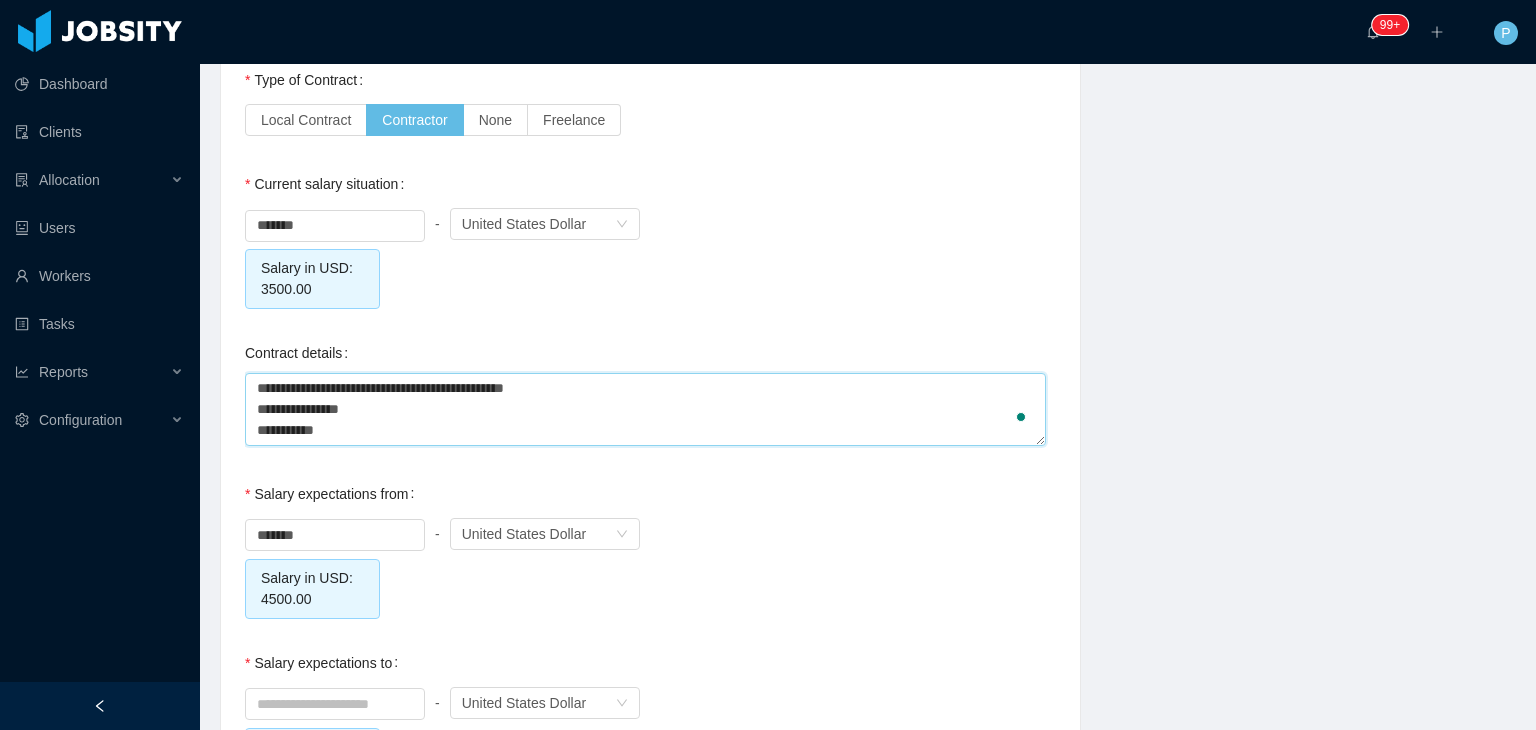 type 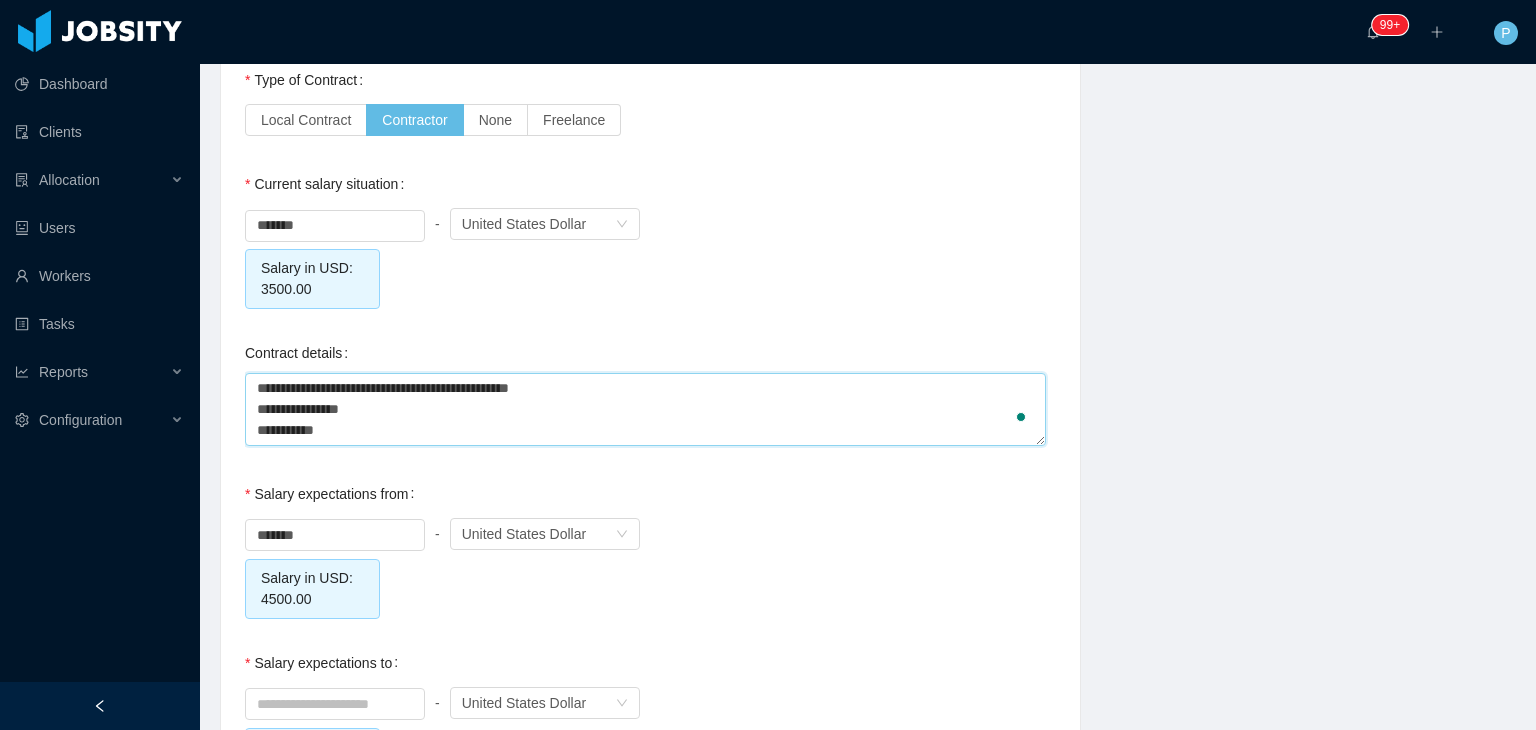 type 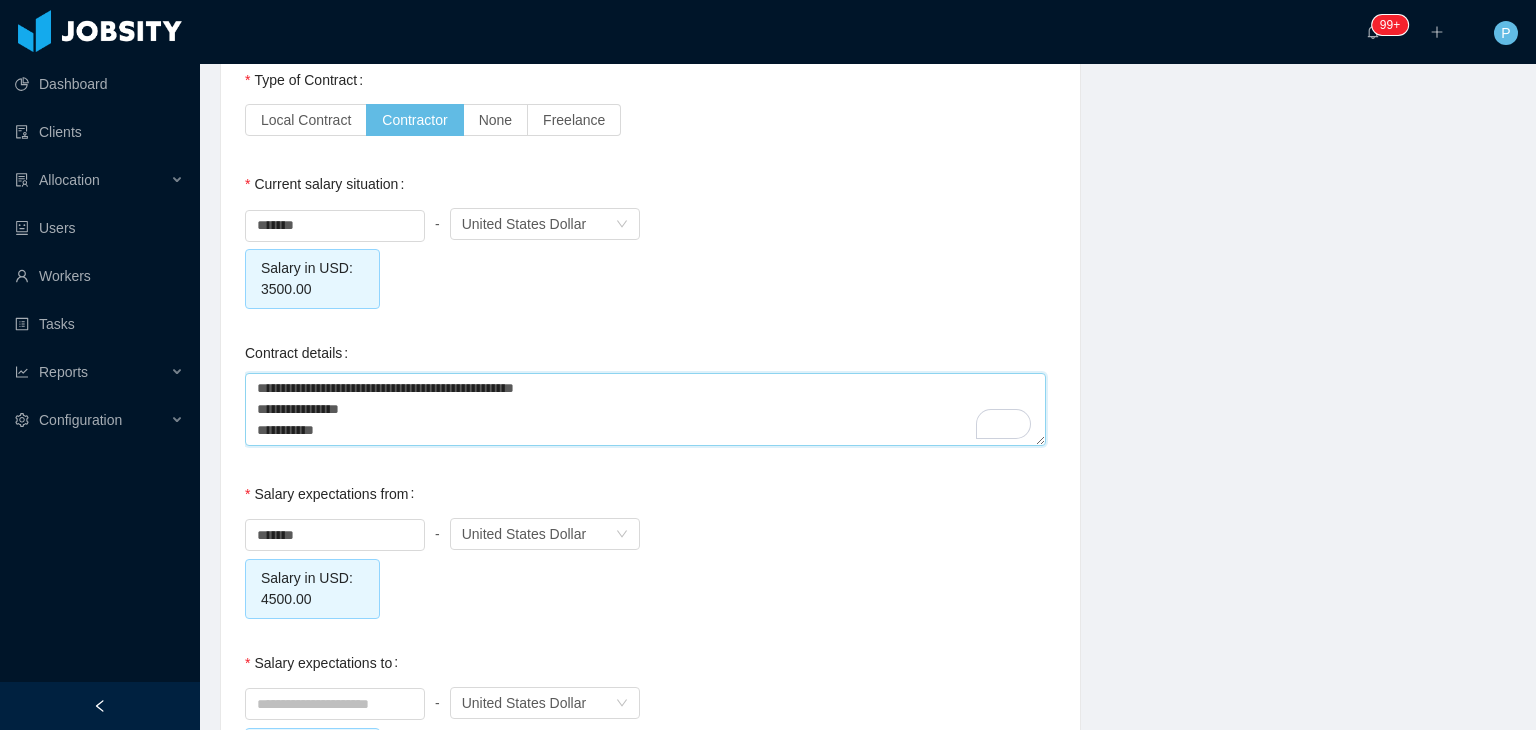 type on "**********" 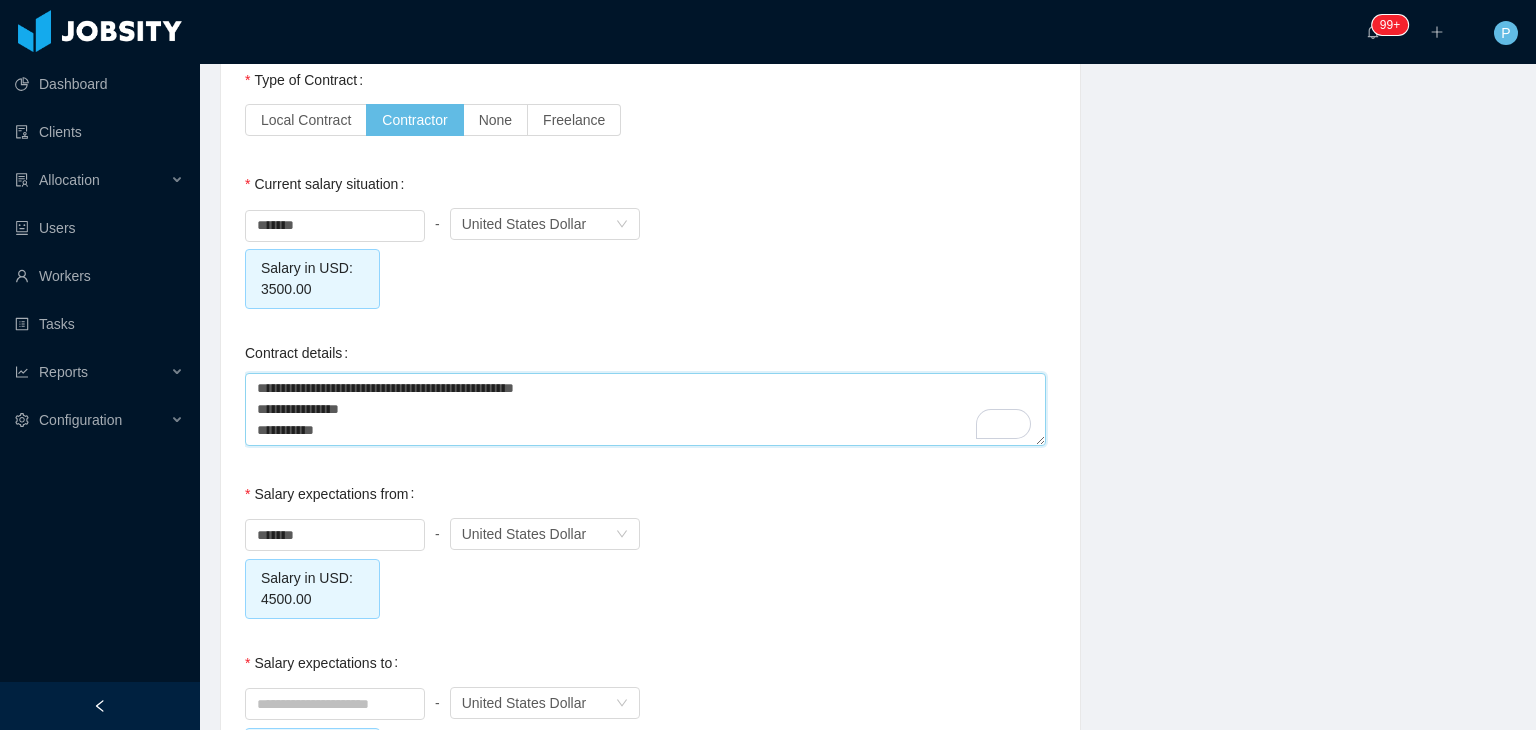 type 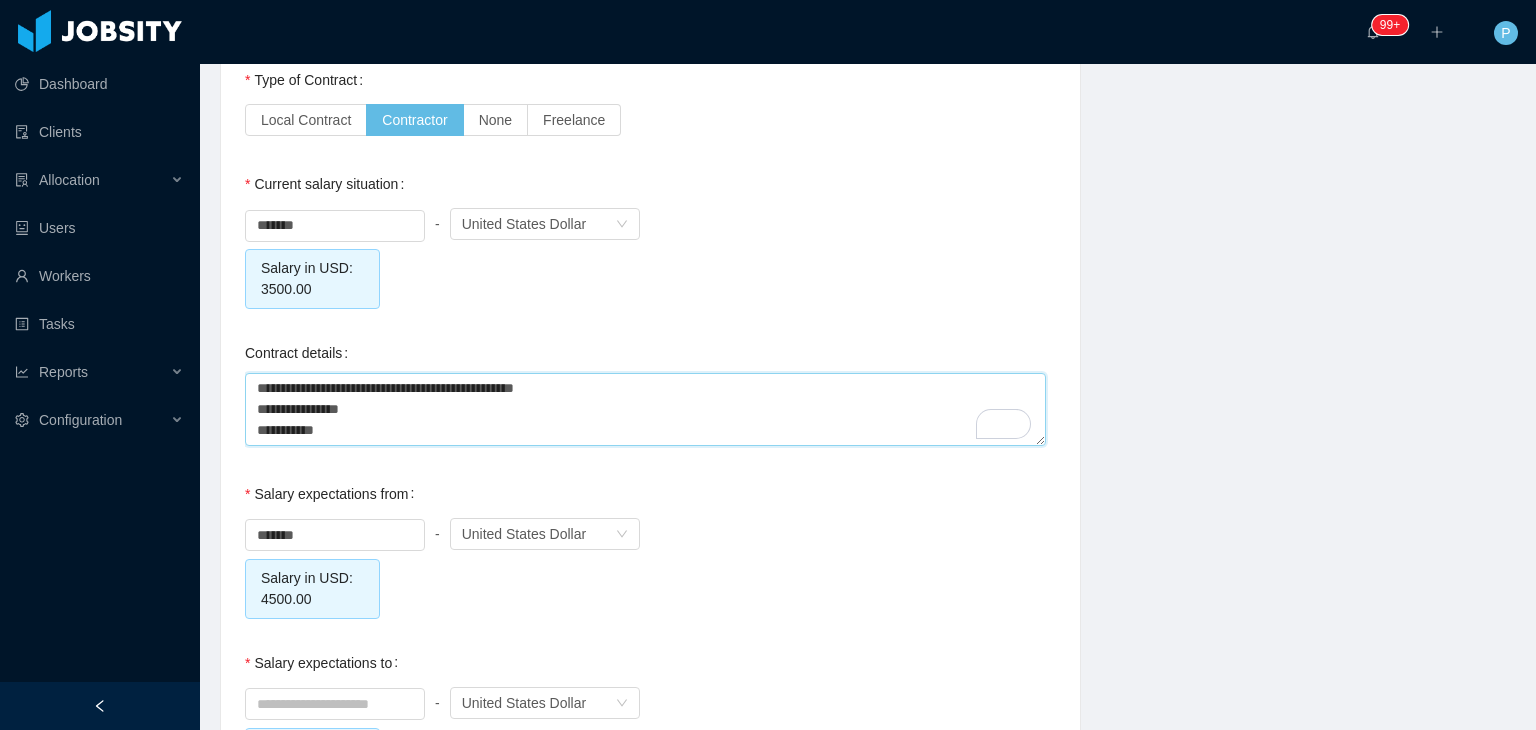 type on "**********" 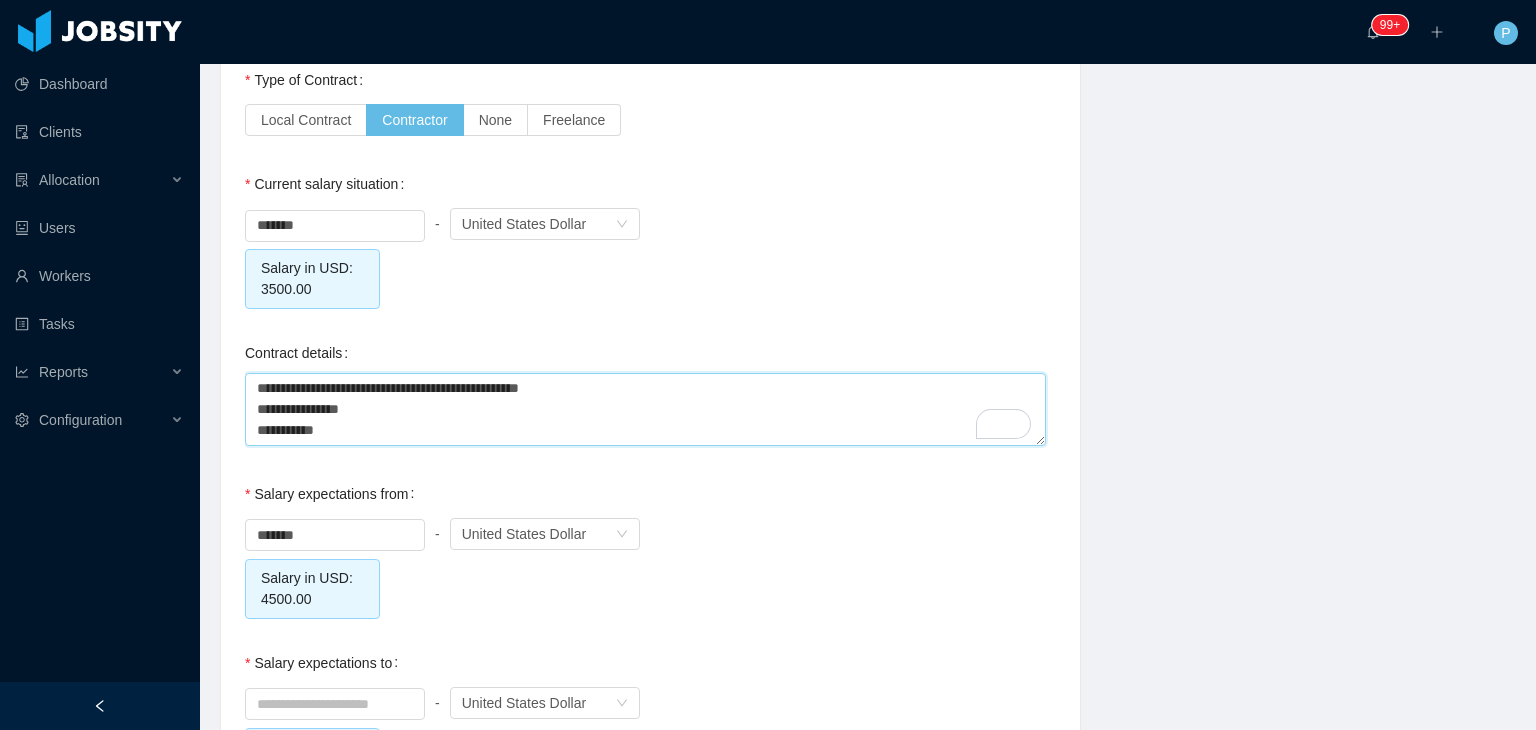 type 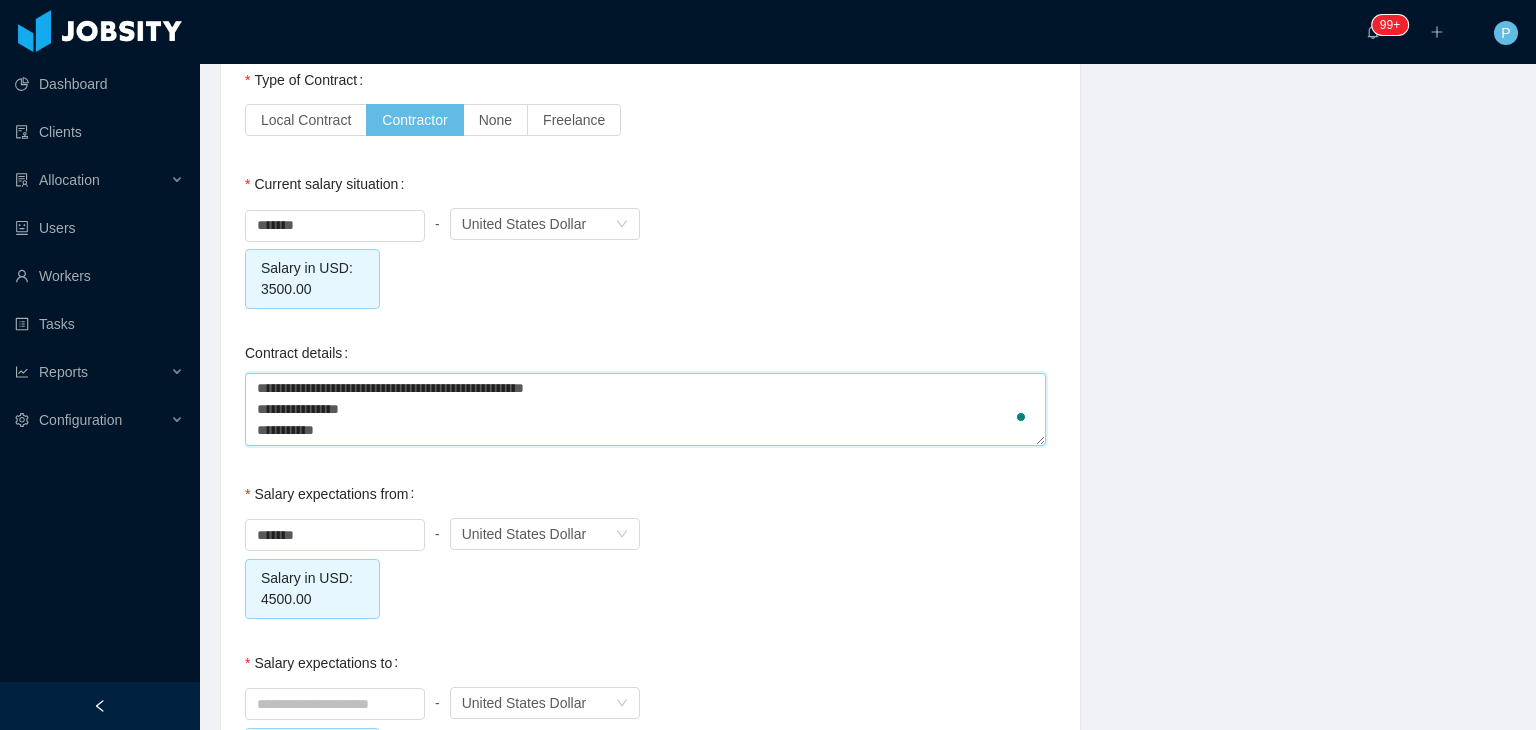type 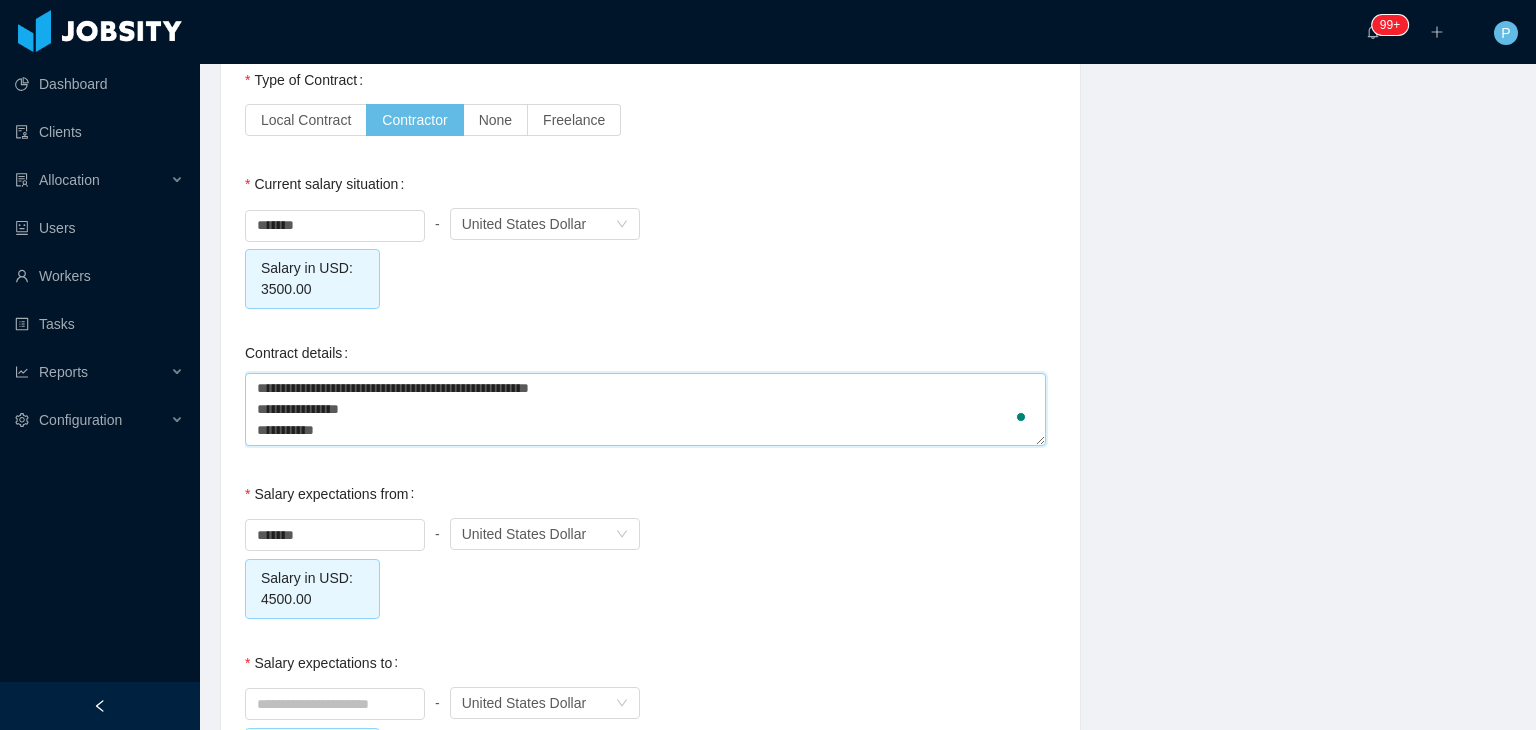 type 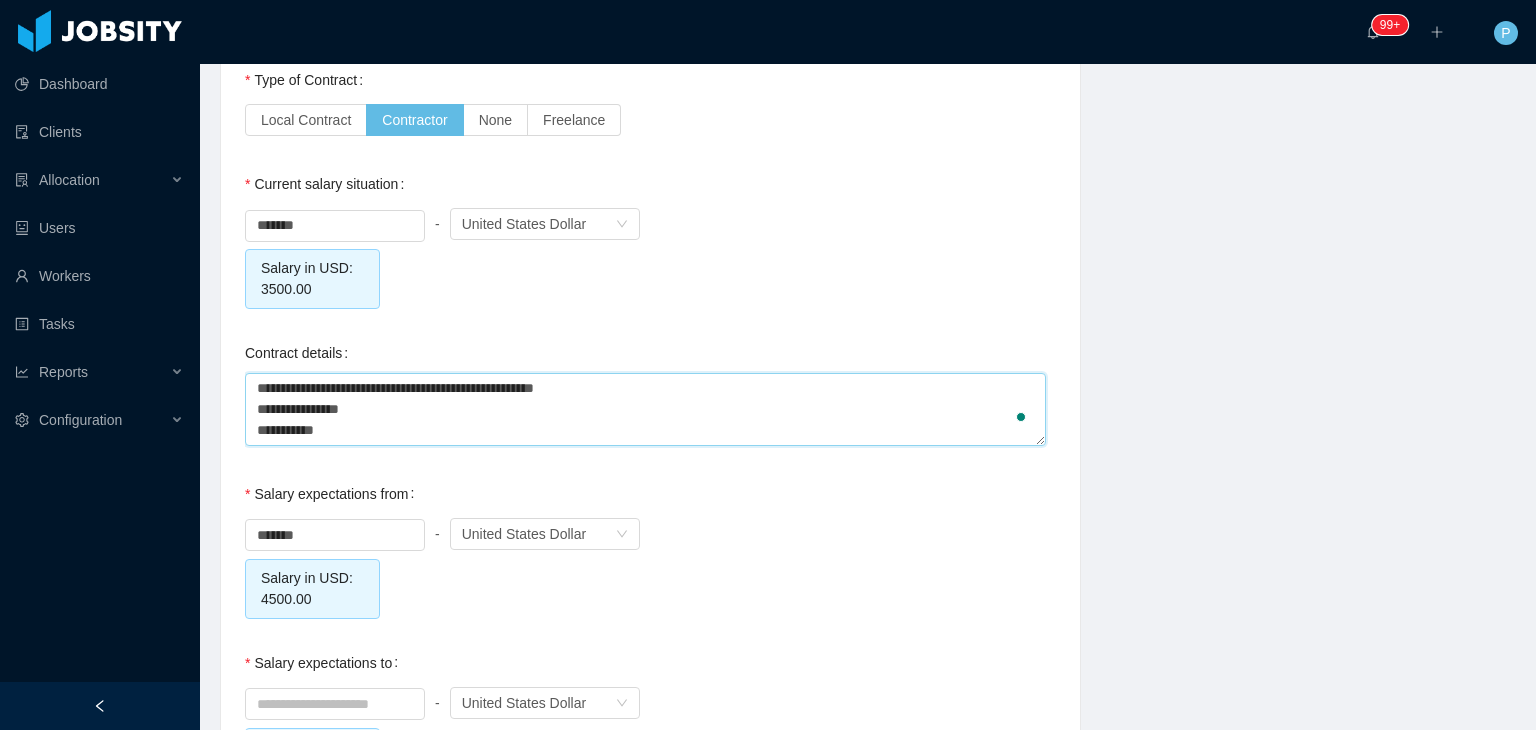 type 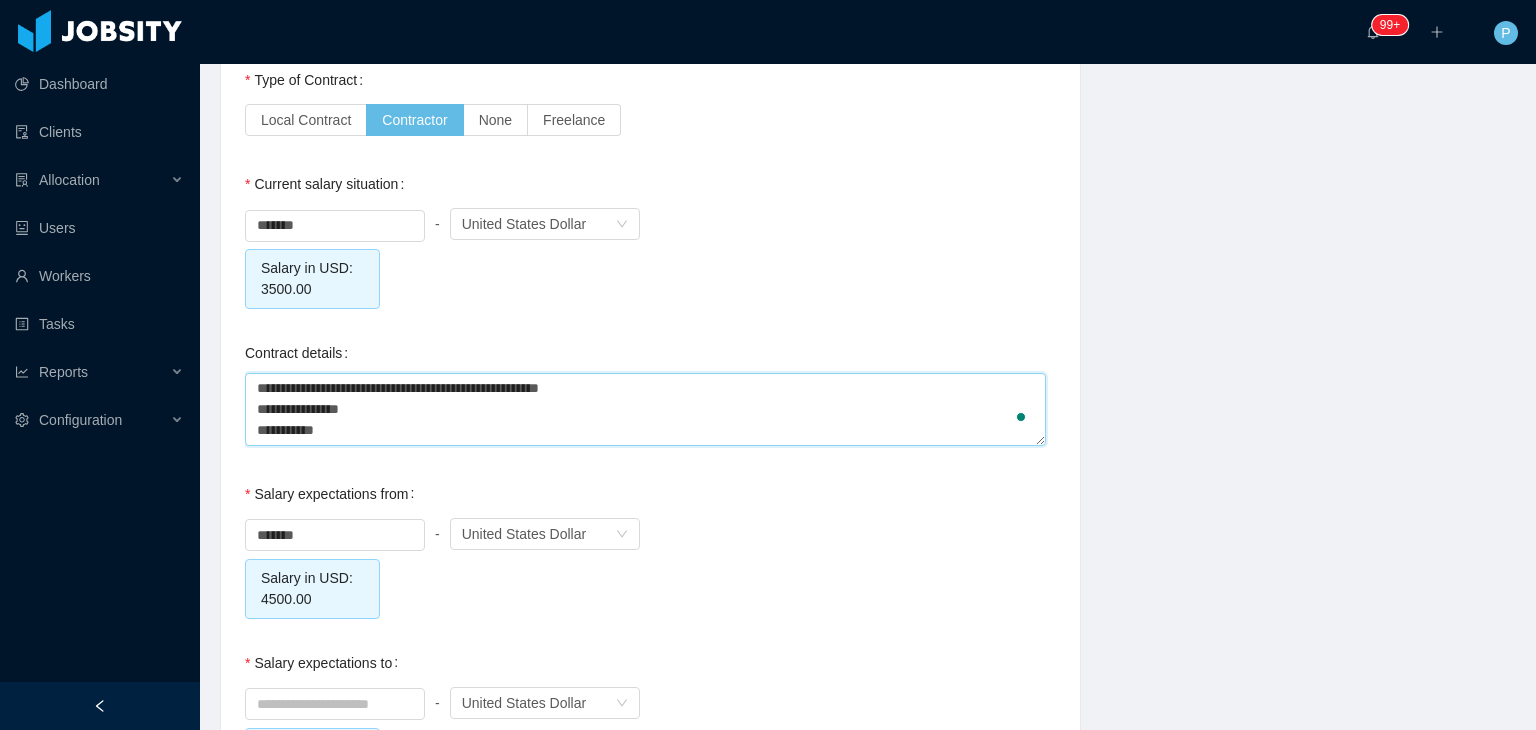 type 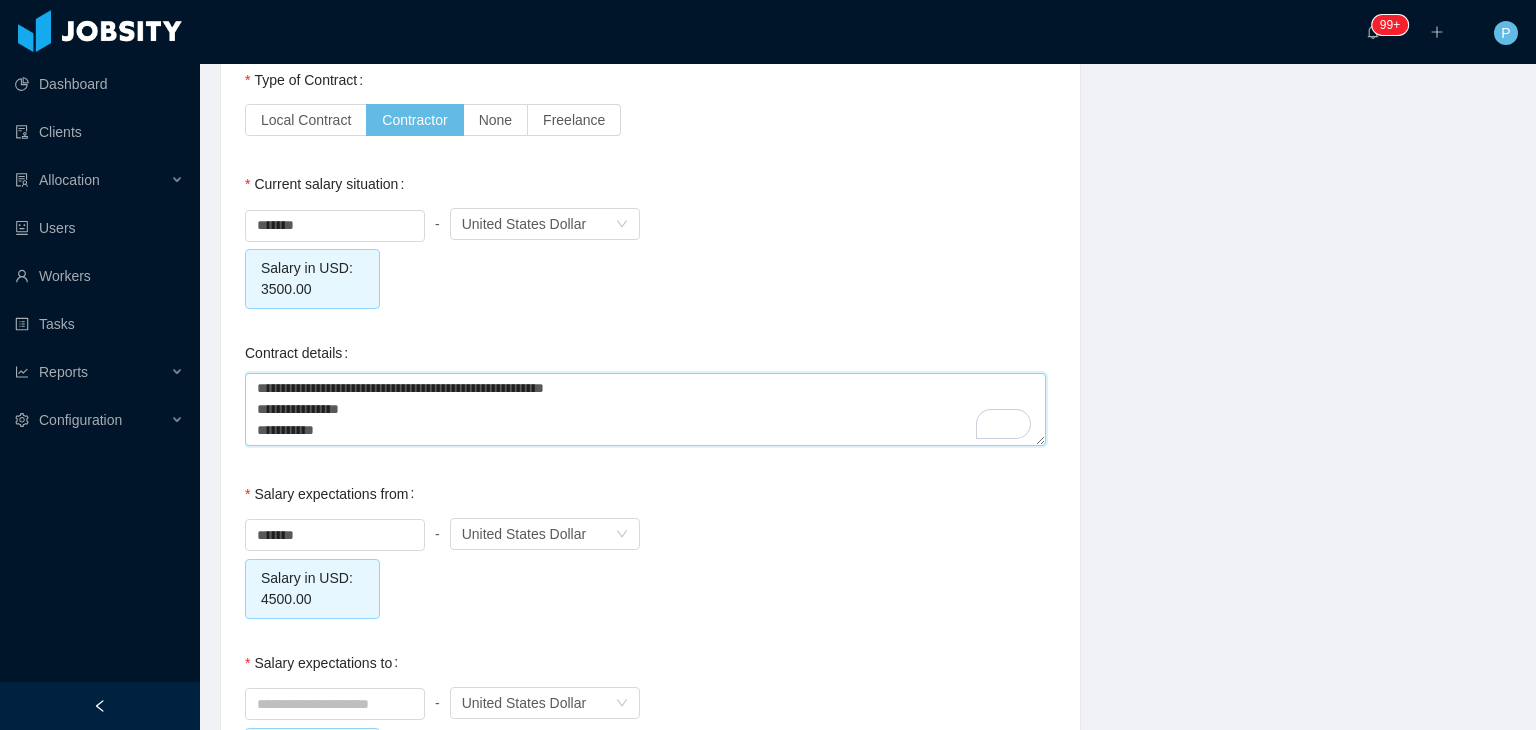type 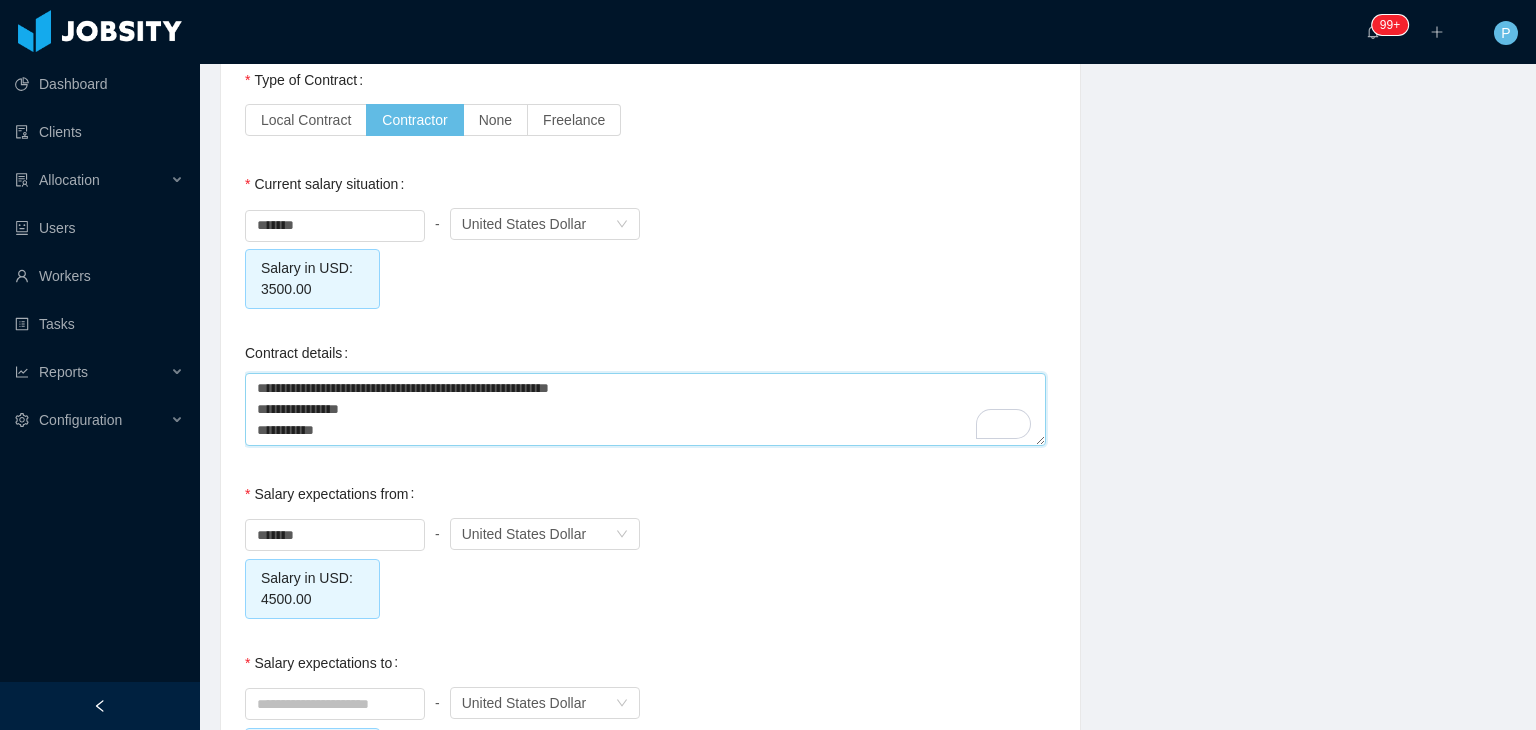type 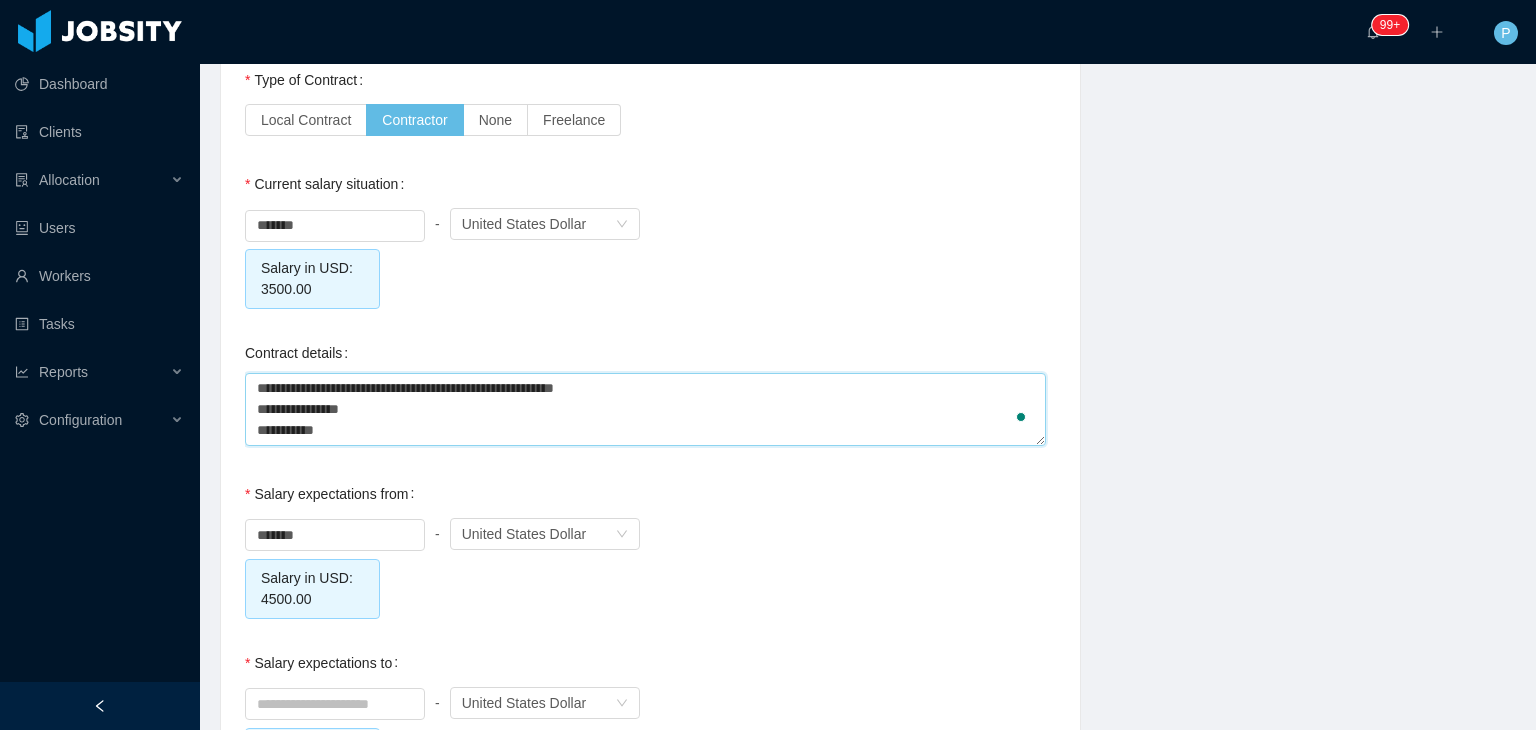 type 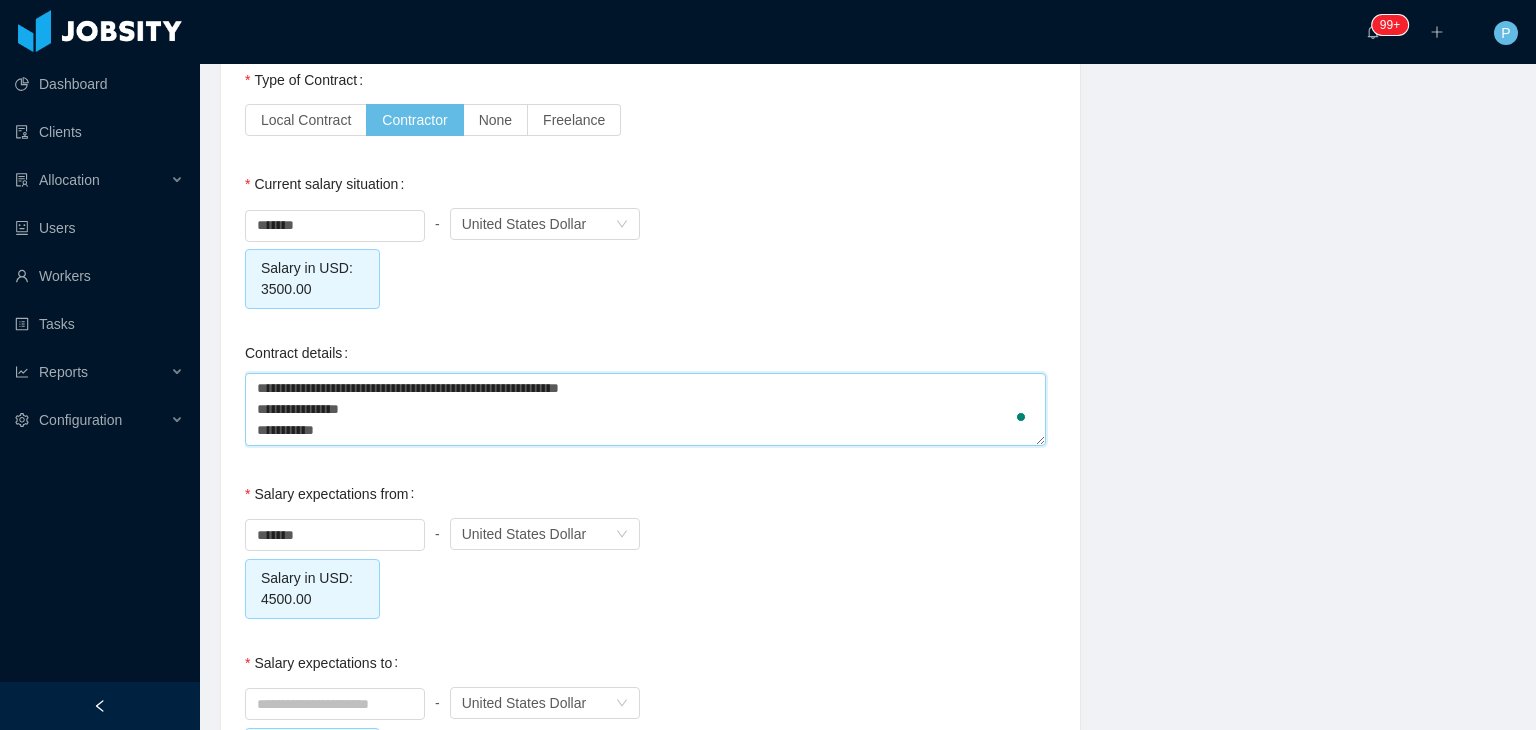 type 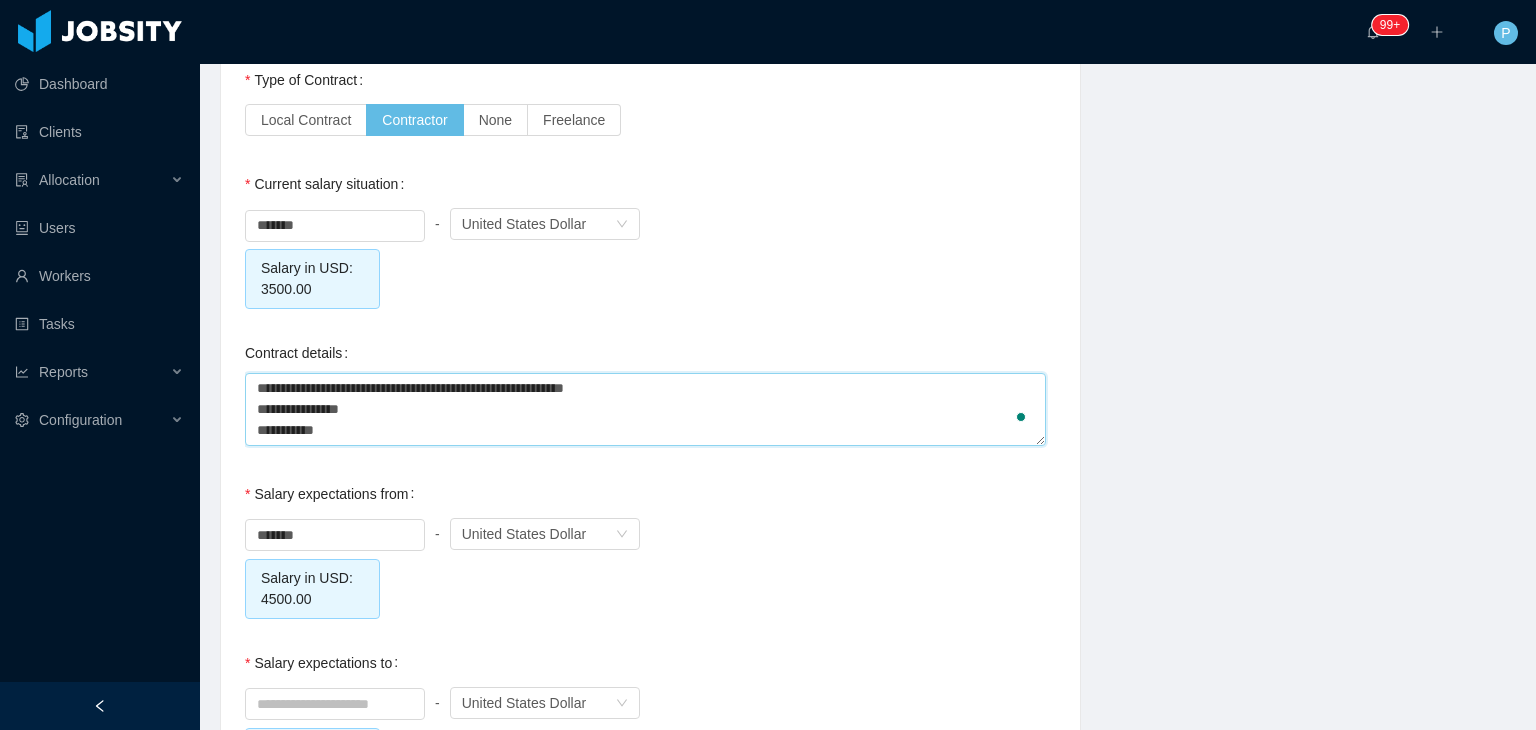 type 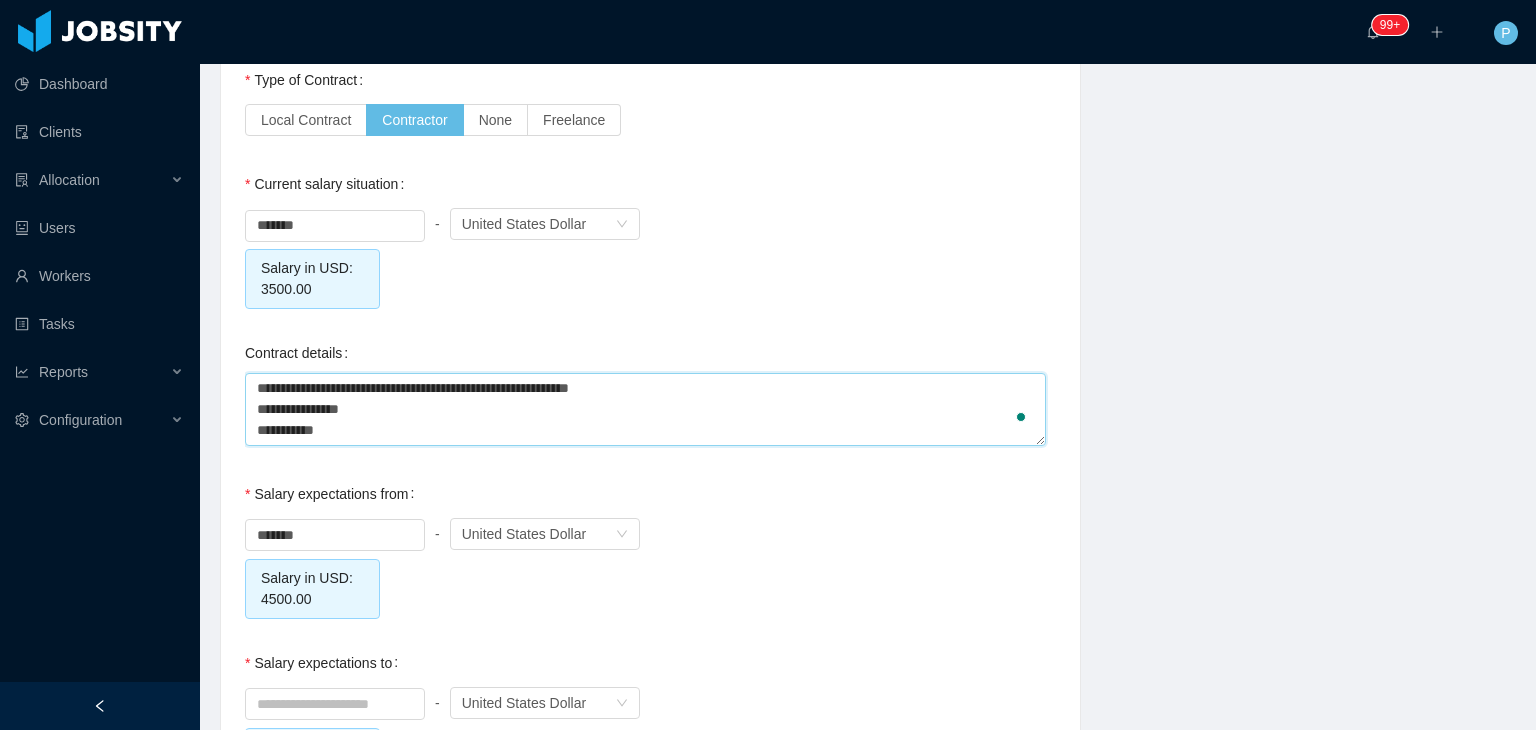 type 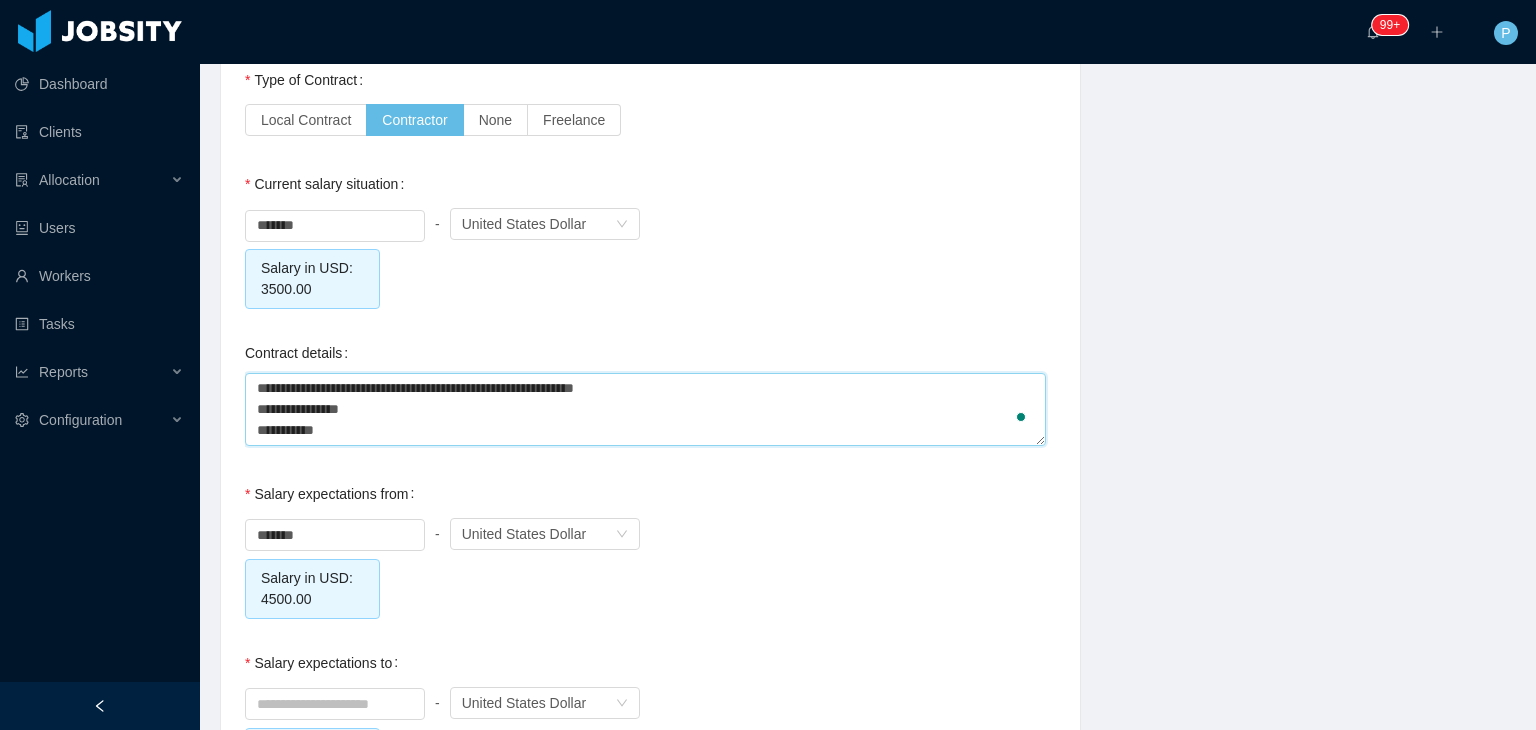 type 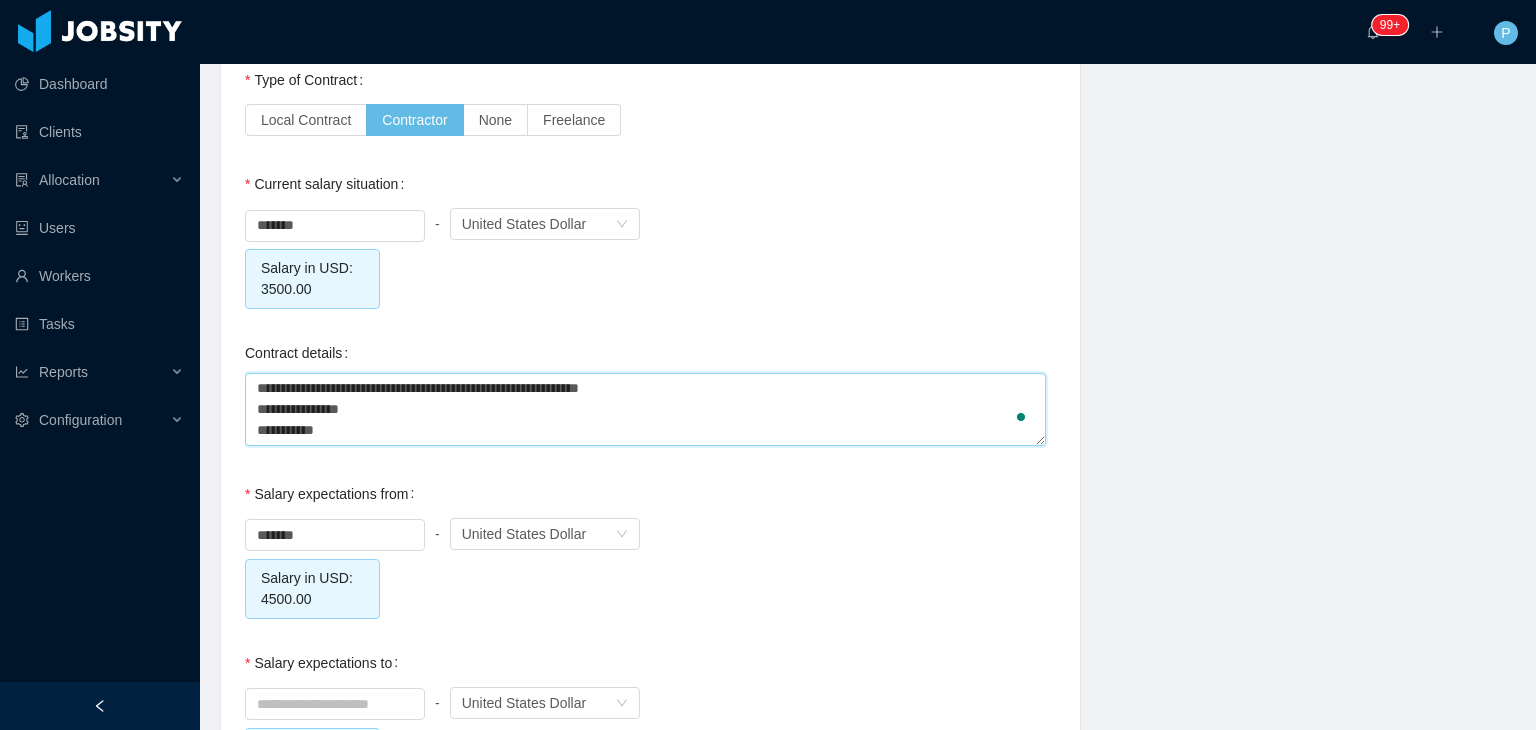 type 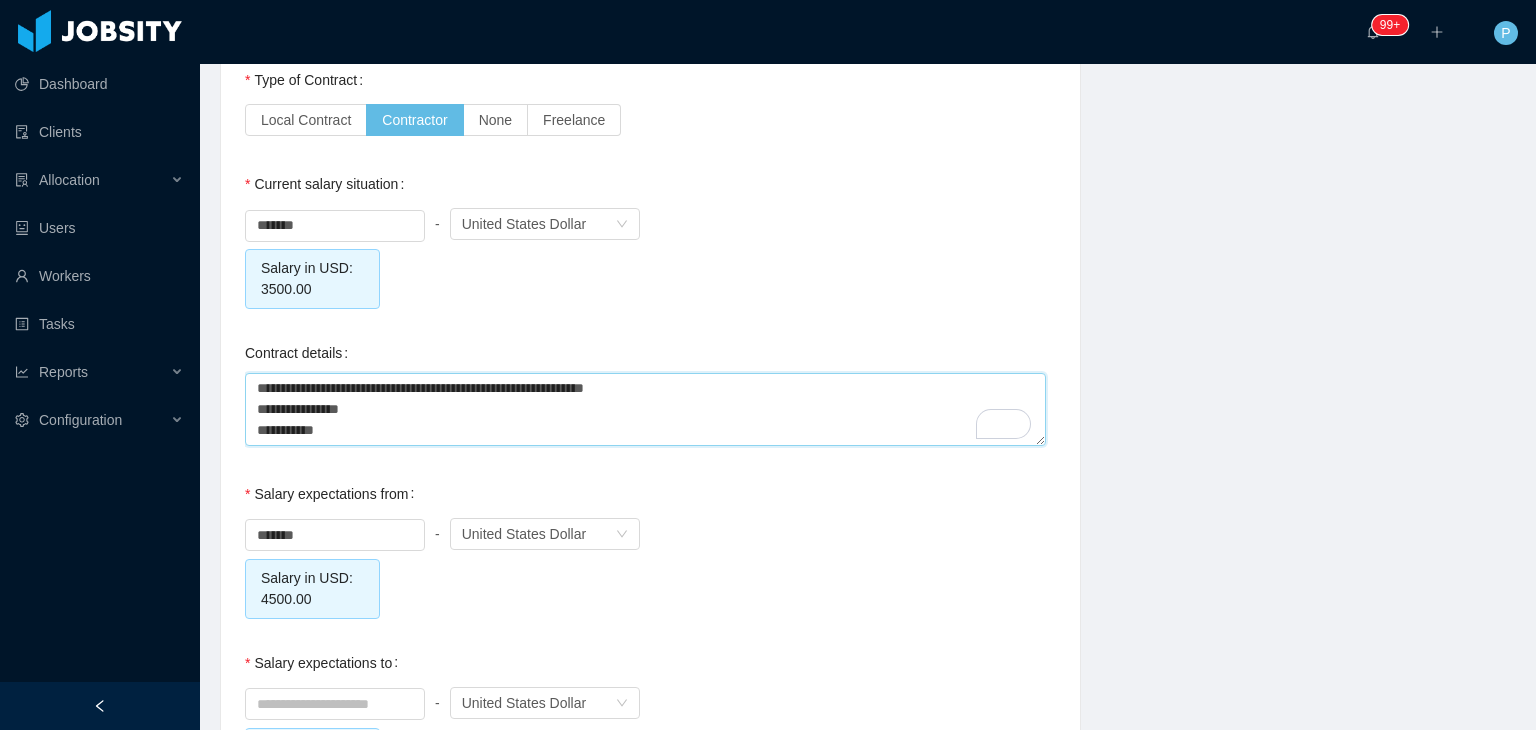 type 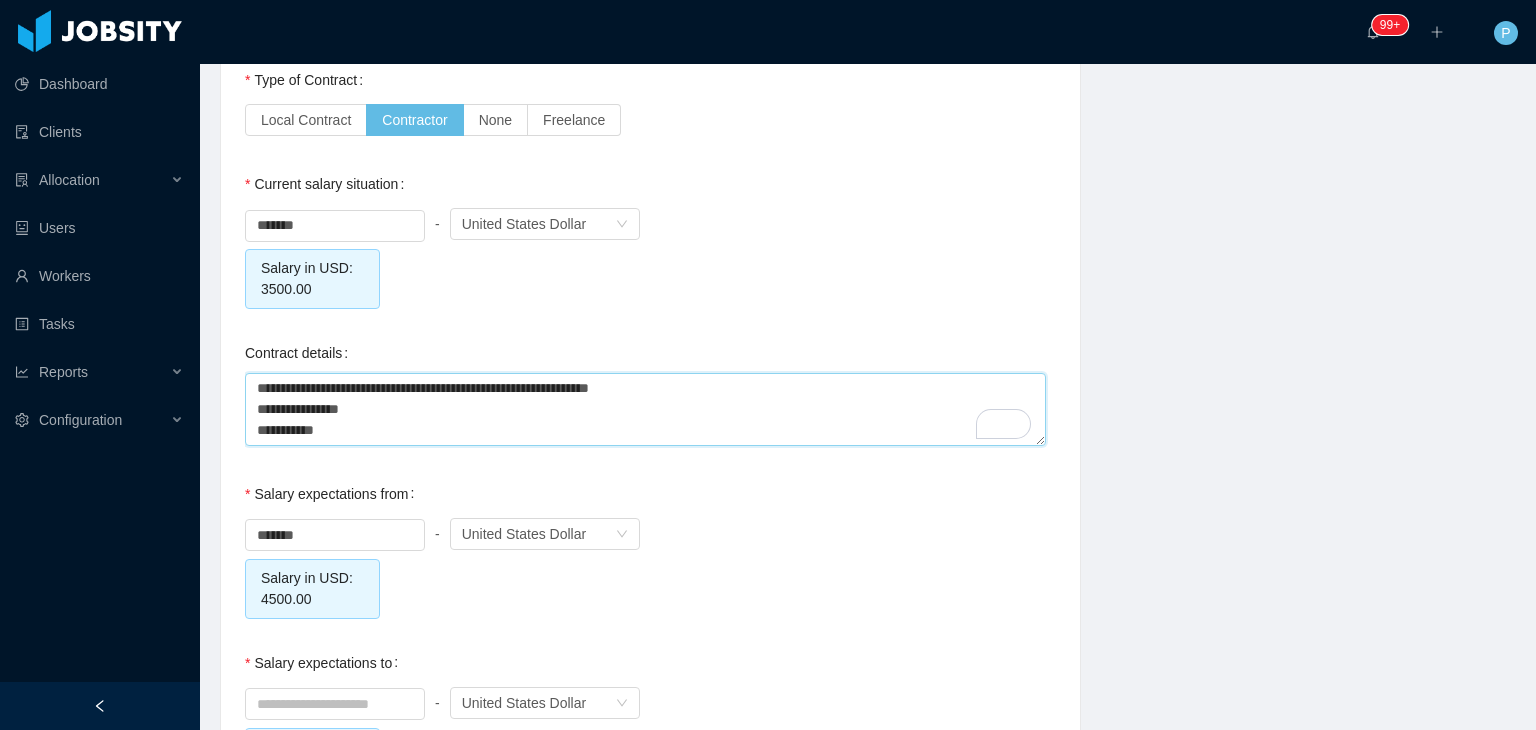 type 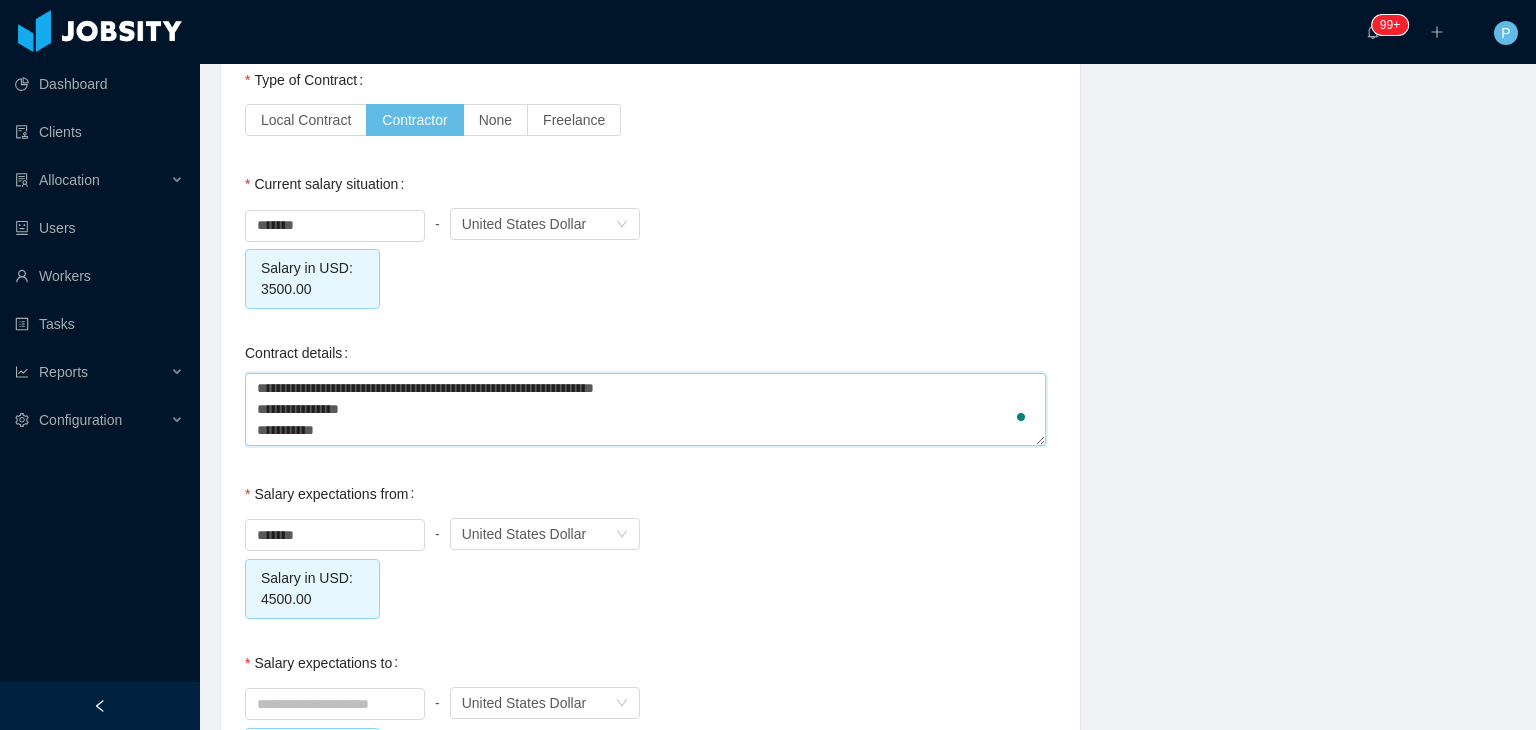 type 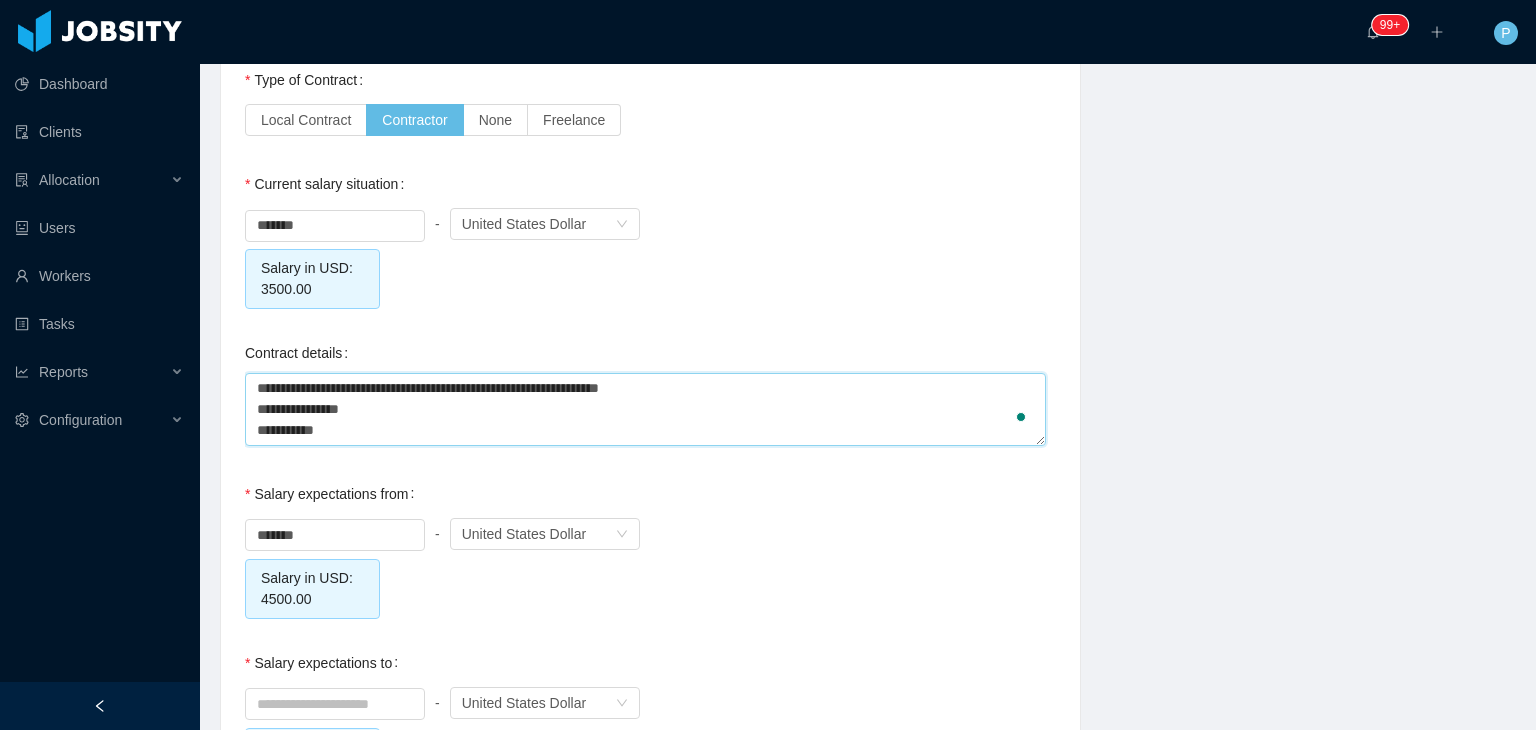 type 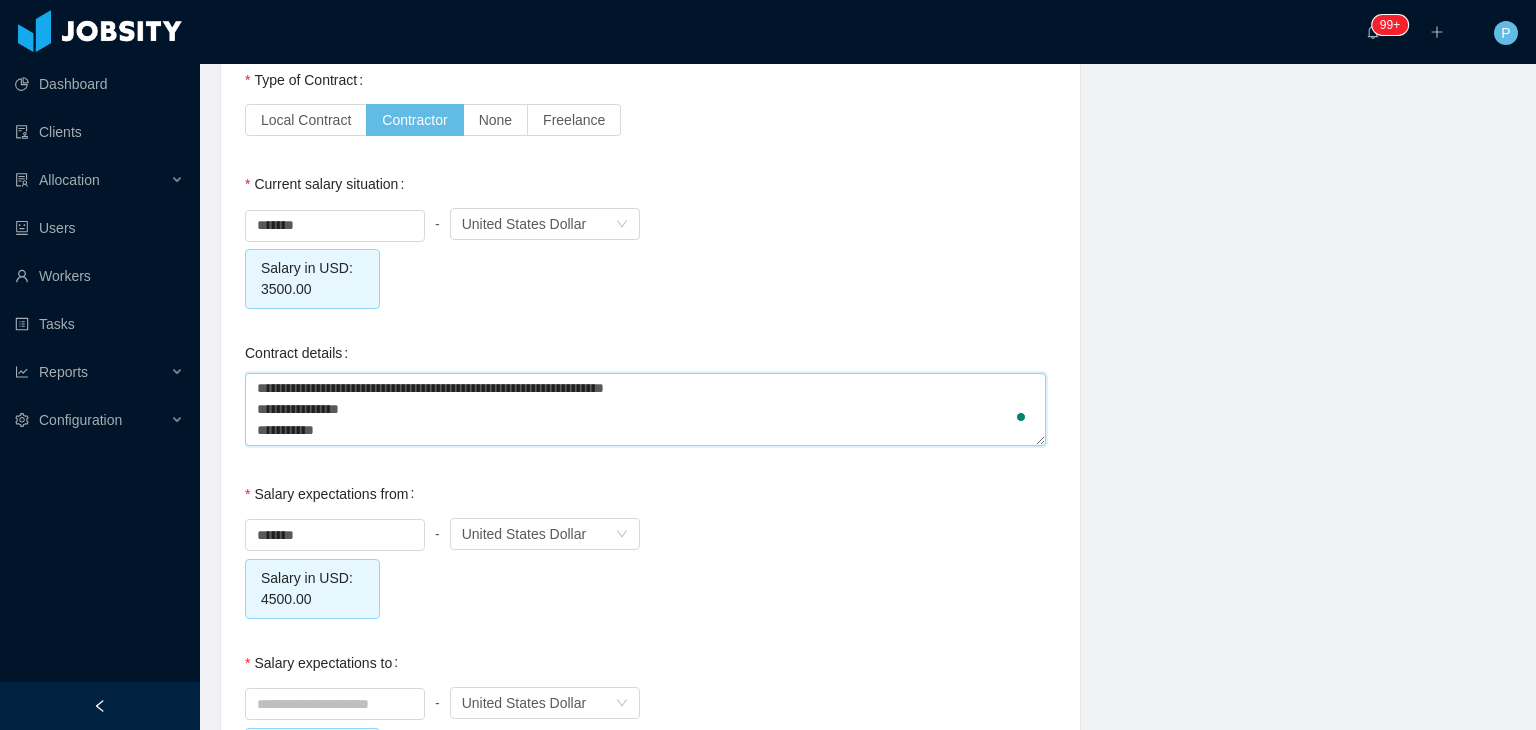type 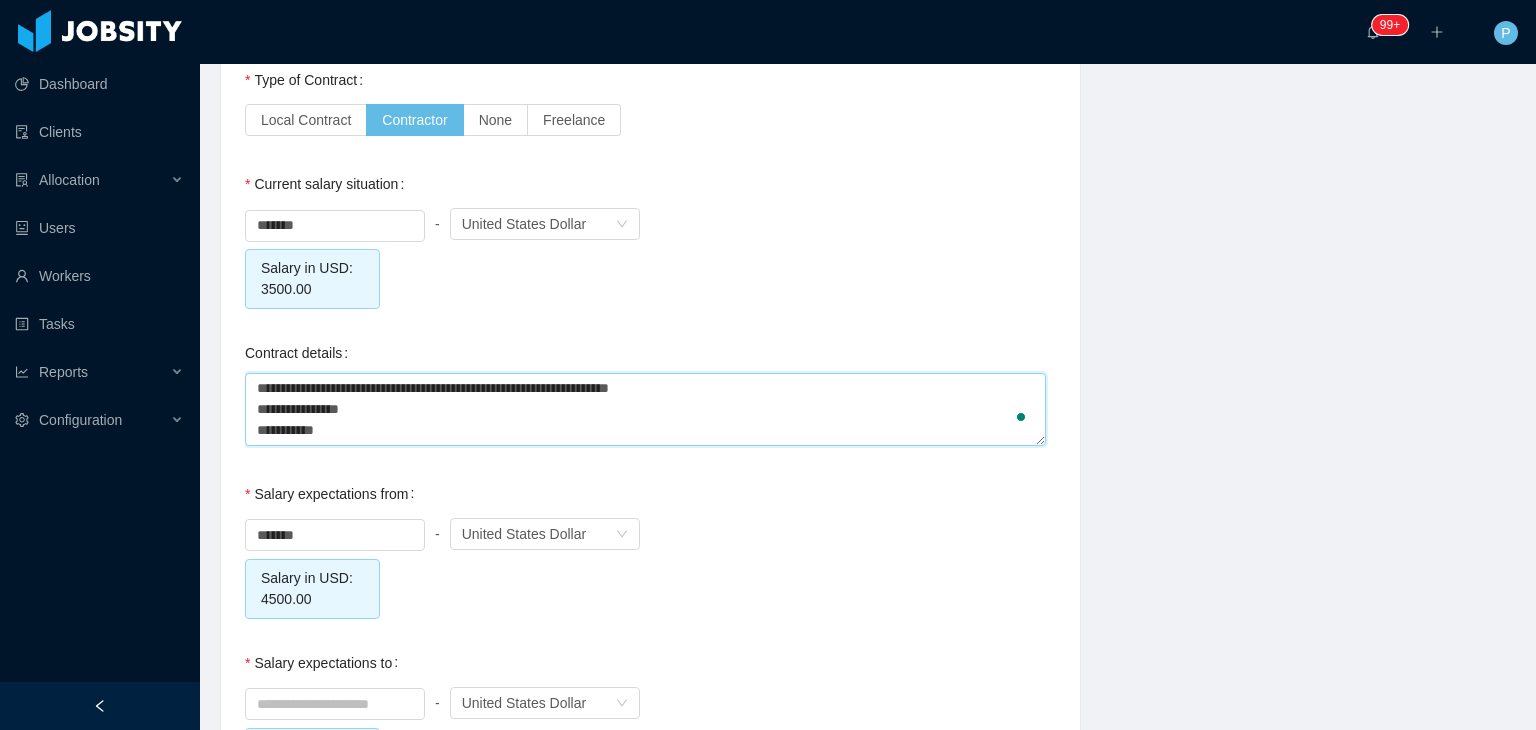 type 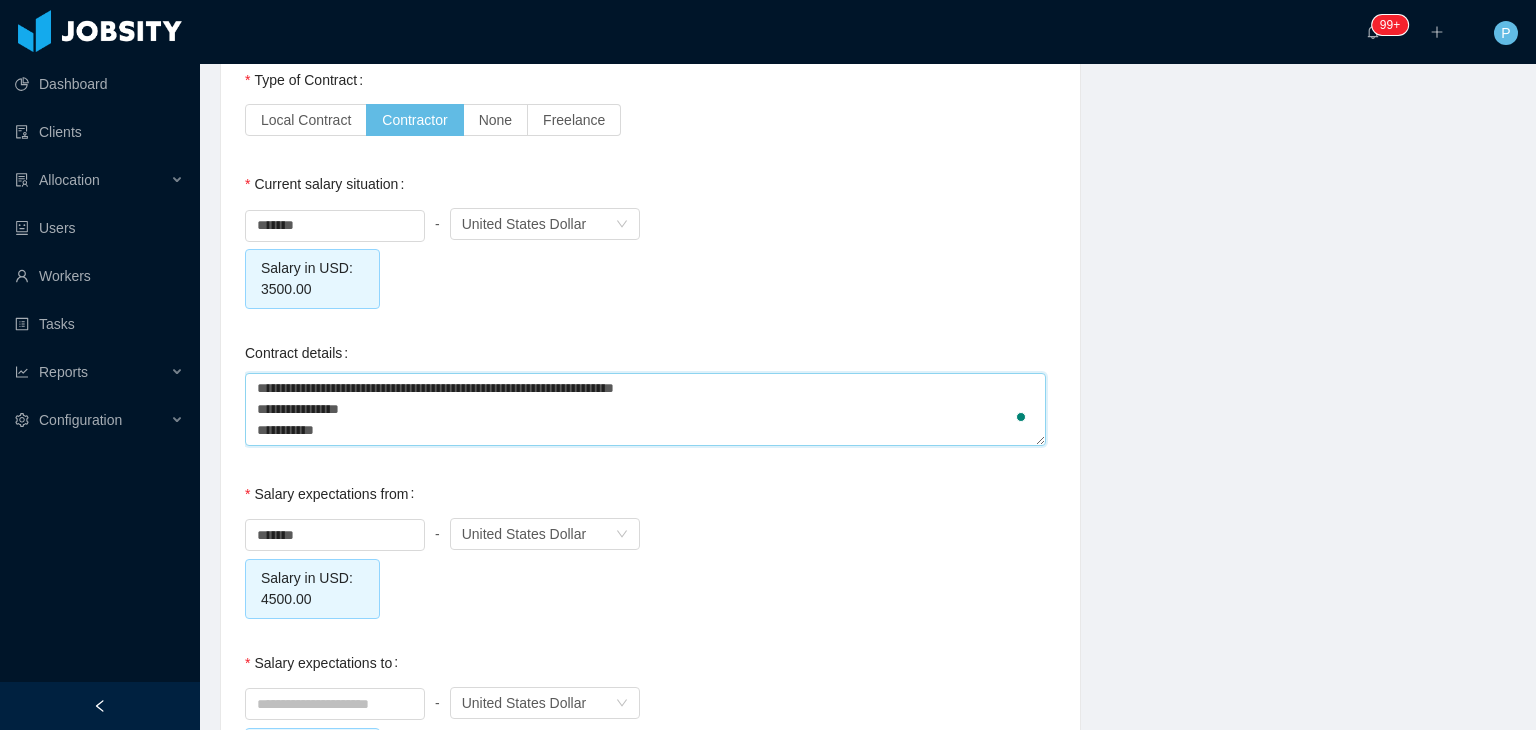 type 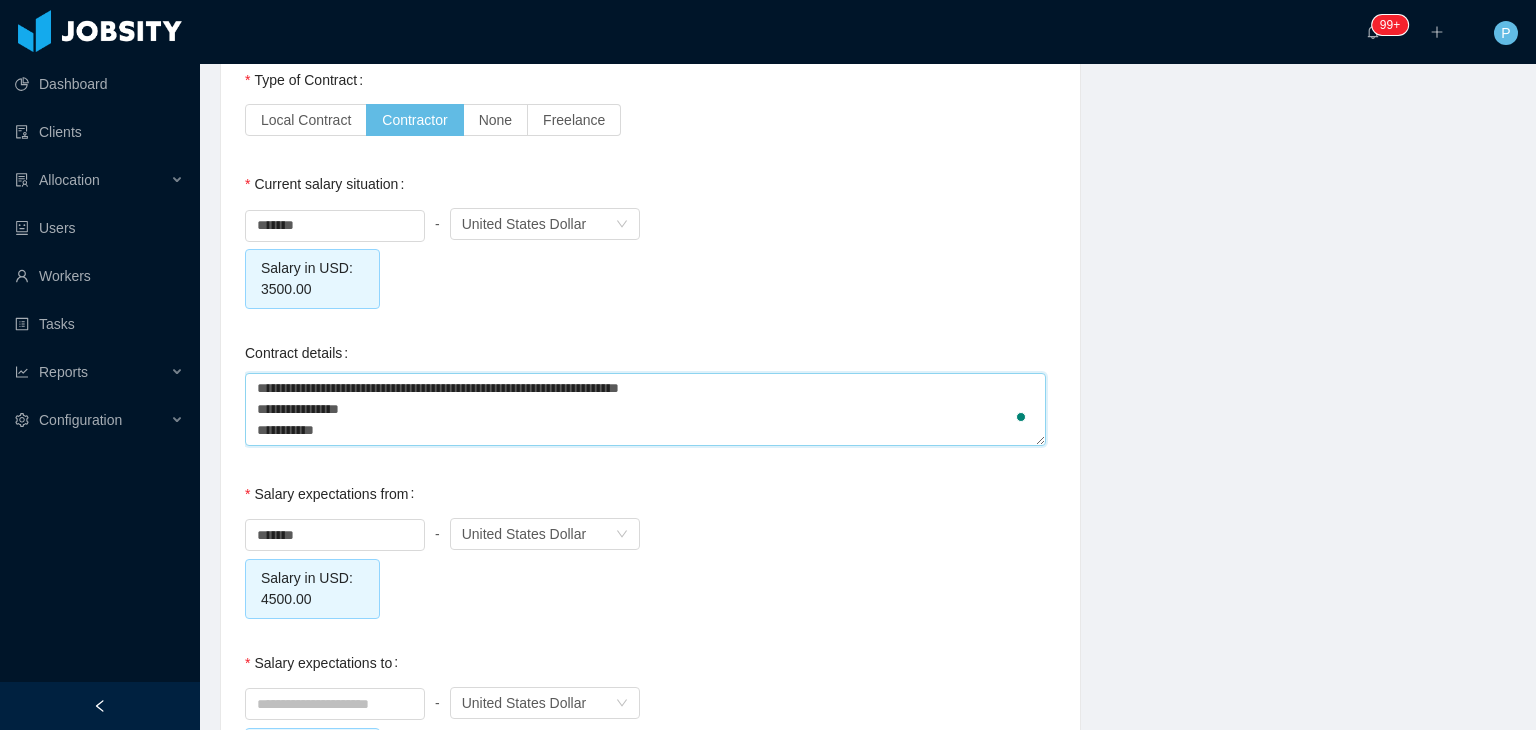 type 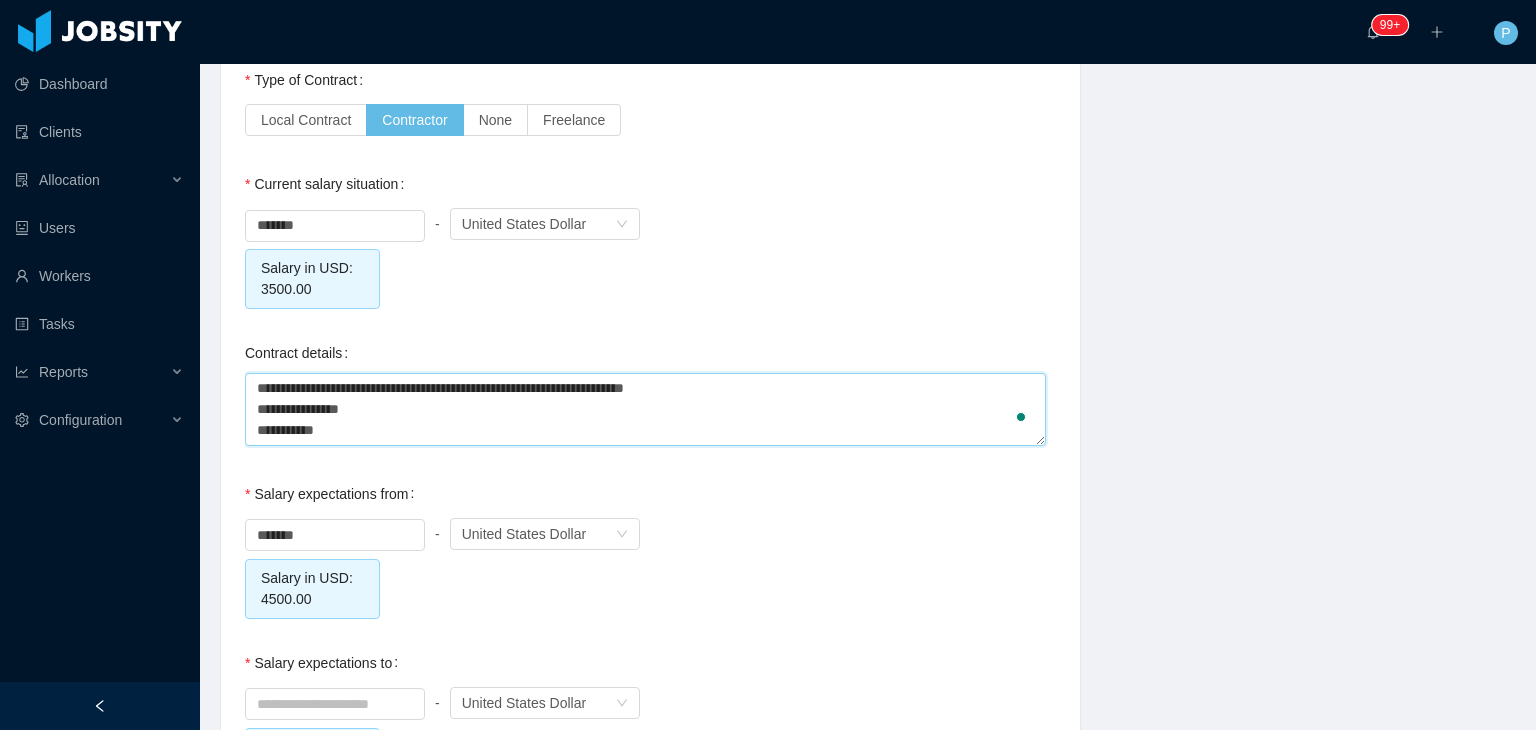 type 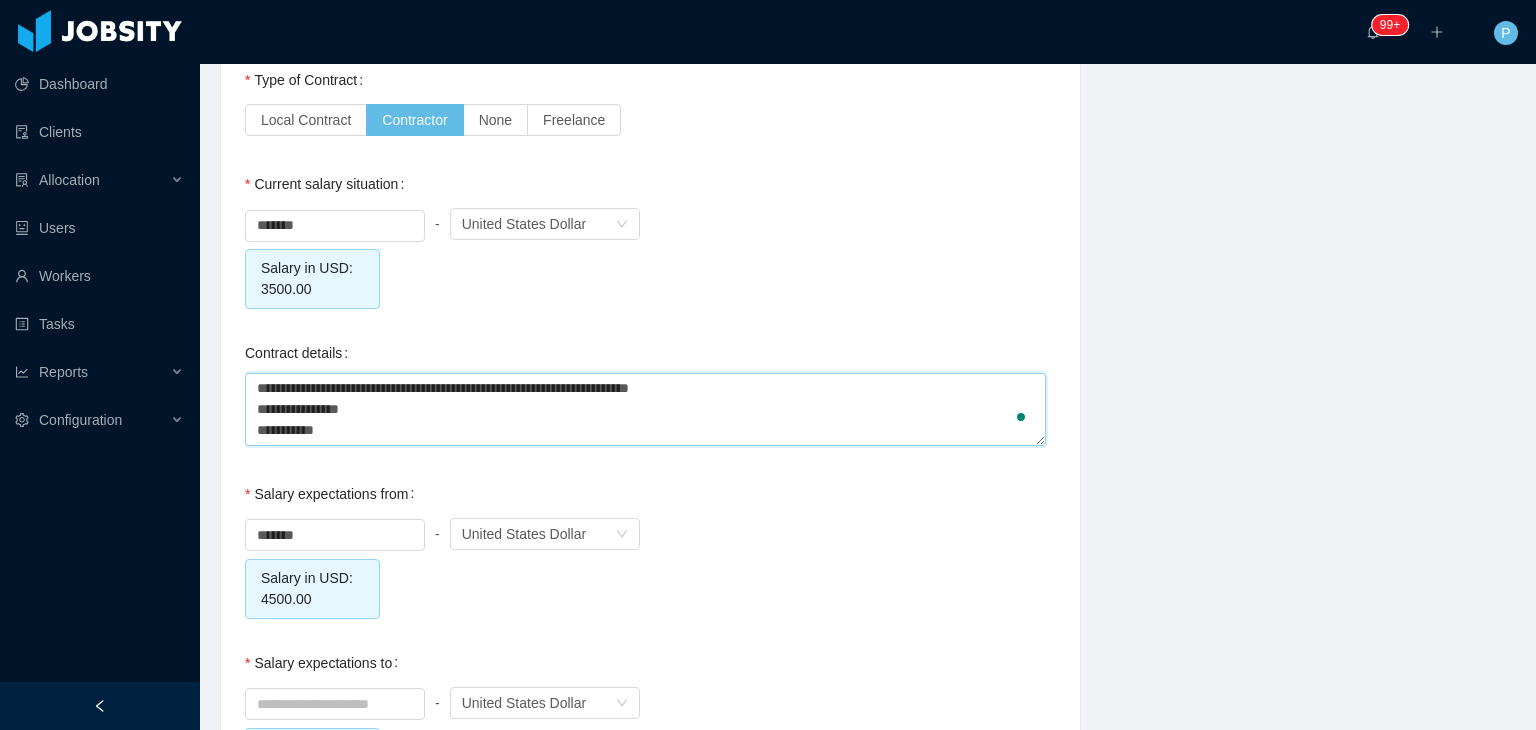 type 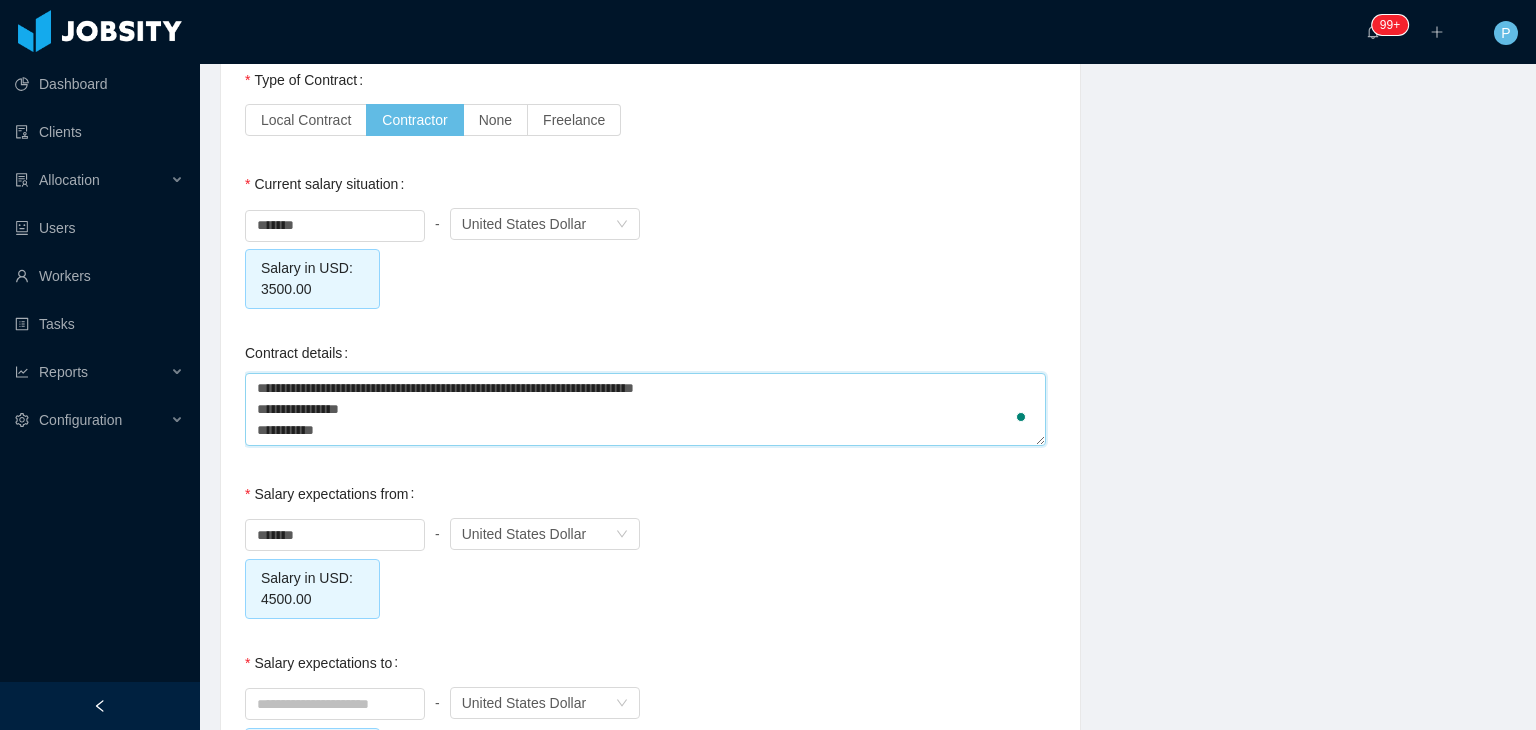 type 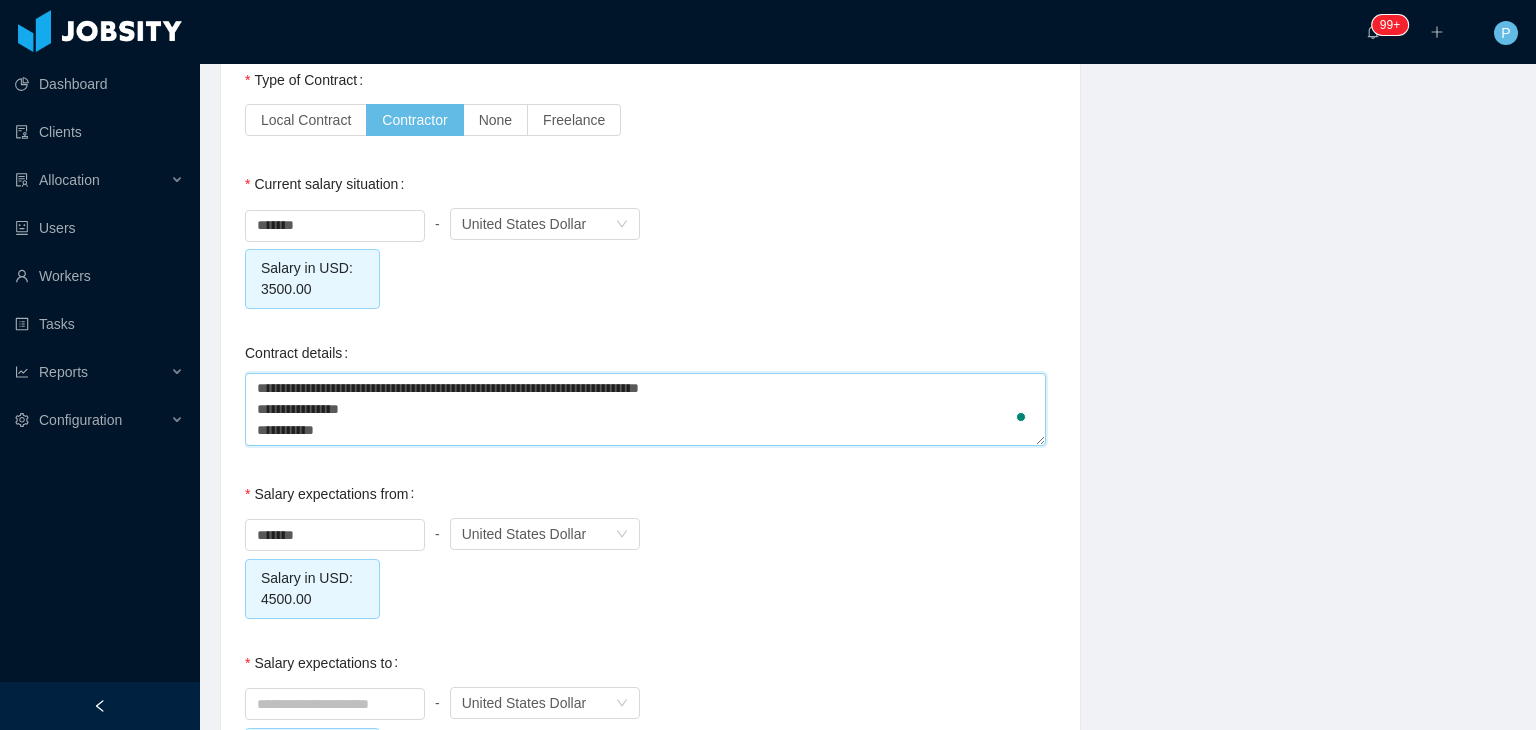 type 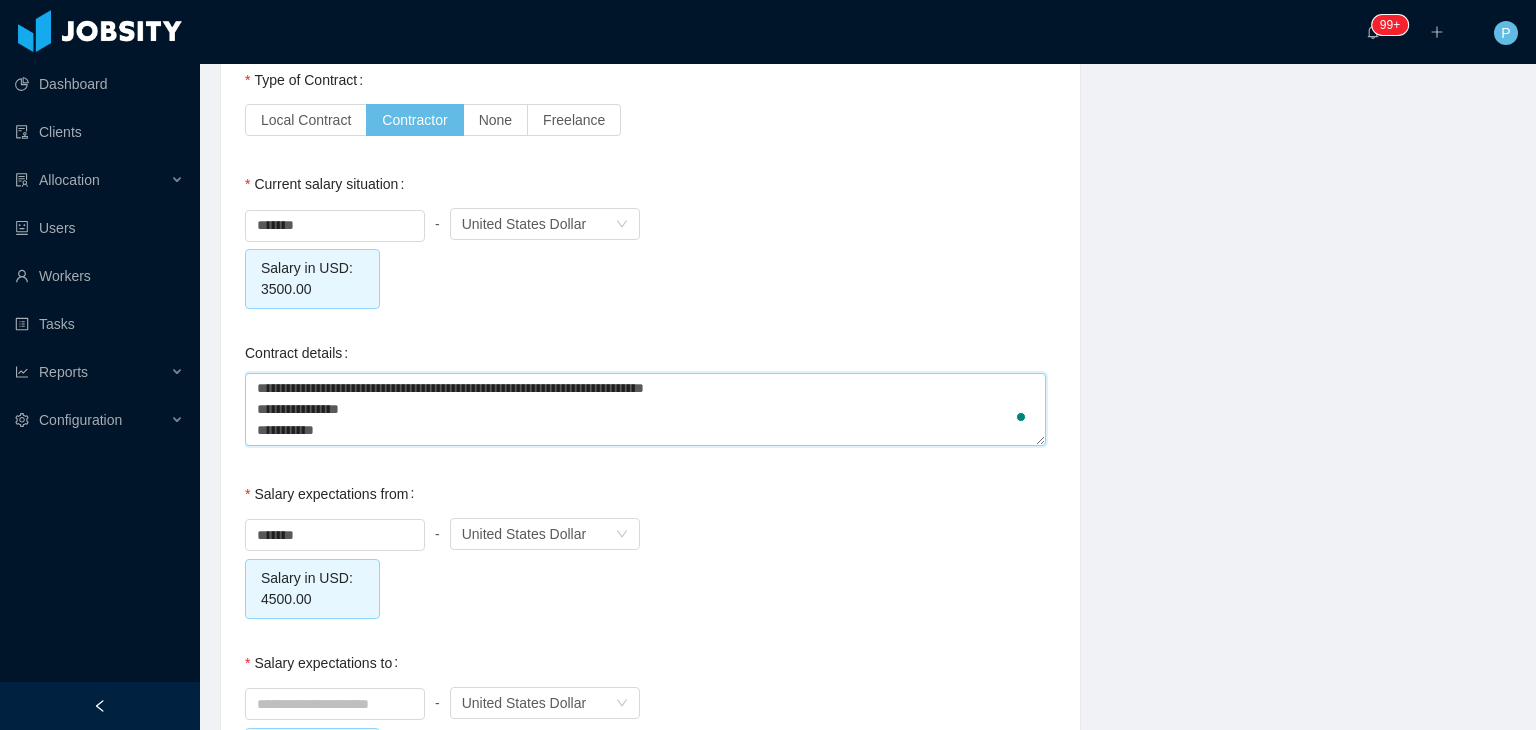 type 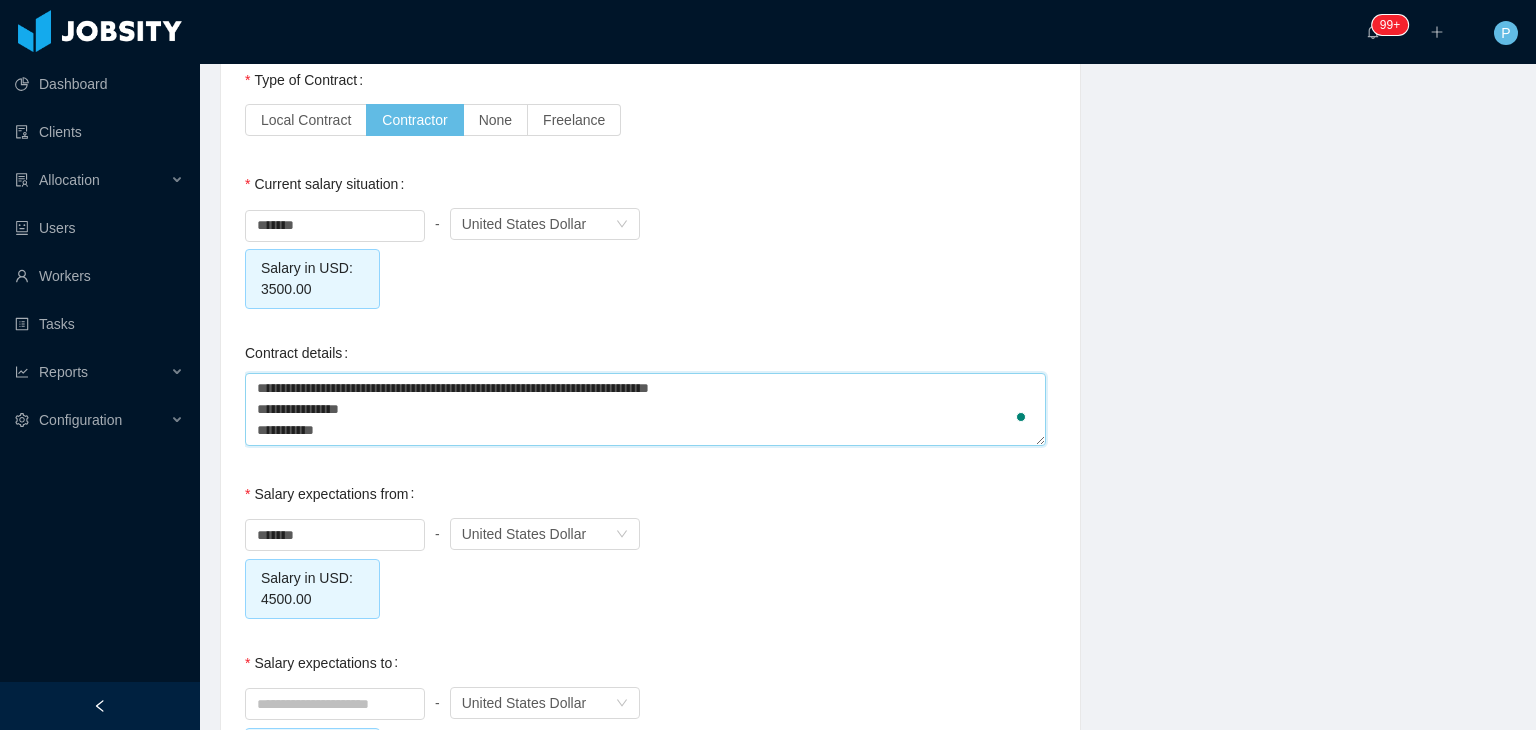type 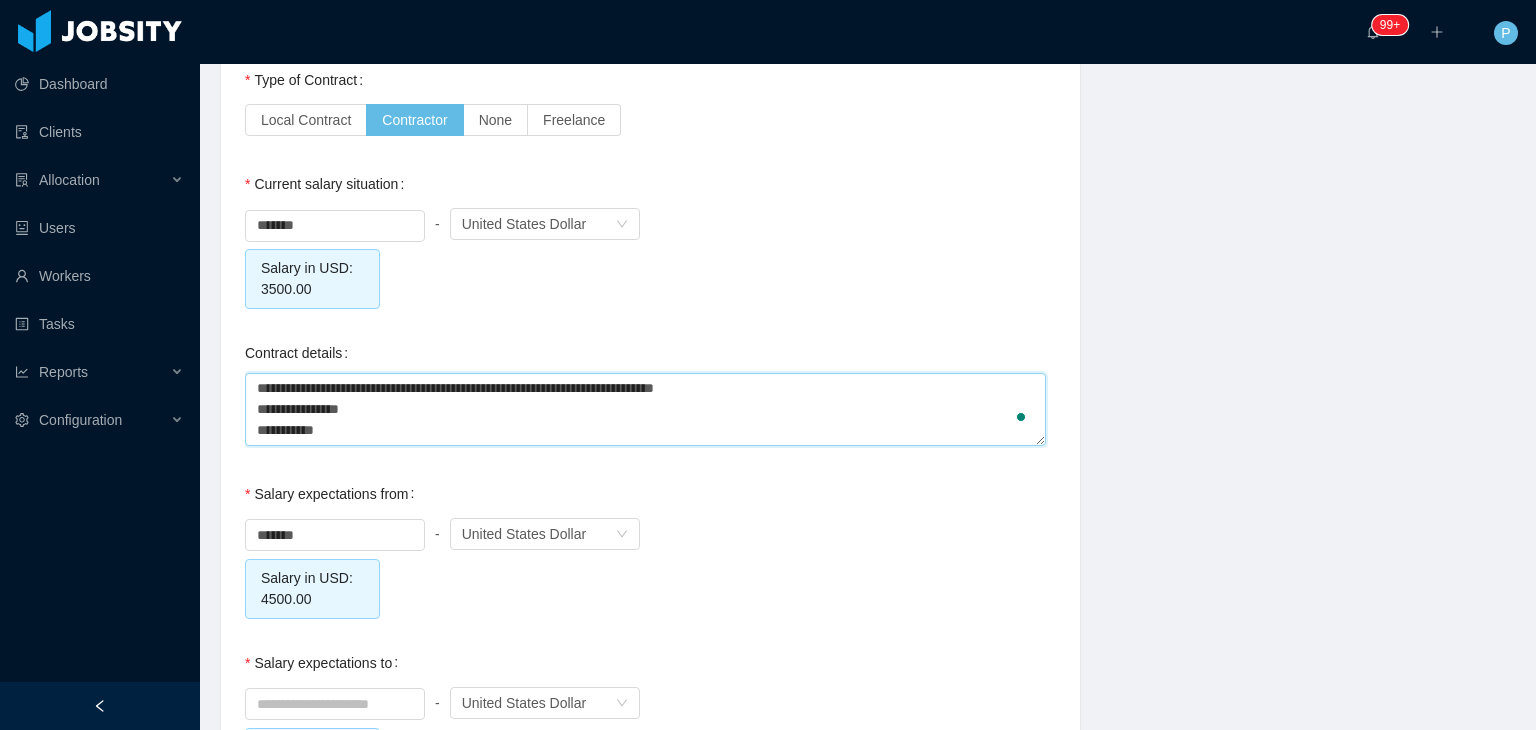 type 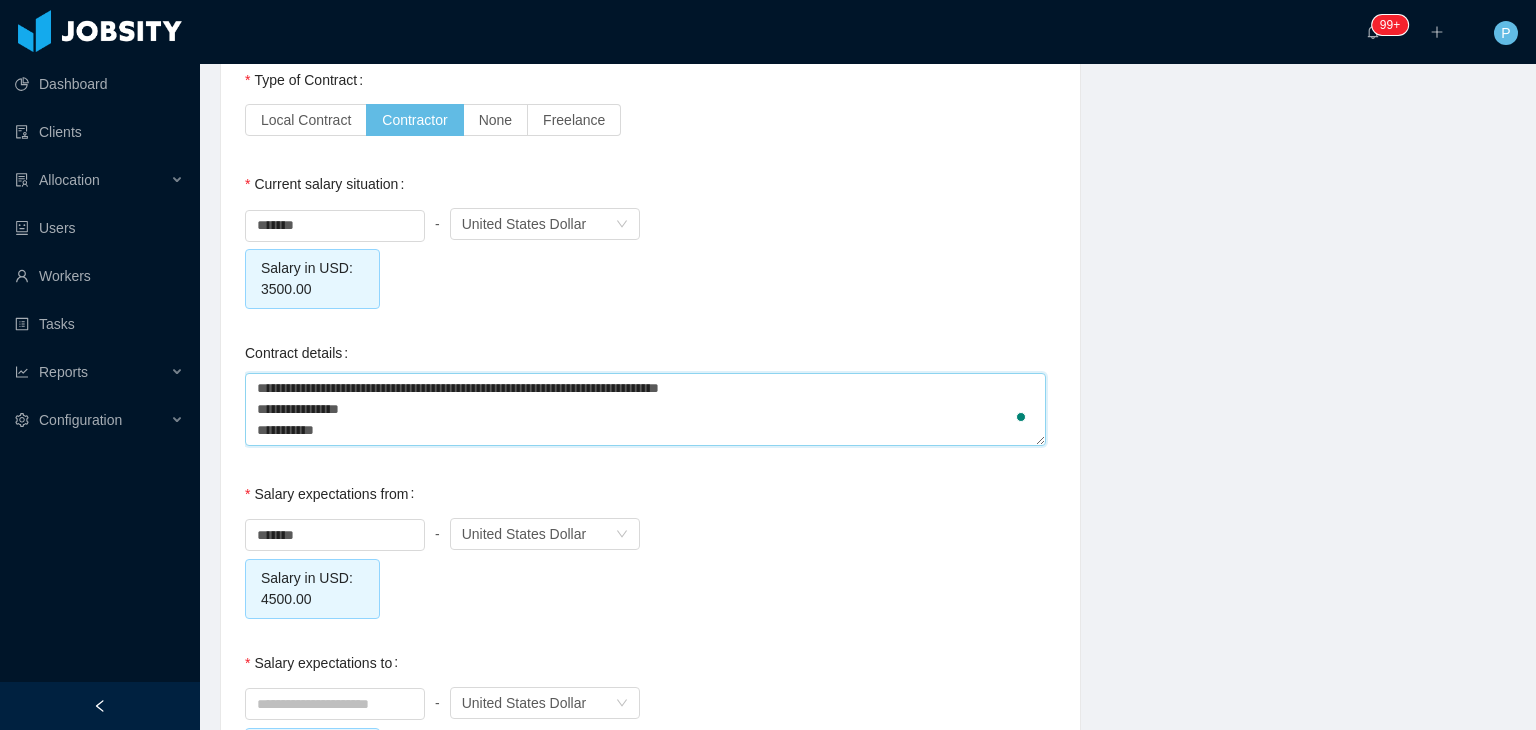 type 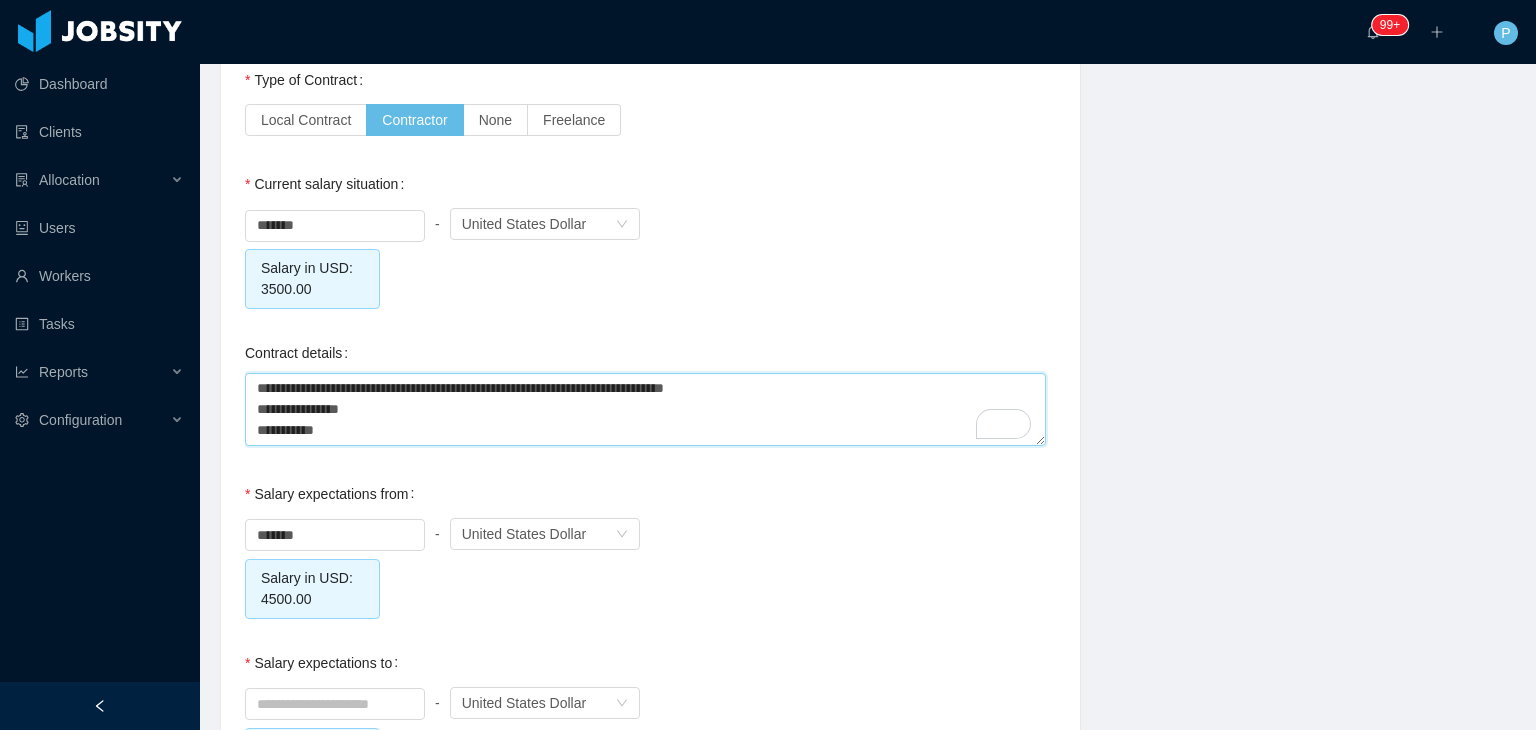 type 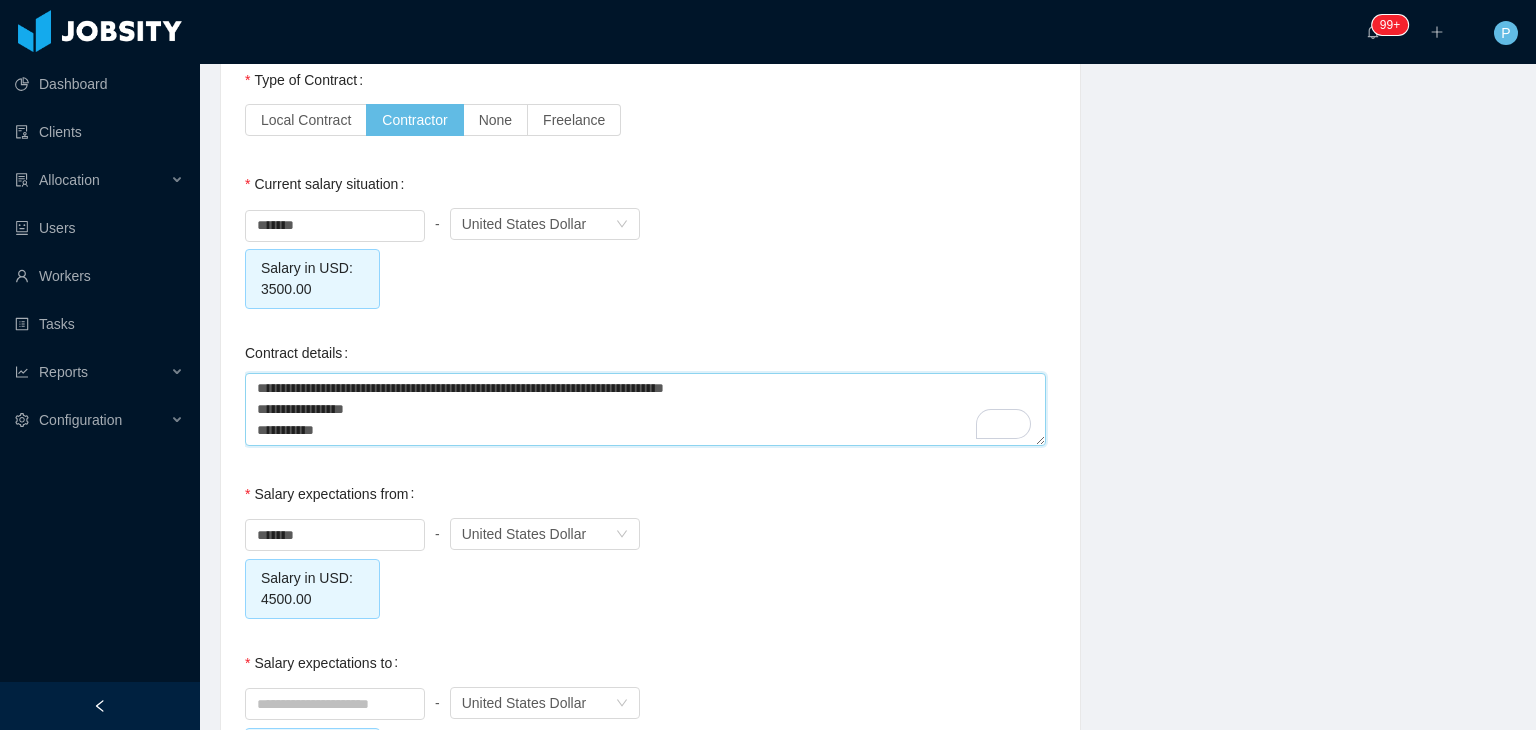 type 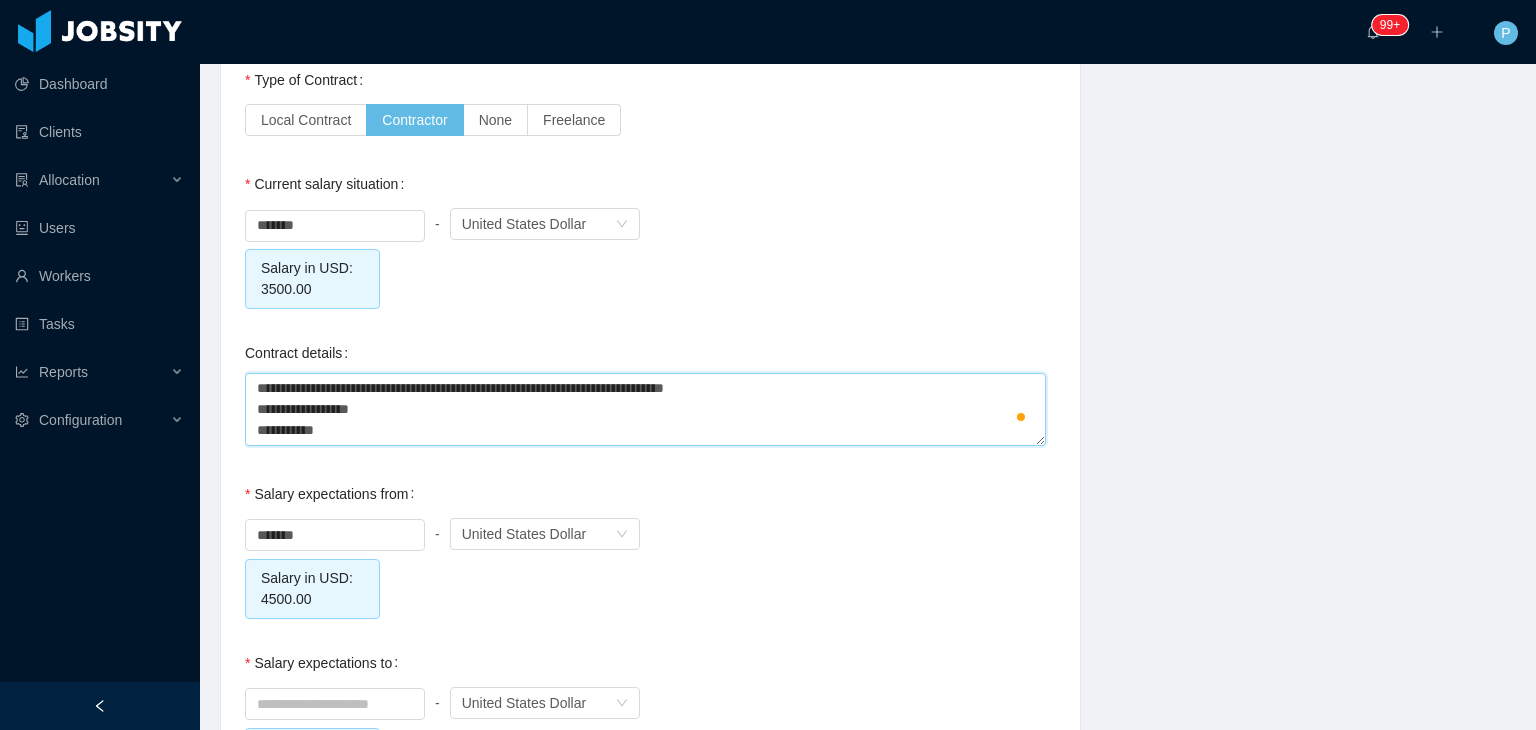 type 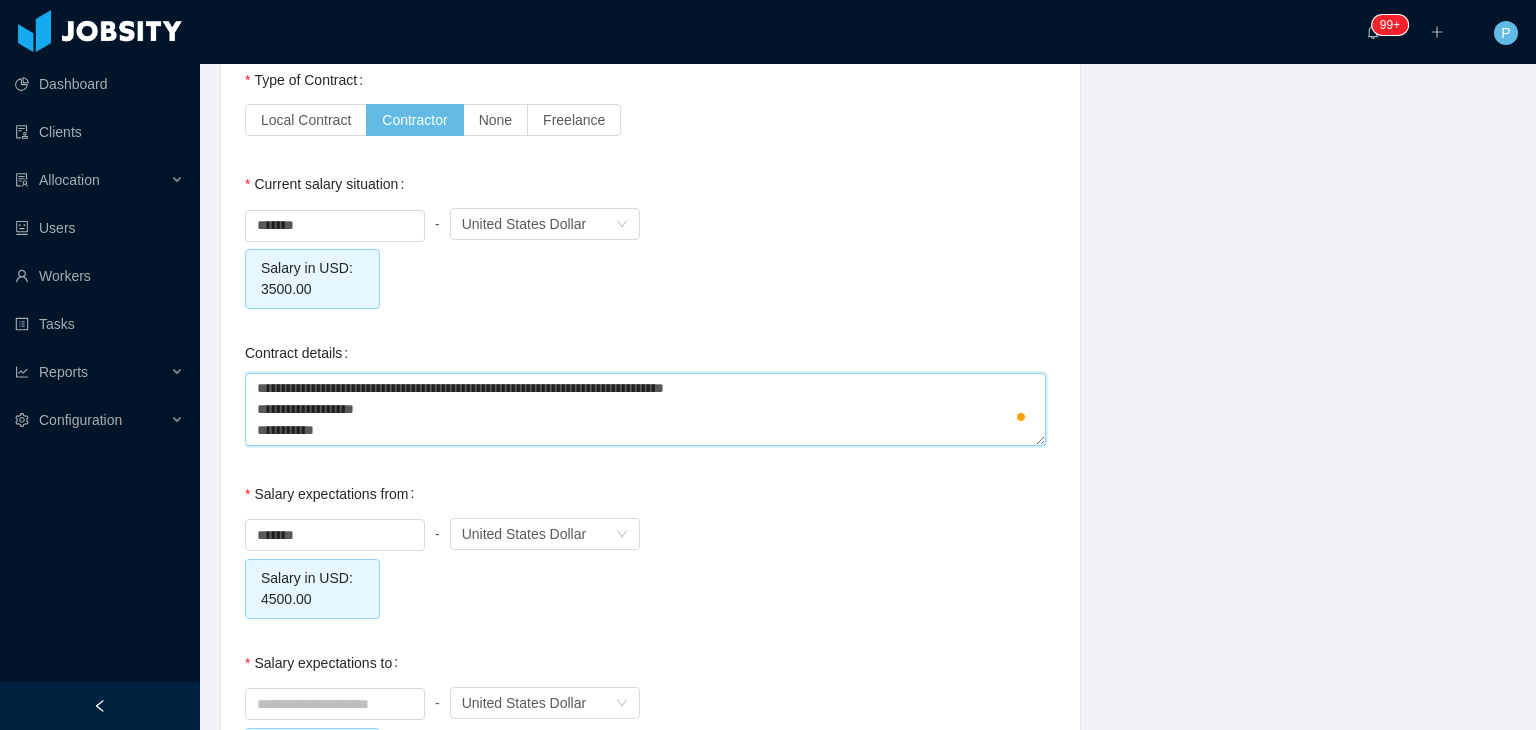 type 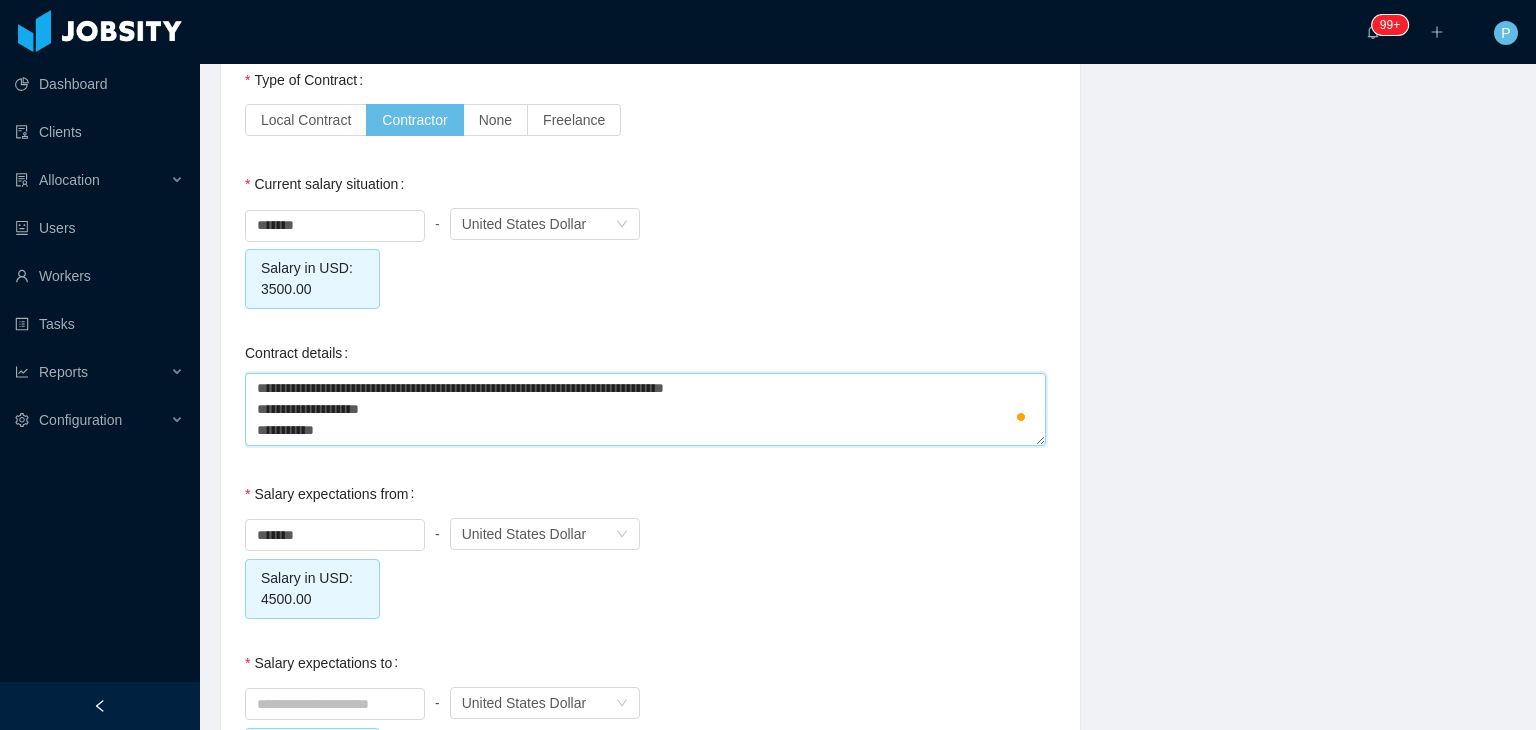 type 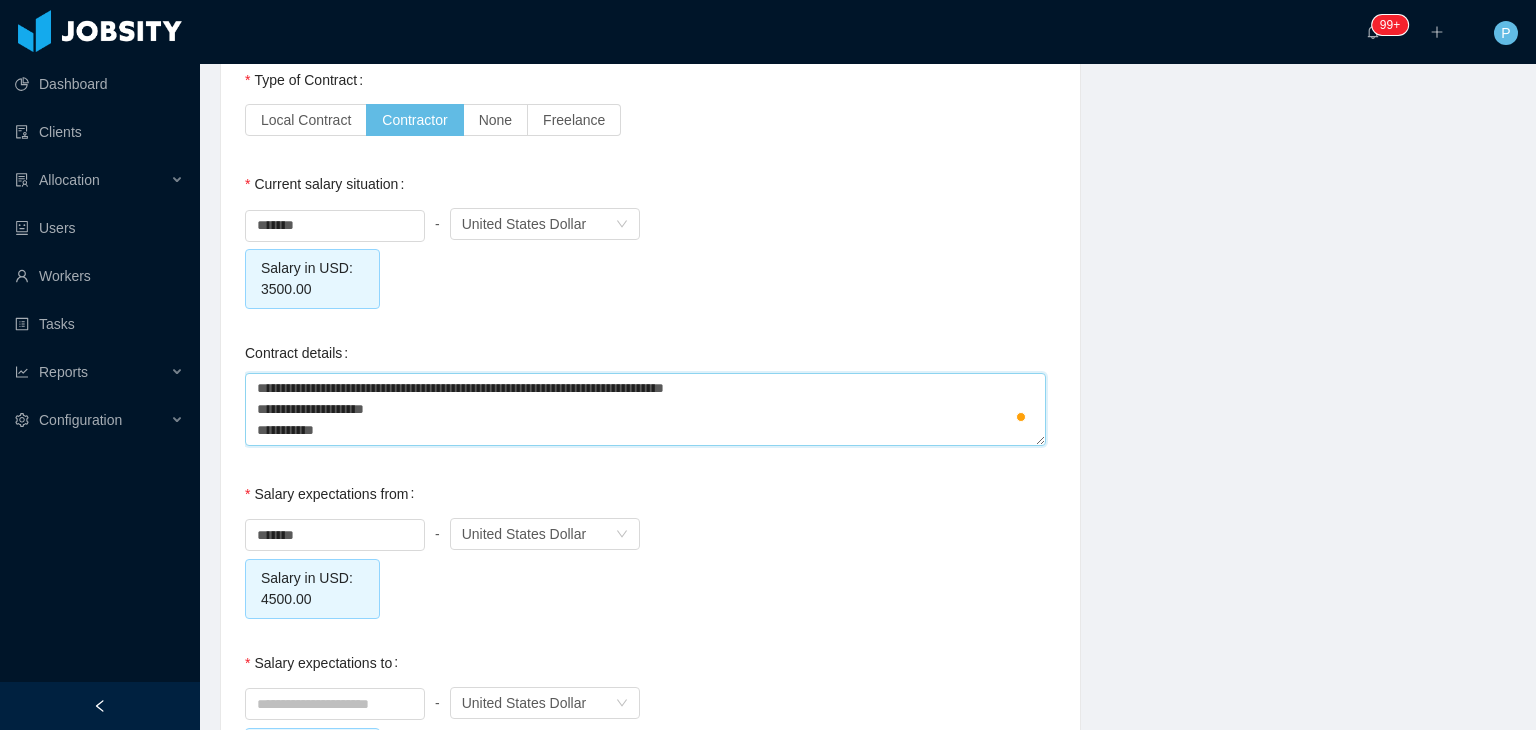 type 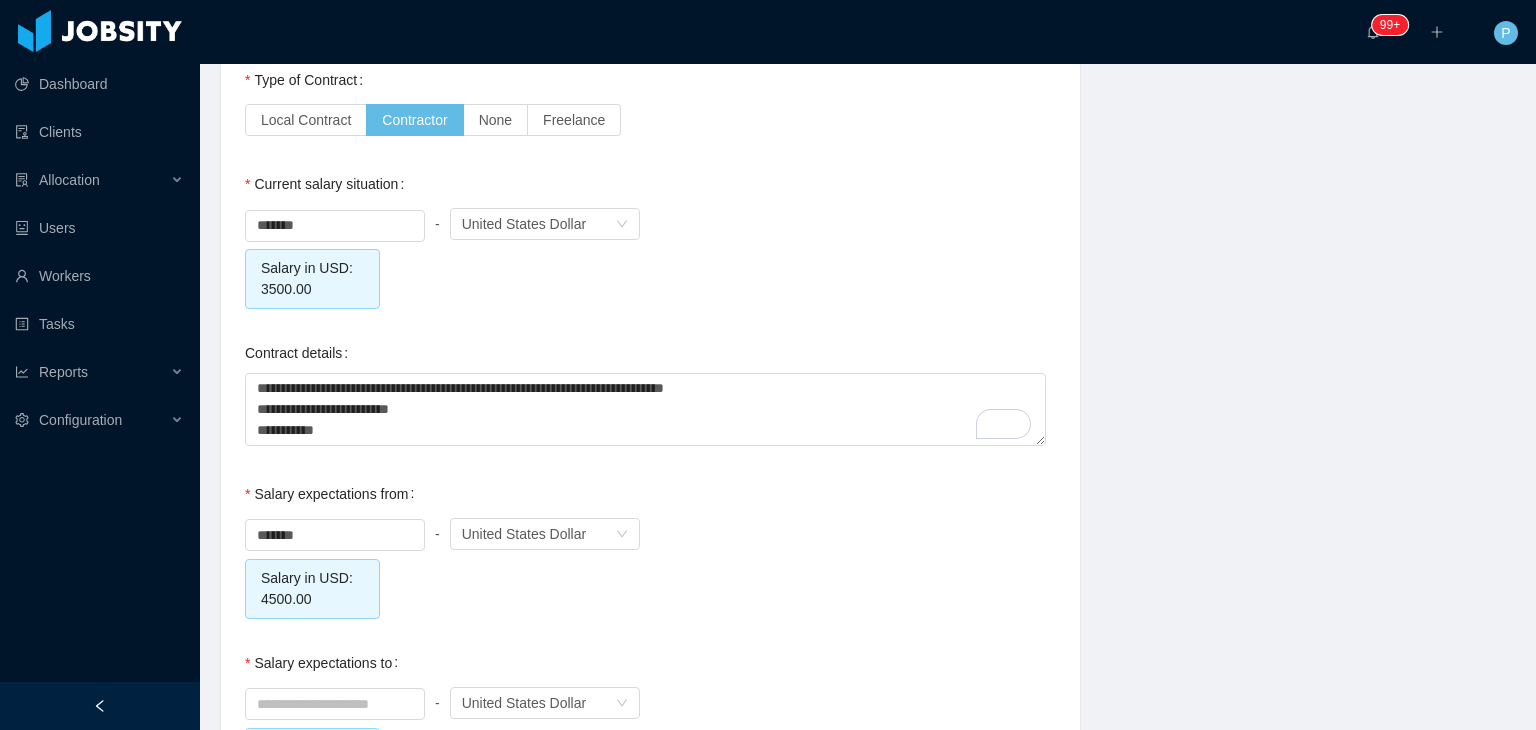 click on "******* - Currency United States Dollar   Salary in USD: 3500.00" at bounding box center (650, 256) 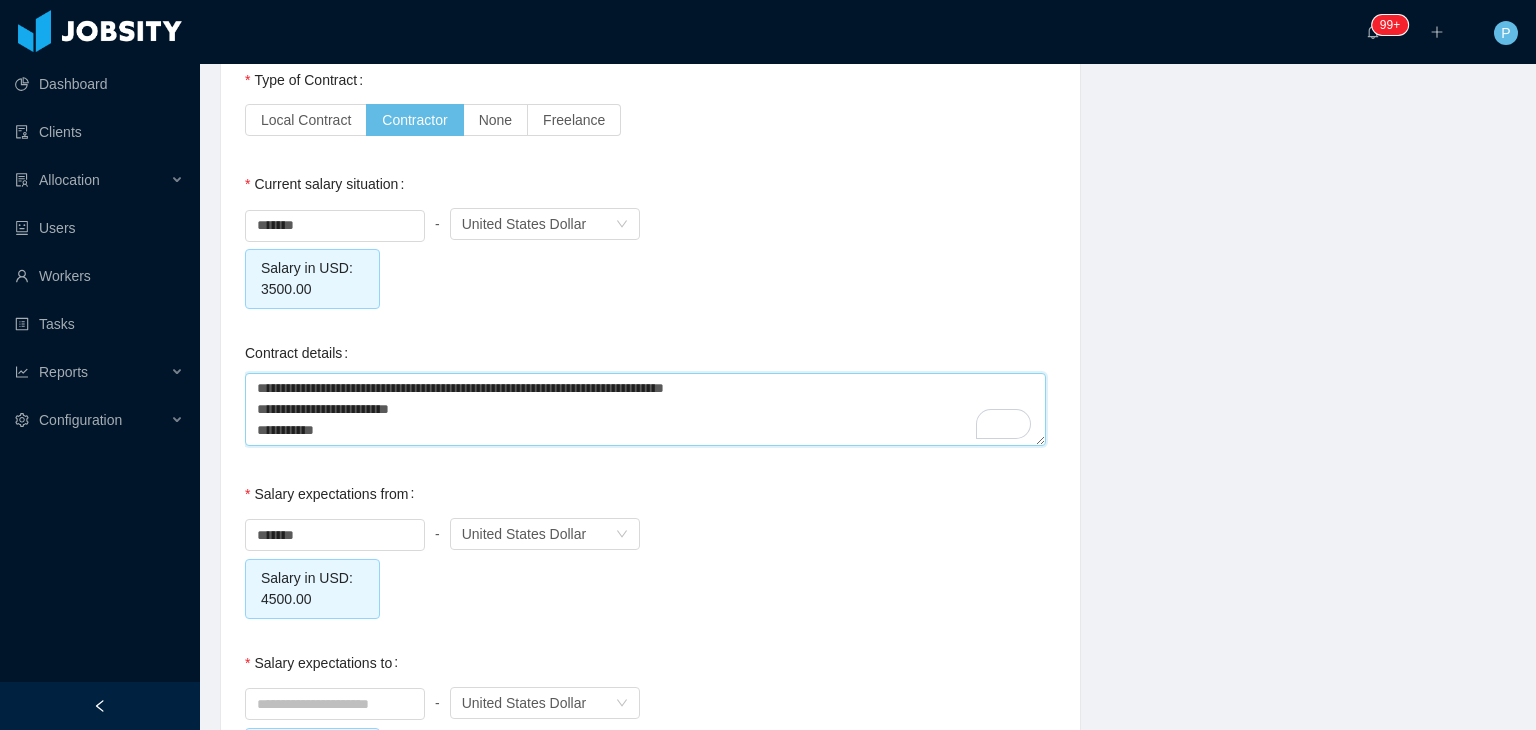 click on "**********" at bounding box center (645, 409) 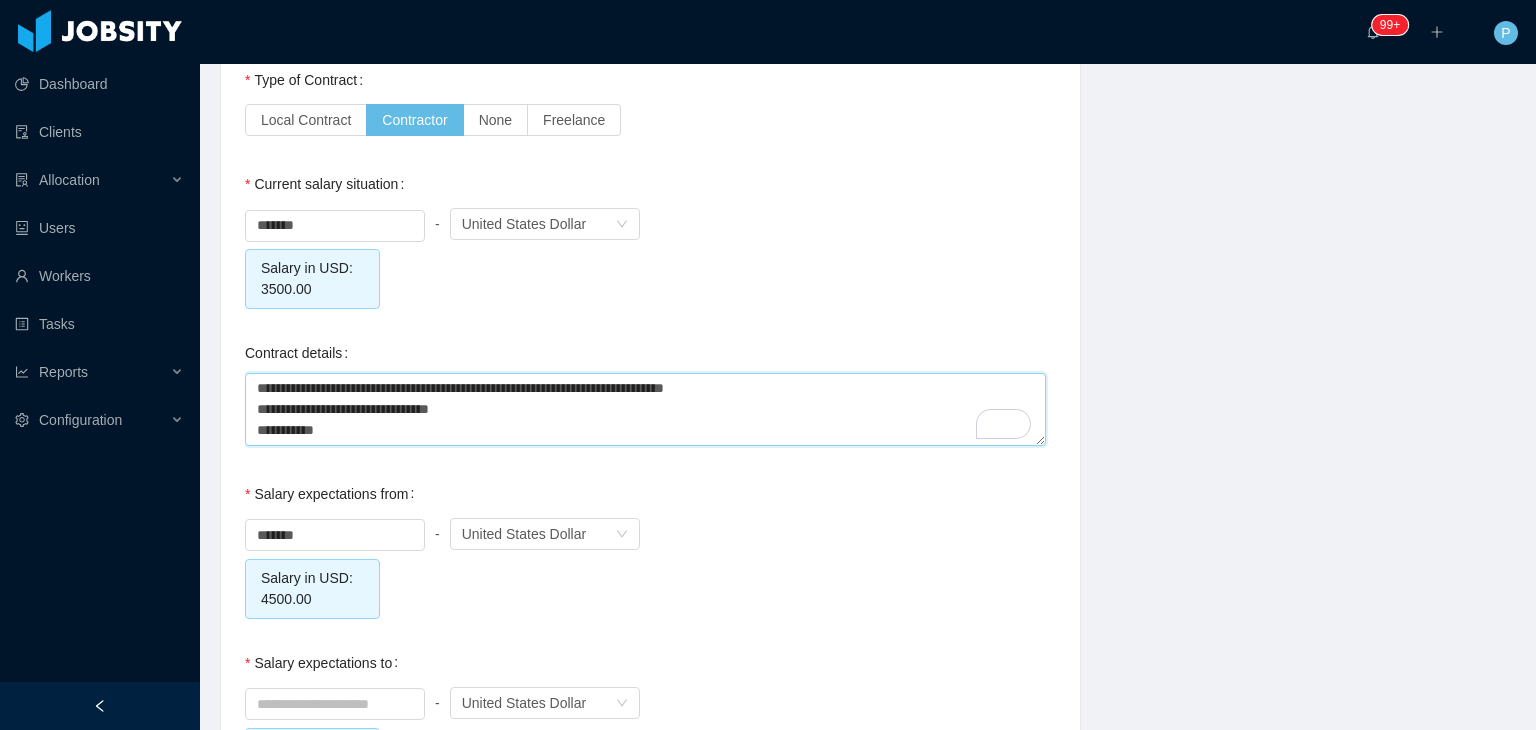 click on "**********" at bounding box center (645, 409) 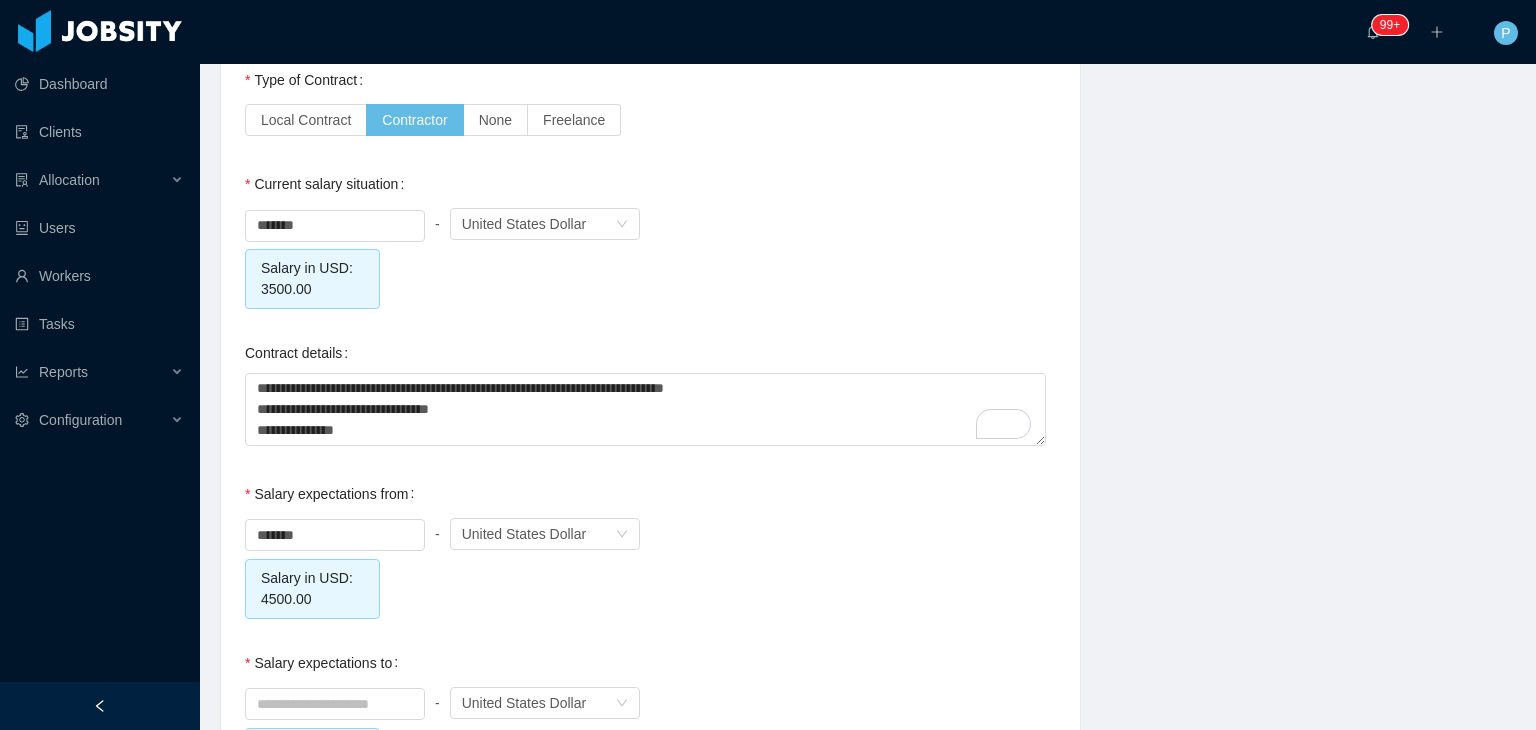 click on "******* - Currency United States Dollar   Salary in USD: 3500.00" at bounding box center (650, 256) 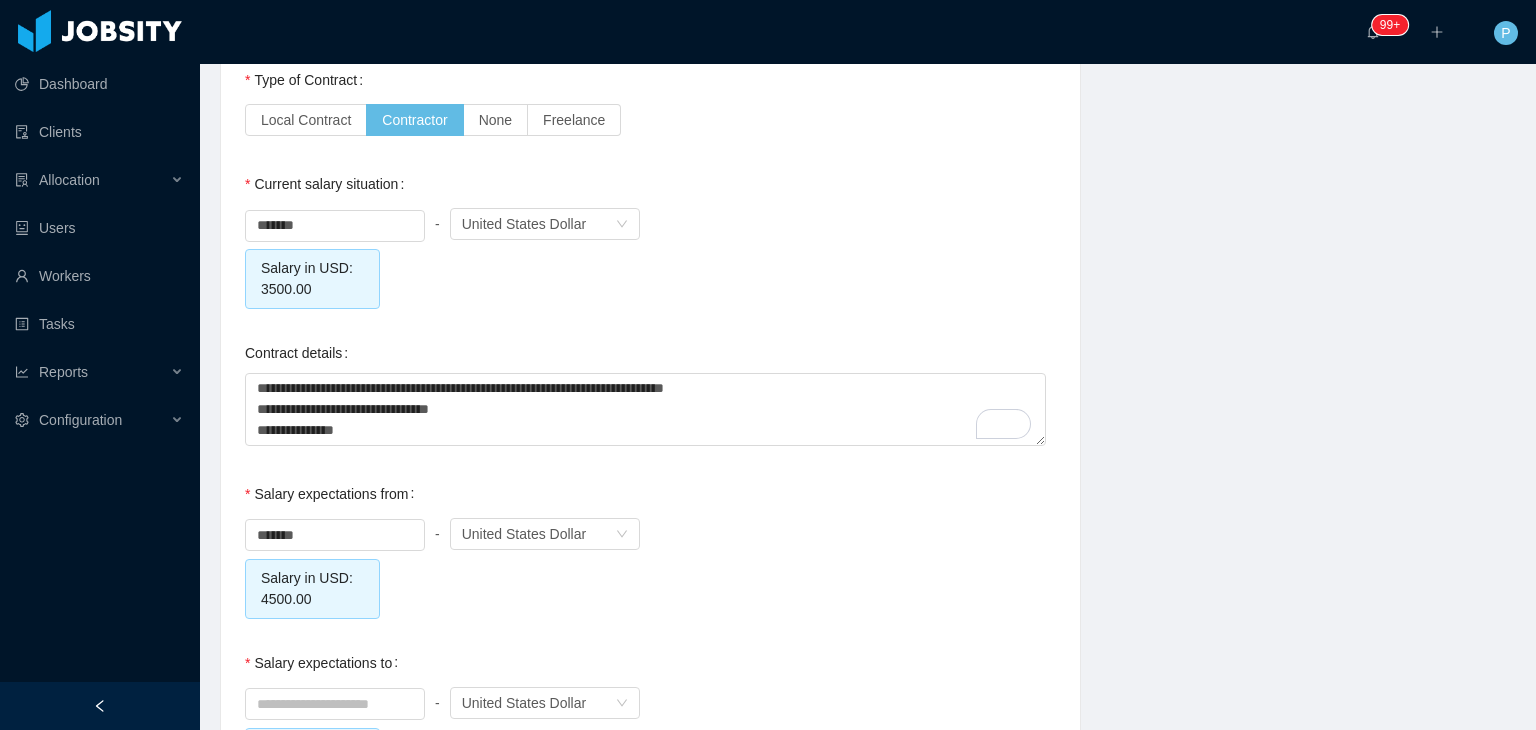click on "Current salary situation ******* - Currency United States Dollar   Salary in USD: 3500.00" at bounding box center [650, 236] 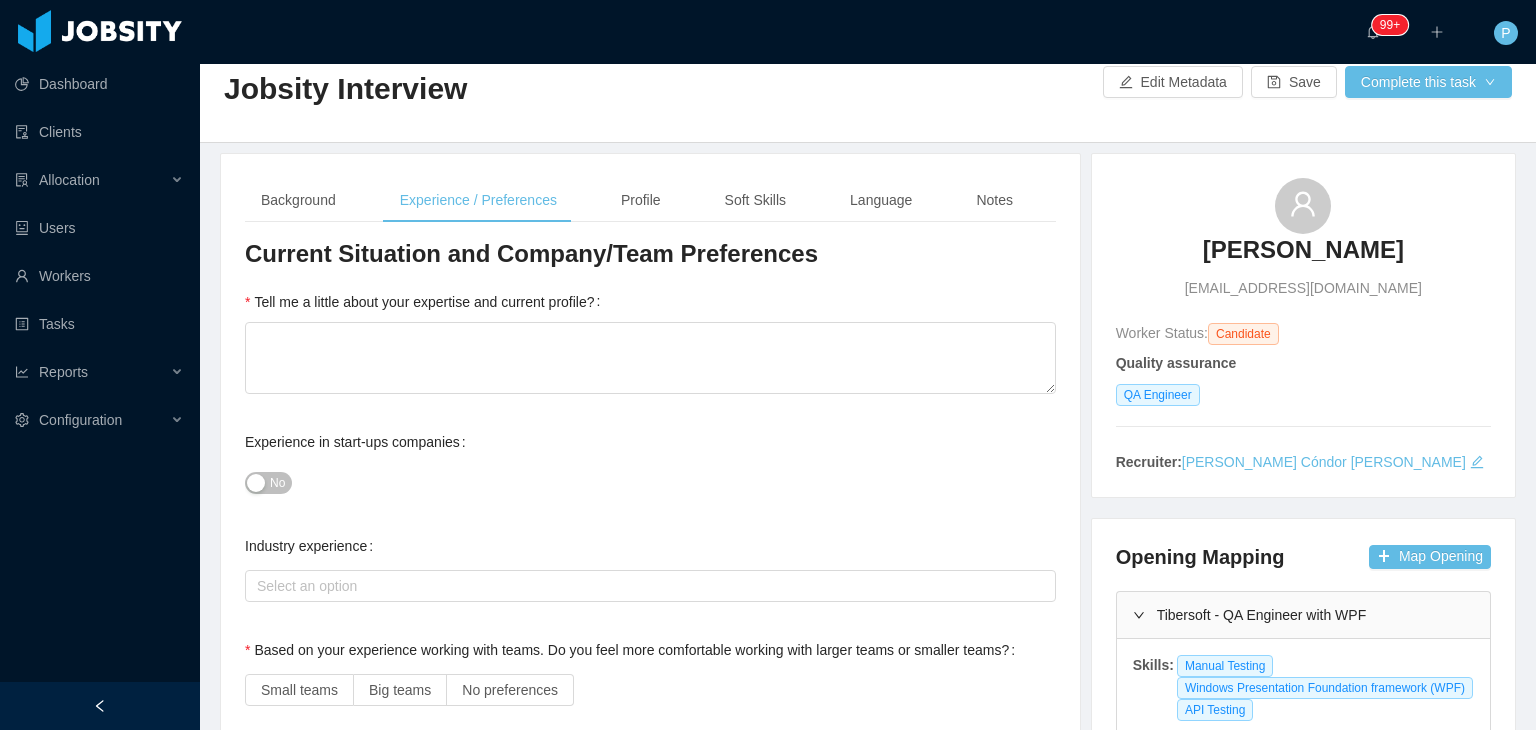 scroll, scrollTop: 0, scrollLeft: 0, axis: both 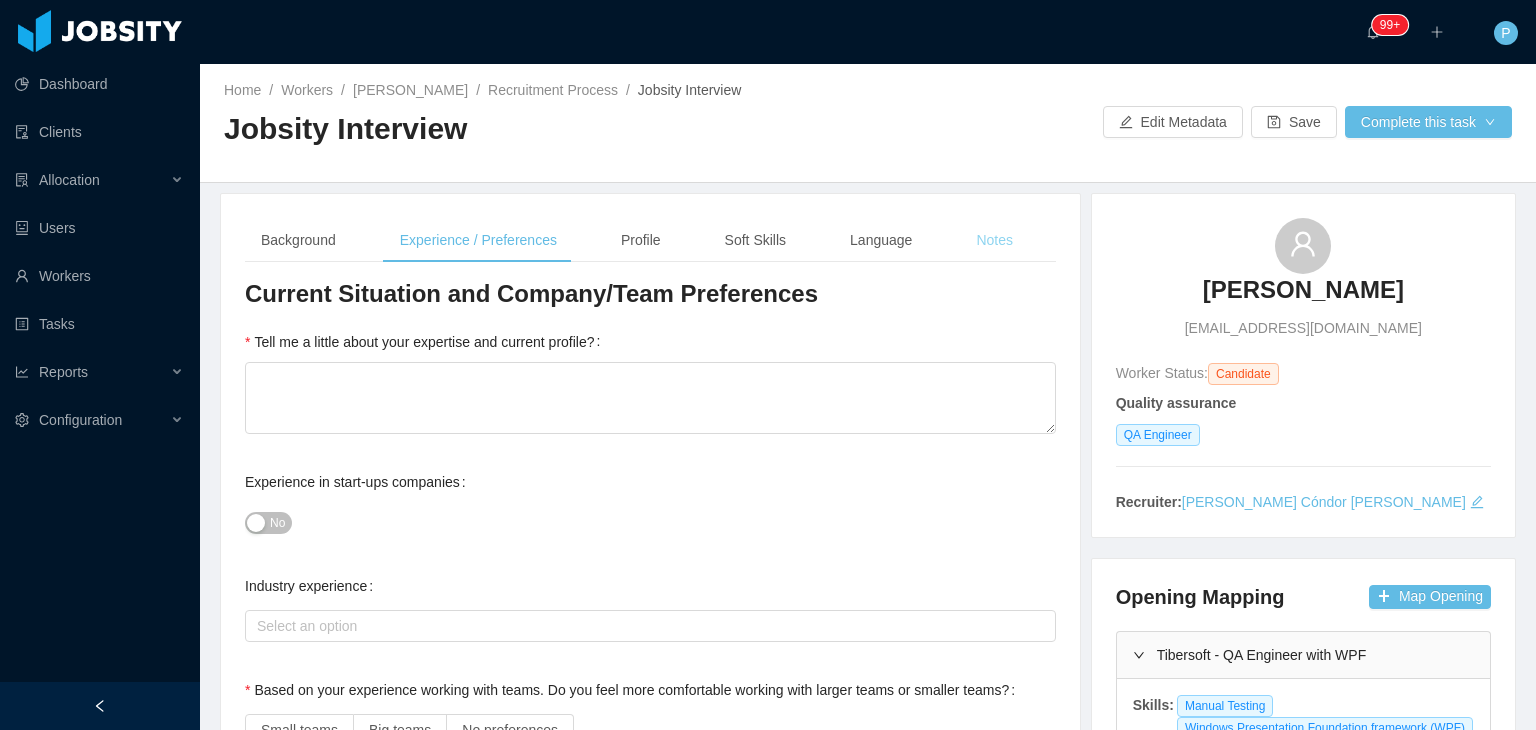 click on "Notes" at bounding box center (994, 240) 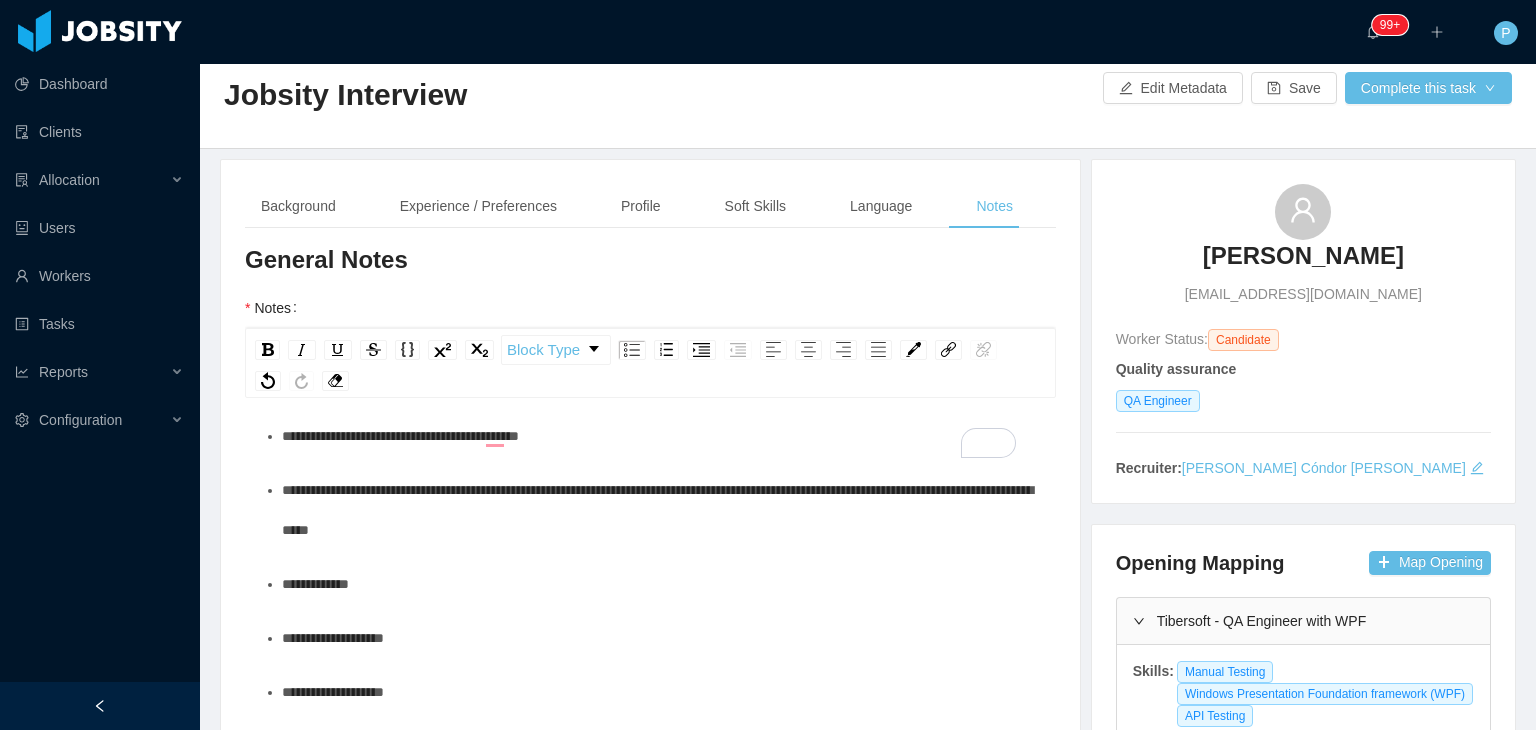 scroll, scrollTop: 31, scrollLeft: 0, axis: vertical 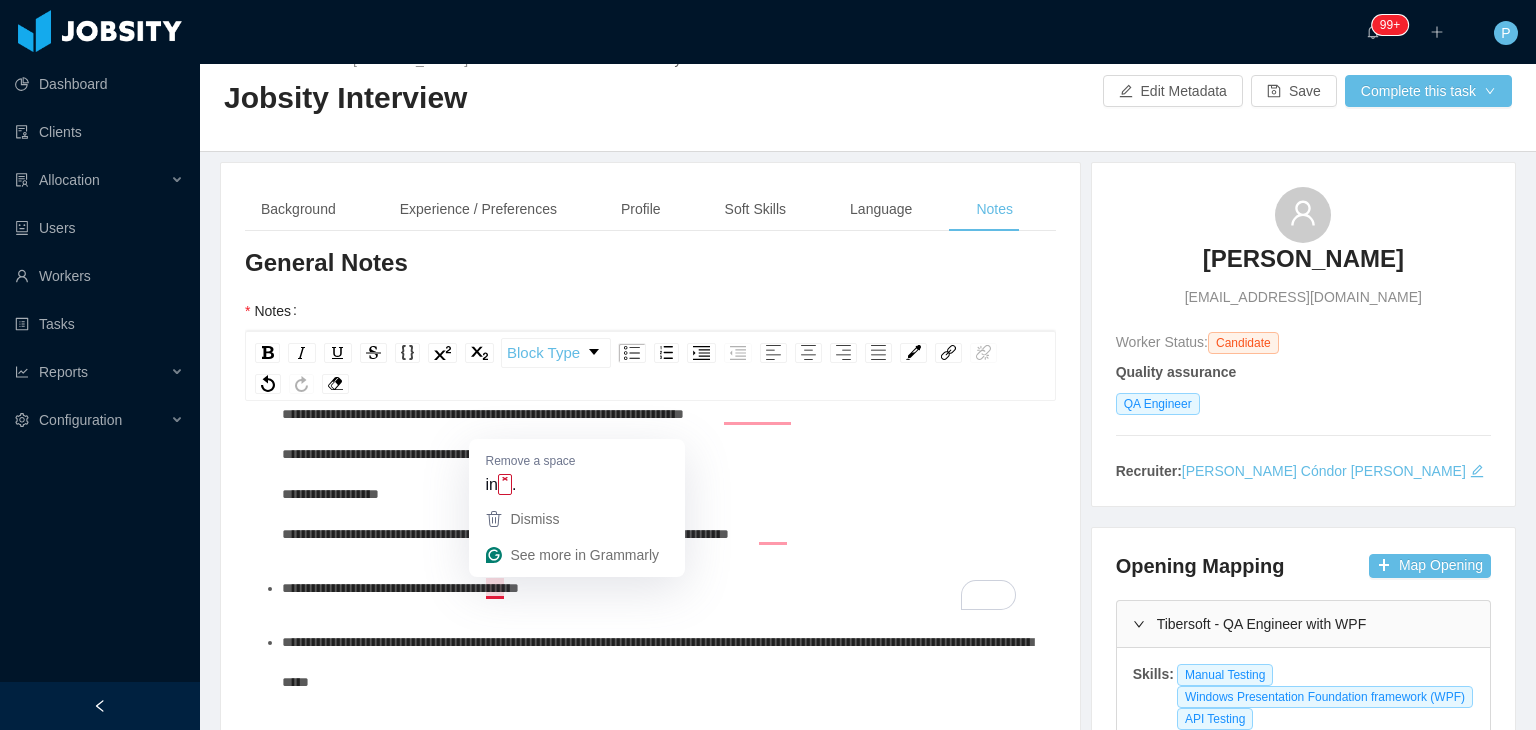 click on "**********" at bounding box center [400, 588] 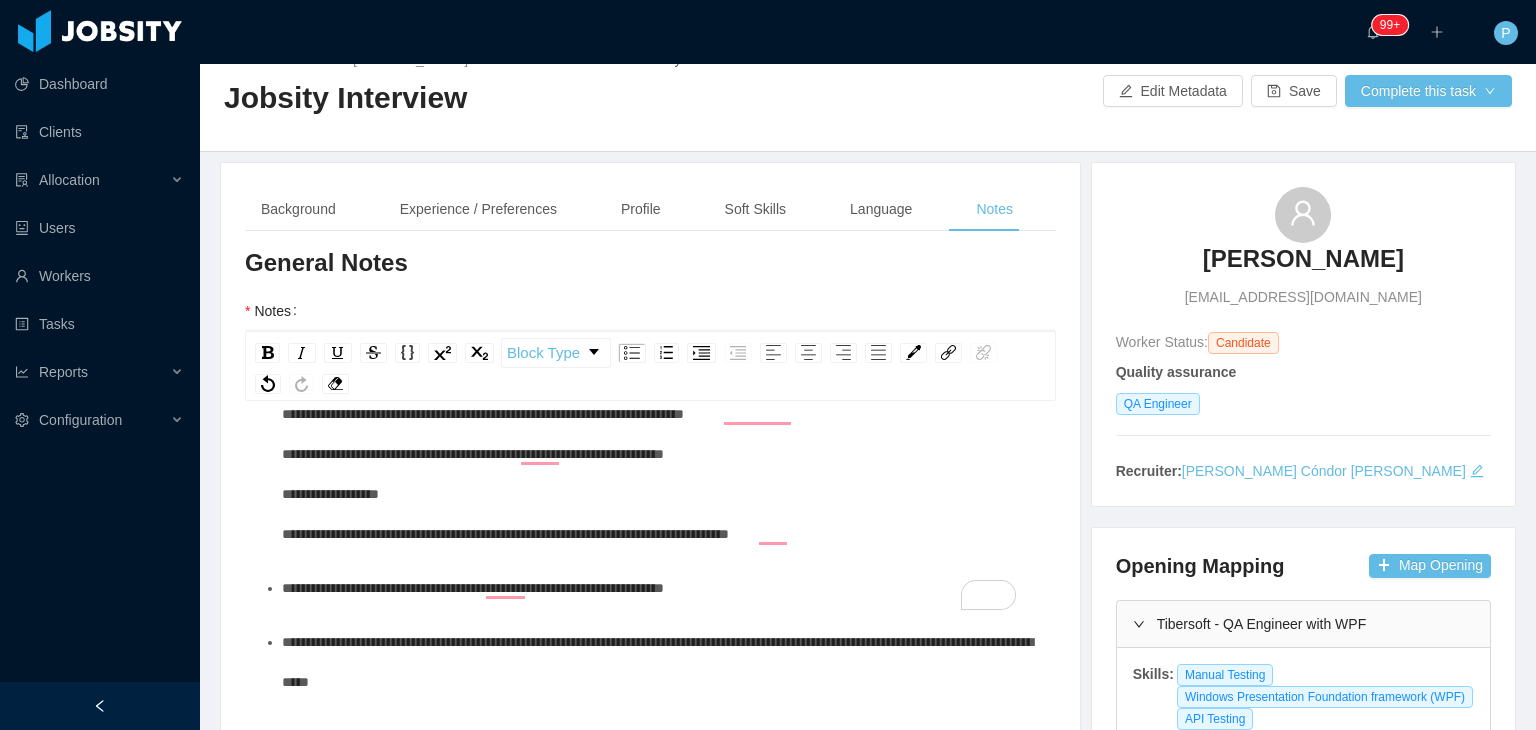 click on "**********" at bounding box center [661, 588] 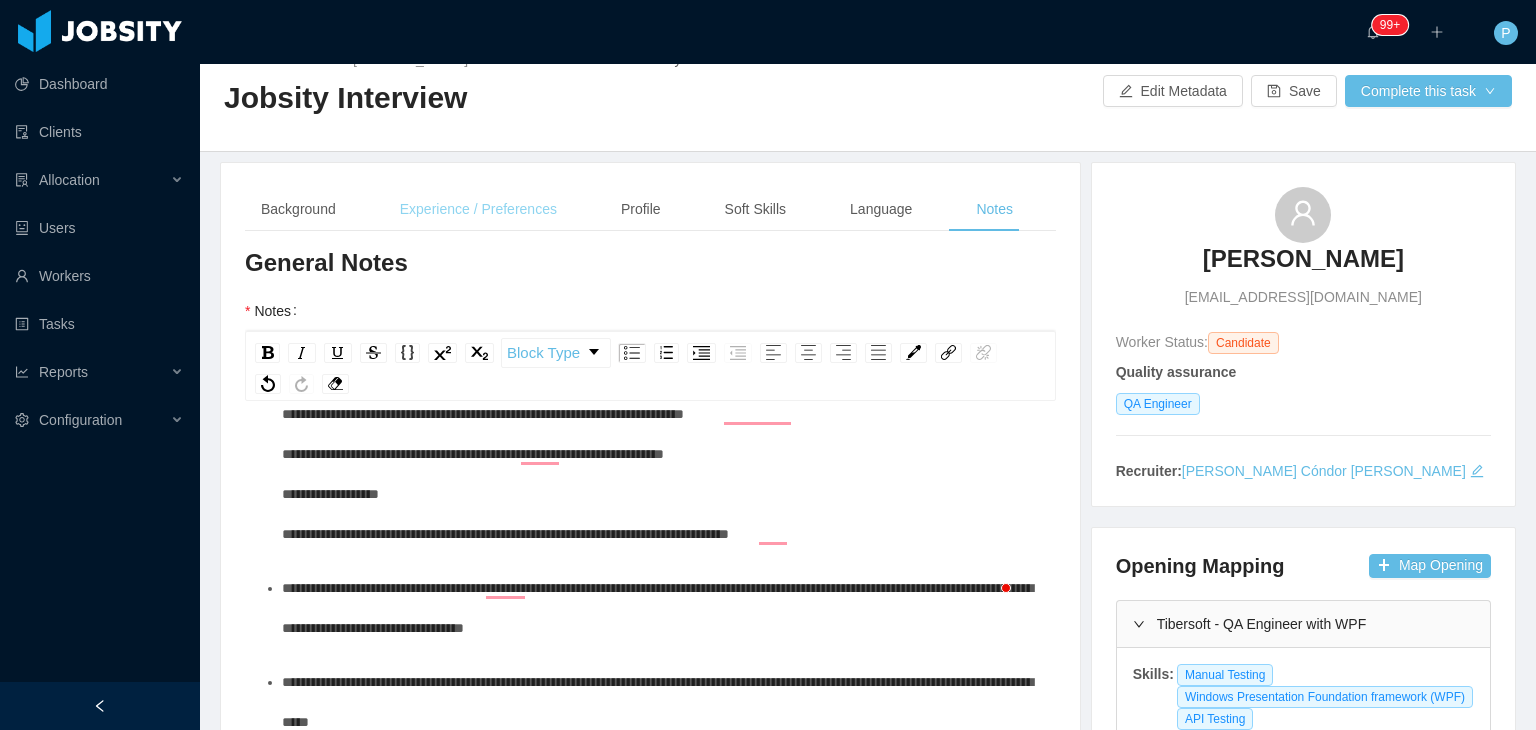 click on "Experience / Preferences" at bounding box center (478, 209) 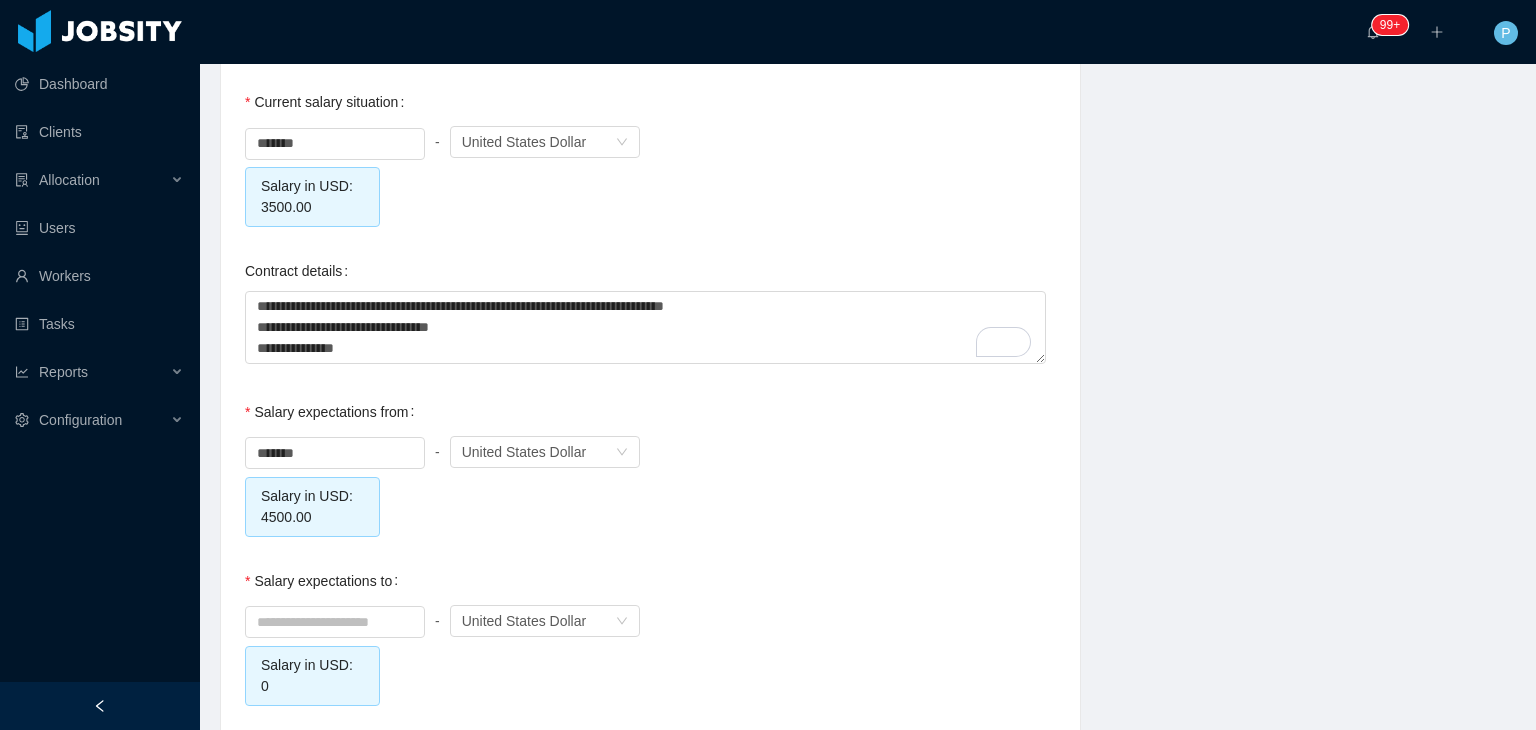 scroll, scrollTop: 2140, scrollLeft: 0, axis: vertical 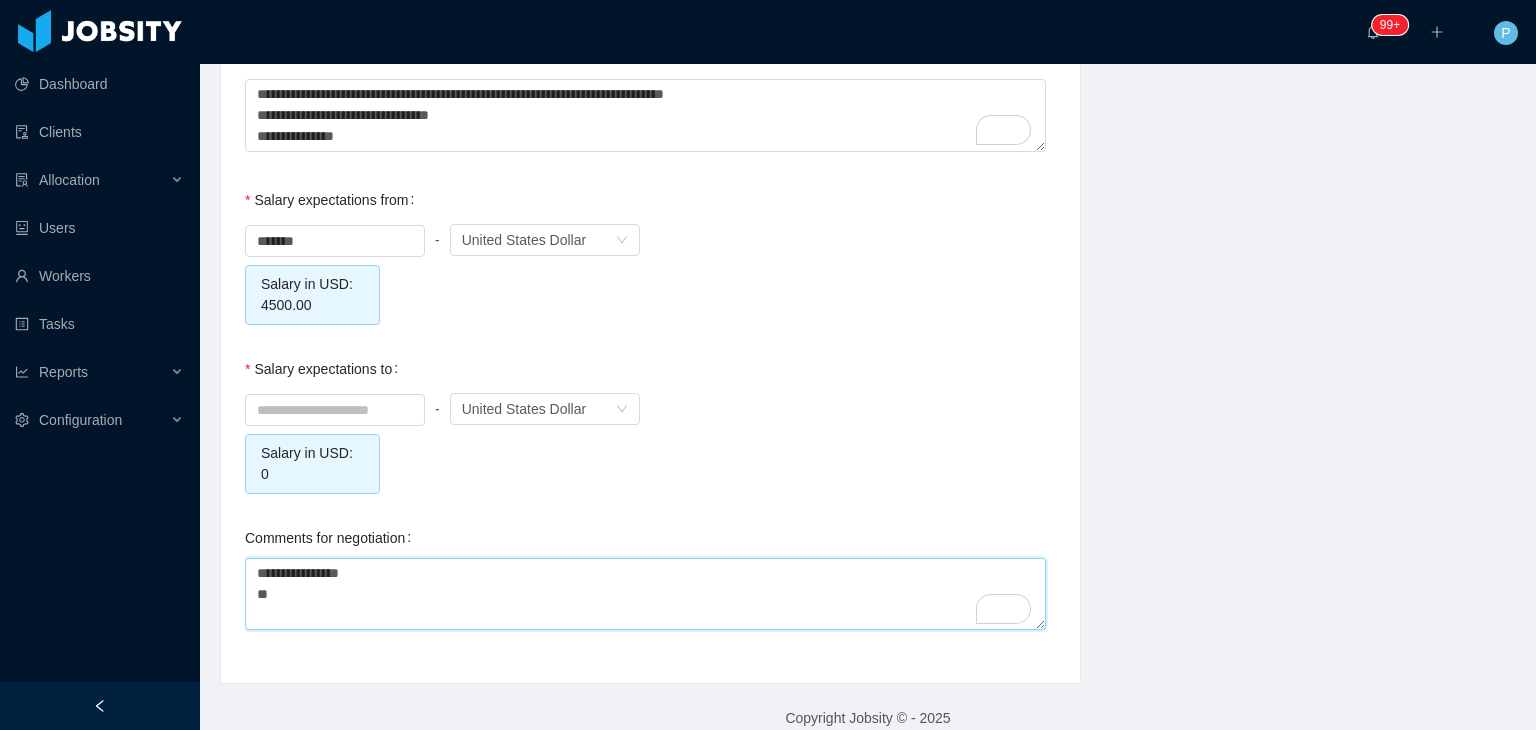 click on "**********" at bounding box center [645, 594] 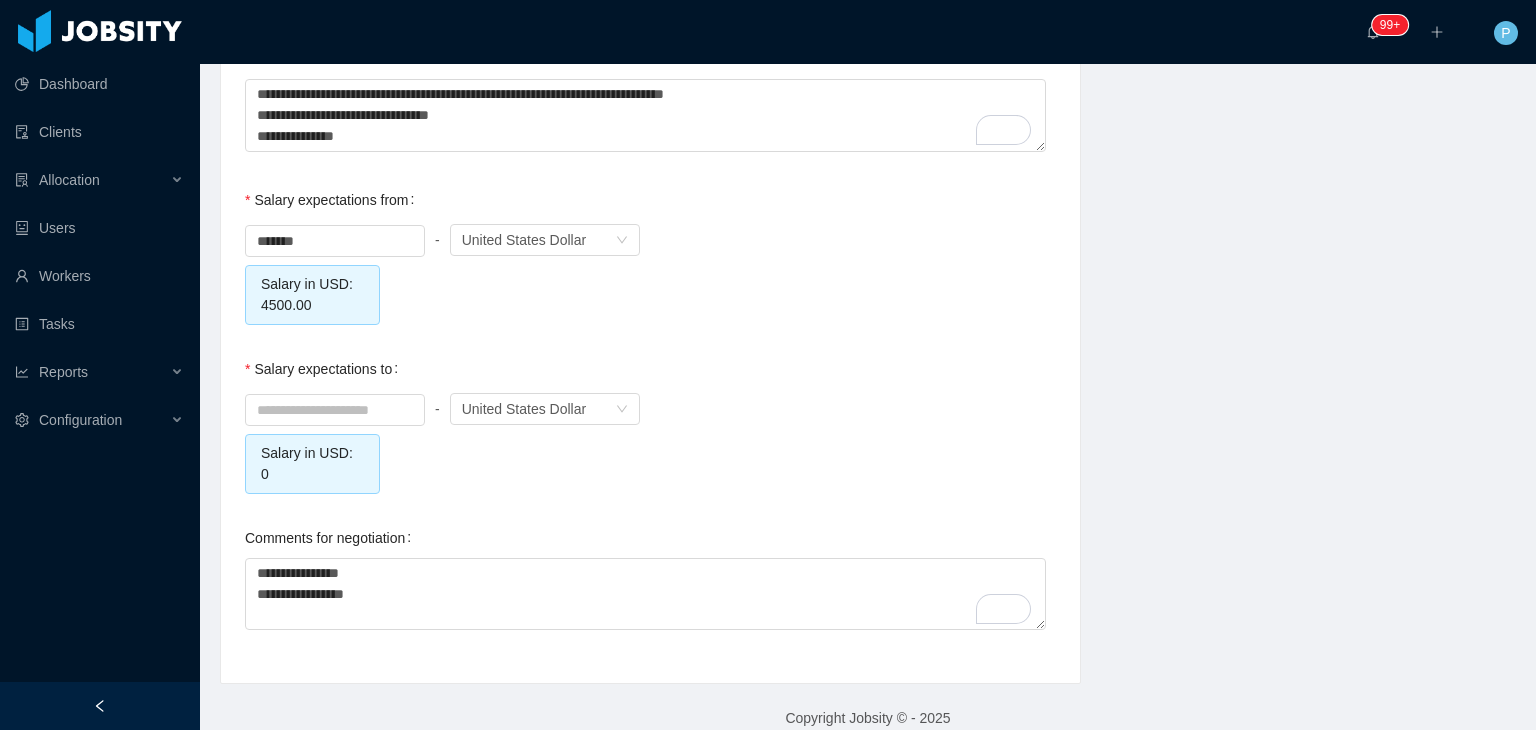 click on "Salary expectations to - Currency United States Dollar   Salary in USD: 0" at bounding box center [650, 421] 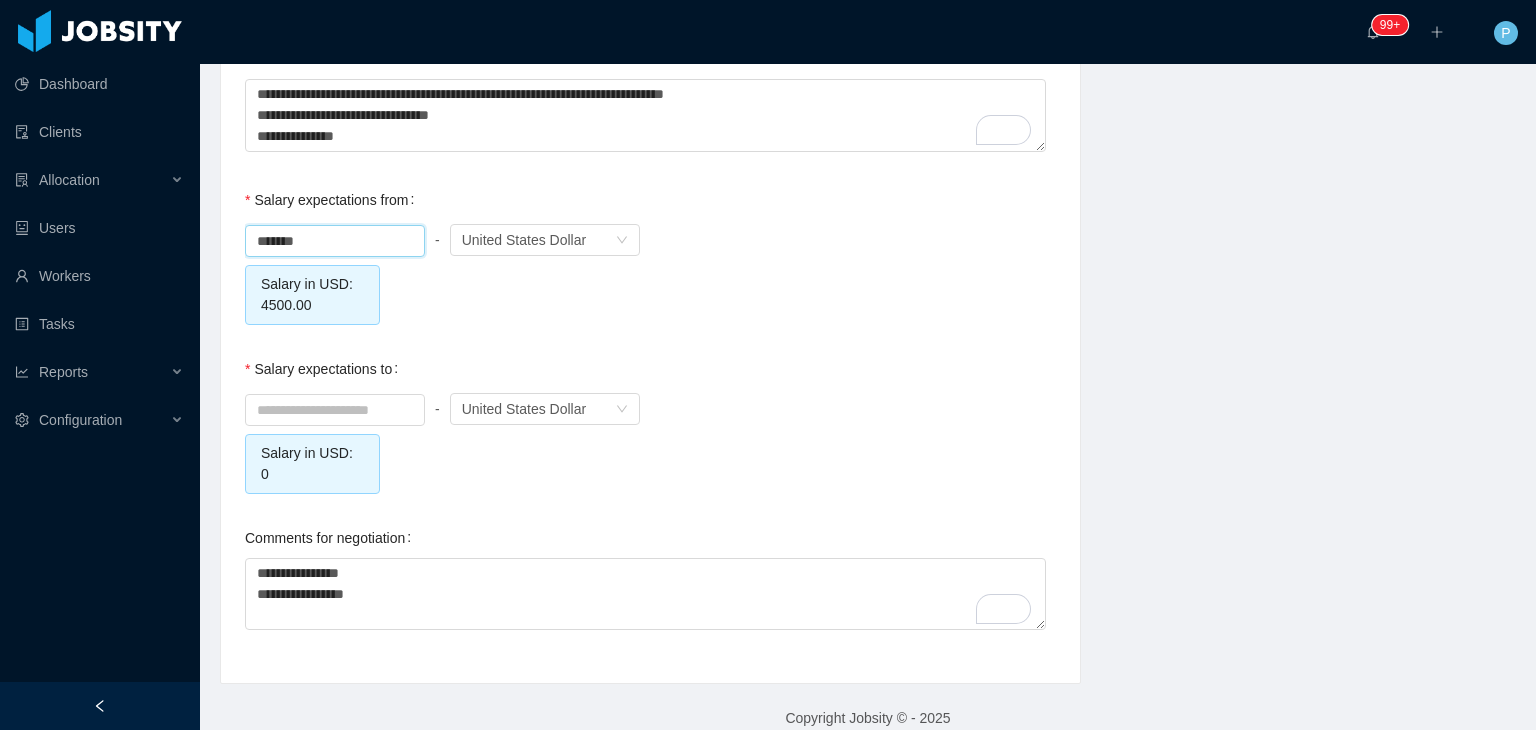 drag, startPoint x: 308, startPoint y: 235, endPoint x: 212, endPoint y: 225, distance: 96.519424 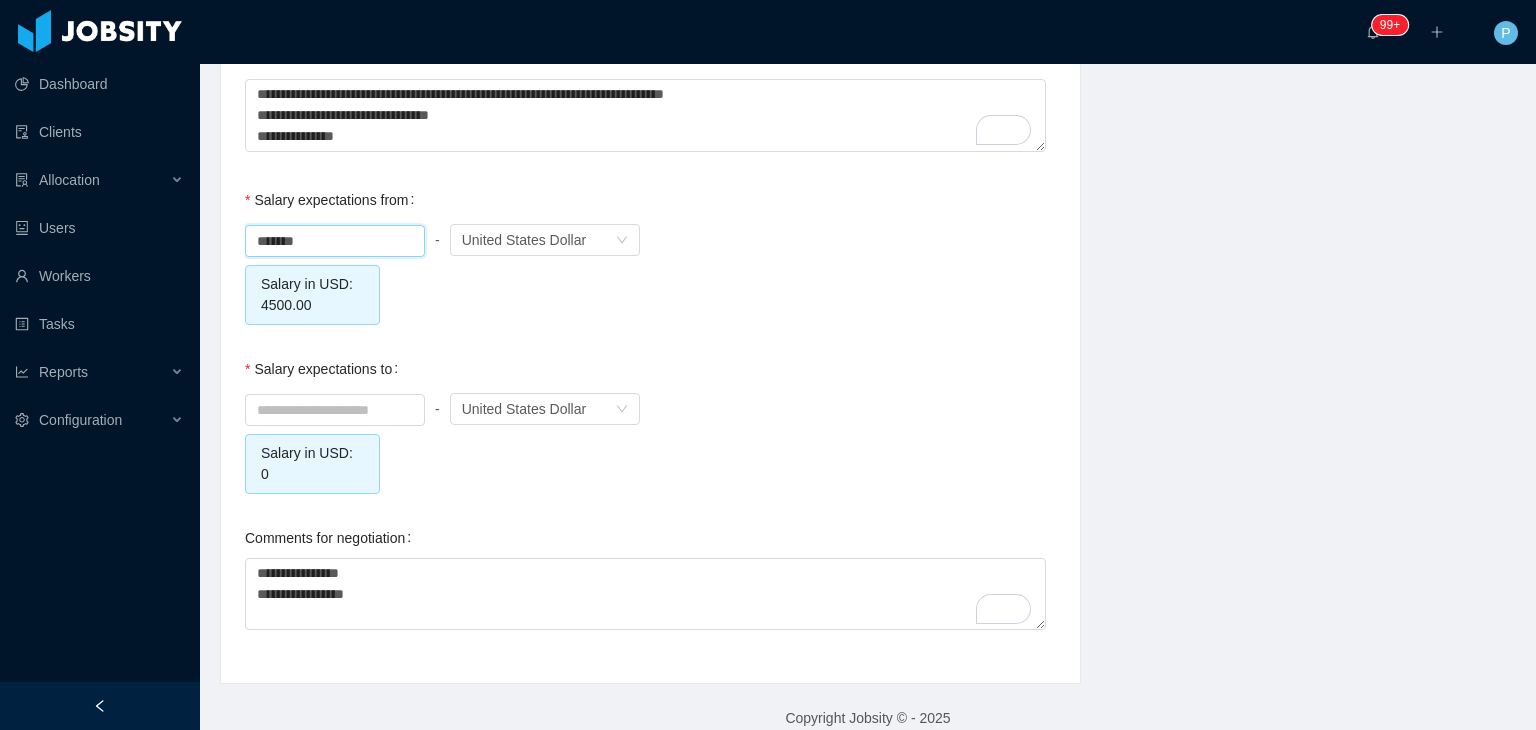 click on "**********" at bounding box center [868, -631] 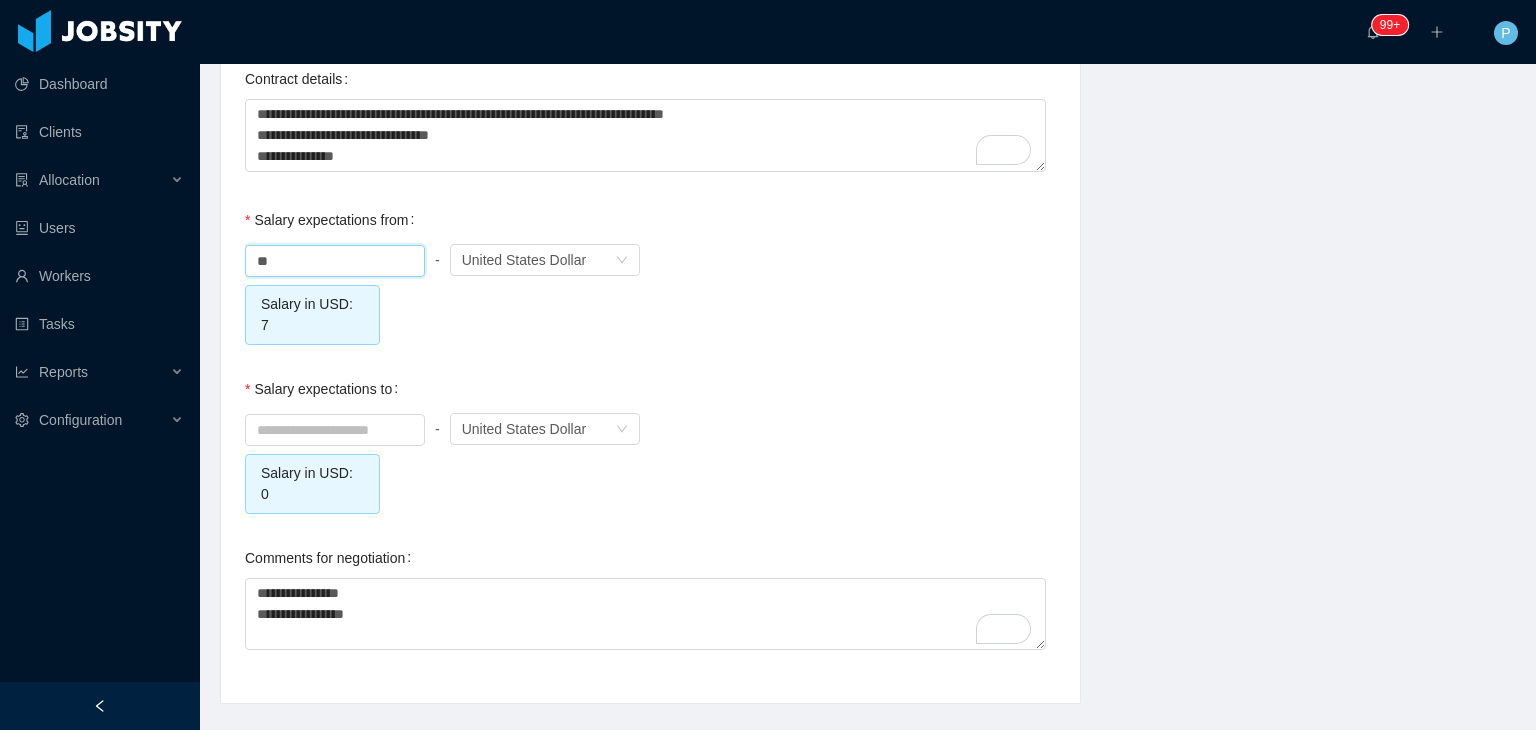 scroll, scrollTop: 2140, scrollLeft: 0, axis: vertical 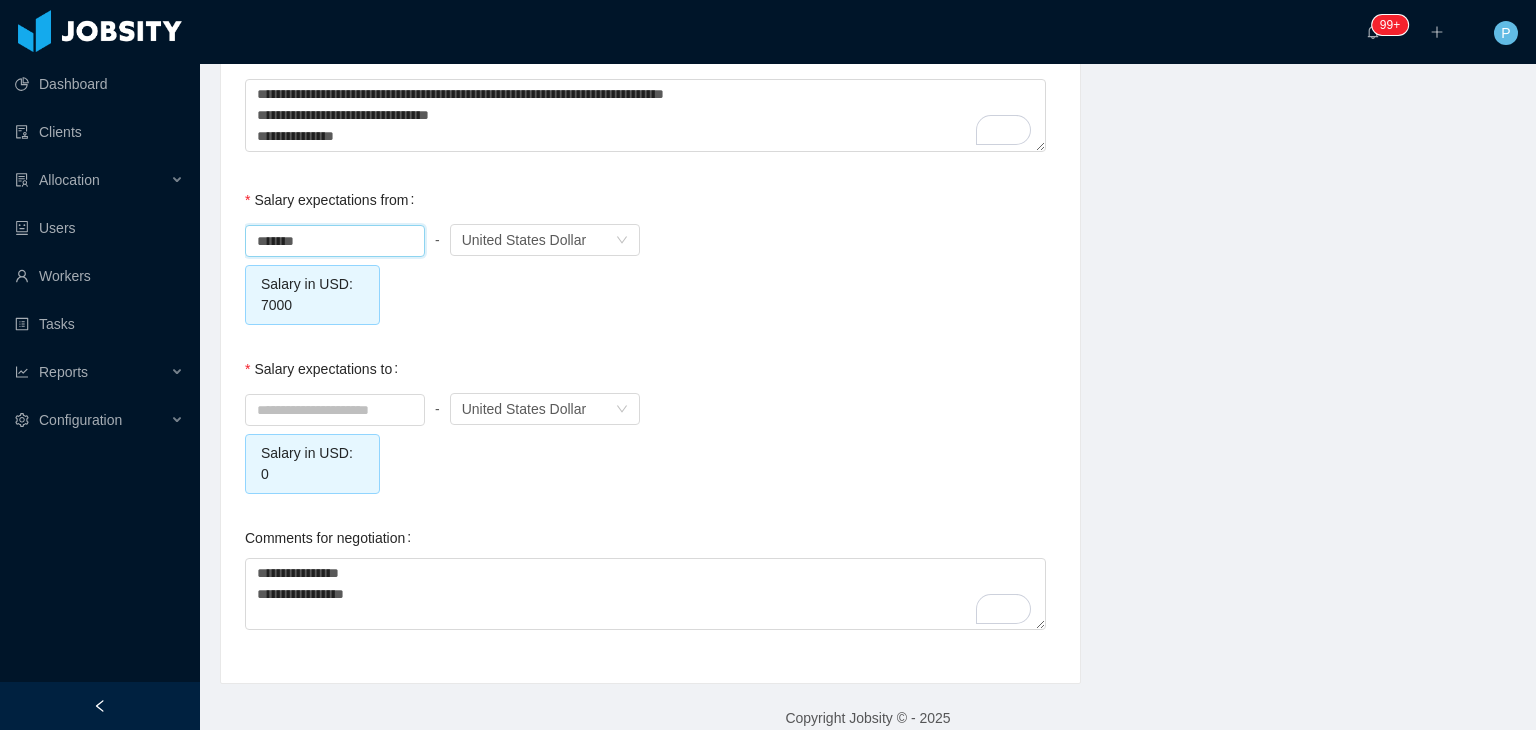 click on "- Currency United States Dollar" at bounding box center (650, 409) 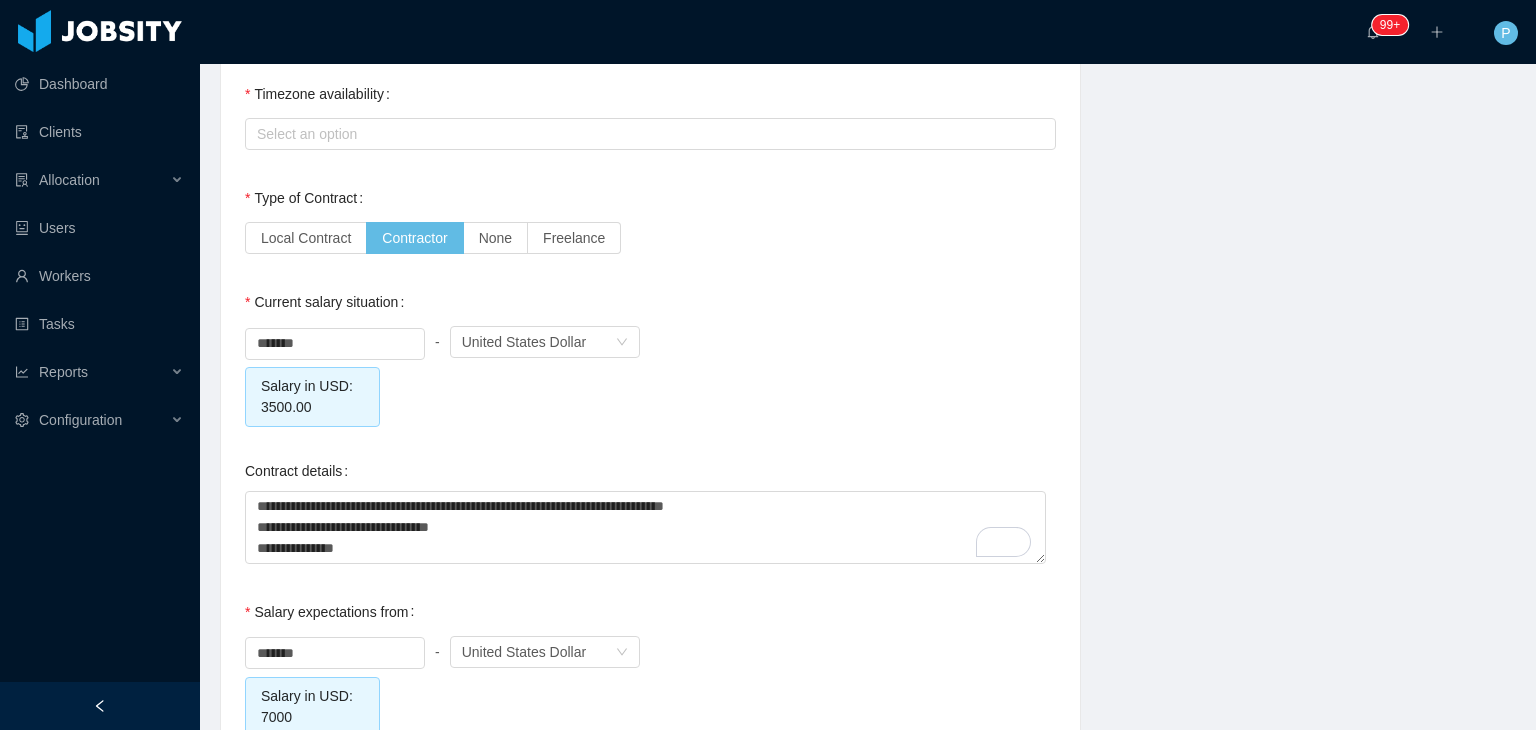 scroll, scrollTop: 1725, scrollLeft: 0, axis: vertical 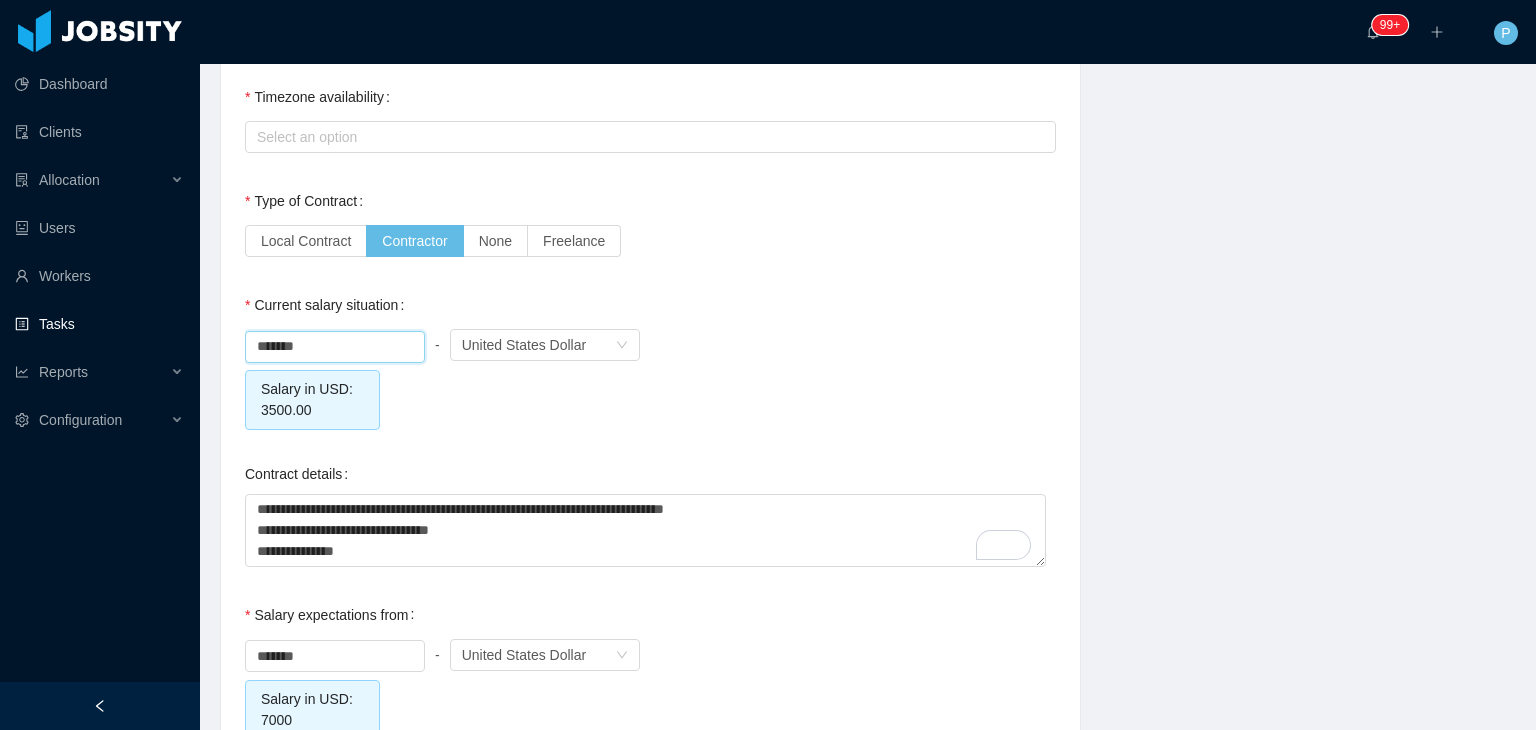drag, startPoint x: 332, startPoint y: 341, endPoint x: 166, endPoint y: 341, distance: 166 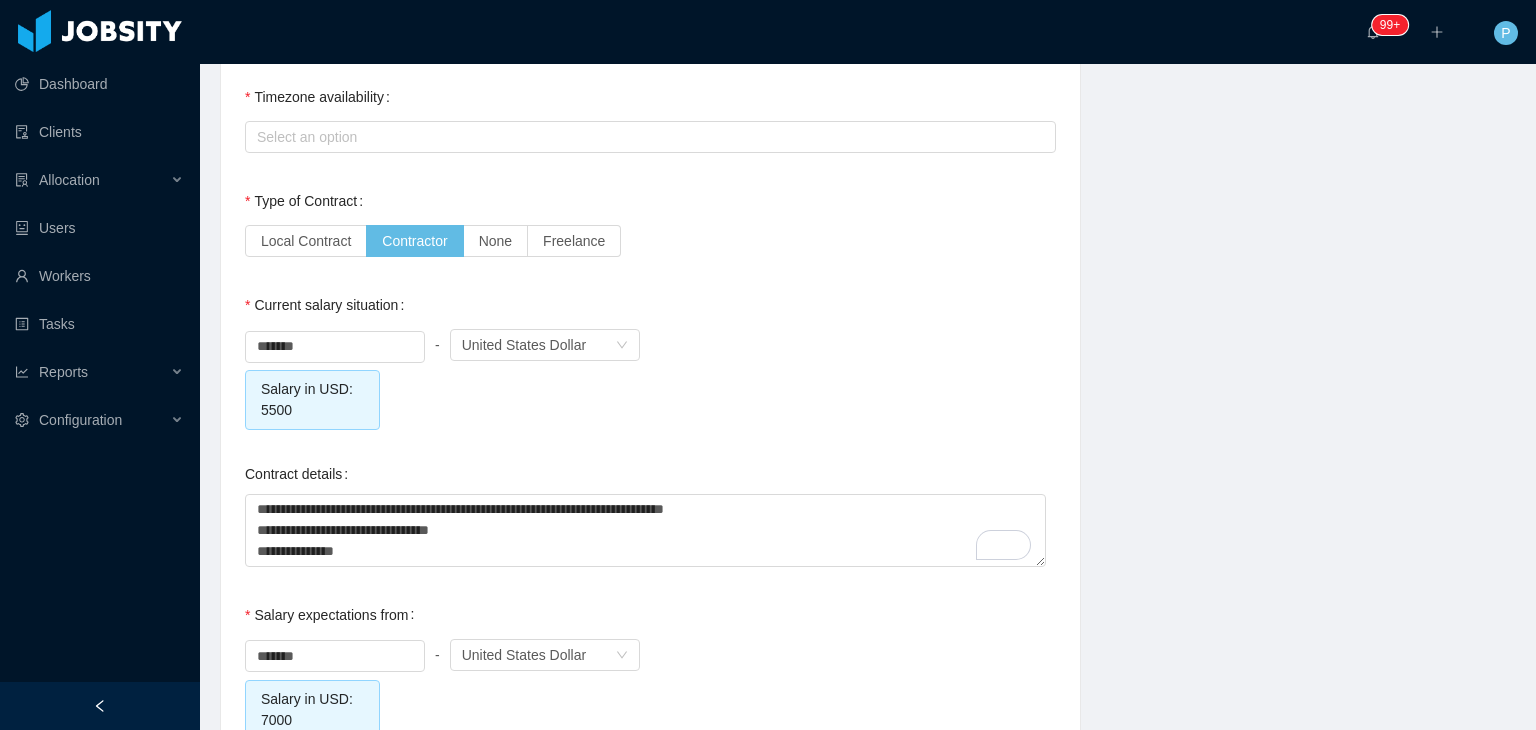 click on "******* - Currency United States Dollar" at bounding box center (650, 345) 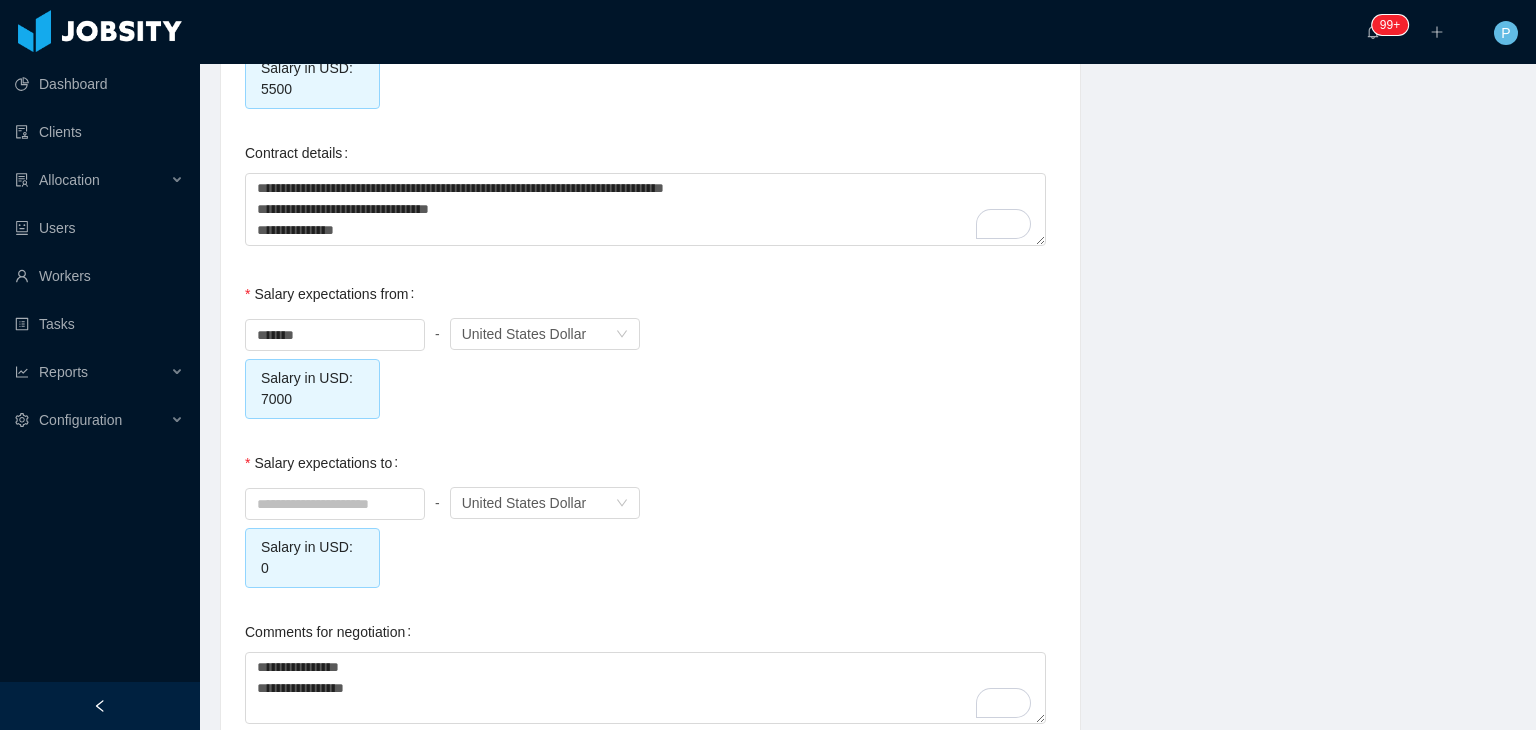 scroll, scrollTop: 2140, scrollLeft: 0, axis: vertical 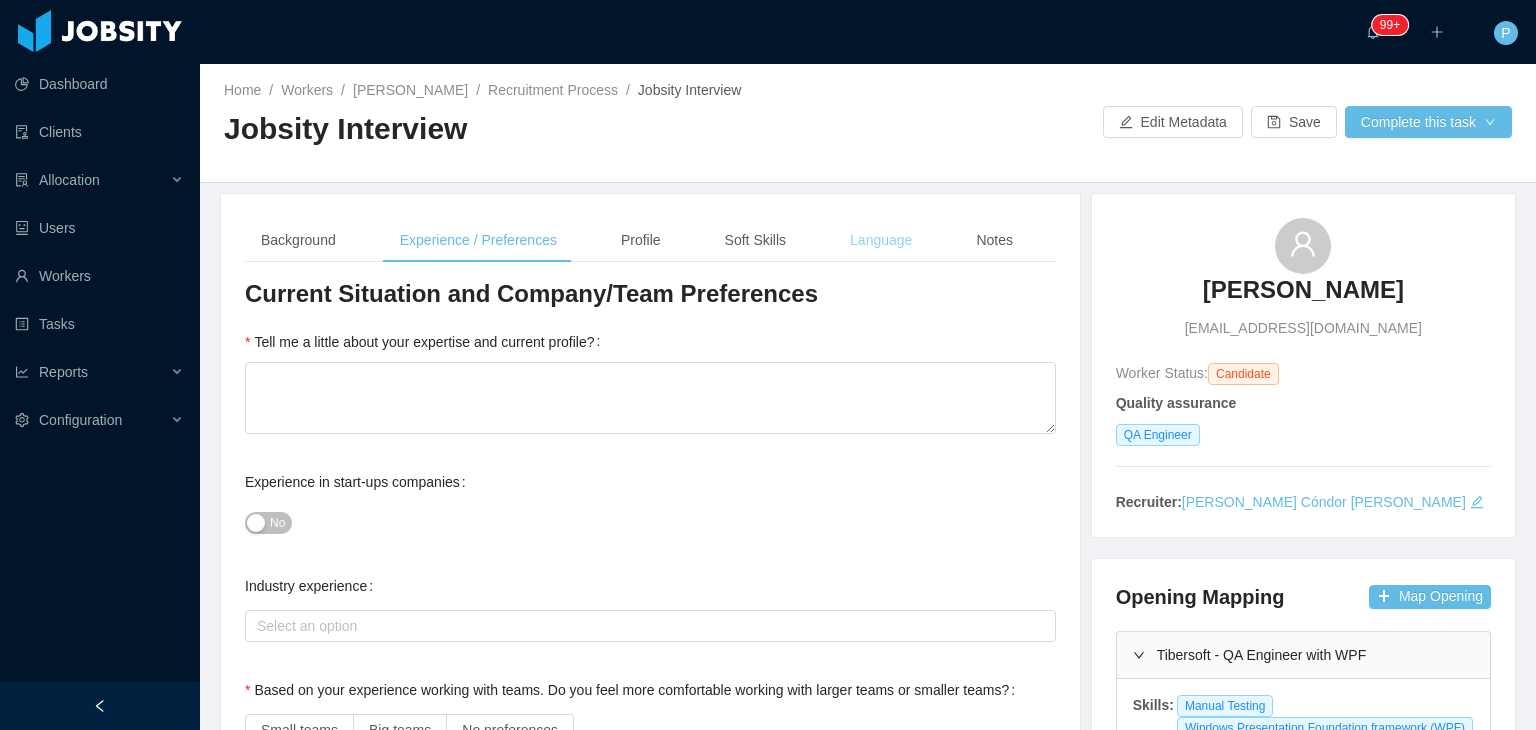 click on "Language" at bounding box center (881, 240) 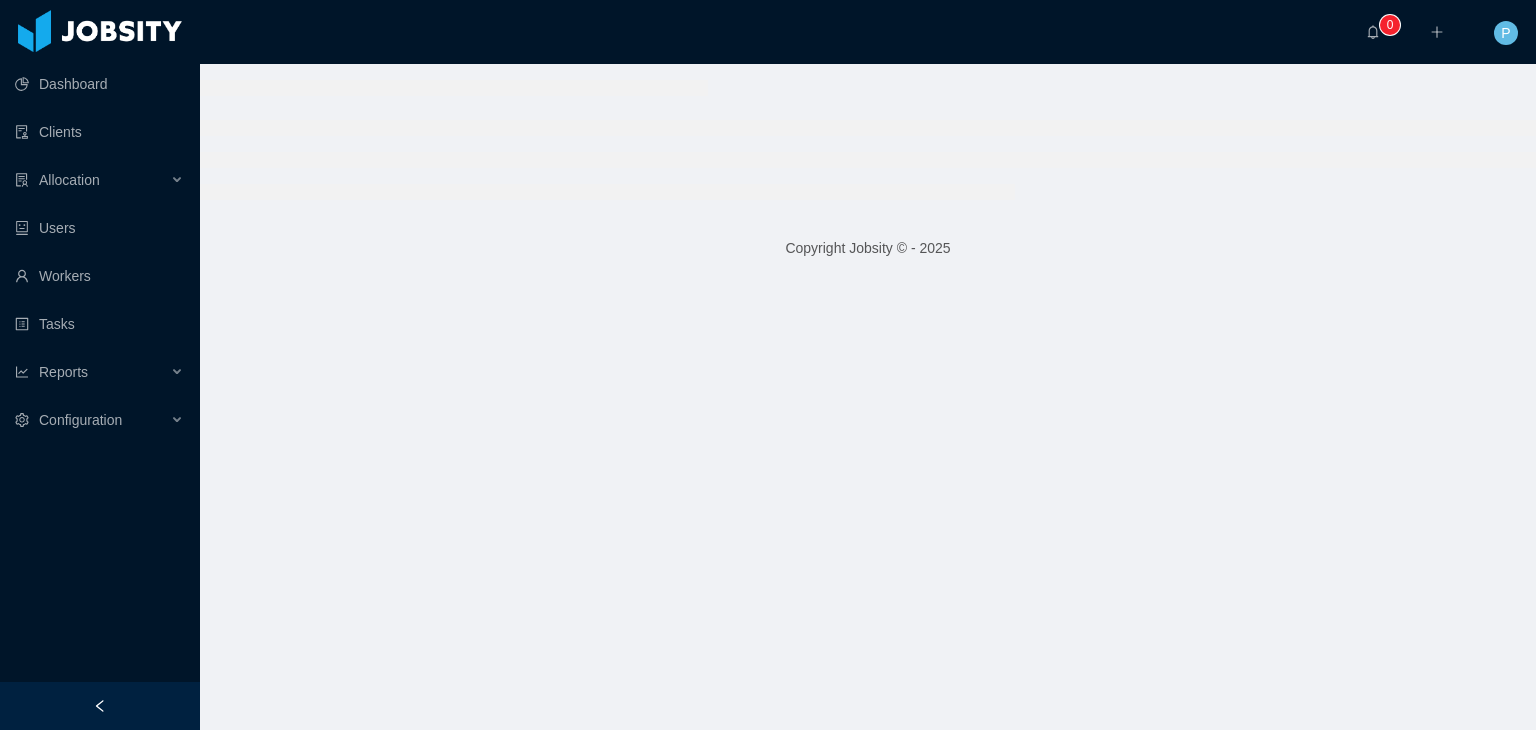 scroll, scrollTop: 0, scrollLeft: 0, axis: both 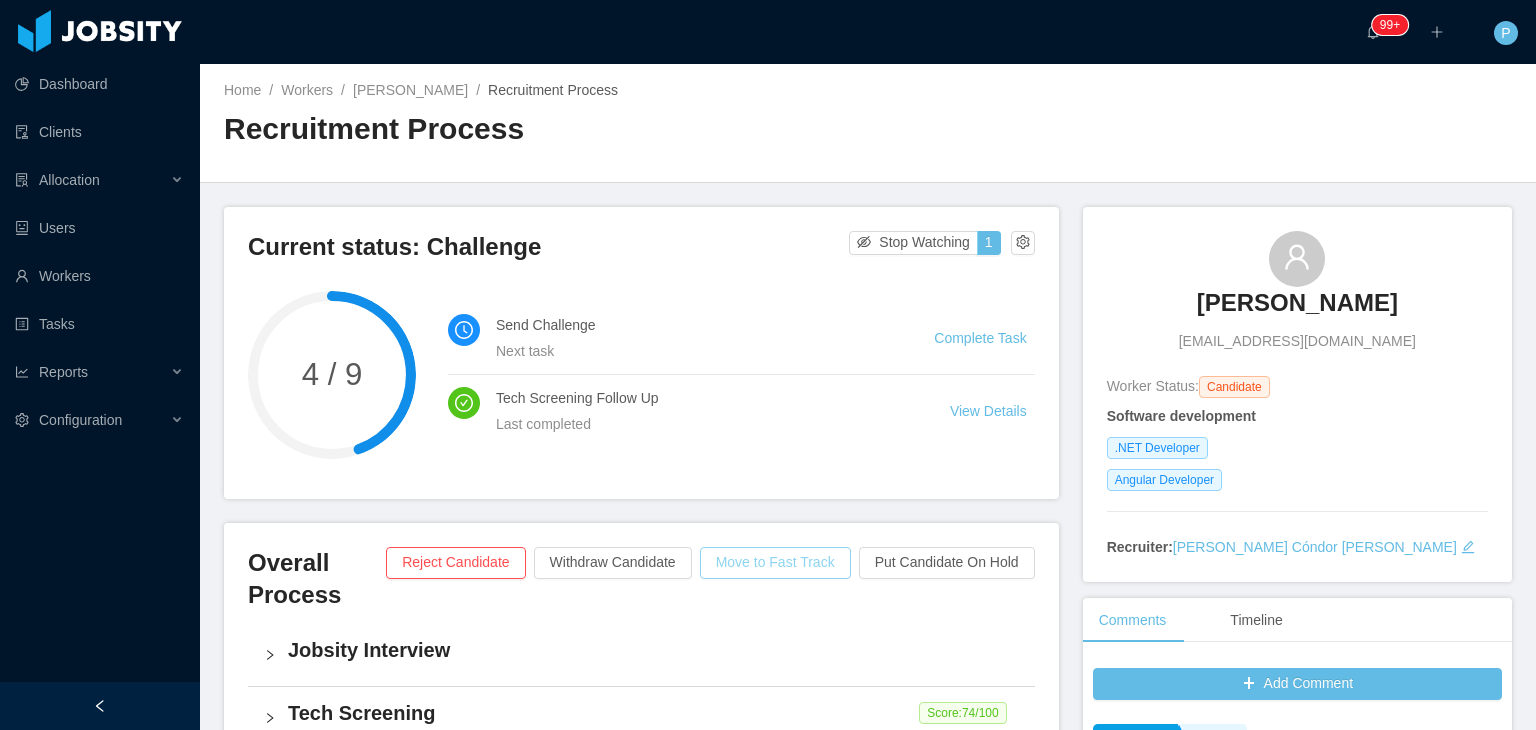 click on "Move to Fast Track" at bounding box center (775, 563) 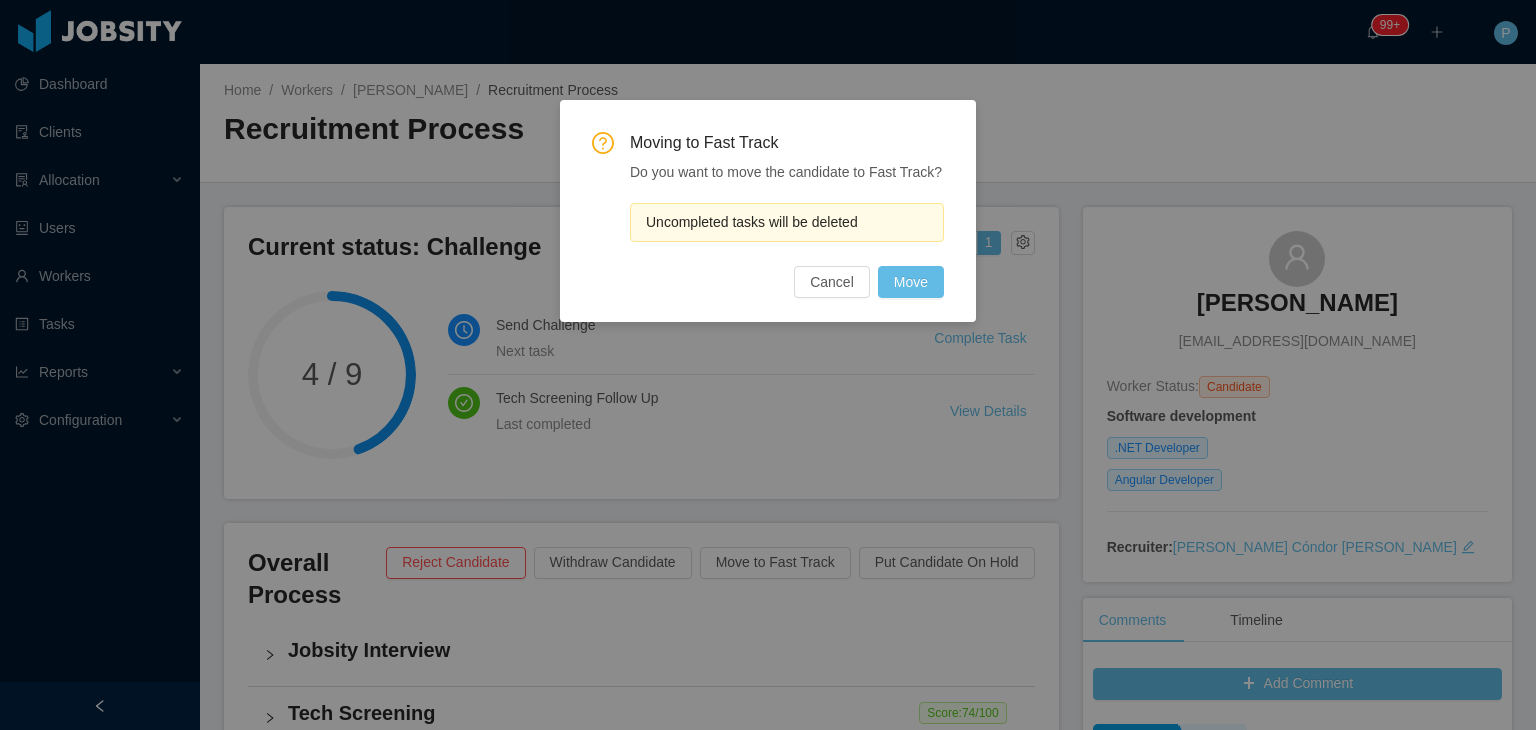 click on "Moving to Fast Track Do you want to move the candidate to Fast Track? Uncompleted tasks will be deleted Cancel Move" at bounding box center (768, 215) 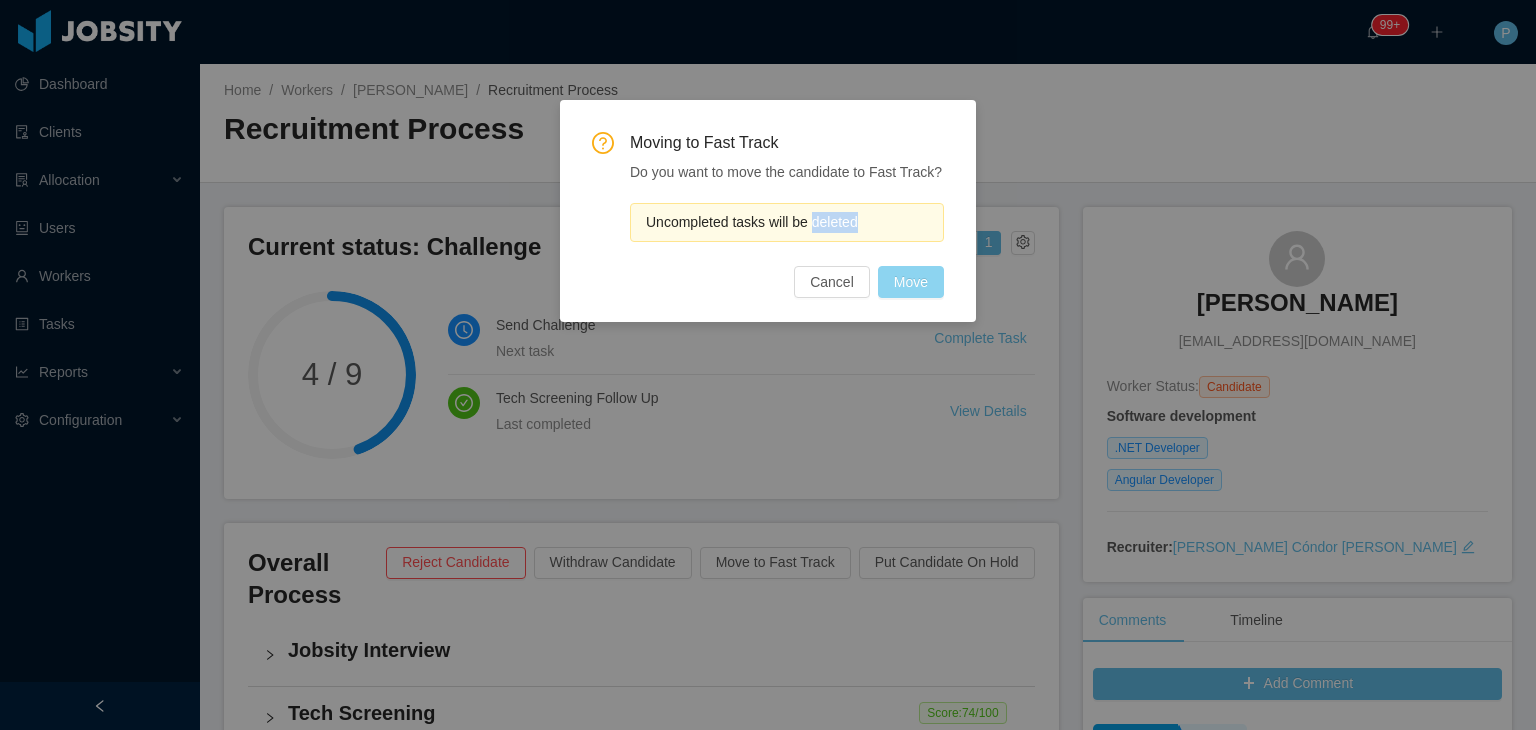 drag, startPoint x: 925, startPoint y: 261, endPoint x: 924, endPoint y: 280, distance: 19.026299 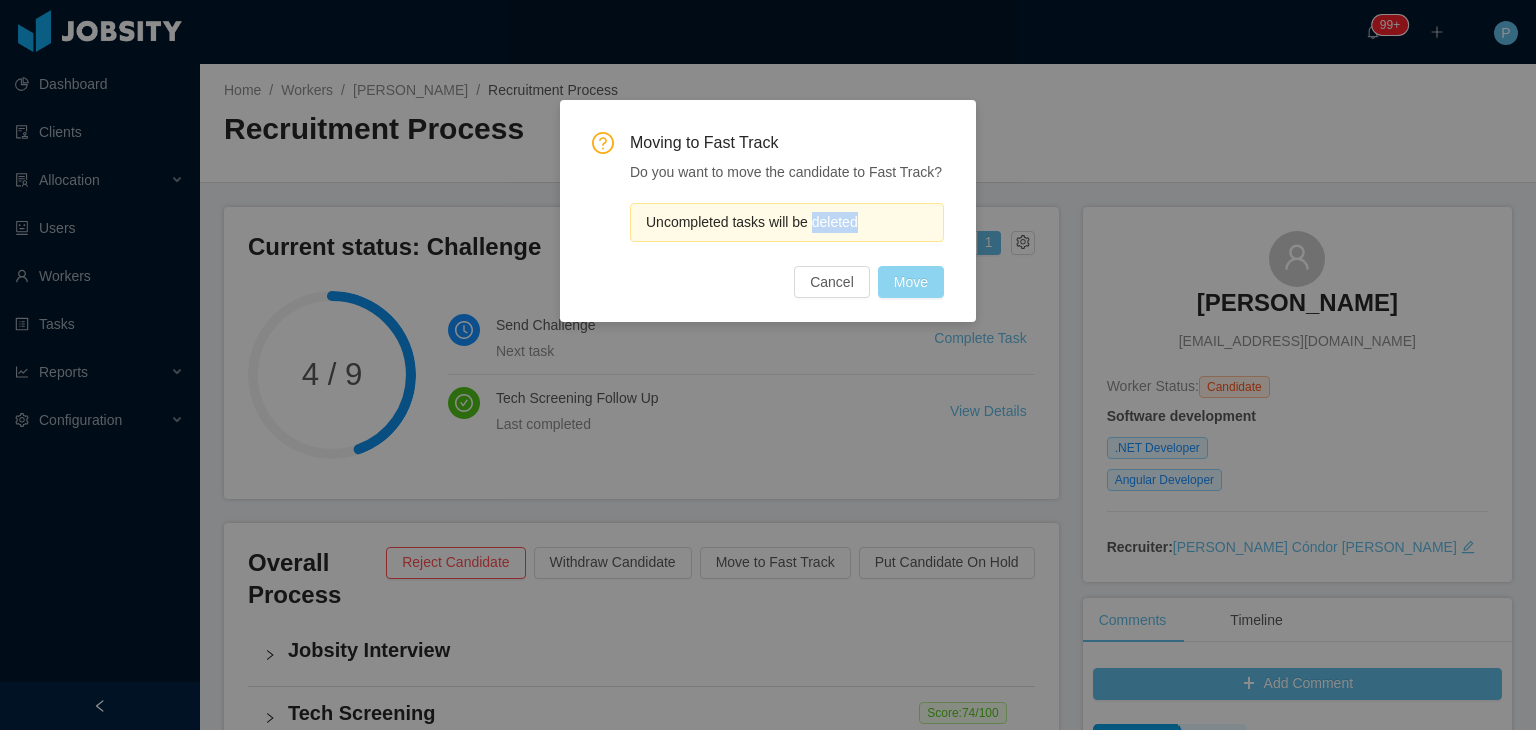 click on "Move" at bounding box center (911, 282) 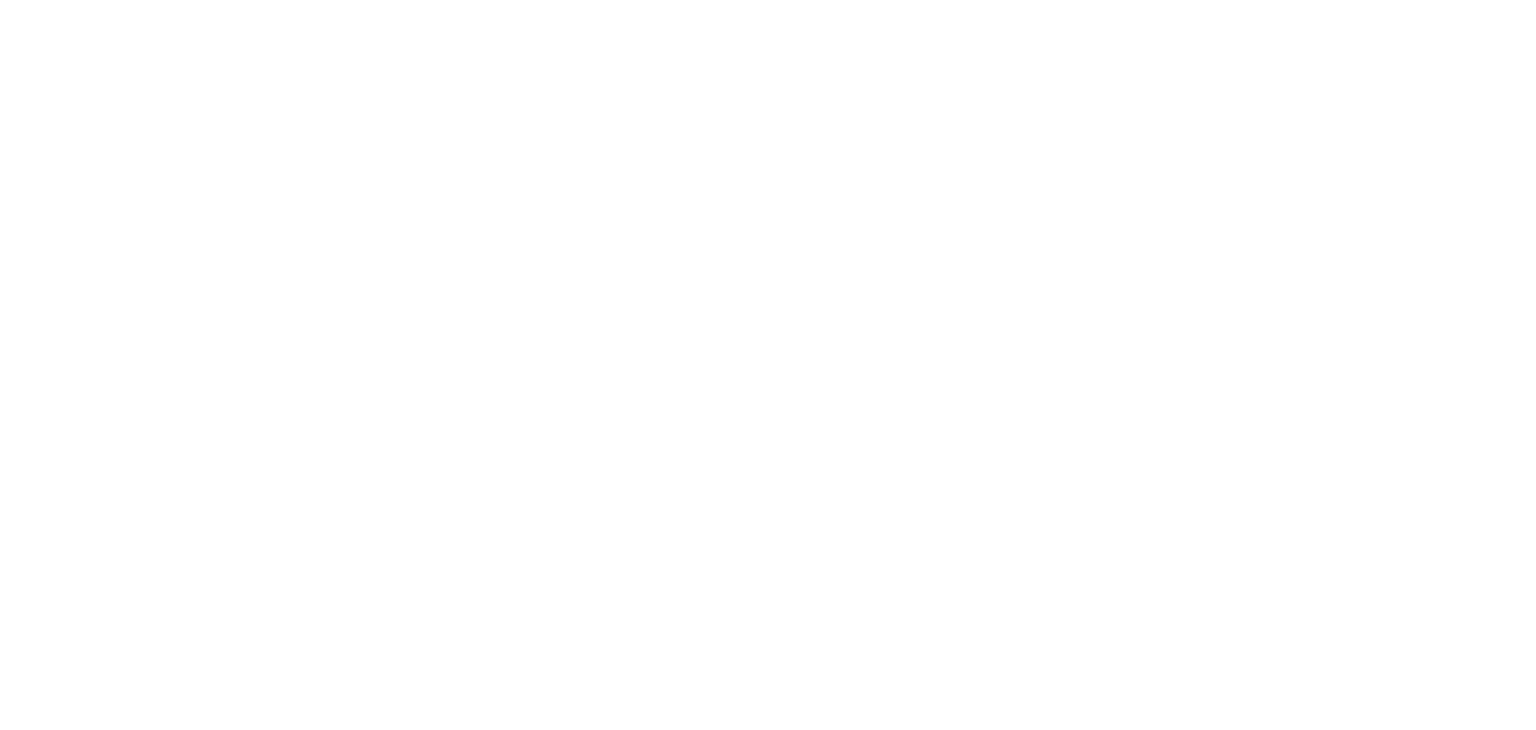 scroll, scrollTop: 0, scrollLeft: 0, axis: both 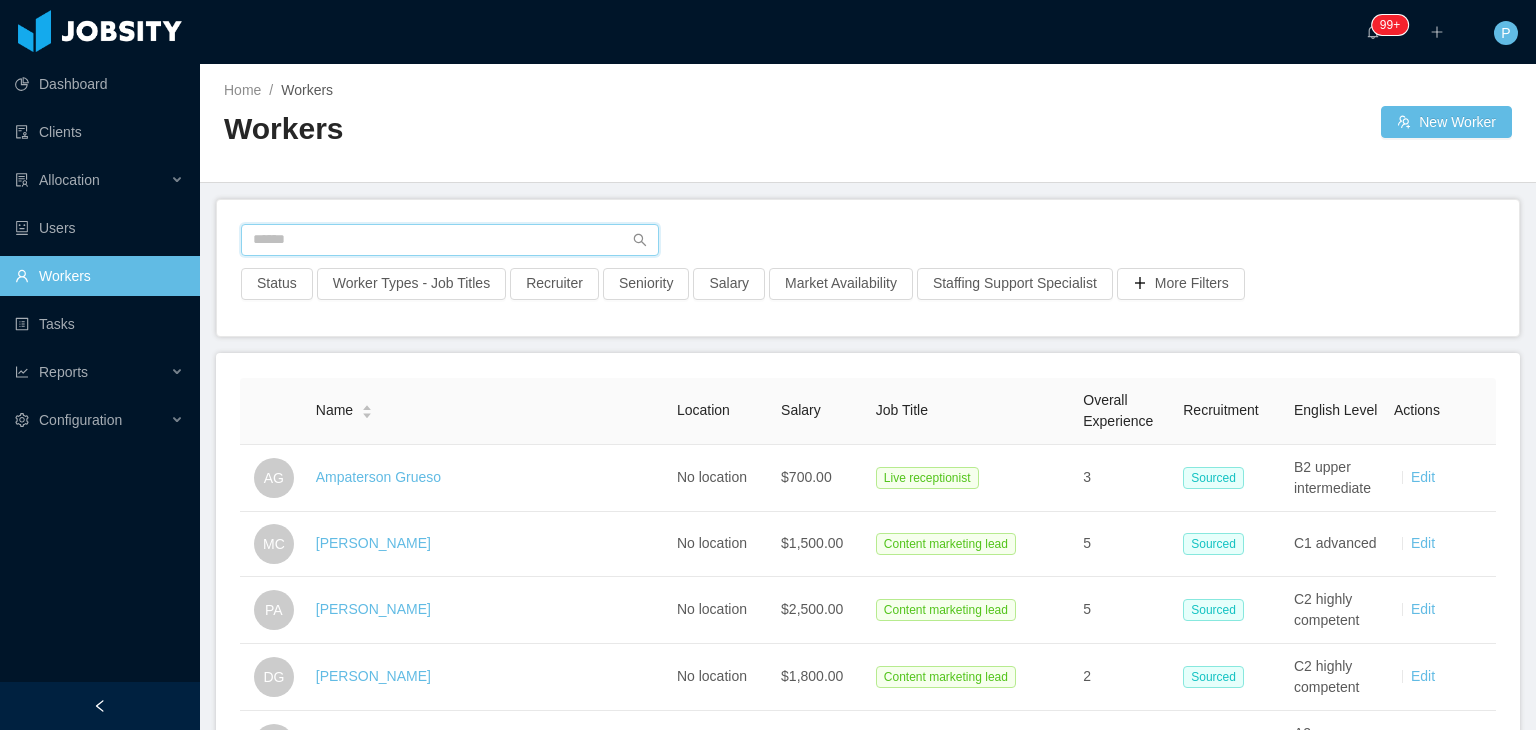 click at bounding box center [450, 240] 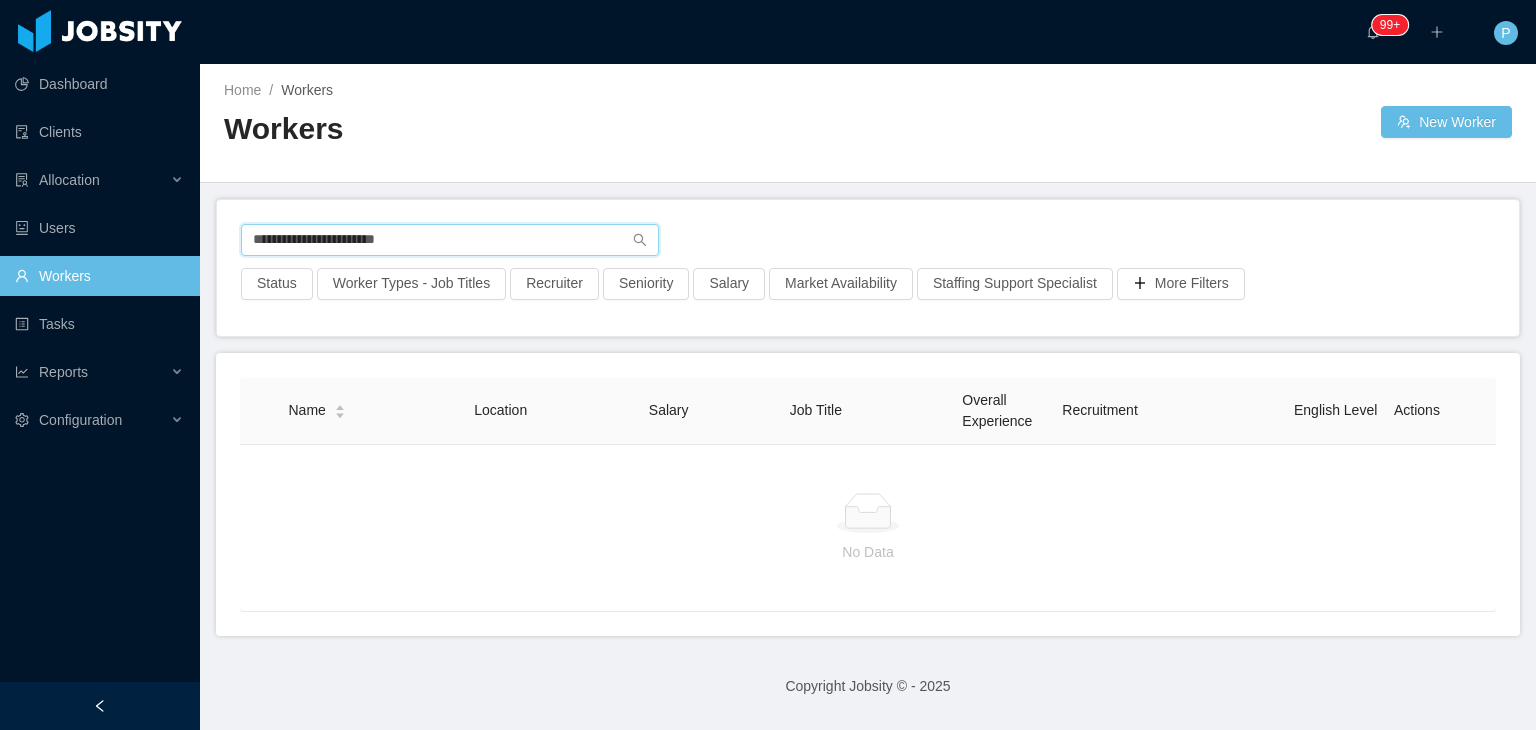 drag, startPoint x: 483, startPoint y: 241, endPoint x: 224, endPoint y: 248, distance: 259.09457 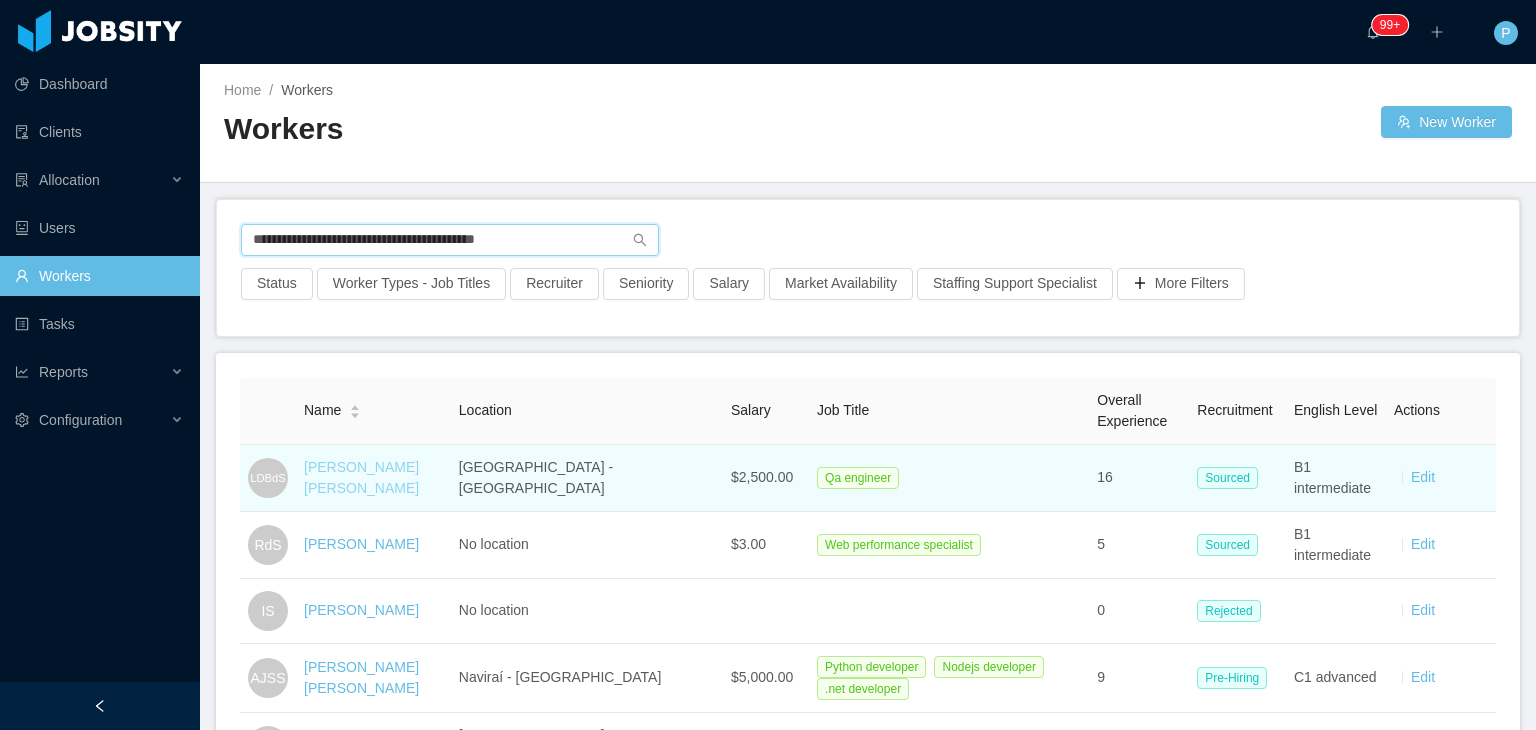 type on "**********" 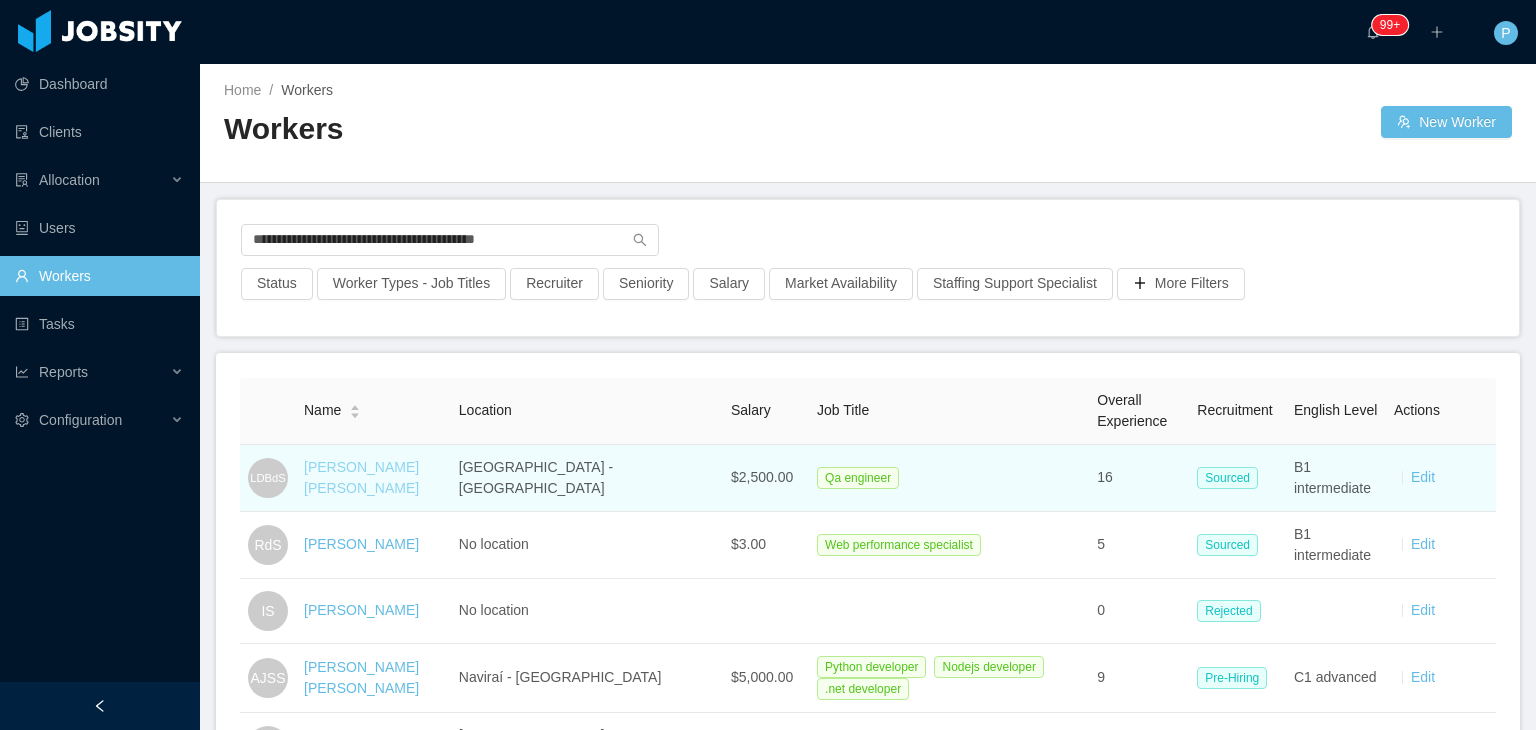 click on "Luiz Diego Batista de Souza" at bounding box center (361, 477) 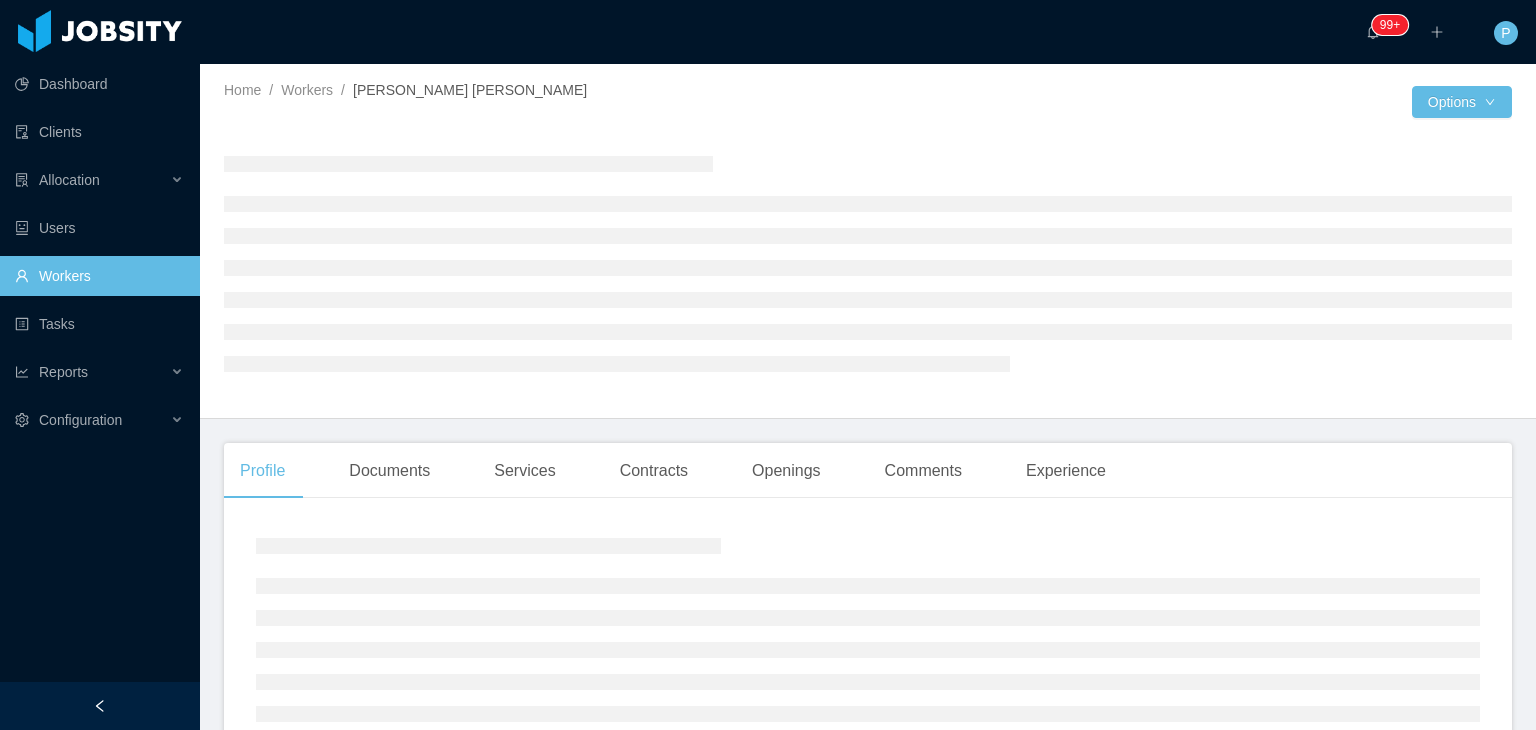 click at bounding box center (868, 263) 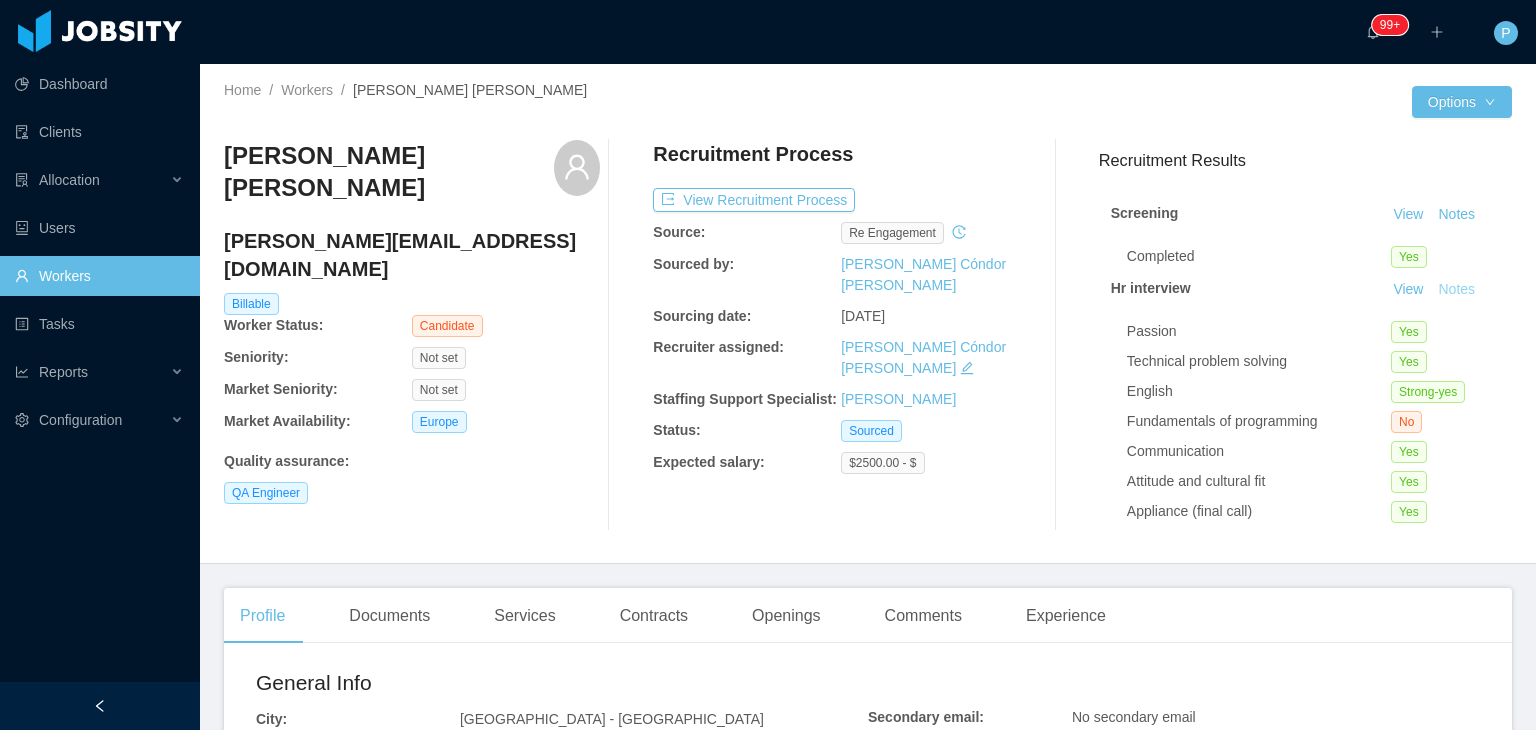 click on "Notes" at bounding box center [1456, 290] 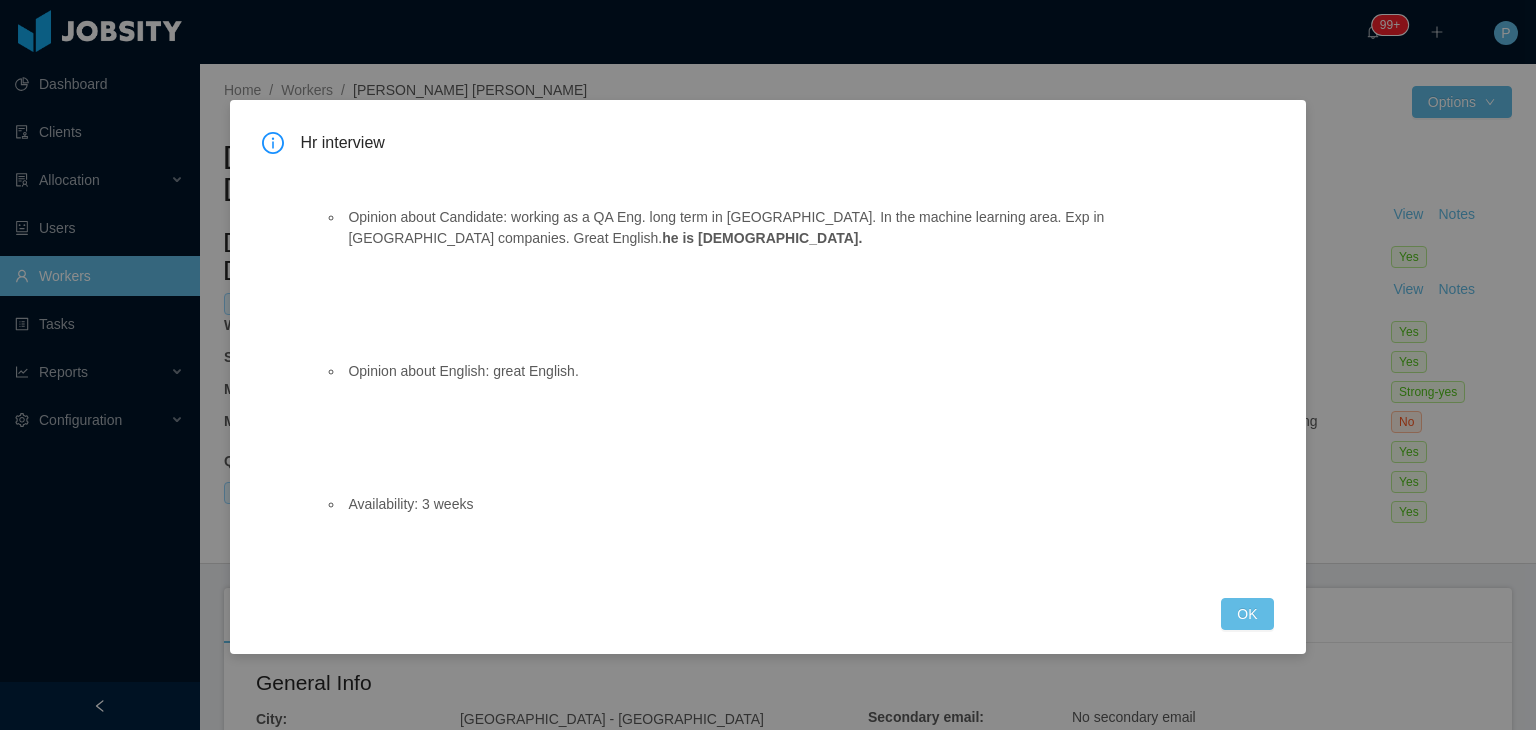 type 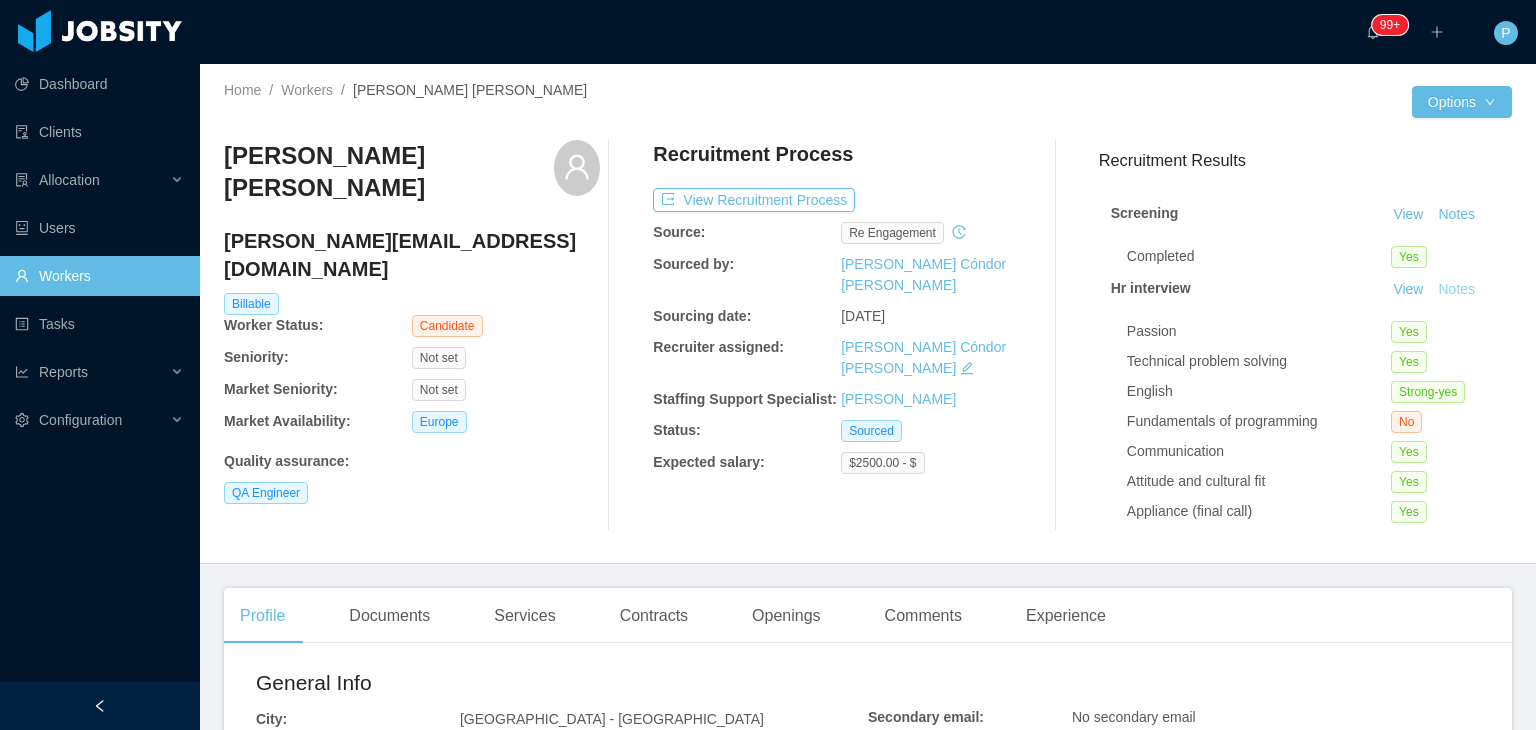 type 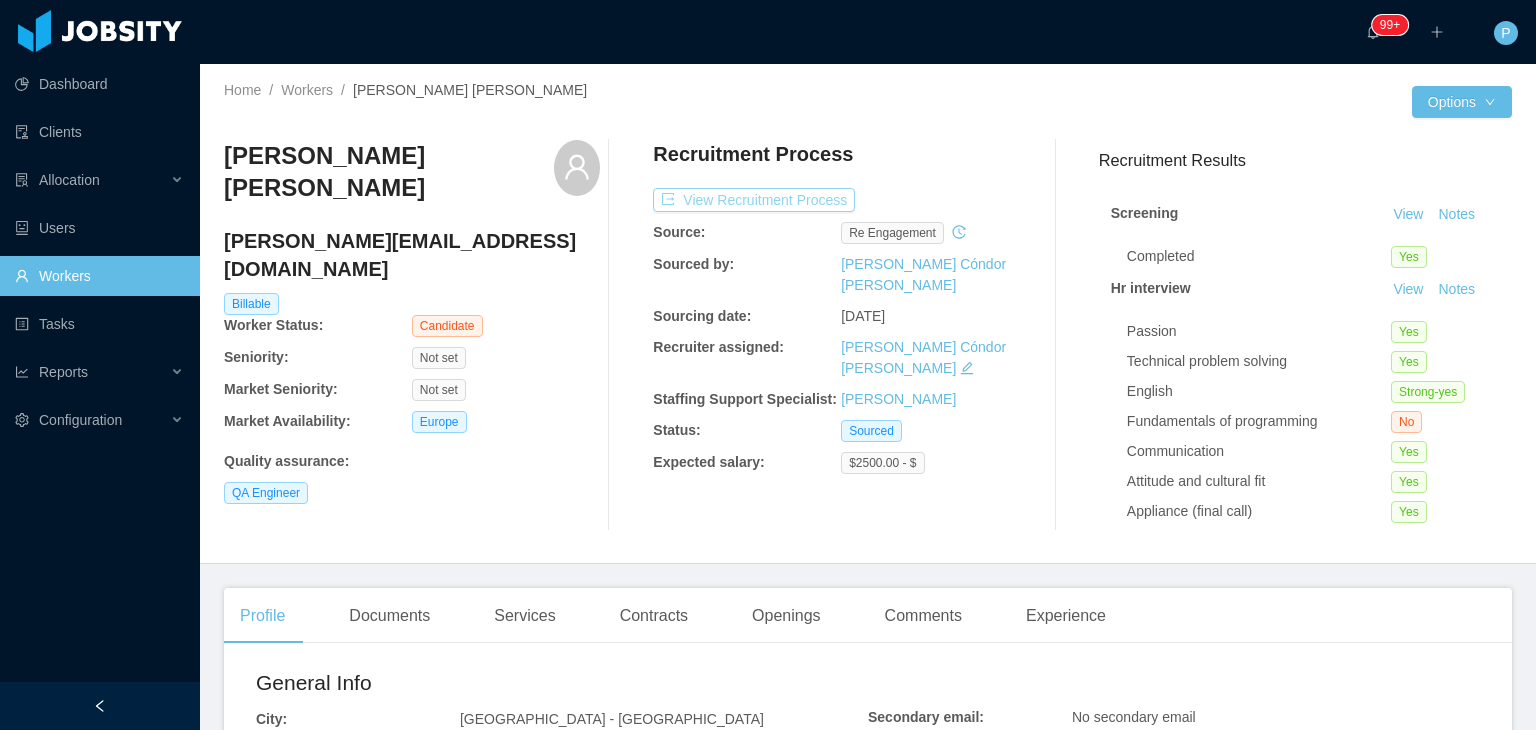 click on "View Recruitment Process" at bounding box center [754, 200] 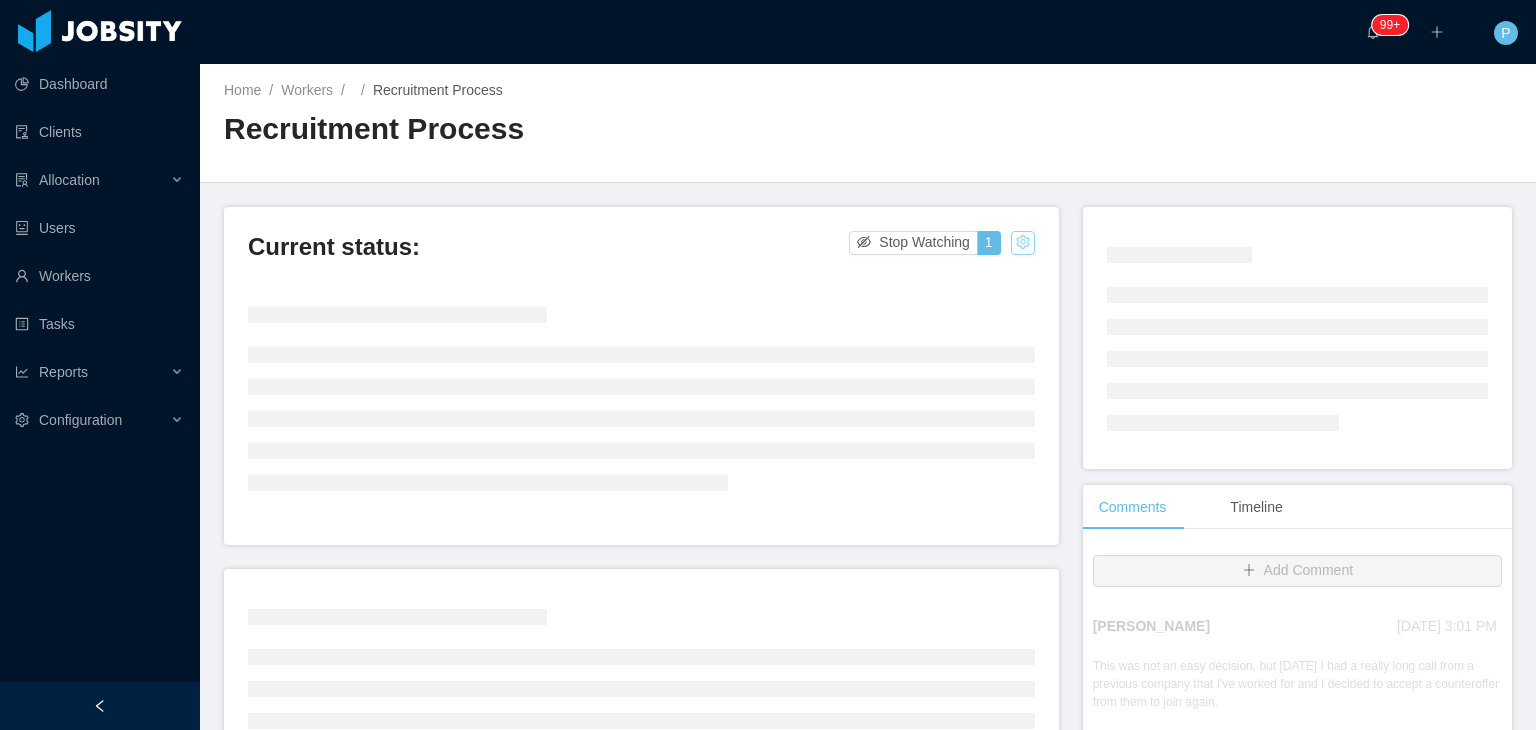 click at bounding box center [1023, 243] 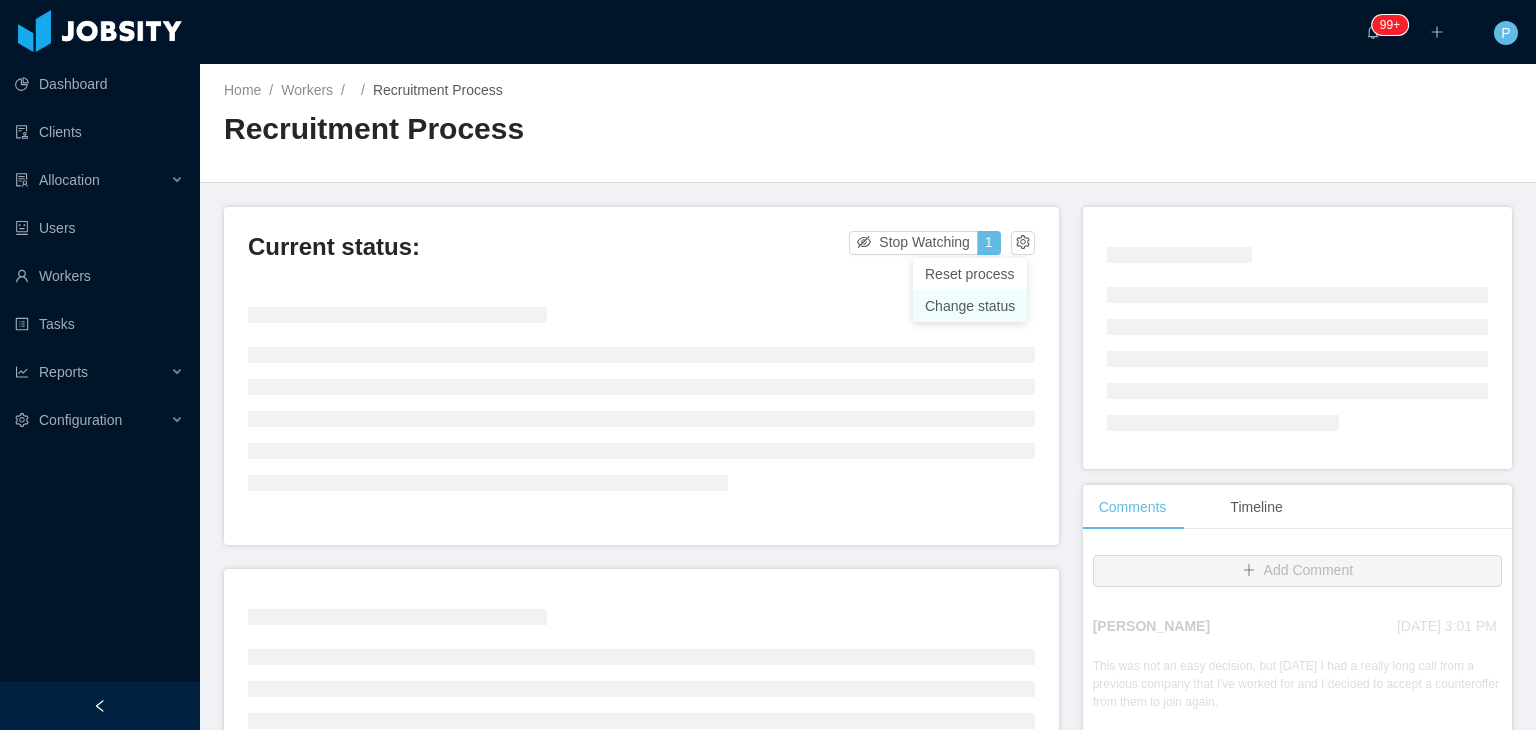 click on "Change status" at bounding box center (970, 306) 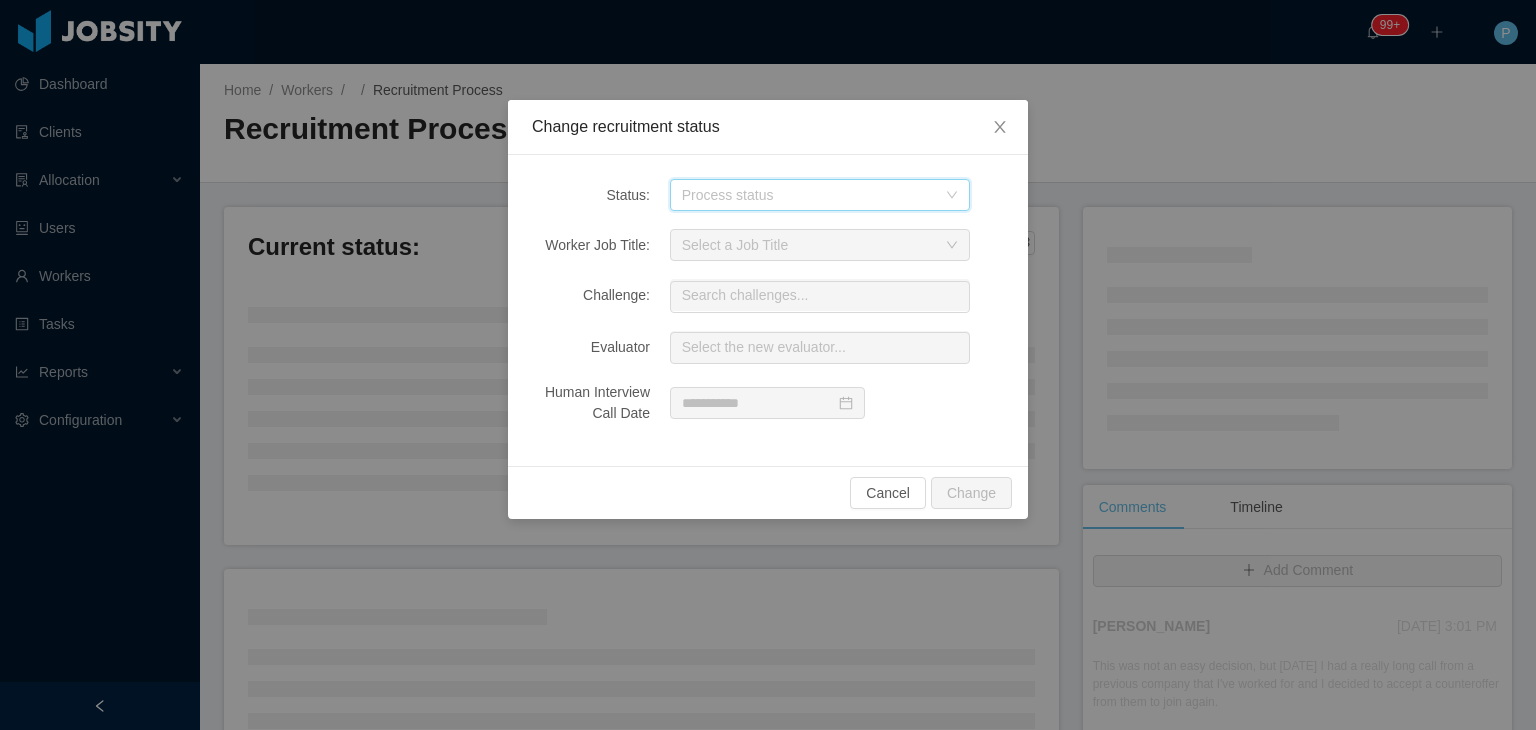 click on "Process status" at bounding box center (820, 195) 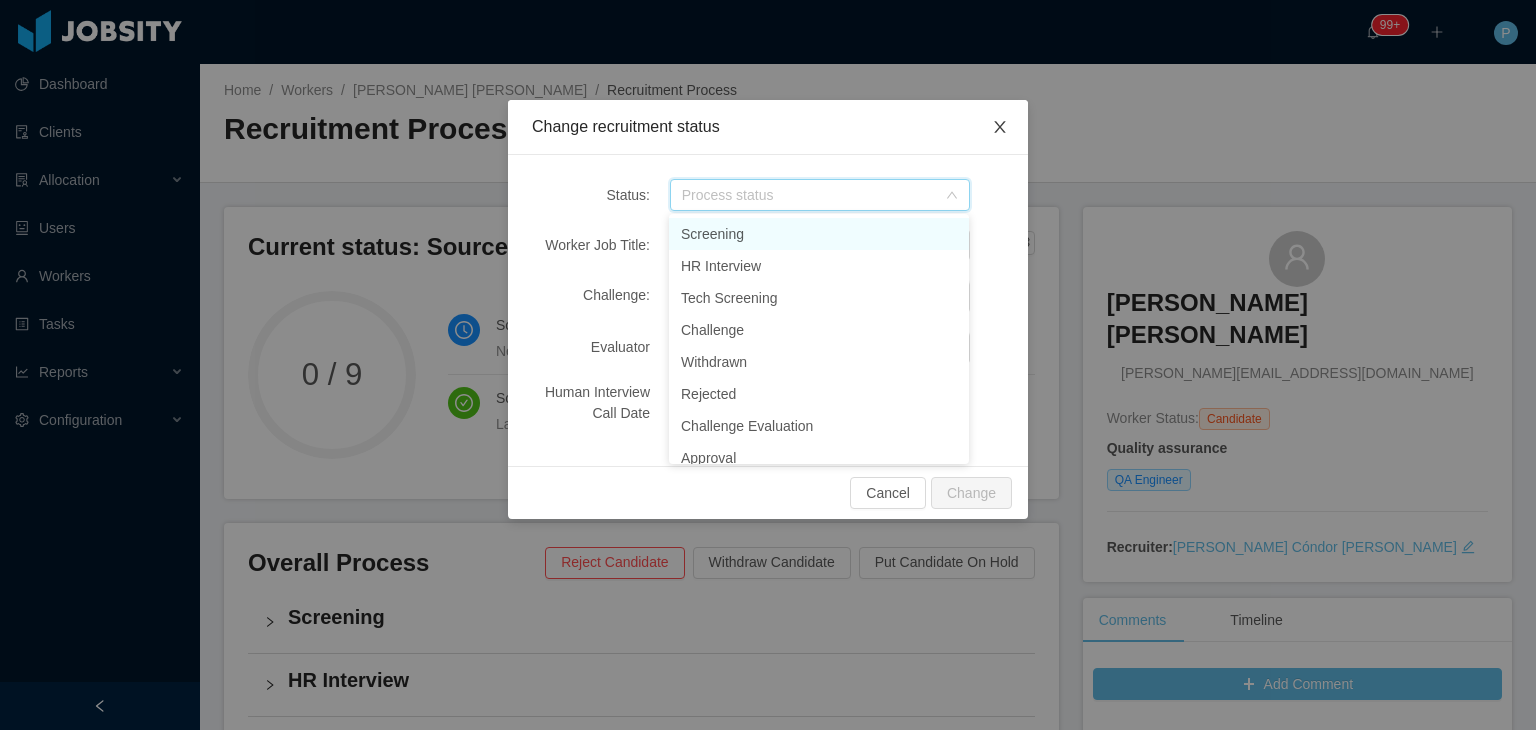 click at bounding box center (1000, 128) 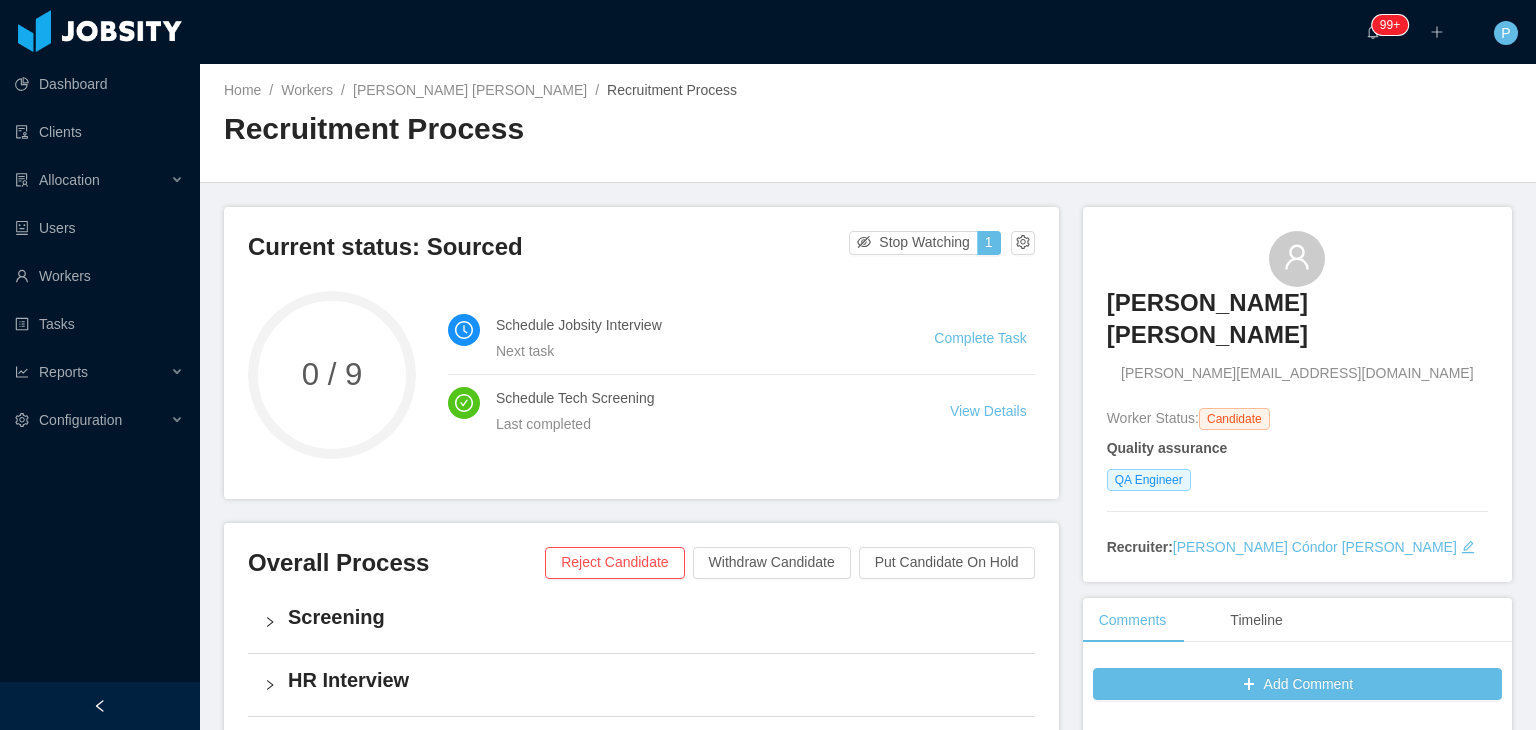 click on "Complete Task" at bounding box center [984, 338] 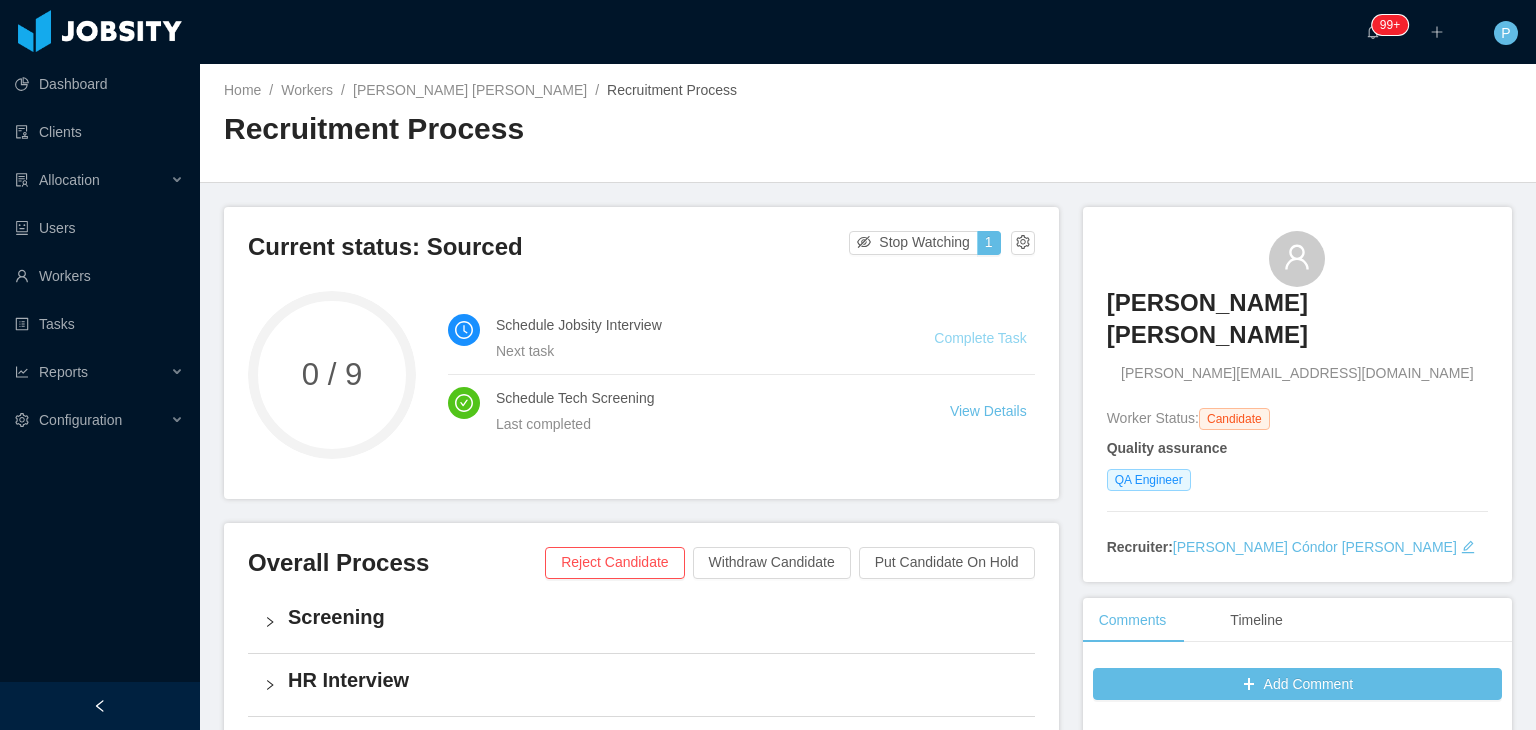 click on "Complete Task" at bounding box center (980, 338) 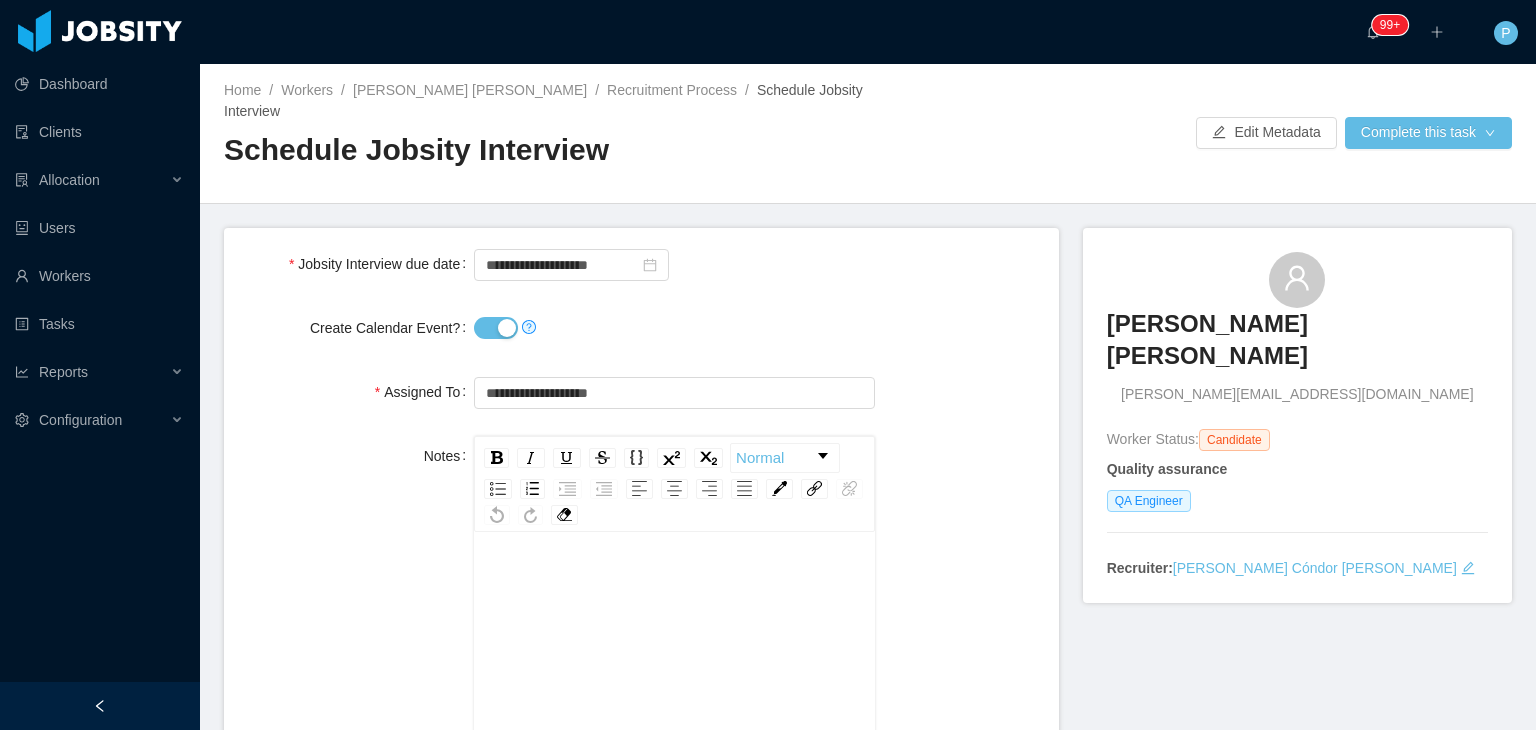 click on "Create Calendar Event?" at bounding box center [496, 328] 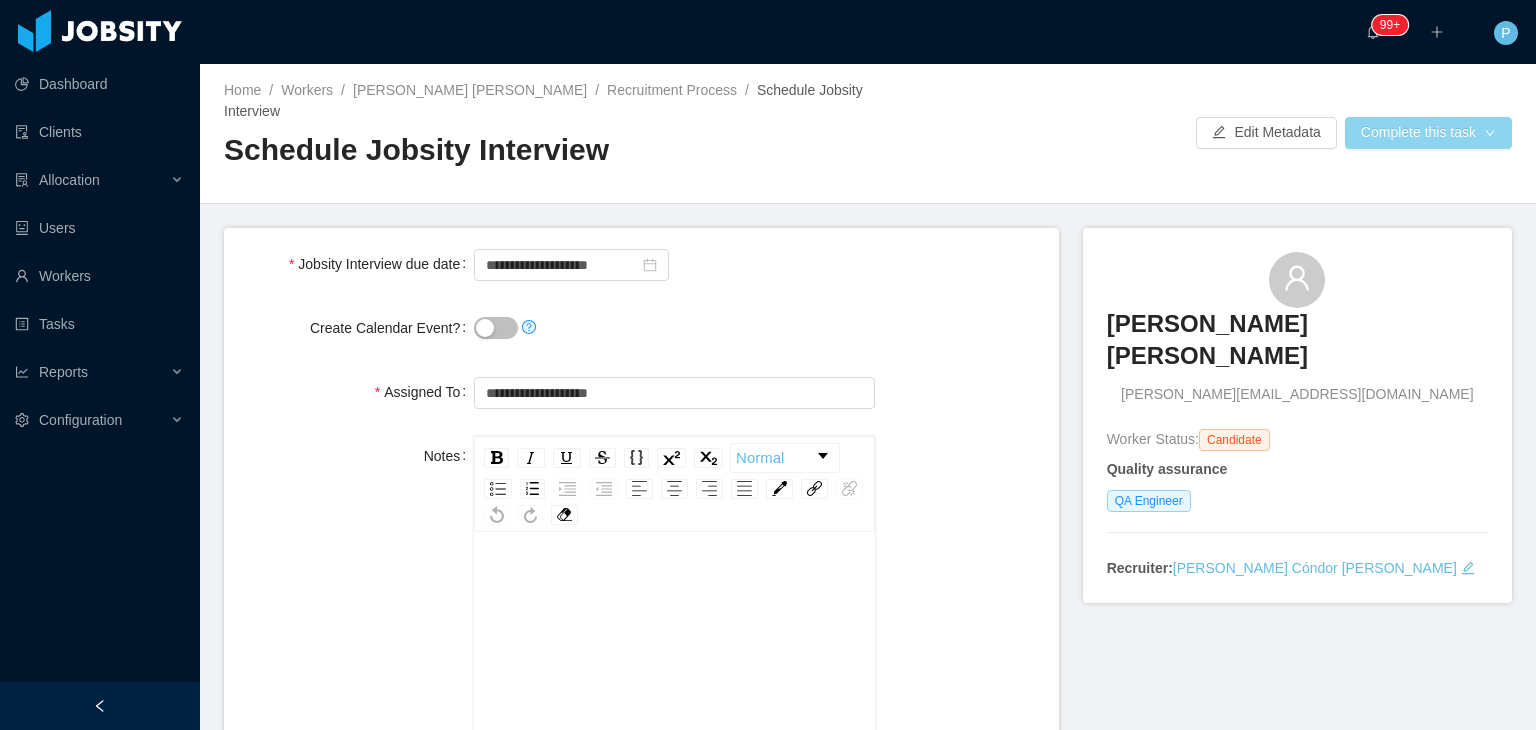 click on "Complete this task" at bounding box center [1428, 133] 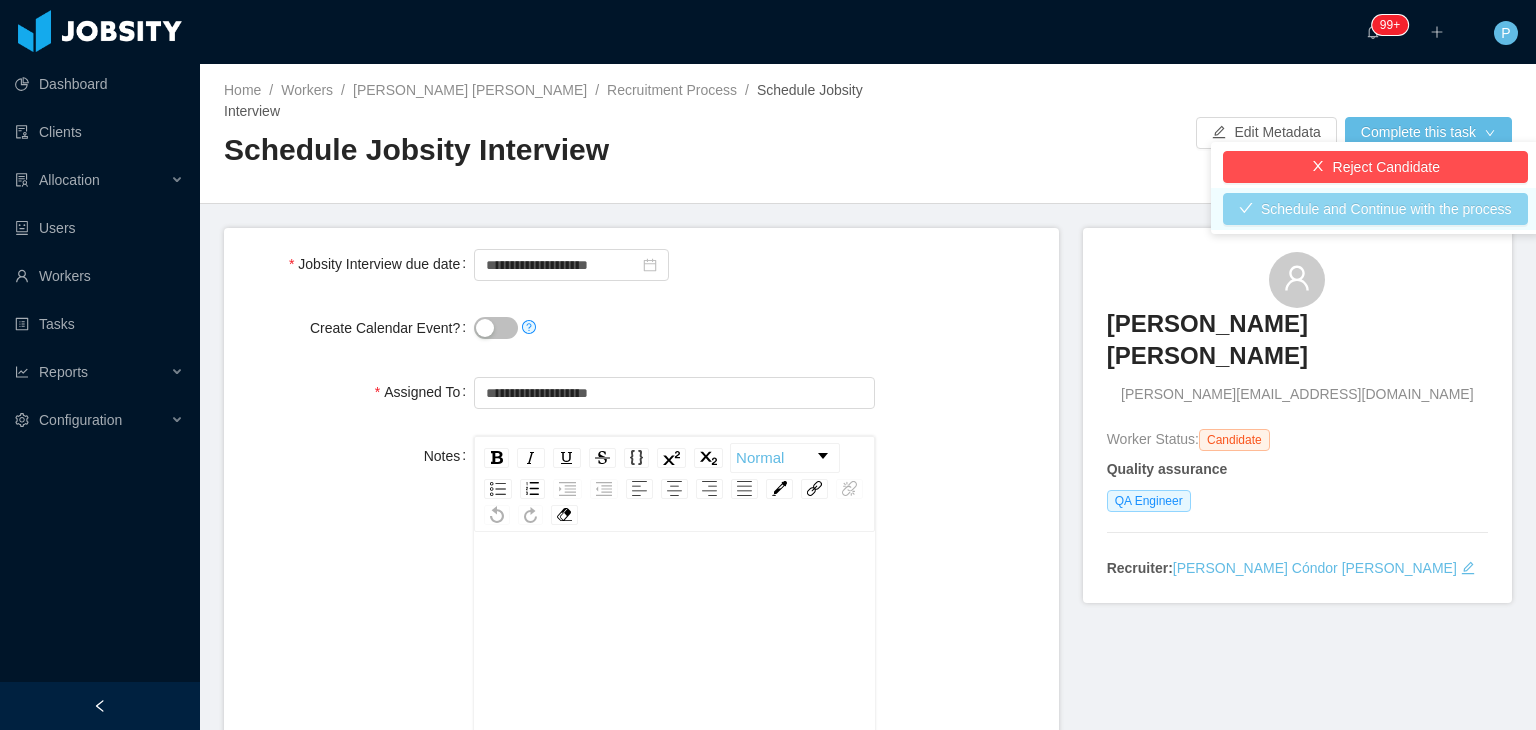 click on "Schedule and Continue with the process" at bounding box center [1375, 209] 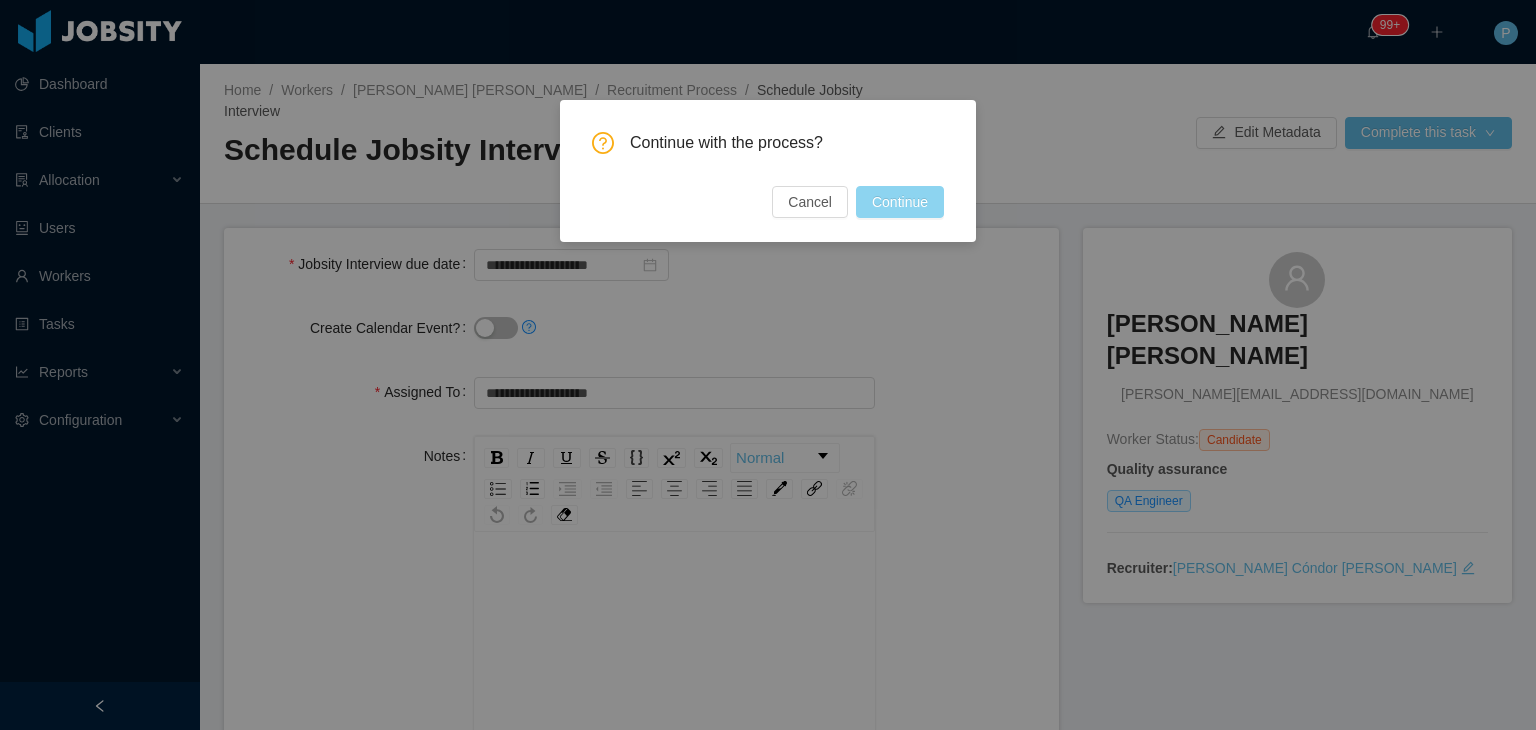 click on "Continue" at bounding box center [900, 202] 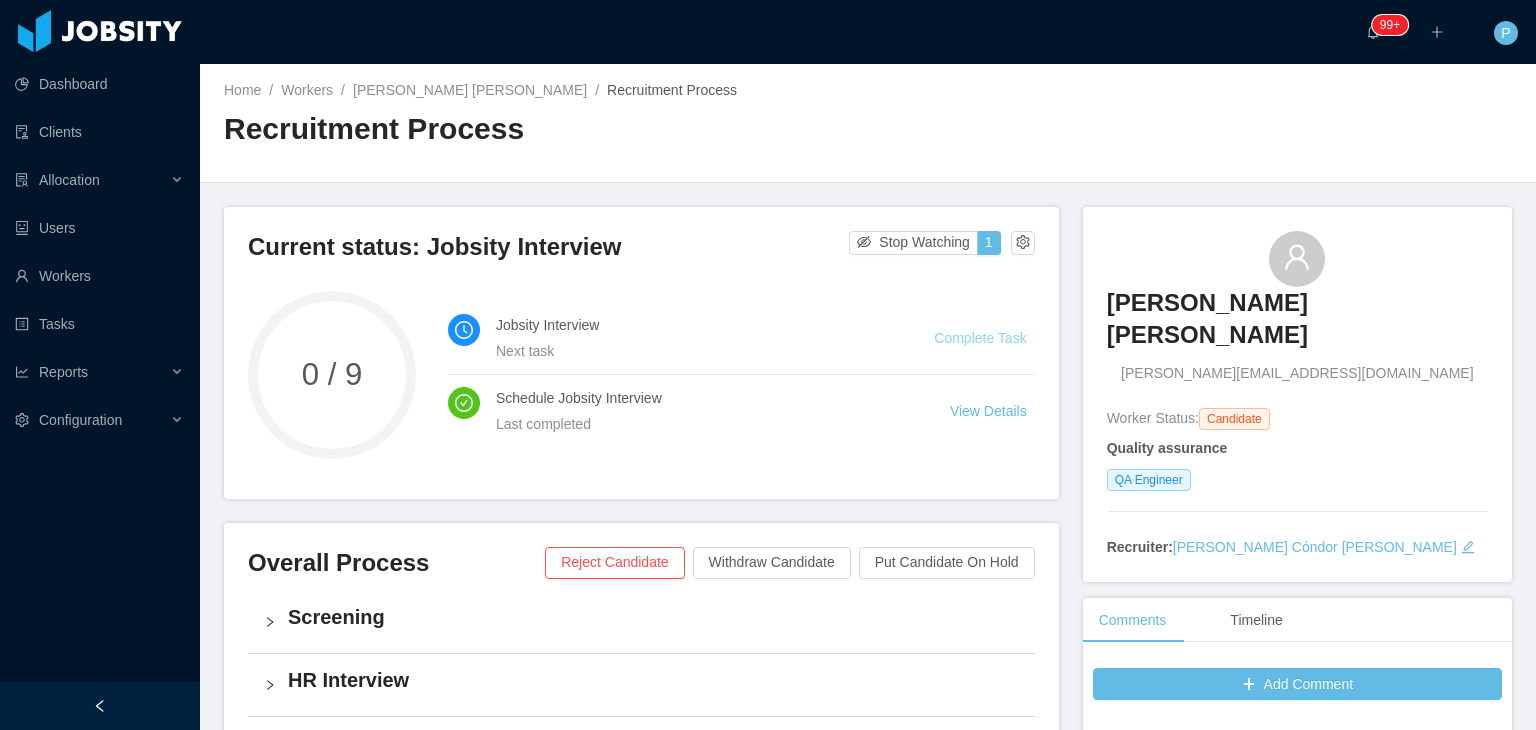 click on "Complete Task" at bounding box center (980, 338) 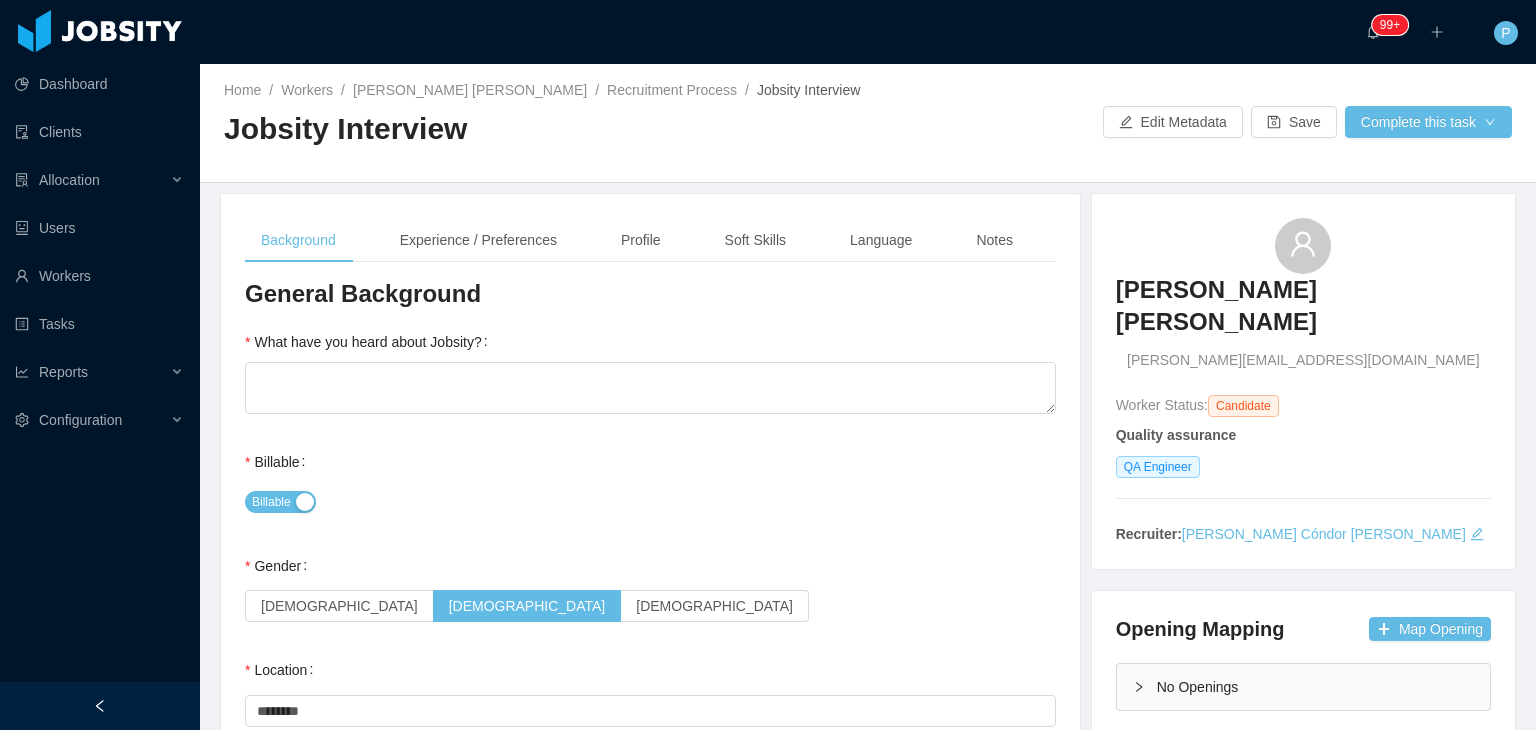 type 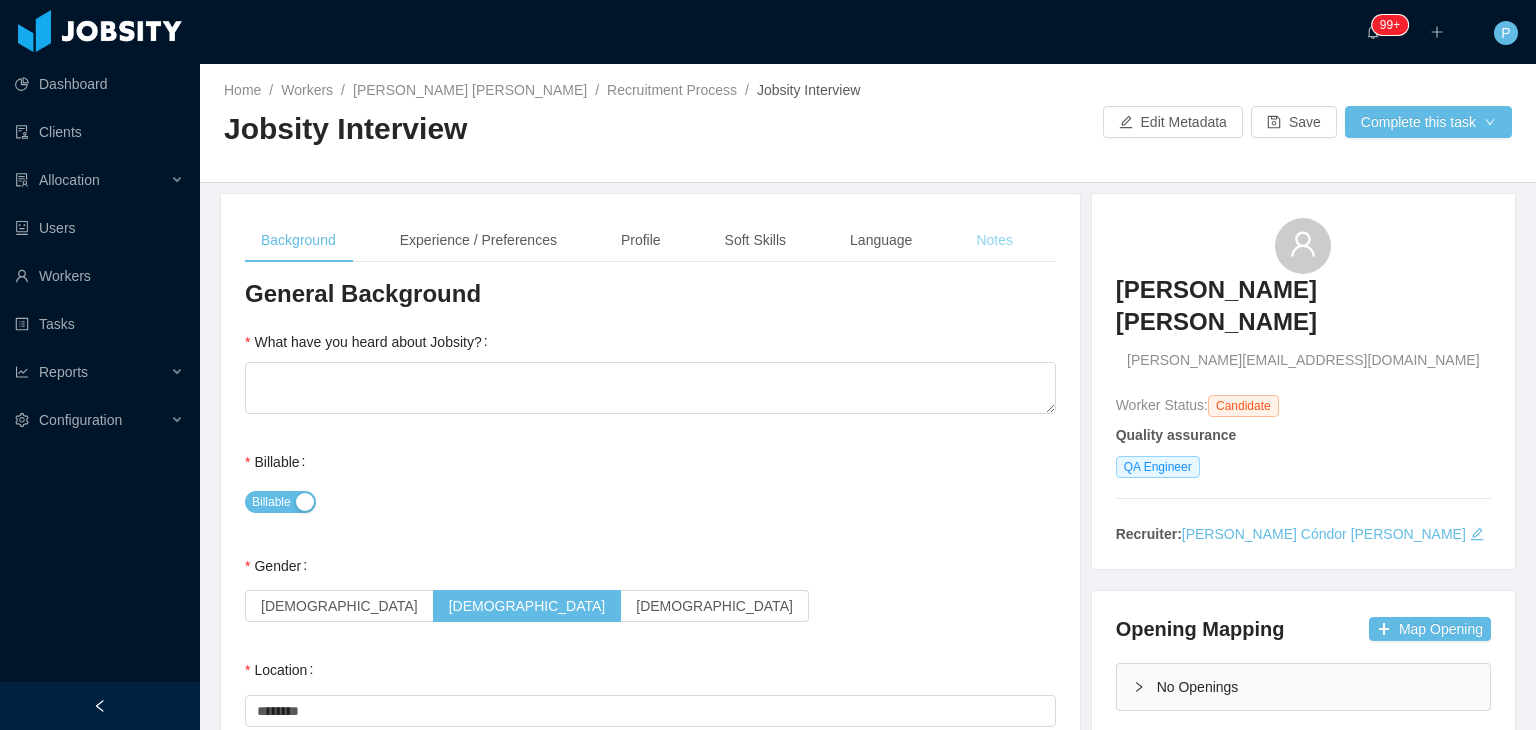 click on "Notes" at bounding box center [994, 240] 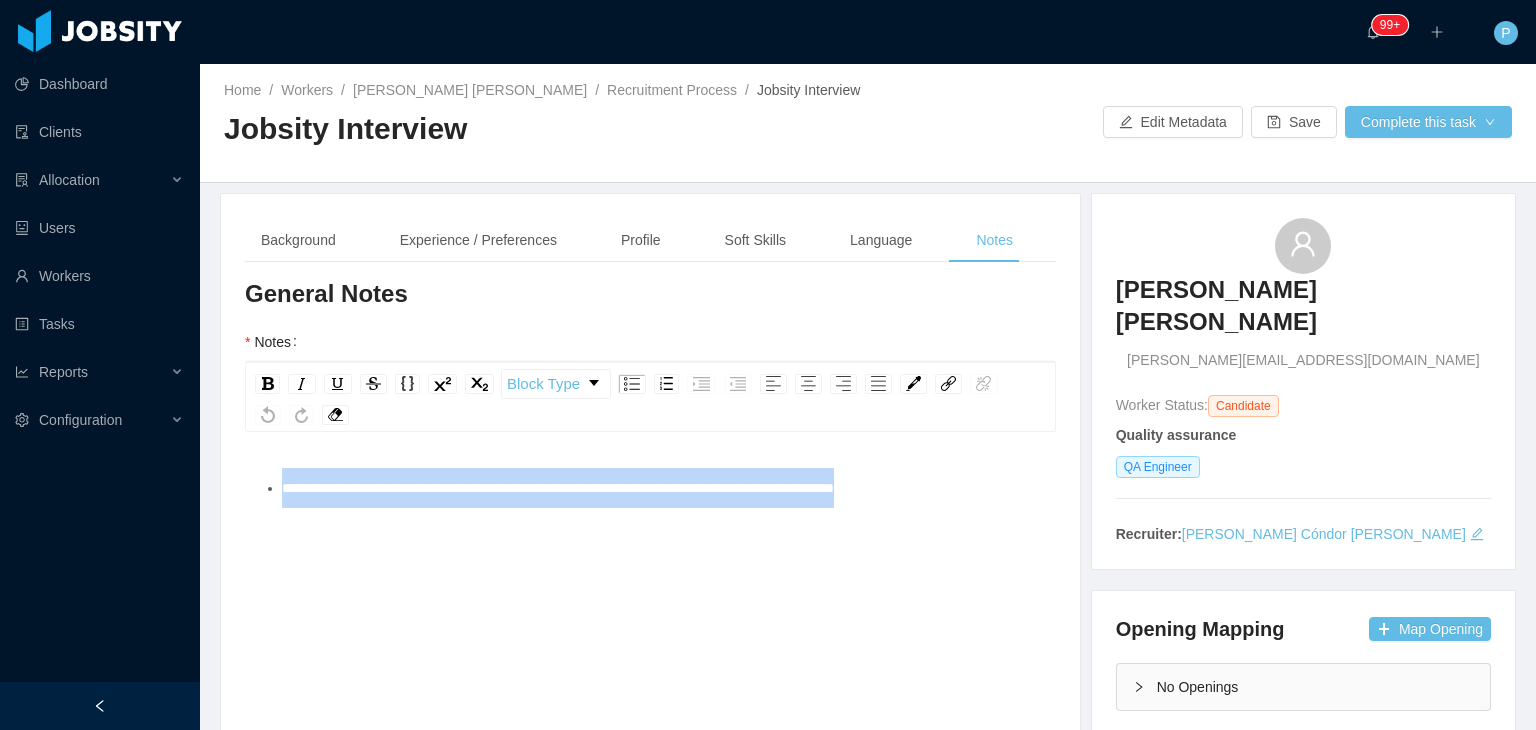 drag, startPoint x: 977, startPoint y: 489, endPoint x: 223, endPoint y: 478, distance: 754.08026 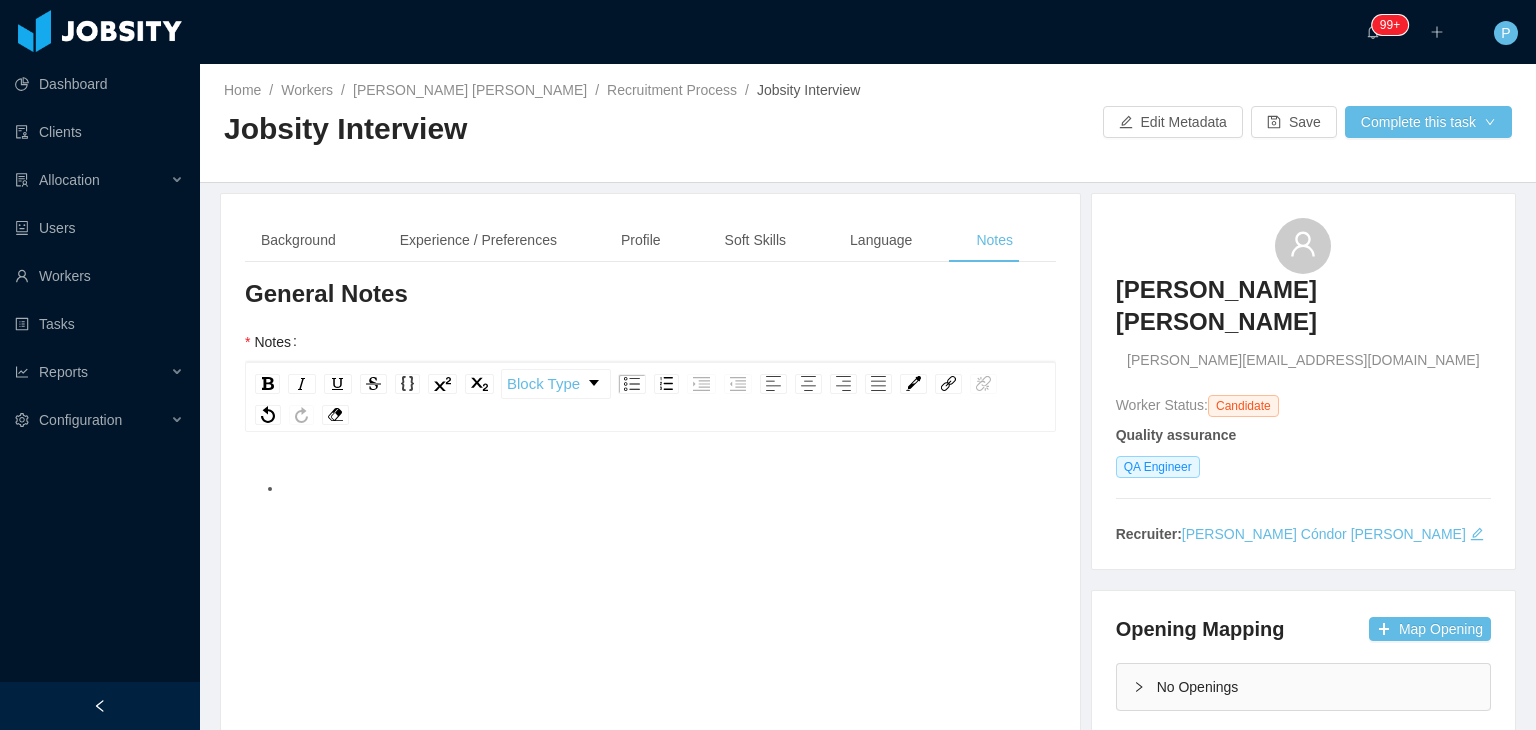 paste 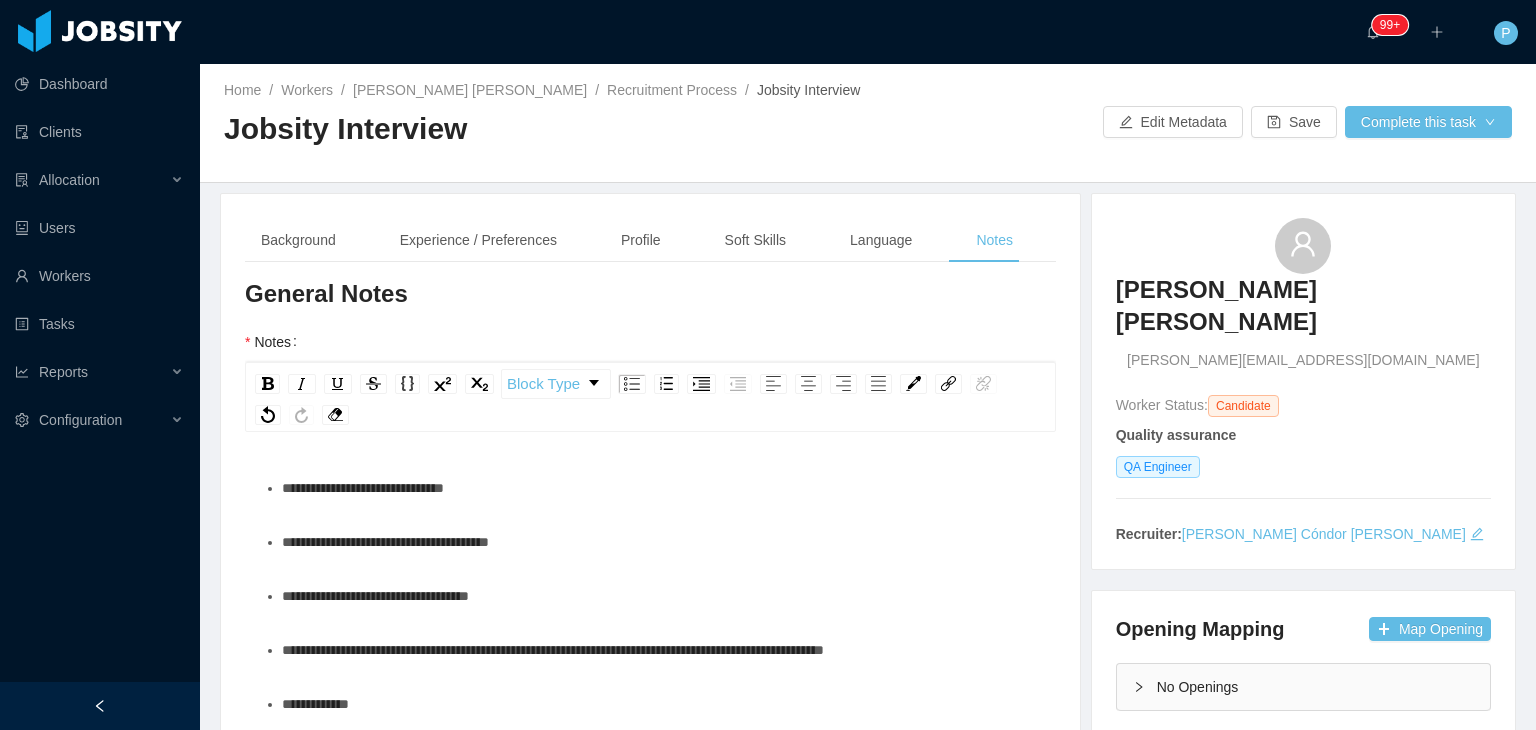 click on "**********" at bounding box center [661, 542] 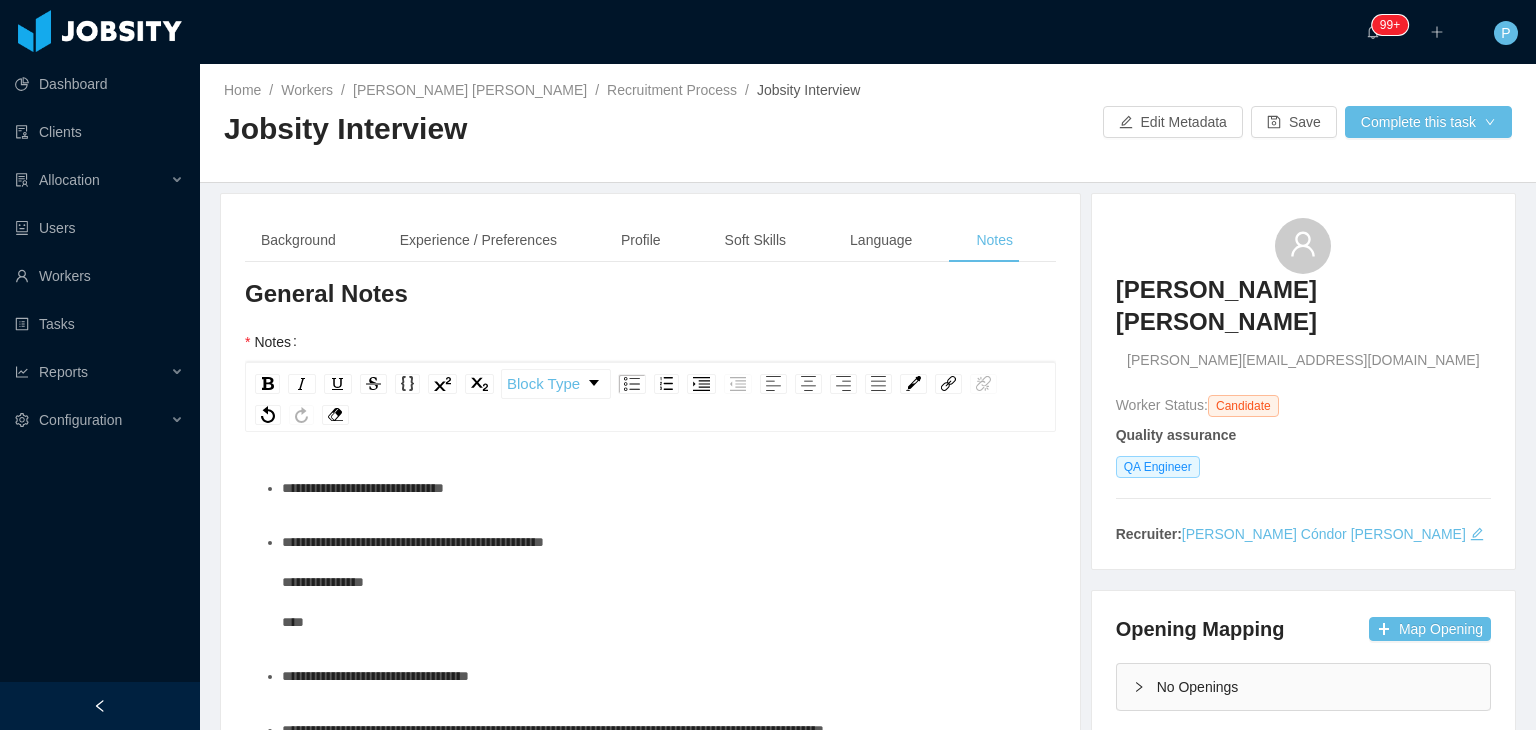click on "**********" at bounding box center [413, 582] 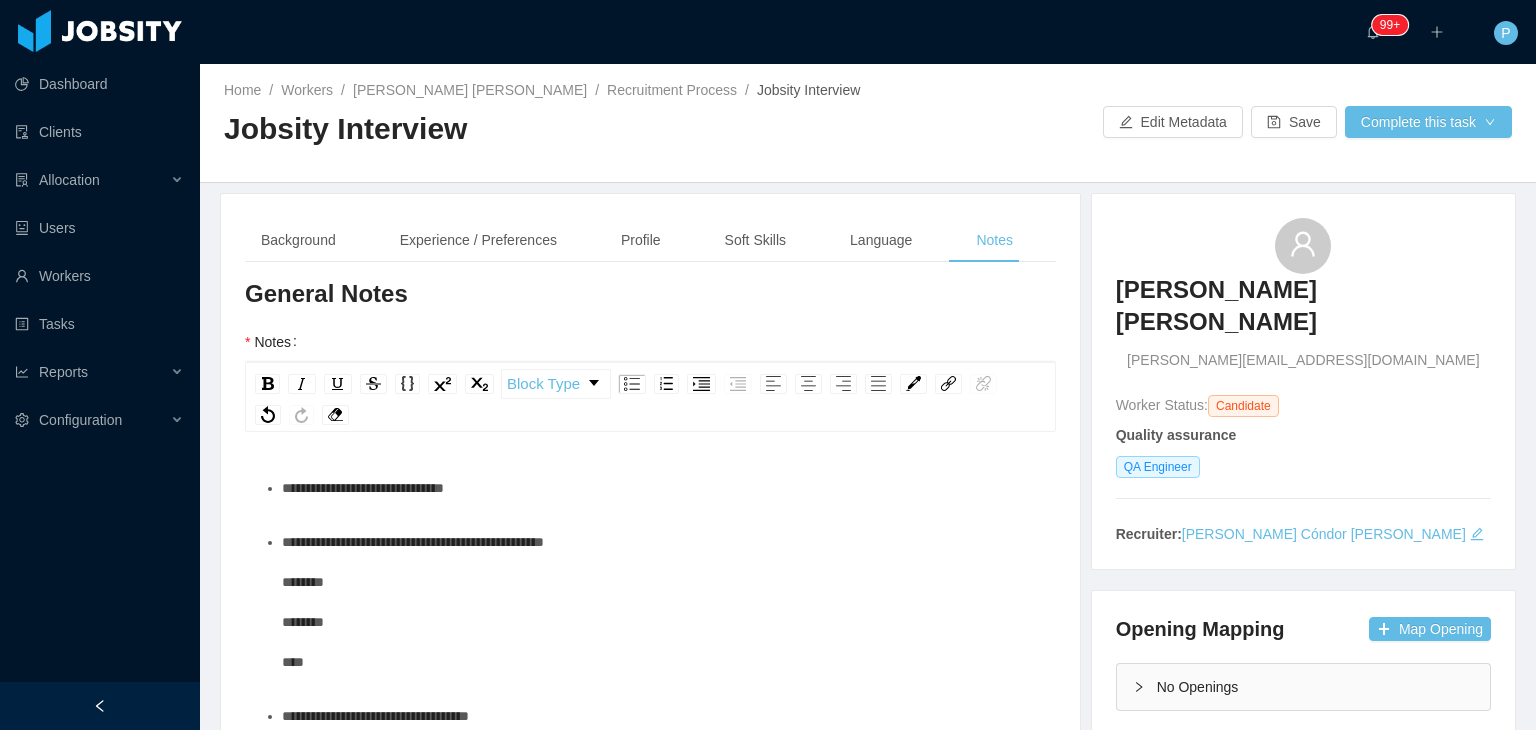 click on "**********" at bounding box center [661, 602] 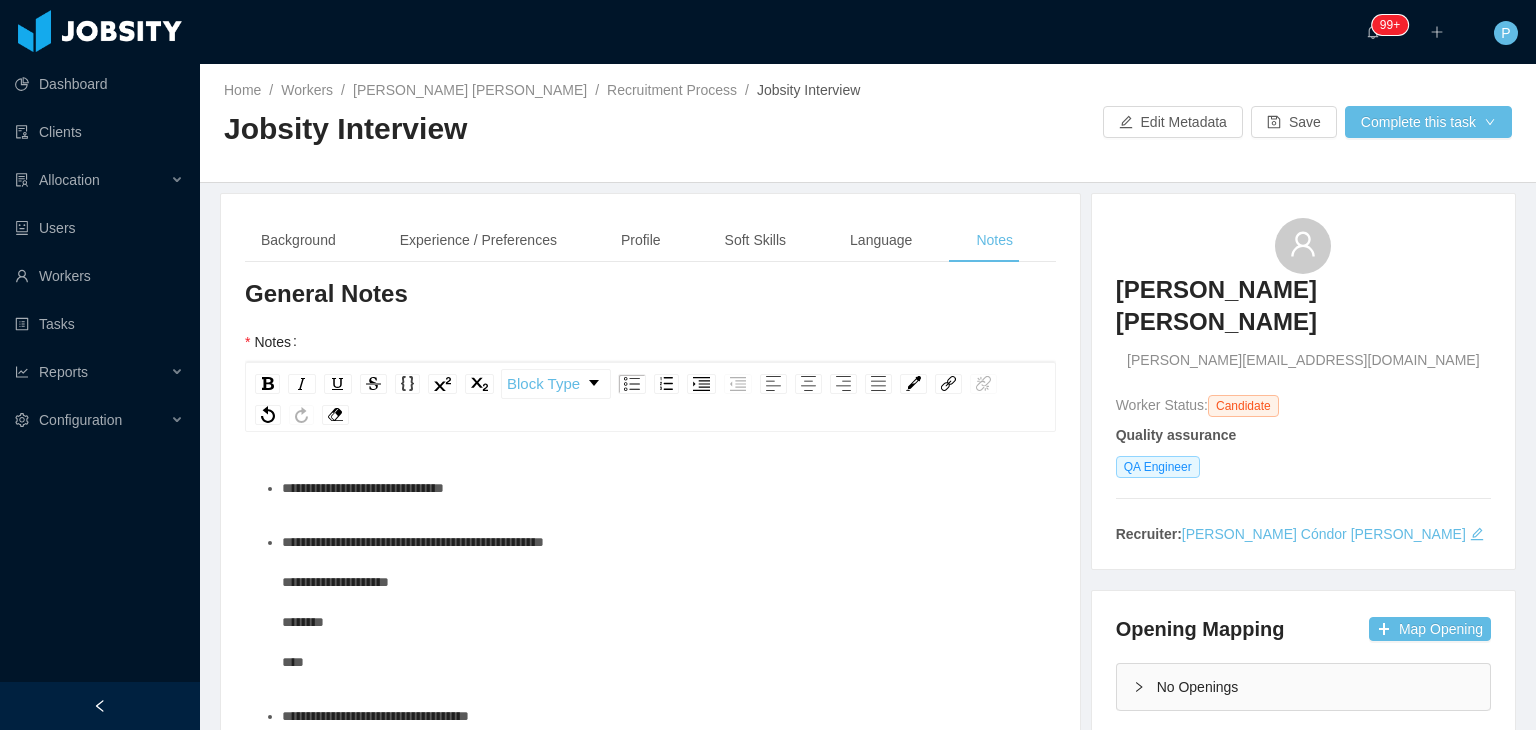 click on "**********" at bounding box center [661, 602] 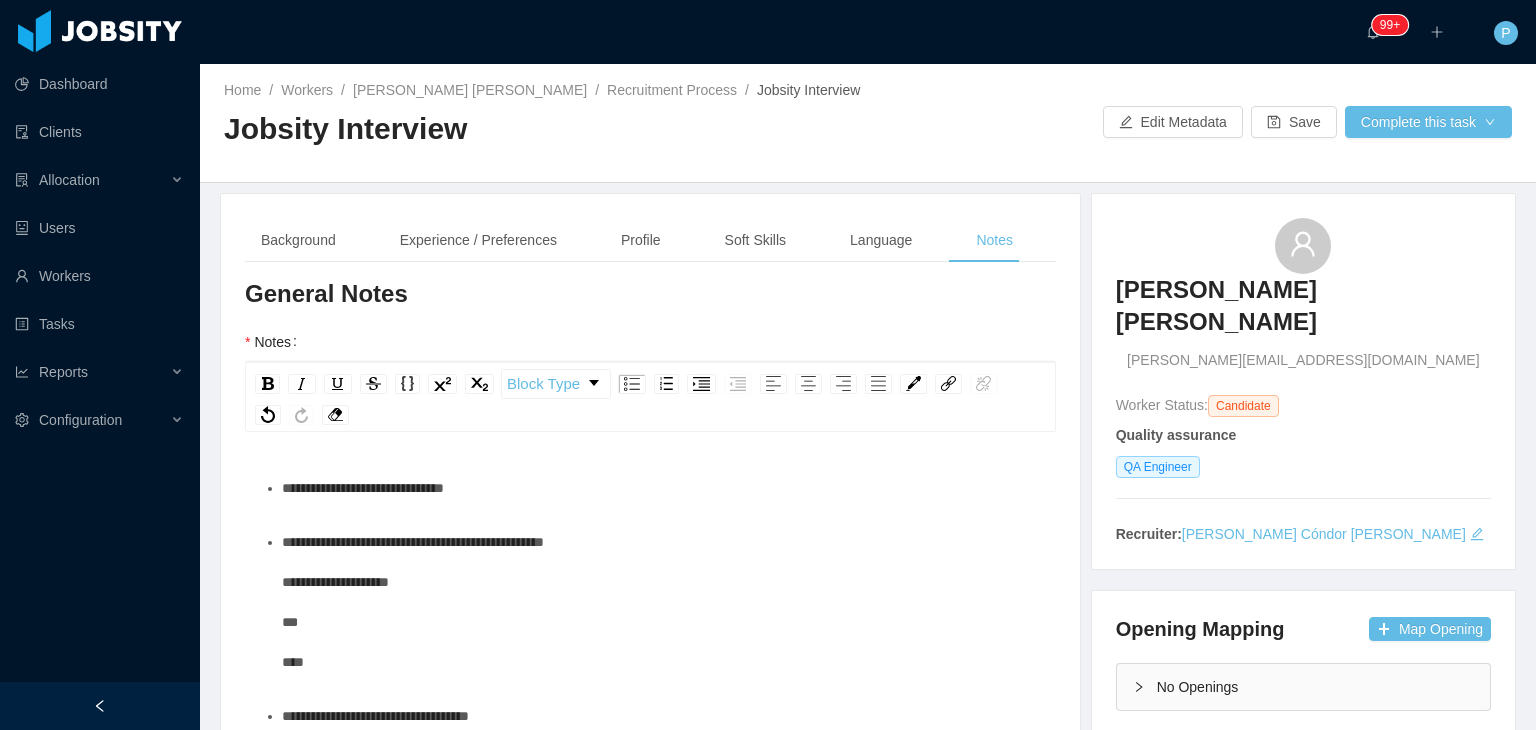 click on "**********" at bounding box center (661, 602) 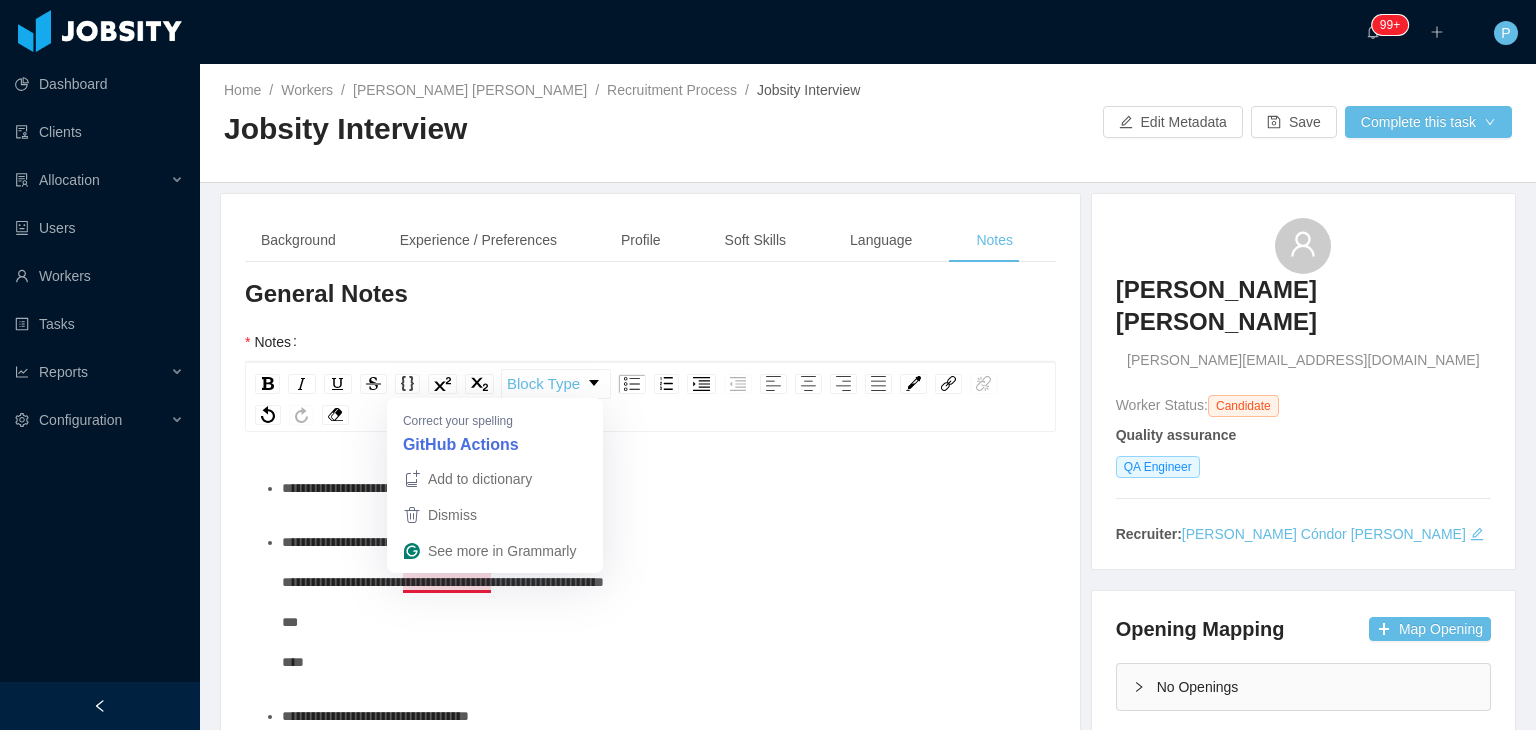 click on "**********" at bounding box center (443, 602) 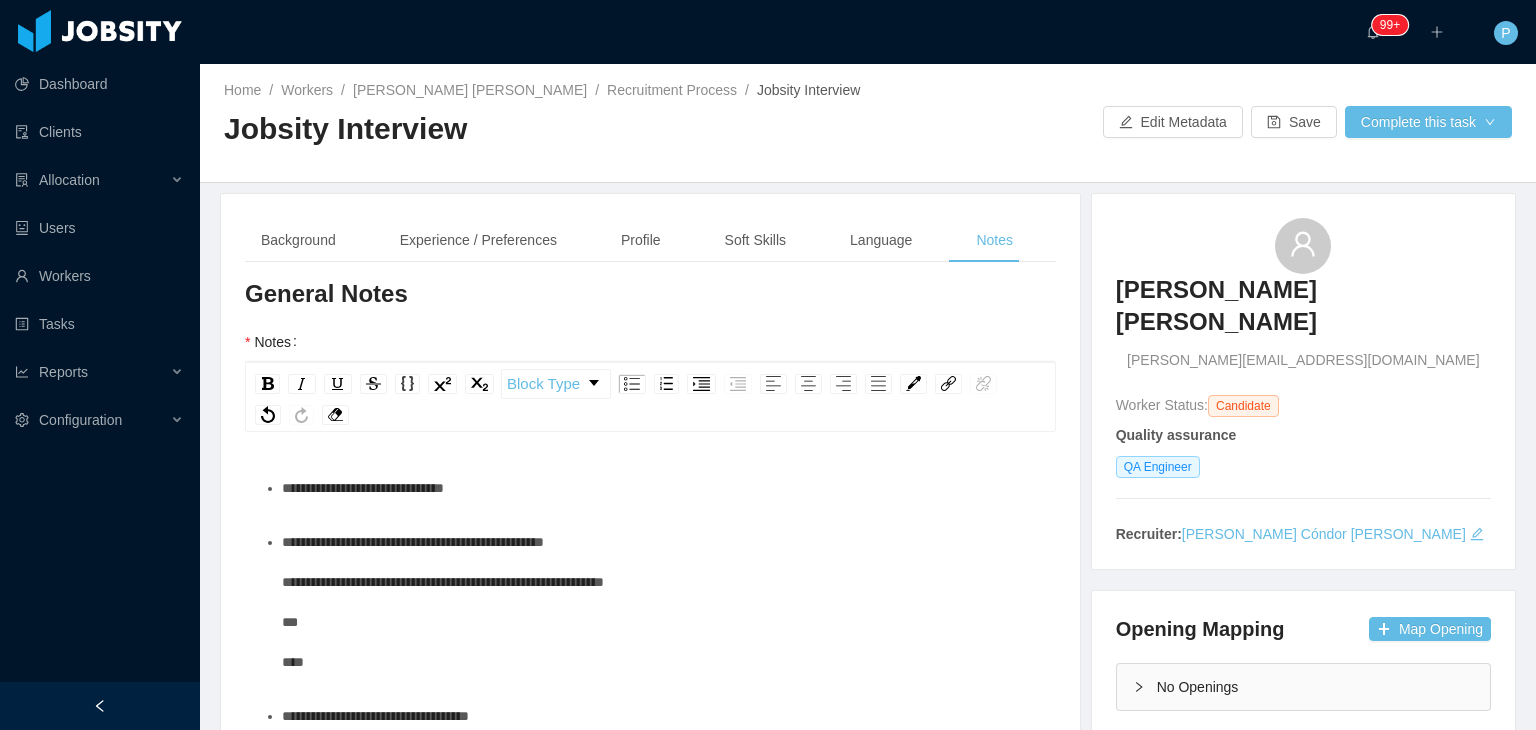 click on "**********" at bounding box center [443, 602] 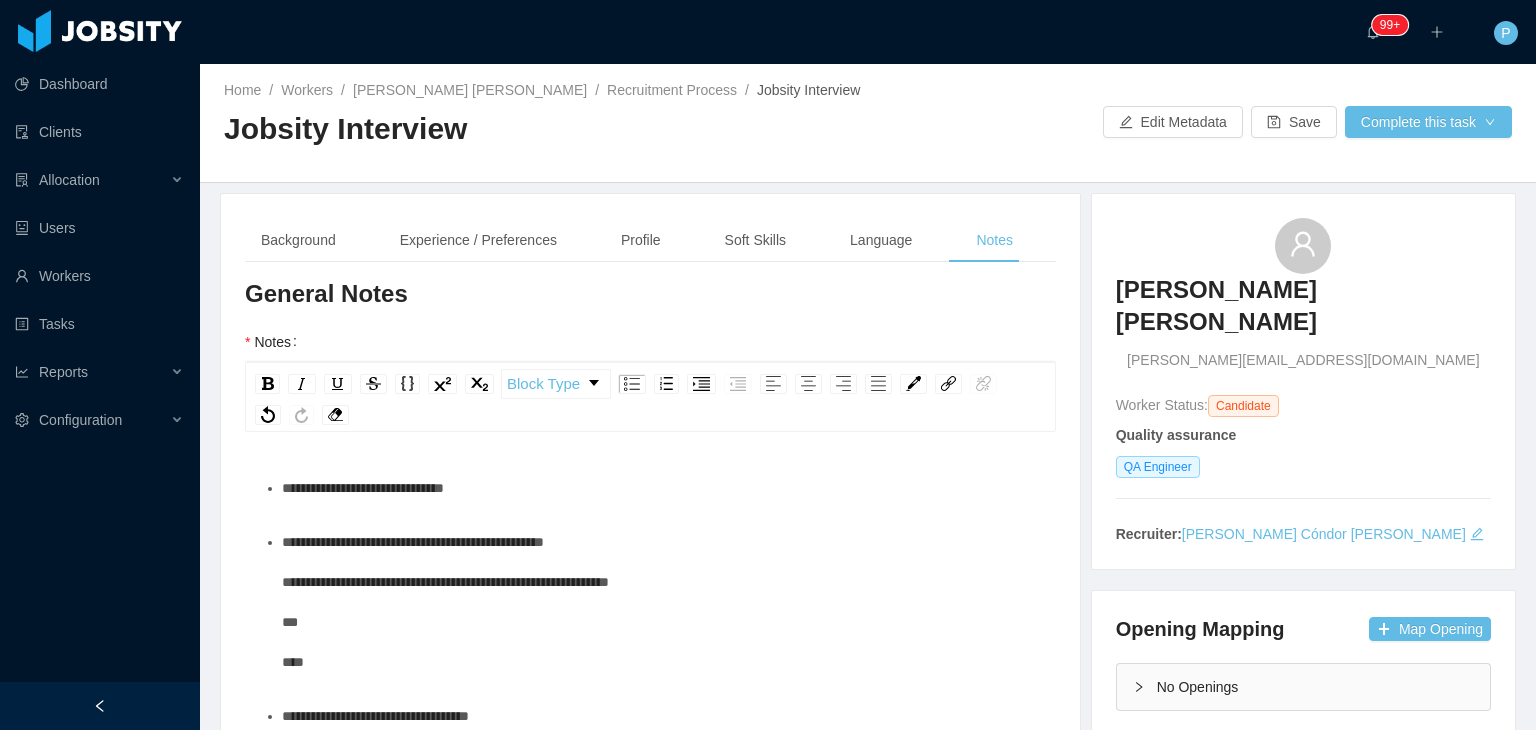 click on "**********" at bounding box center (445, 602) 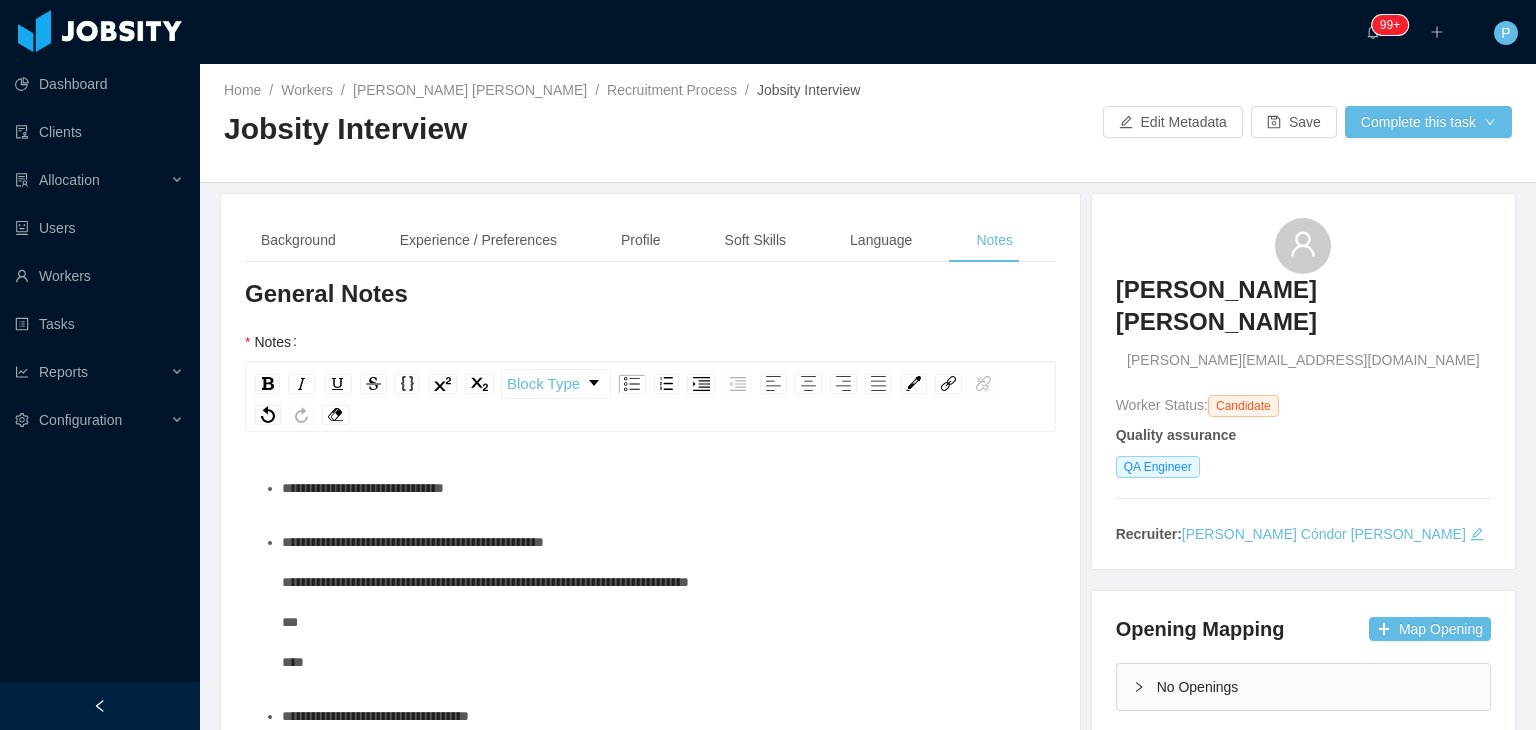 click on "**********" at bounding box center (485, 602) 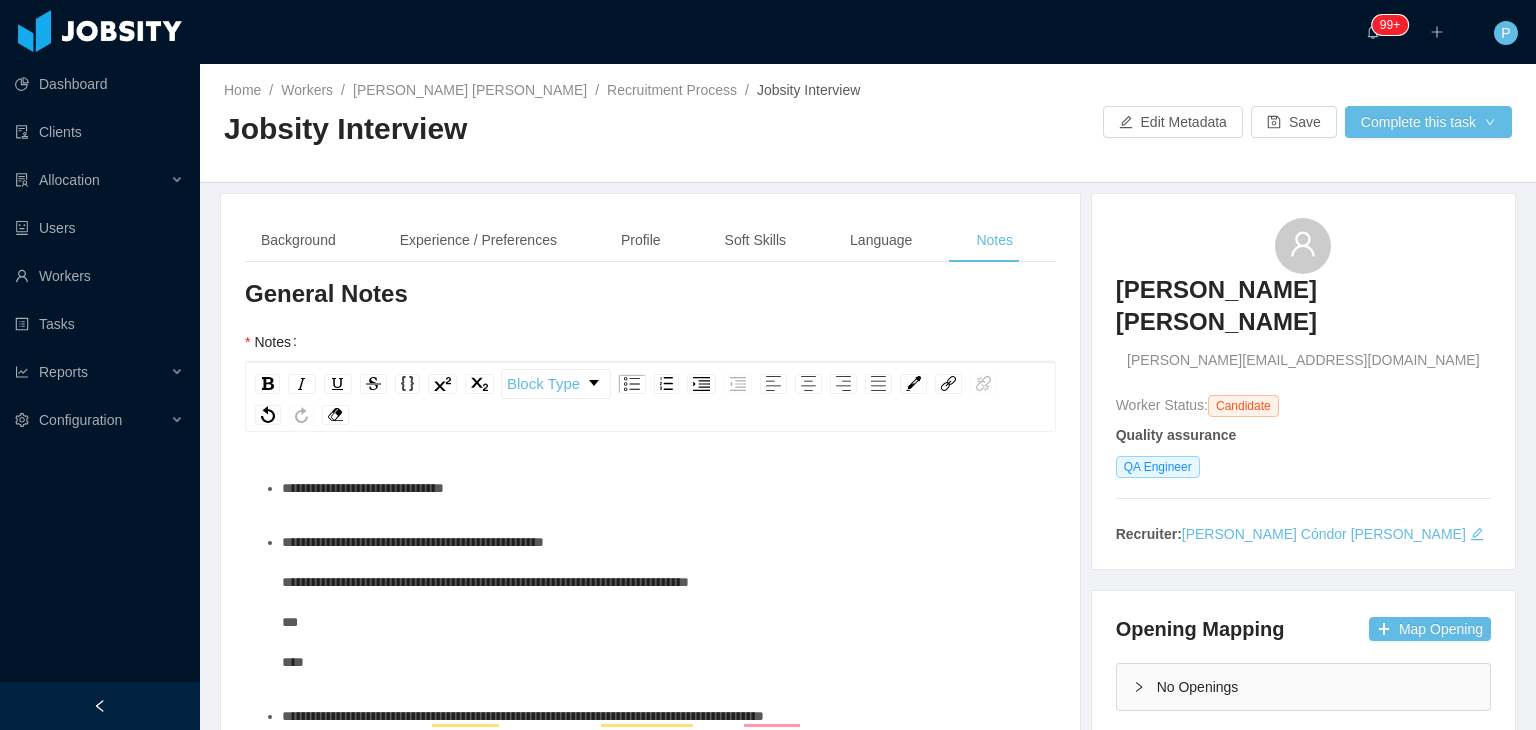 click on "**********" at bounding box center [661, 602] 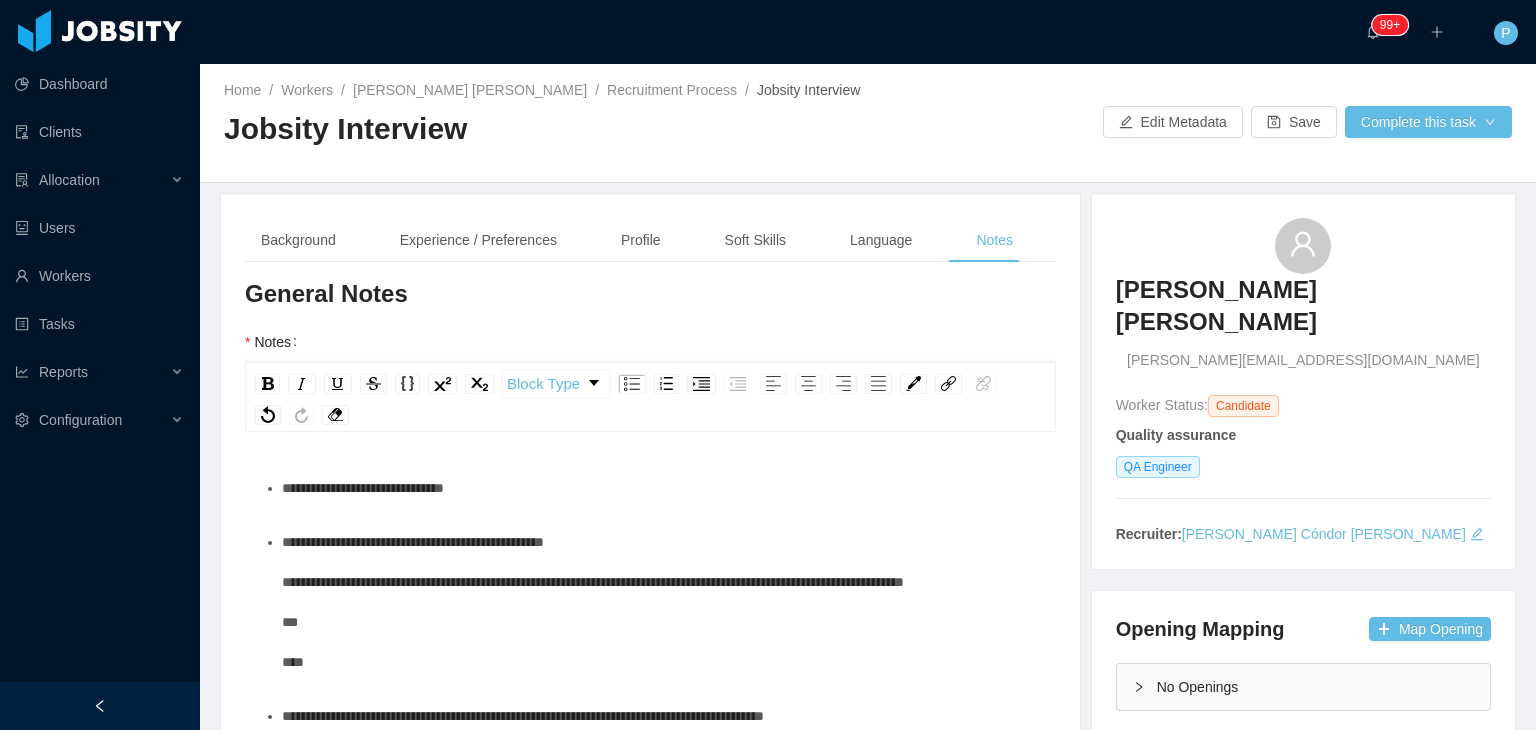 click on "**********" at bounding box center (661, 602) 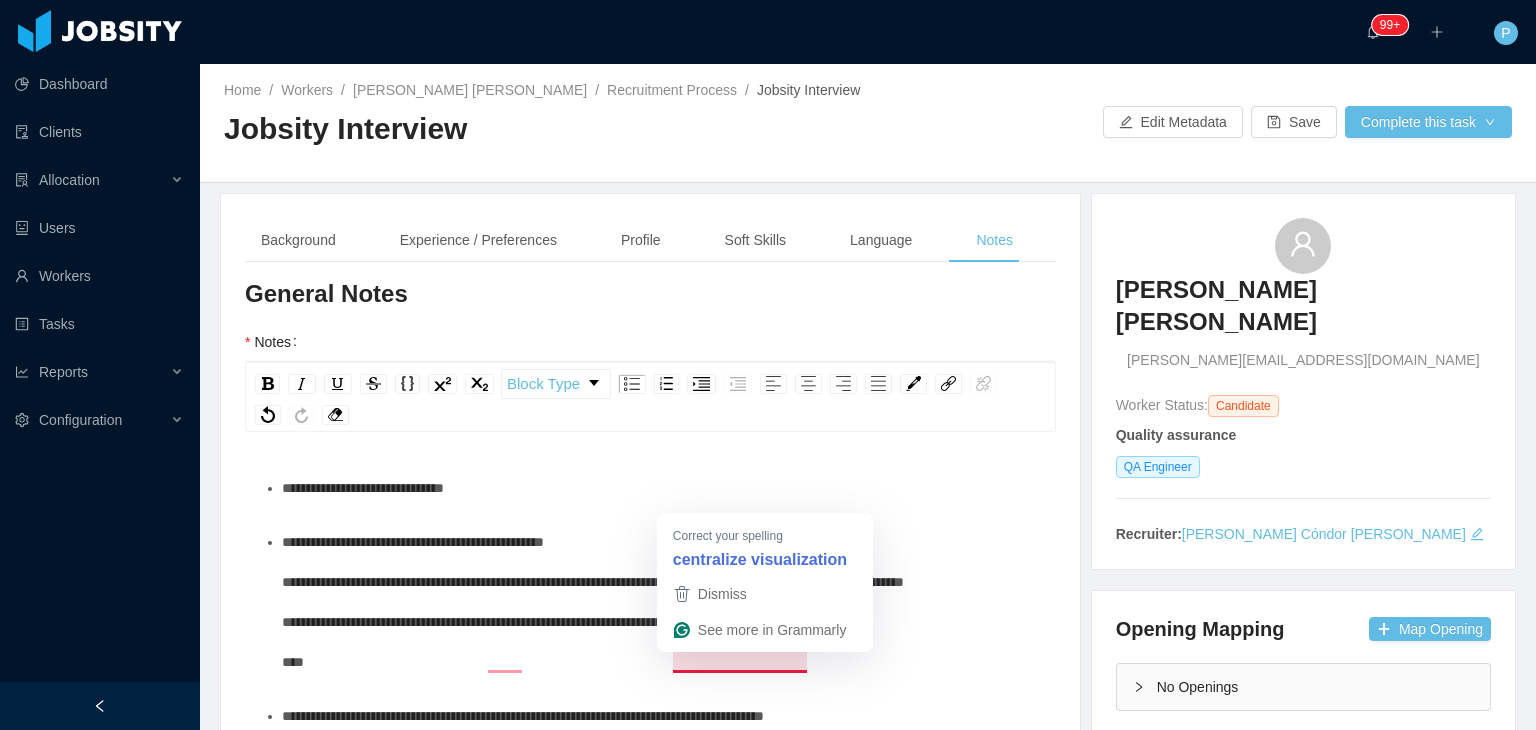 click on "**********" at bounding box center [593, 602] 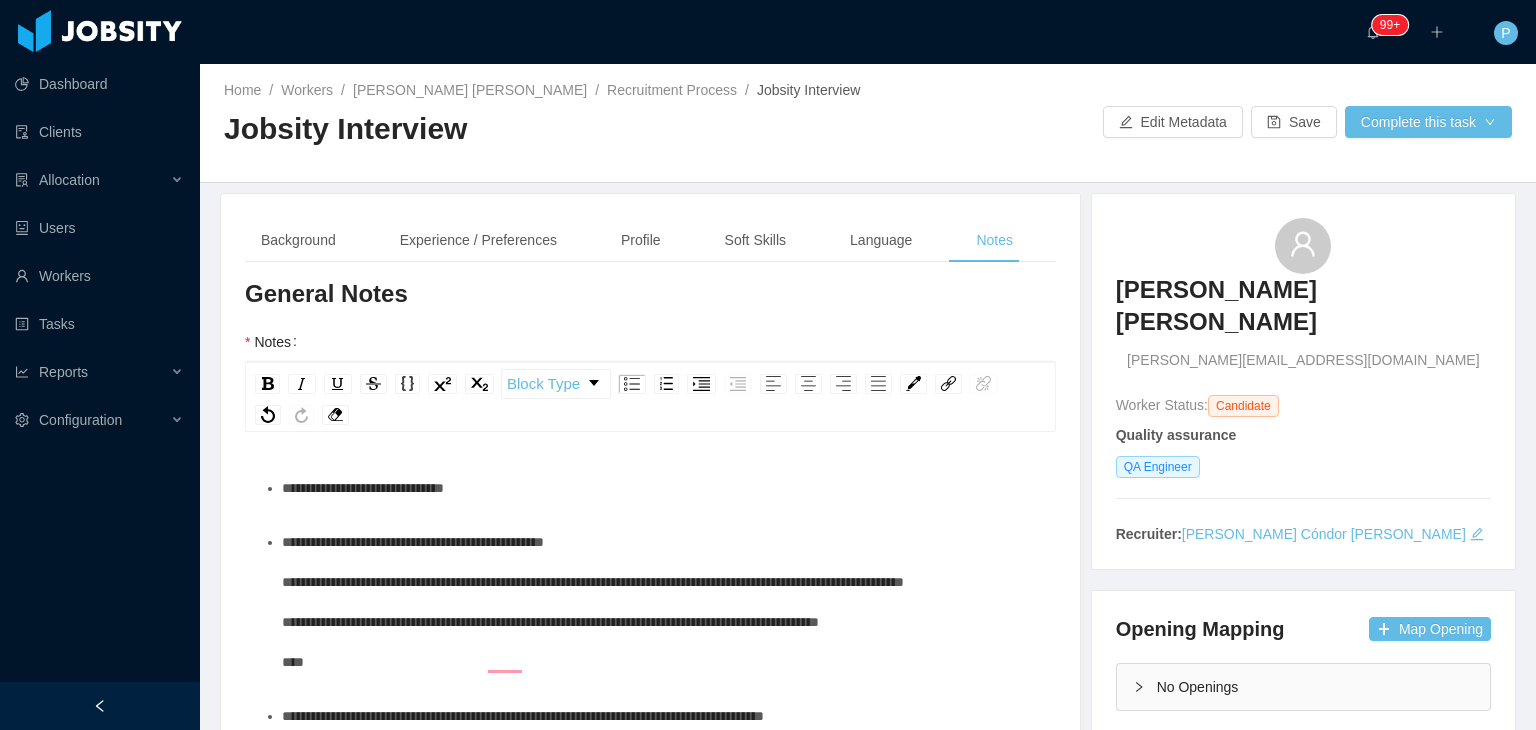 click on "**********" at bounding box center (661, 602) 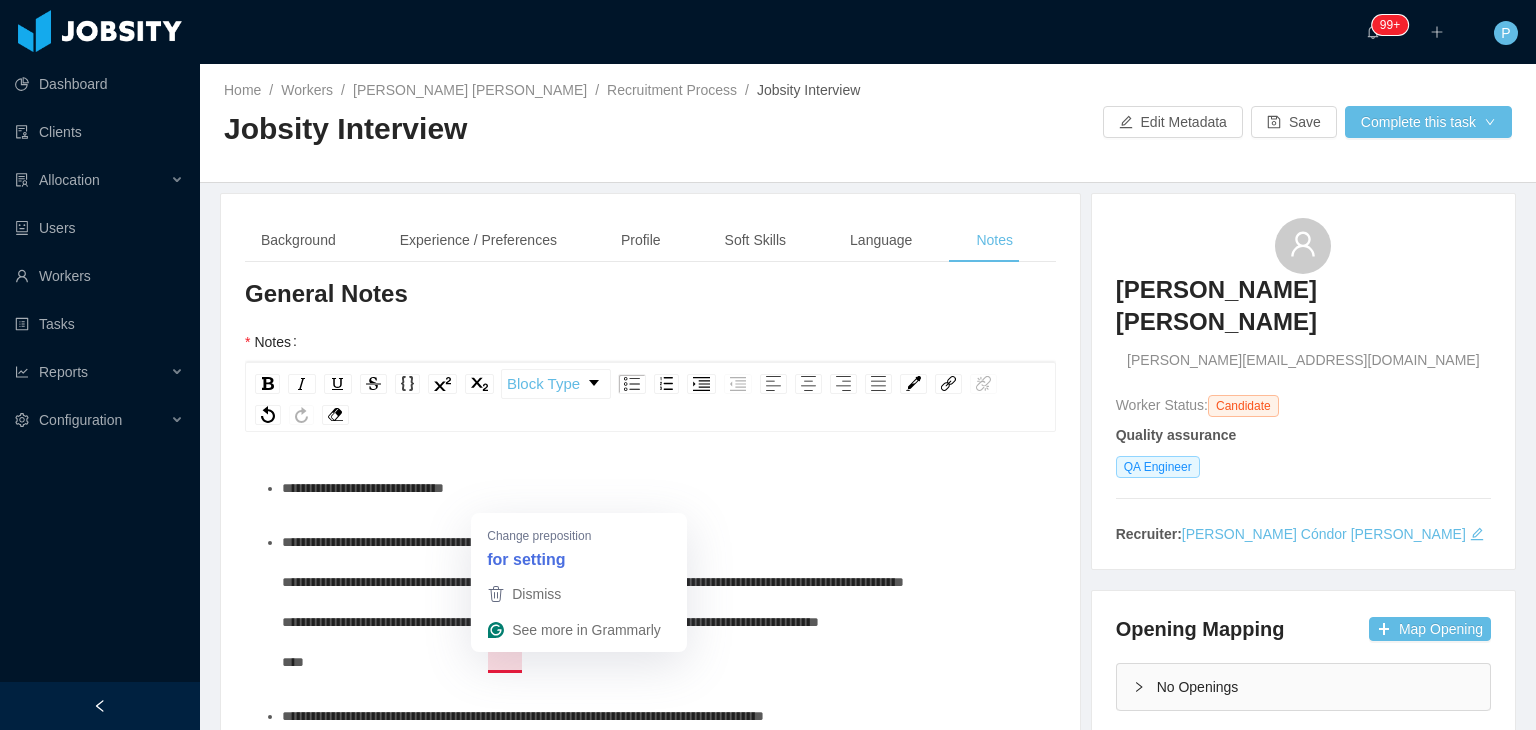 click on "**********" at bounding box center [593, 602] 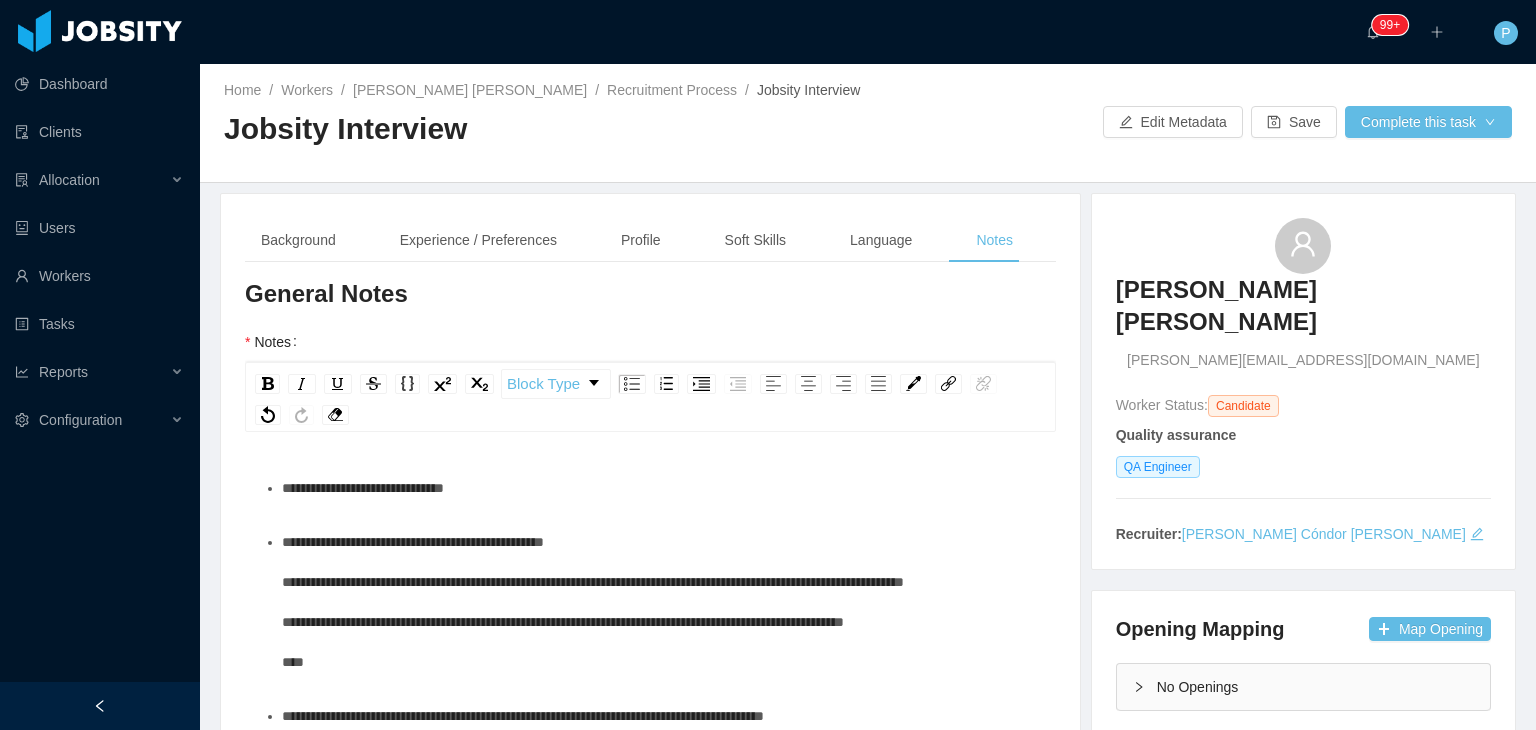 click on "**********" at bounding box center (661, 602) 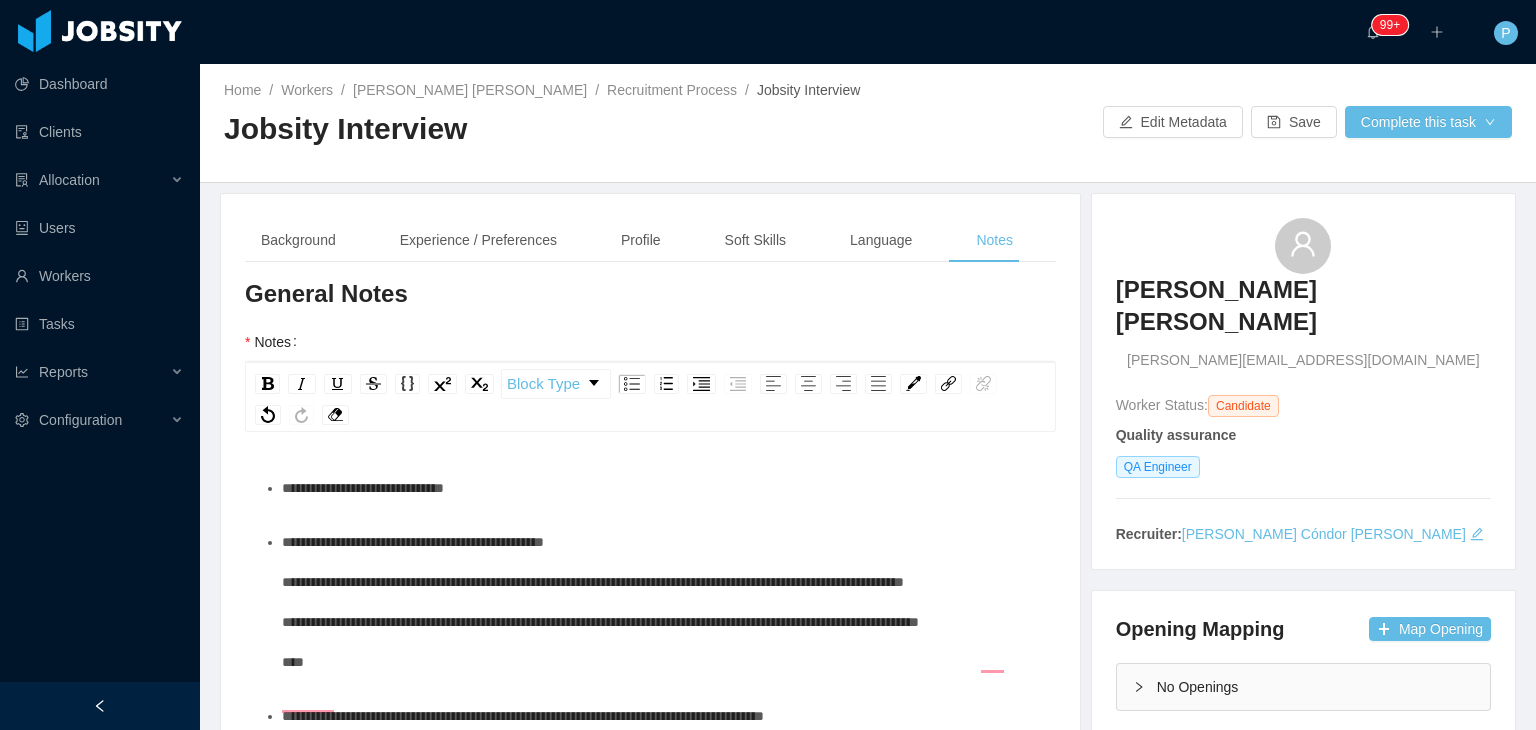 click on "**********" at bounding box center [600, 602] 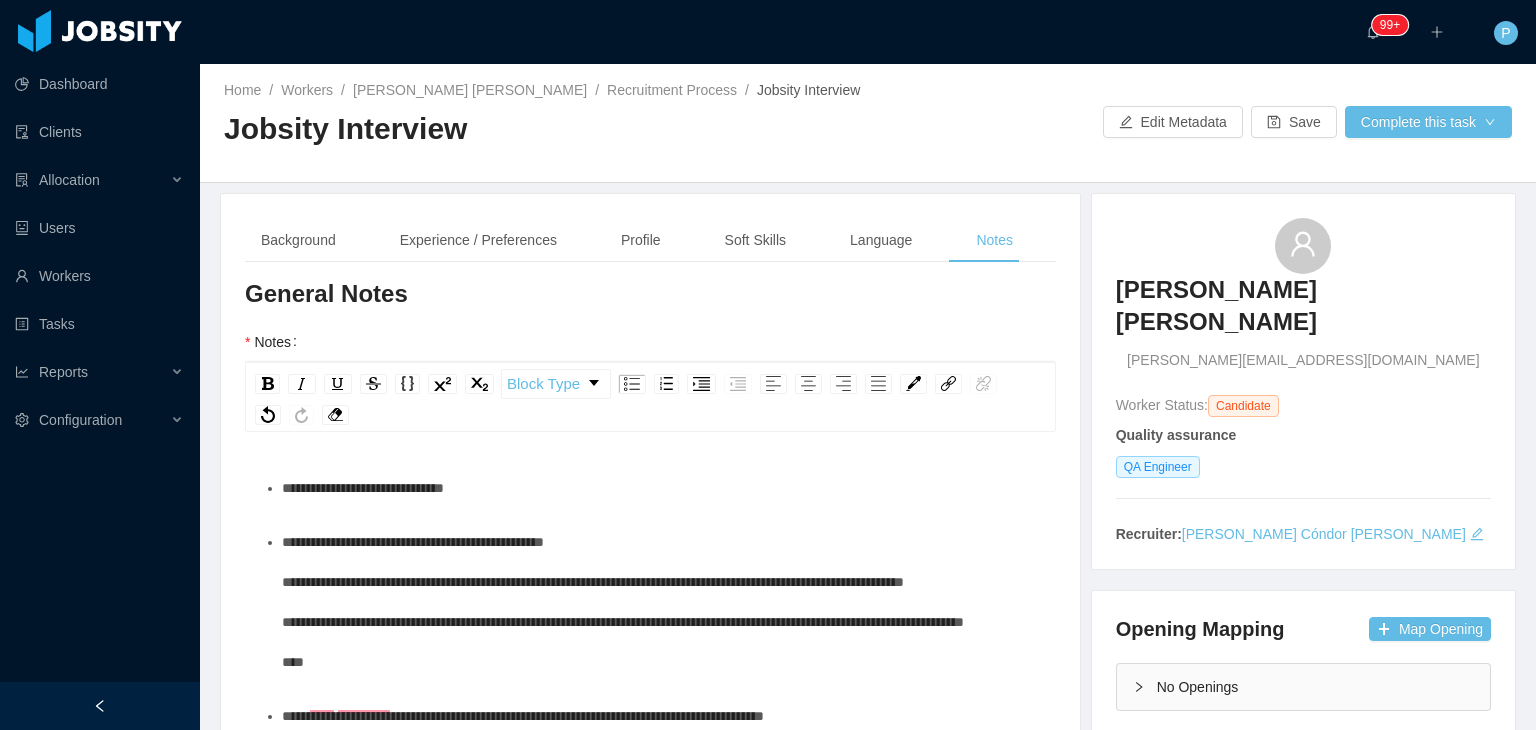 click on "**********" at bounding box center (661, 602) 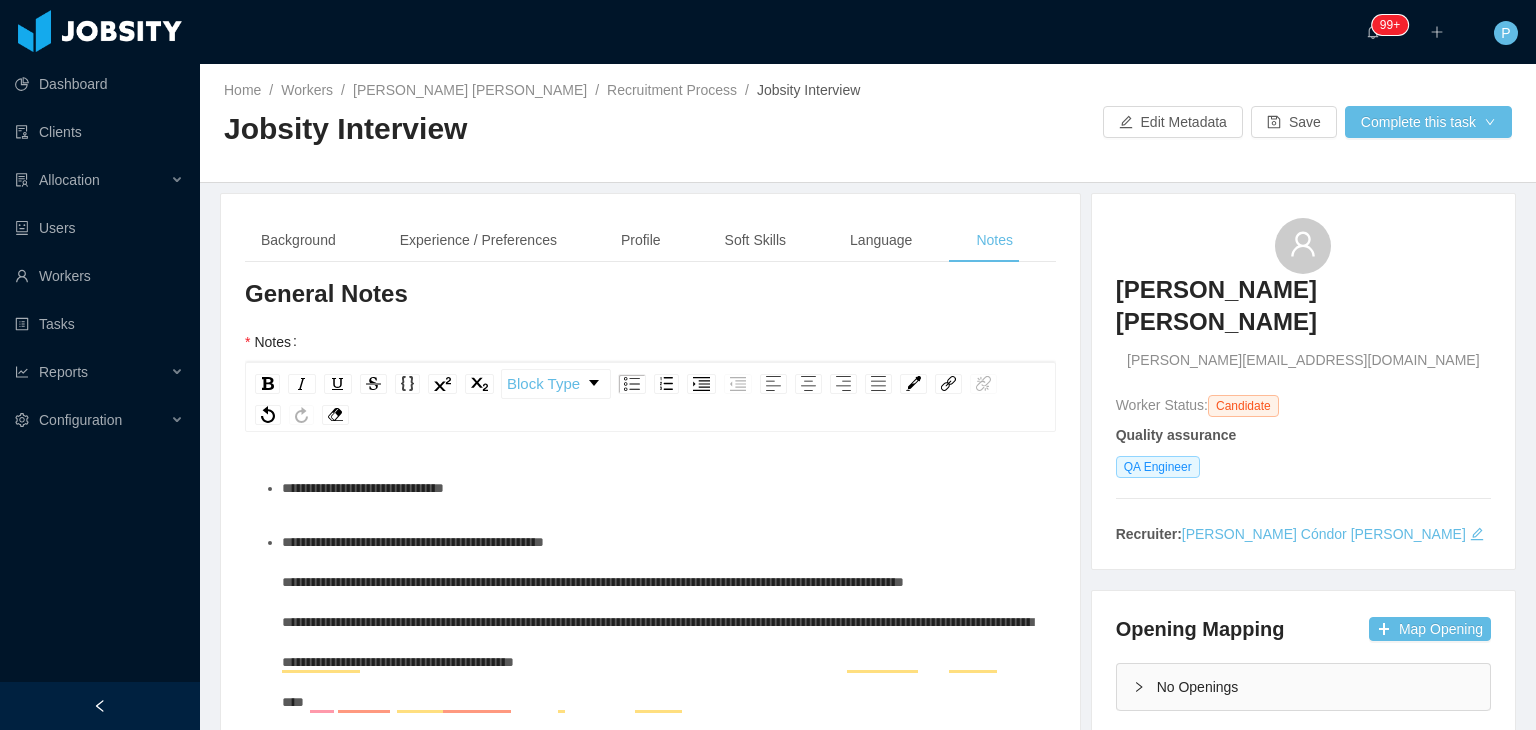 click on "**********" at bounding box center [661, 622] 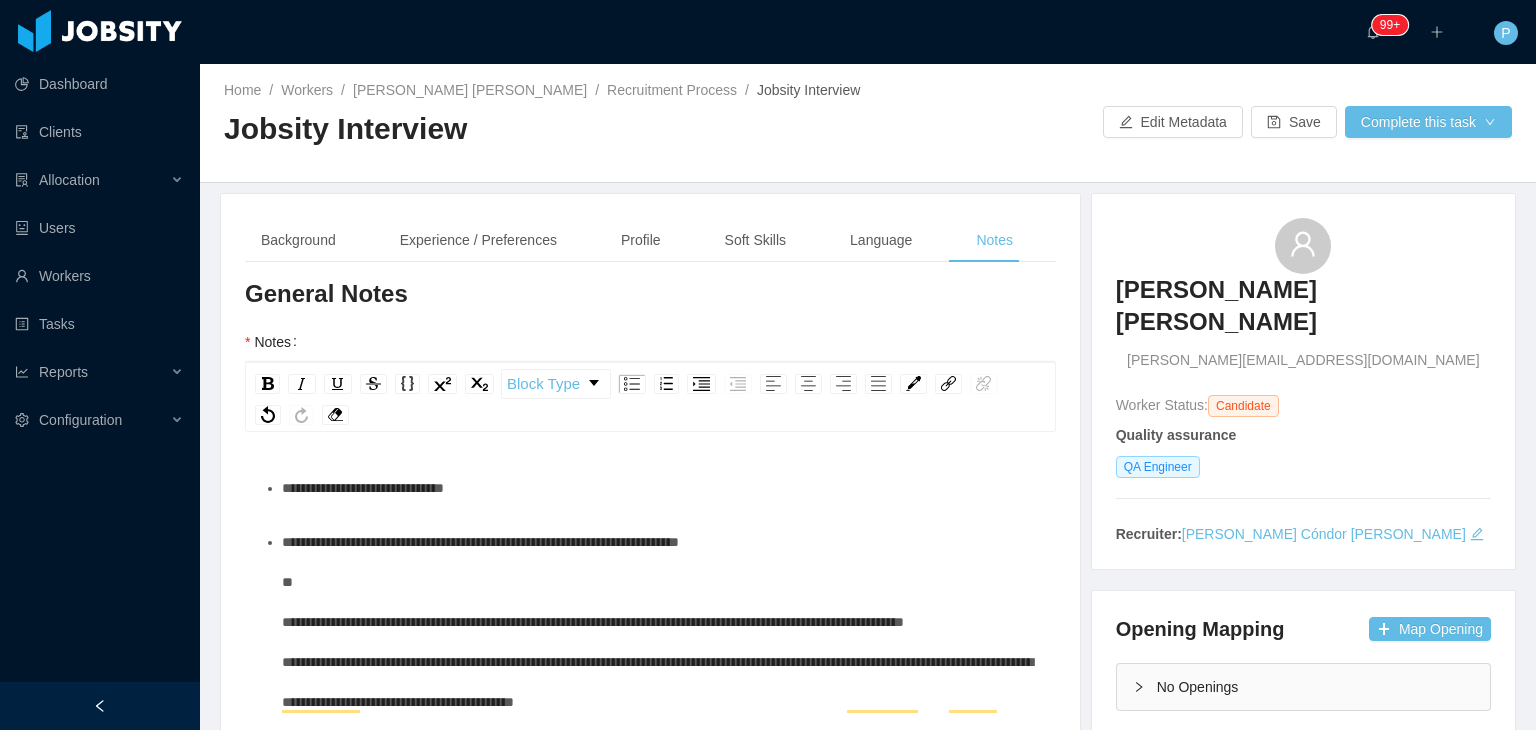 scroll, scrollTop: 56, scrollLeft: 0, axis: vertical 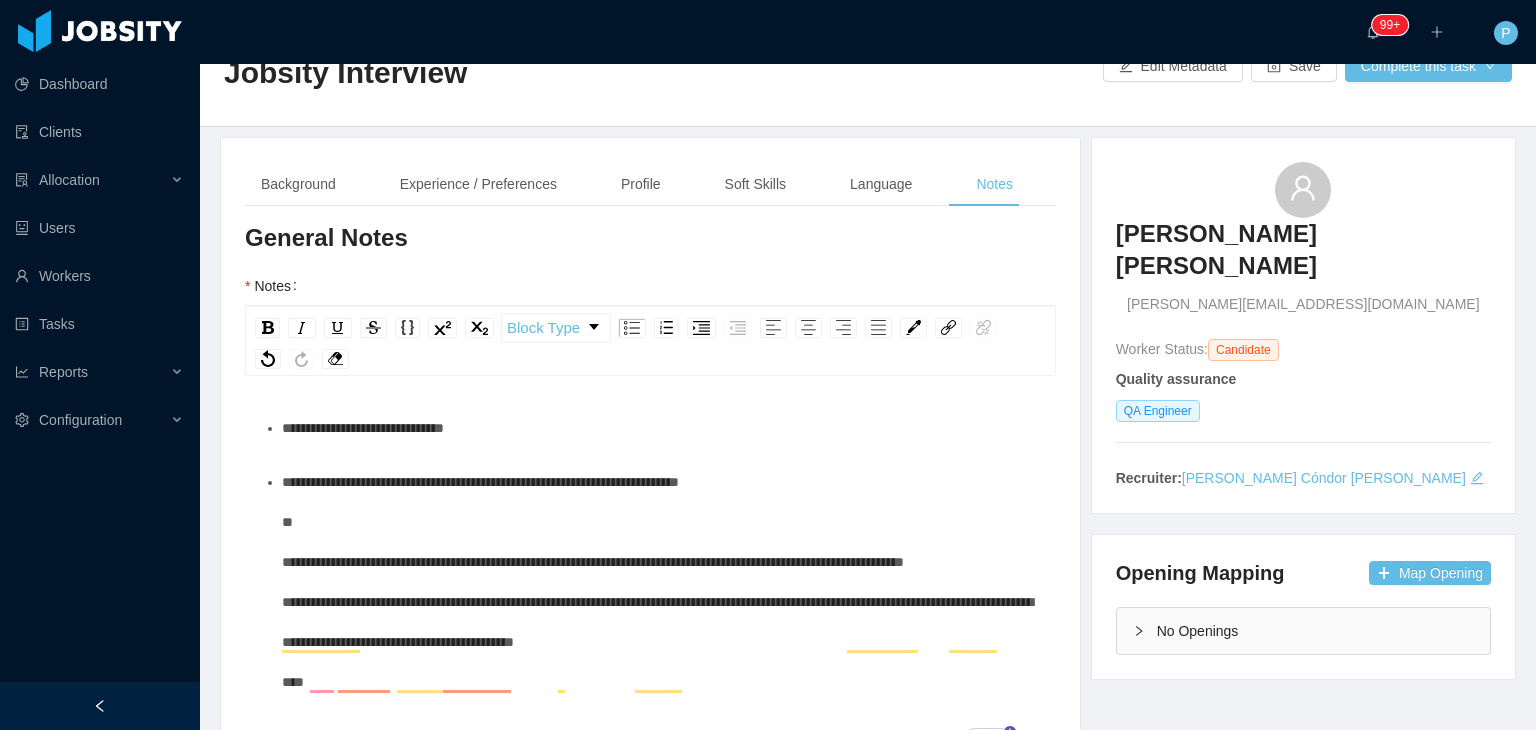 click on "**********" at bounding box center [661, 582] 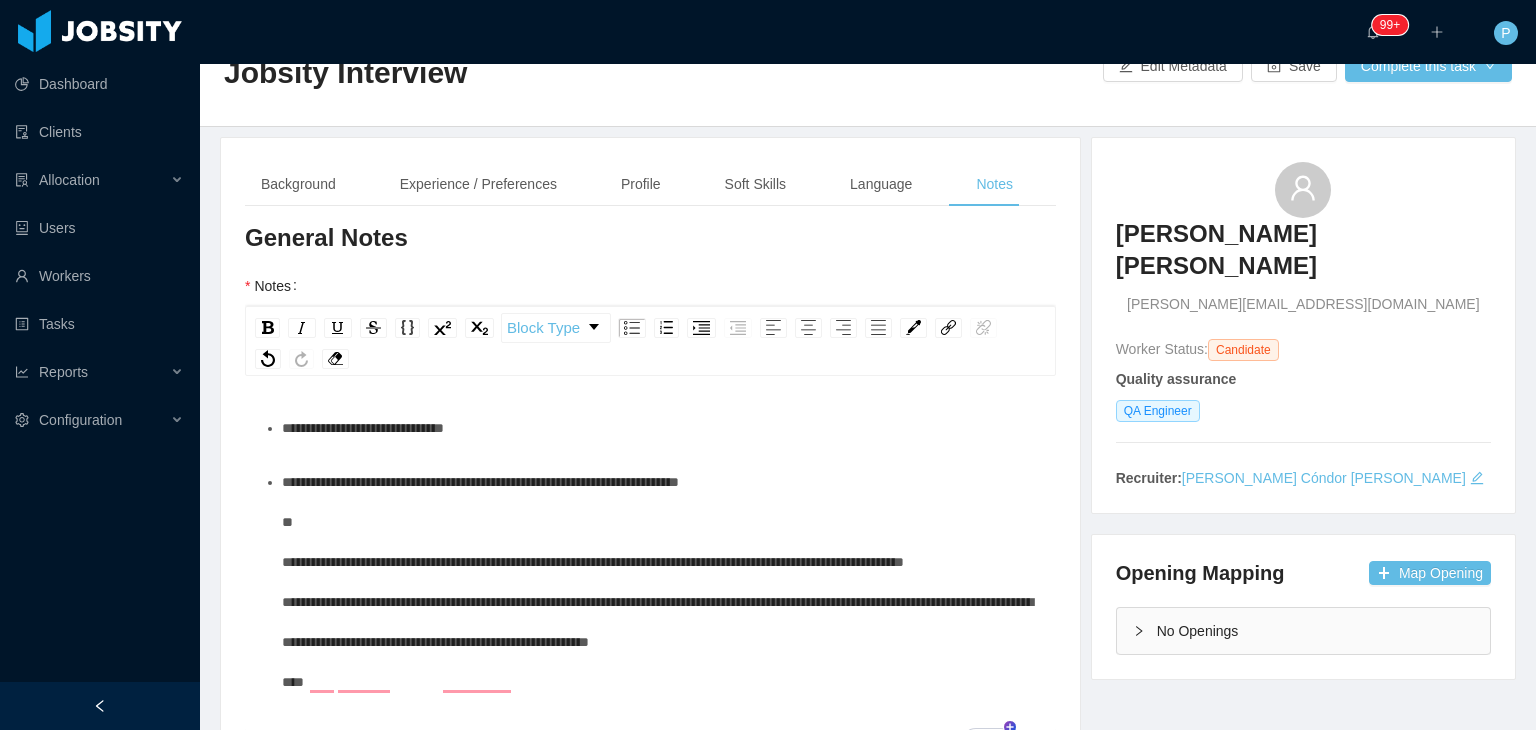 click on "**********" at bounding box center [657, 582] 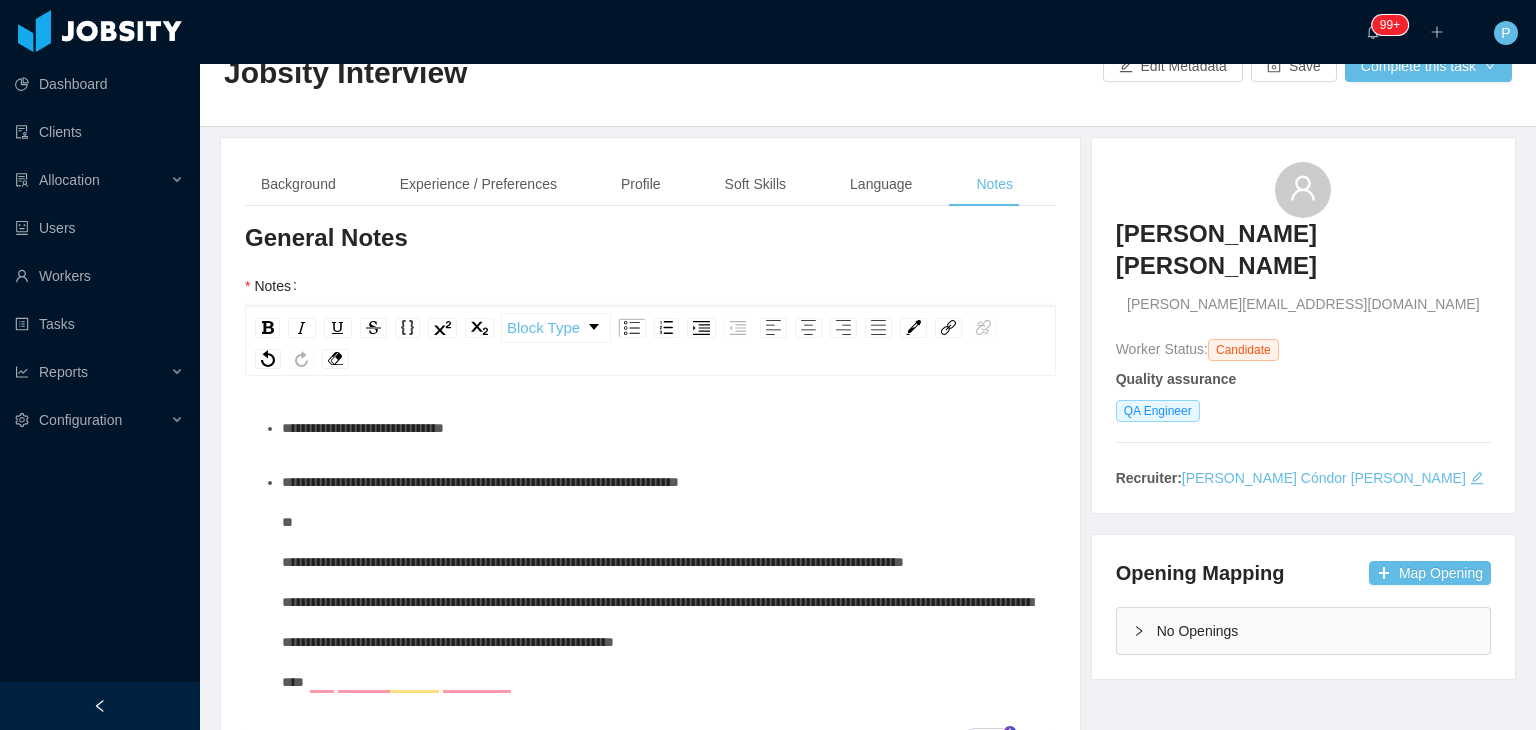 click on "**********" at bounding box center [661, 582] 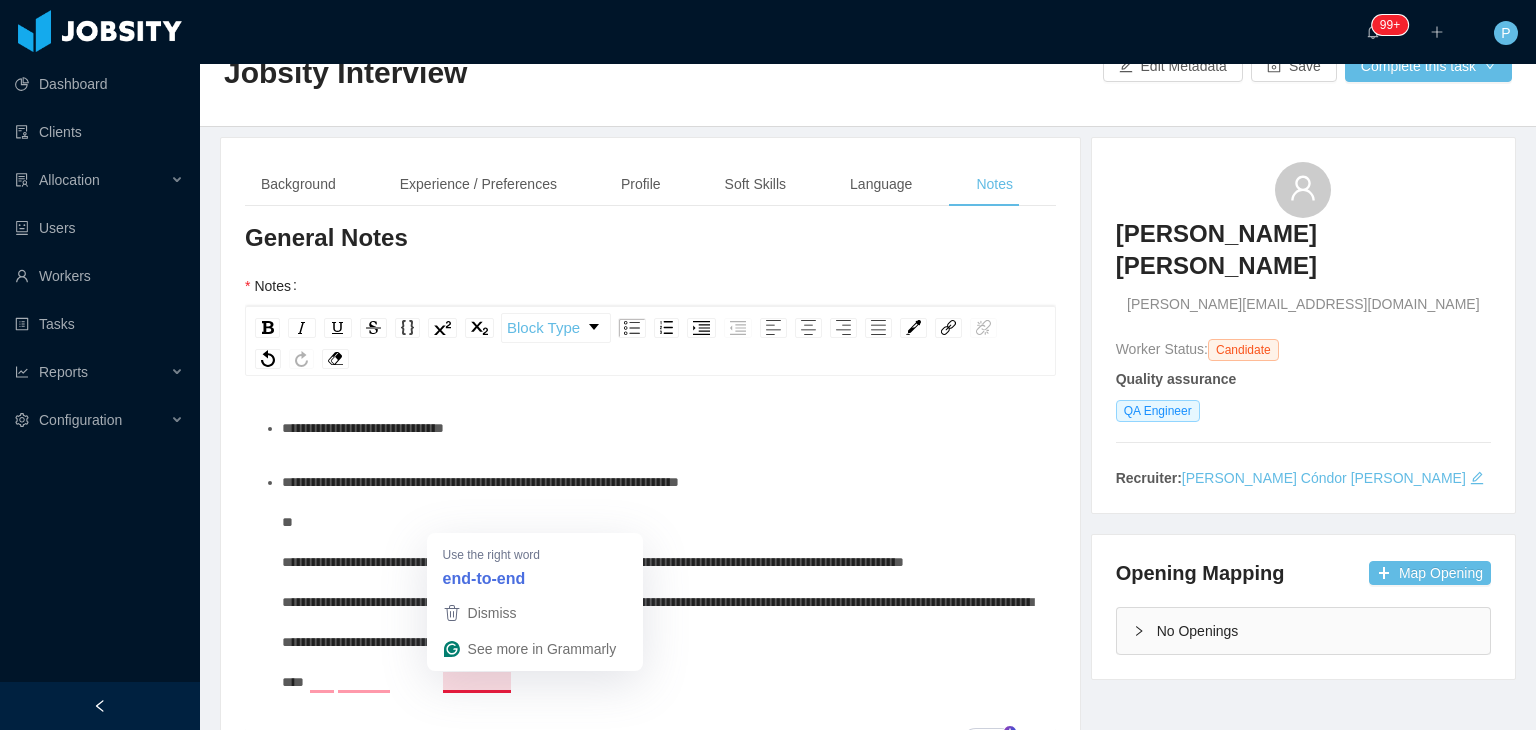 click on "**********" at bounding box center (657, 582) 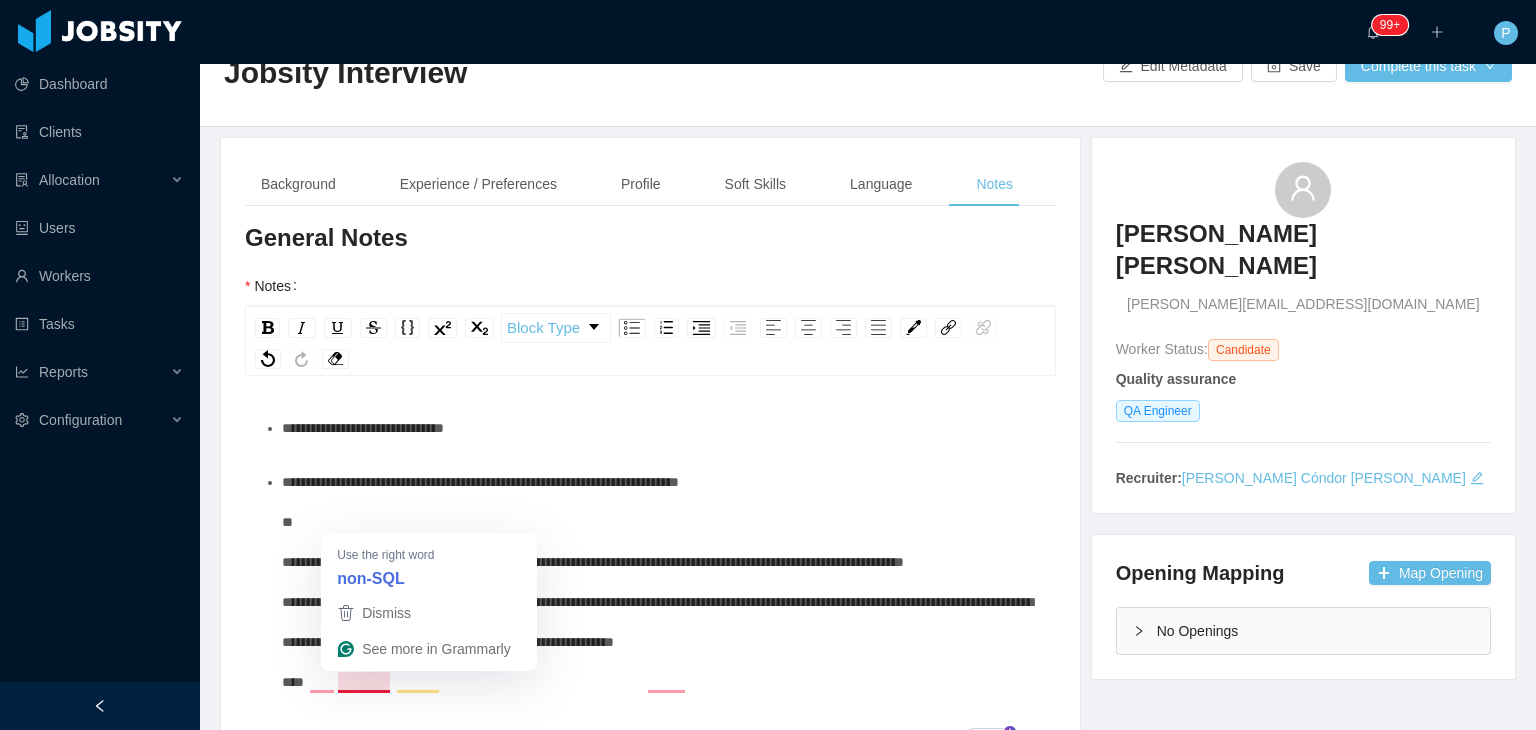 click on "**********" at bounding box center (657, 582) 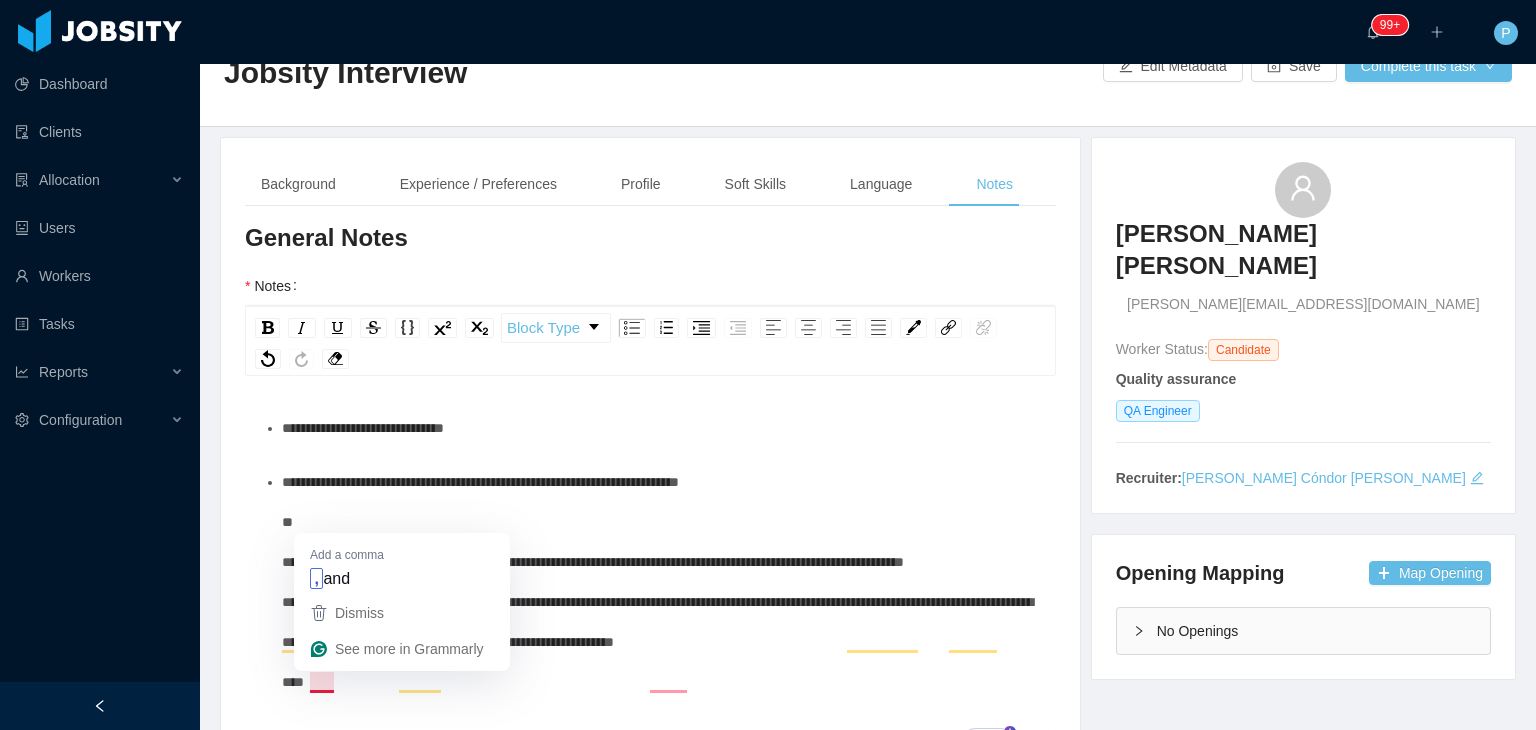 click on "**********" at bounding box center (657, 582) 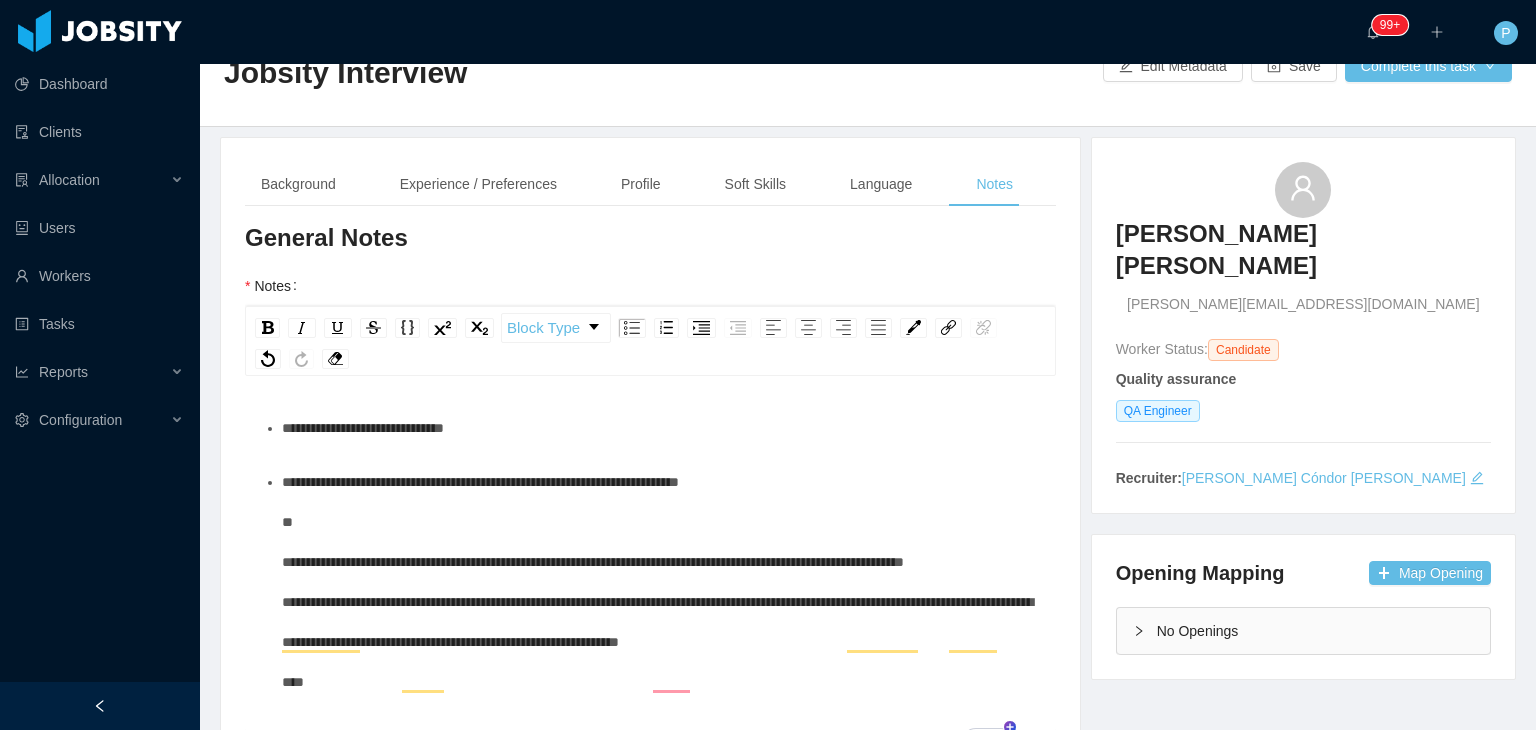 scroll, scrollTop: 107, scrollLeft: 0, axis: vertical 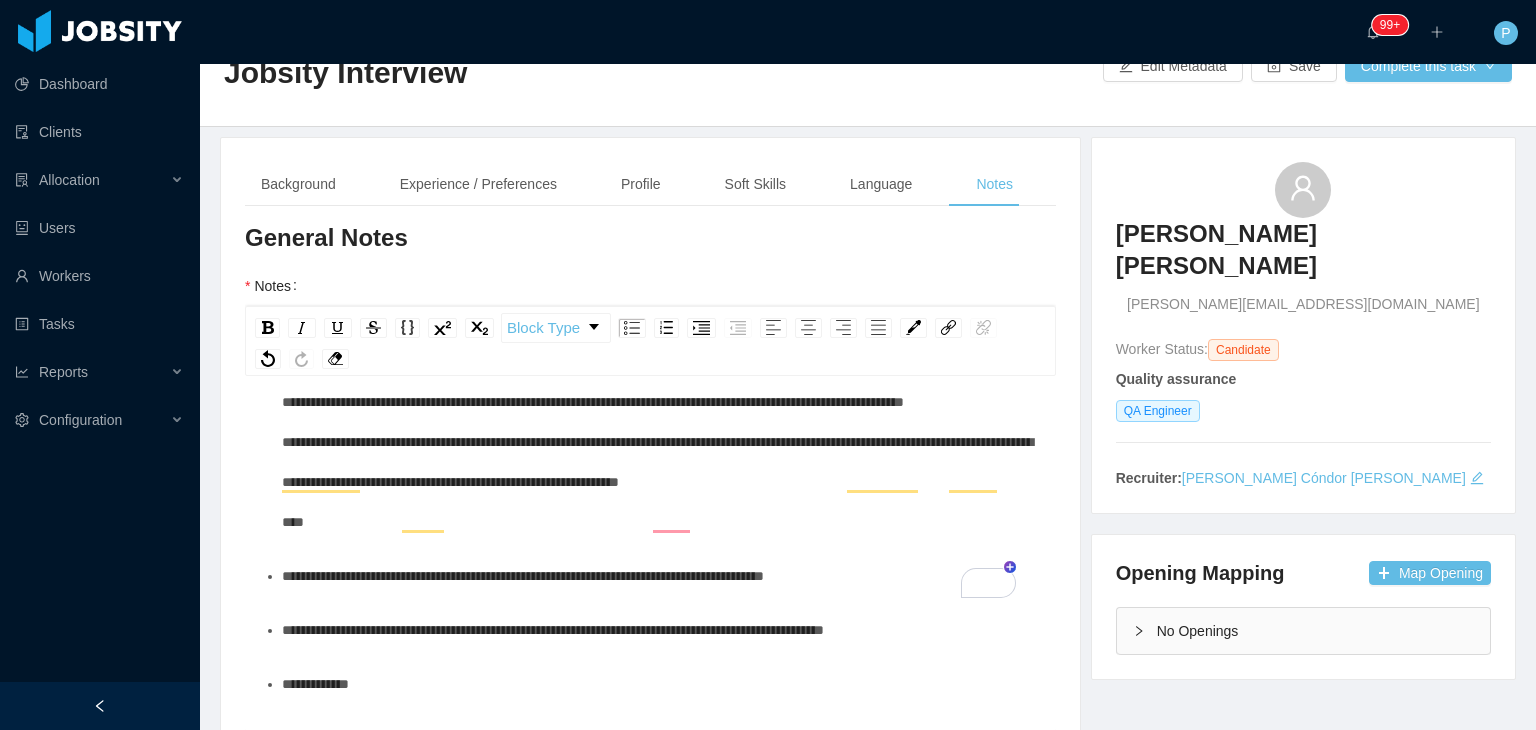 click on "**********" at bounding box center (661, 422) 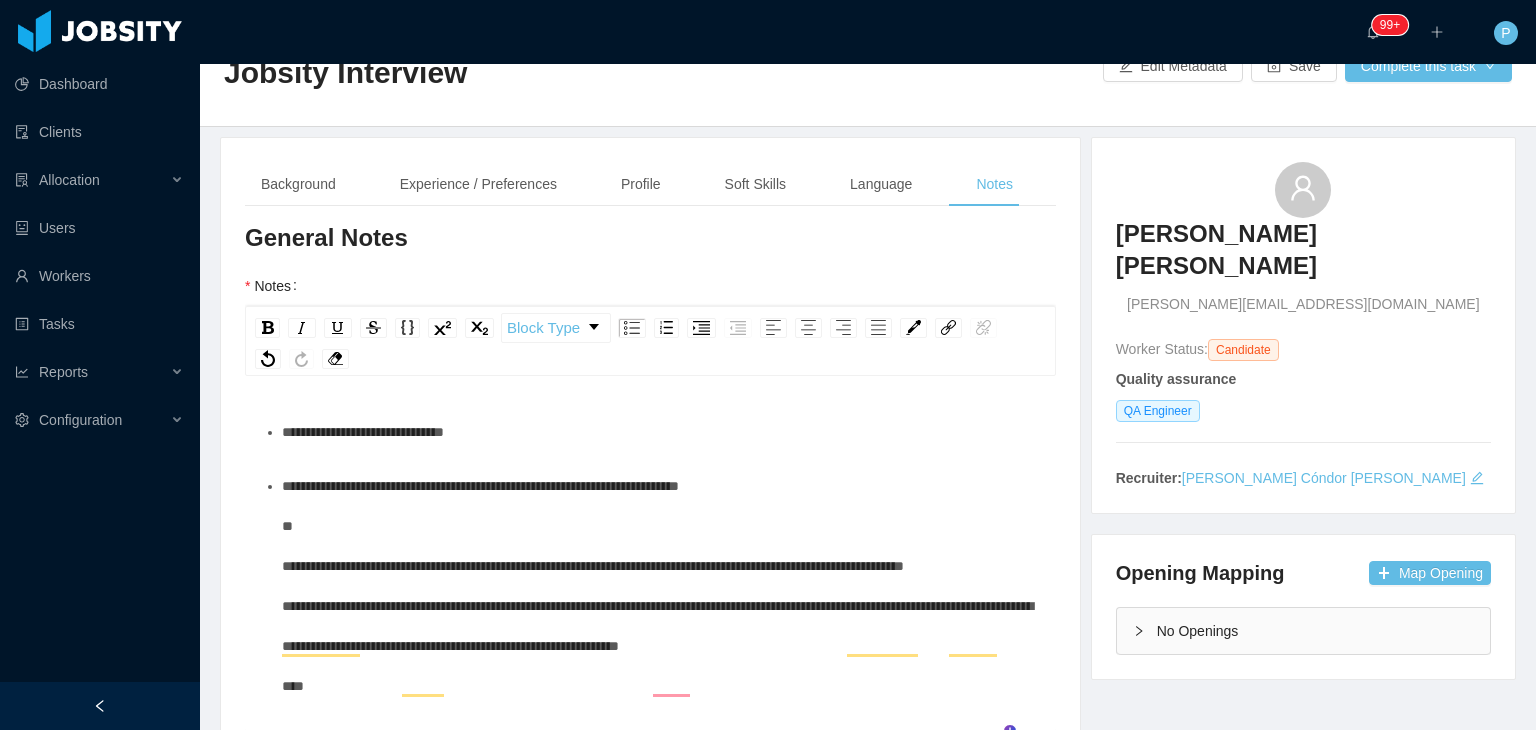 click on "**********" at bounding box center [661, 432] 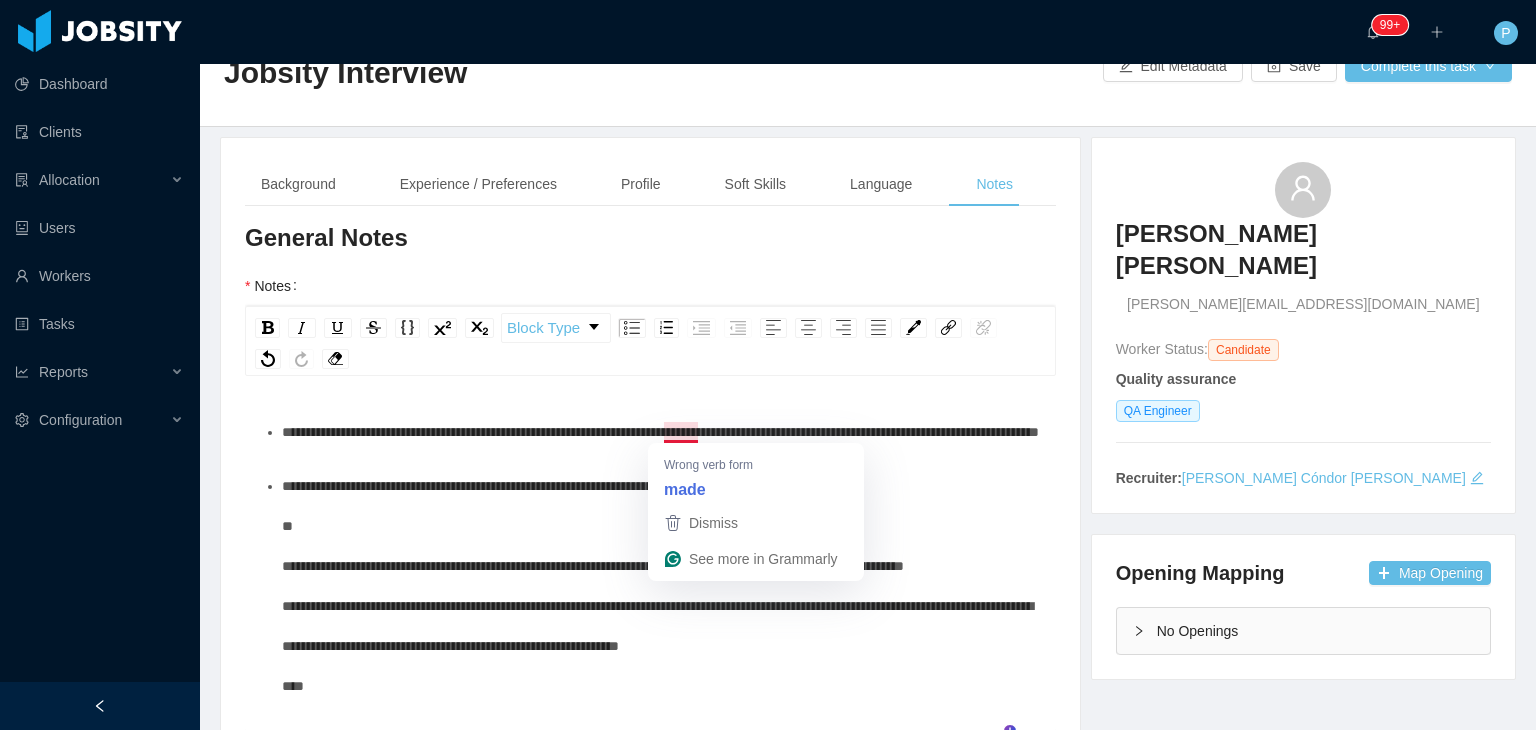 click on "**********" at bounding box center (660, 432) 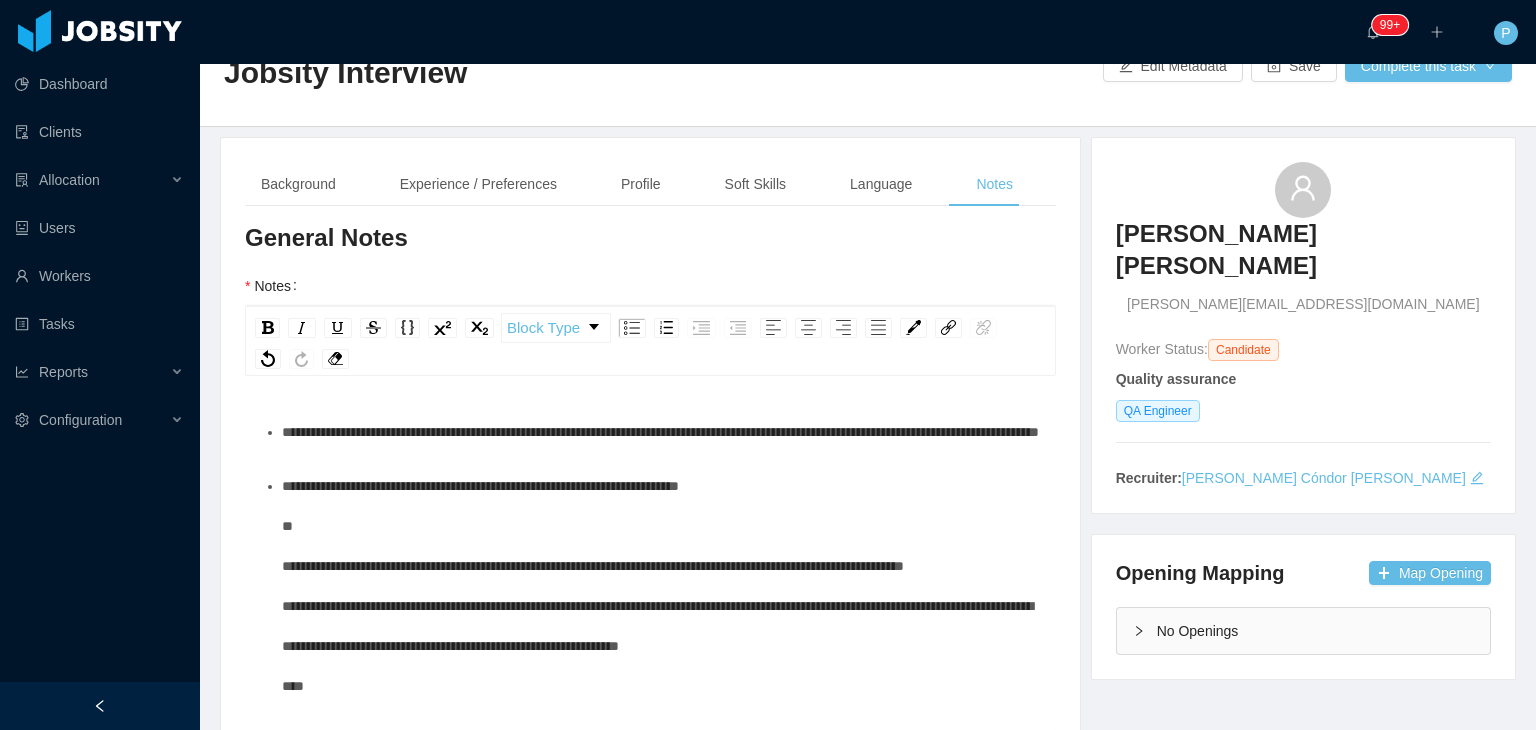 click on "**********" at bounding box center [661, 432] 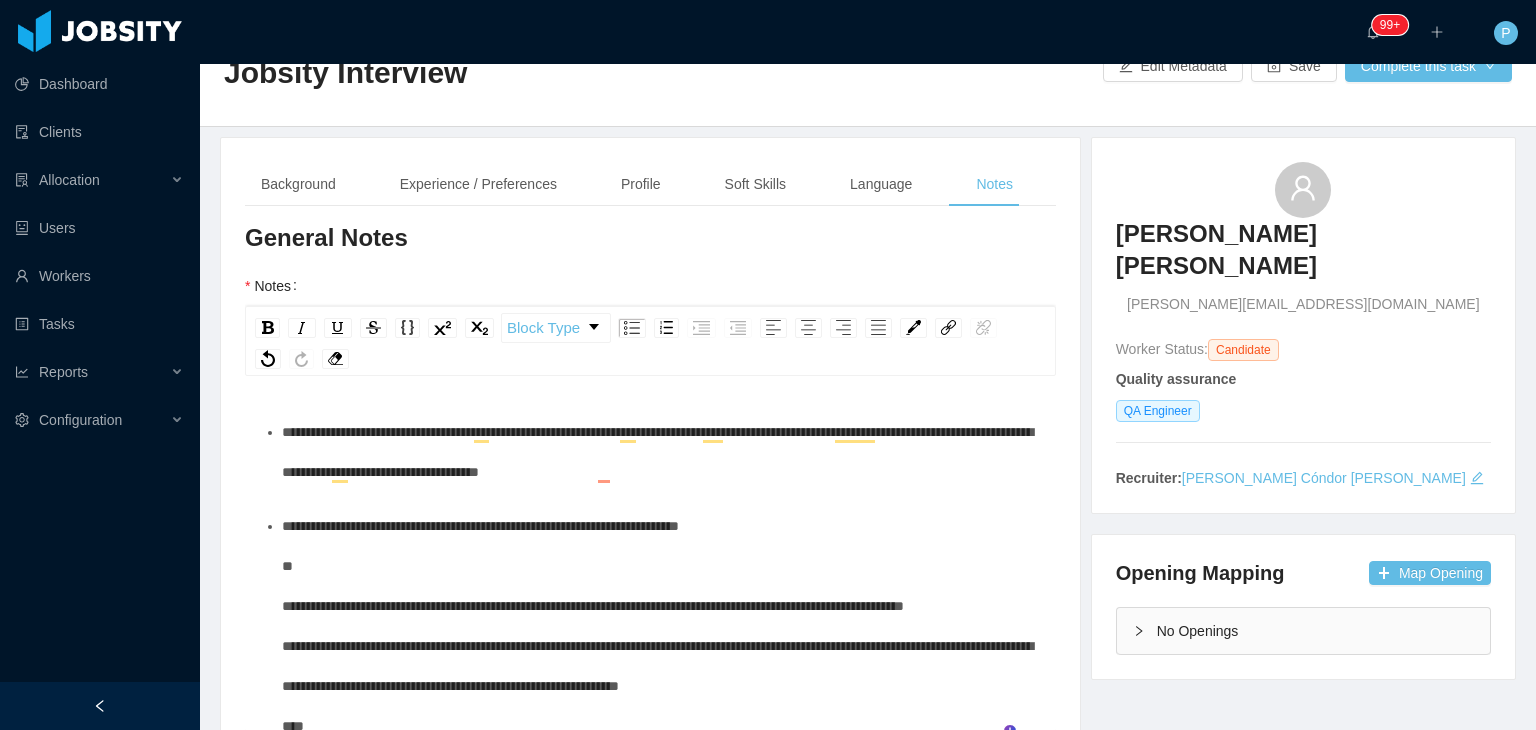 click on "**********" at bounding box center (657, 452) 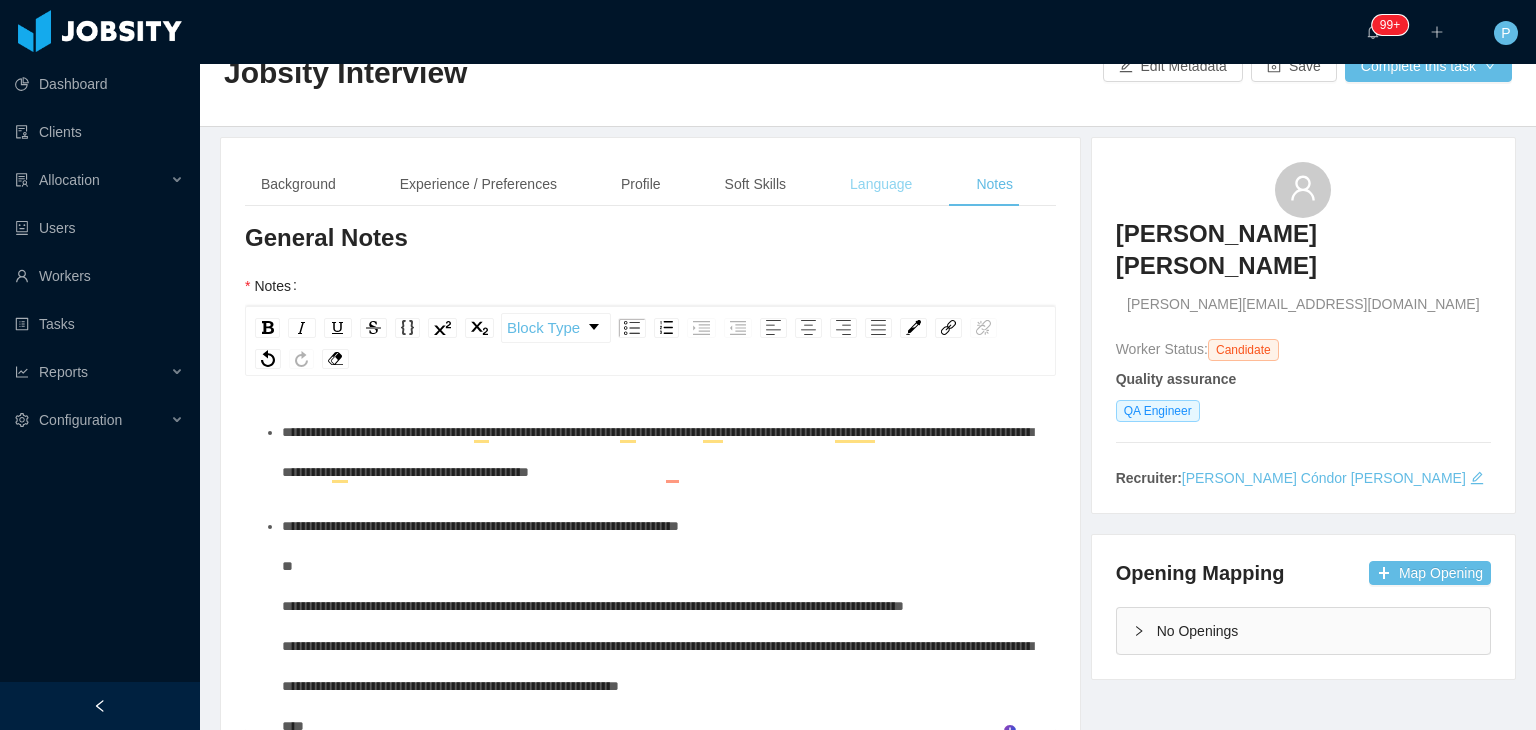 click on "Language" at bounding box center (881, 184) 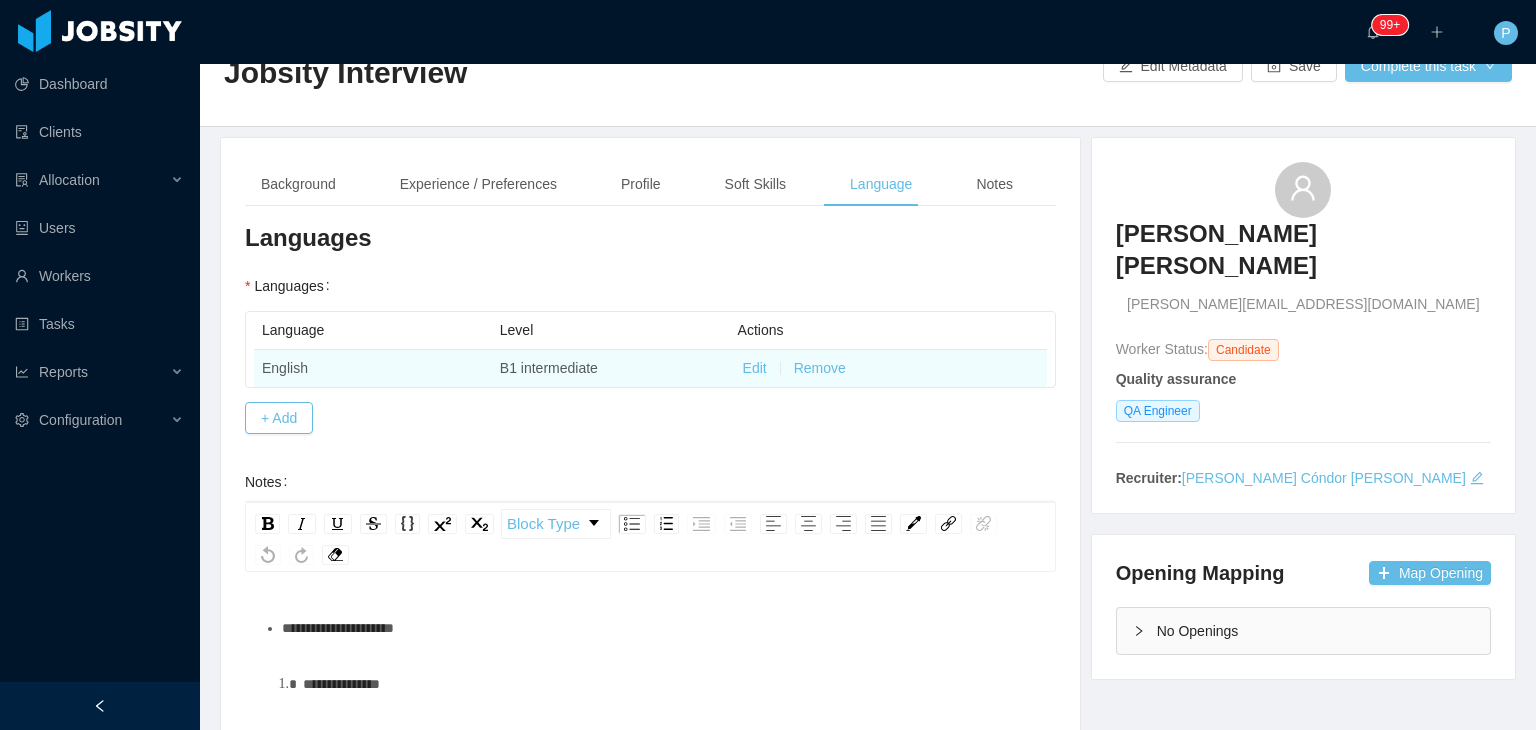 click on "Edit" at bounding box center [755, 368] 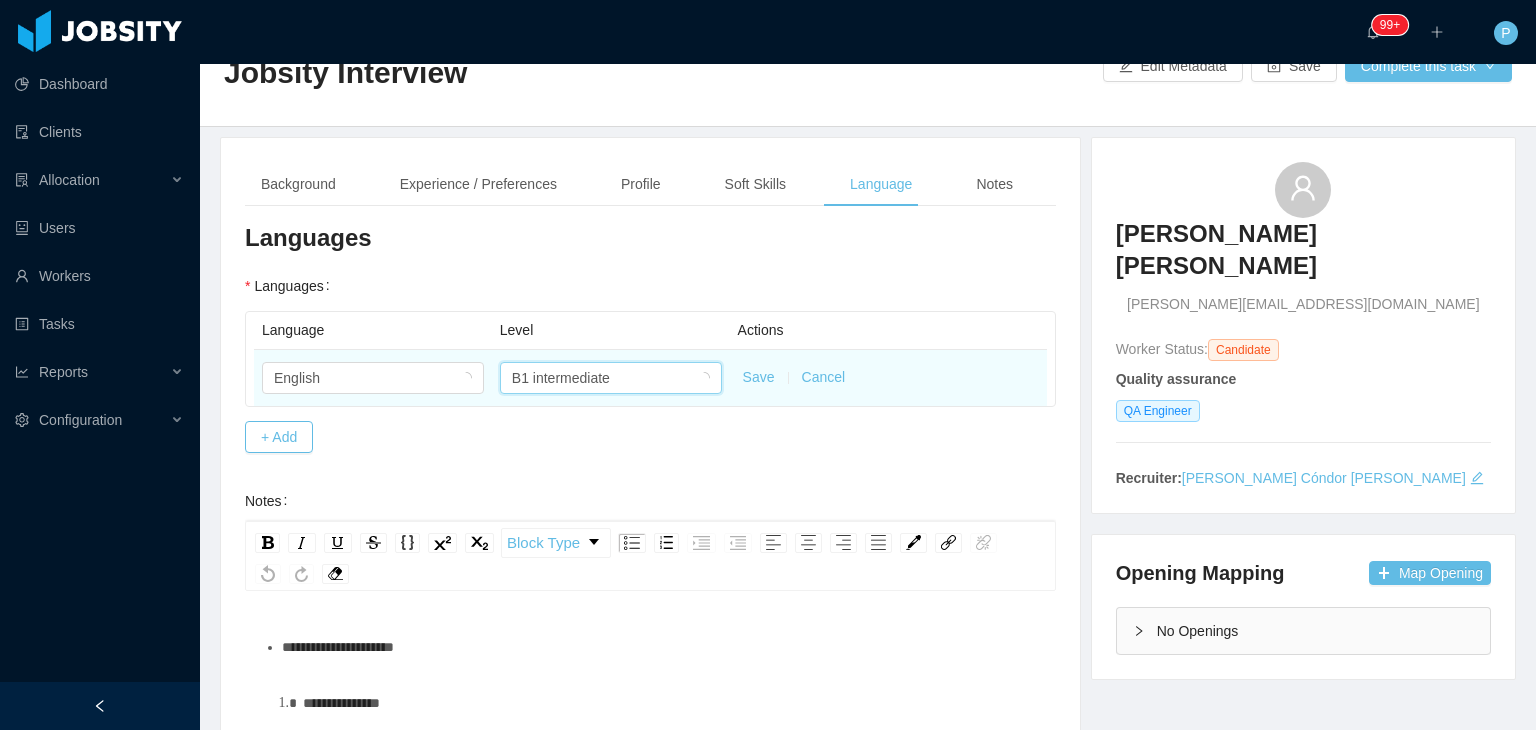 click on "B1 intermediate" at bounding box center [604, 378] 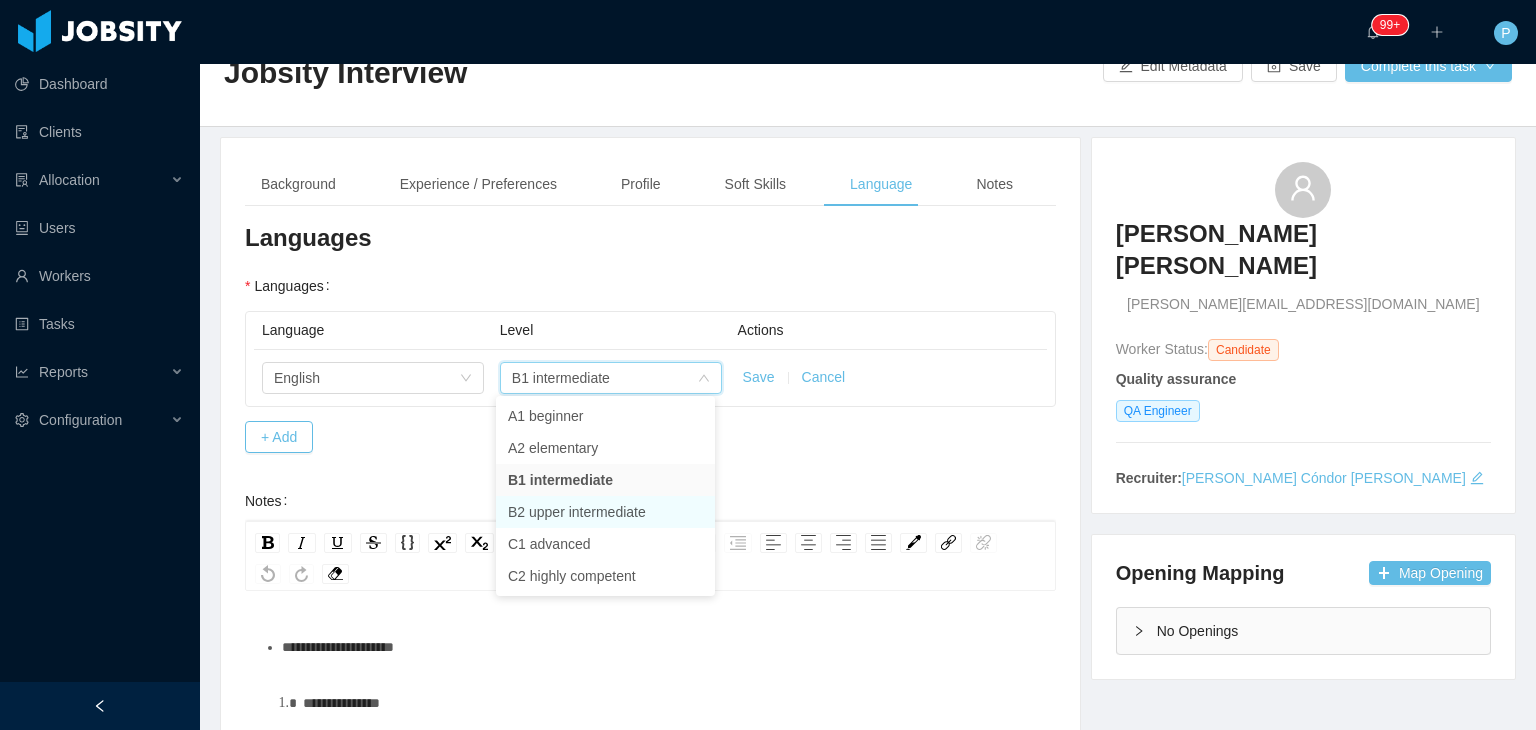 click on "B2 upper intermediate" at bounding box center (605, 512) 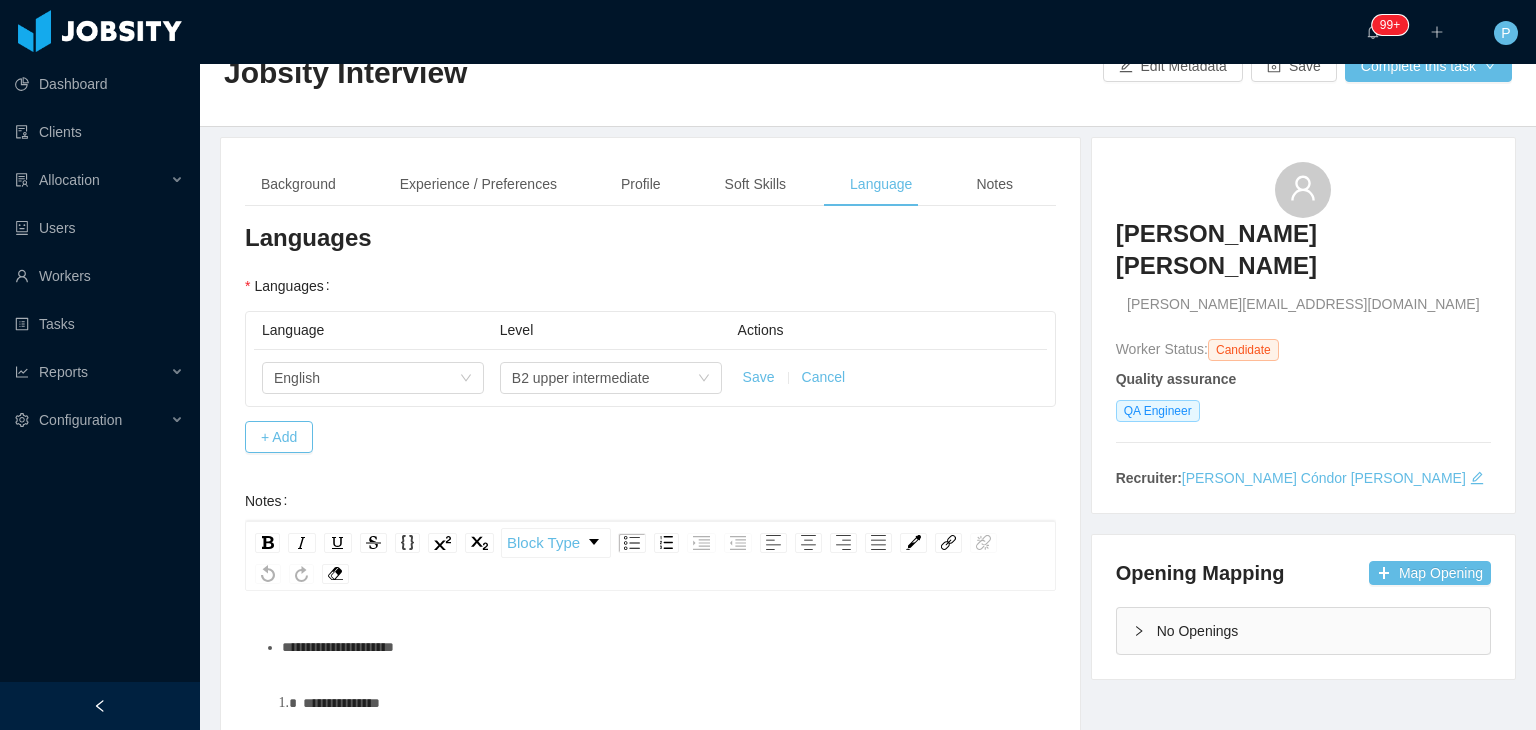 click on "Save" at bounding box center (759, 377) 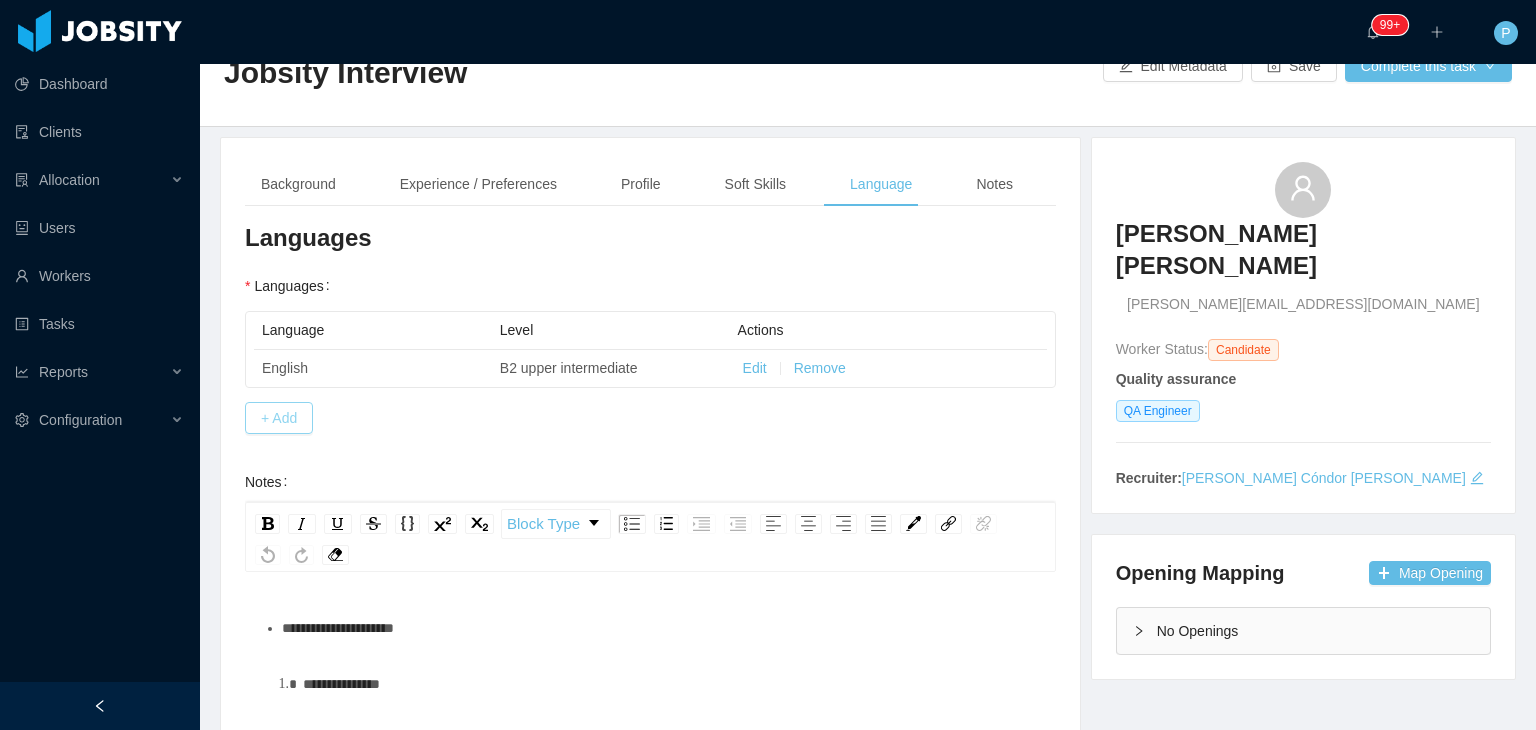 click on "+ Add" at bounding box center [279, 418] 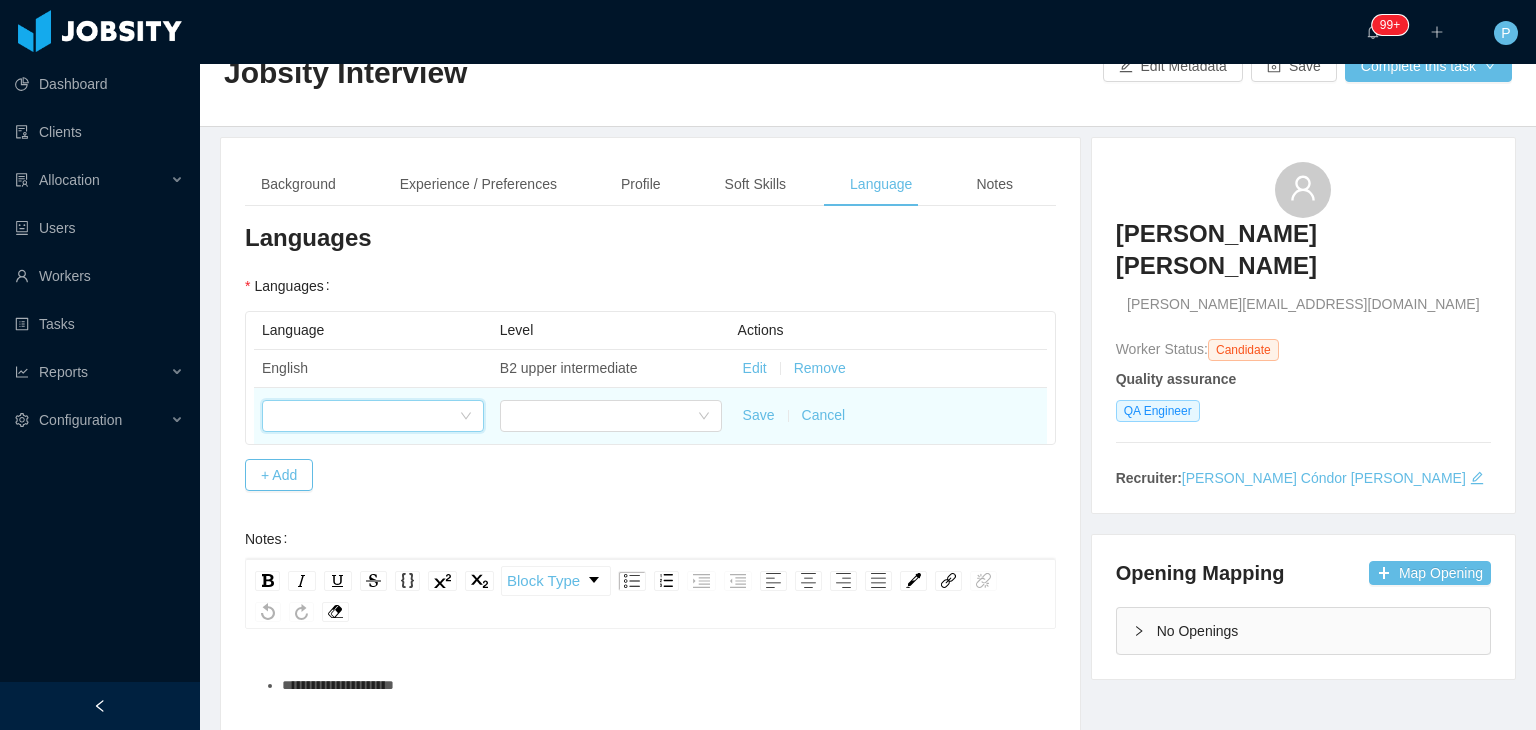 click at bounding box center [366, 416] 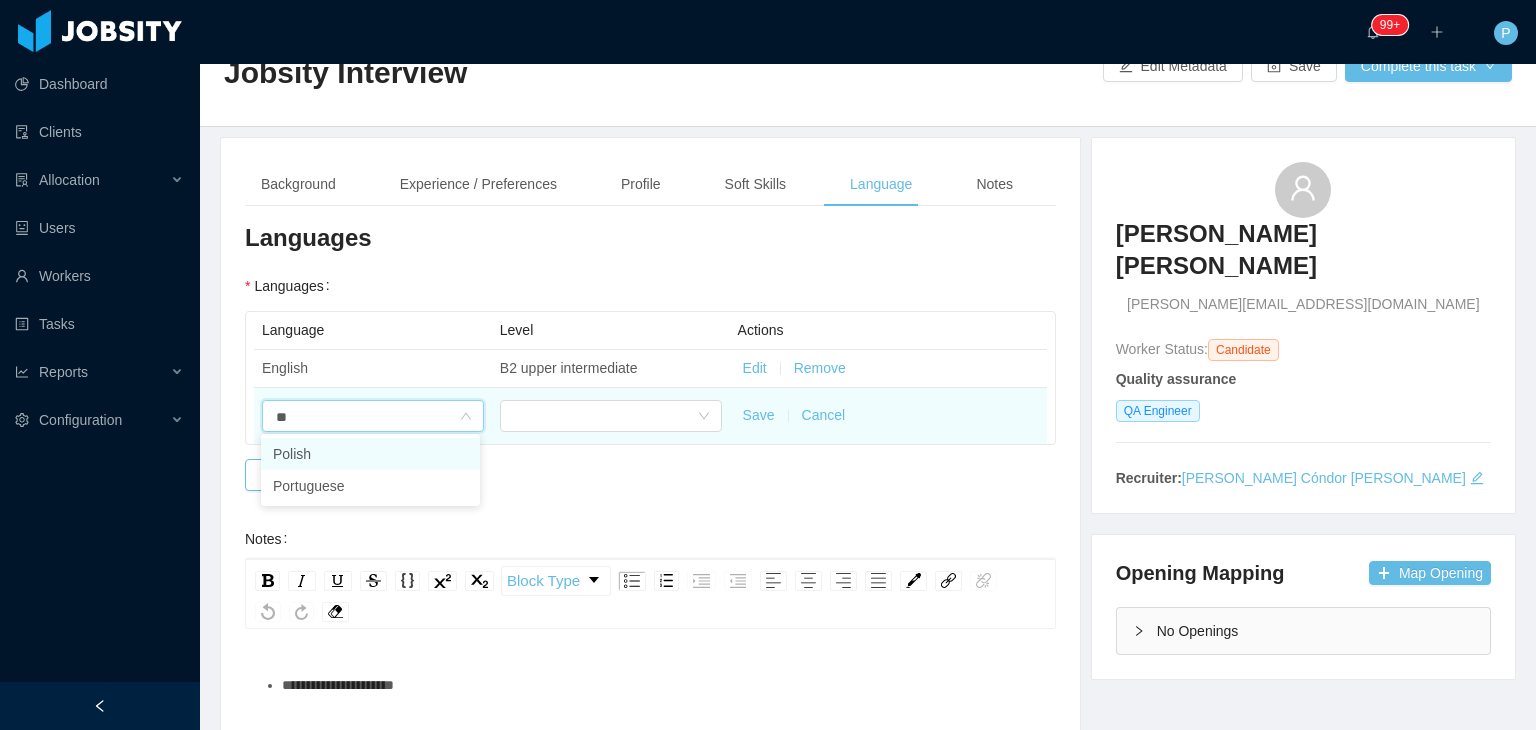 type on "***" 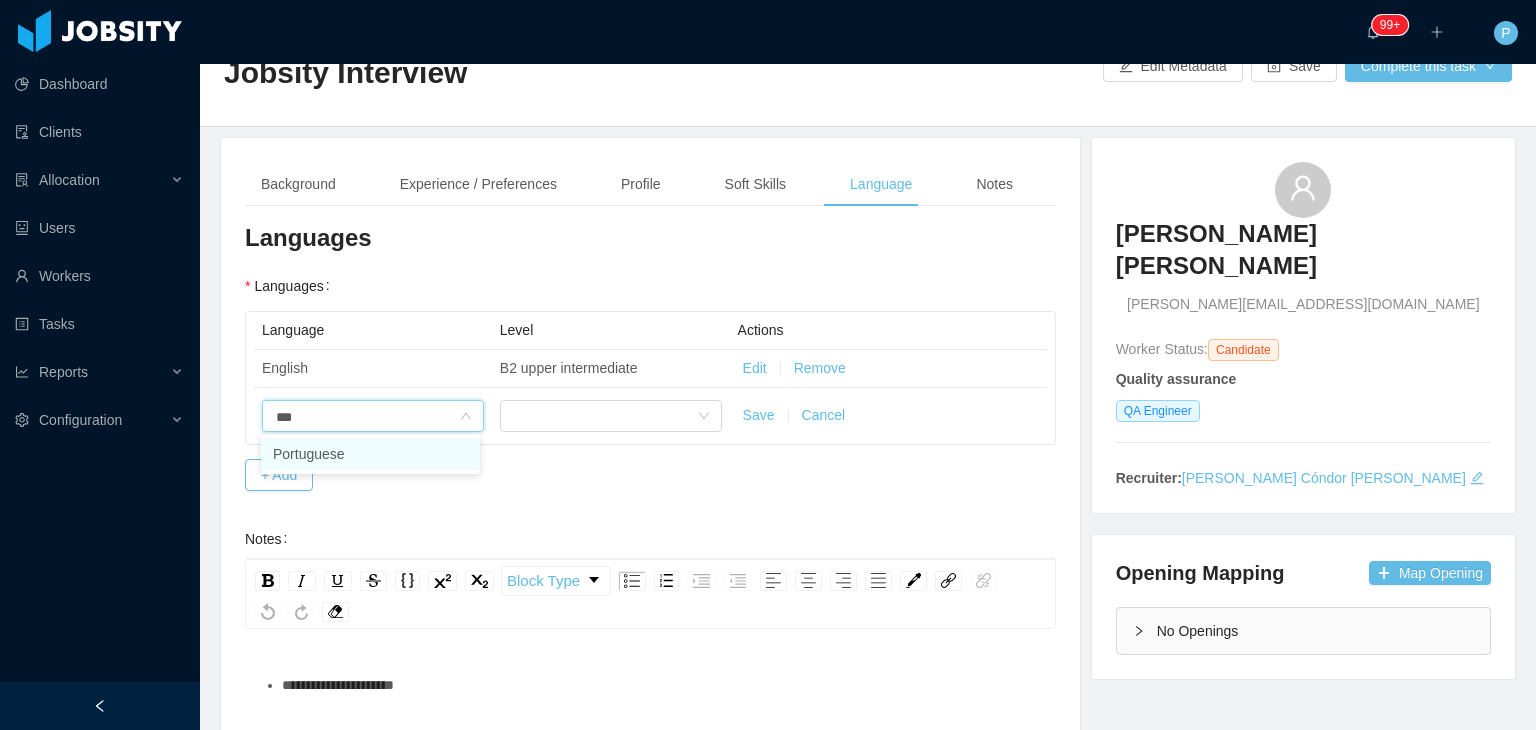click on "Portuguese" at bounding box center (370, 454) 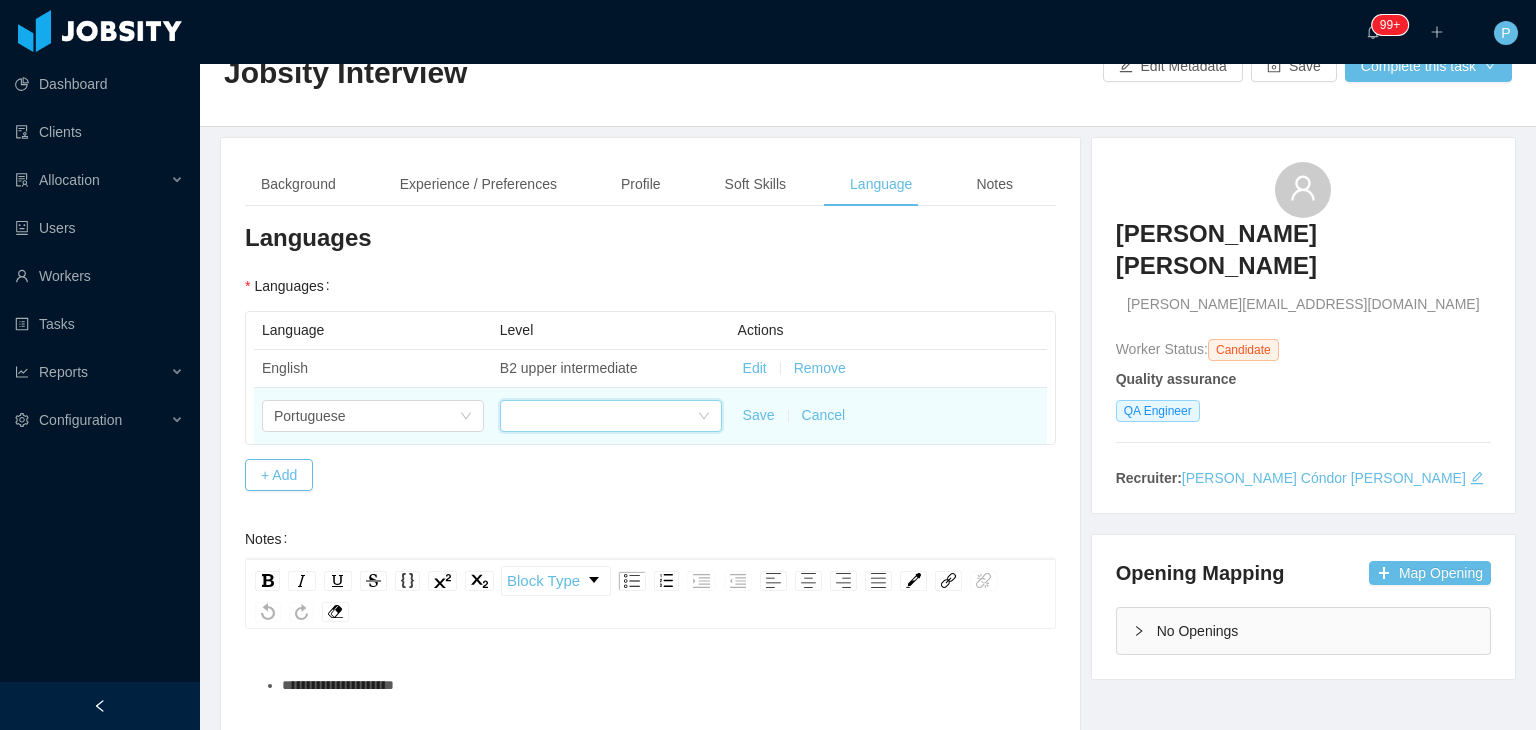 click at bounding box center (604, 416) 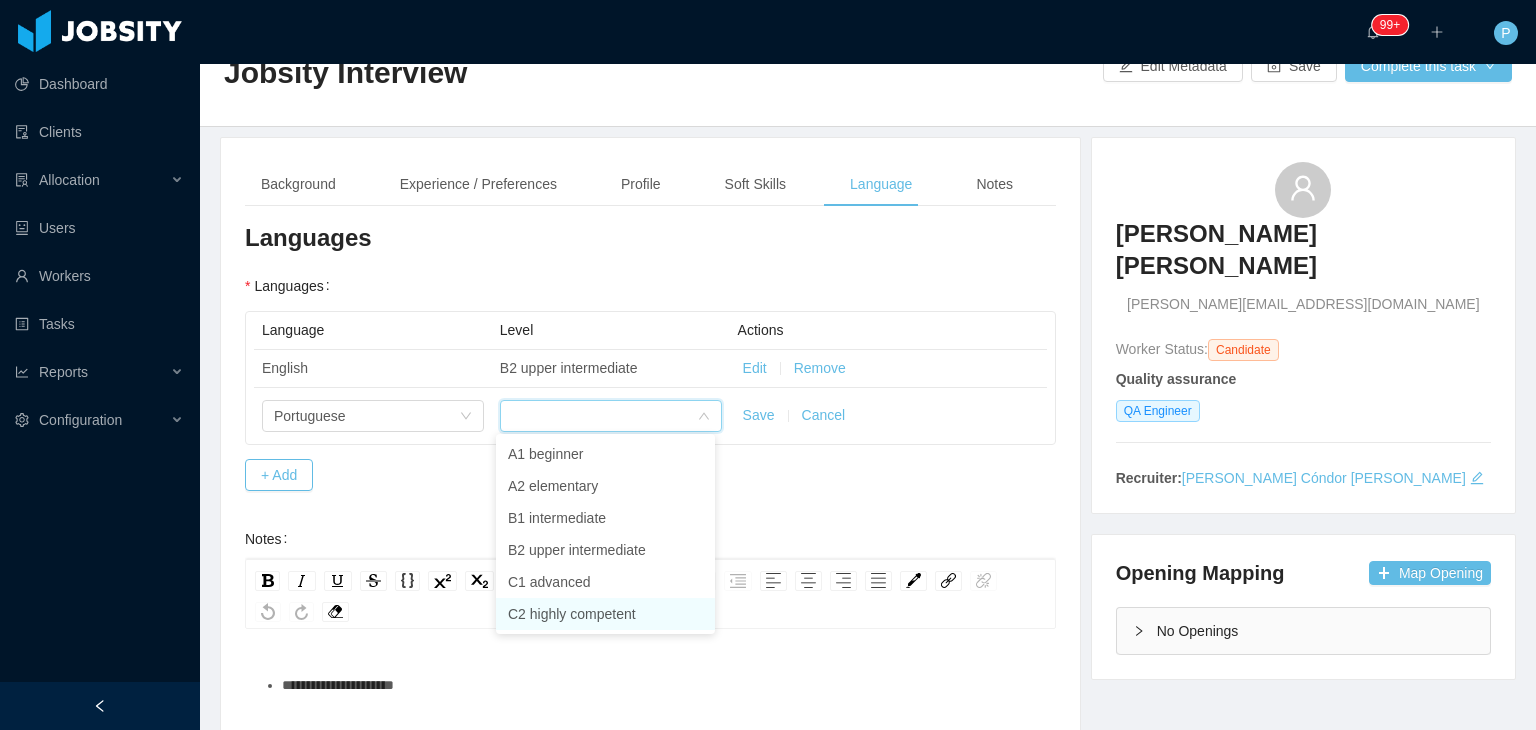 click on "C2 highly competent" at bounding box center (605, 614) 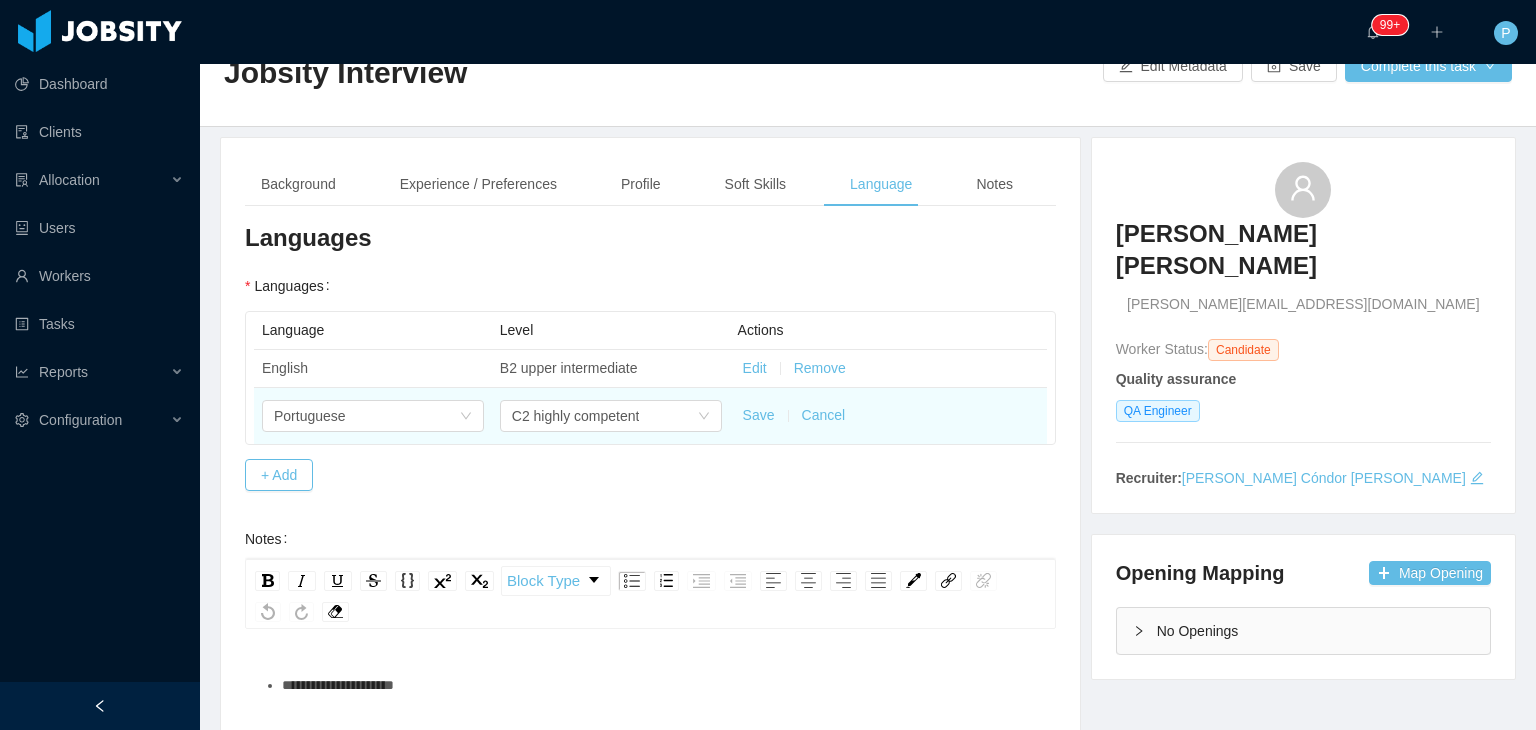 click on "Save" at bounding box center [759, 415] 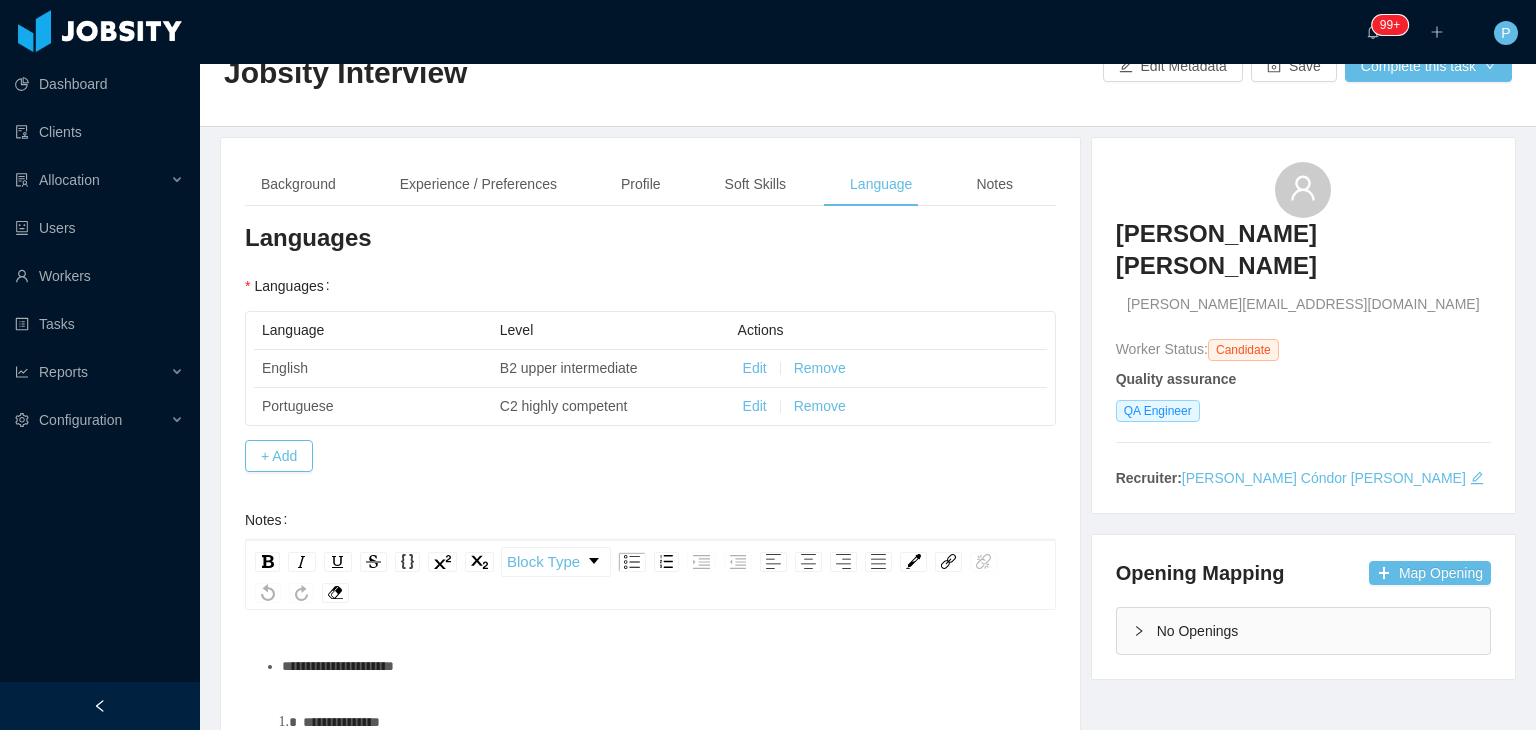 click on "Language Level Actions English B2 upper intermediate Edit Remove Portuguese C2 highly competent Edit Remove + Add" at bounding box center (650, 391) 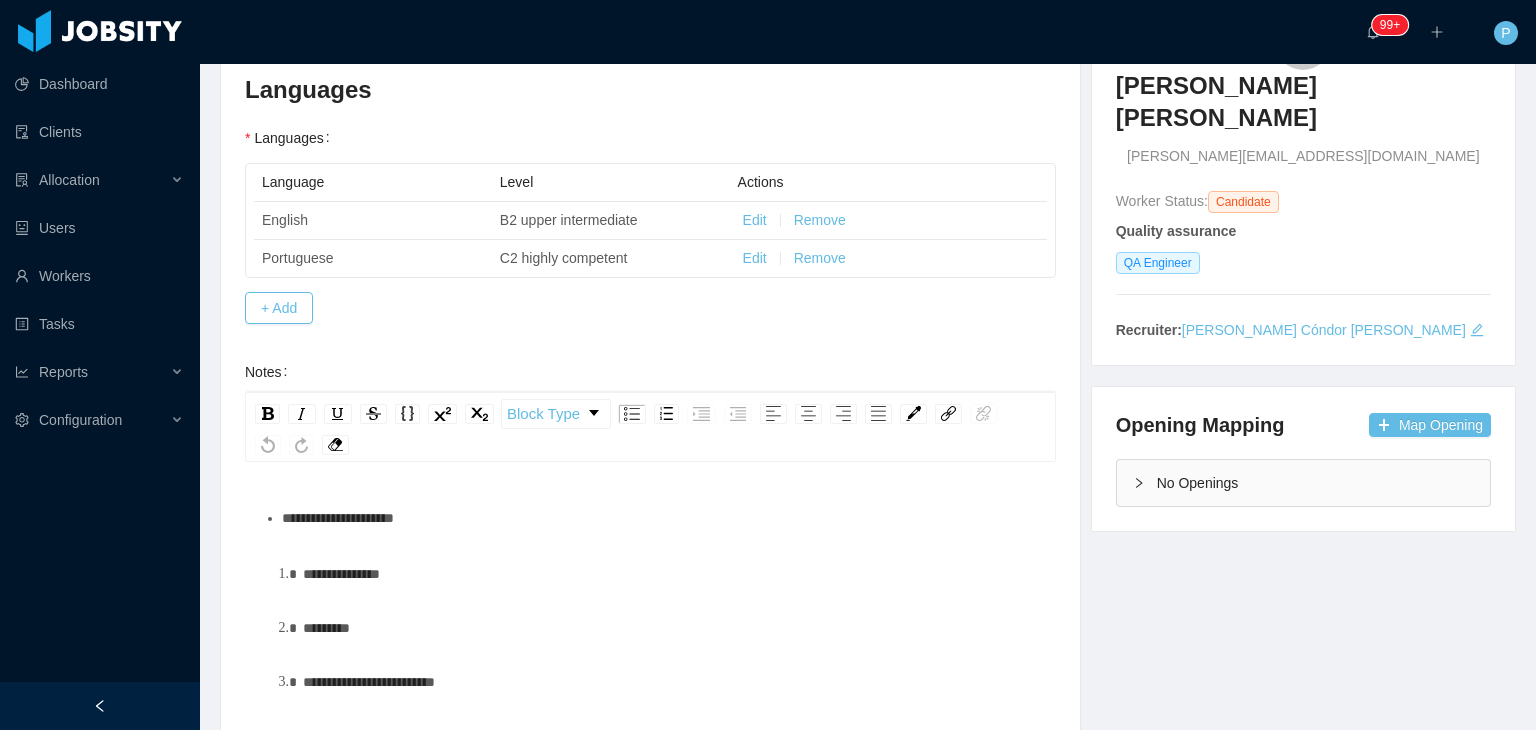 scroll, scrollTop: 238, scrollLeft: 0, axis: vertical 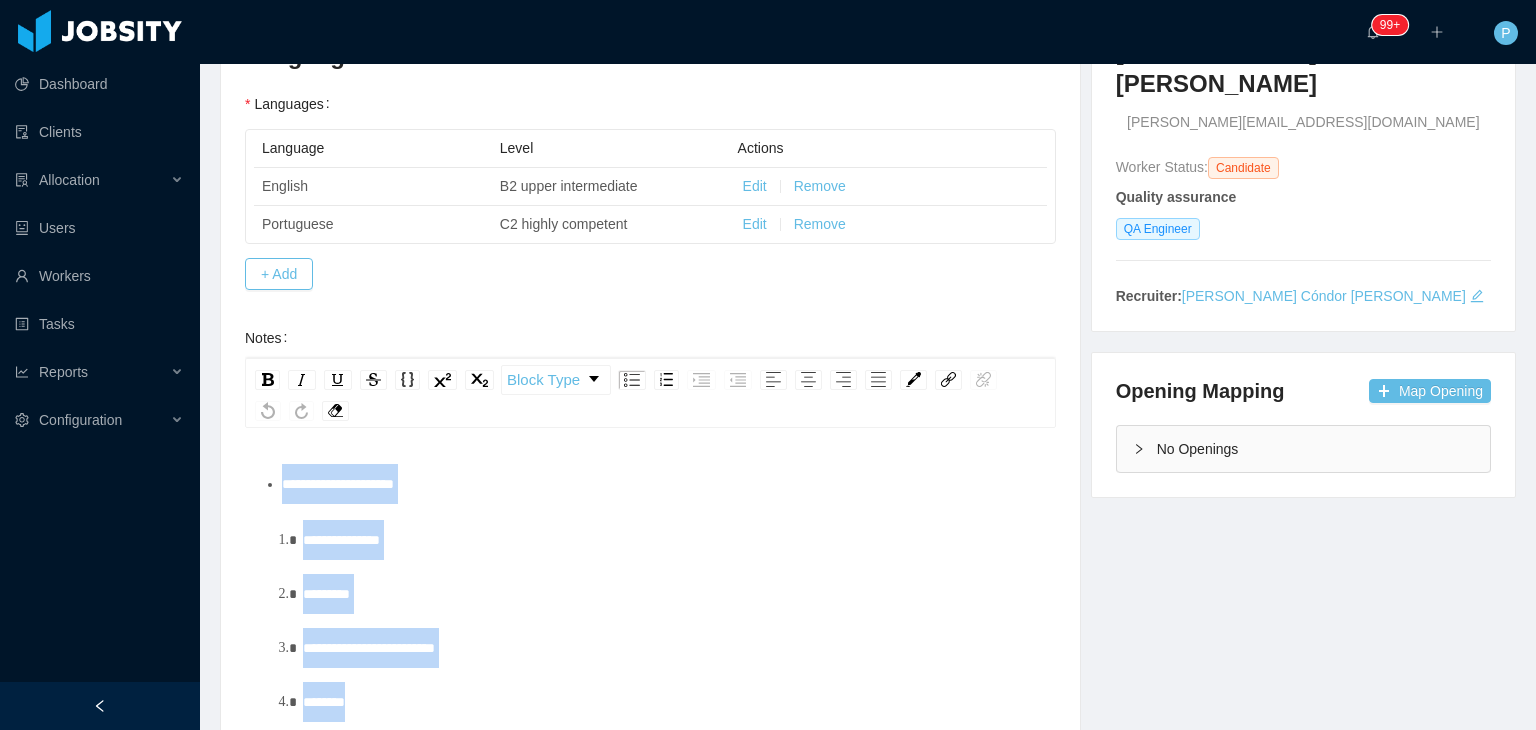 drag, startPoint x: 430, startPoint y: 698, endPoint x: 284, endPoint y: 478, distance: 264.03787 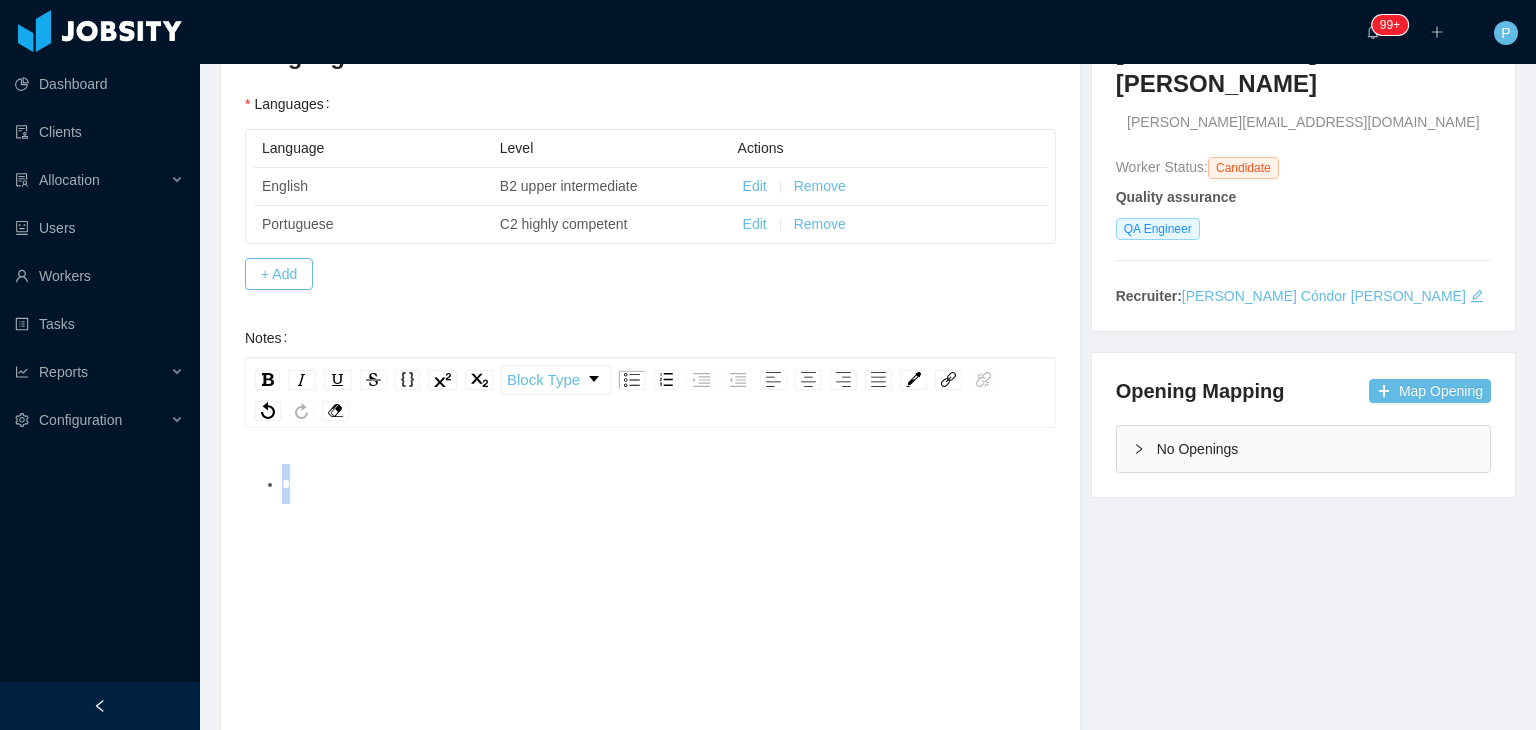 type 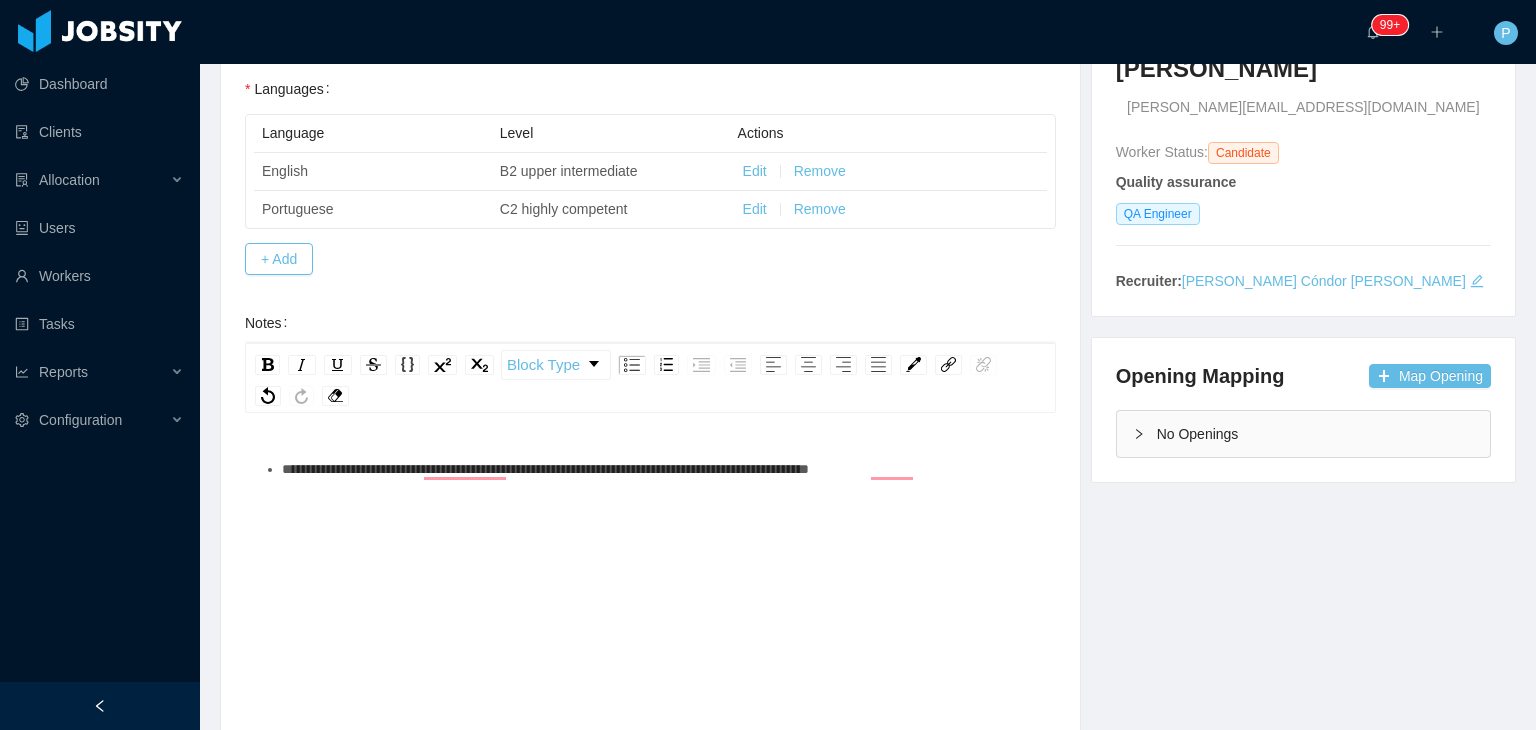 scroll, scrollTop: 303, scrollLeft: 0, axis: vertical 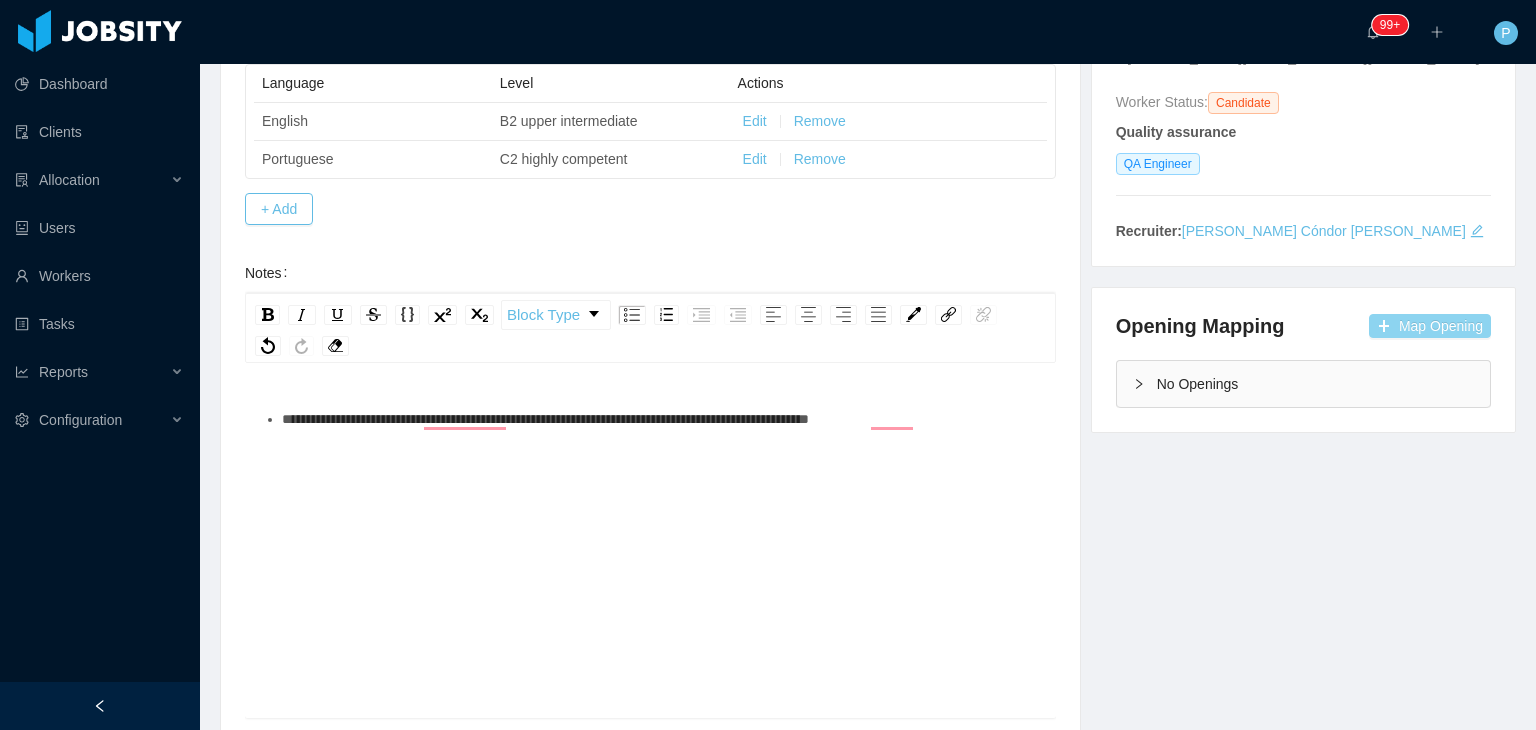 click on "Map Opening" at bounding box center (1430, 326) 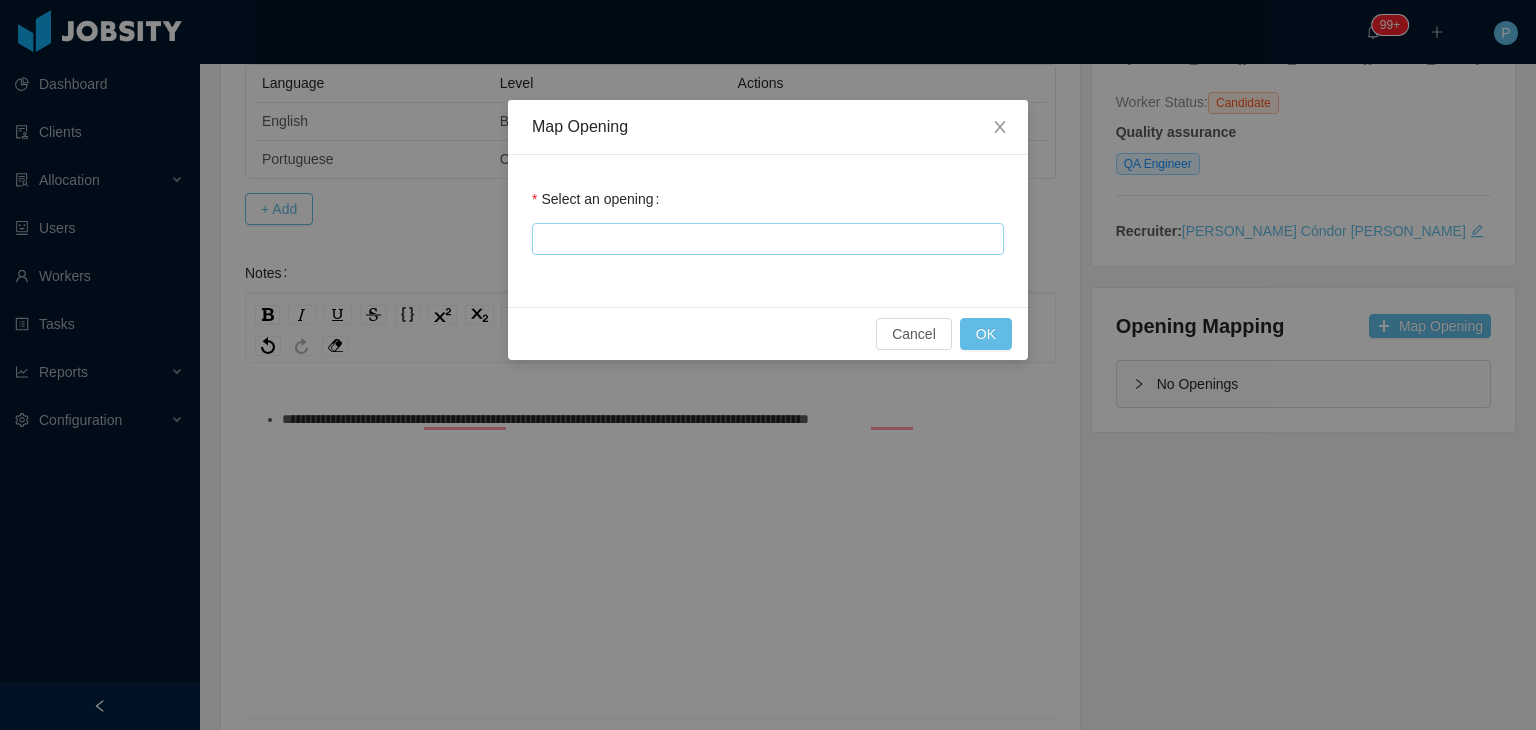 click at bounding box center (765, 239) 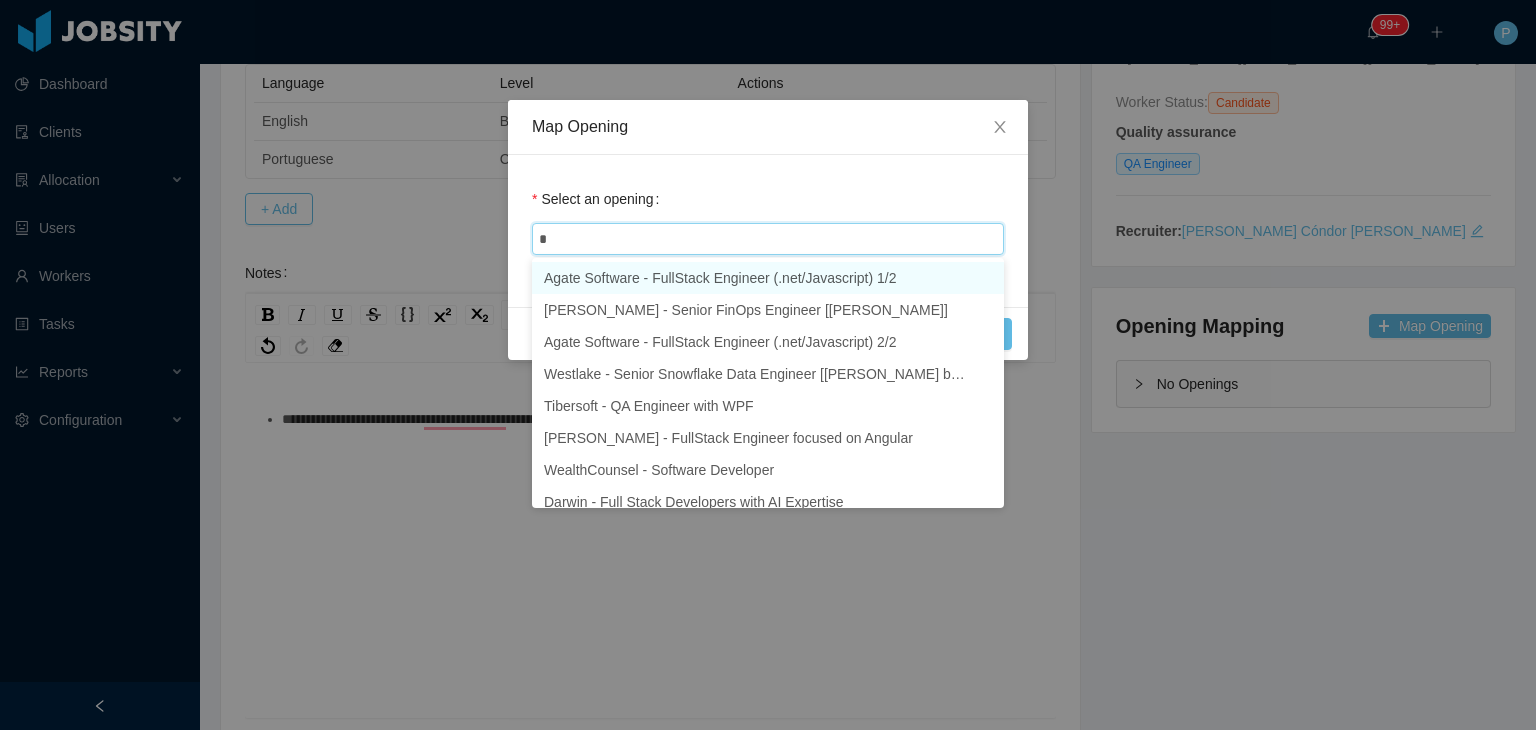 type on "**" 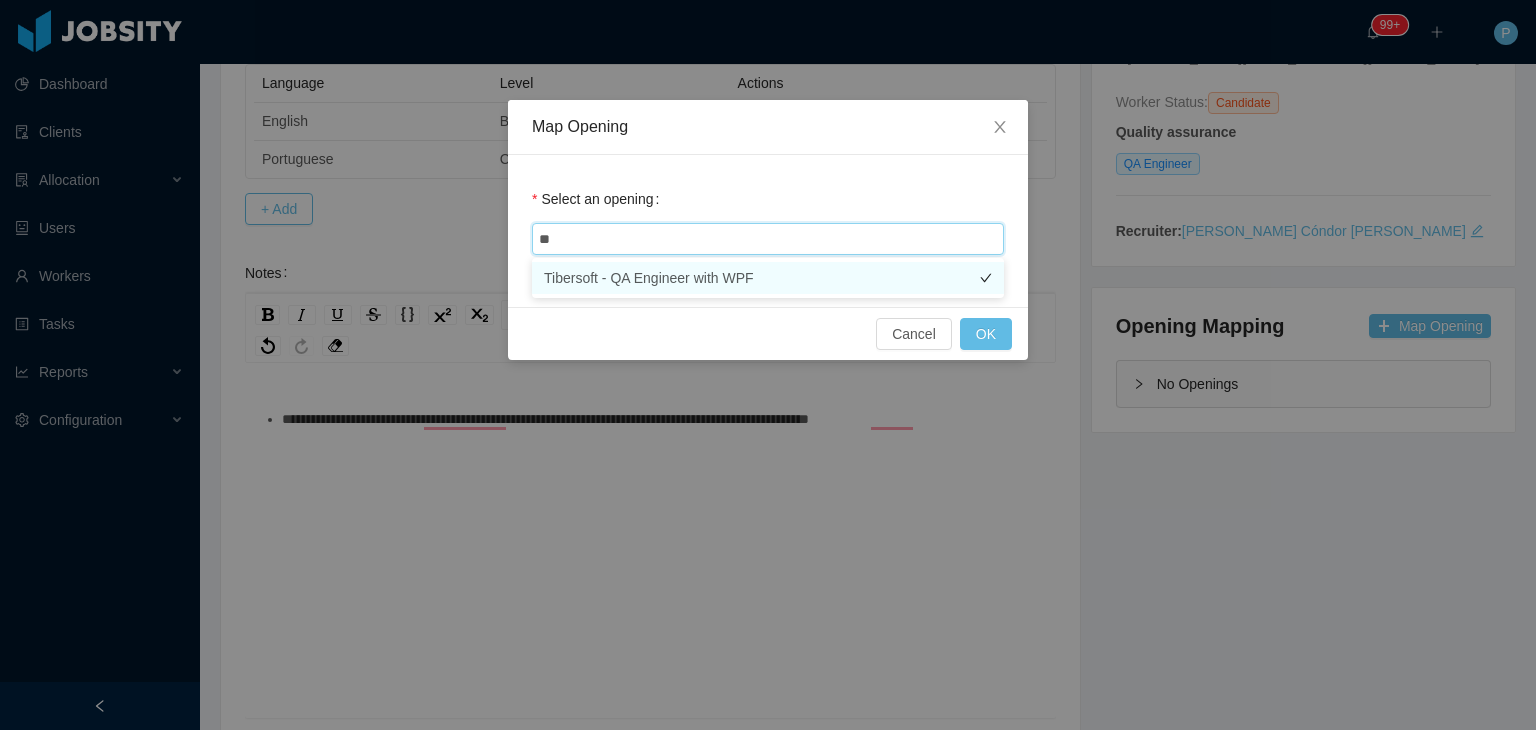 click on "Tibersoft - QA Engineer with WPF" at bounding box center [768, 278] 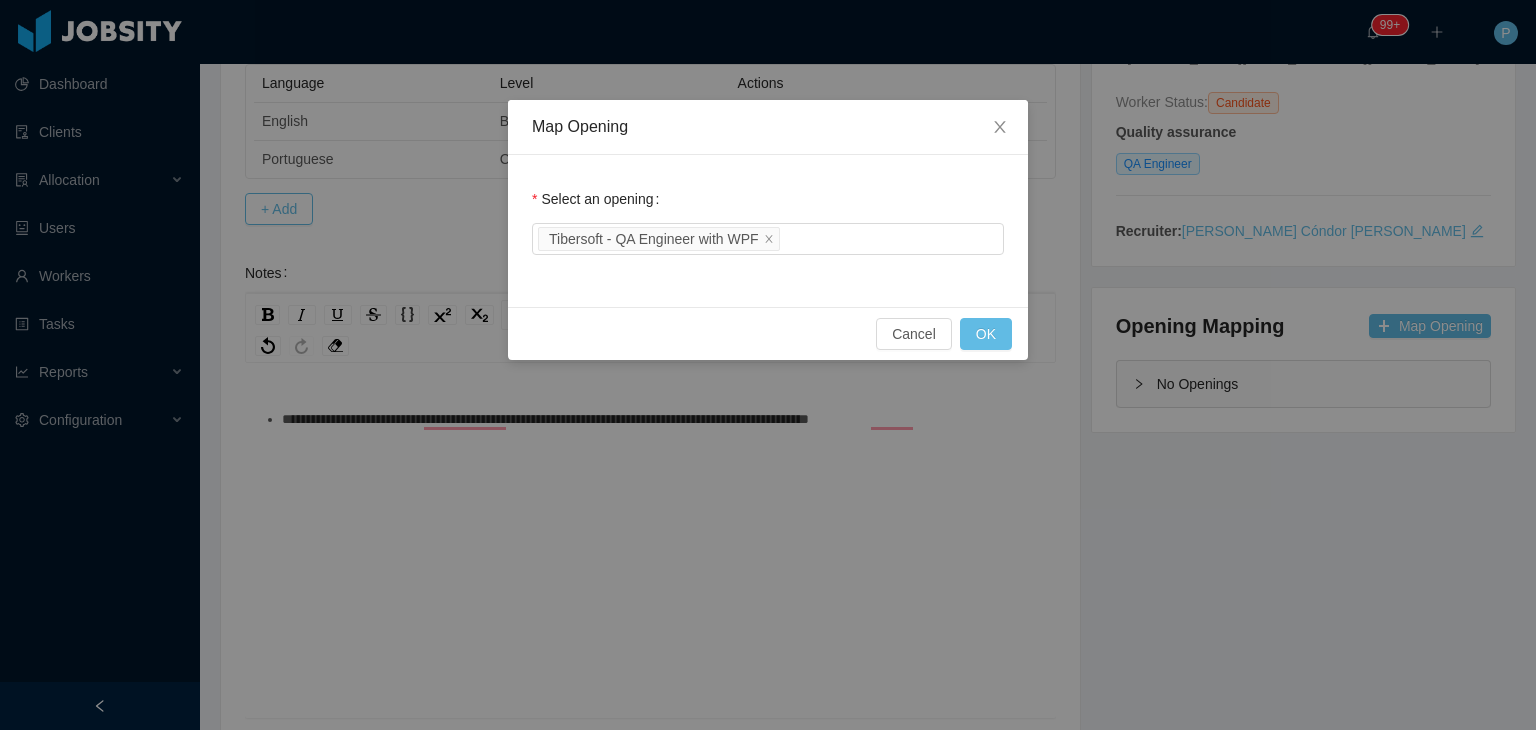 click on "Select an opening Tibersoft - QA Engineer with WPF" at bounding box center (768, 219) 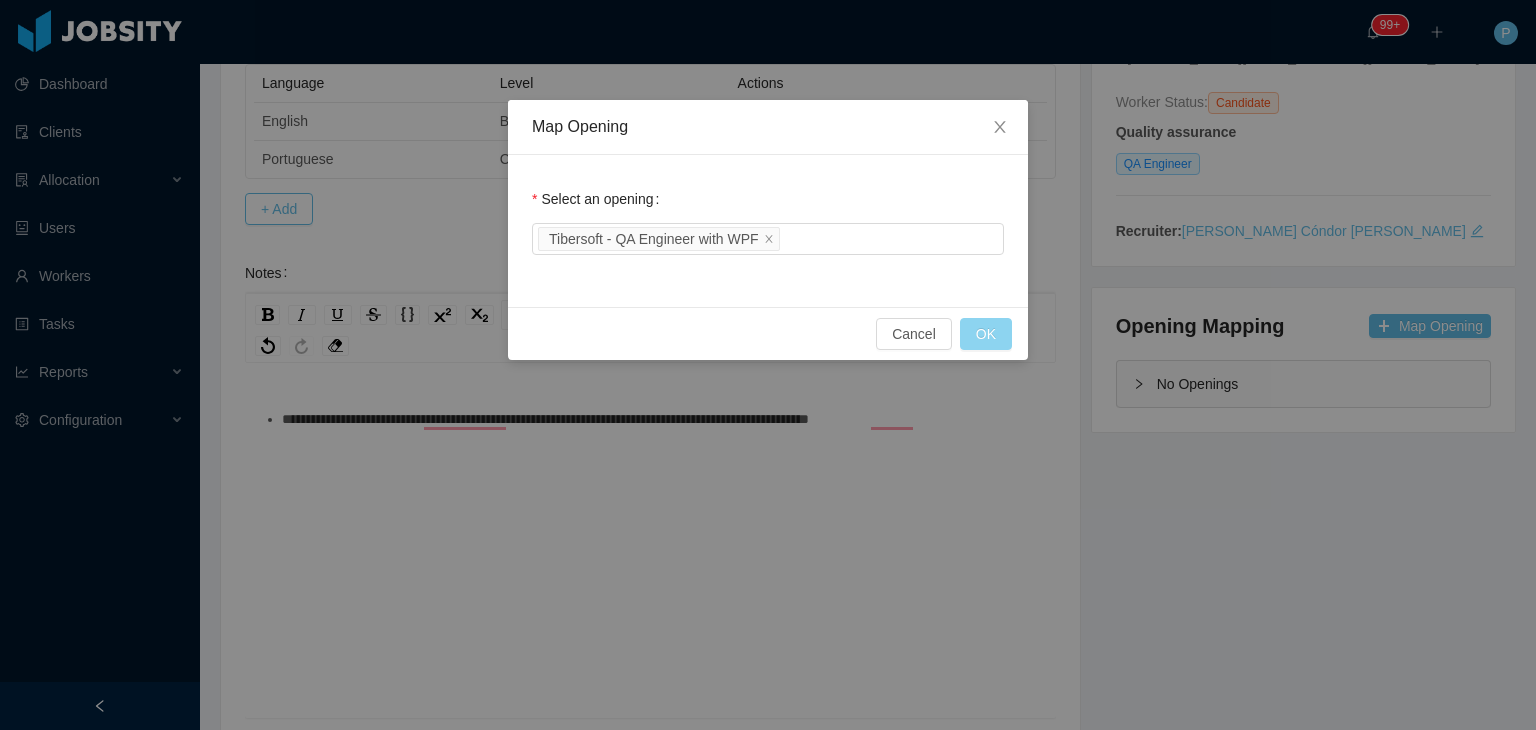 click on "OK" at bounding box center [986, 334] 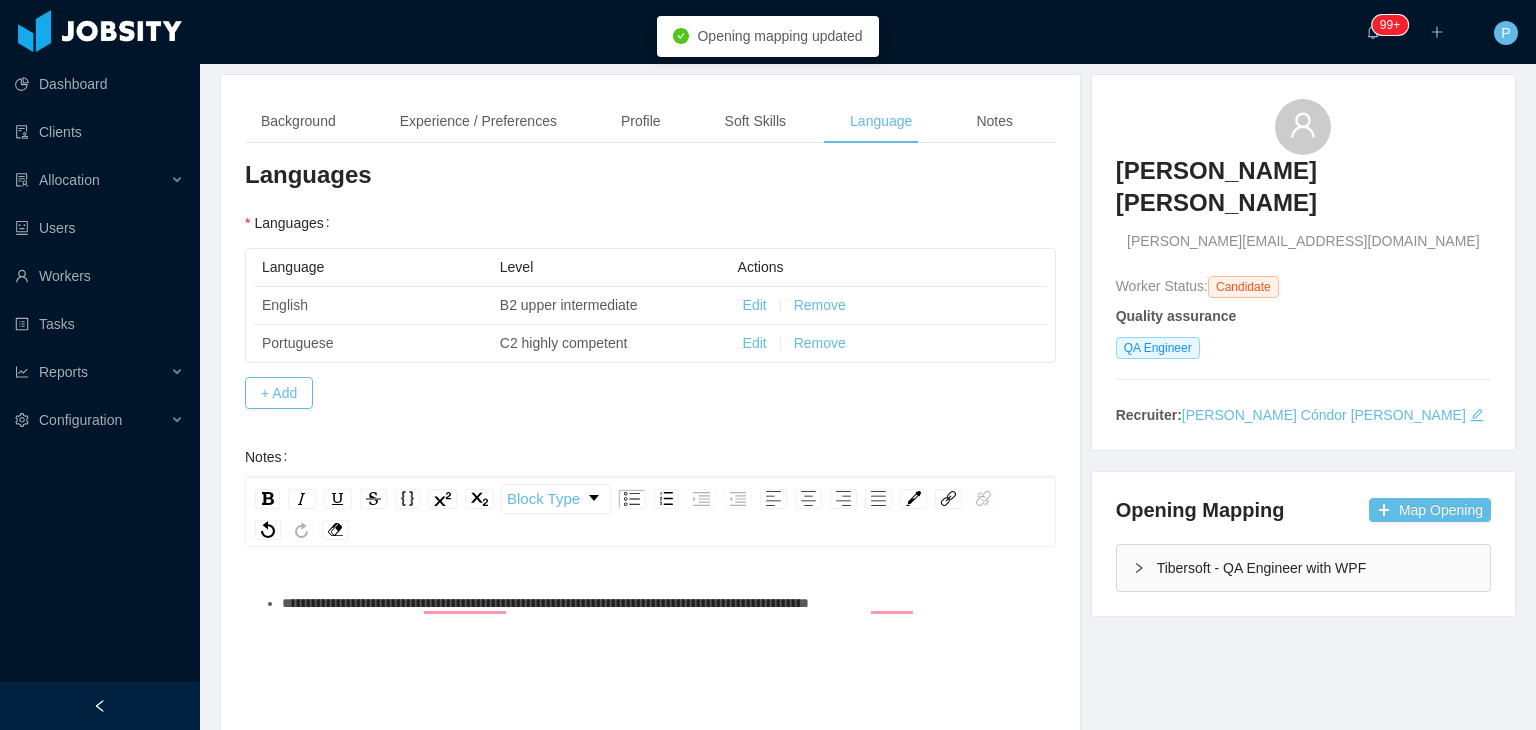 scroll, scrollTop: 61, scrollLeft: 0, axis: vertical 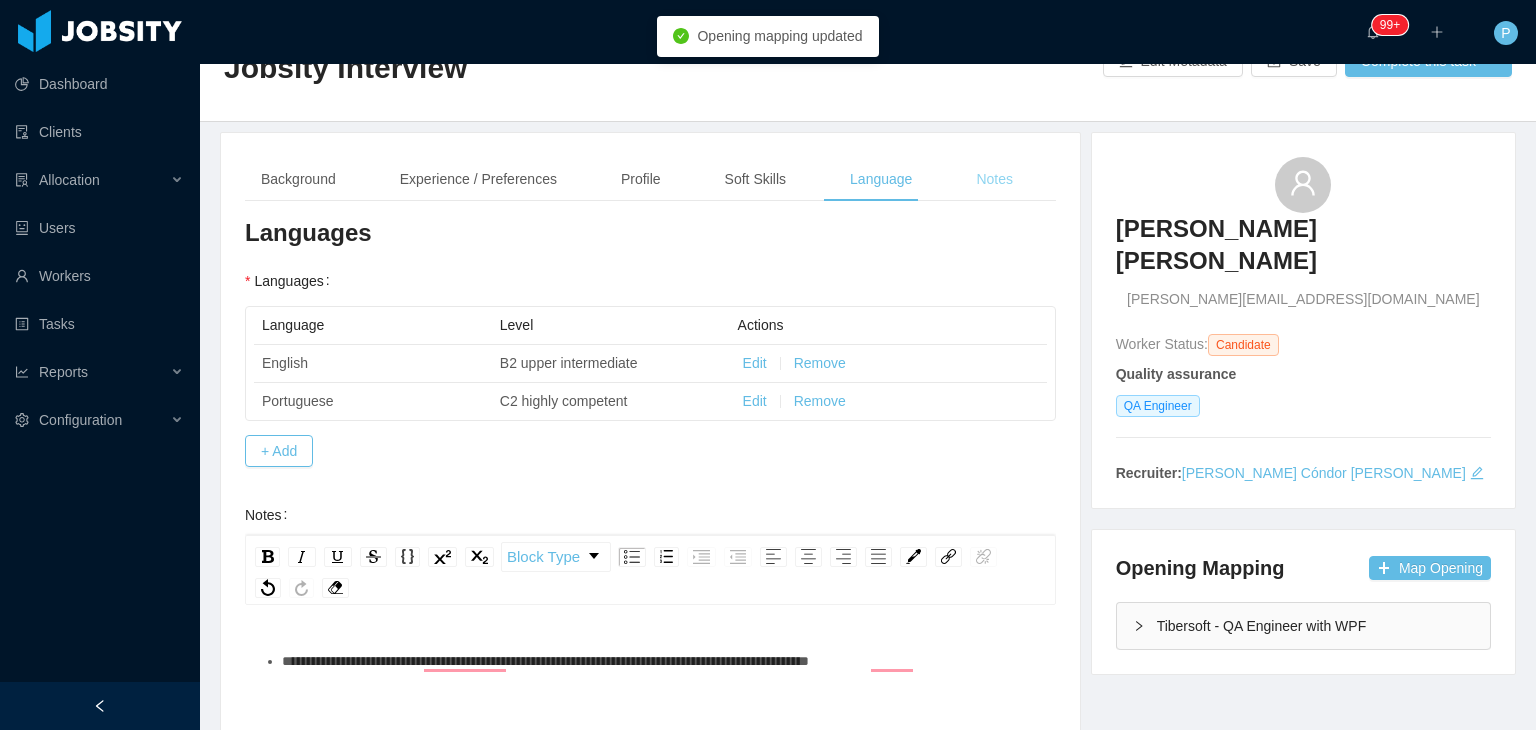 click on "Notes" at bounding box center [994, 179] 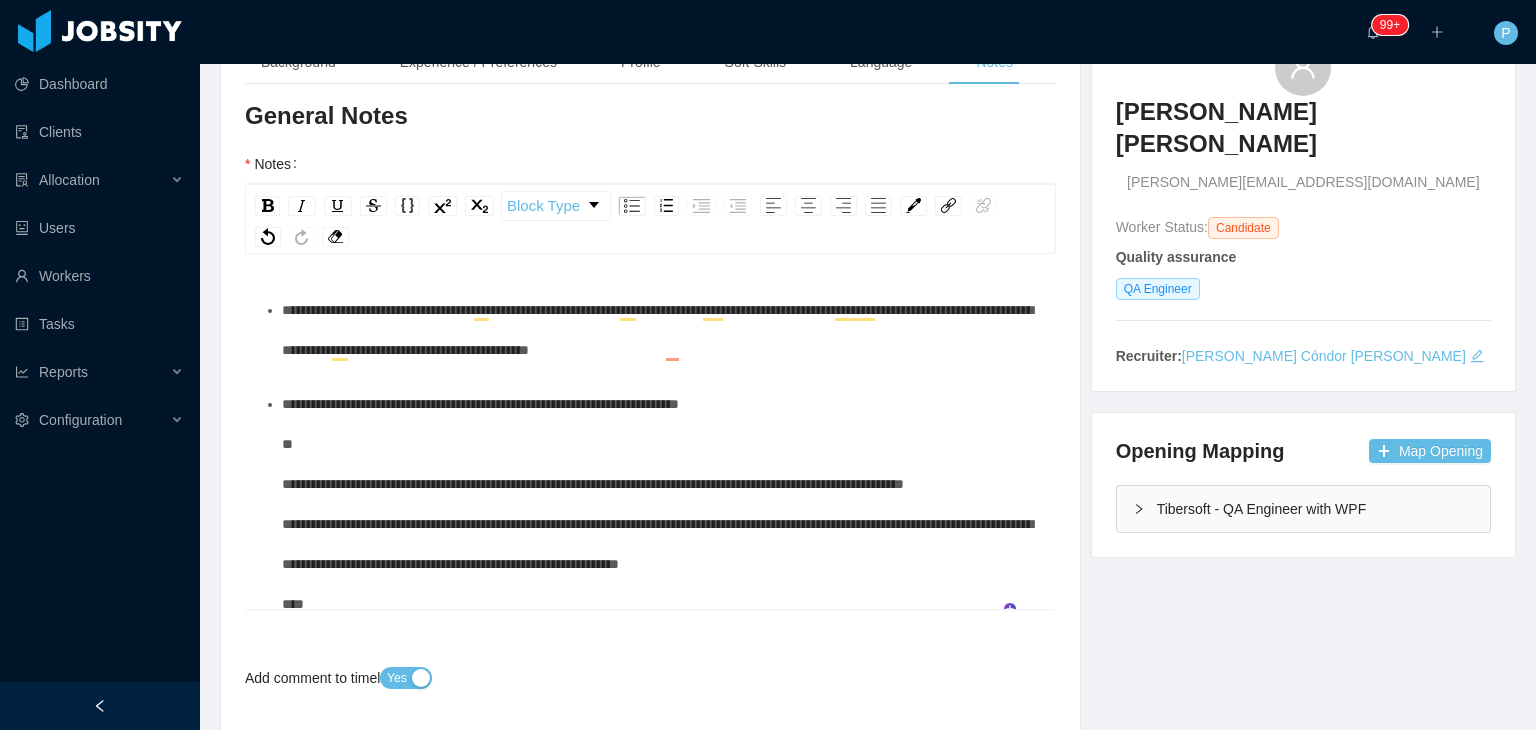 scroll, scrollTop: 197, scrollLeft: 0, axis: vertical 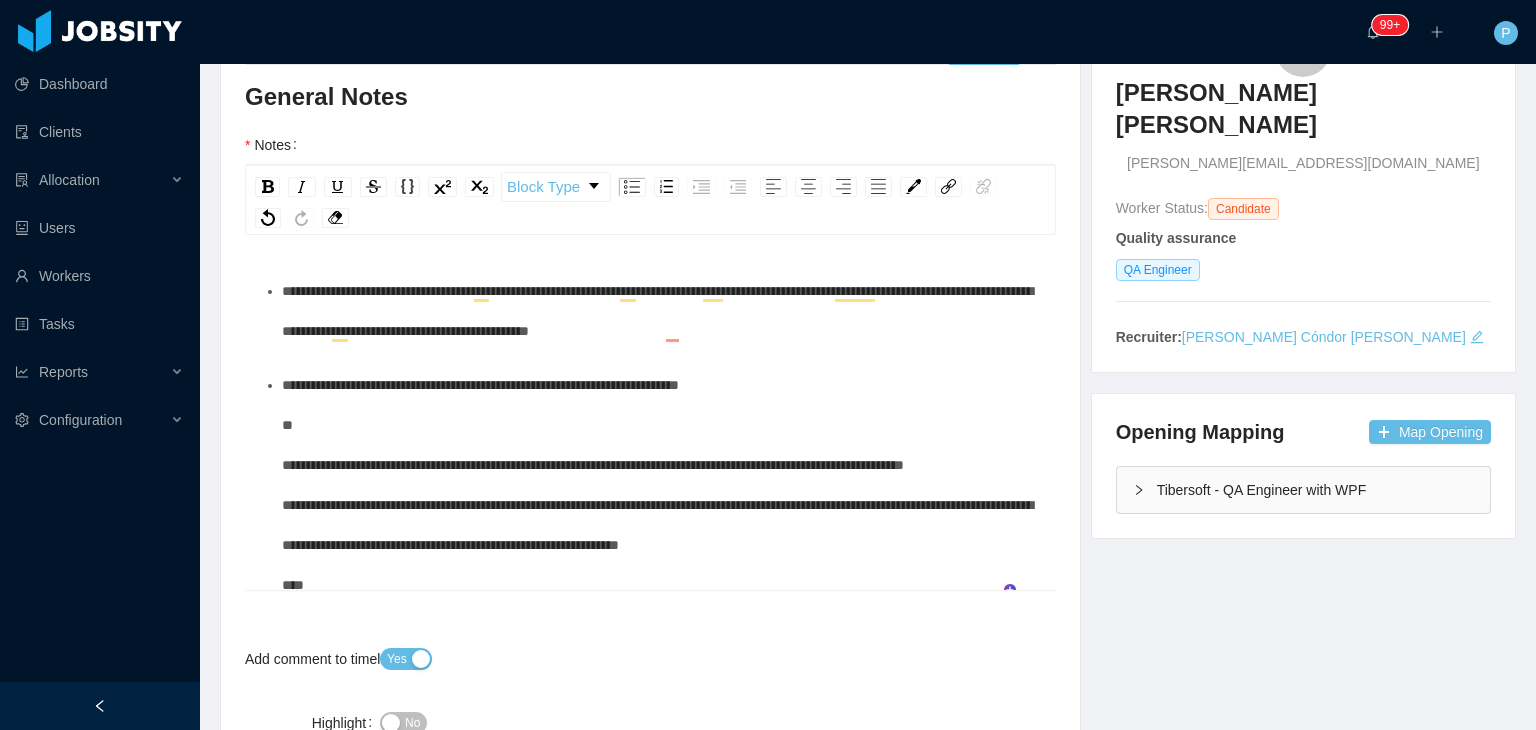 click on "**********" at bounding box center [661, 485] 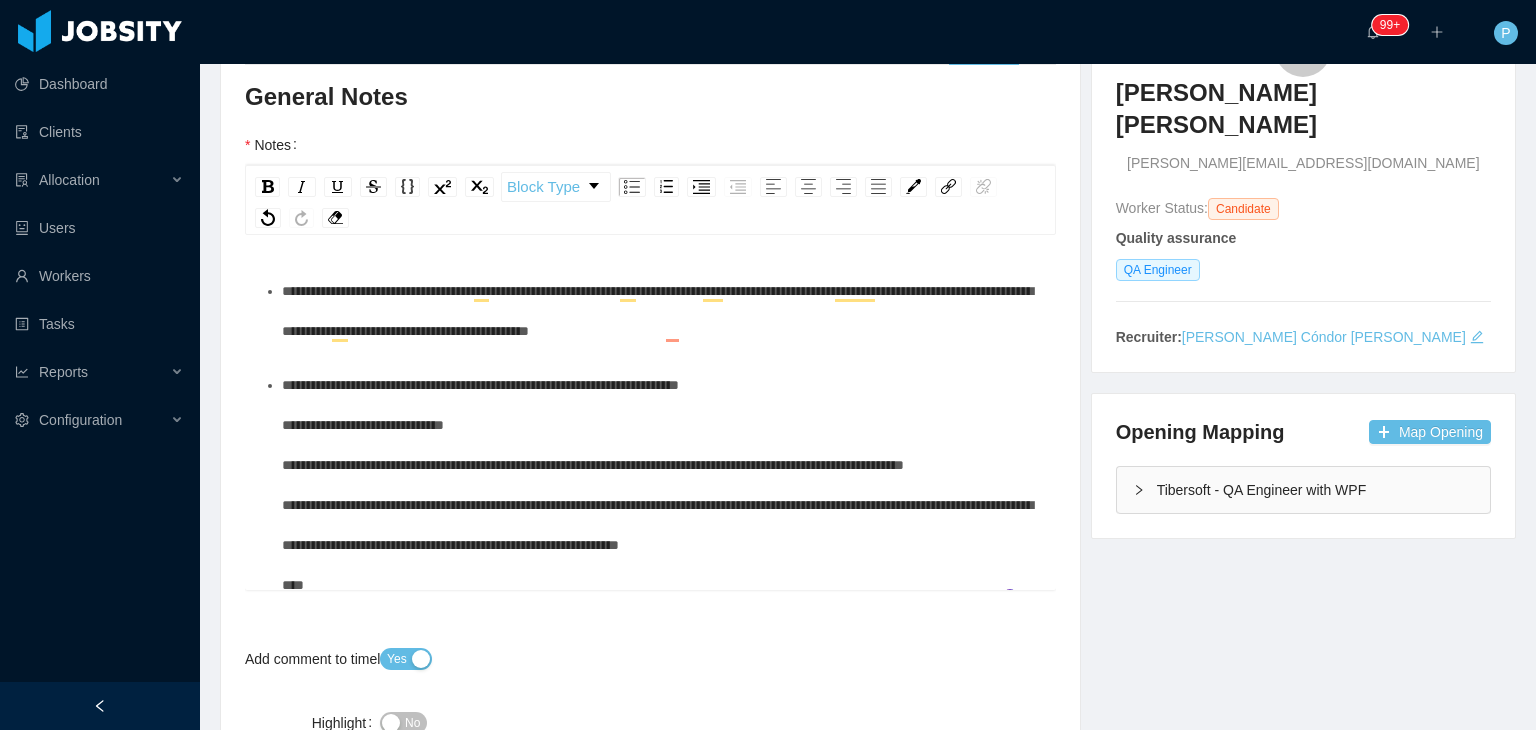 click on "**********" at bounding box center (661, 311) 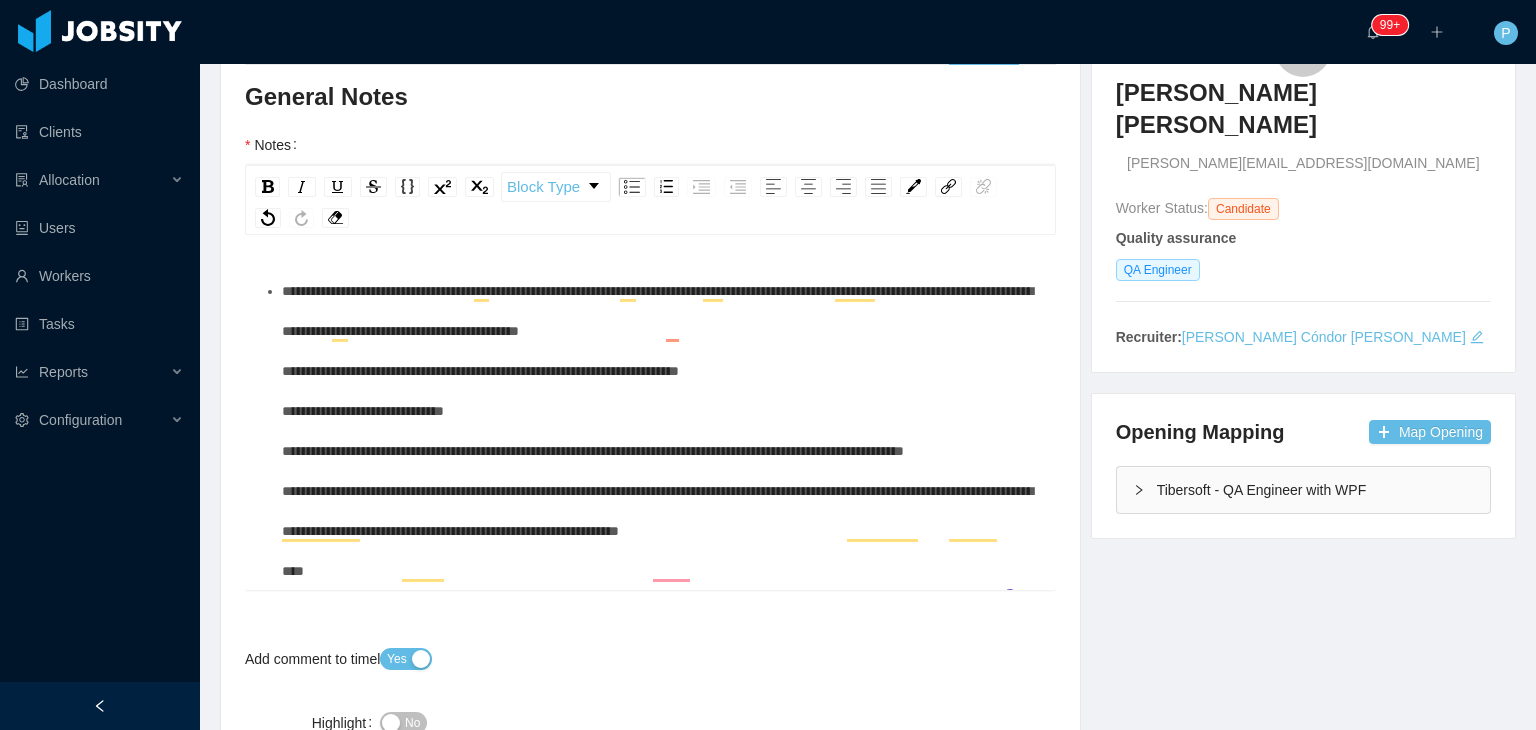 click on "**********" at bounding box center (661, 431) 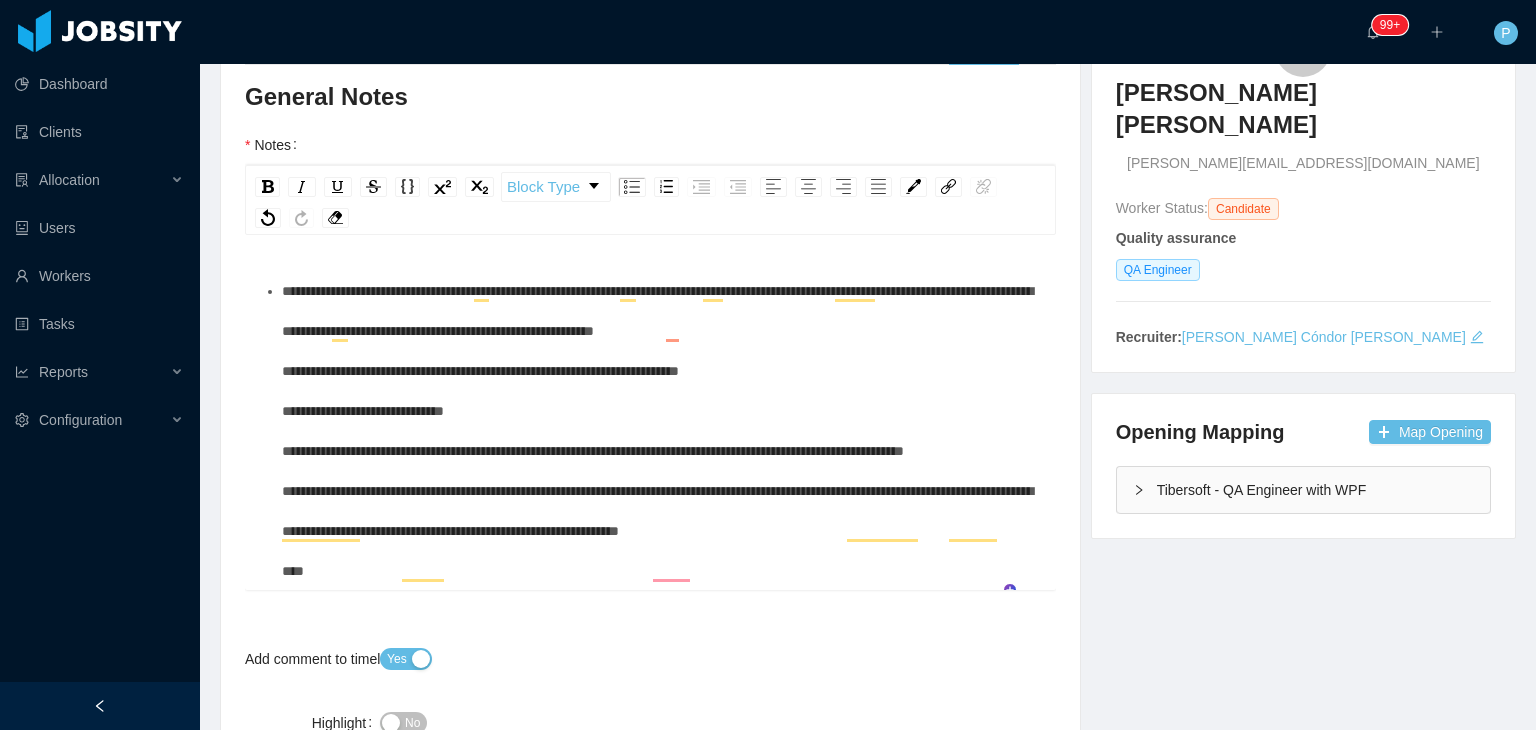 scroll, scrollTop: 133, scrollLeft: 0, axis: vertical 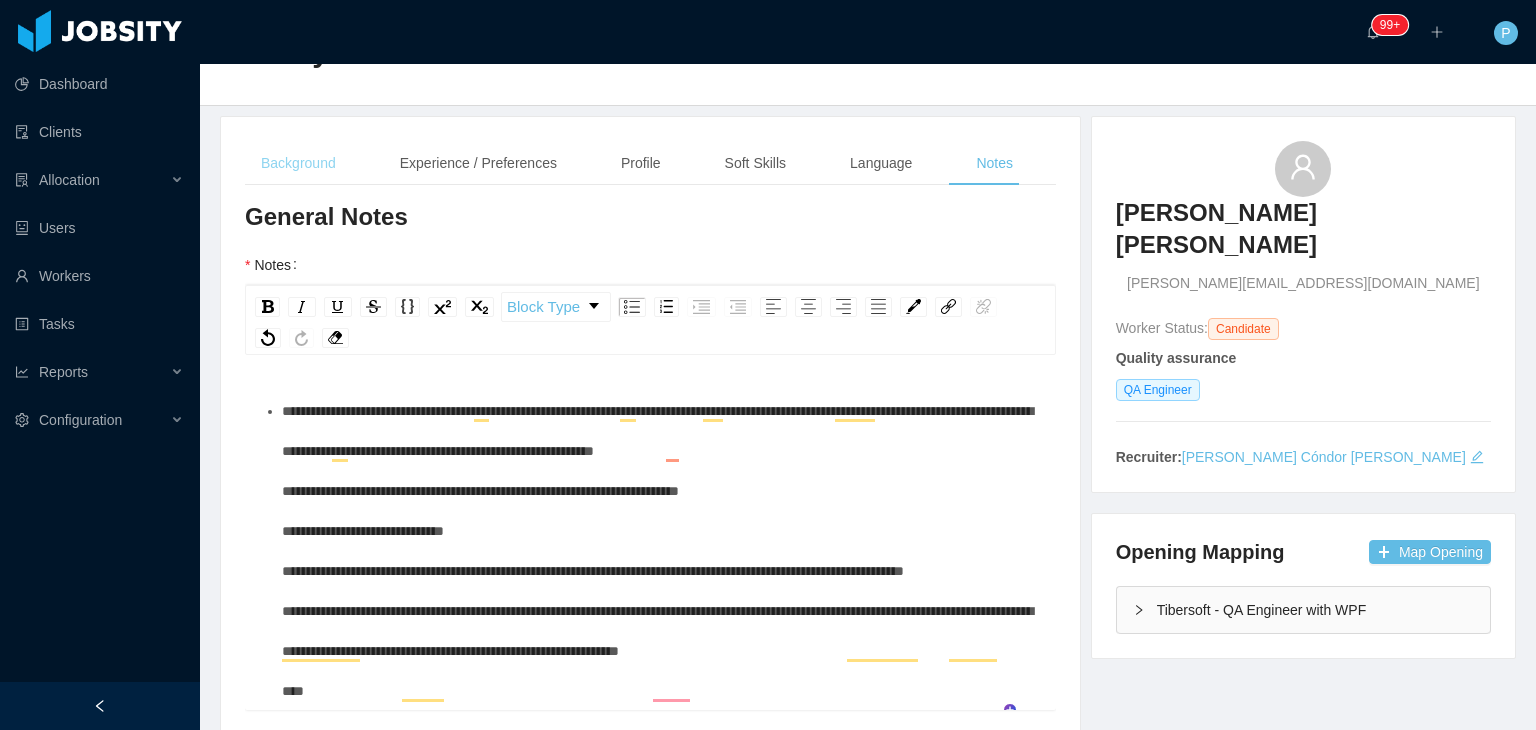 click on "Background" at bounding box center (298, 163) 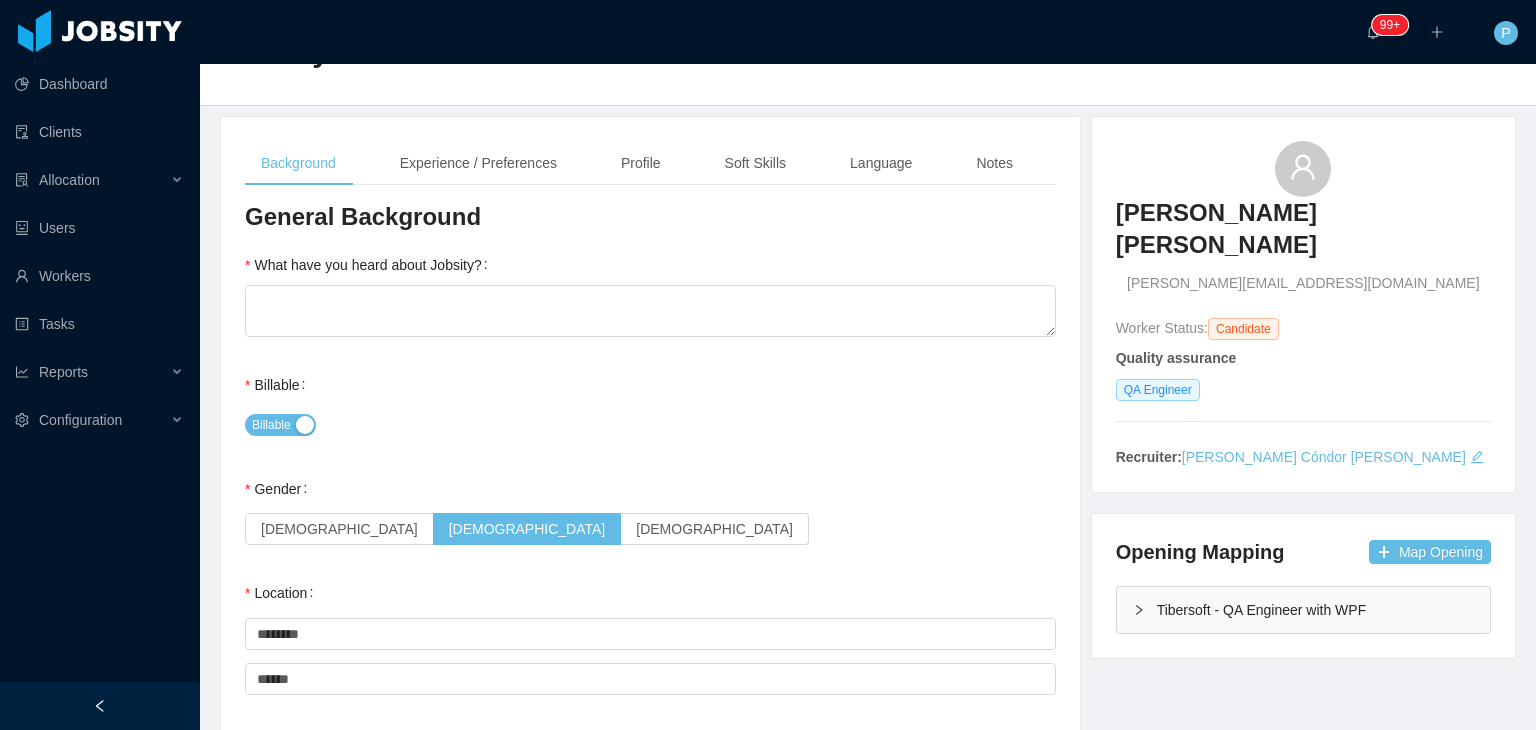 click on "Billable" at bounding box center [650, 425] 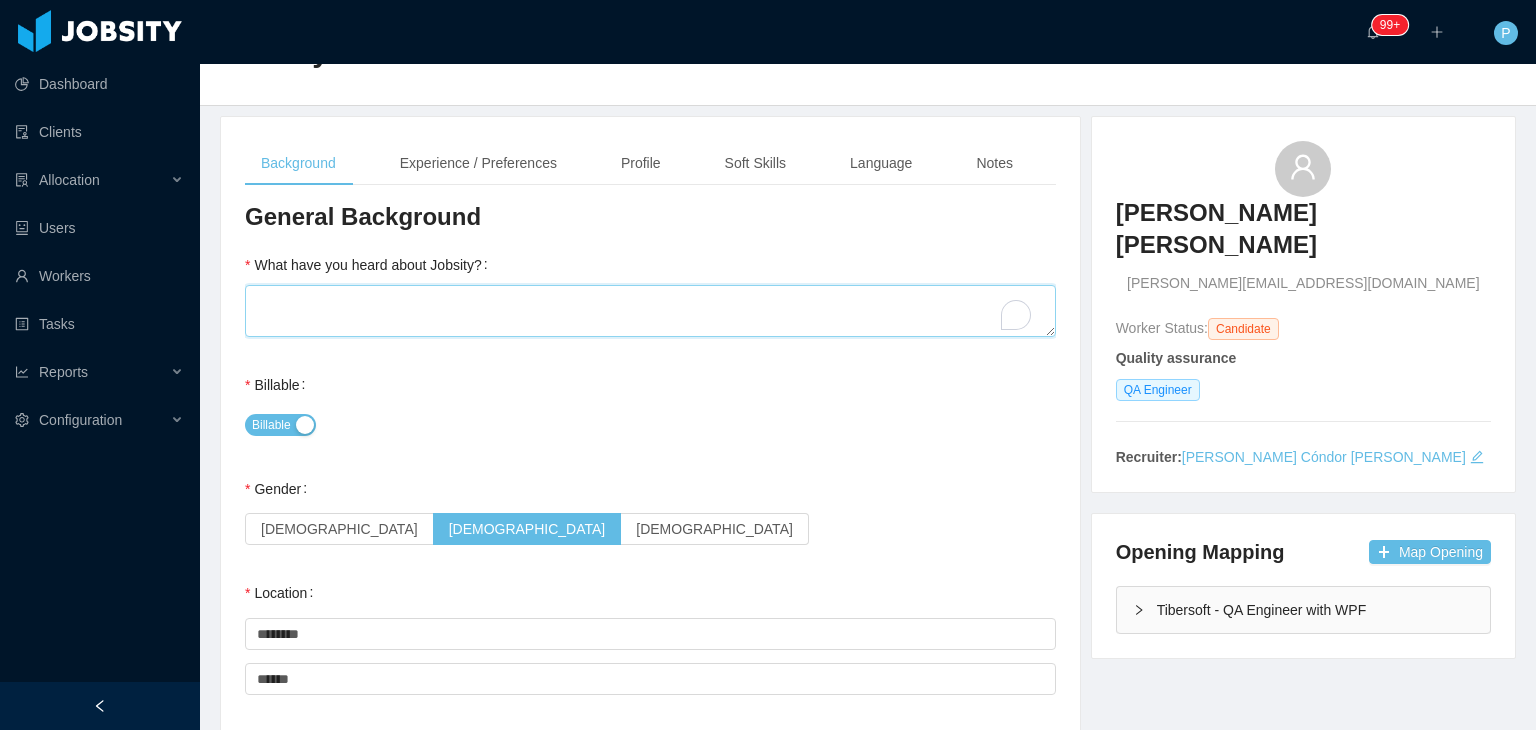click on "What have you heard about Jobsity?" at bounding box center (650, 311) 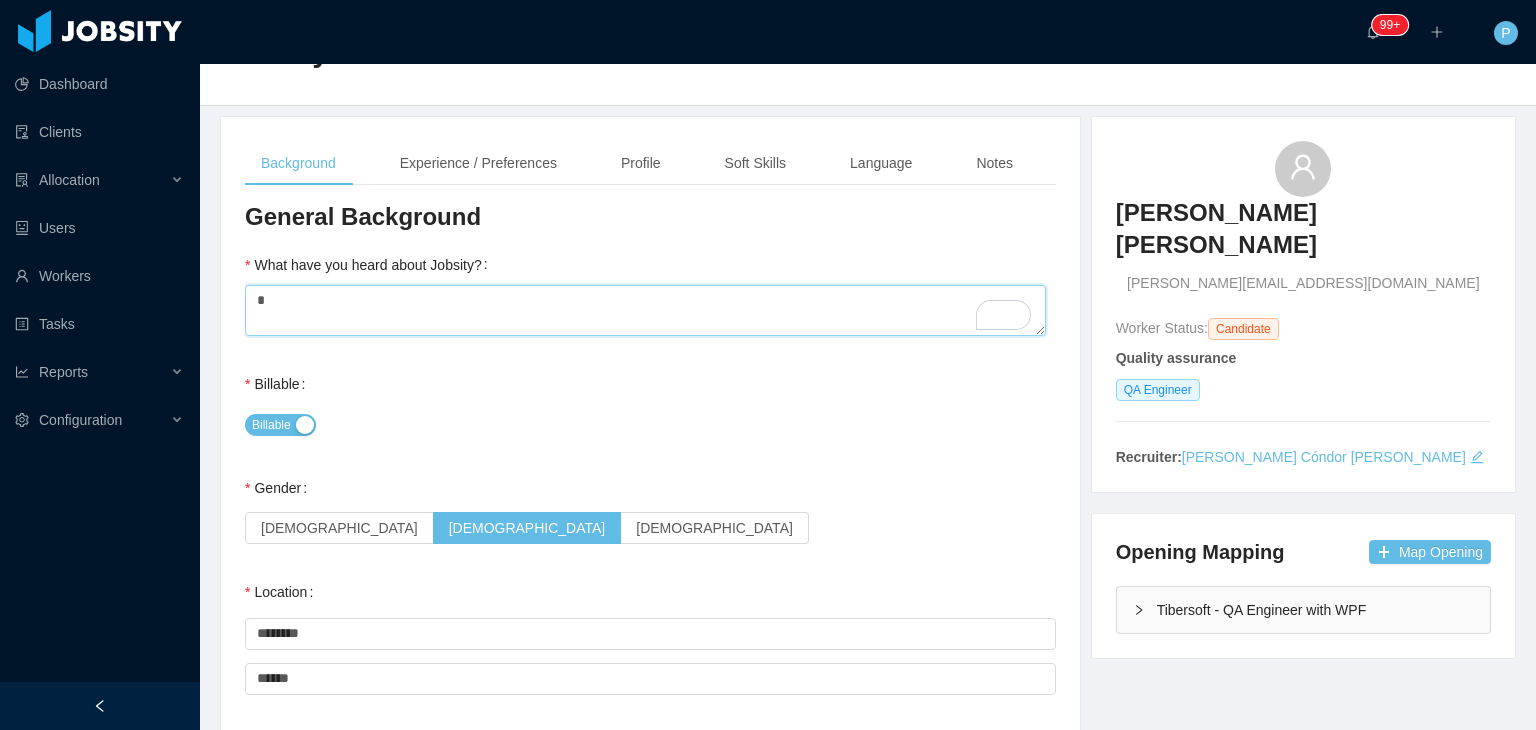 type on "*" 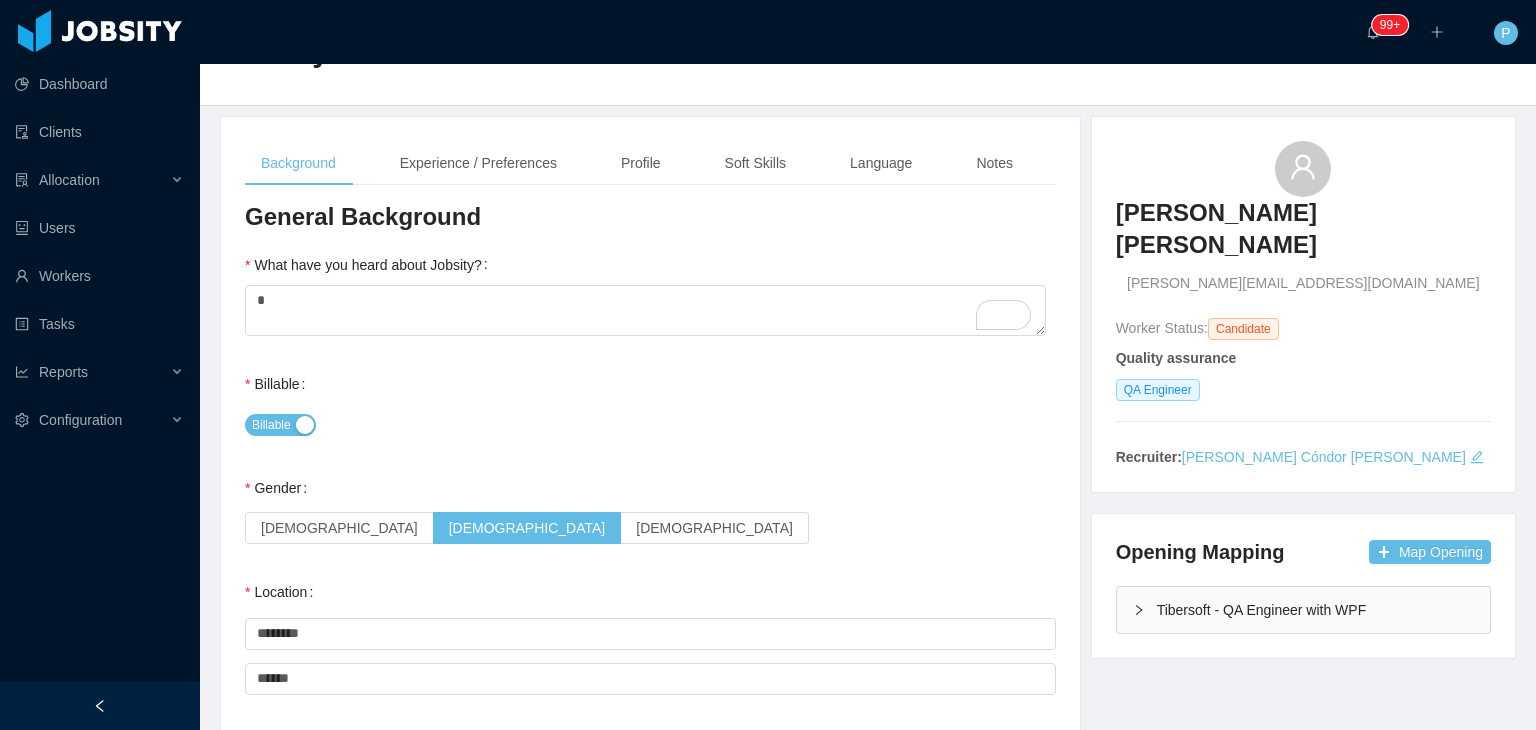 click on "General Background What have you heard about Jobsity? * Billable Billable Gender Female Male Non binary Location Country ******** Portugal   City ****** Lisbon   Marital Status Marital Status Number of Children * Nationality Country   Education Degree Institution Actions Análise e desenvolvimento de sistemas Universidade Norte do Paraná  Edit Remove + Add Overall Years of Experience Date of Birth" at bounding box center [650, 830] 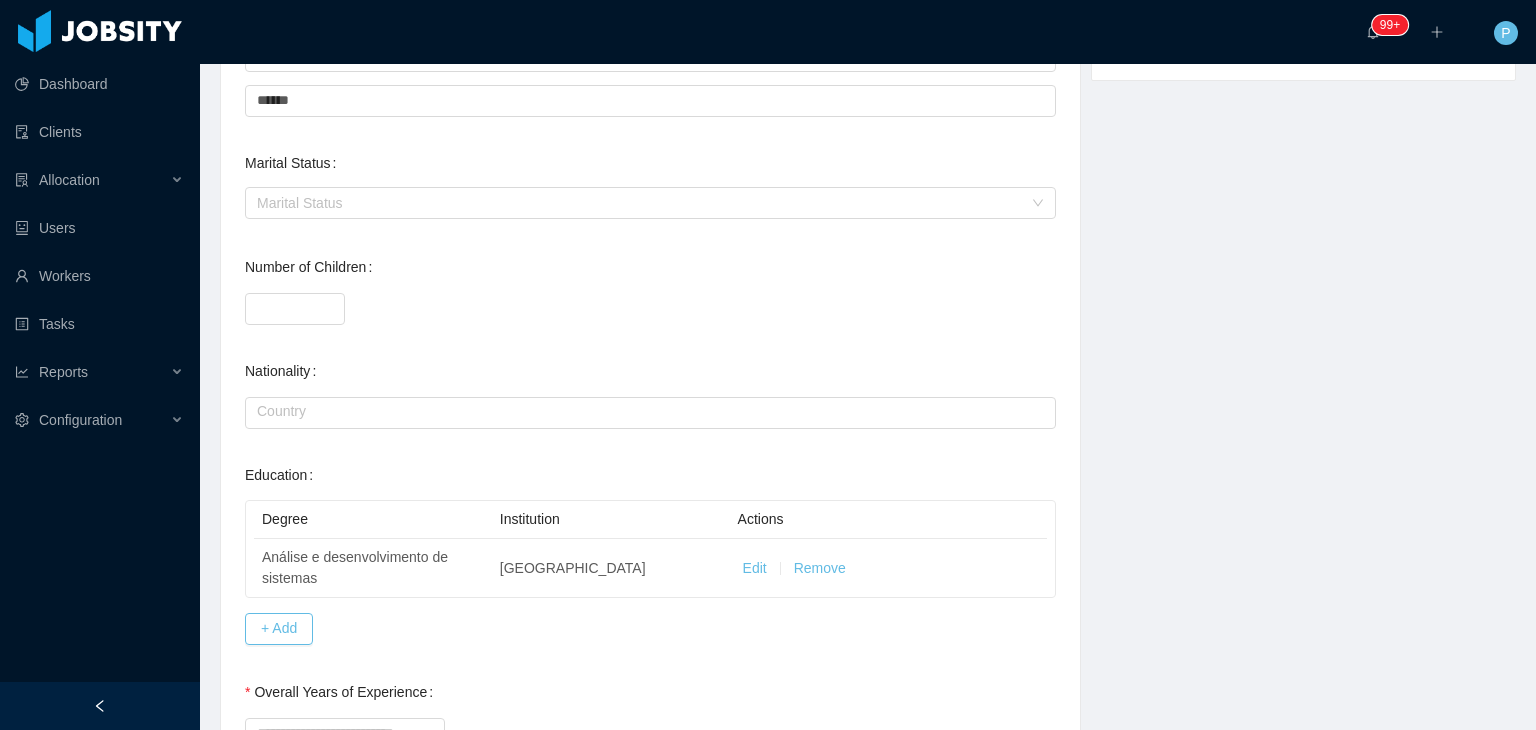 scroll, scrollTop: 717, scrollLeft: 0, axis: vertical 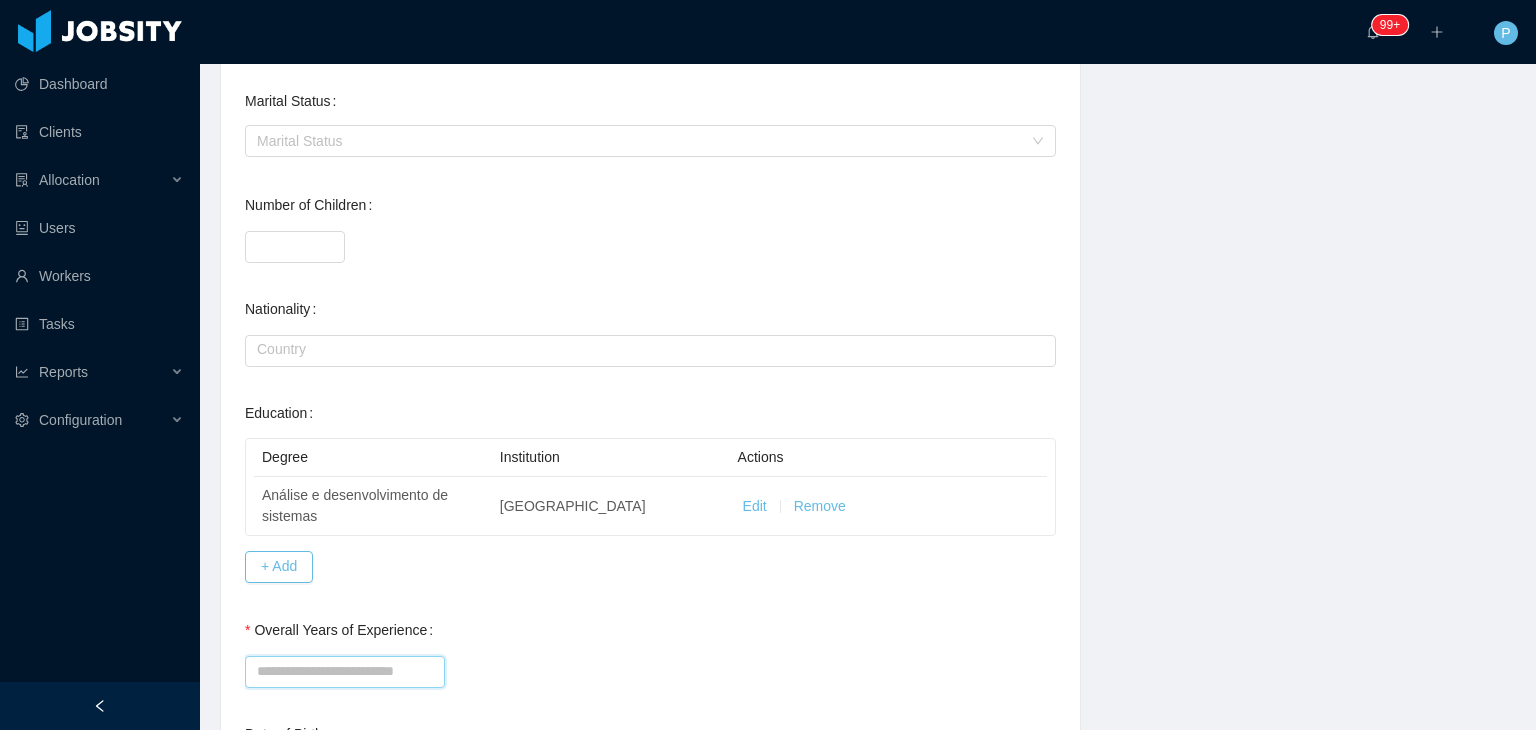 click on "Overall Years of Experience" at bounding box center (345, 672) 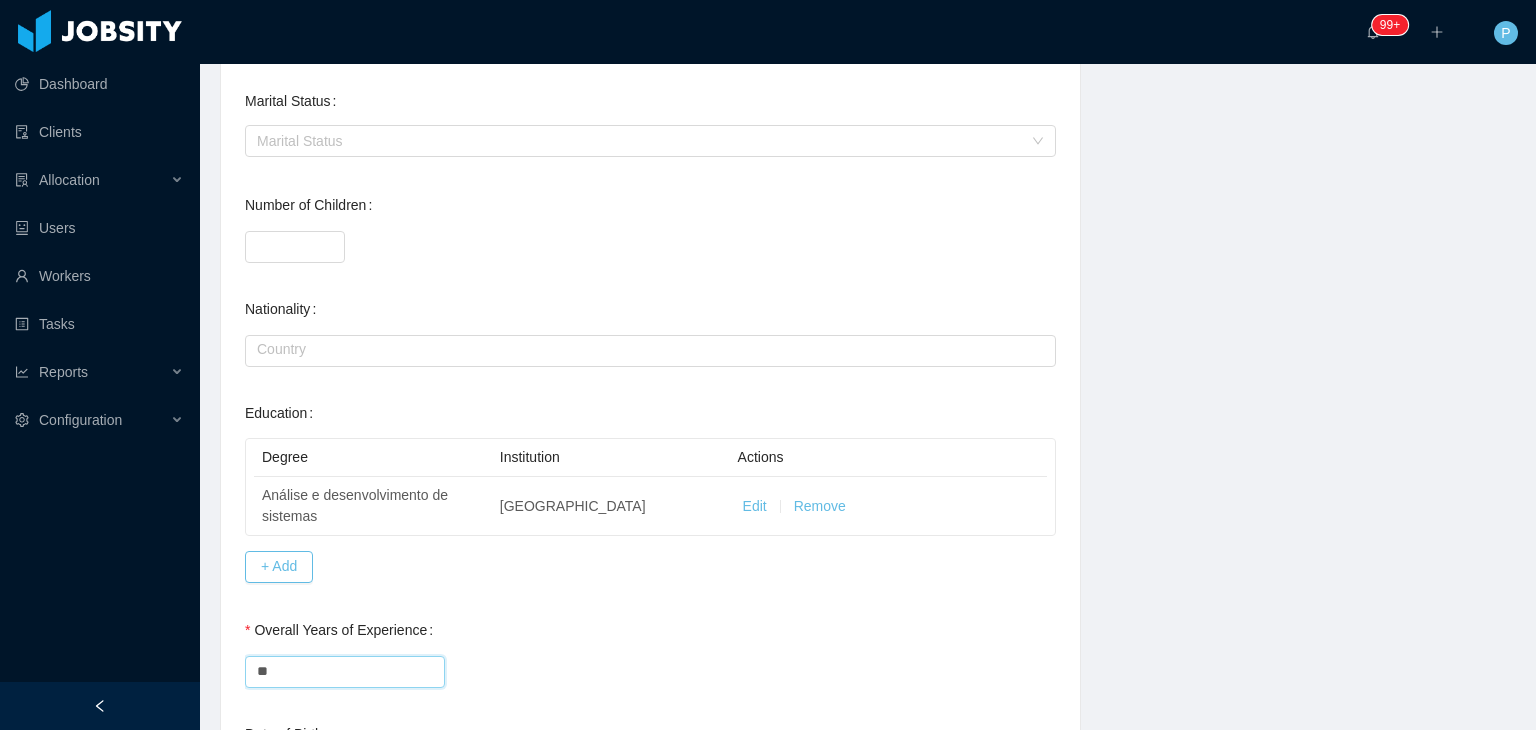 type on "**" 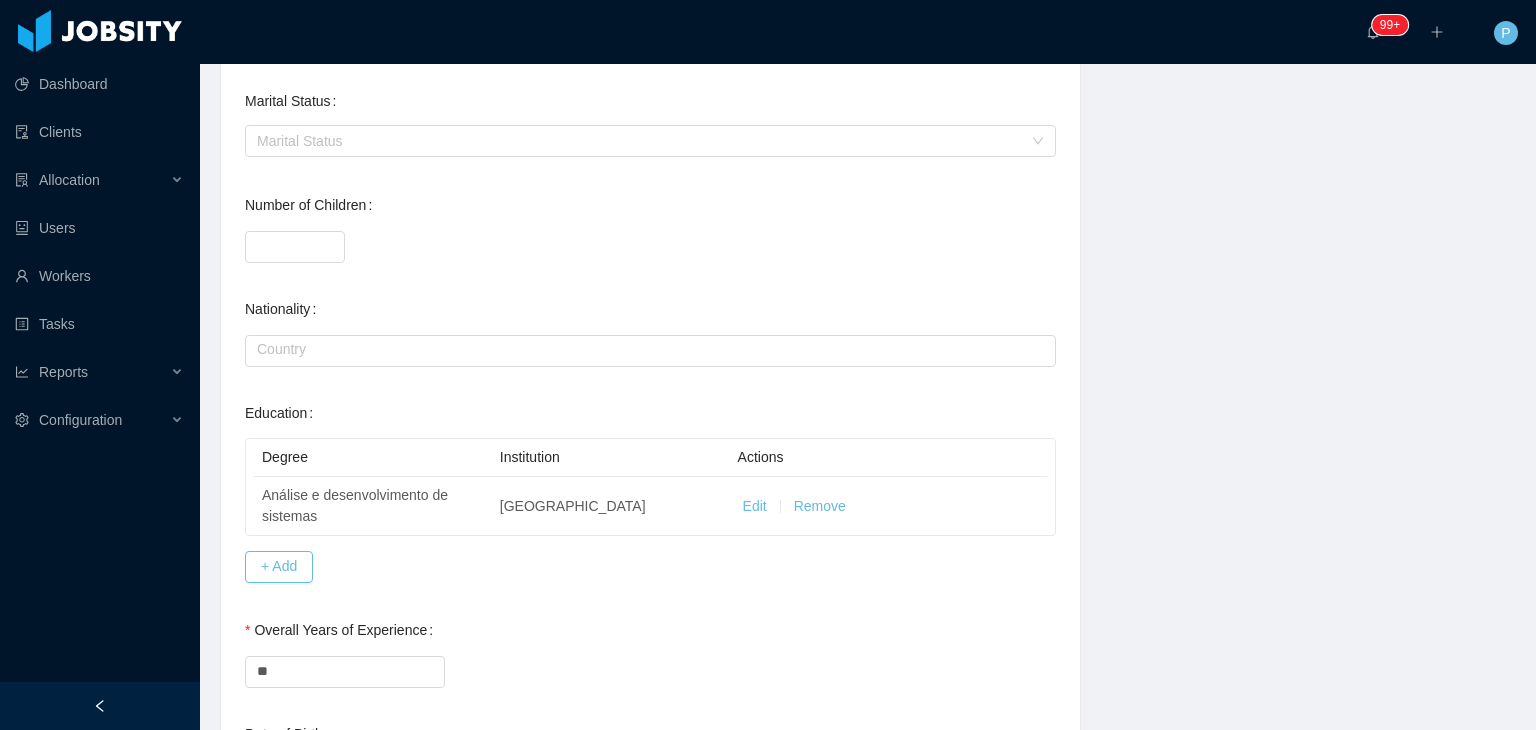 click on "General Background What have you heard about Jobsity? * Billable Billable Gender Female Male Non binary Location Country ******** Portugal   City ****** Lisbon   Marital Status Marital Status Number of Children * Nationality Country   Education Degree Institution Actions Análise e desenvolvimento de sistemas Universidade Norte do Paraná  Edit Remove + Add Overall Years of Experience ** Date of Birth" at bounding box center [650, 190] 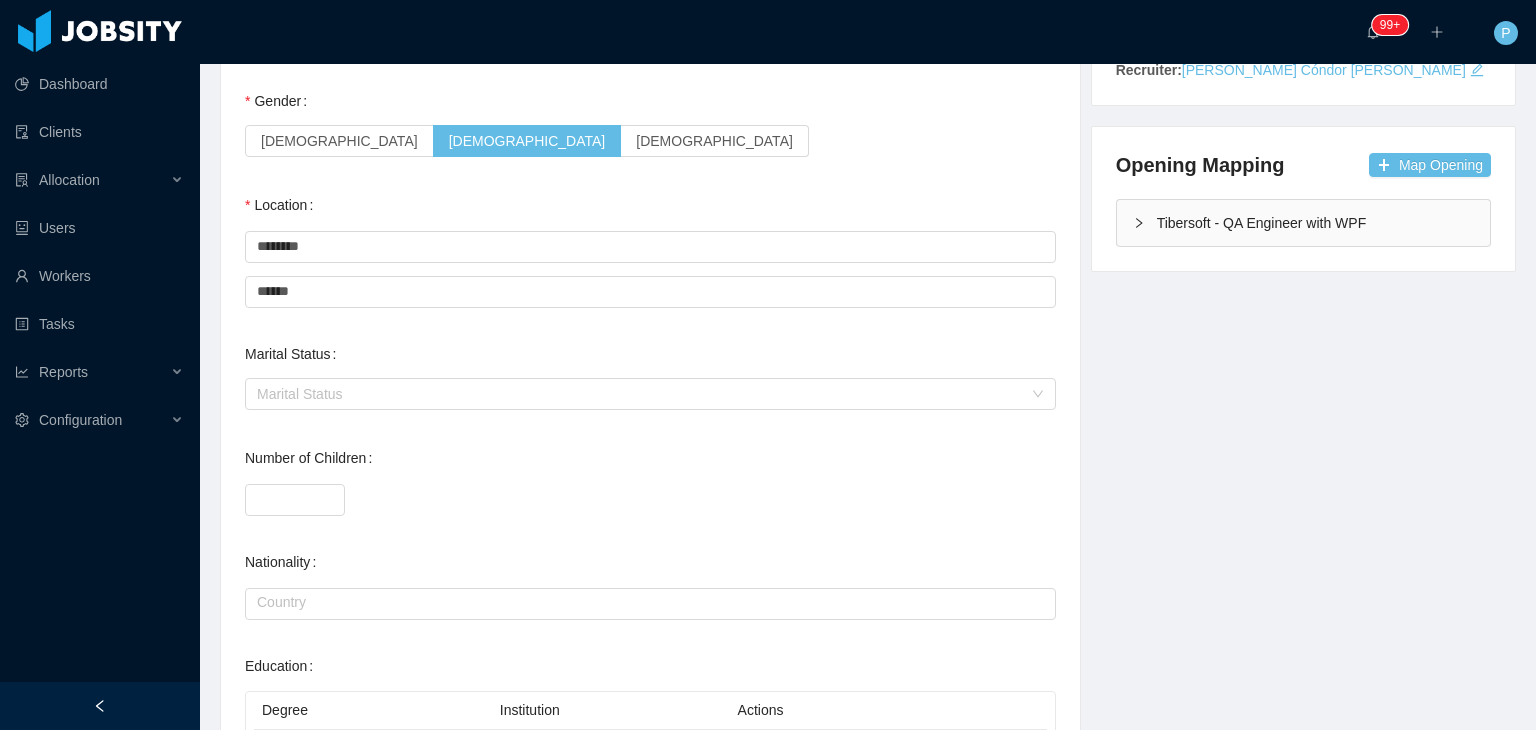 scroll, scrollTop: 357, scrollLeft: 0, axis: vertical 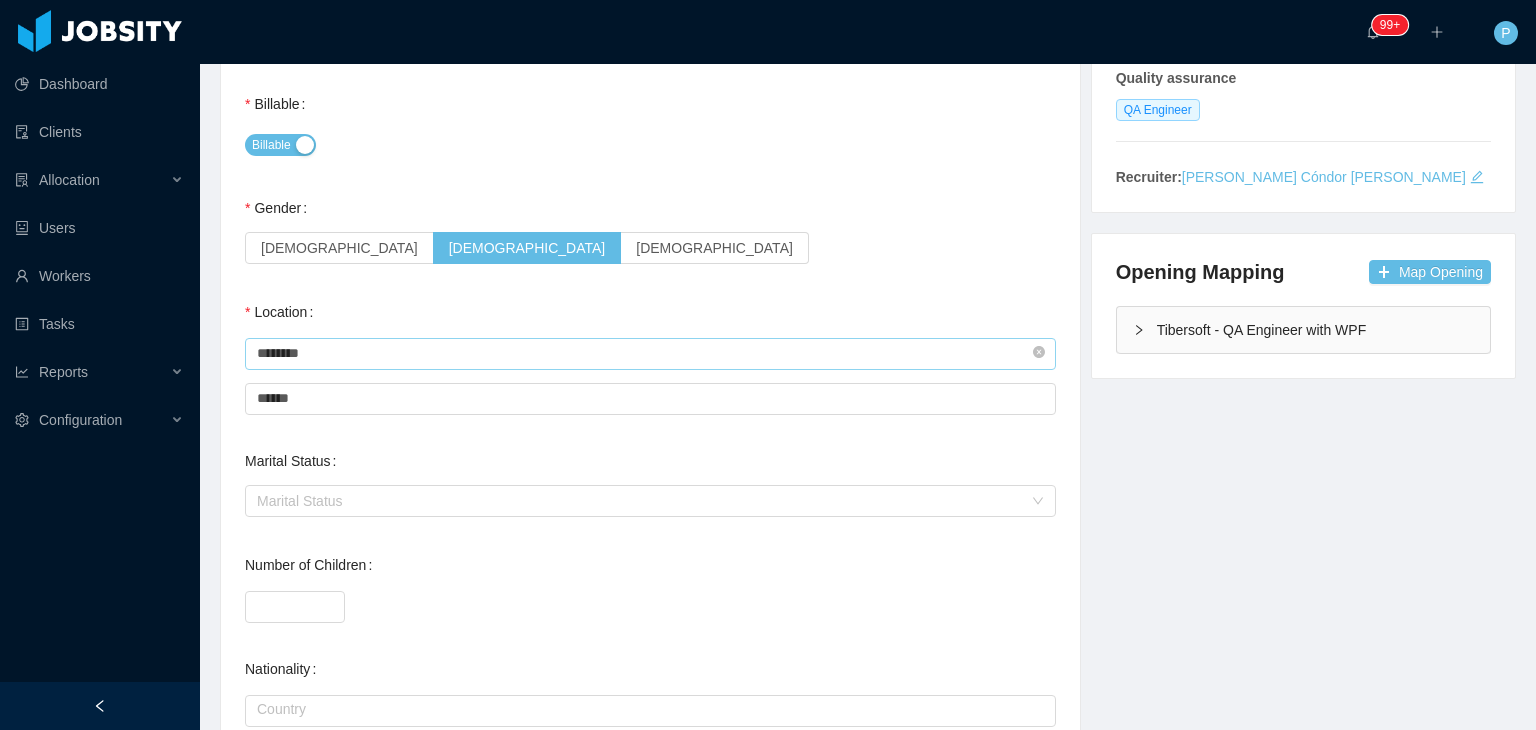 click on "********" at bounding box center (650, 354) 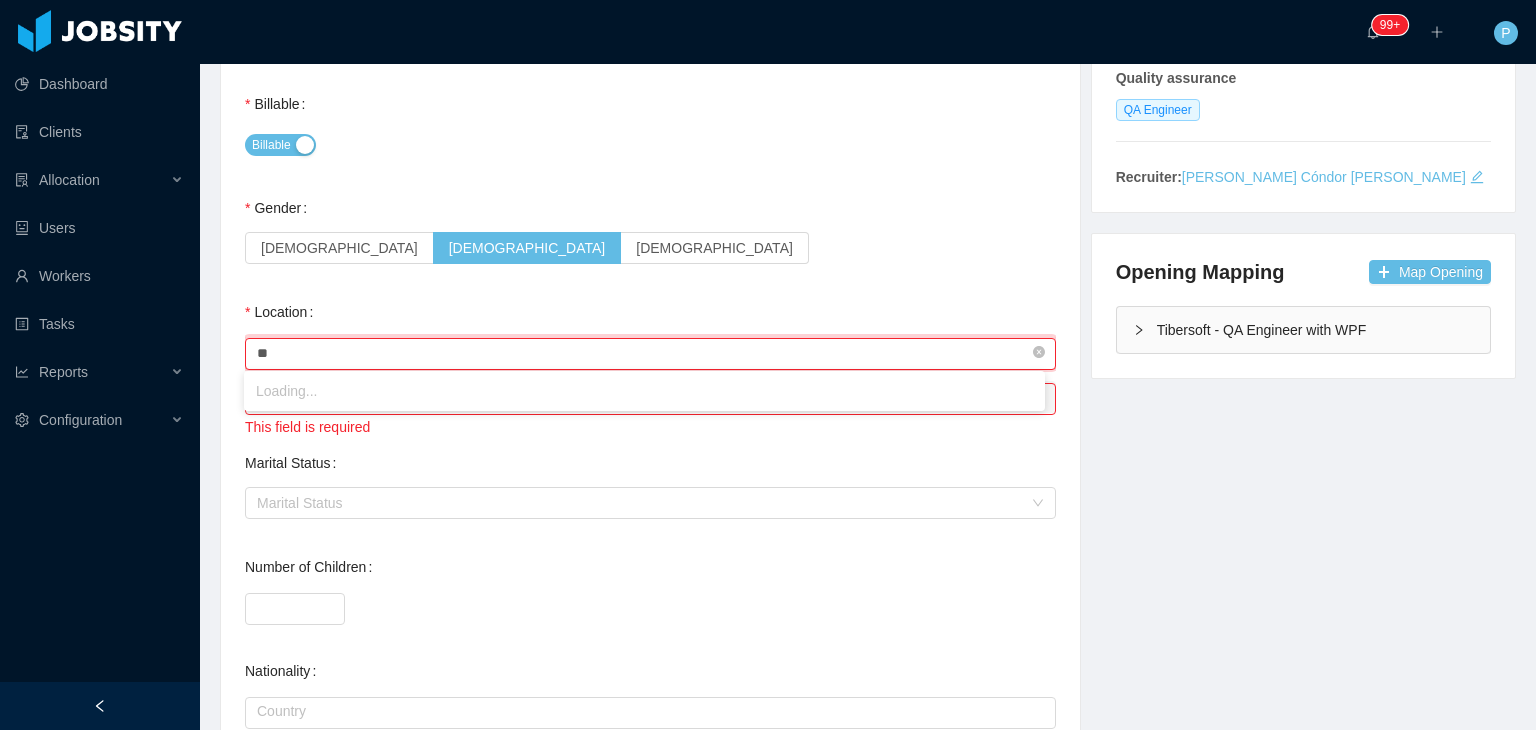 type on "*" 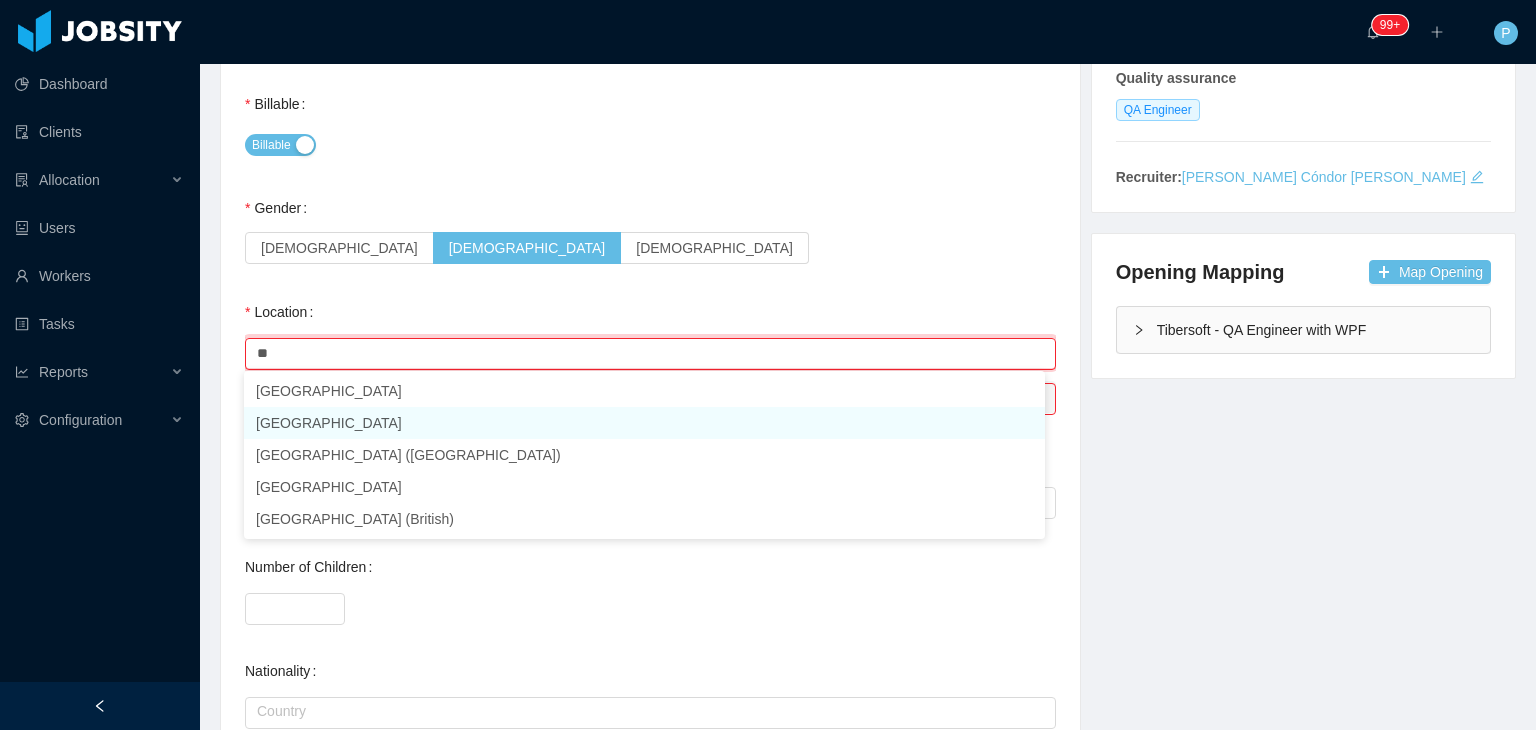 click on "Brazil" at bounding box center [644, 423] 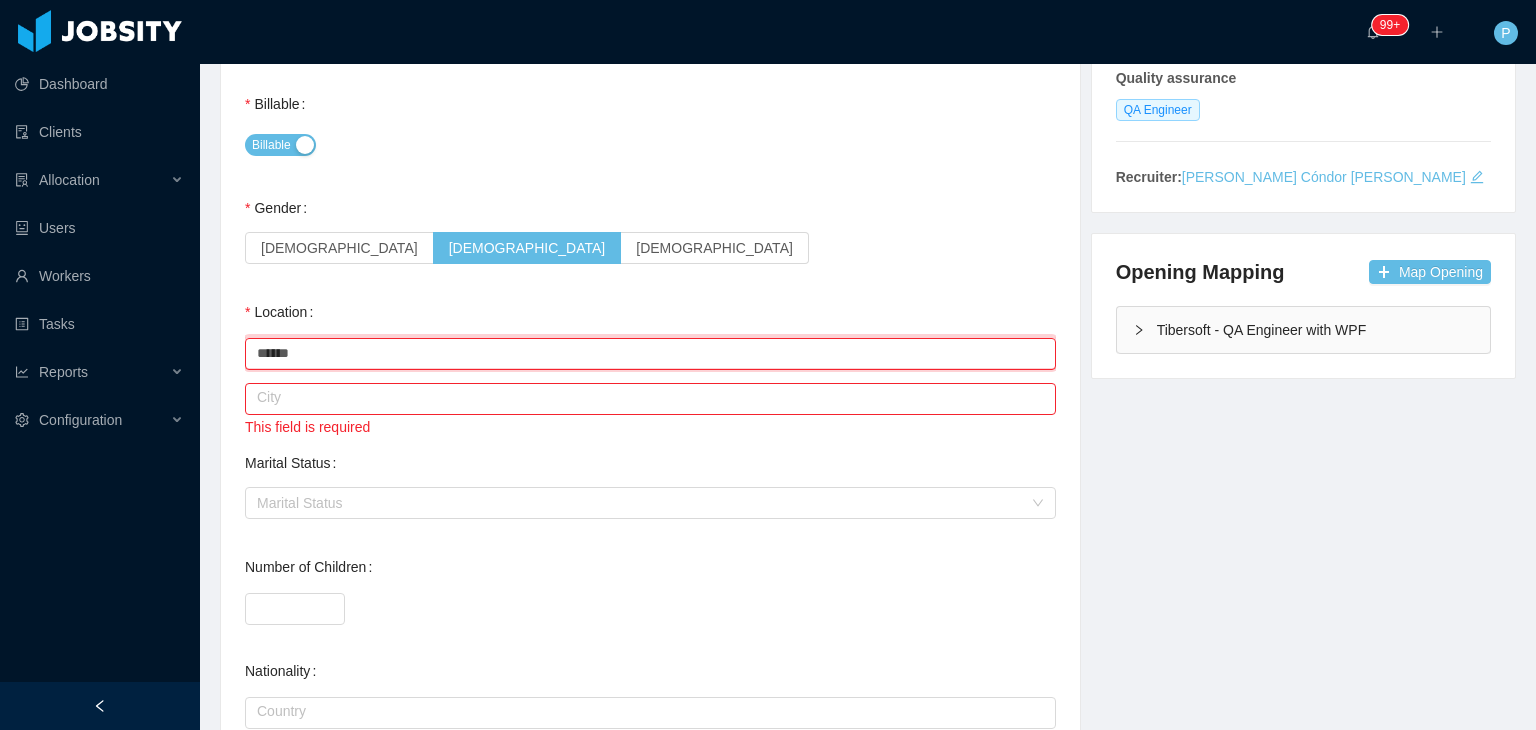 type on "******" 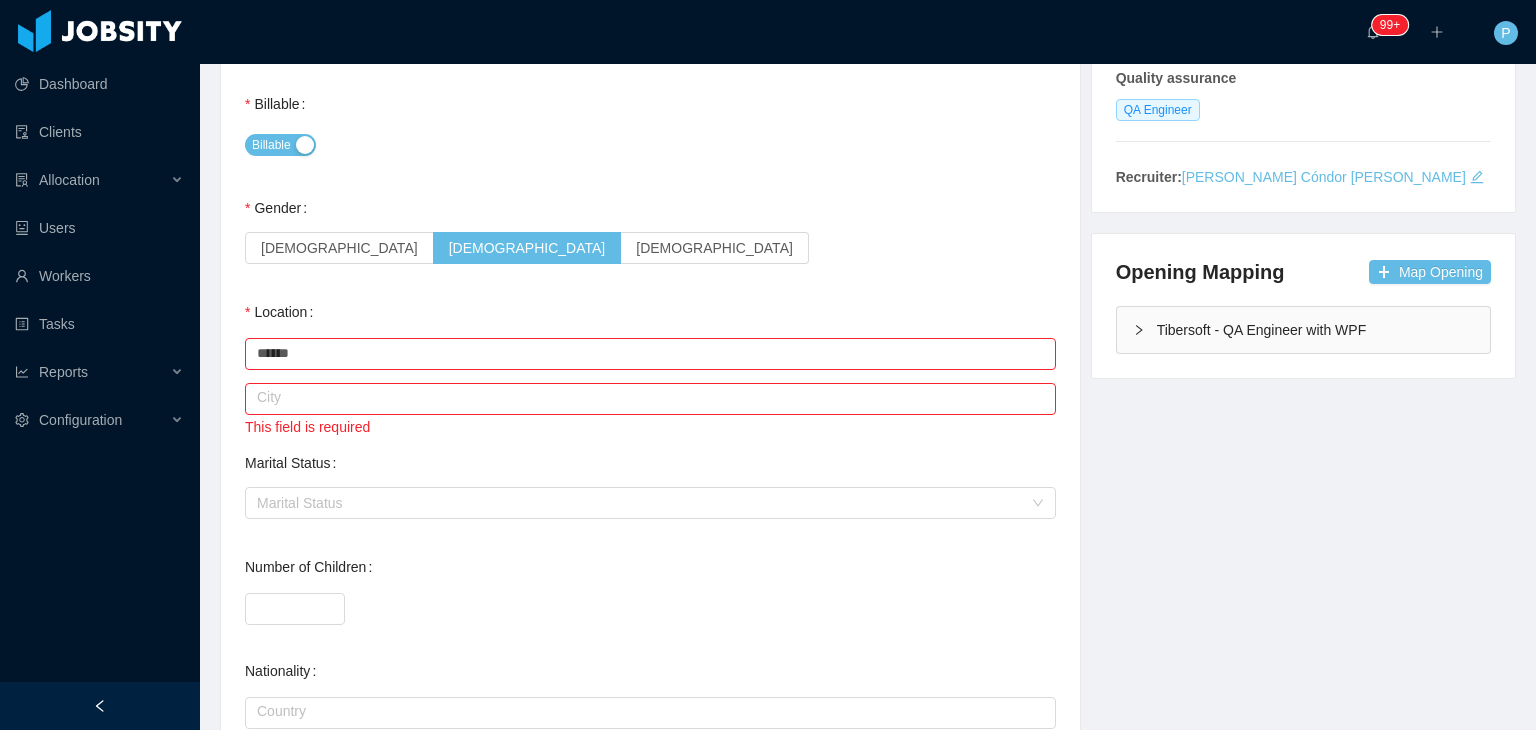 click on "General Background What have you heard about Jobsity? * Billable Billable Gender Female Male Non binary Location Country ****** Brazil   City   This field is required Marital Status Marital Status Number of Children * Nationality Country   Education Degree Institution Actions Análise e desenvolvimento de sistemas Universidade Norte do Paraná  Edit Remove + Add Overall Years of Experience ** Date of Birth" at bounding box center [650, 551] 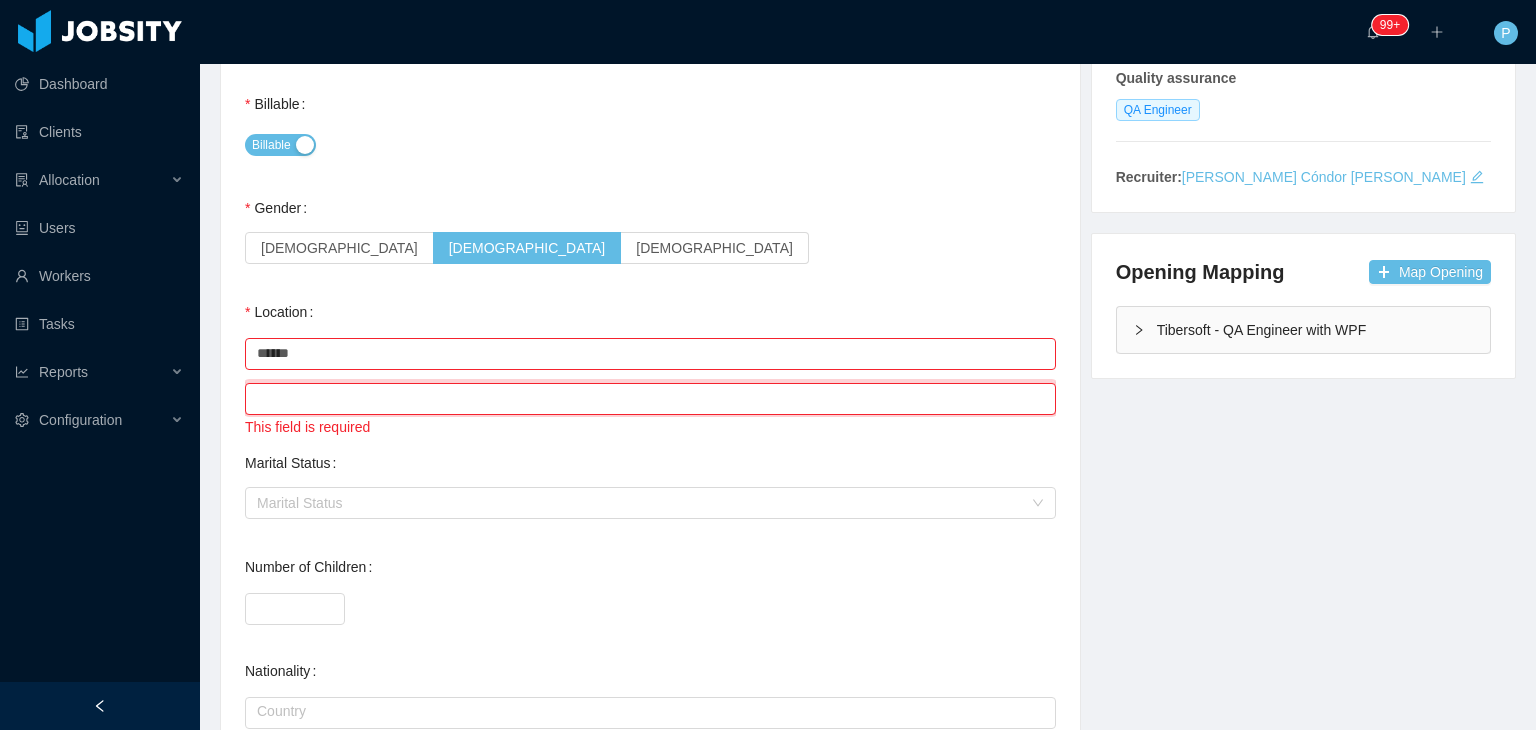 click at bounding box center [650, 399] 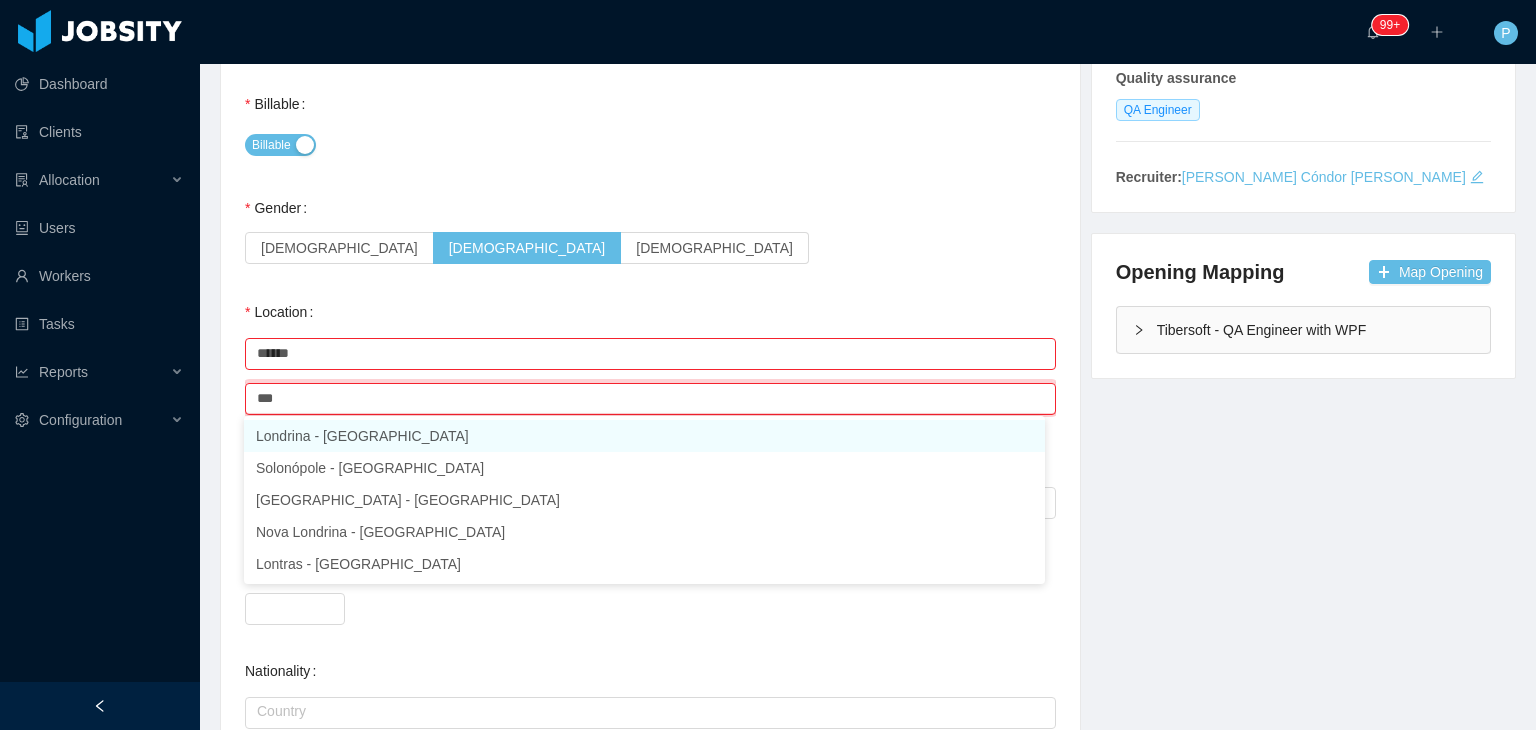 click on "Londrina - Paraná" at bounding box center [644, 436] 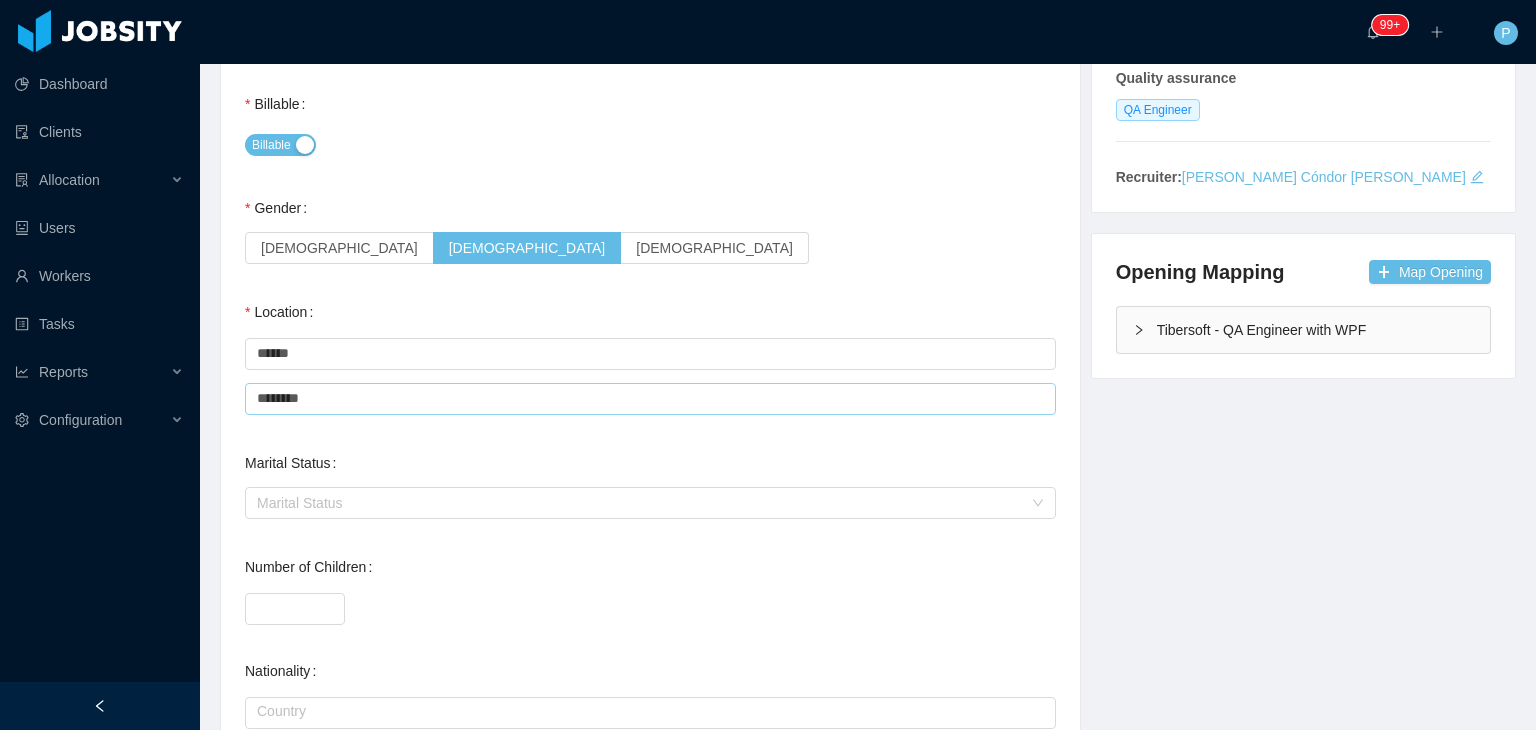 type on "********" 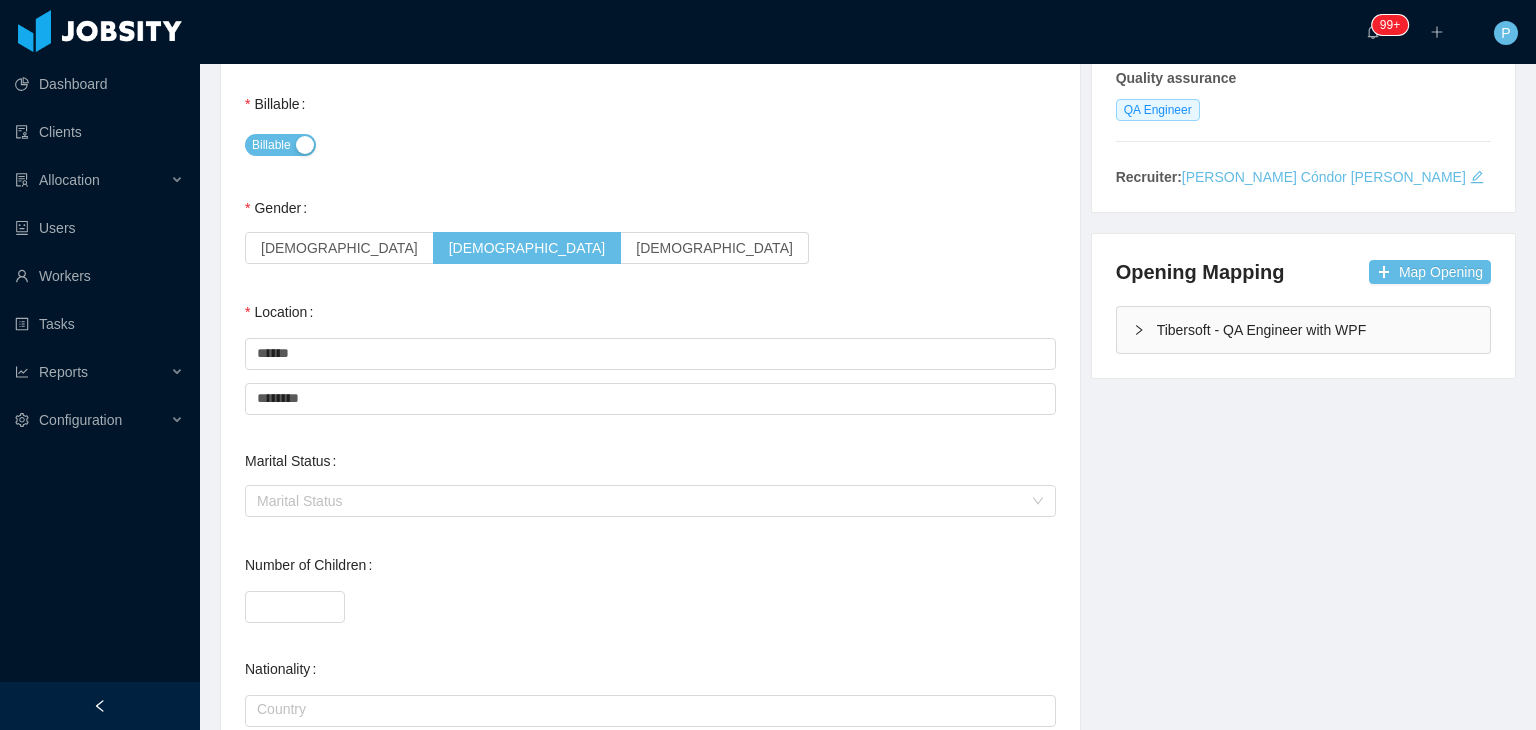 click on "Female Male Non binary" at bounding box center (650, 248) 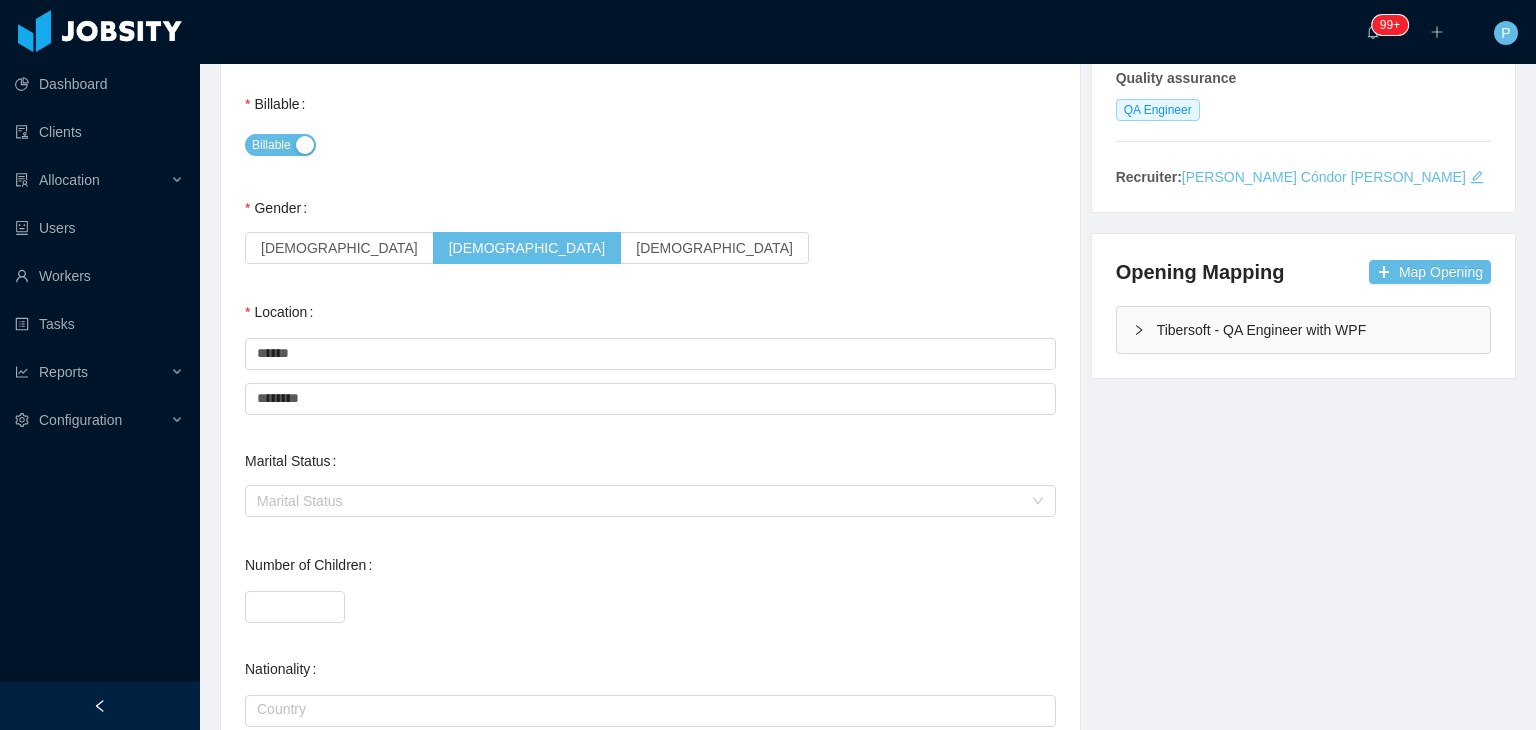 click on "General Background What have you heard about Jobsity? * Billable Billable Gender Female Male Non binary Location Country ****** Brazil   City ******** Londrina   Marital Status Marital Status Number of Children * Nationality Country   Education Degree Institution Actions Análise e desenvolvimento de sistemas Universidade Norte do Paraná  Edit Remove + Add Overall Years of Experience ** Date of Birth" at bounding box center [650, 550] 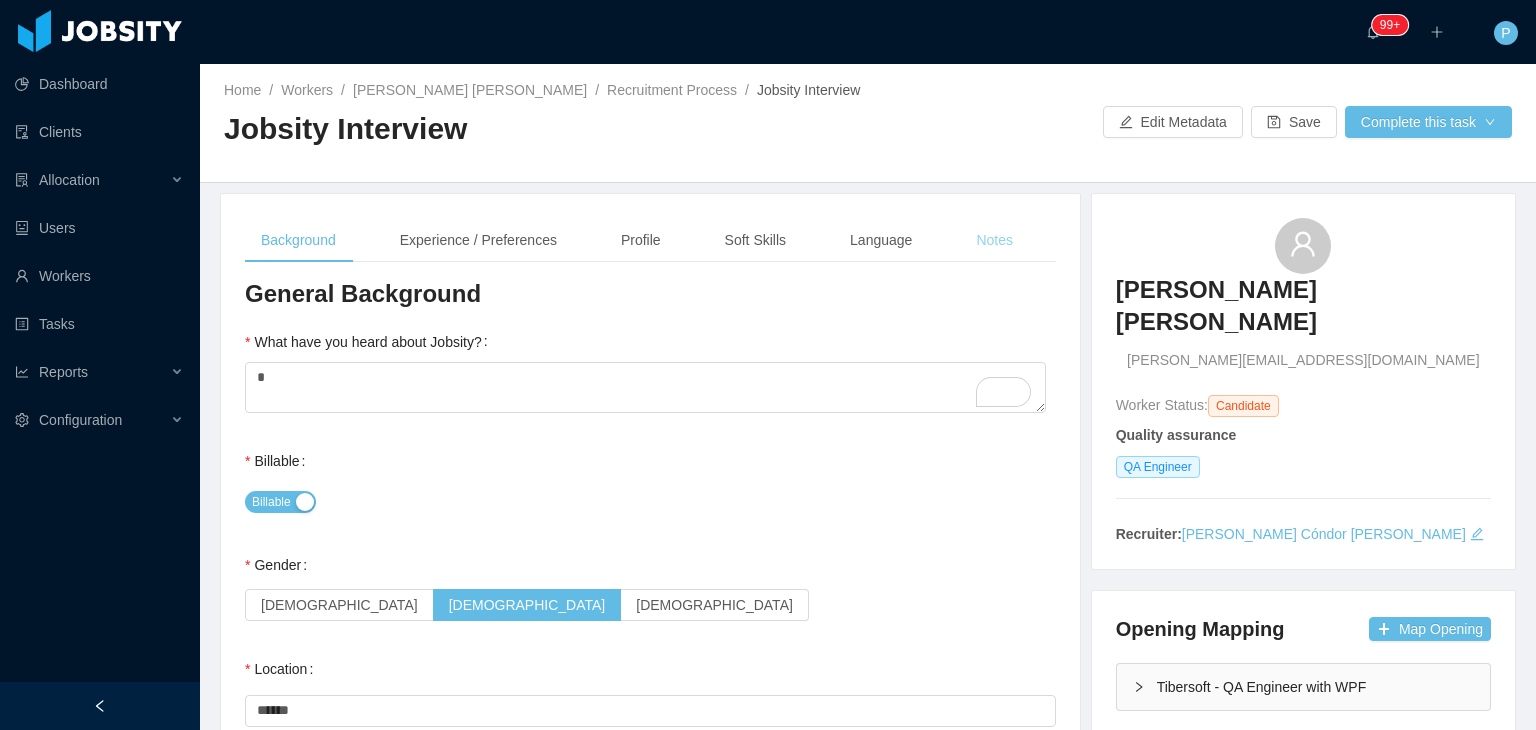 click on "Notes" at bounding box center [994, 240] 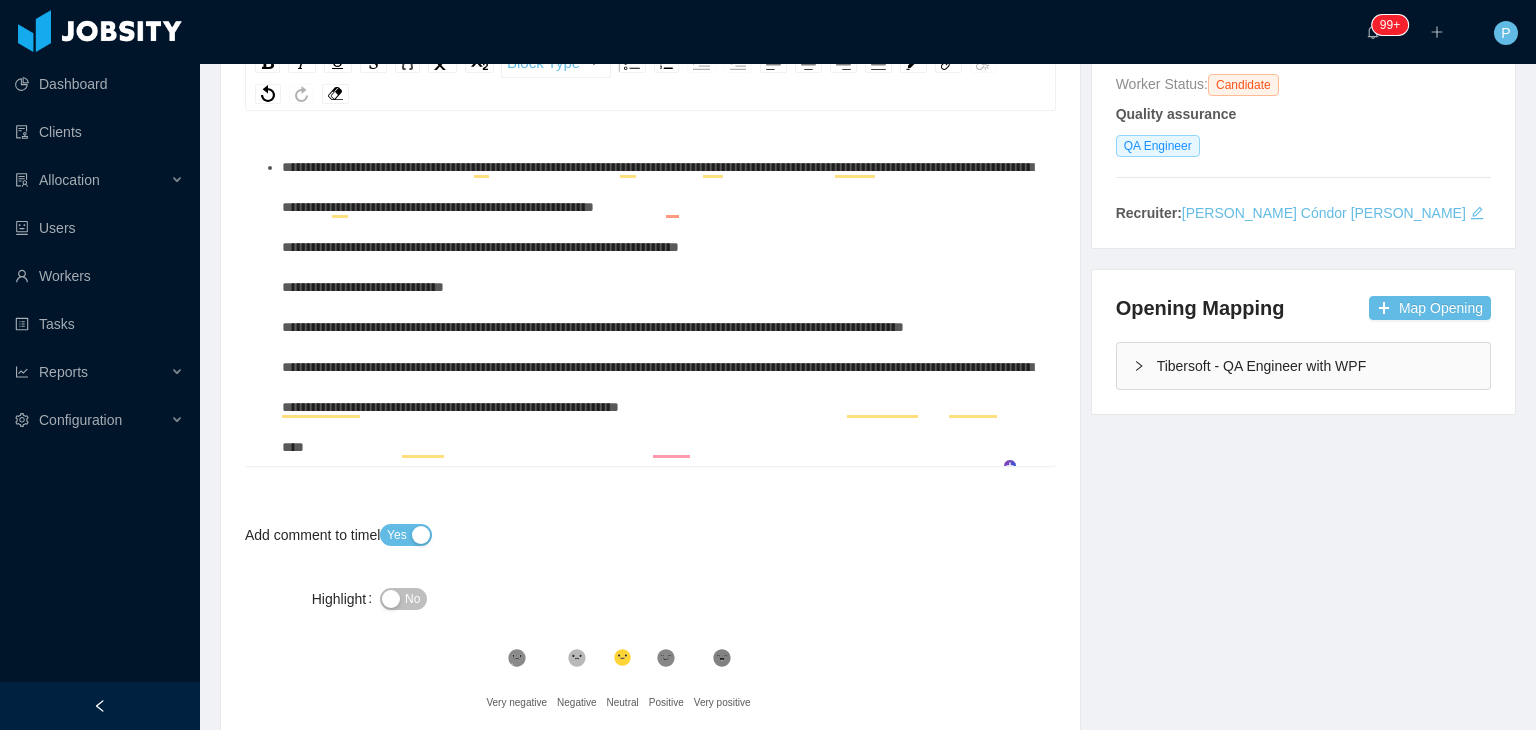 scroll, scrollTop: 365, scrollLeft: 0, axis: vertical 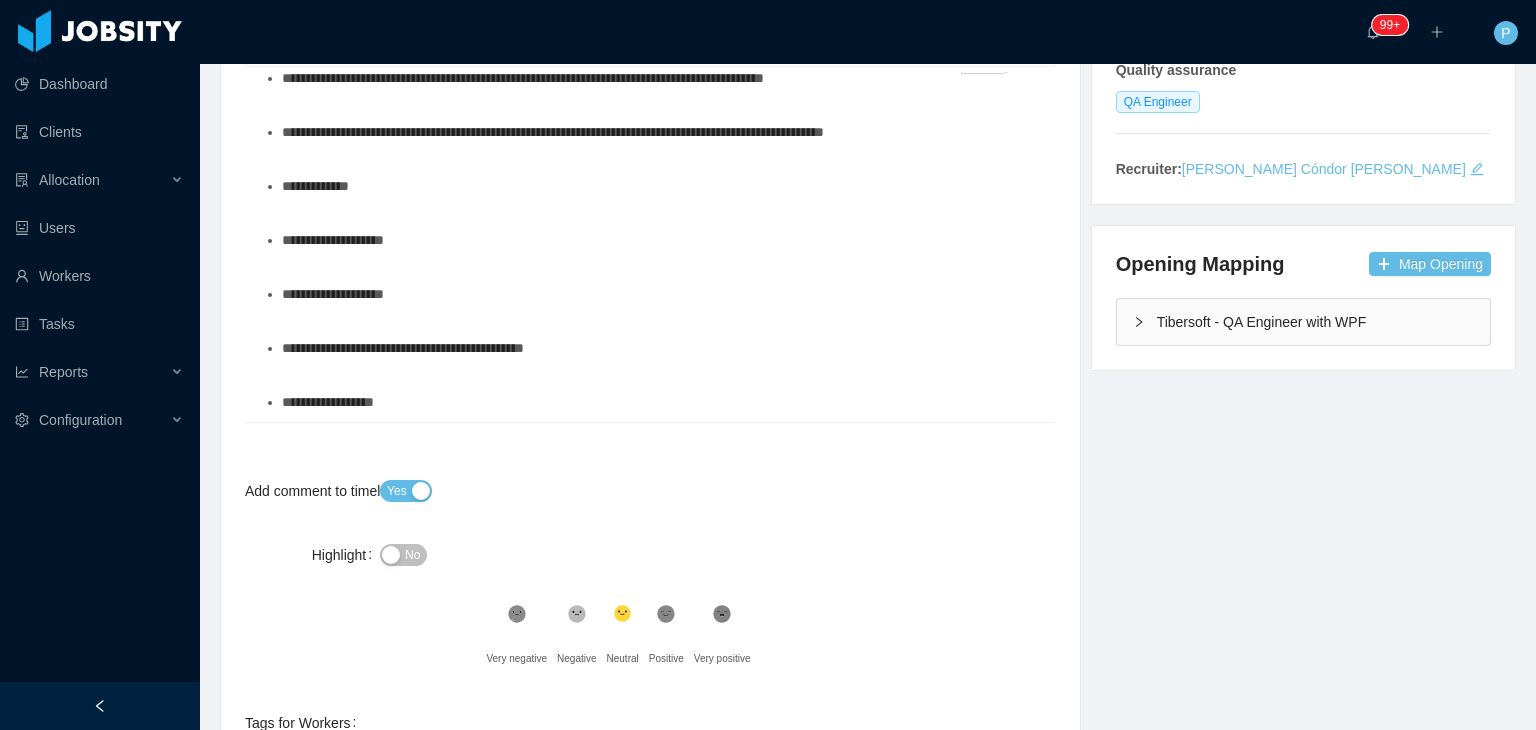 click on "**********" at bounding box center [661, 294] 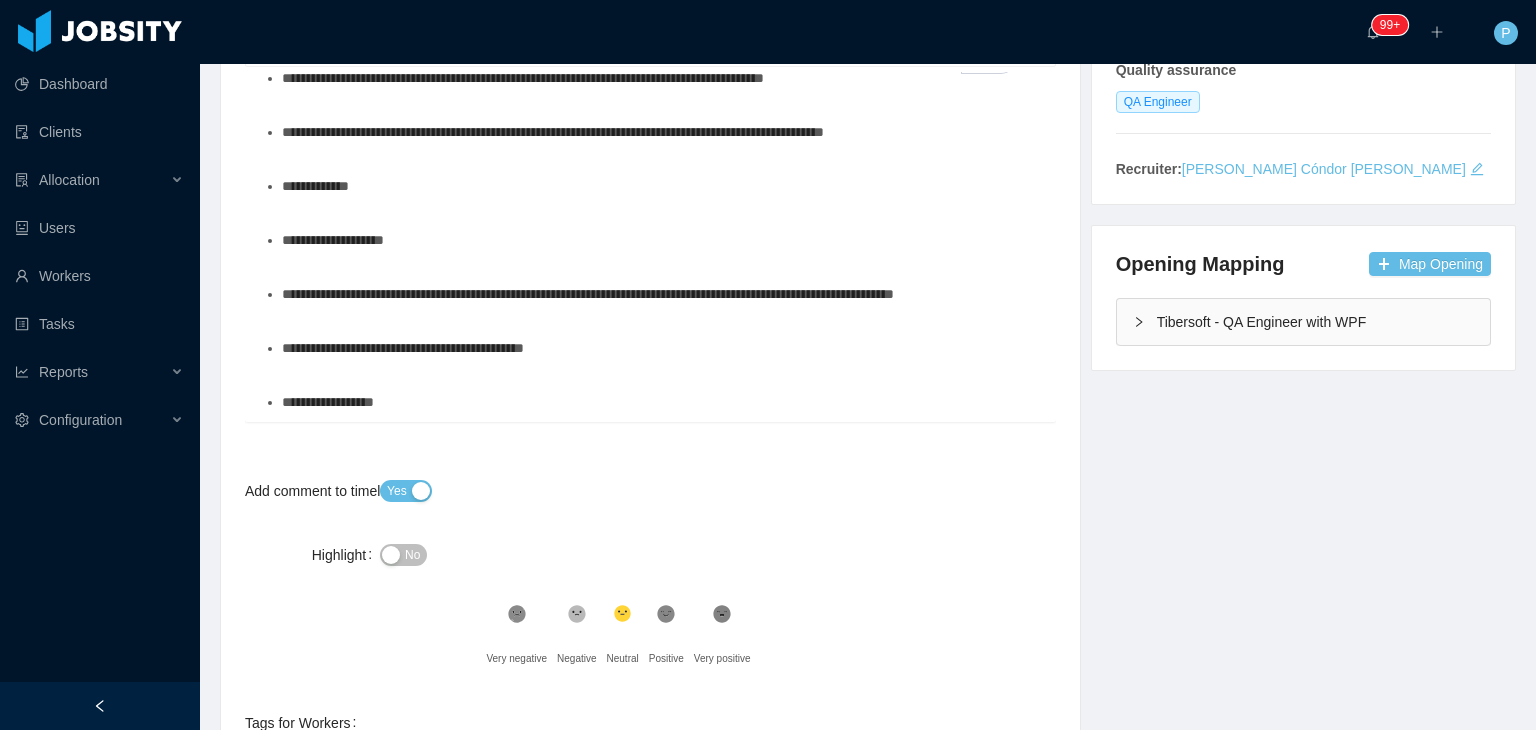 click on "**********" at bounding box center (651, 73) 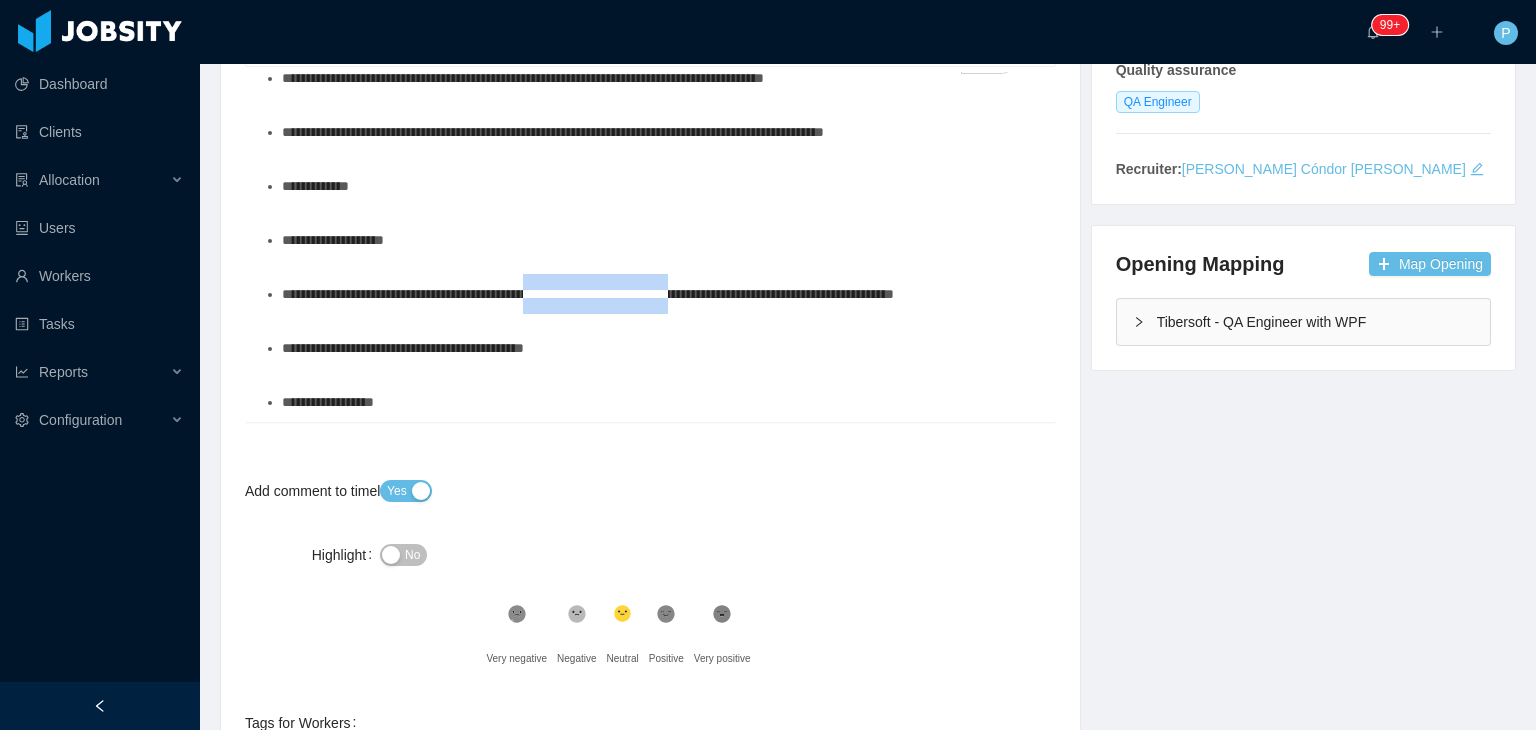 drag, startPoint x: 552, startPoint y: 295, endPoint x: 727, endPoint y: 282, distance: 175.4822 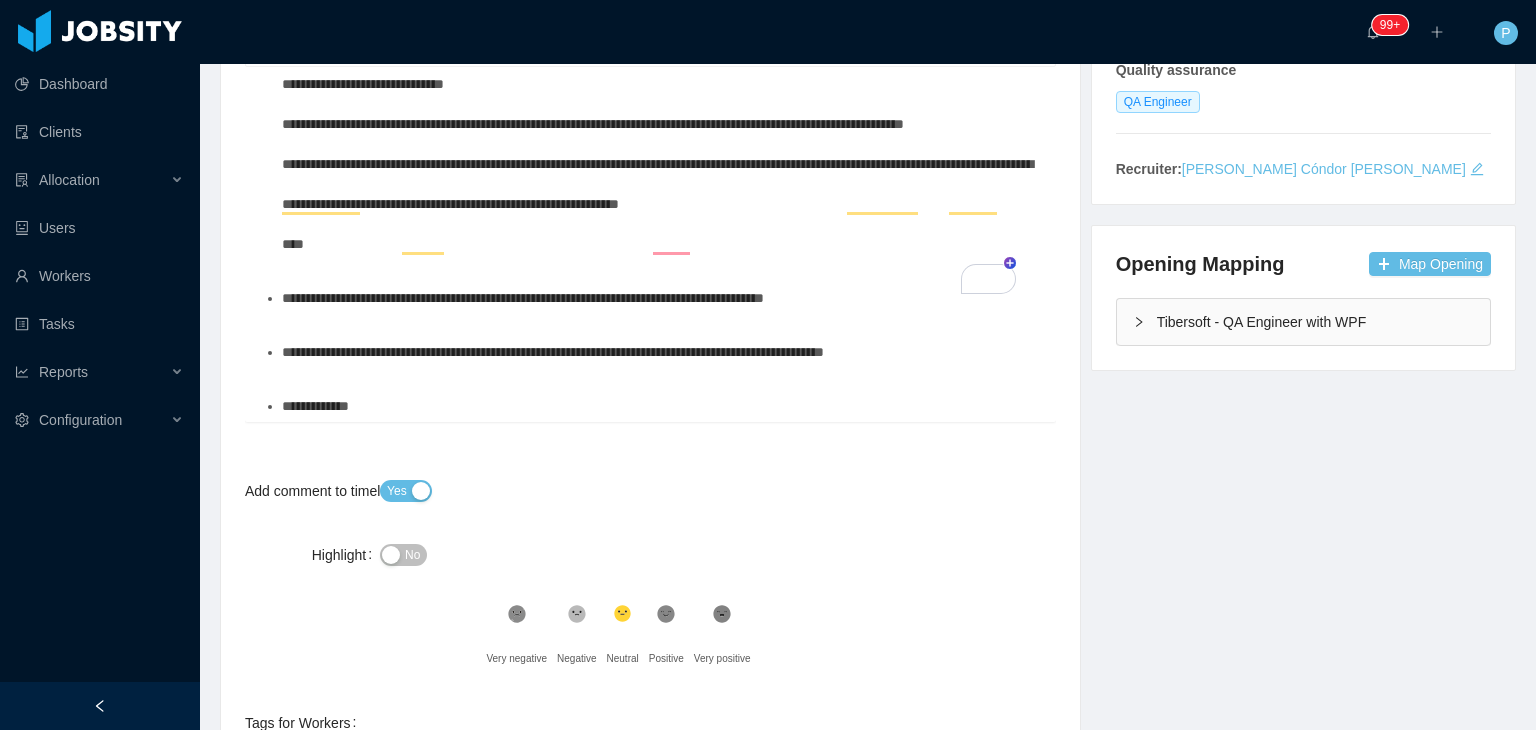 scroll, scrollTop: 27, scrollLeft: 0, axis: vertical 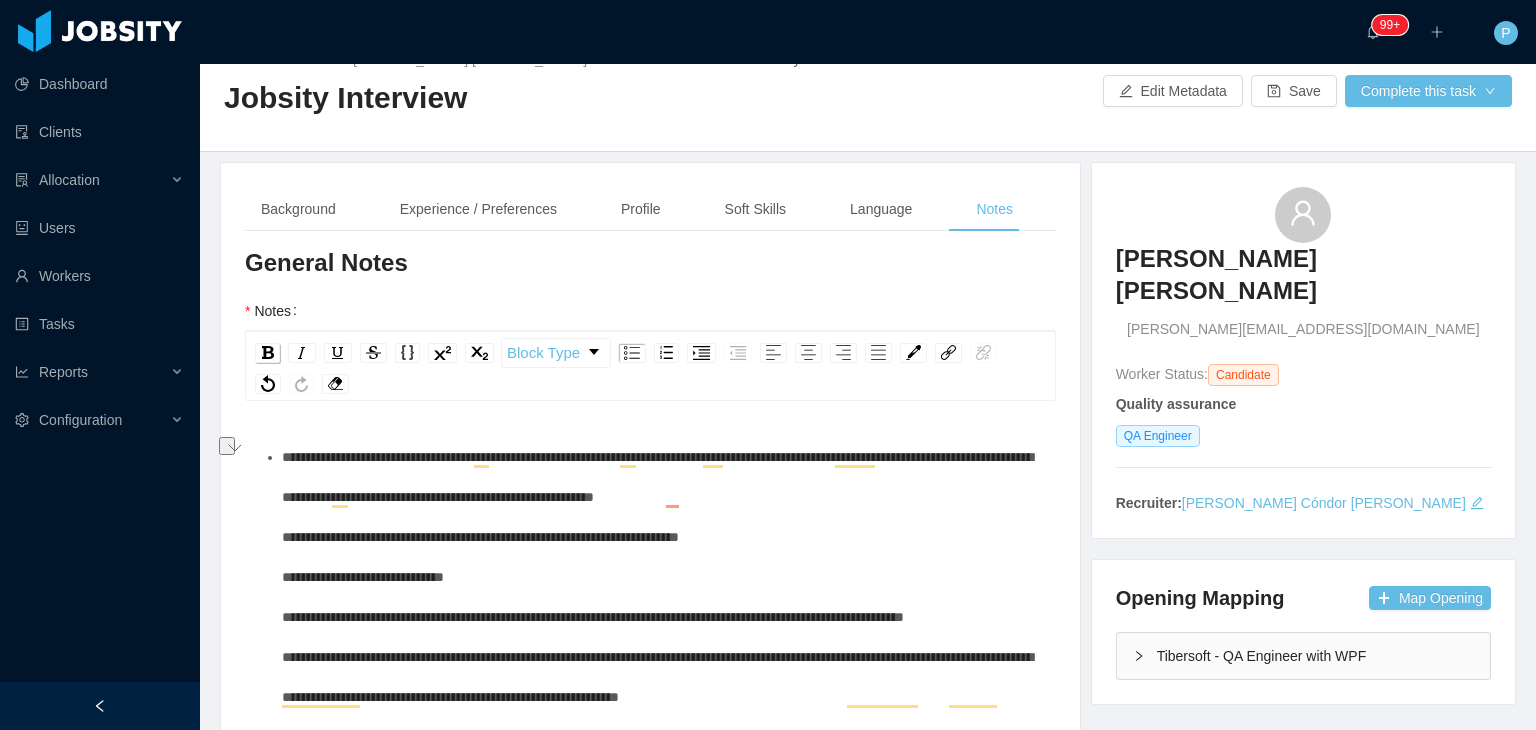 click at bounding box center [268, 352] 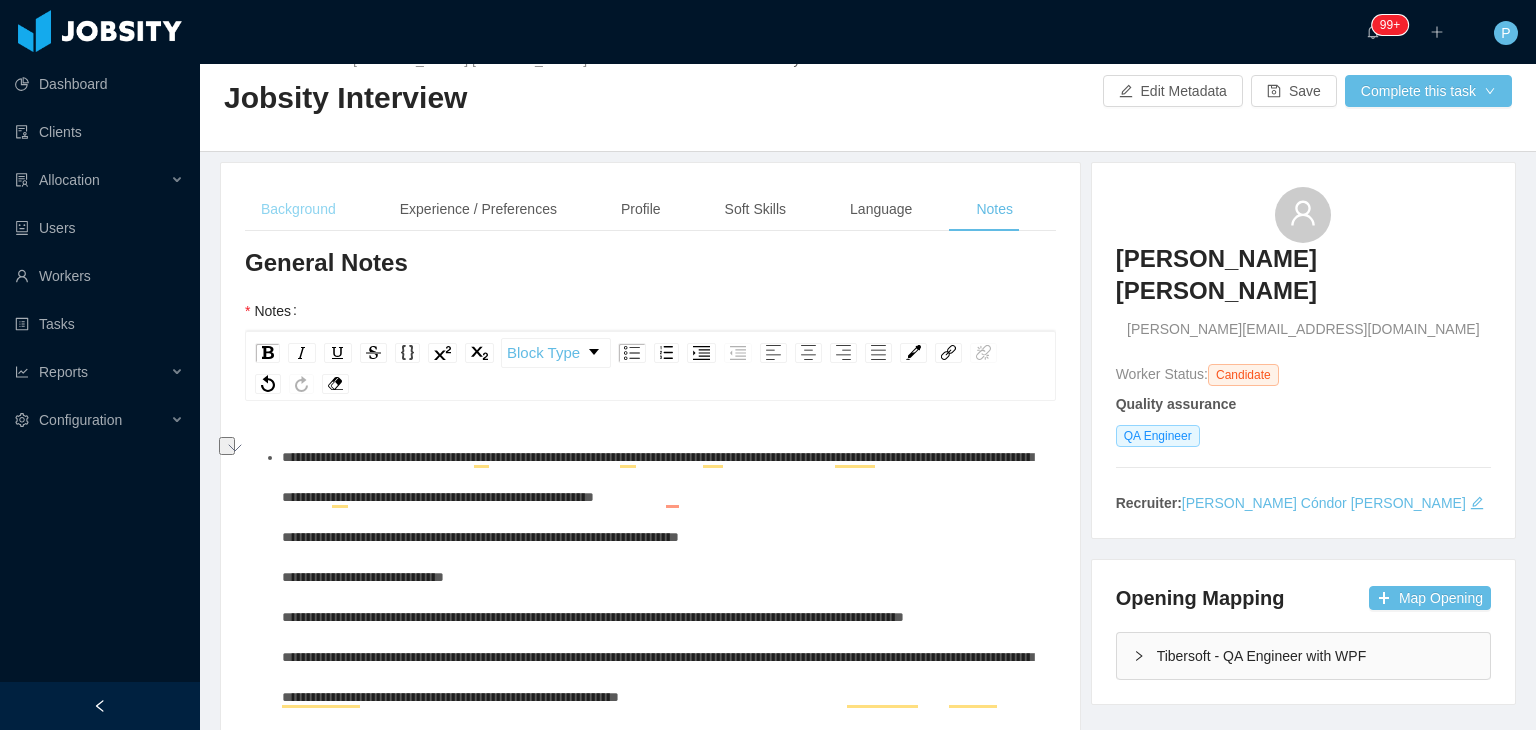 click on "Background" at bounding box center [298, 209] 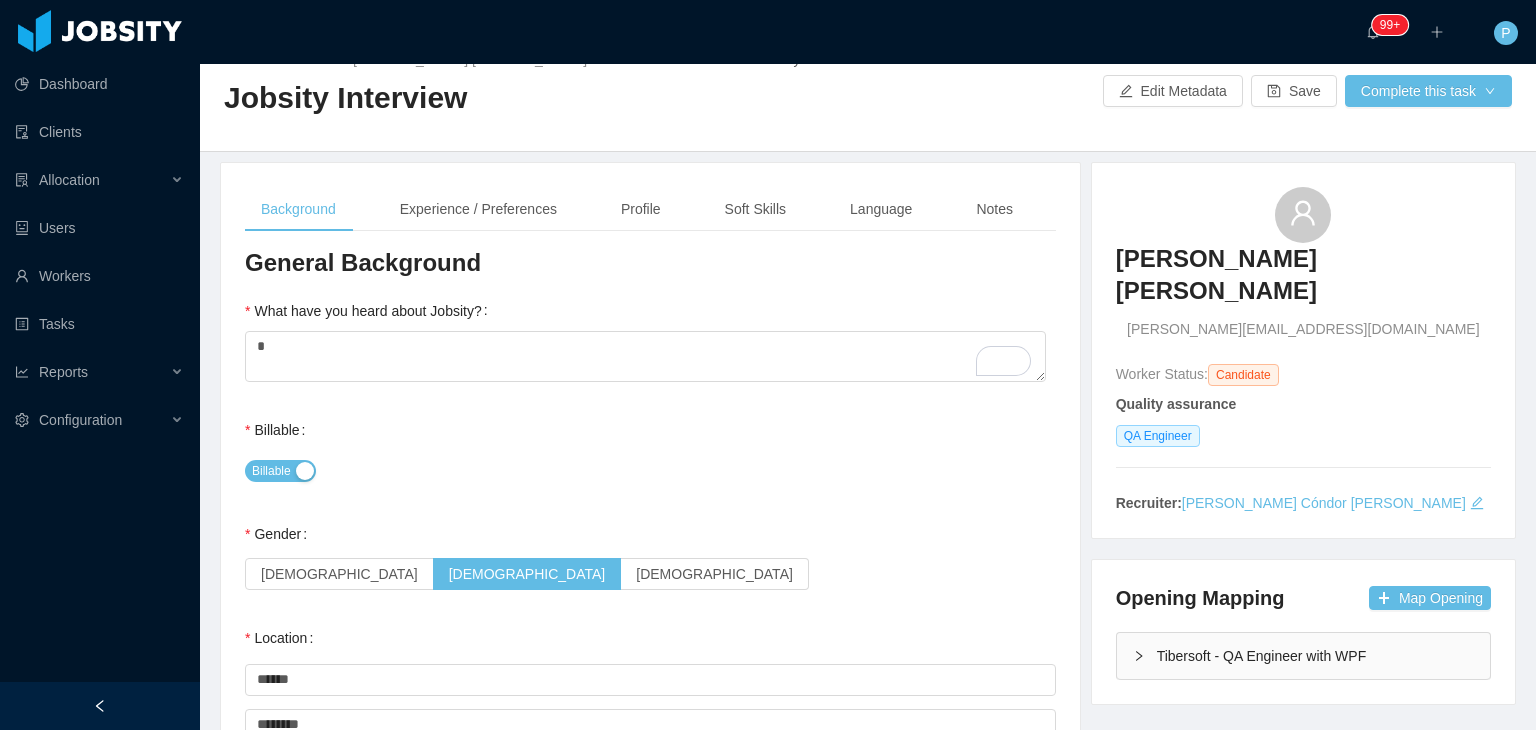 click on "Jobsity Interview" at bounding box center (546, 106) 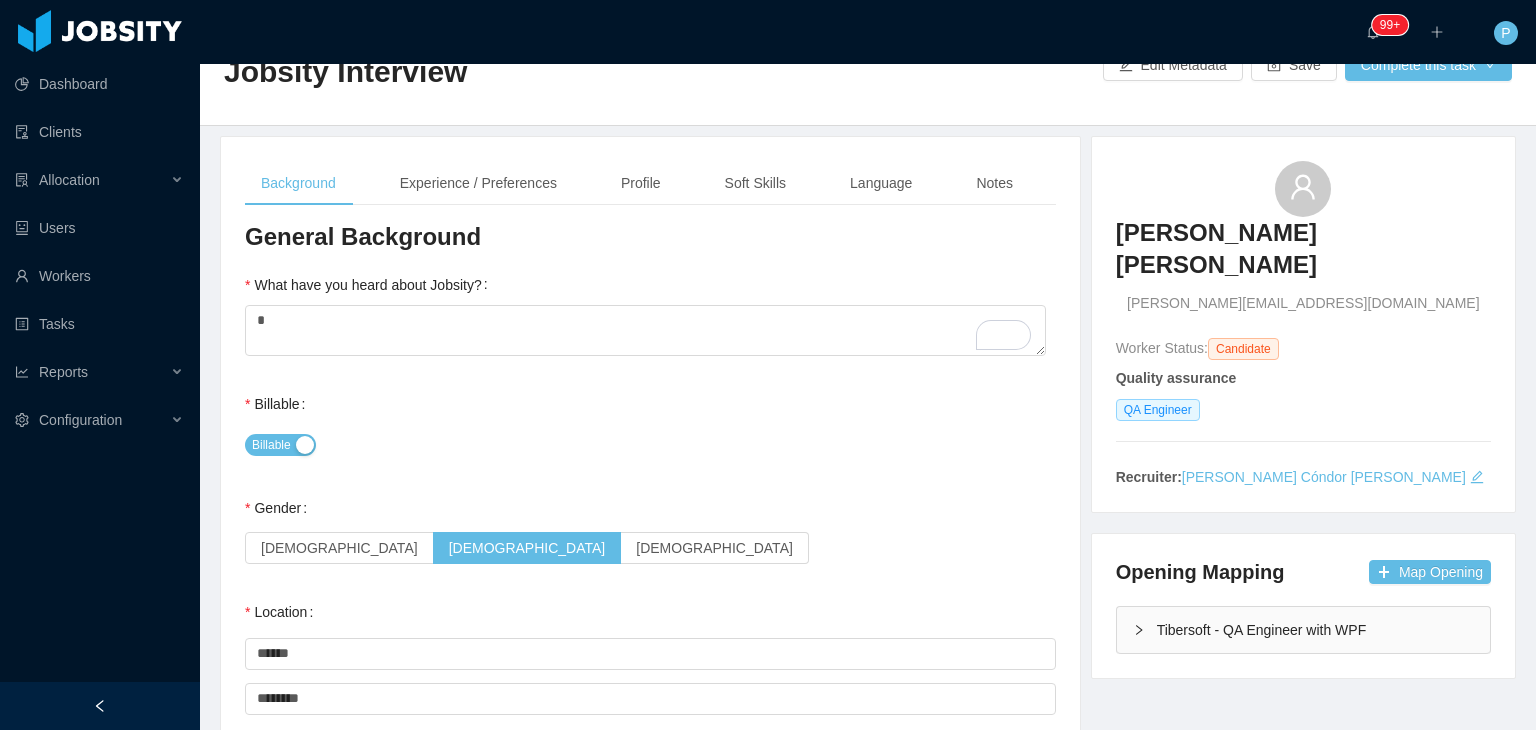 scroll, scrollTop: 0, scrollLeft: 0, axis: both 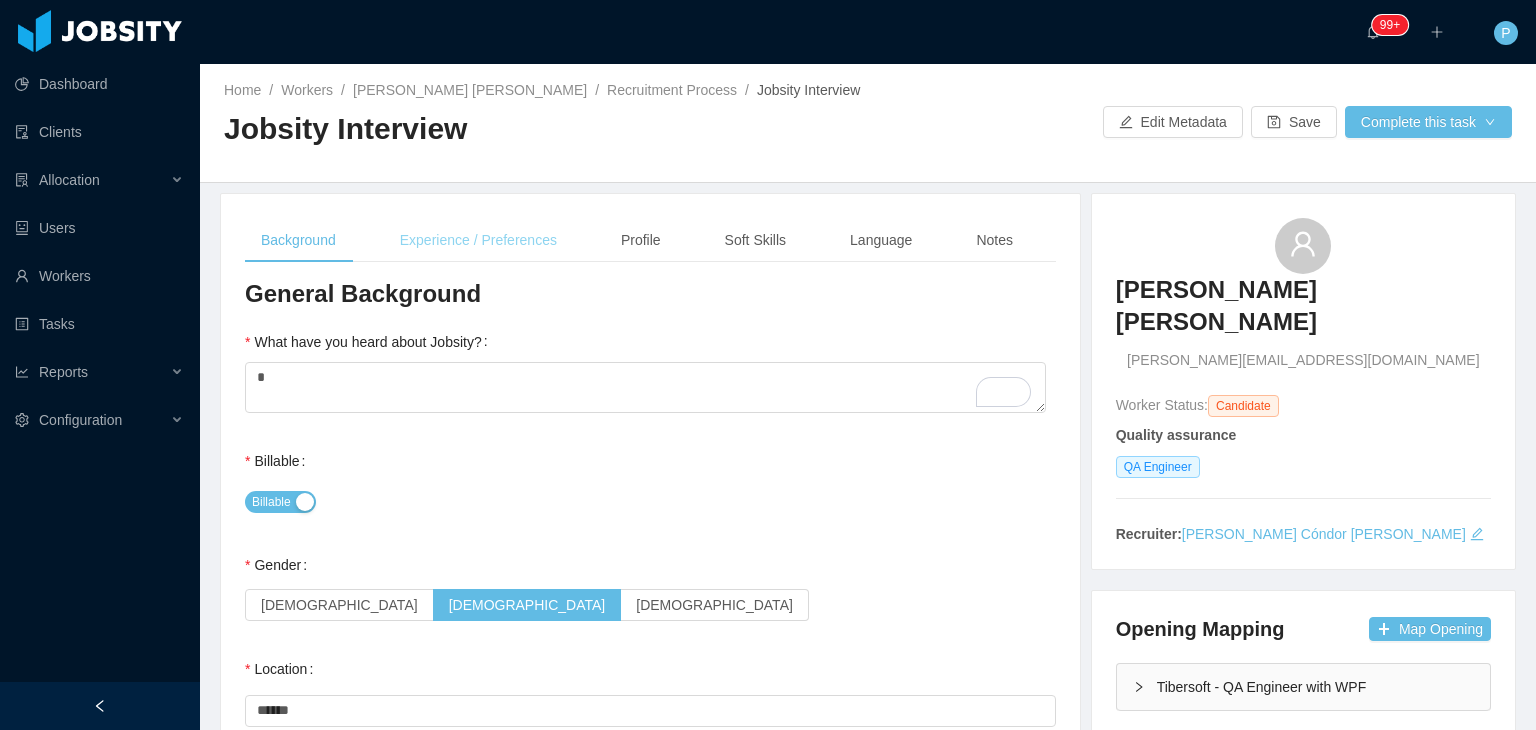 click on "Experience / Preferences" at bounding box center (478, 240) 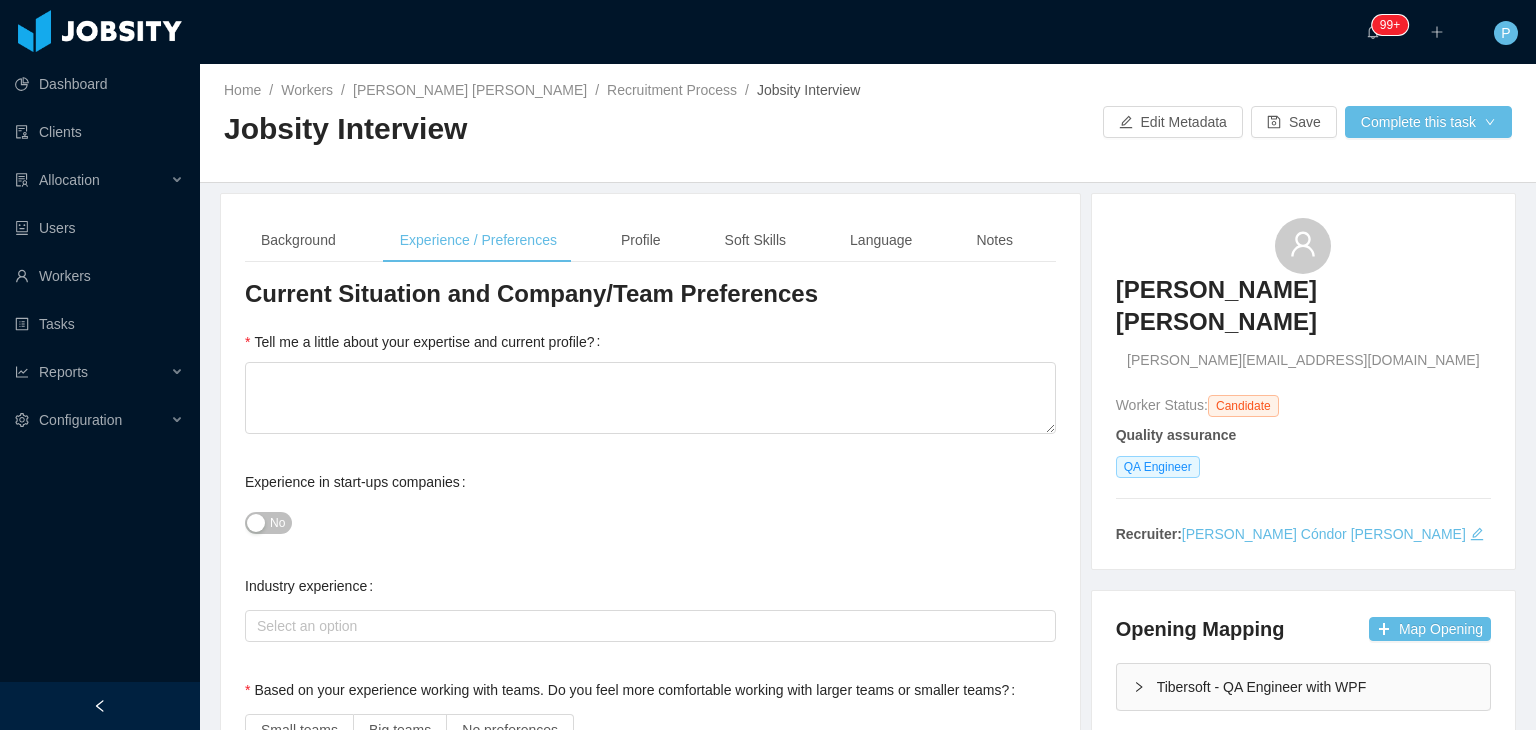 click on "Home / Workers / Luiz Diego Batista de Souza / Recruitment Process / Jobsity Interview / Jobsity Interview Edit Metadata Save Complete this task" at bounding box center [868, 123] 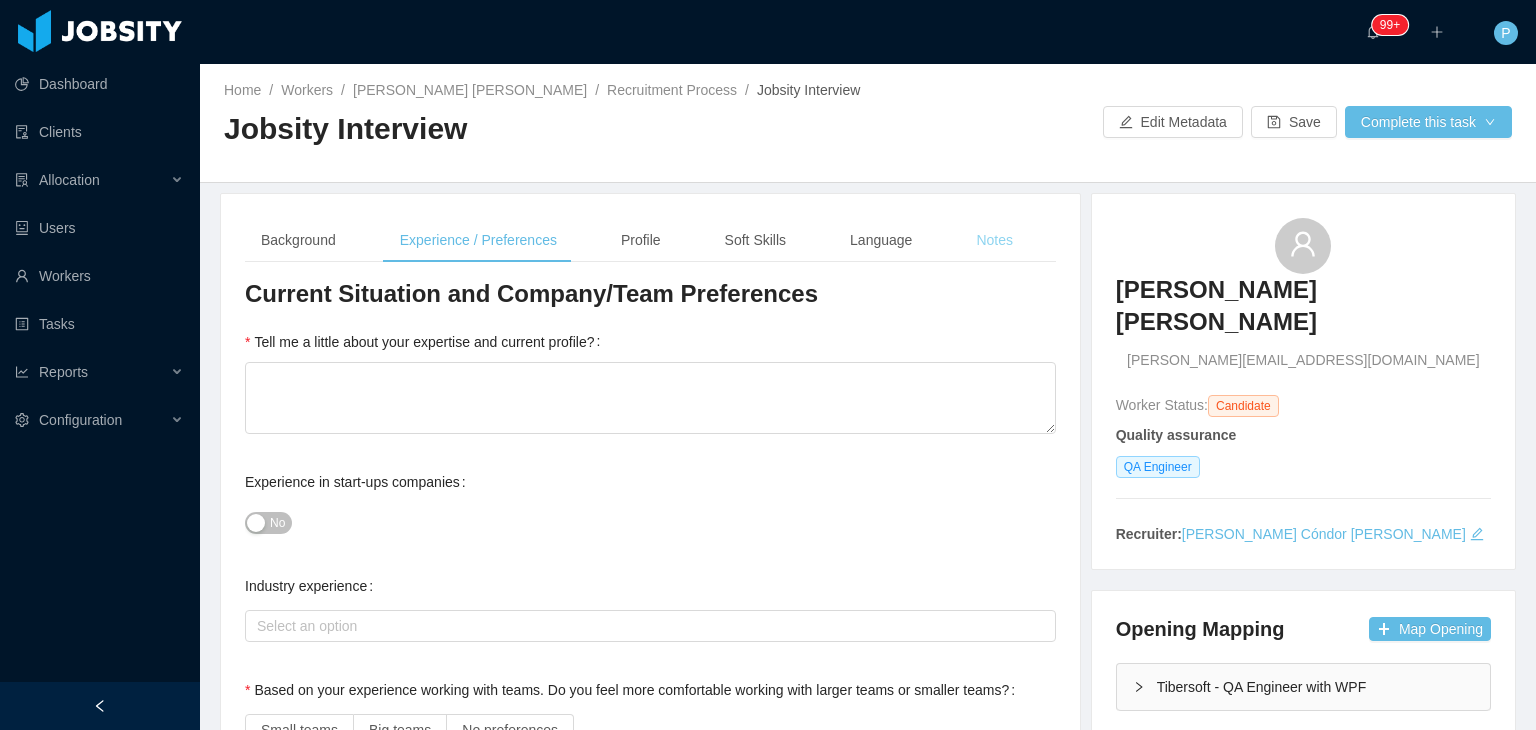 click on "Notes" at bounding box center (994, 240) 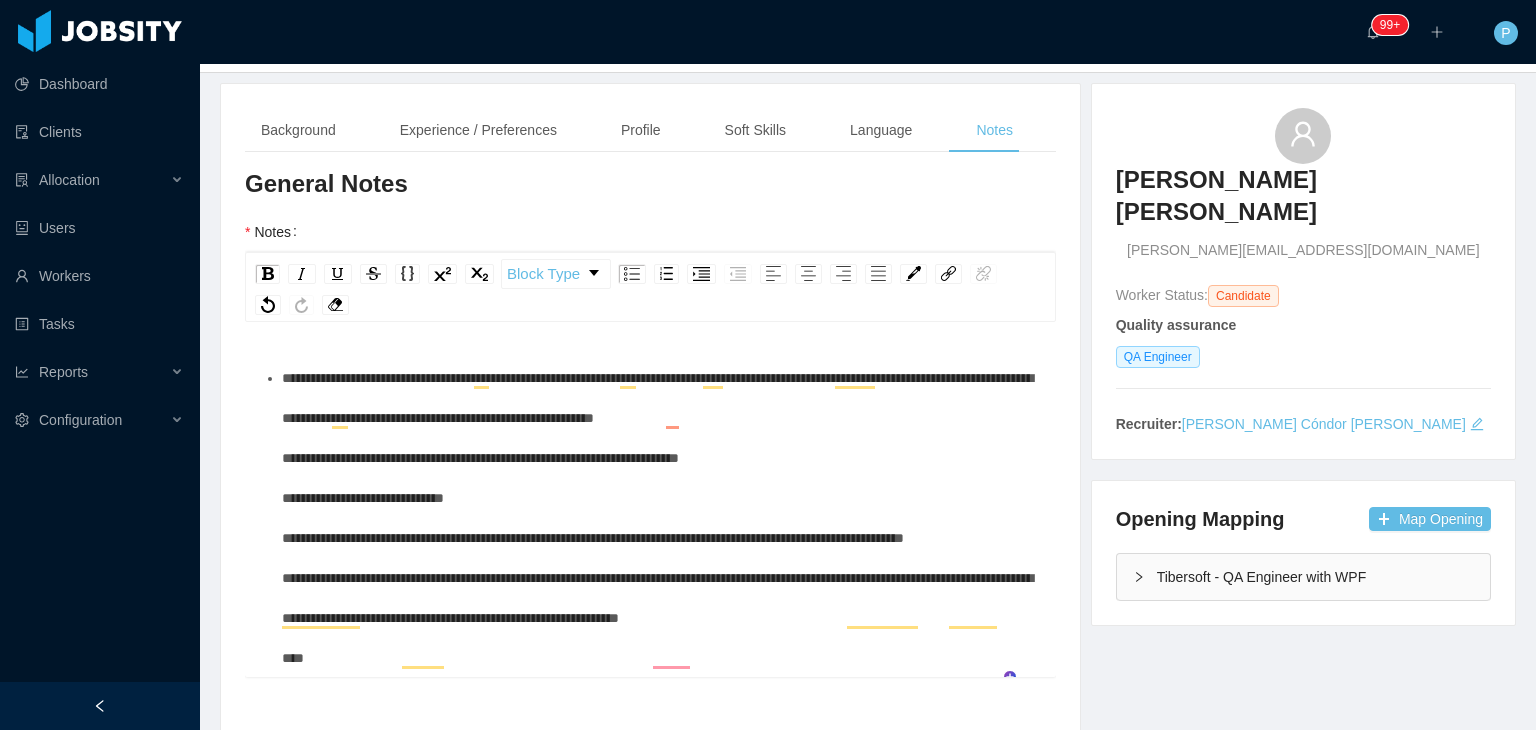 scroll, scrollTop: 175, scrollLeft: 0, axis: vertical 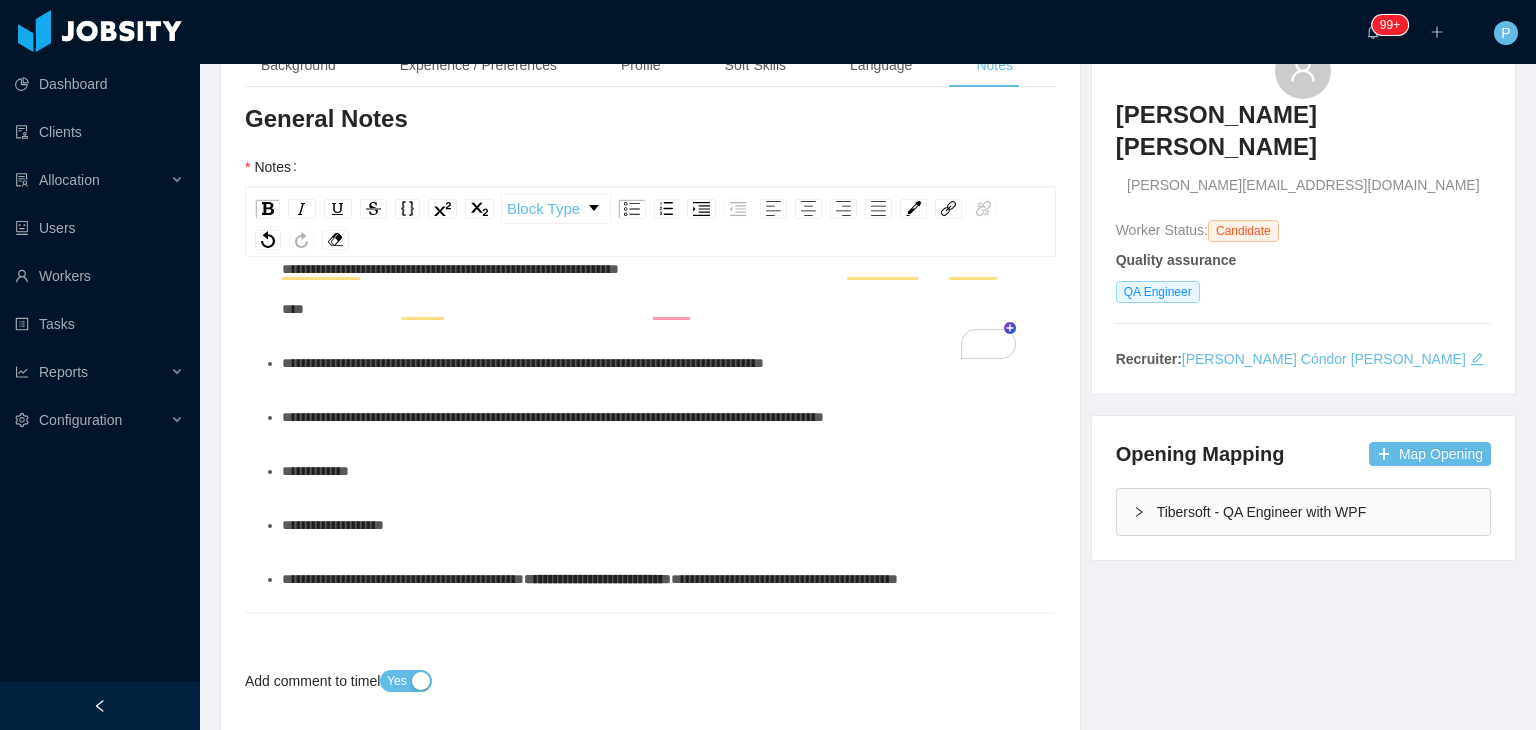 click on "**********" at bounding box center (523, 363) 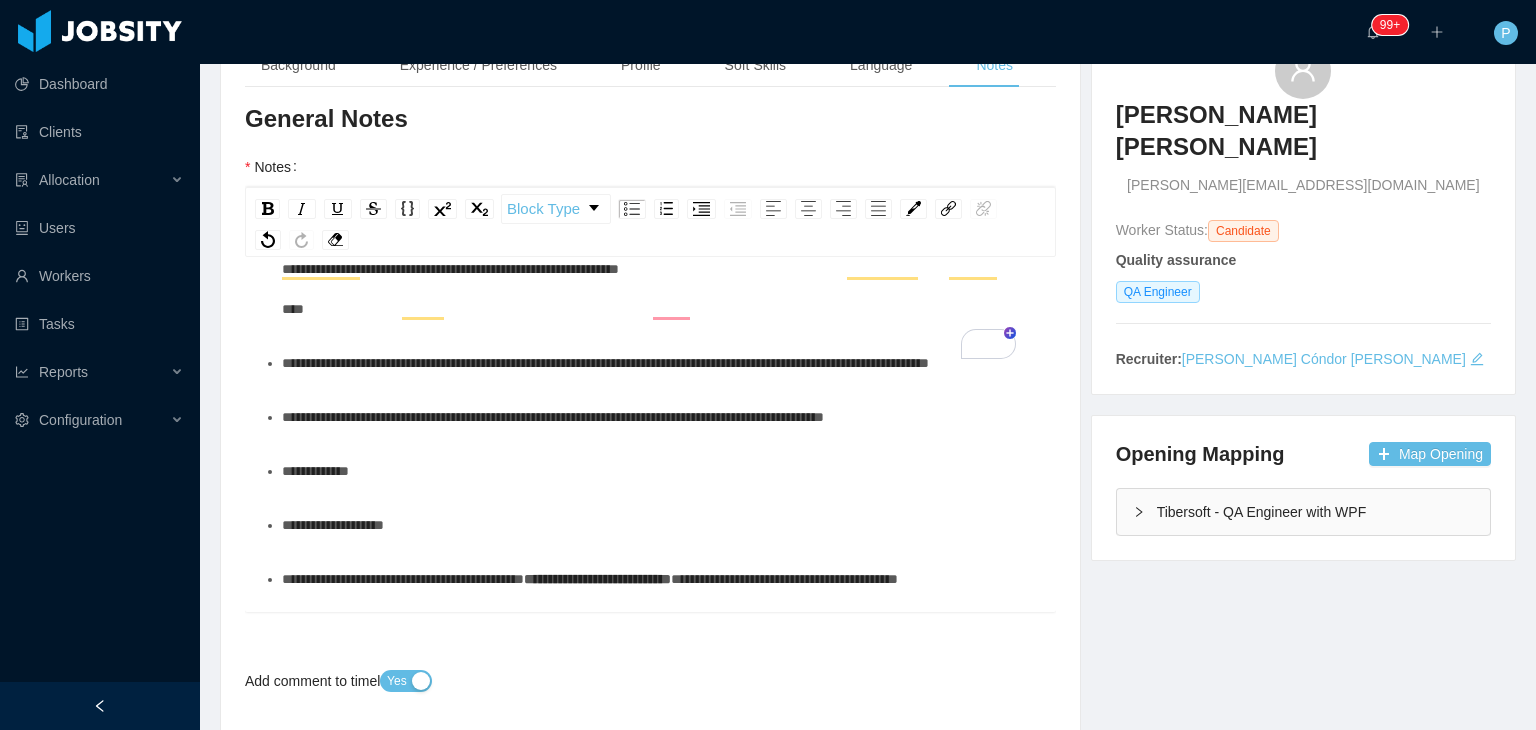 click on "**********" at bounding box center [605, 363] 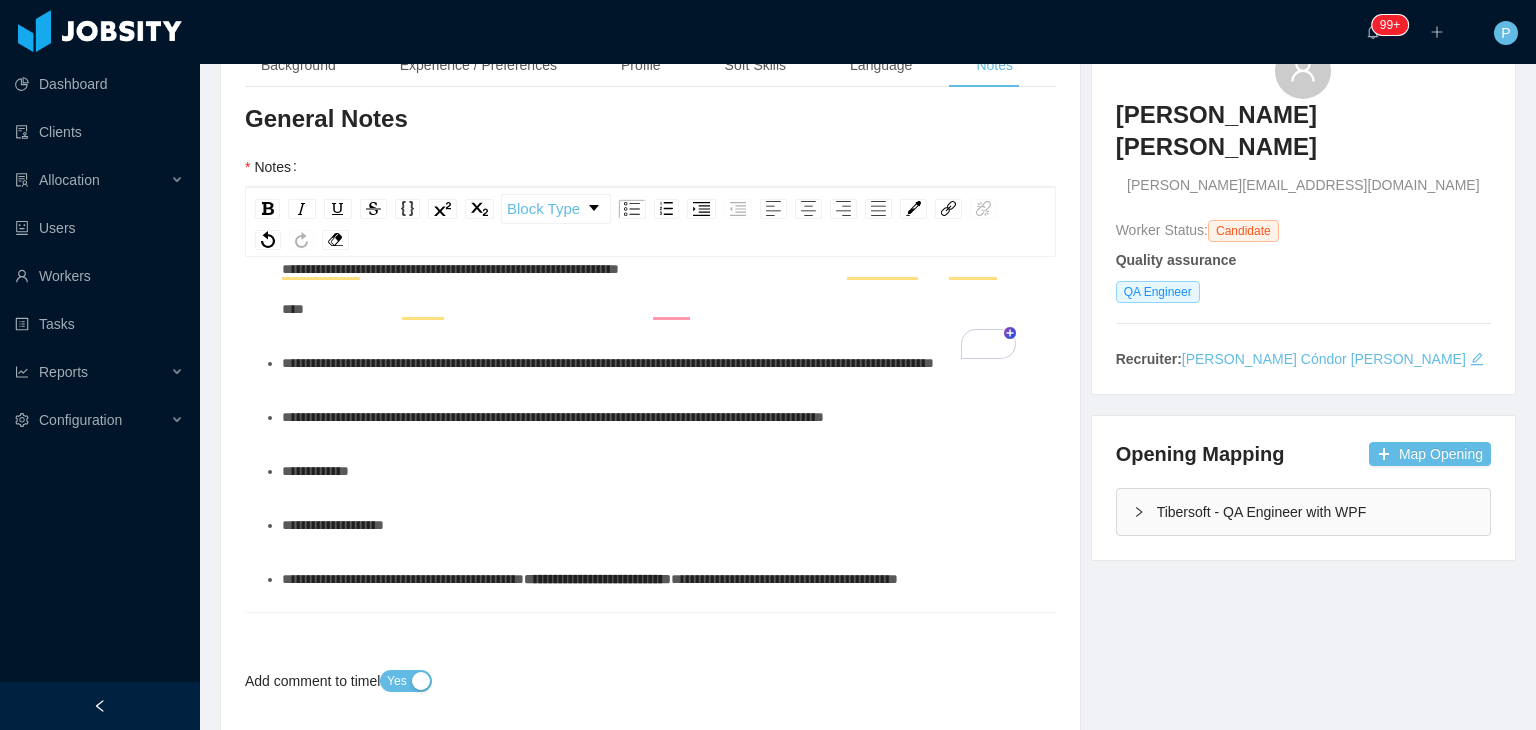 click on "**********" at bounding box center (608, 363) 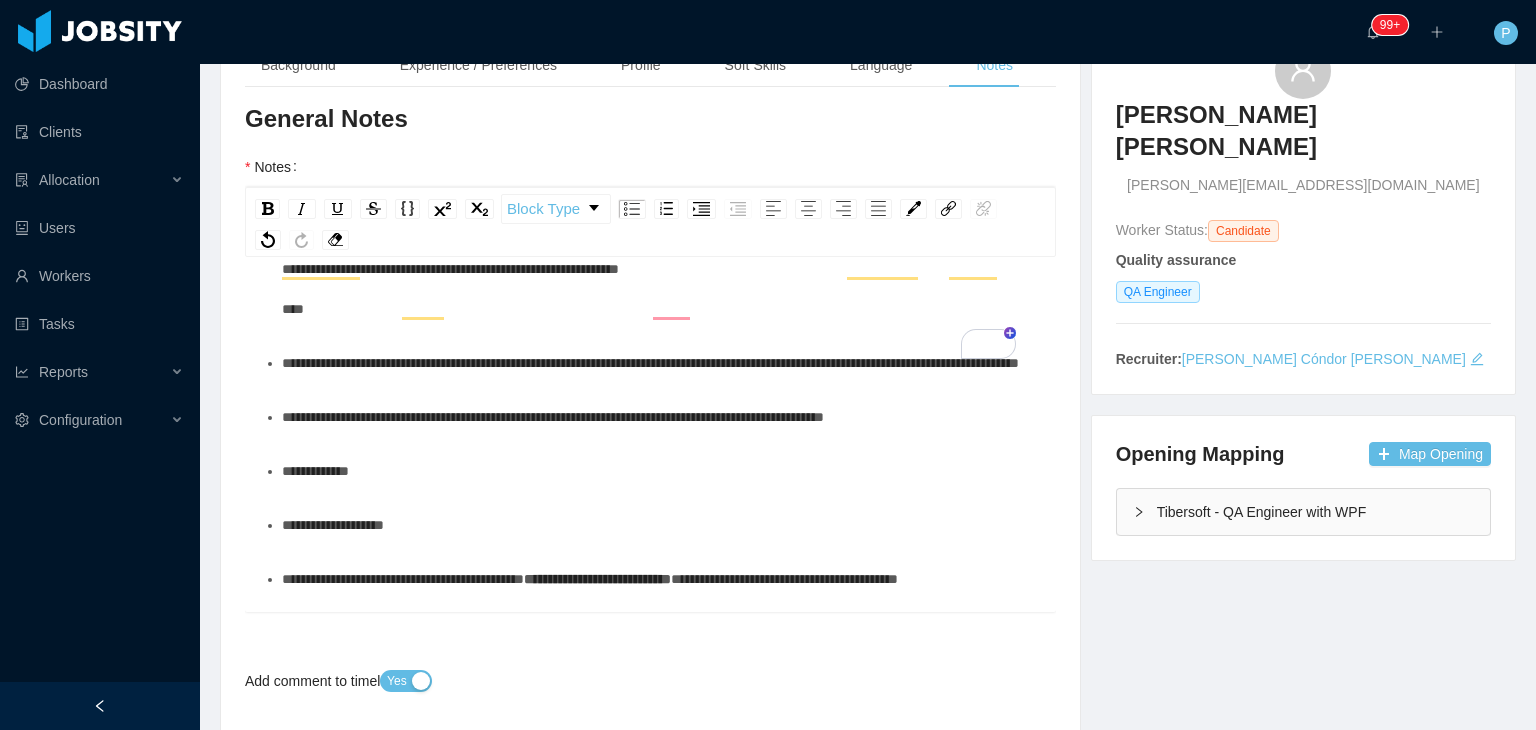 click on "**********" at bounding box center (650, 363) 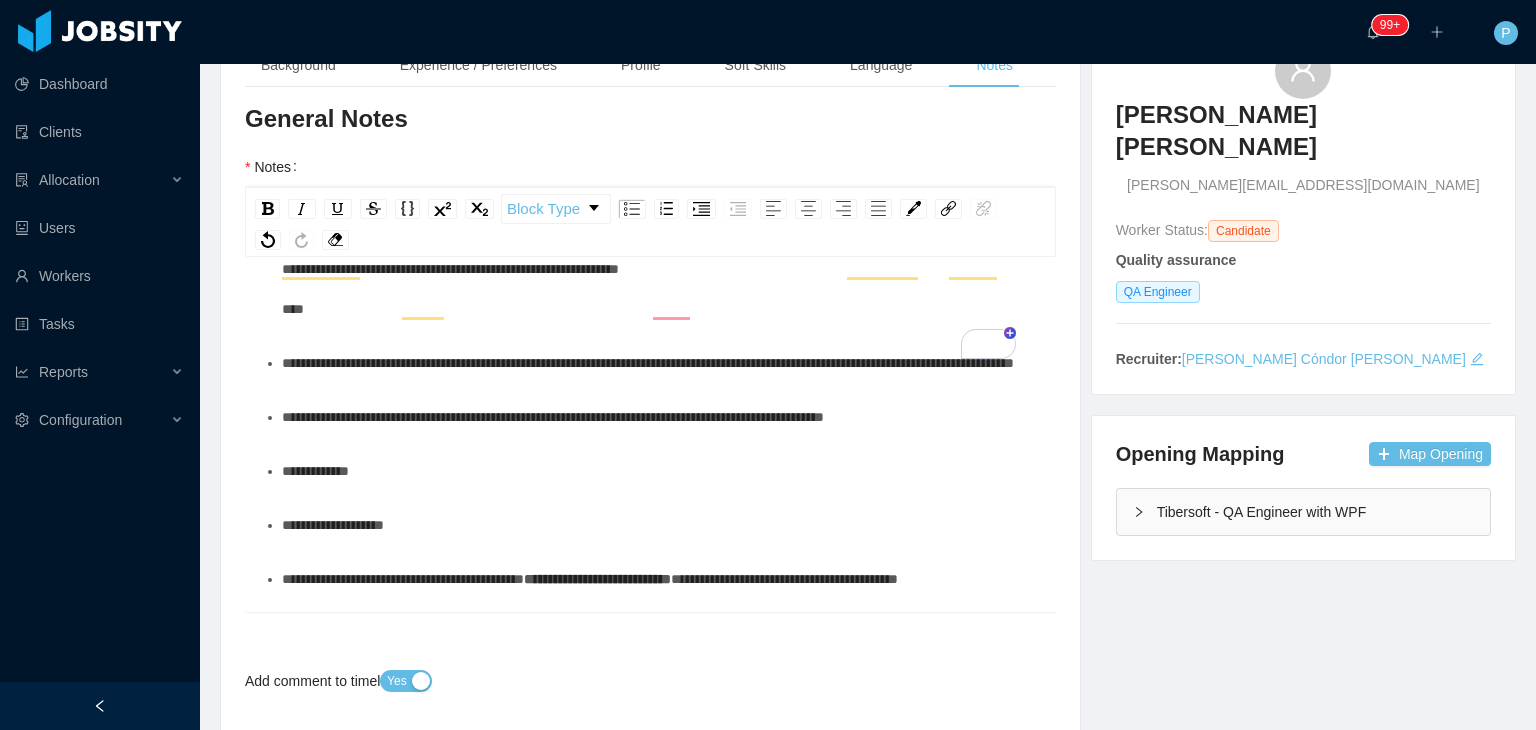 click on "**********" at bounding box center [661, 363] 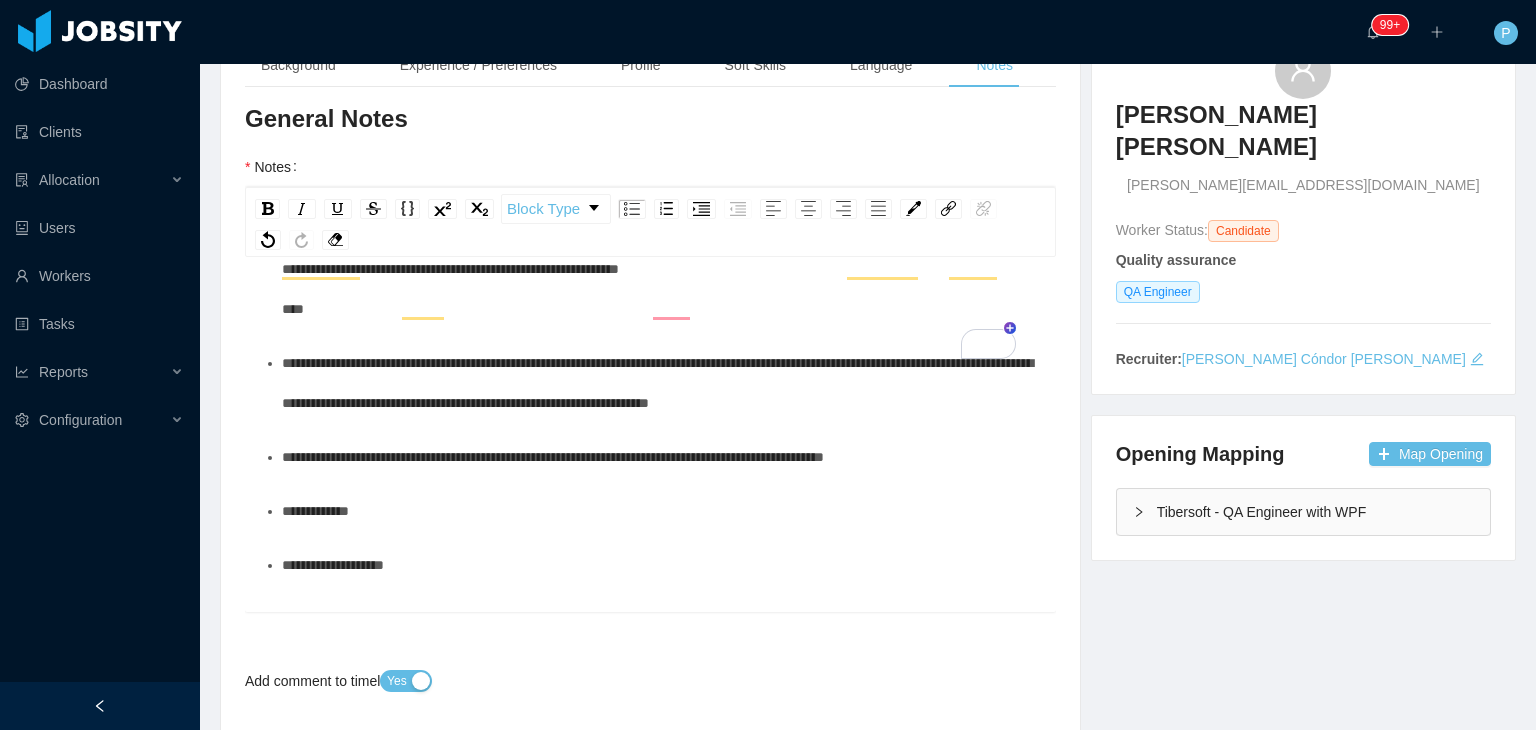 scroll, scrollTop: 0, scrollLeft: 0, axis: both 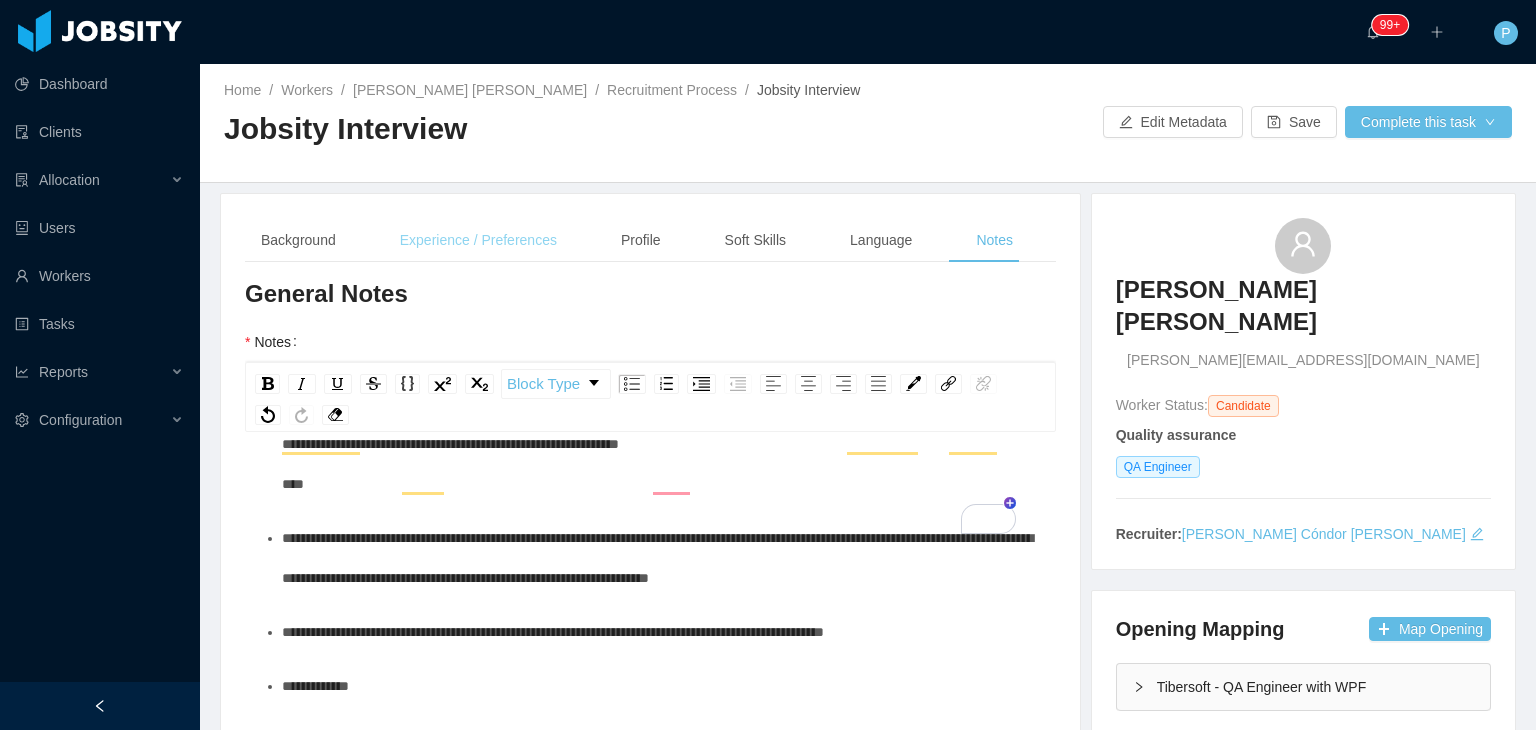 click on "Experience / Preferences" at bounding box center [478, 240] 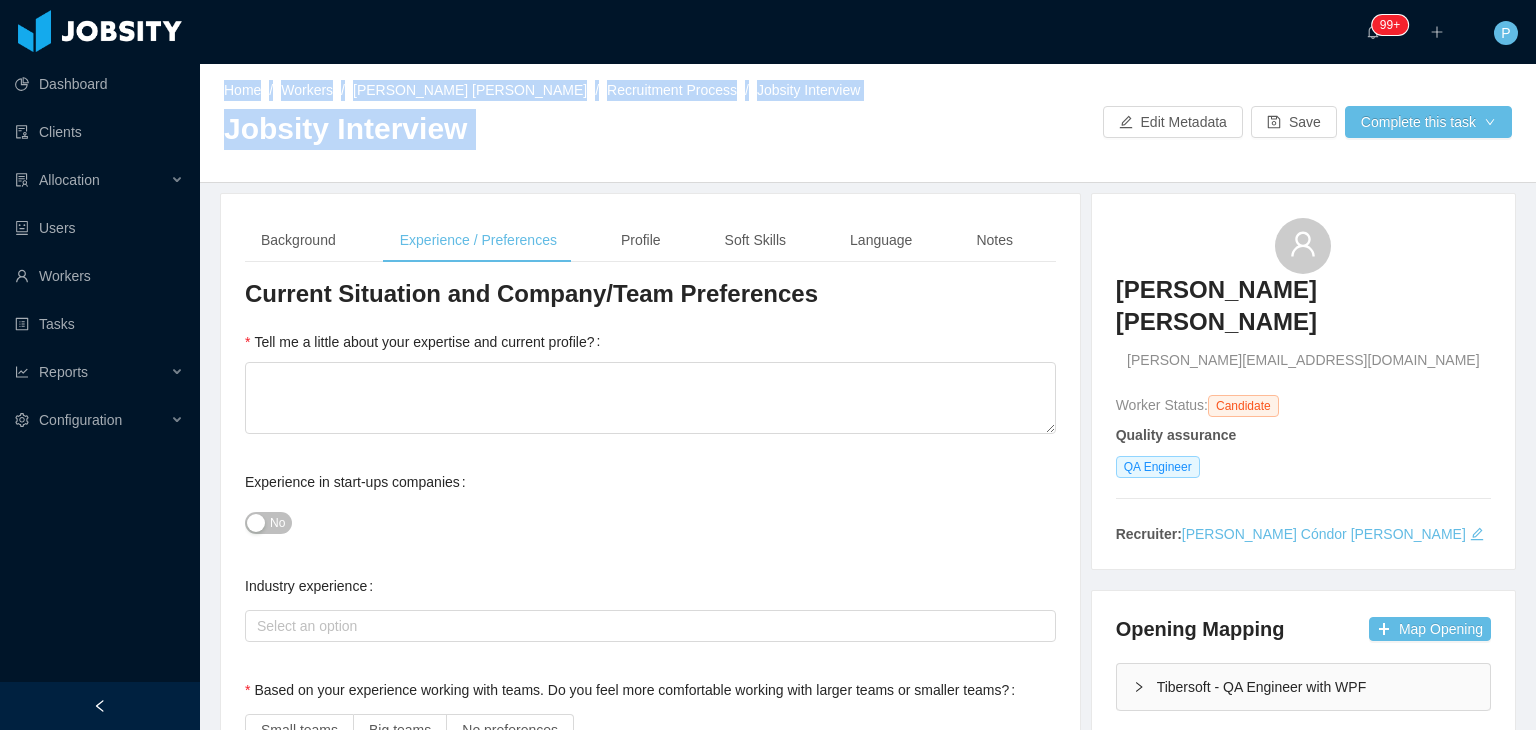 drag, startPoint x: 1535, startPoint y: 57, endPoint x: 1533, endPoint y: 134, distance: 77.02597 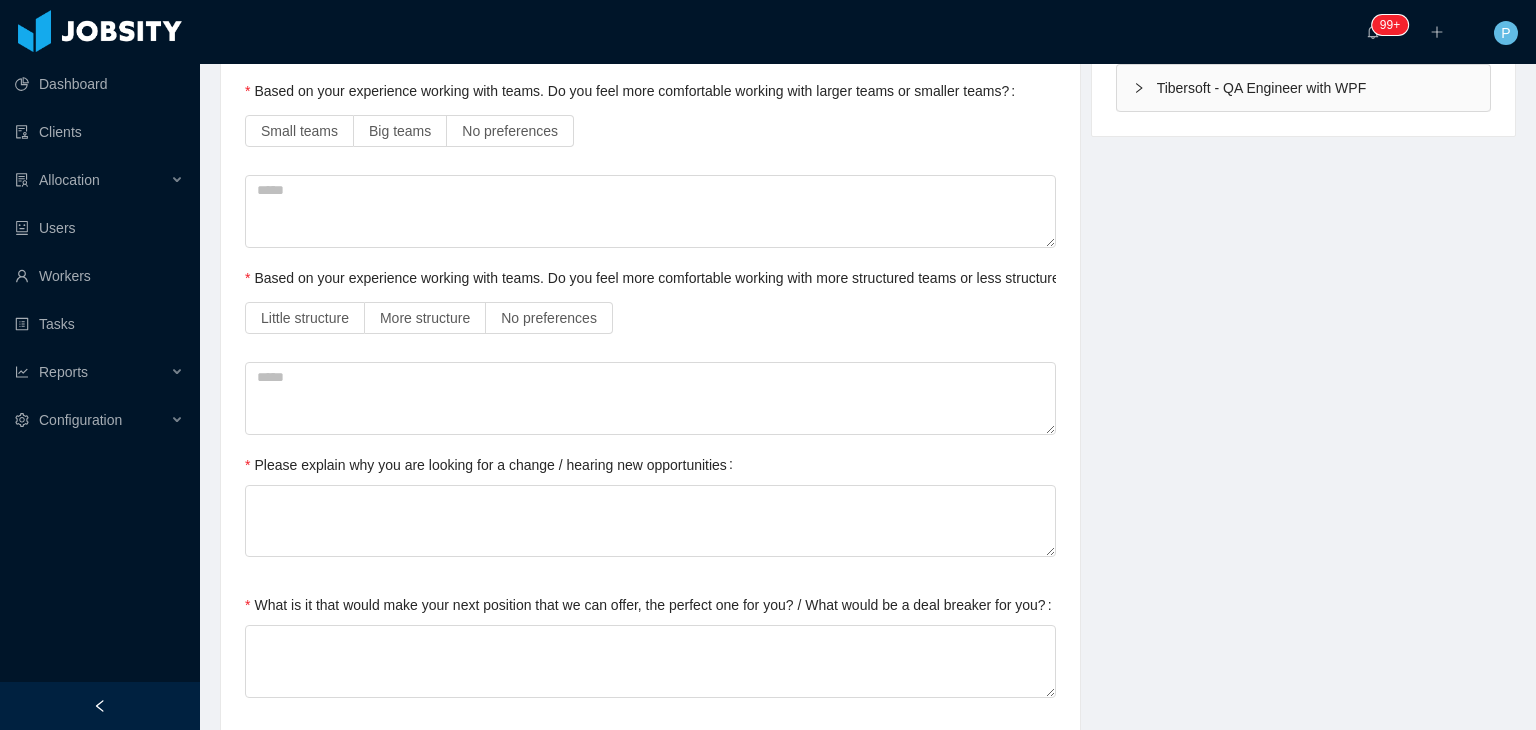 scroll, scrollTop: 596, scrollLeft: 0, axis: vertical 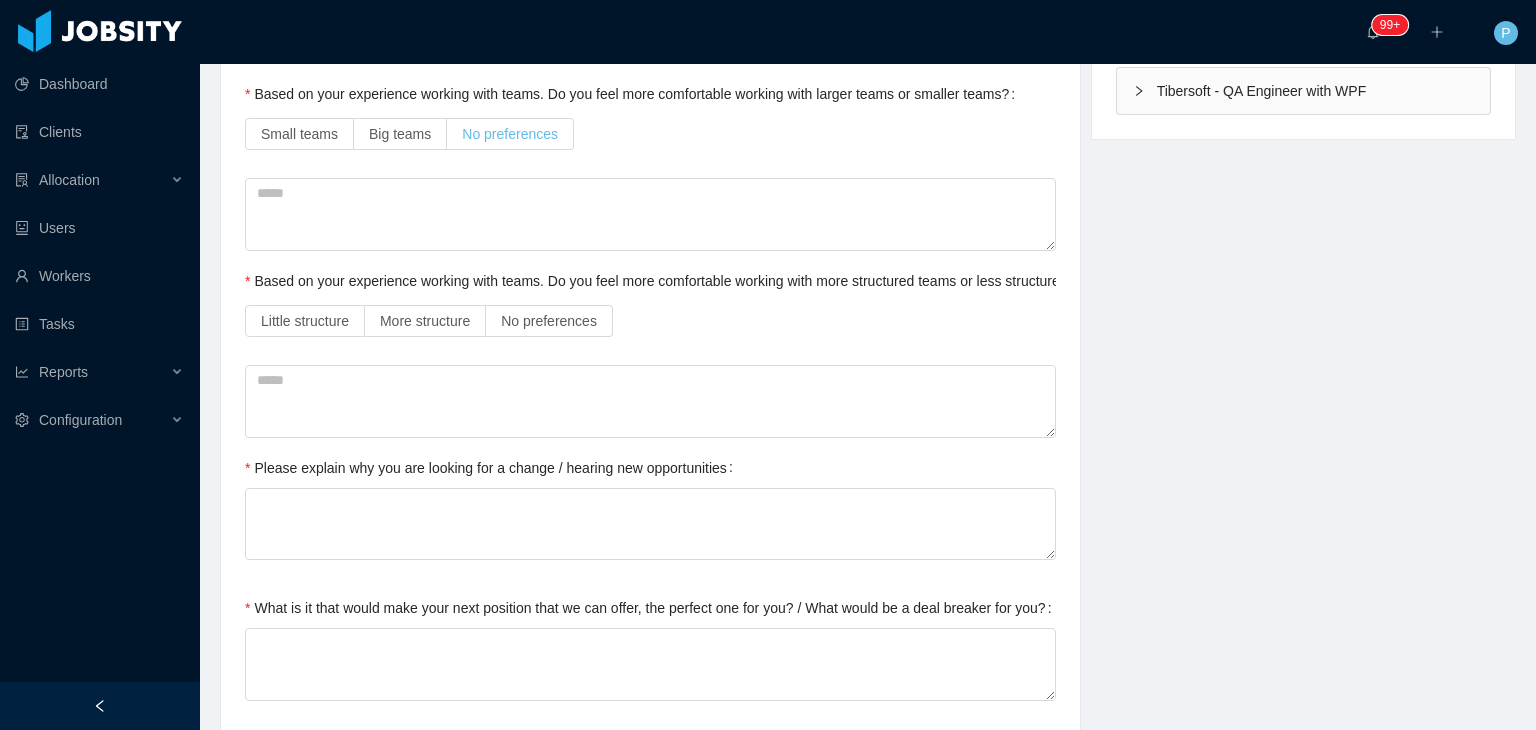 click on "No preferences" at bounding box center (510, 134) 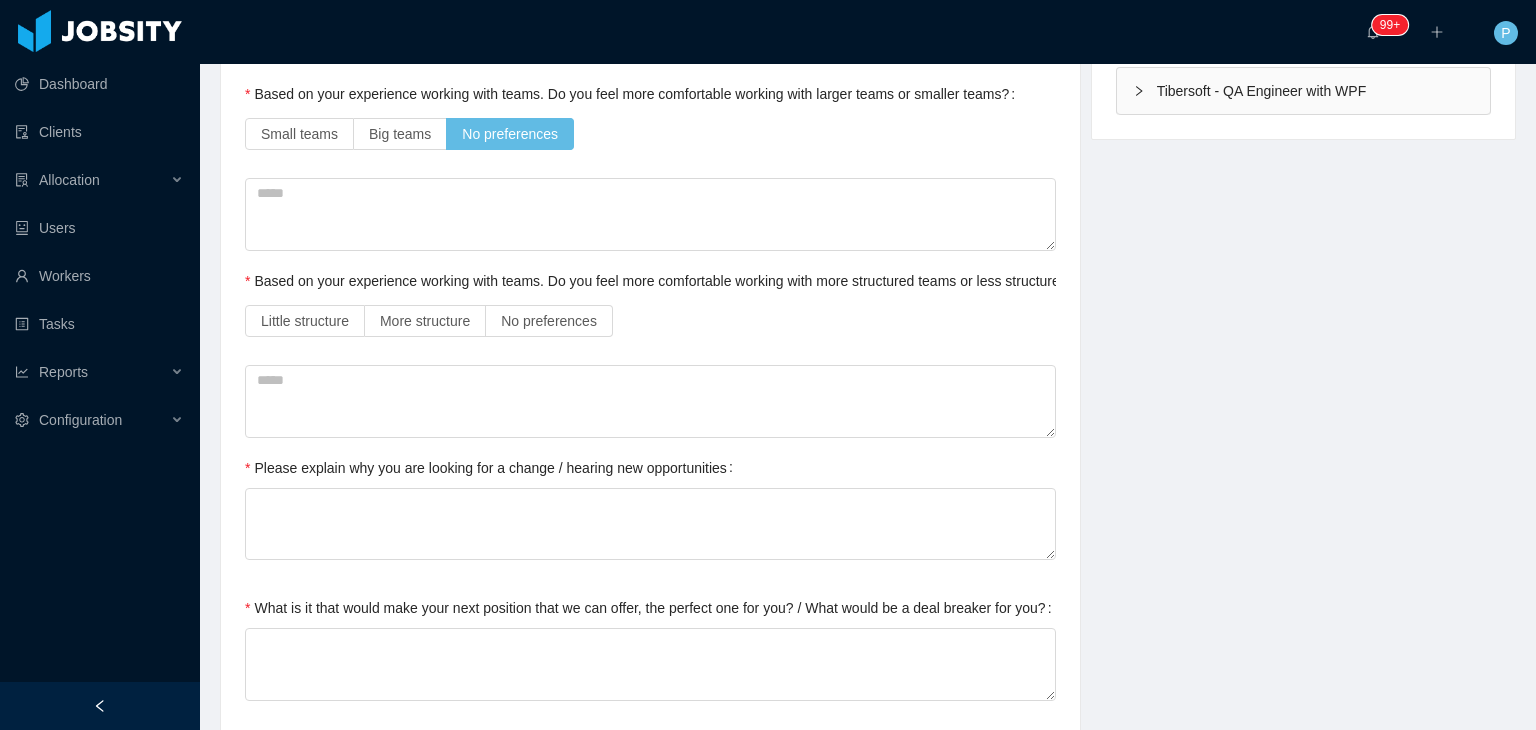 click on "Little structure More structure No preferences" at bounding box center (650, 321) 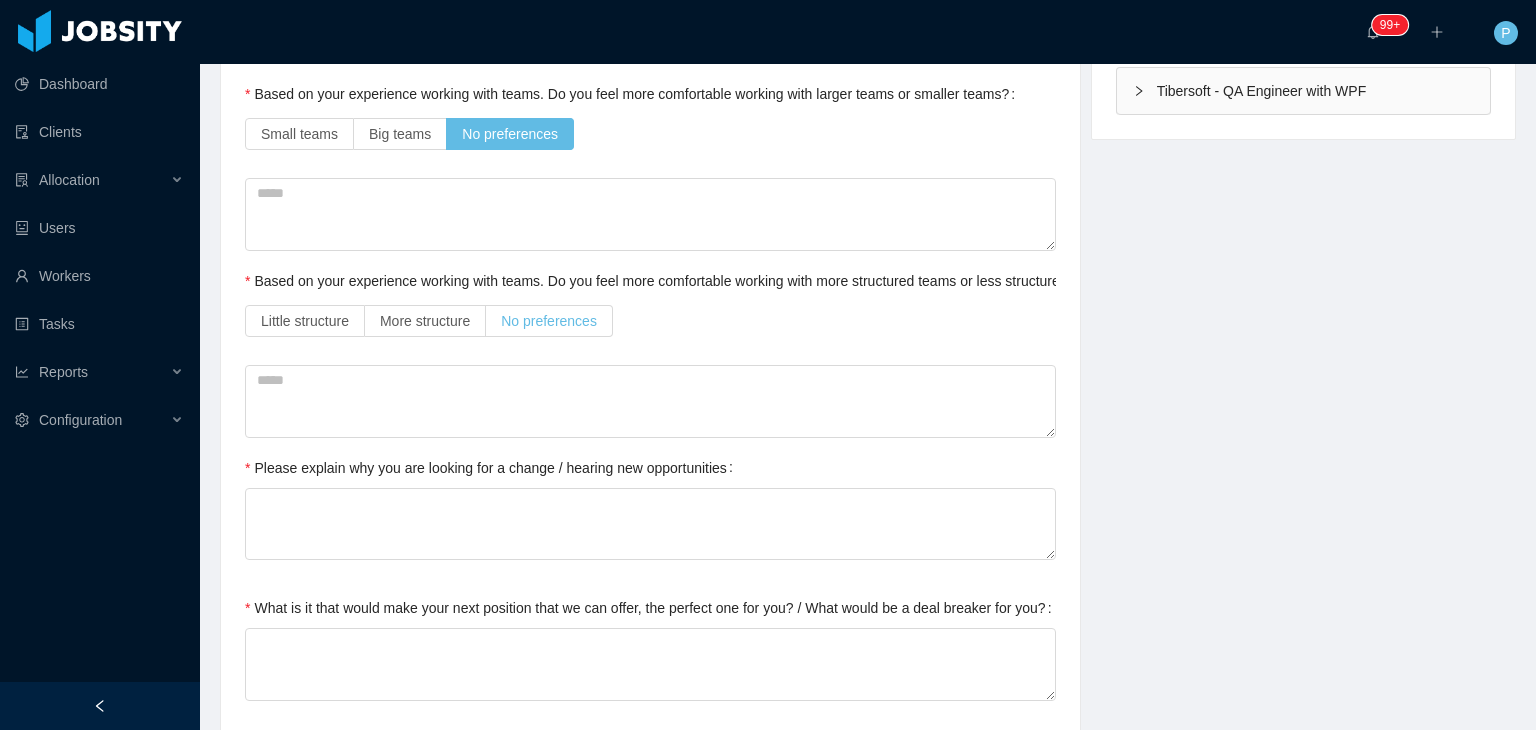 click on "No preferences" at bounding box center (549, 321) 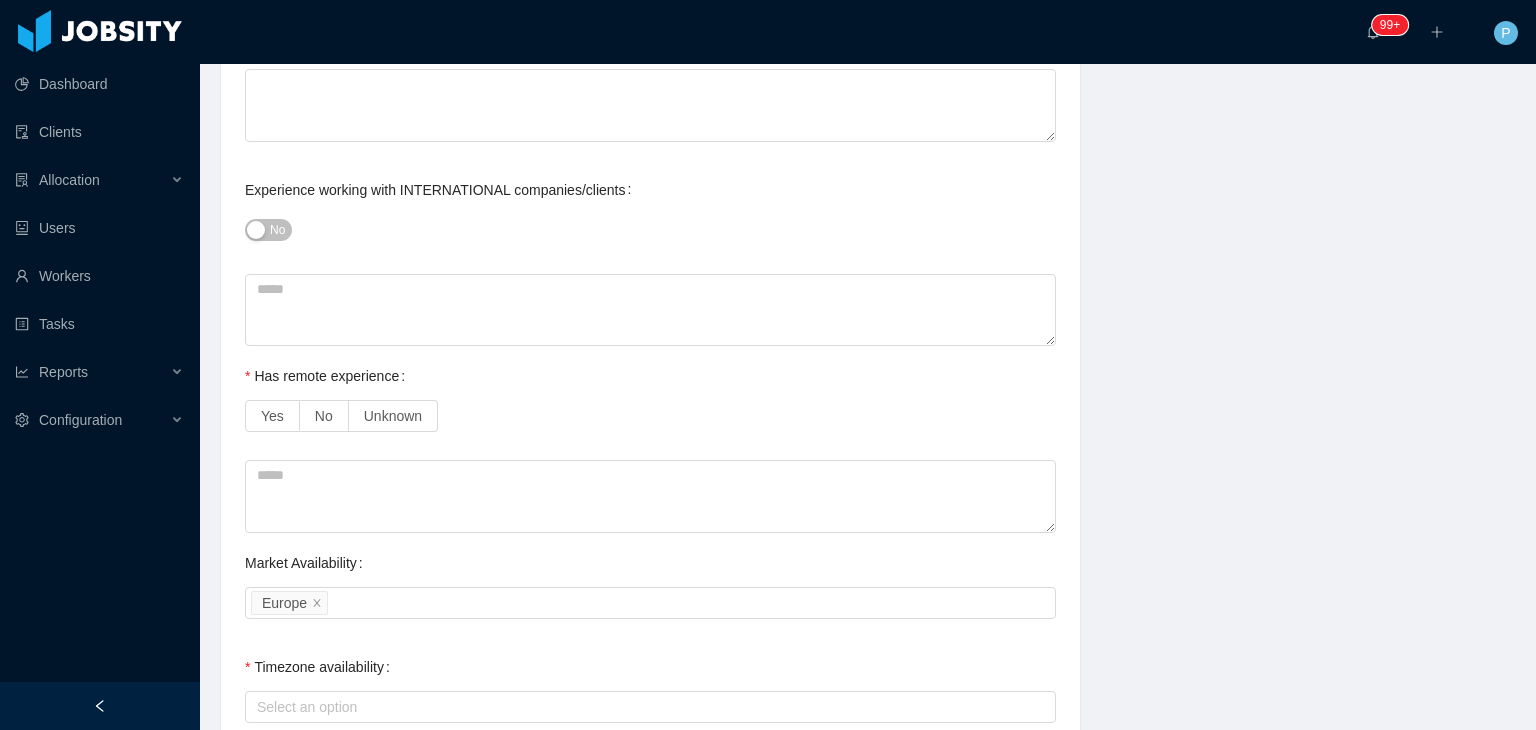 scroll, scrollTop: 1168, scrollLeft: 0, axis: vertical 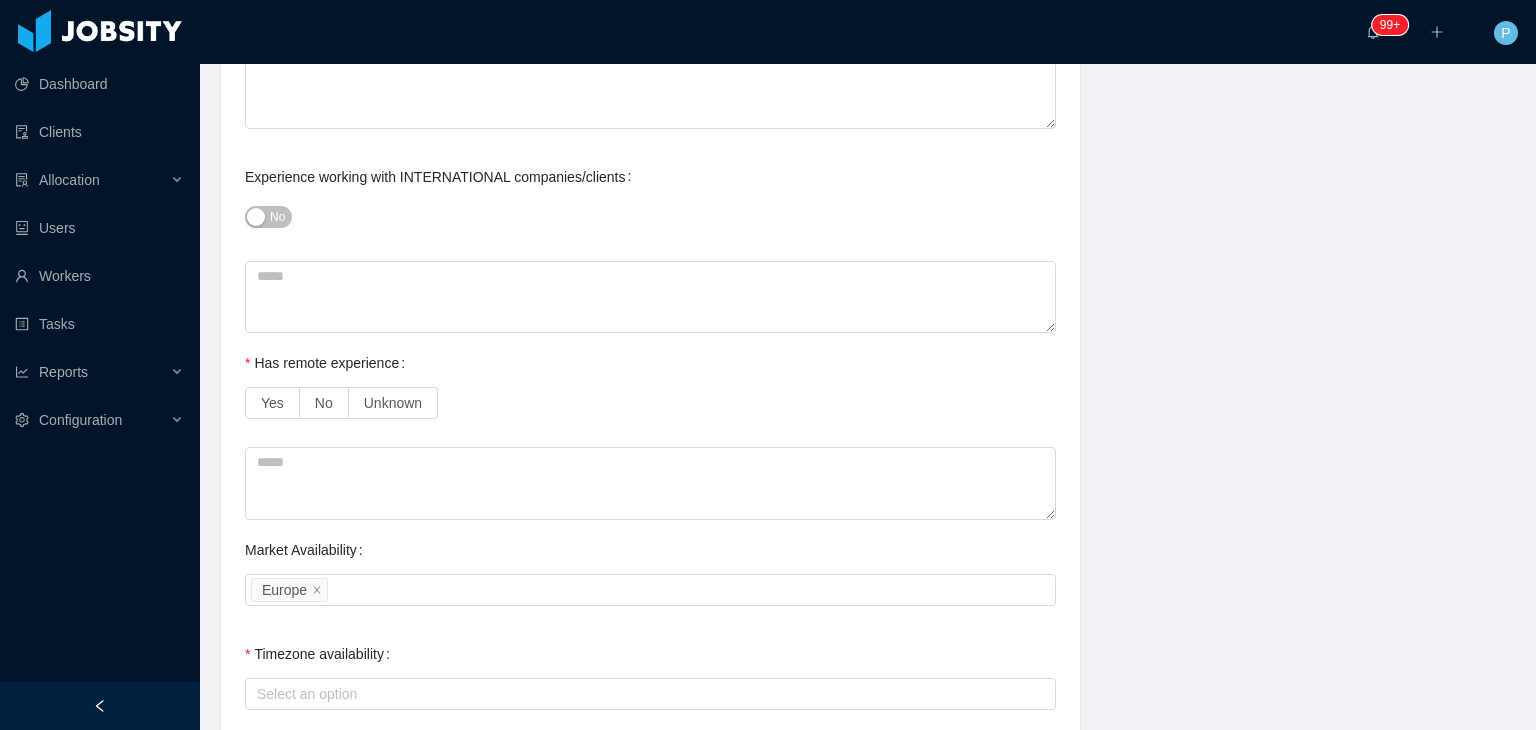 click on "No" at bounding box center [277, 217] 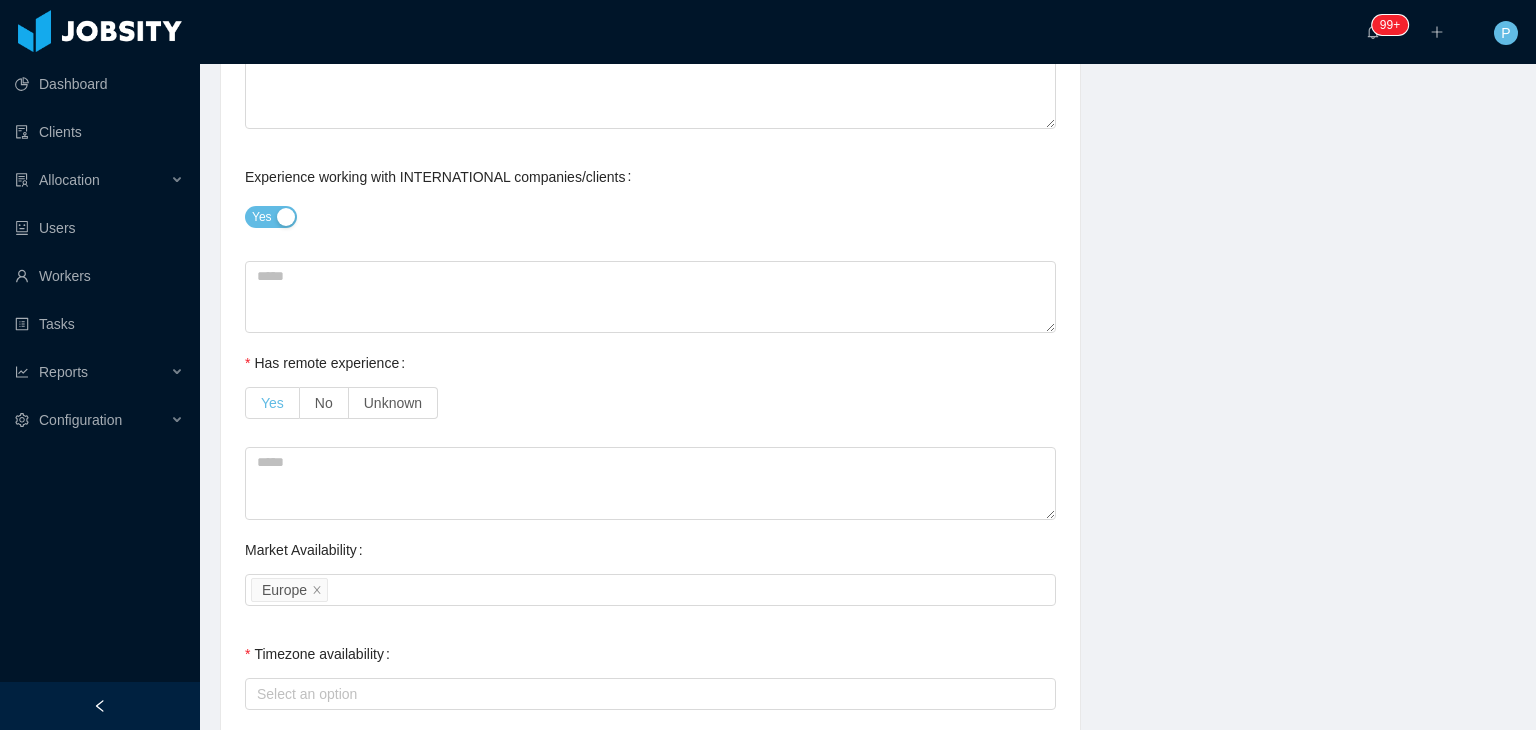 click on "Yes" at bounding box center [272, 403] 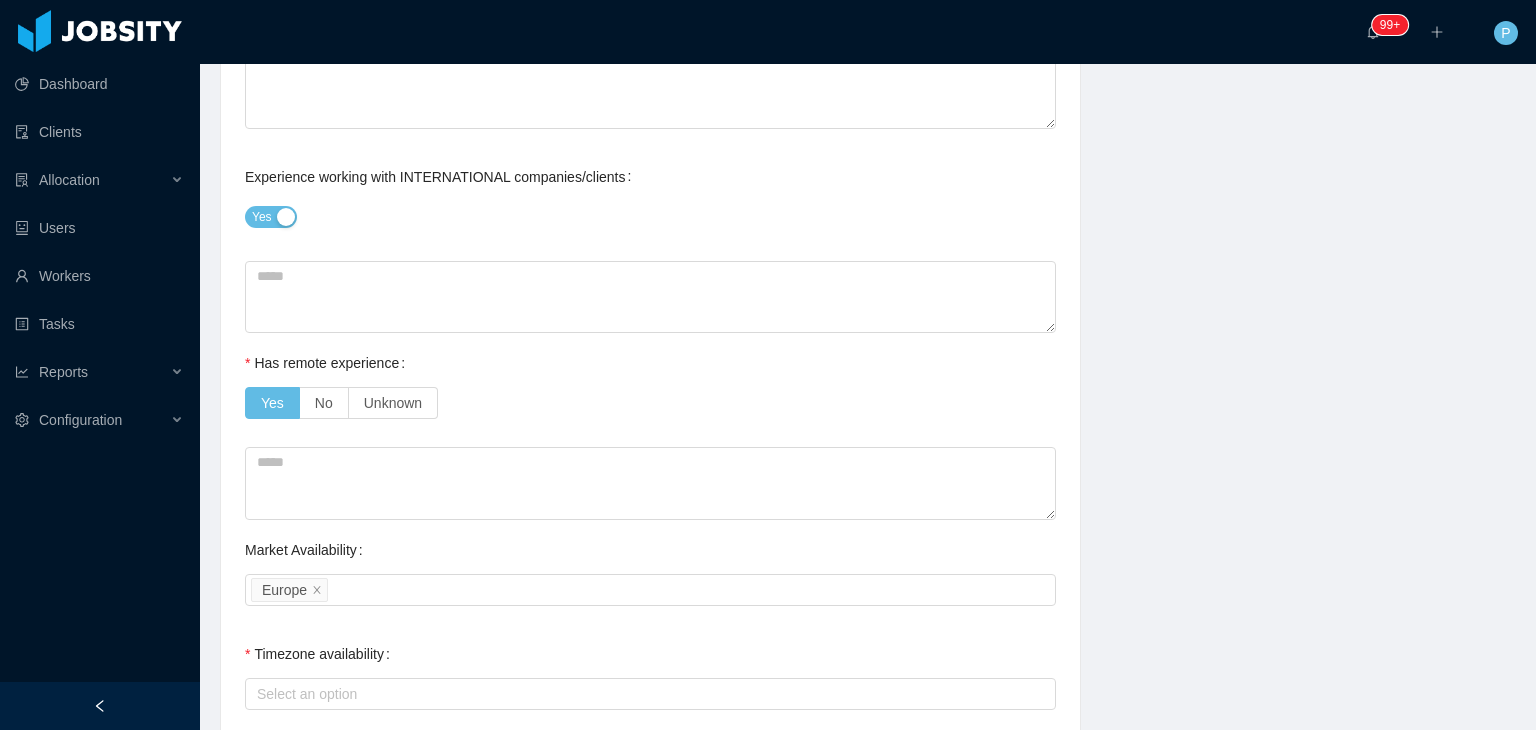 click on "Has remote experience Yes No Unknown" at bounding box center [650, 383] 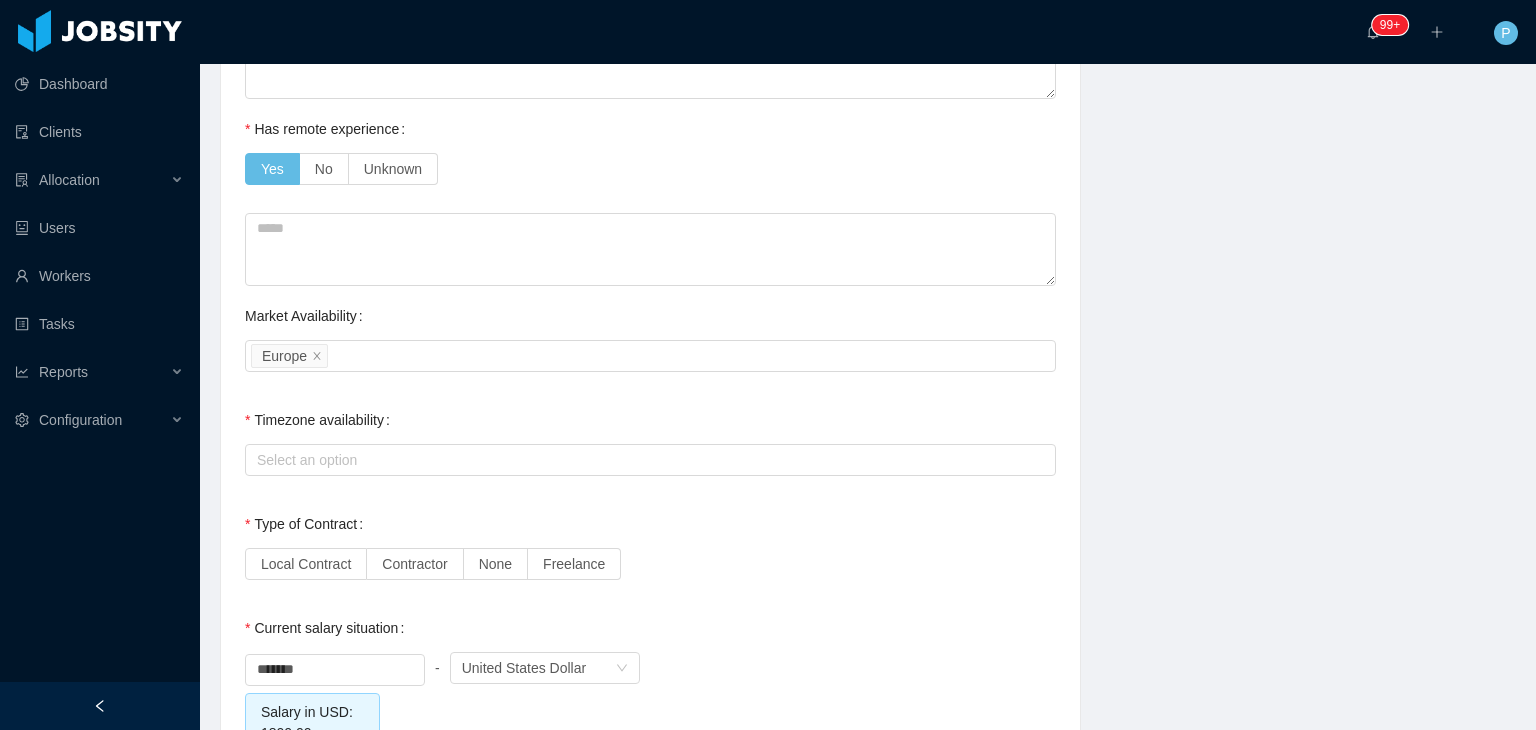 scroll, scrollTop: 1488, scrollLeft: 0, axis: vertical 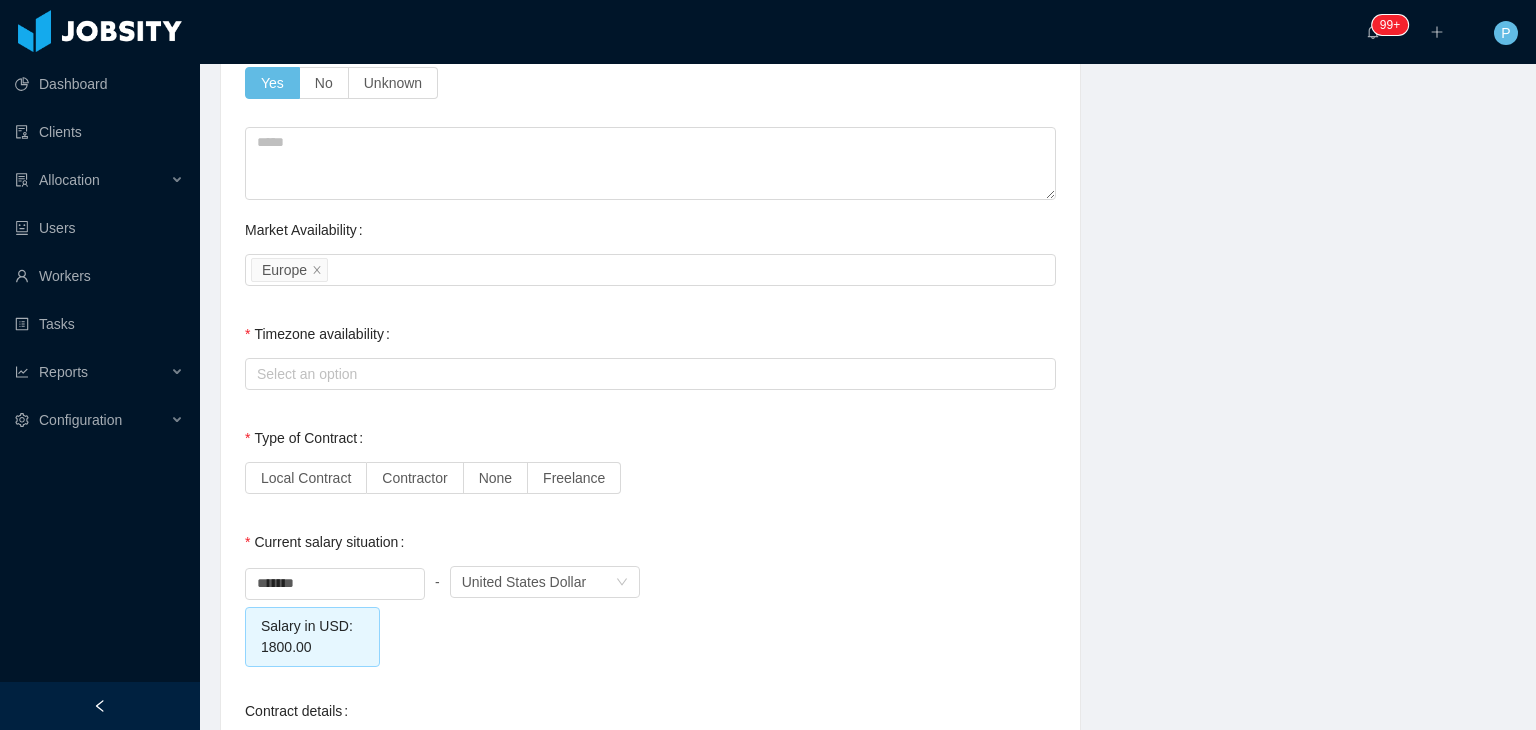 click on "Select an option" at bounding box center (646, 374) 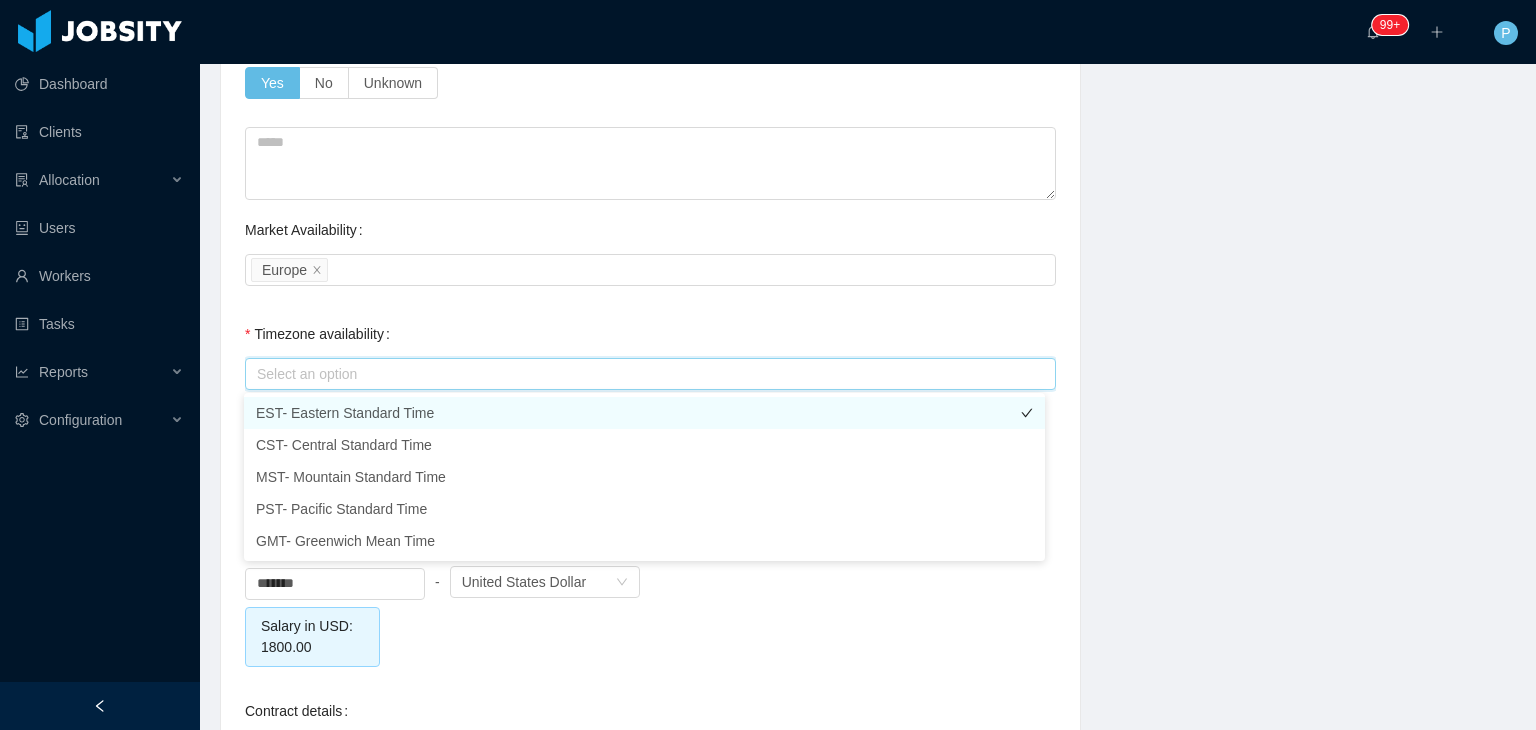 click on "EST- Eastern Standard Time" at bounding box center (644, 413) 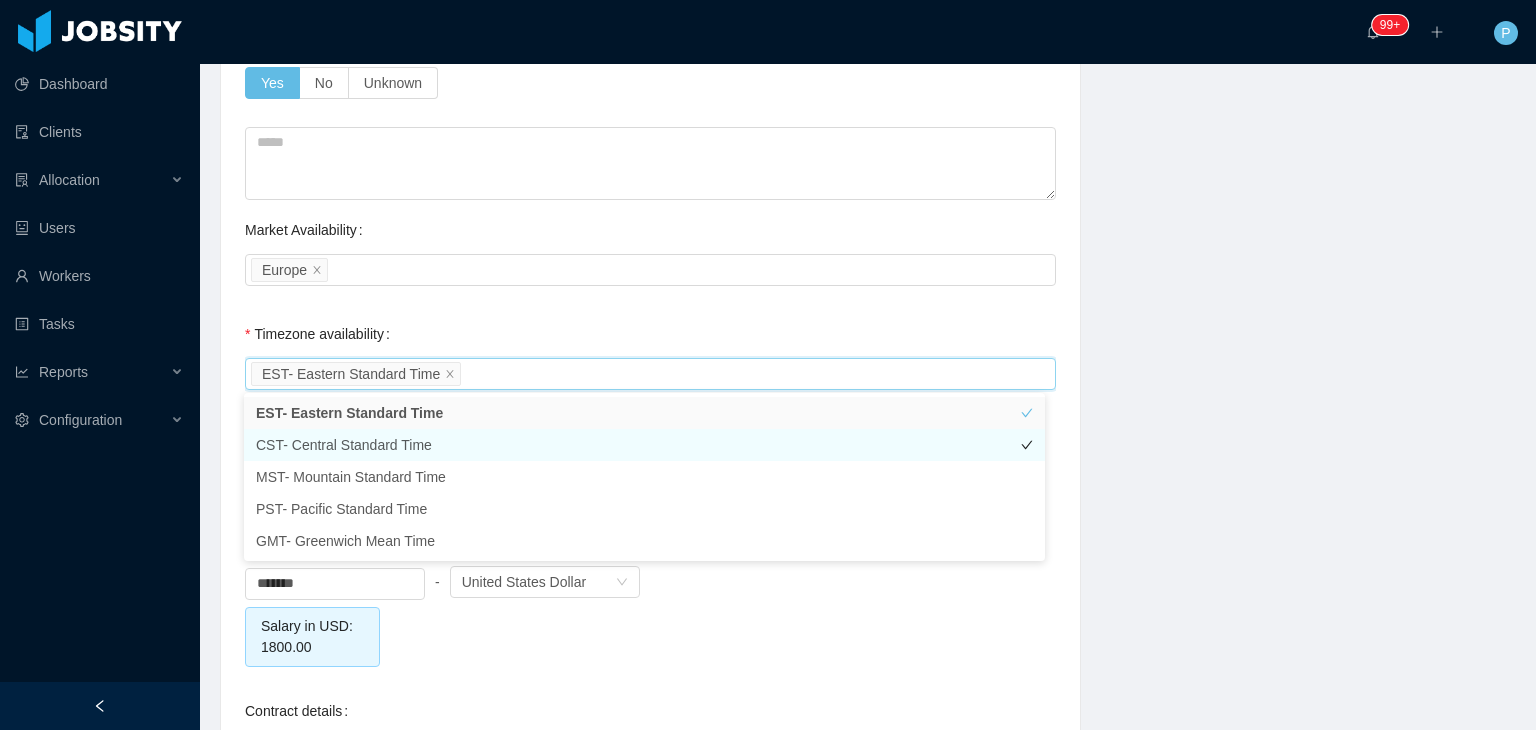 click on "CST- Central Standard Time" at bounding box center (644, 445) 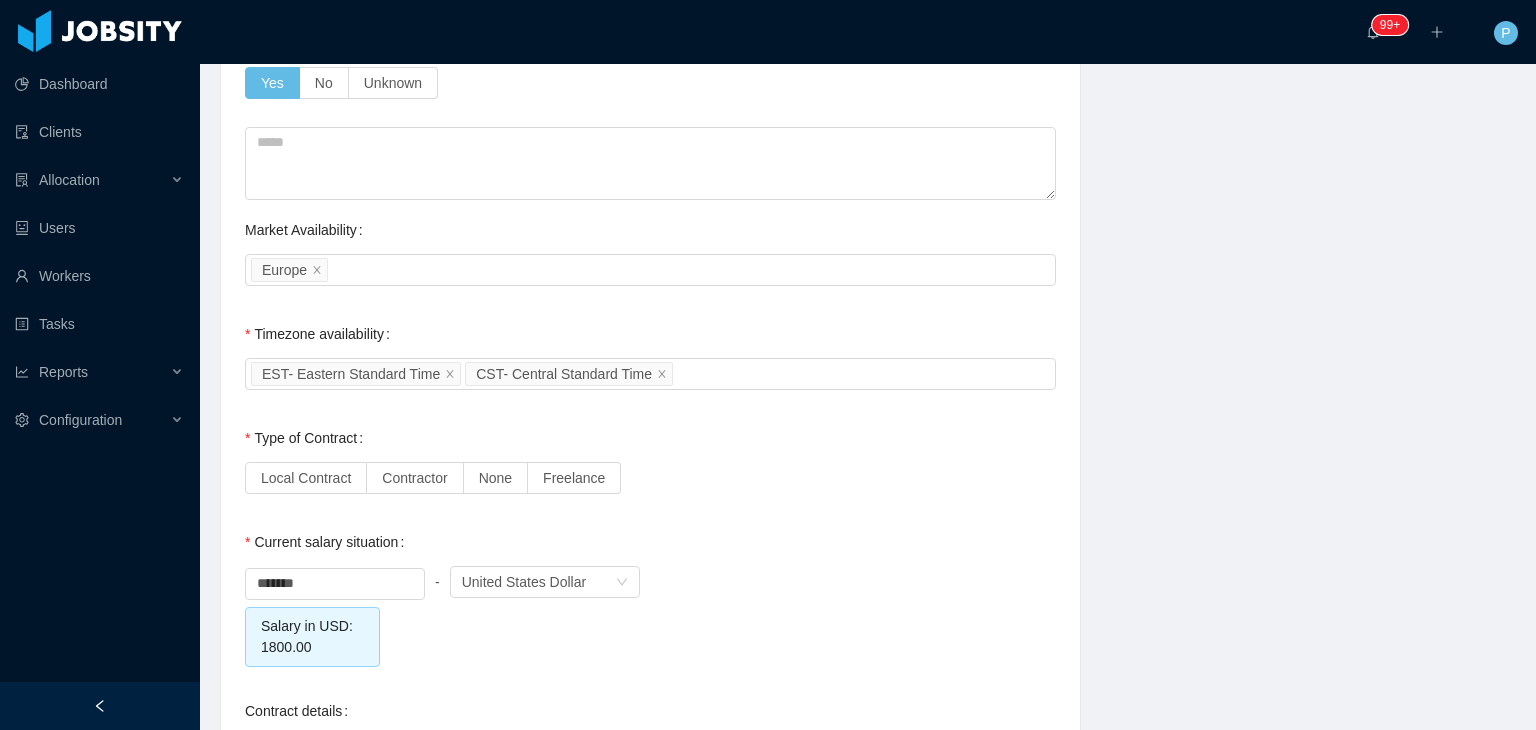 click on "Timezone availability Select an option EST- Eastern Standard Time CST- Central Standard Time" at bounding box center [650, 354] 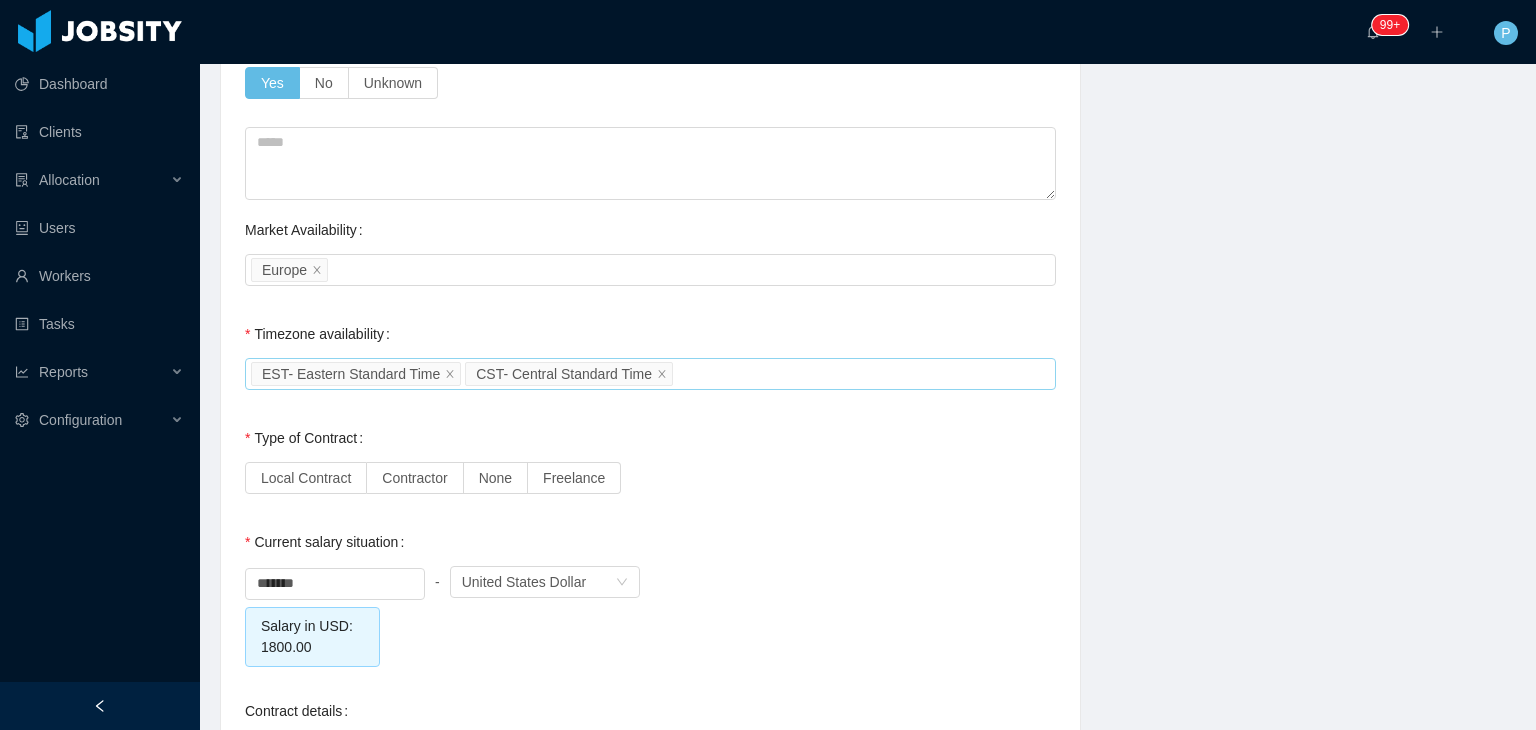 click on "Select an option EST- Eastern Standard Time CST- Central Standard Time" at bounding box center (647, 374) 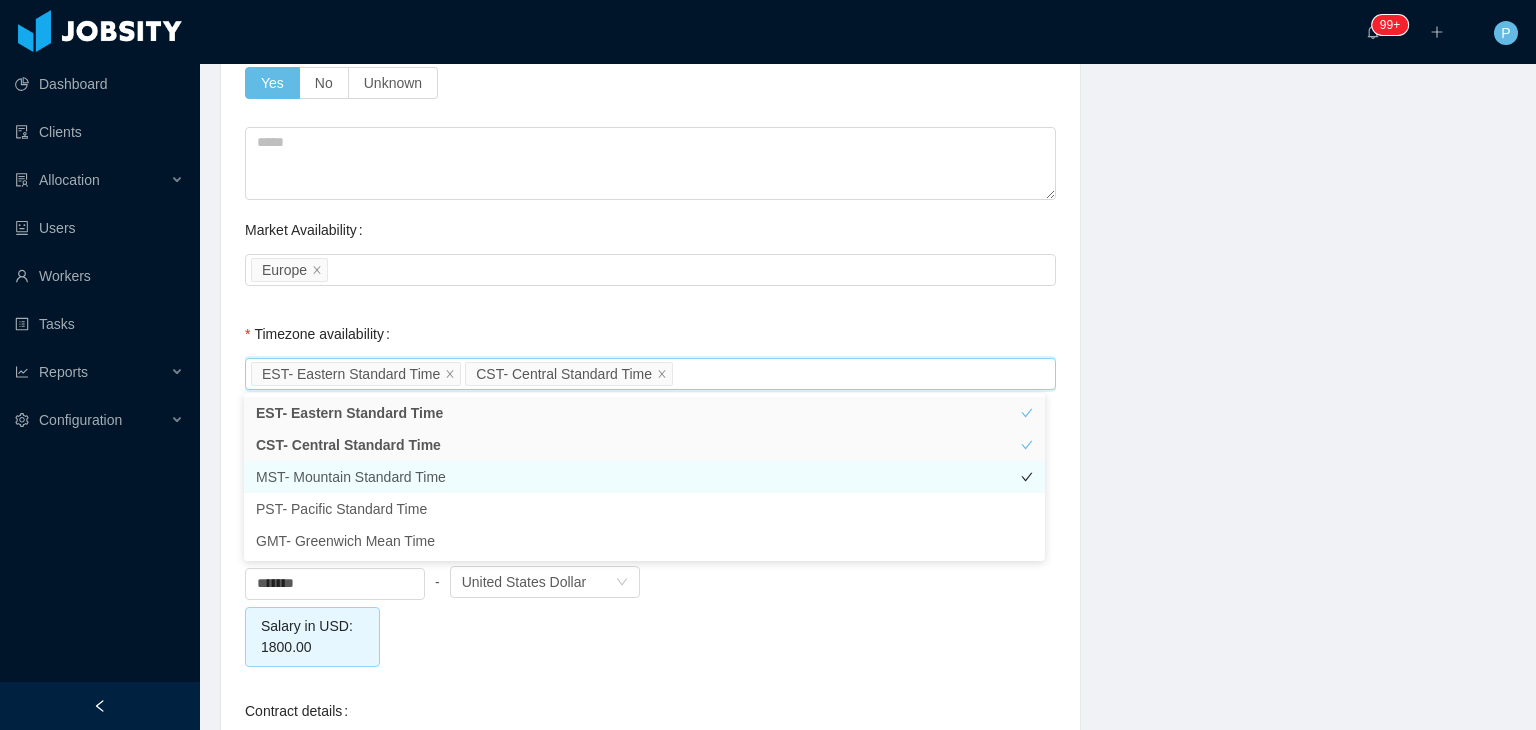 click on "MST- Mountain Standard Time" at bounding box center [644, 477] 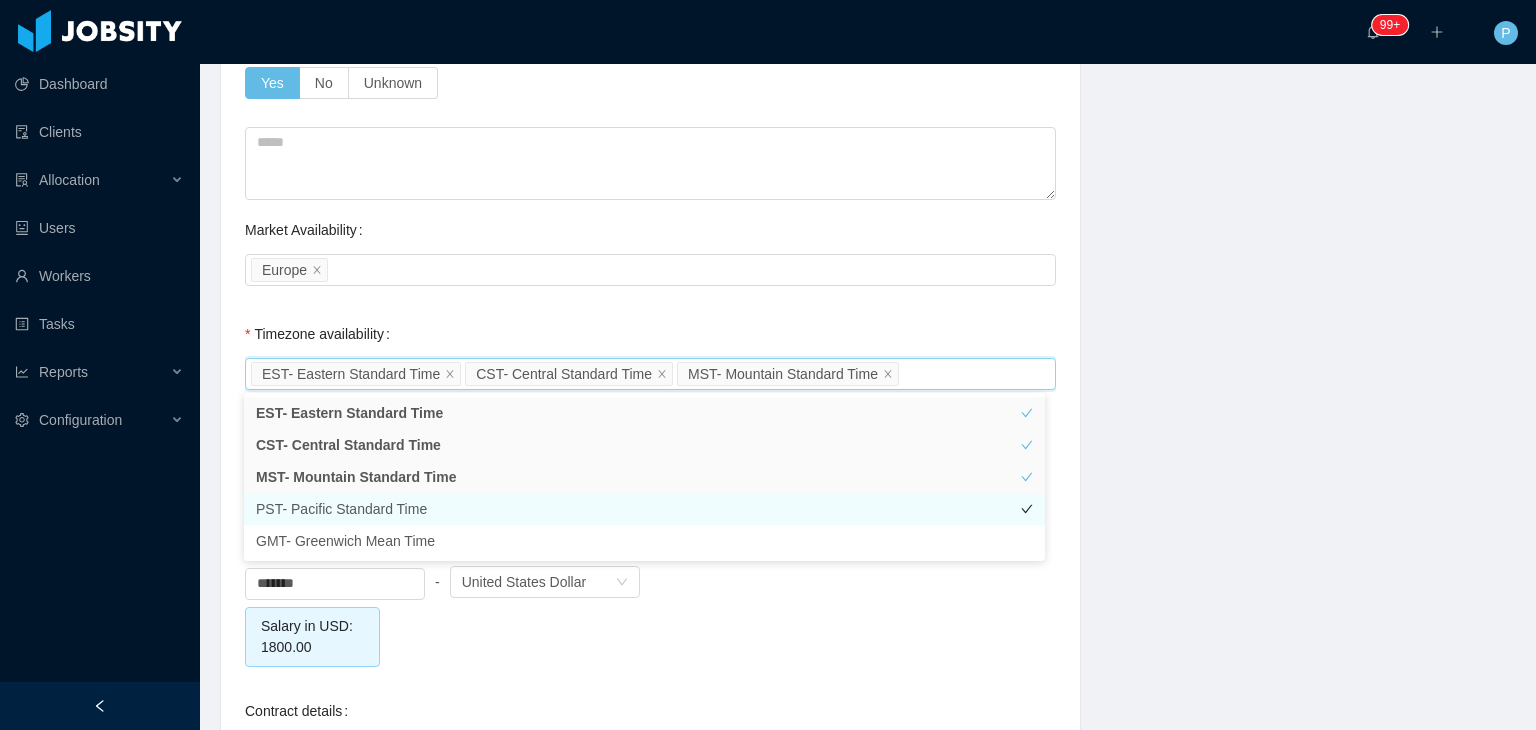 click on "PST- Pacific Standard Time" at bounding box center (644, 509) 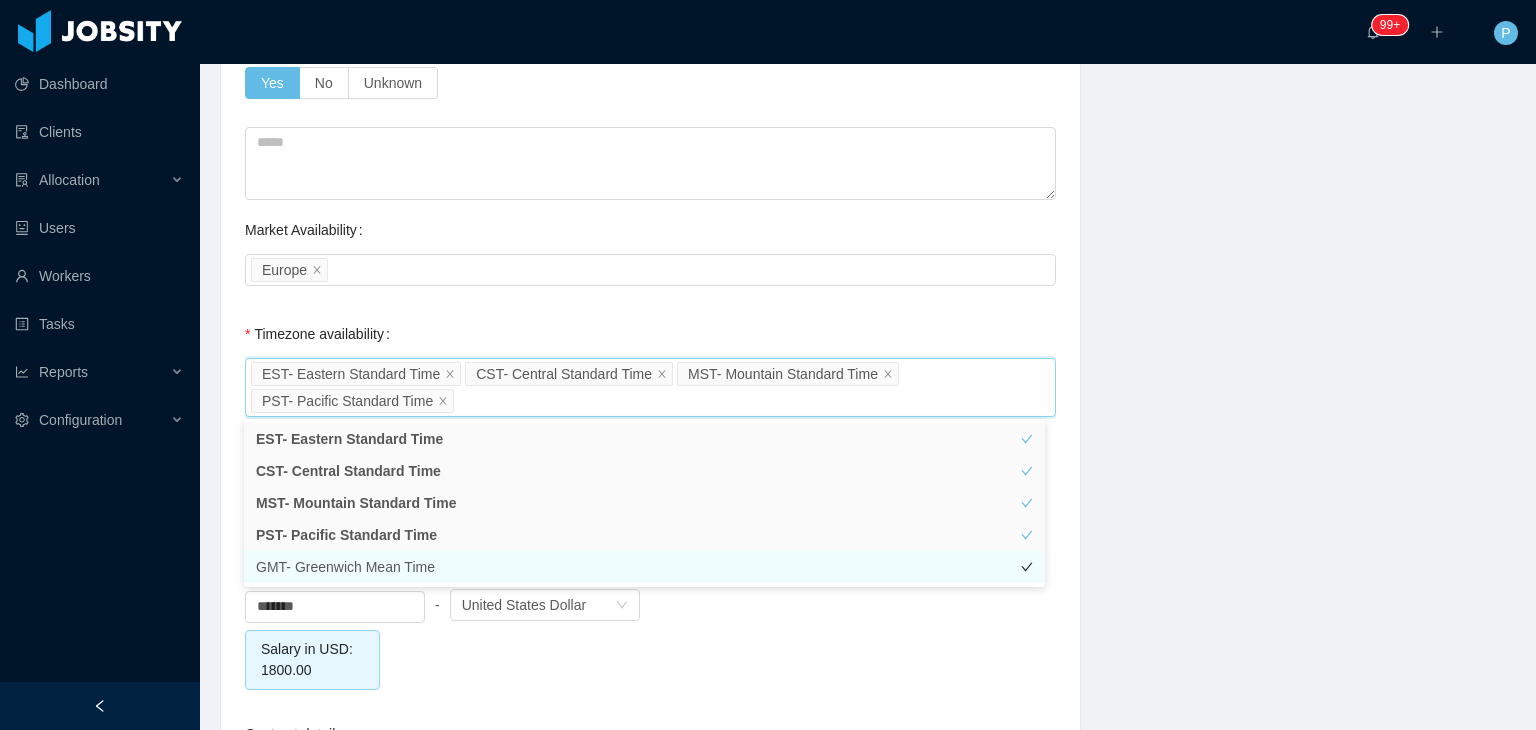 click on "GMT- Greenwich Mean Time" at bounding box center (644, 567) 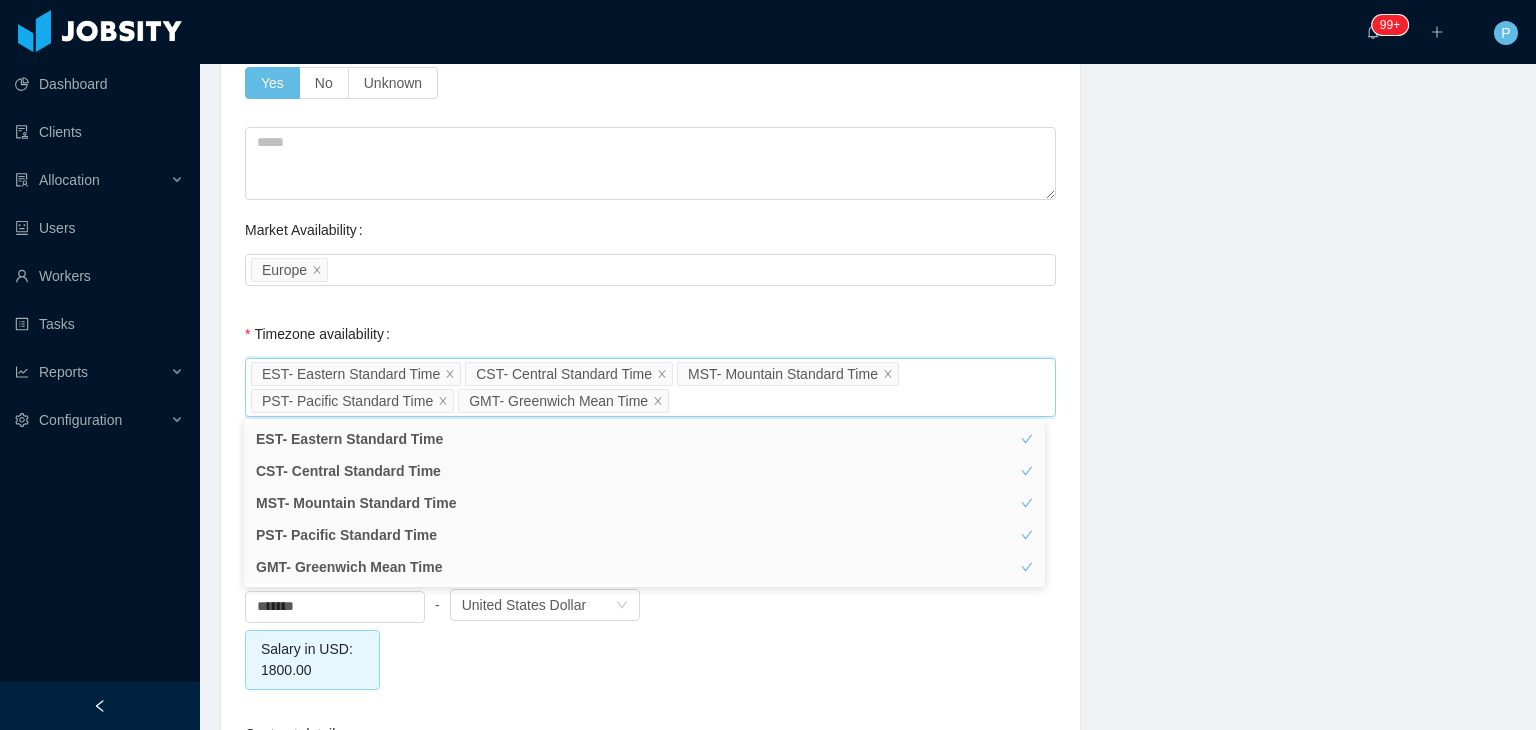 click on "Background Experience / Preferences Profile Soft Skills Language Notes General Background What have you heard about Jobsity? * Billable Billable Gender Female Male Non binary Location Country ****** Brazil   City ******** Londrina   Marital Status Marital Status Number of Children * Nationality Country   Education Degree Institution Actions Análise e desenvolvimento de sistemas Universidade Norte do Paraná  Edit Remove + Add Overall Years of Experience ** Date of Birth Current Situation and Company/Team Preferences Tell me a little about your expertise and current profile? Experience in start-ups companies No Industry experience Select an option   Based on your experience working with teams. Do you feel more comfortable working with larger teams or smaller teams? Small teams Big teams No preferences Based on your experience working with teams. Do you feel more comfortable working with more structured teams or less structured teams? Little structure More structure No preferences Yes Has remote experience" at bounding box center [650, 32] 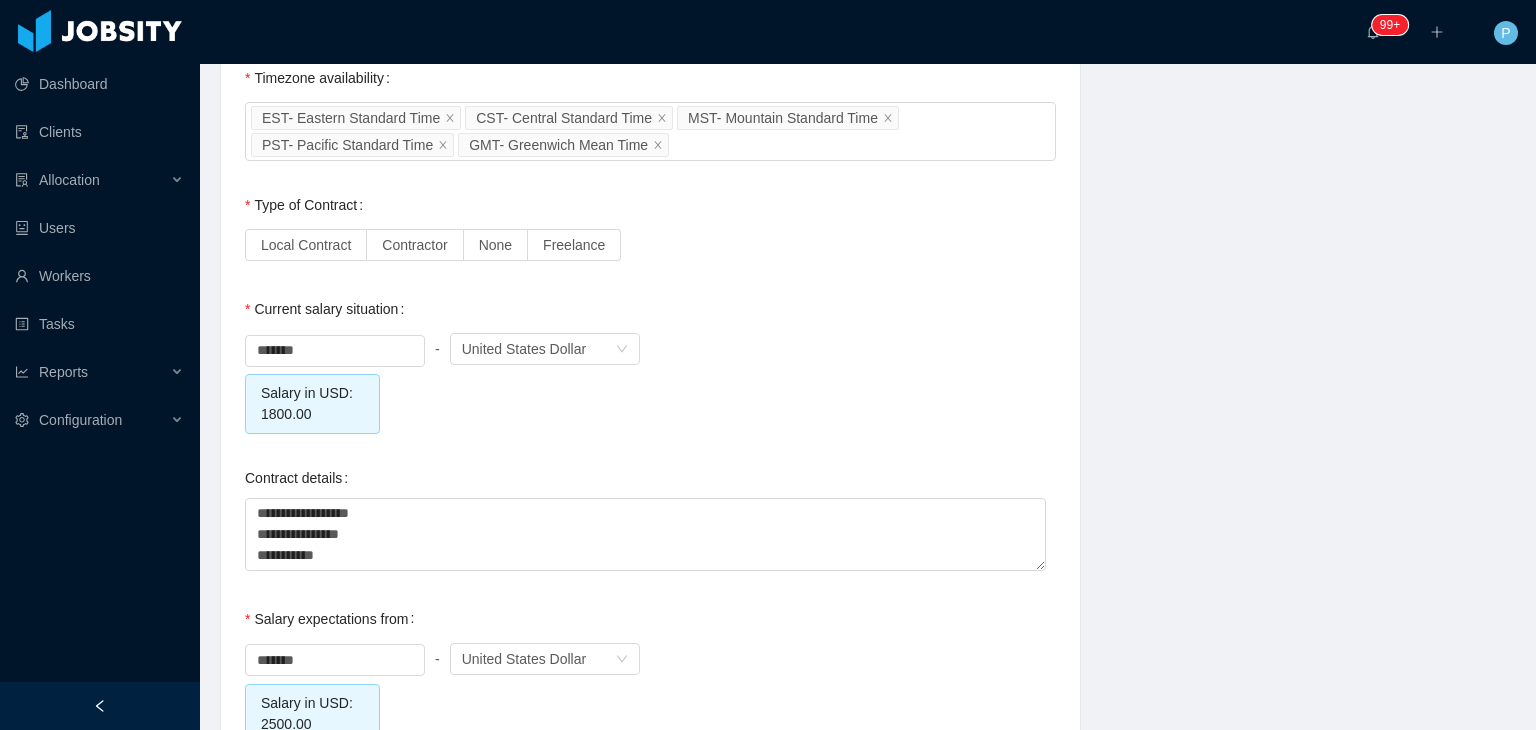 scroll, scrollTop: 1808, scrollLeft: 0, axis: vertical 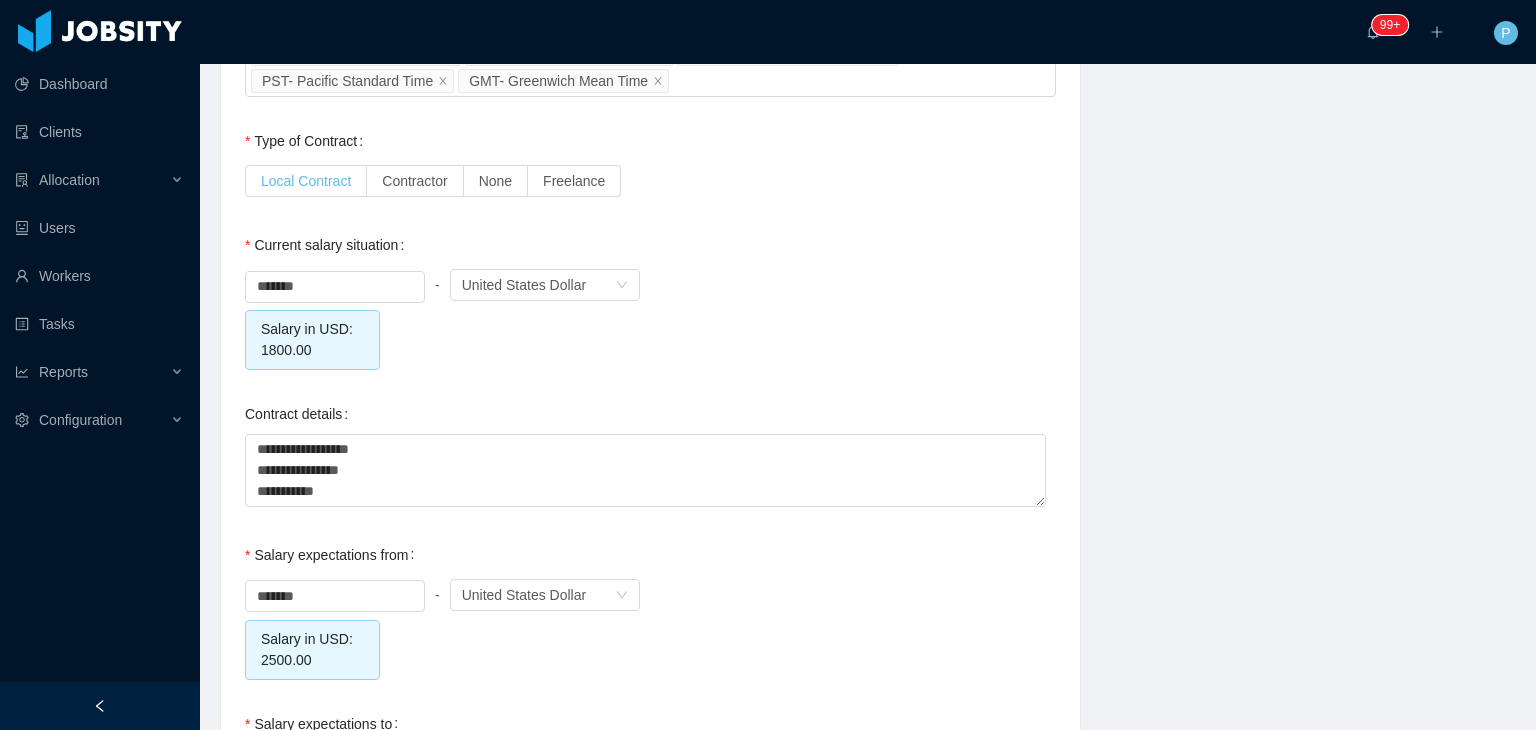 click on "Local Contract" at bounding box center (306, 181) 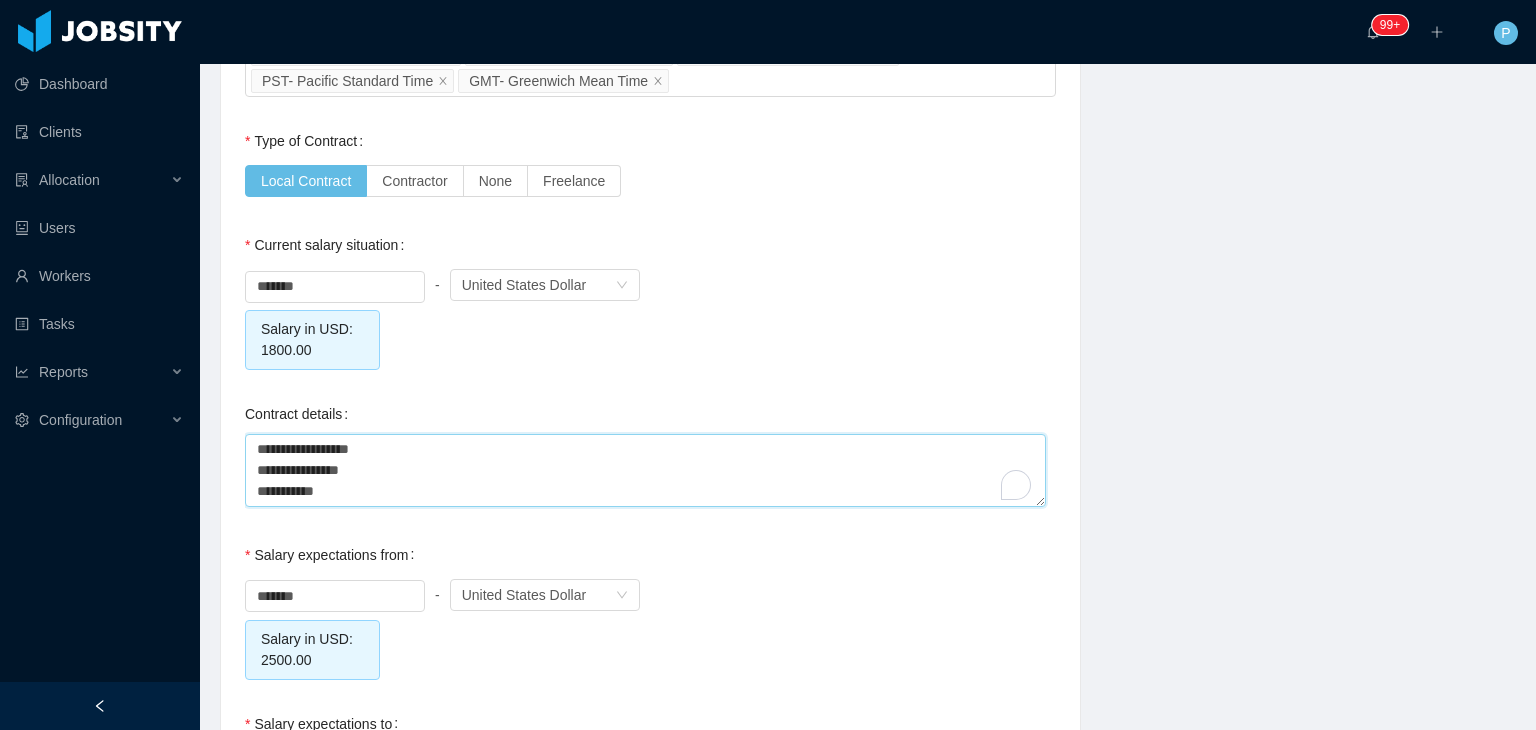 click on "**********" at bounding box center [645, 470] 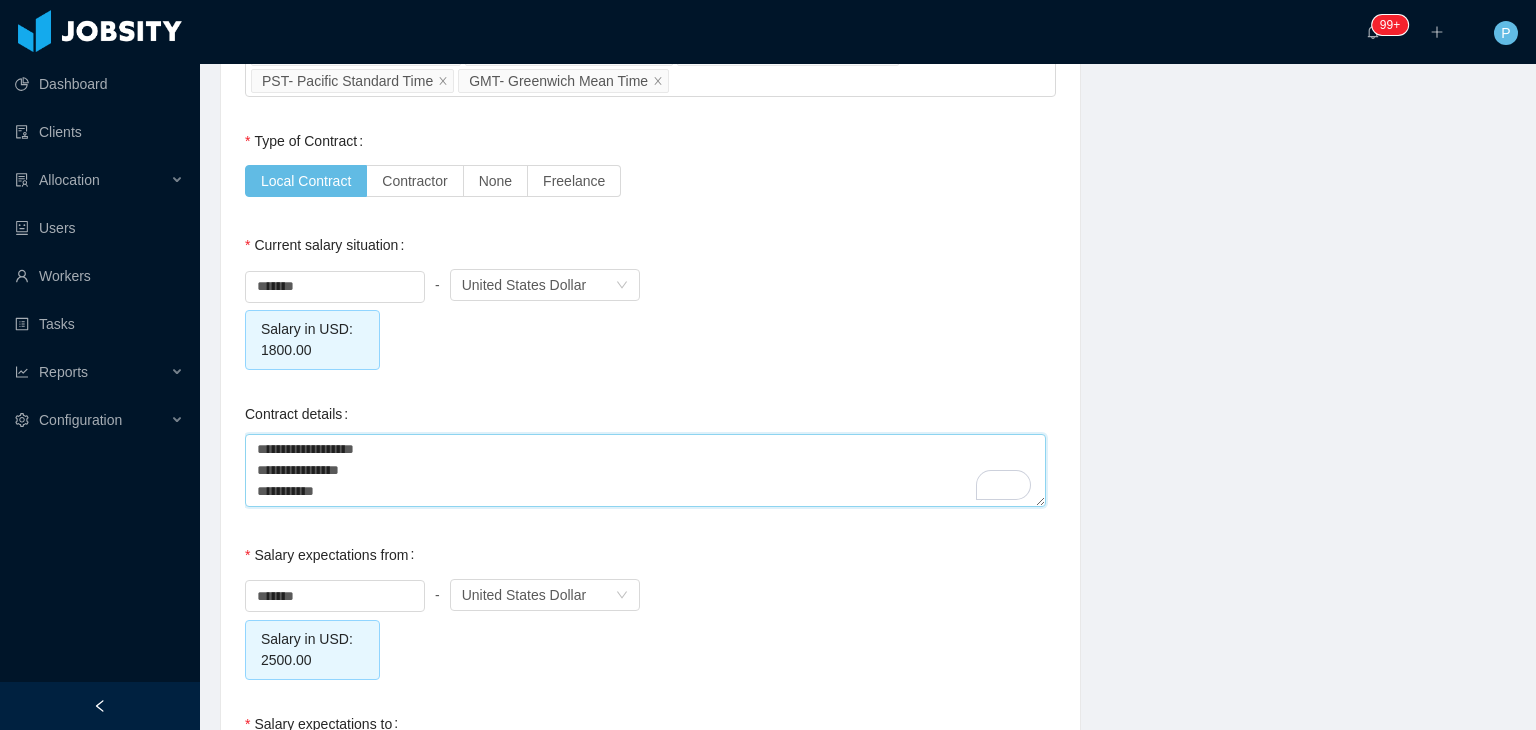 type 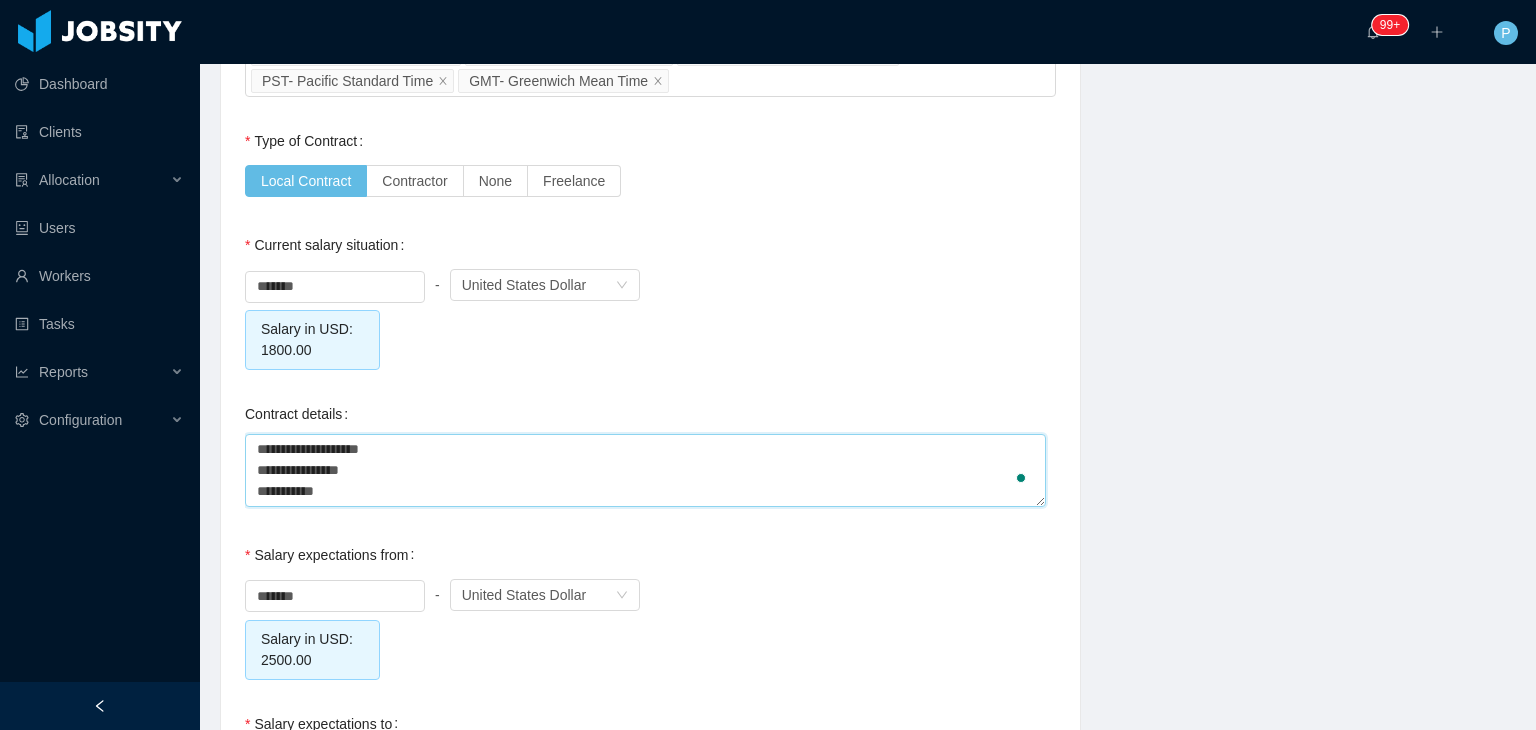 type 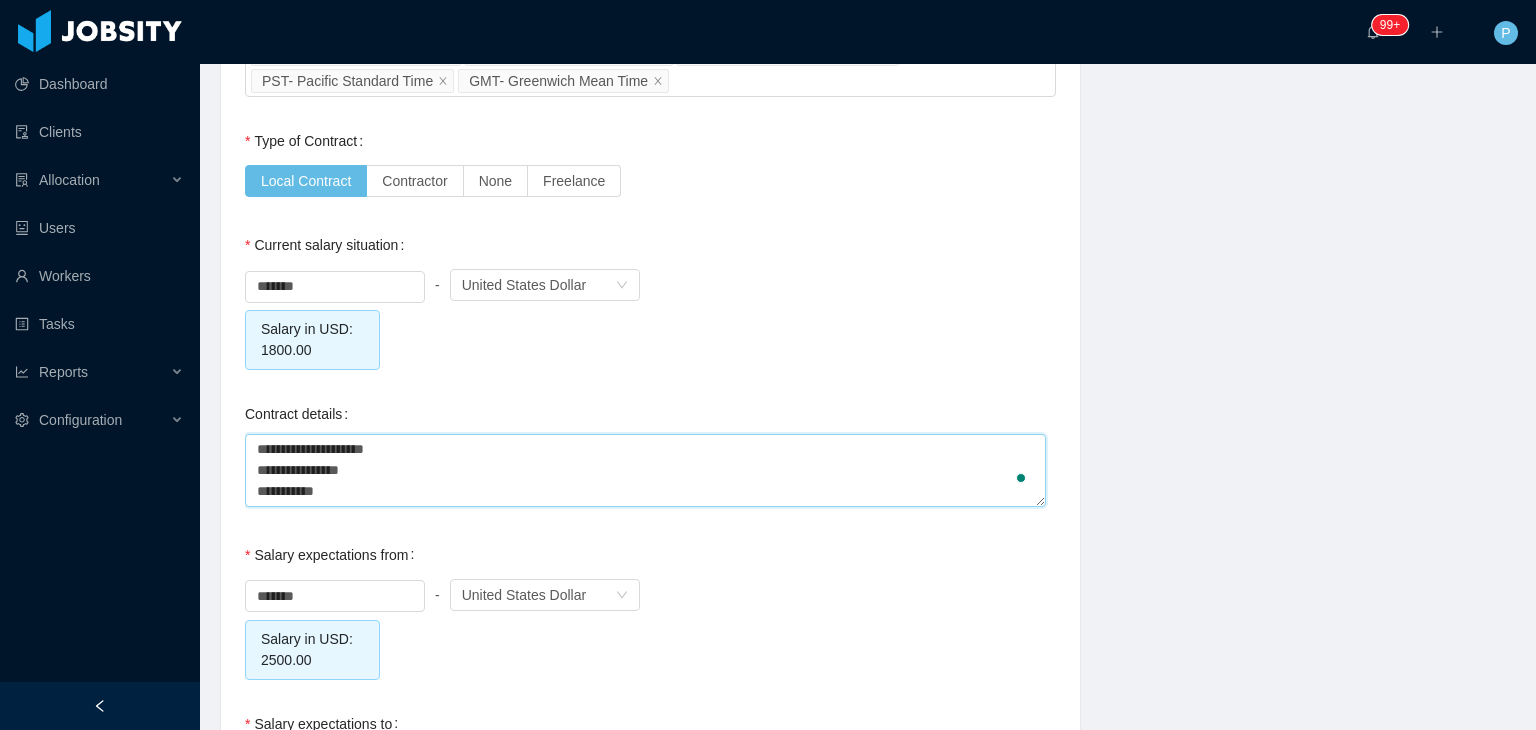 type 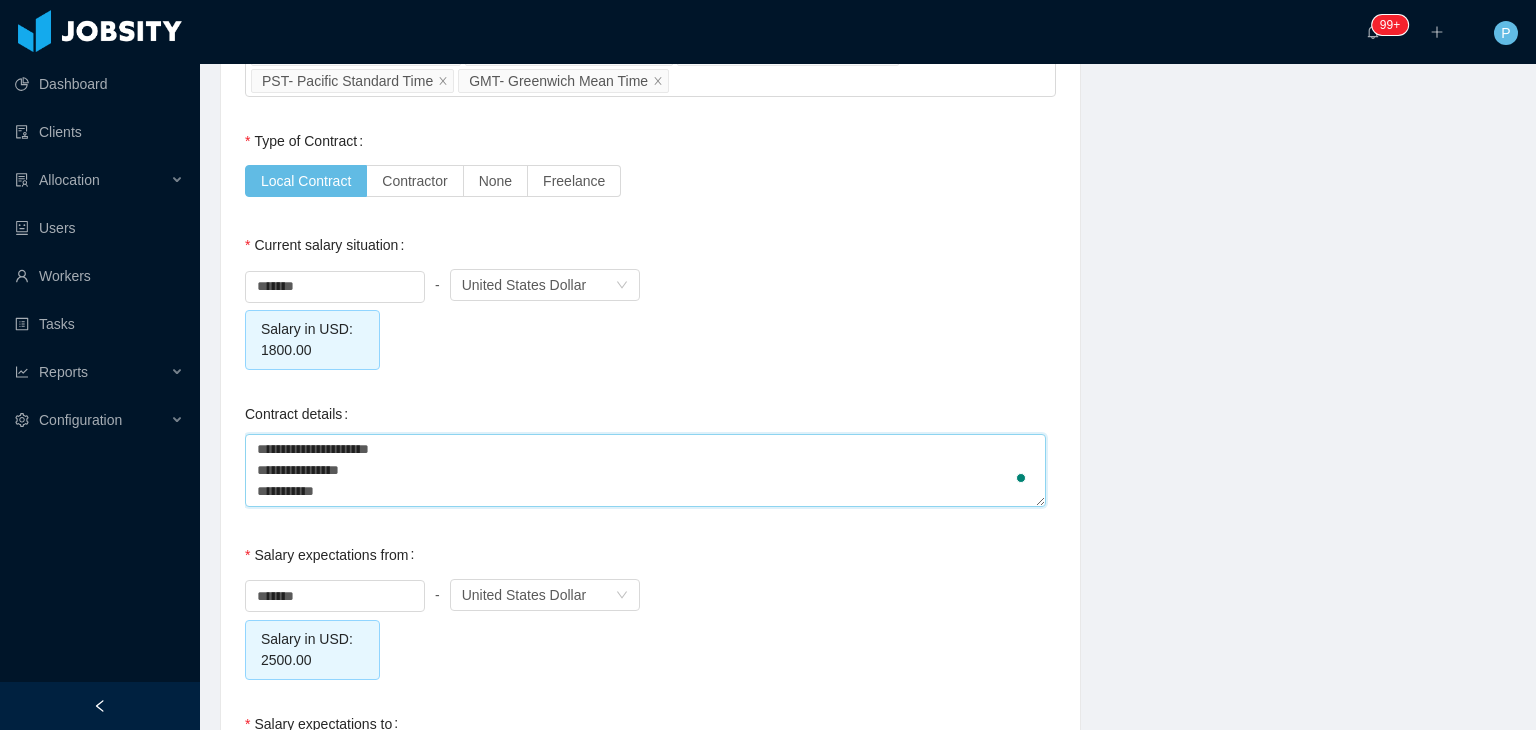 type 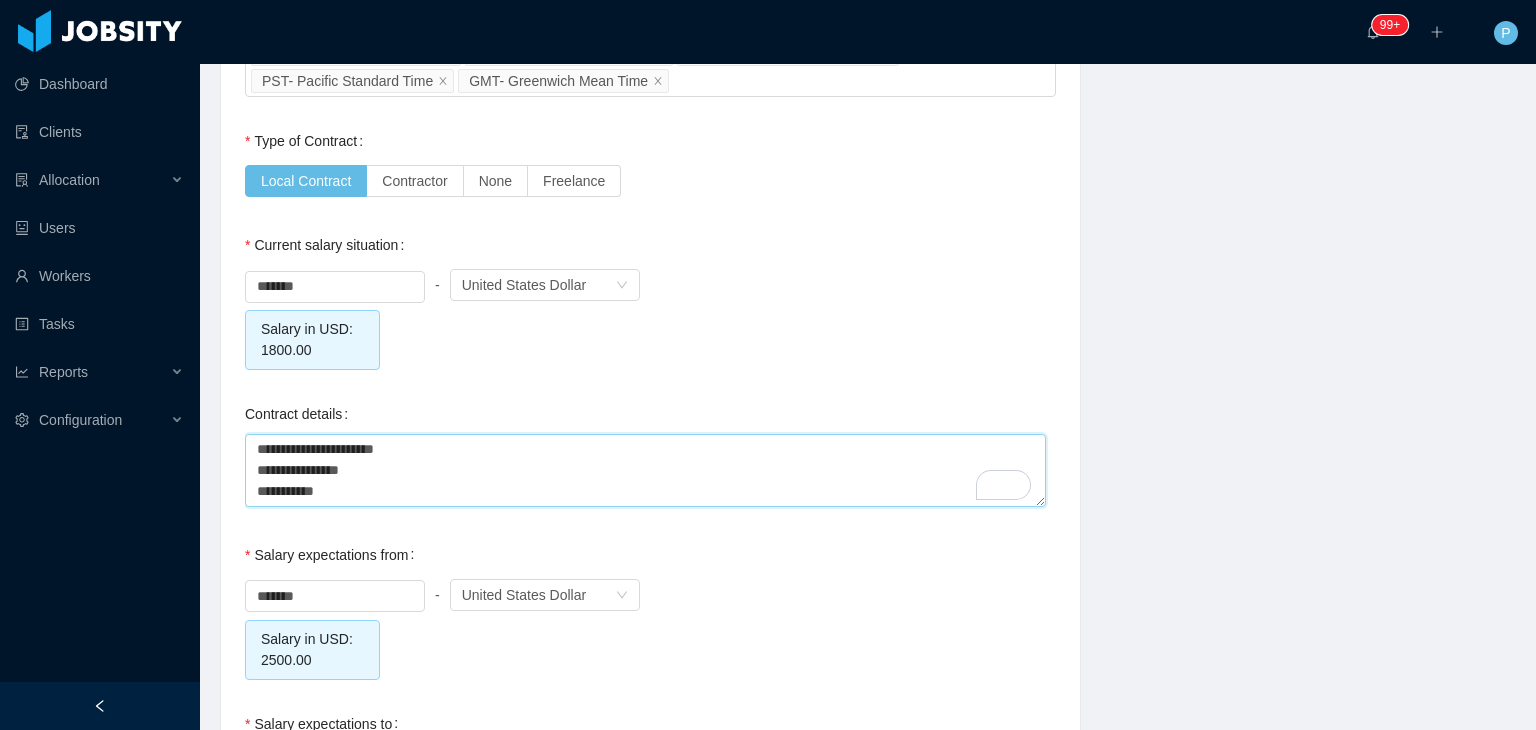 click on "**********" at bounding box center [645, 470] 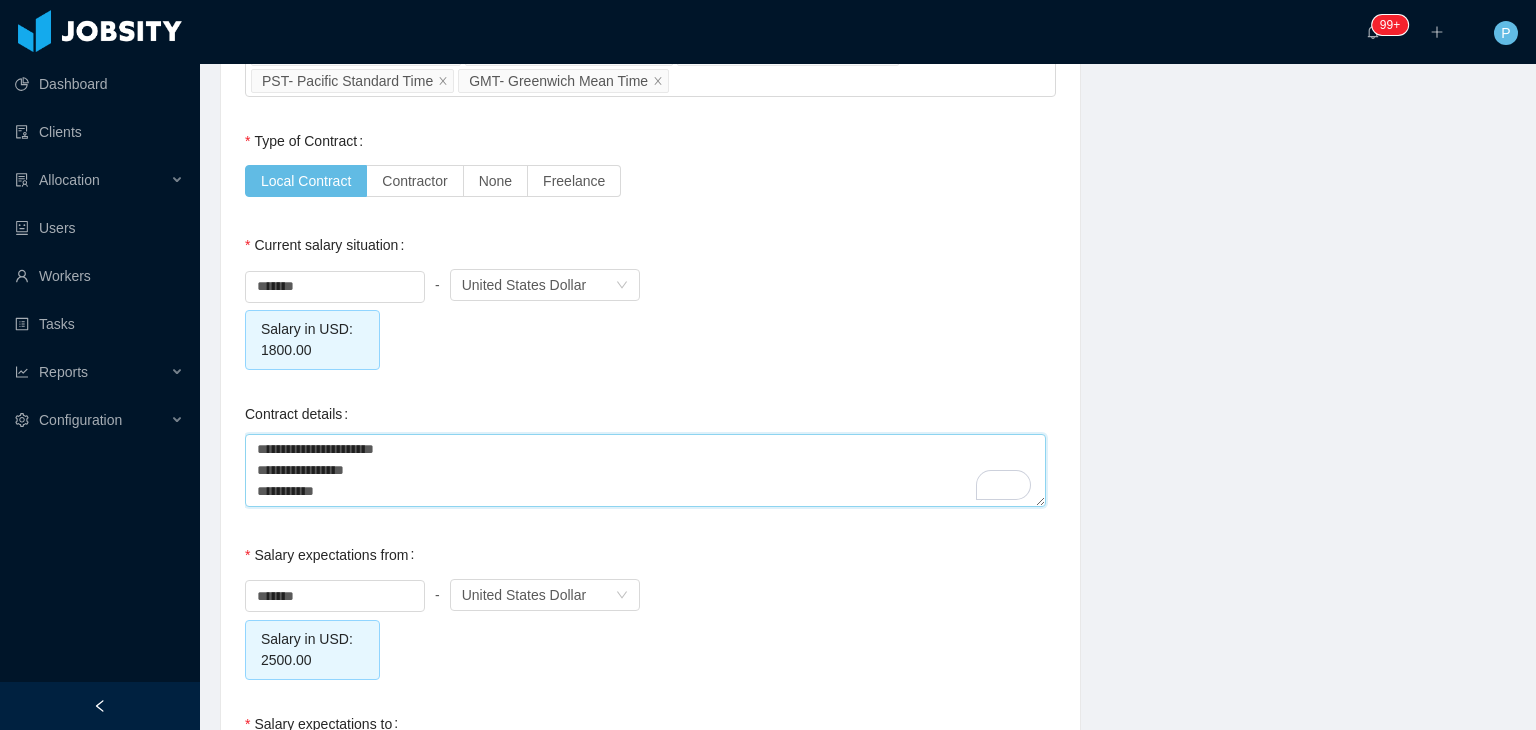 type 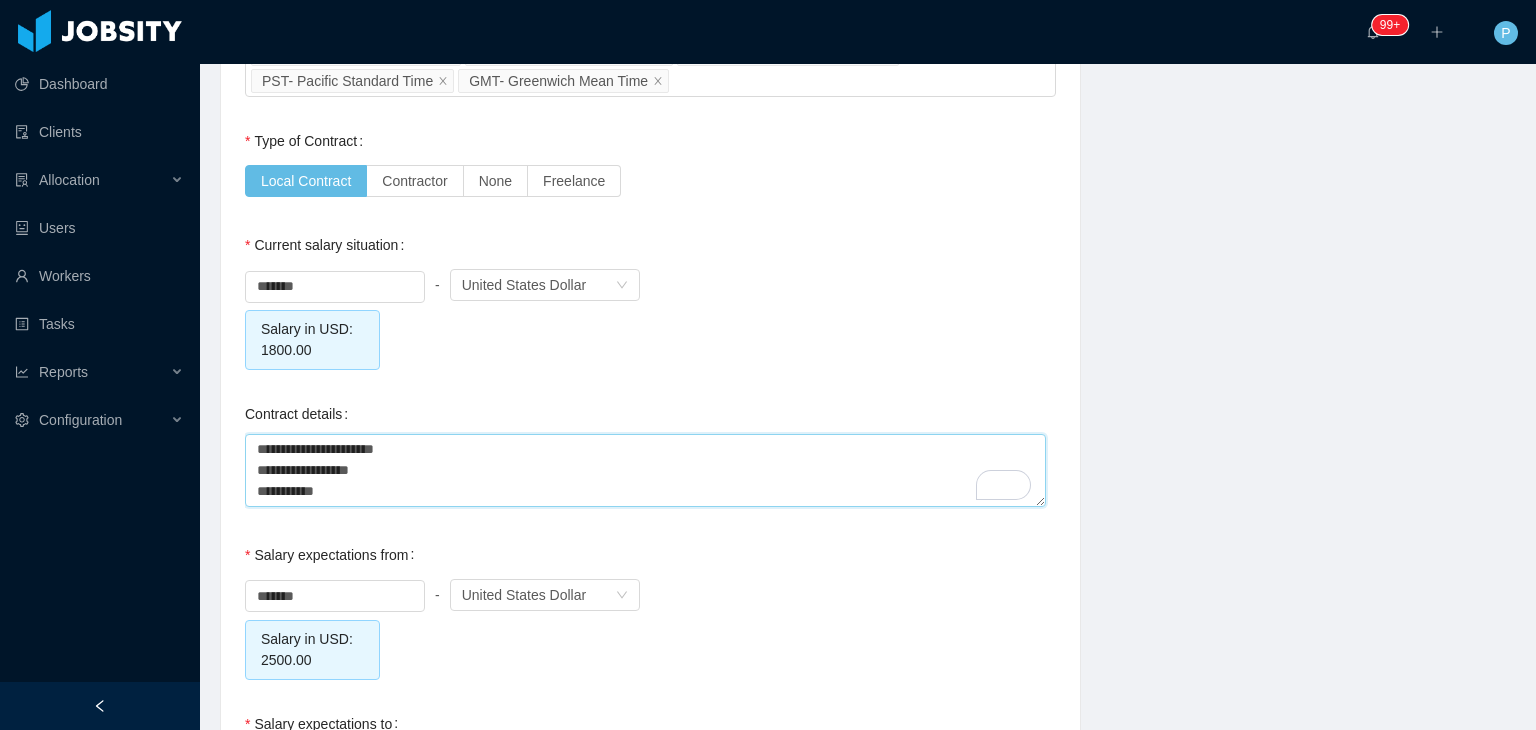 type 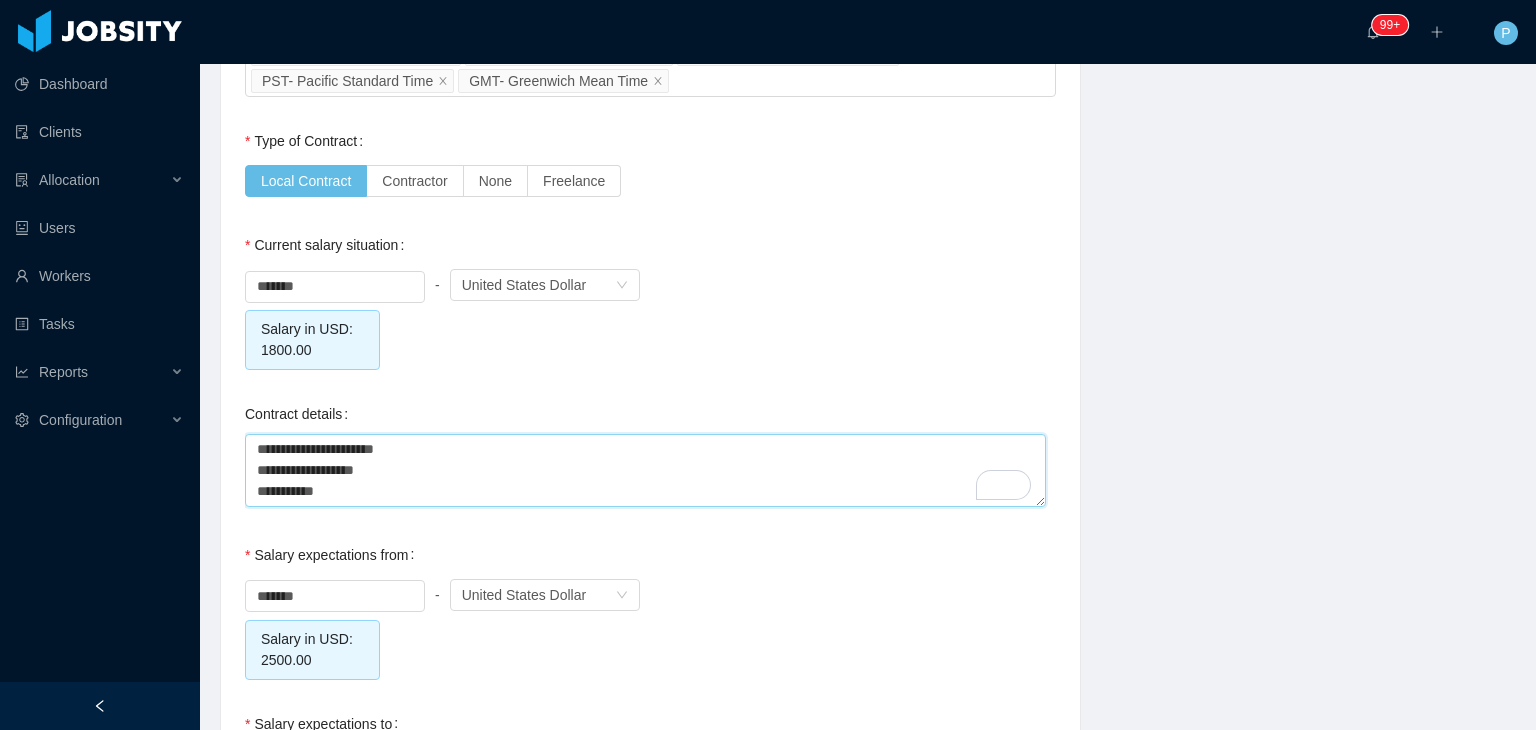 type 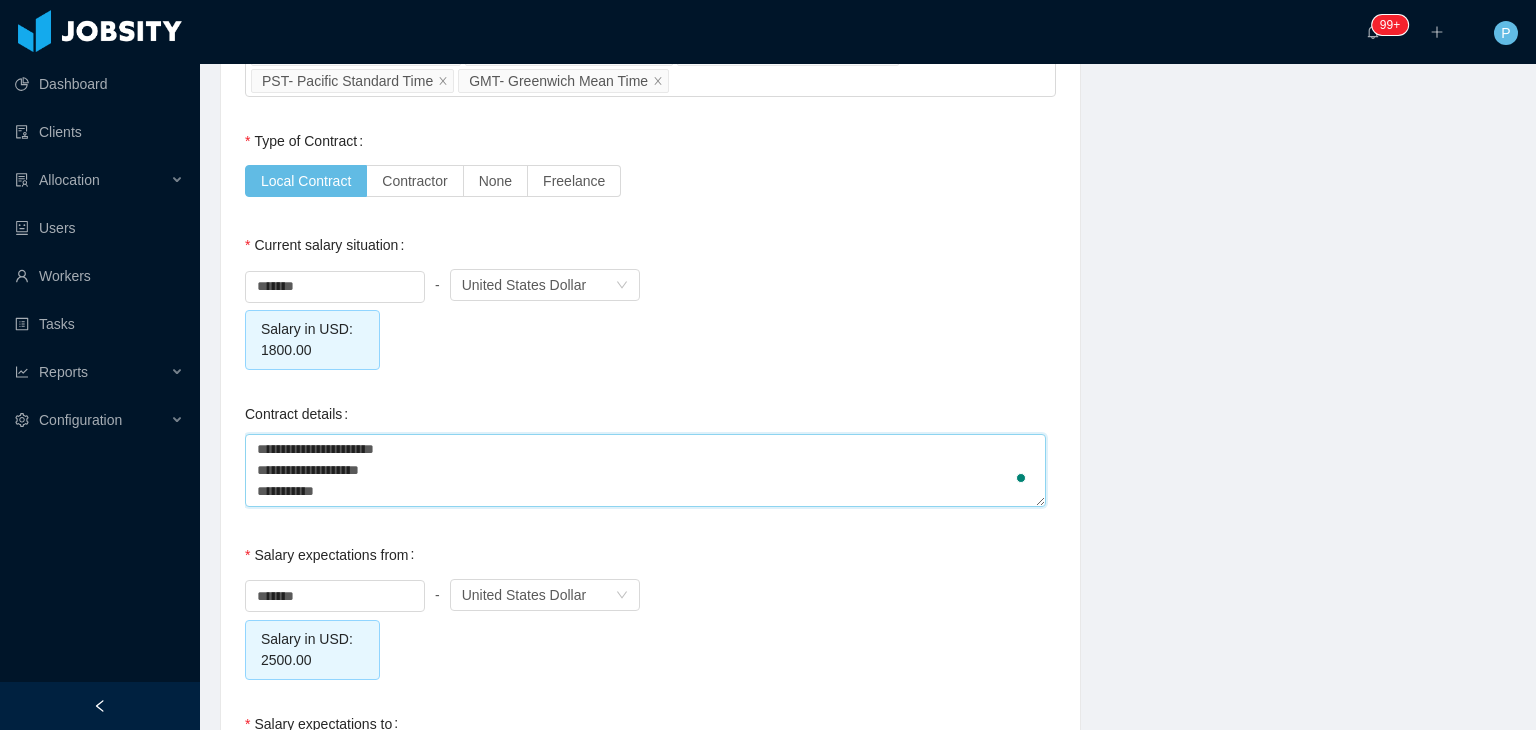 type 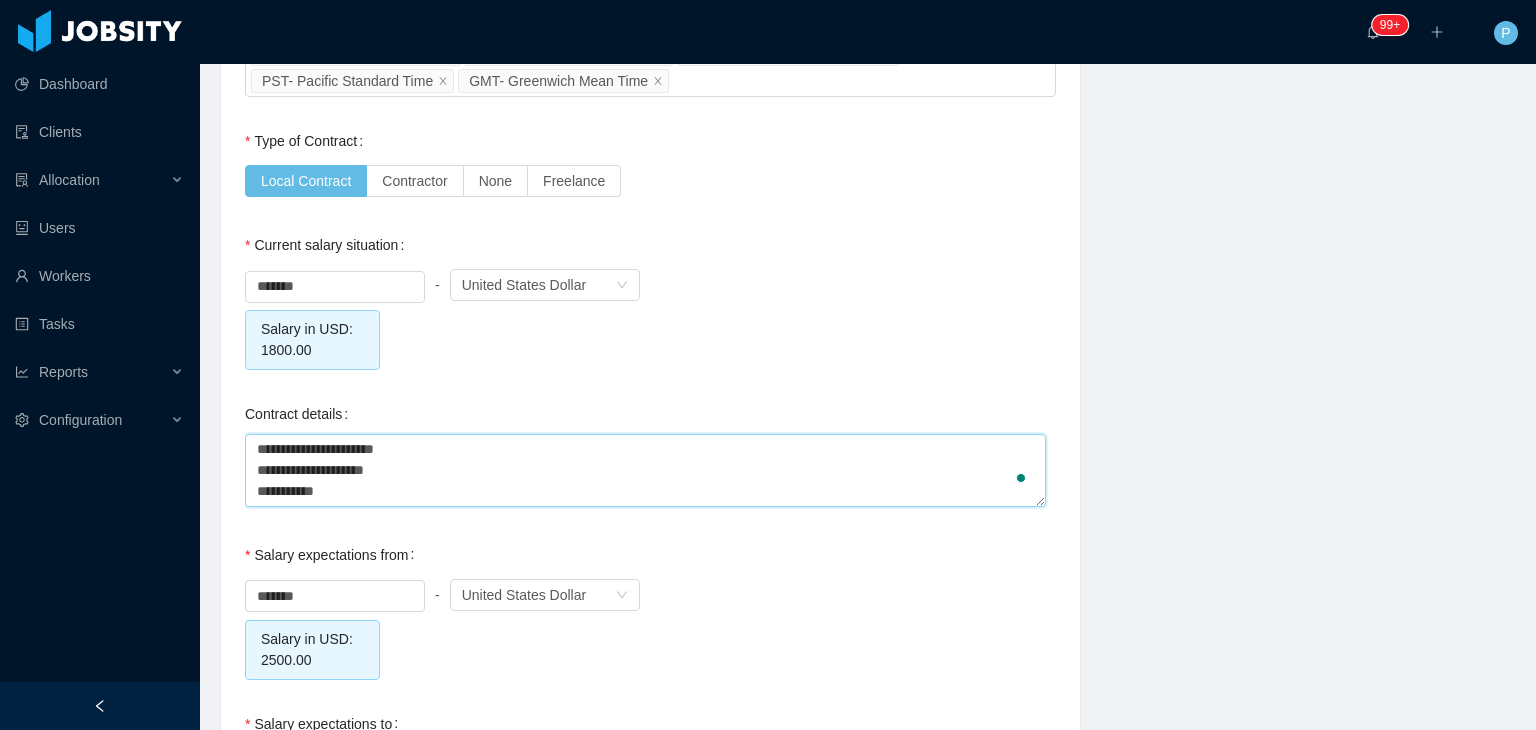 type on "**********" 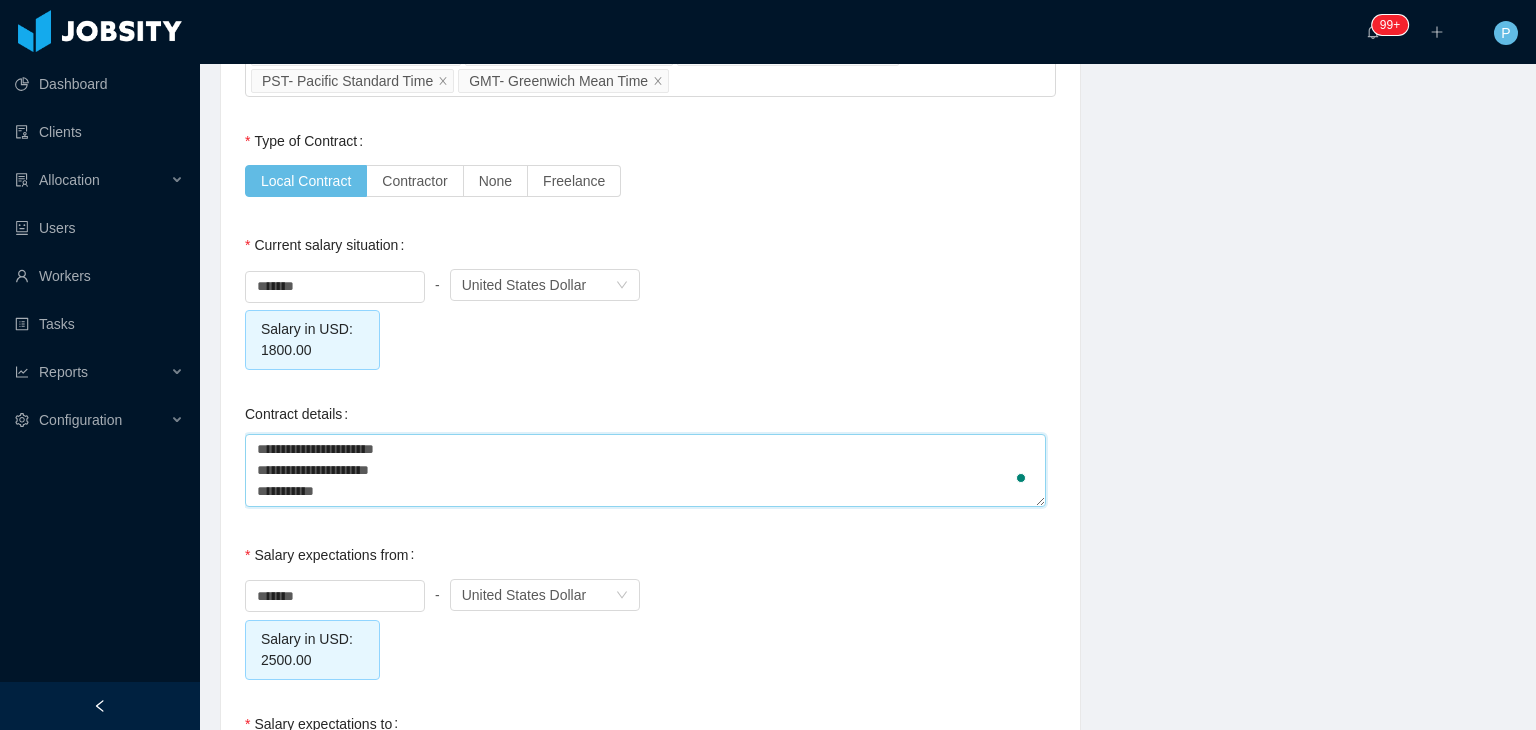 type 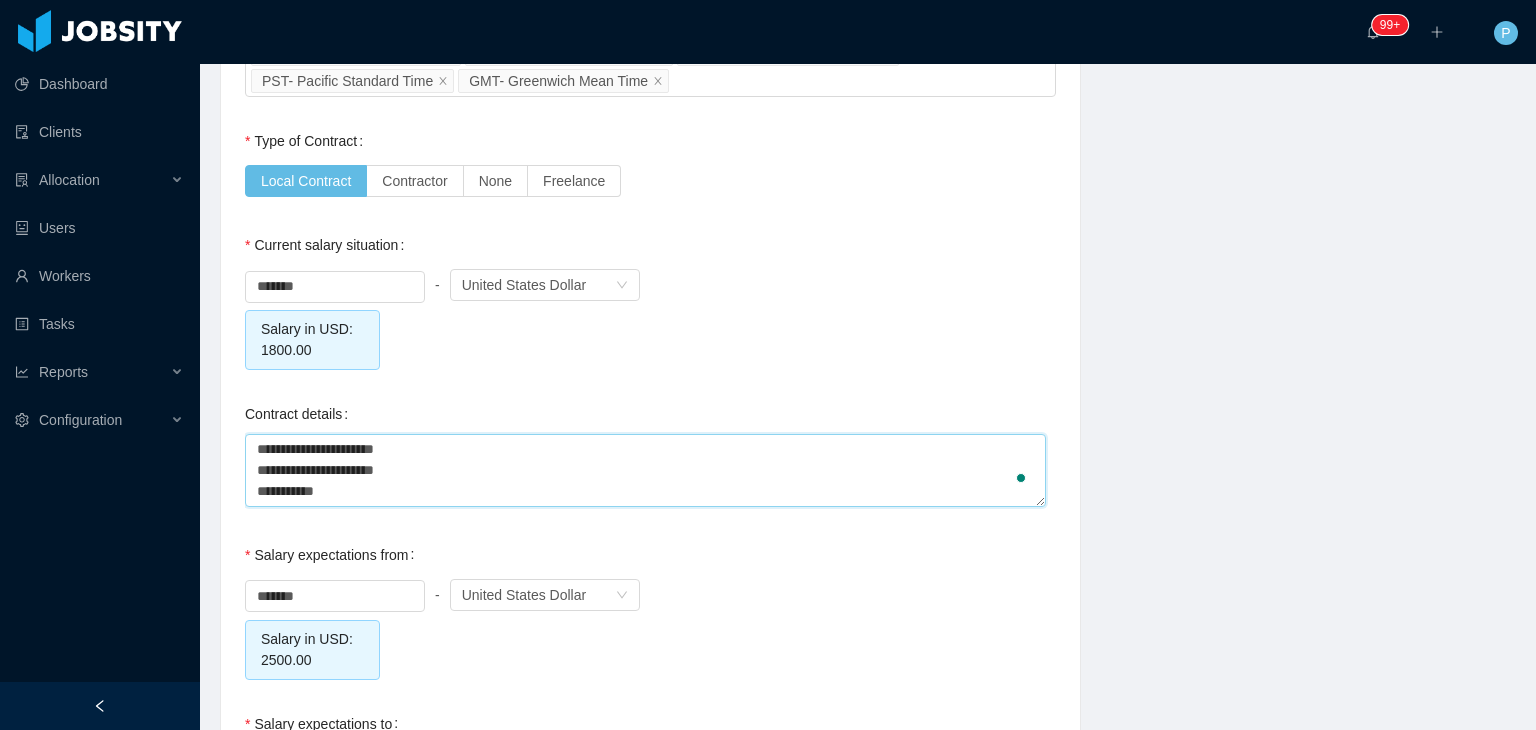 type on "**********" 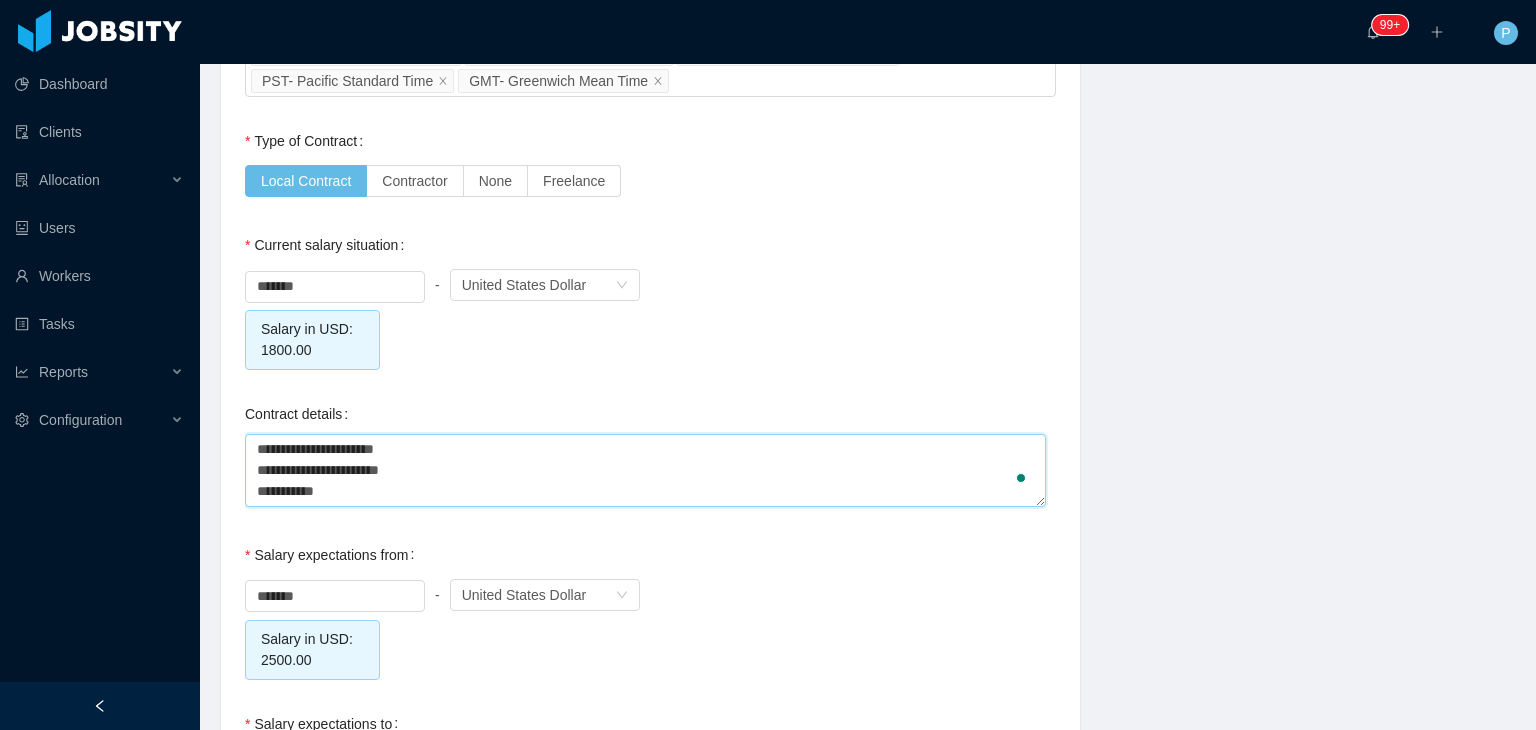 type 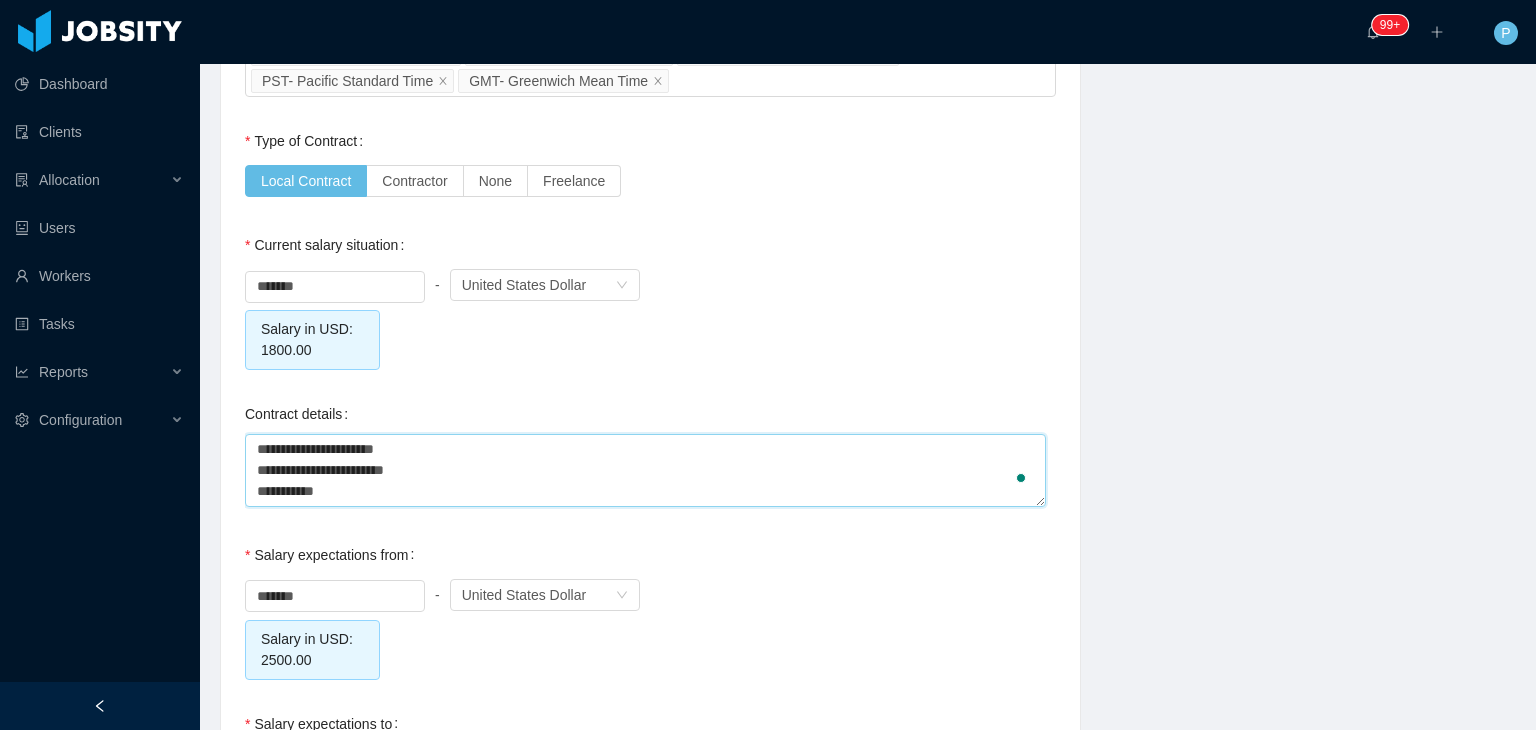 type 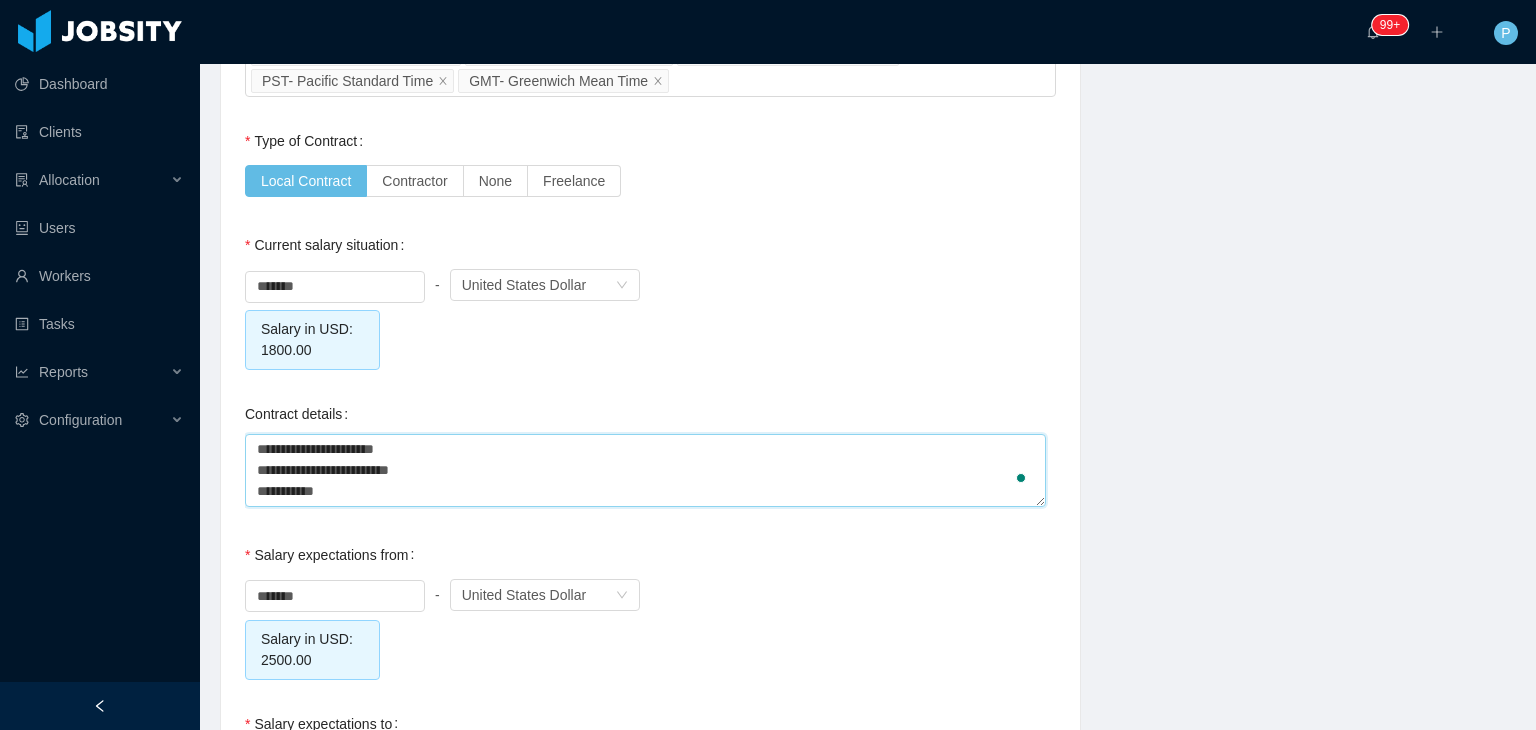 type 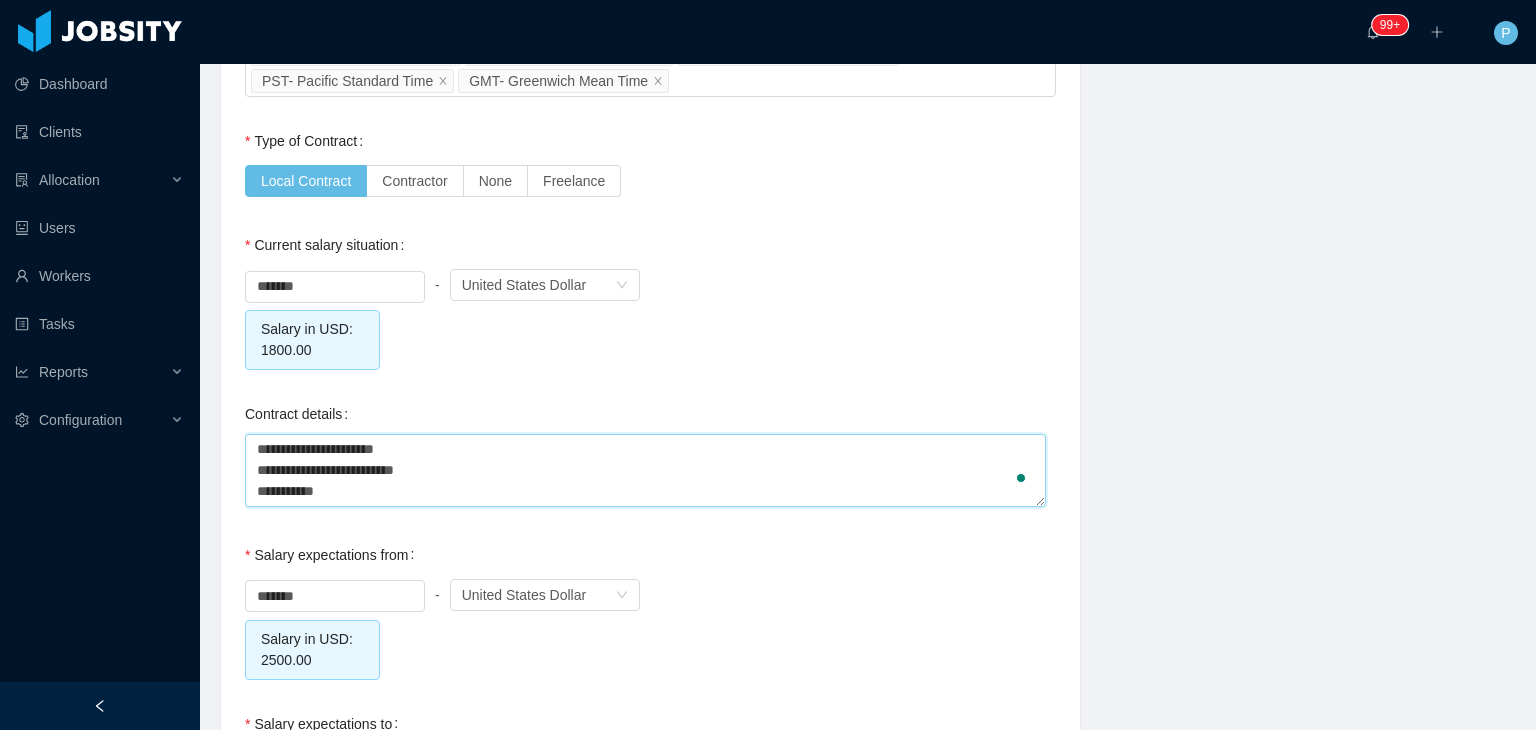 type 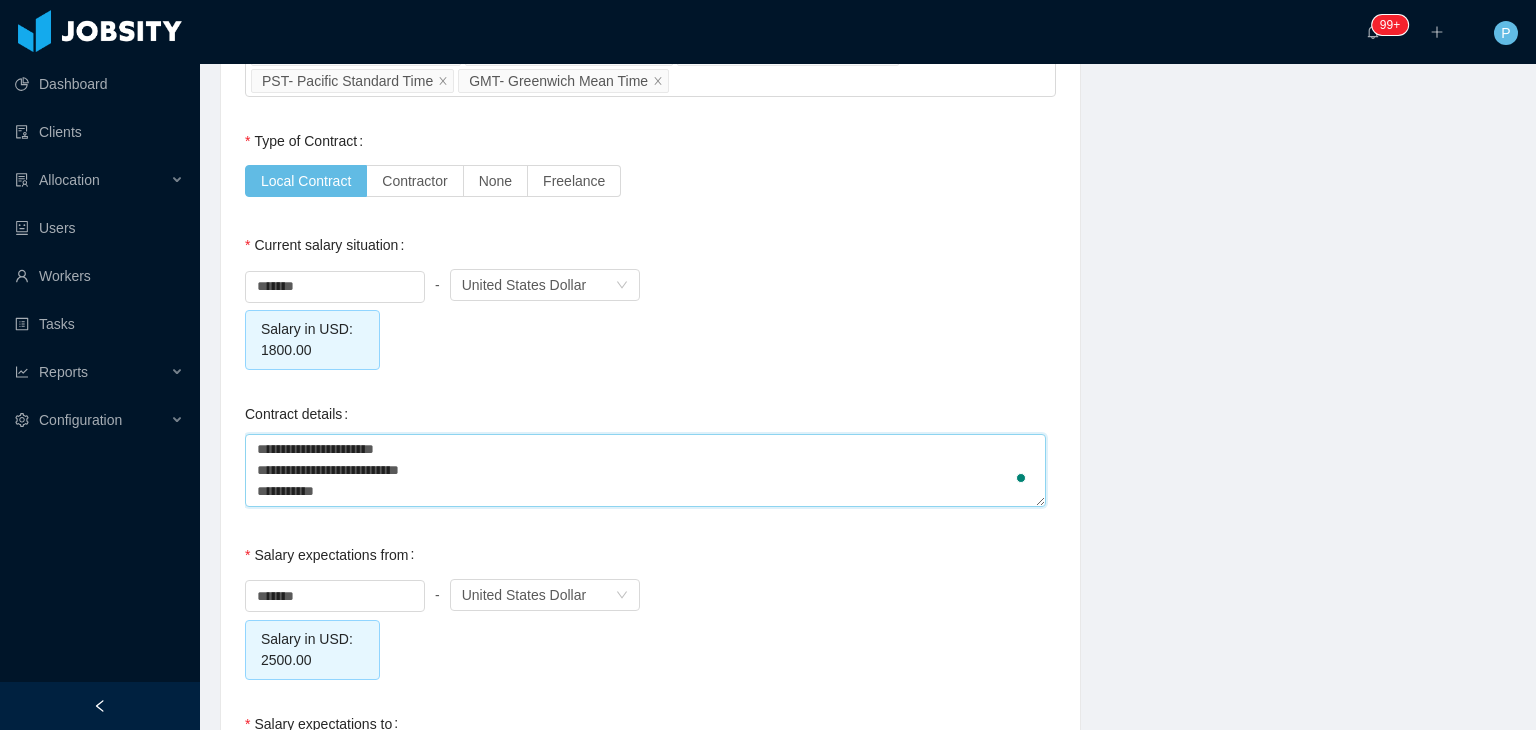 type 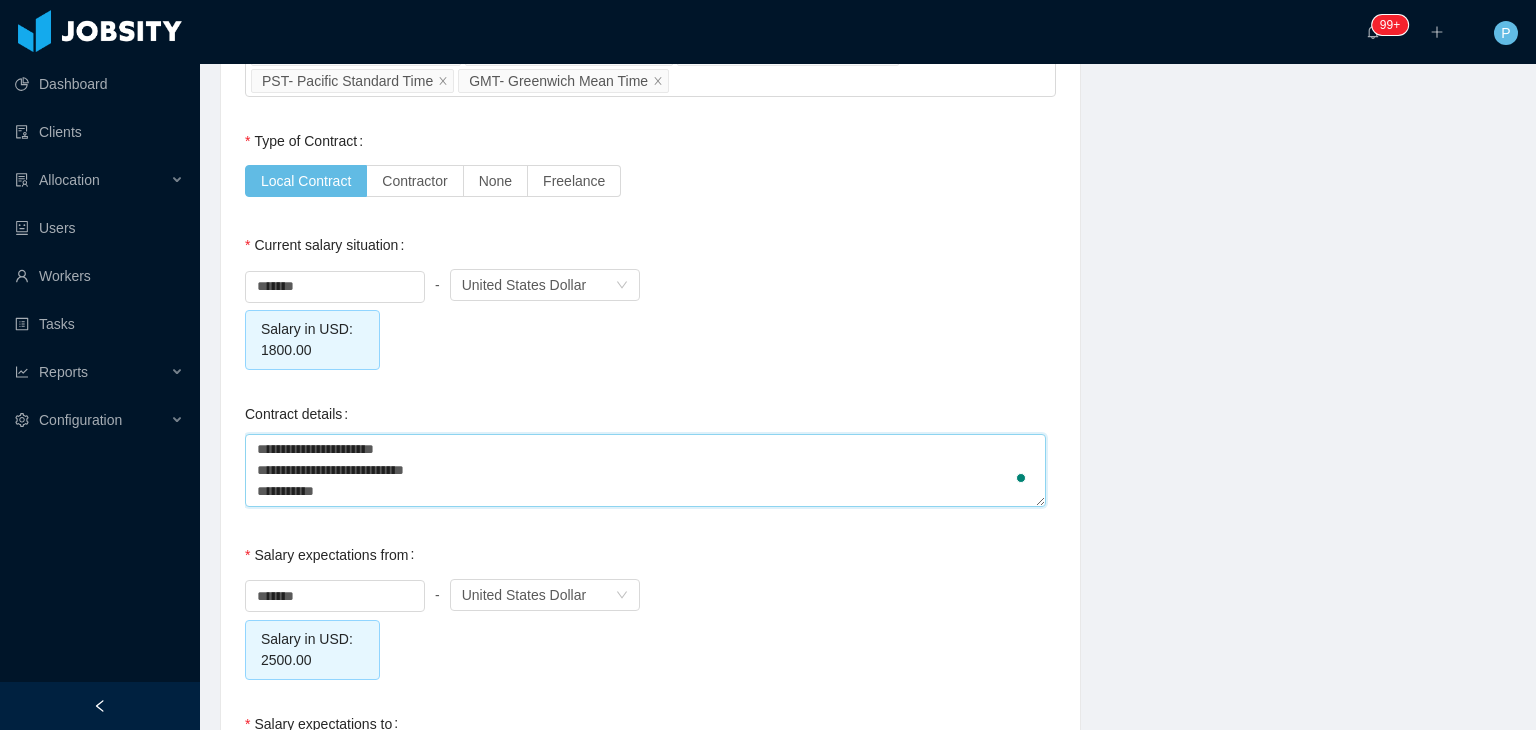 type 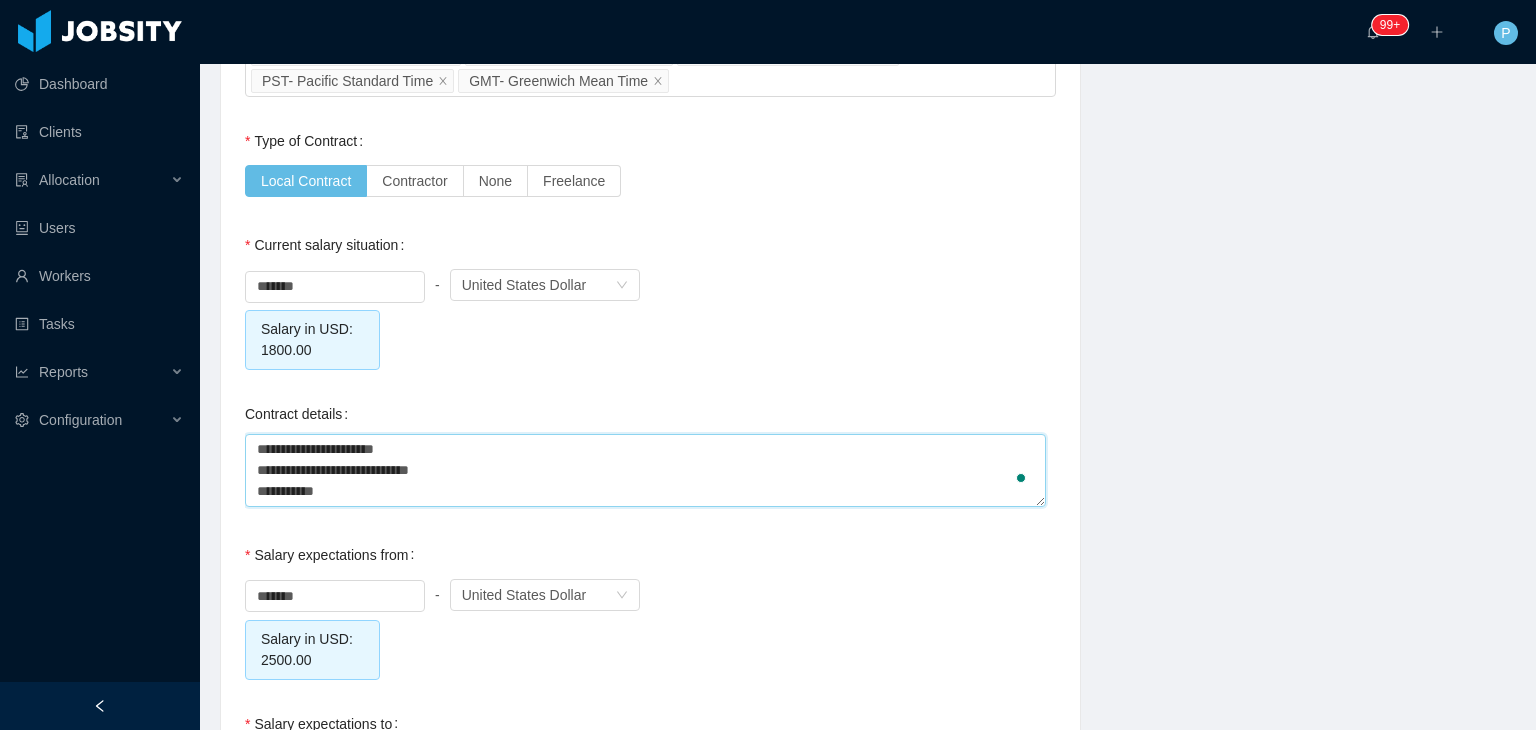 type 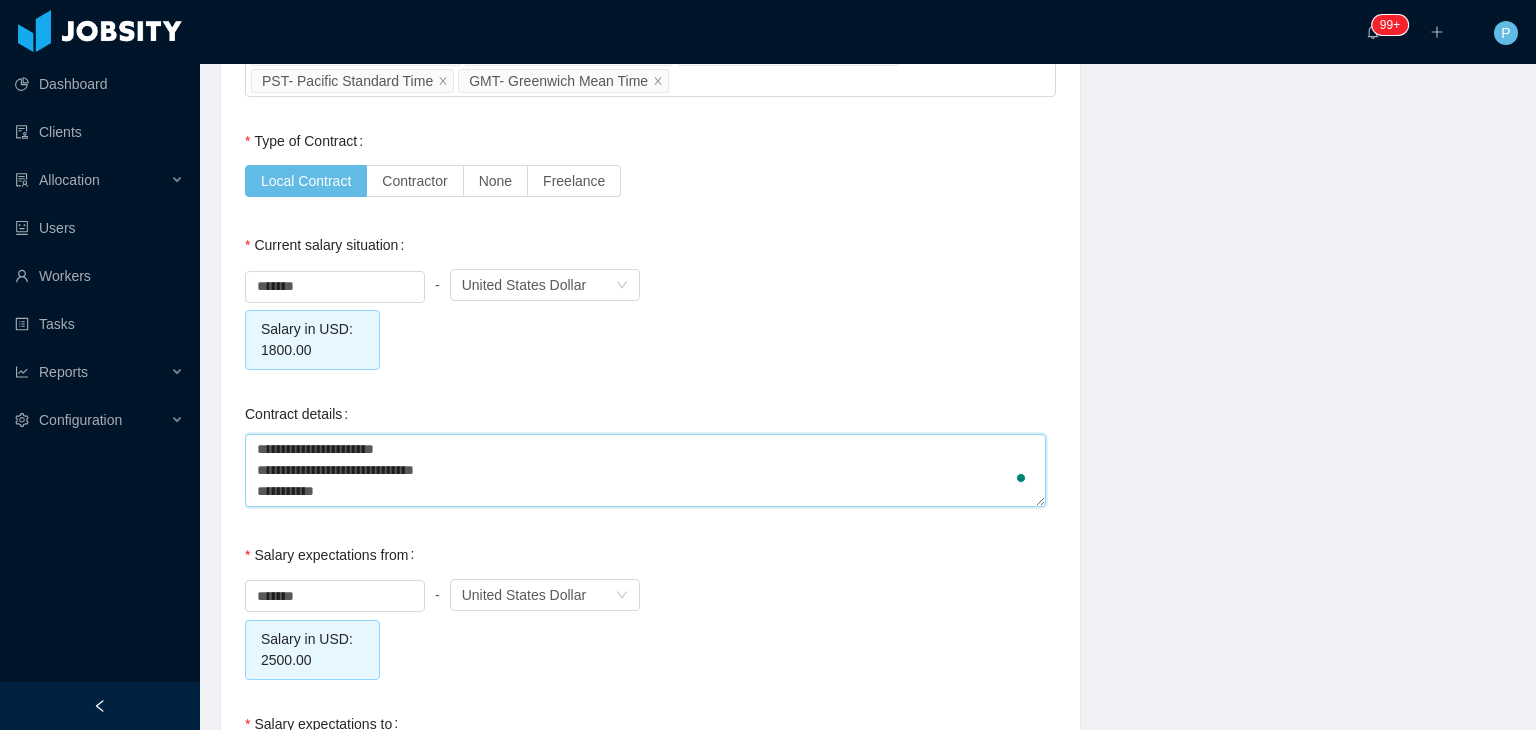 type 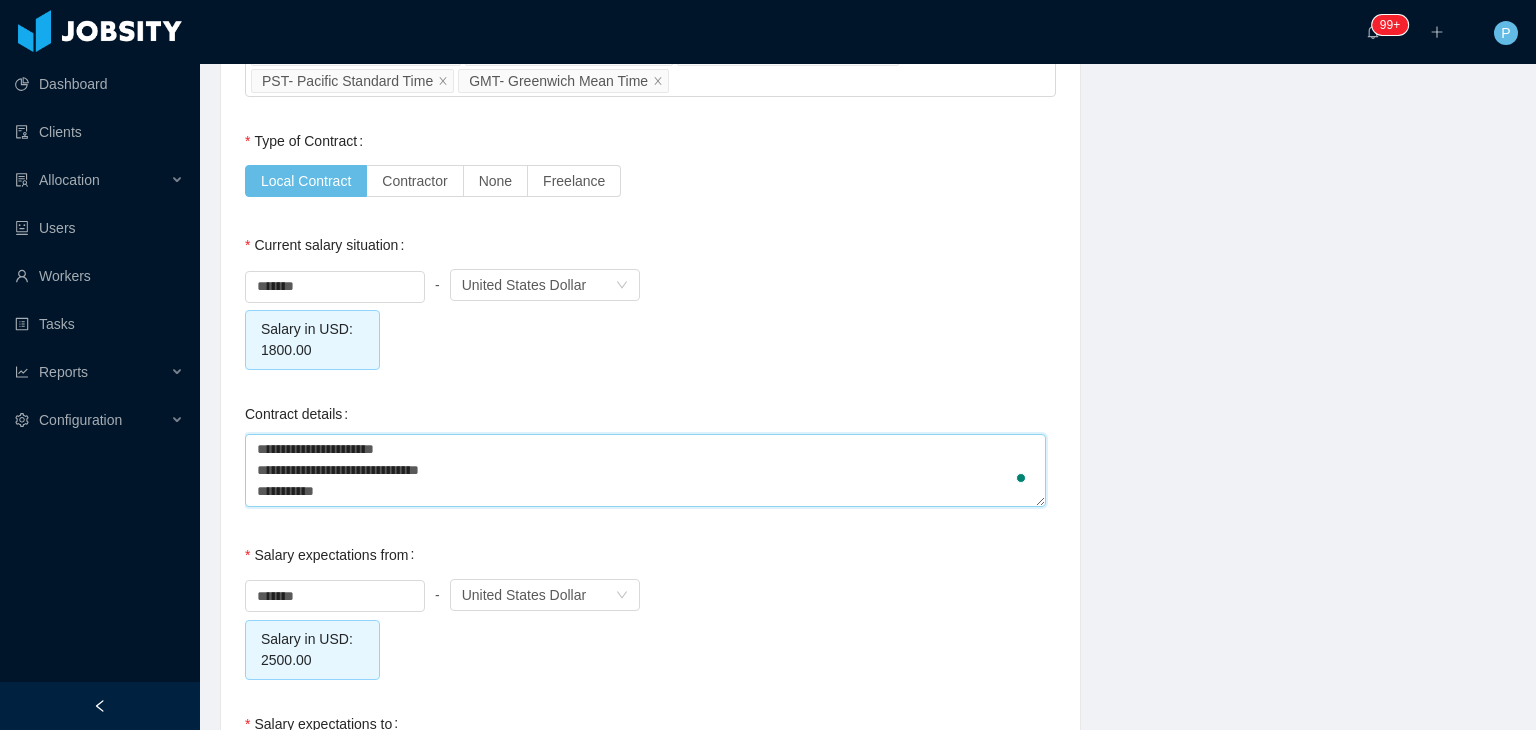 type 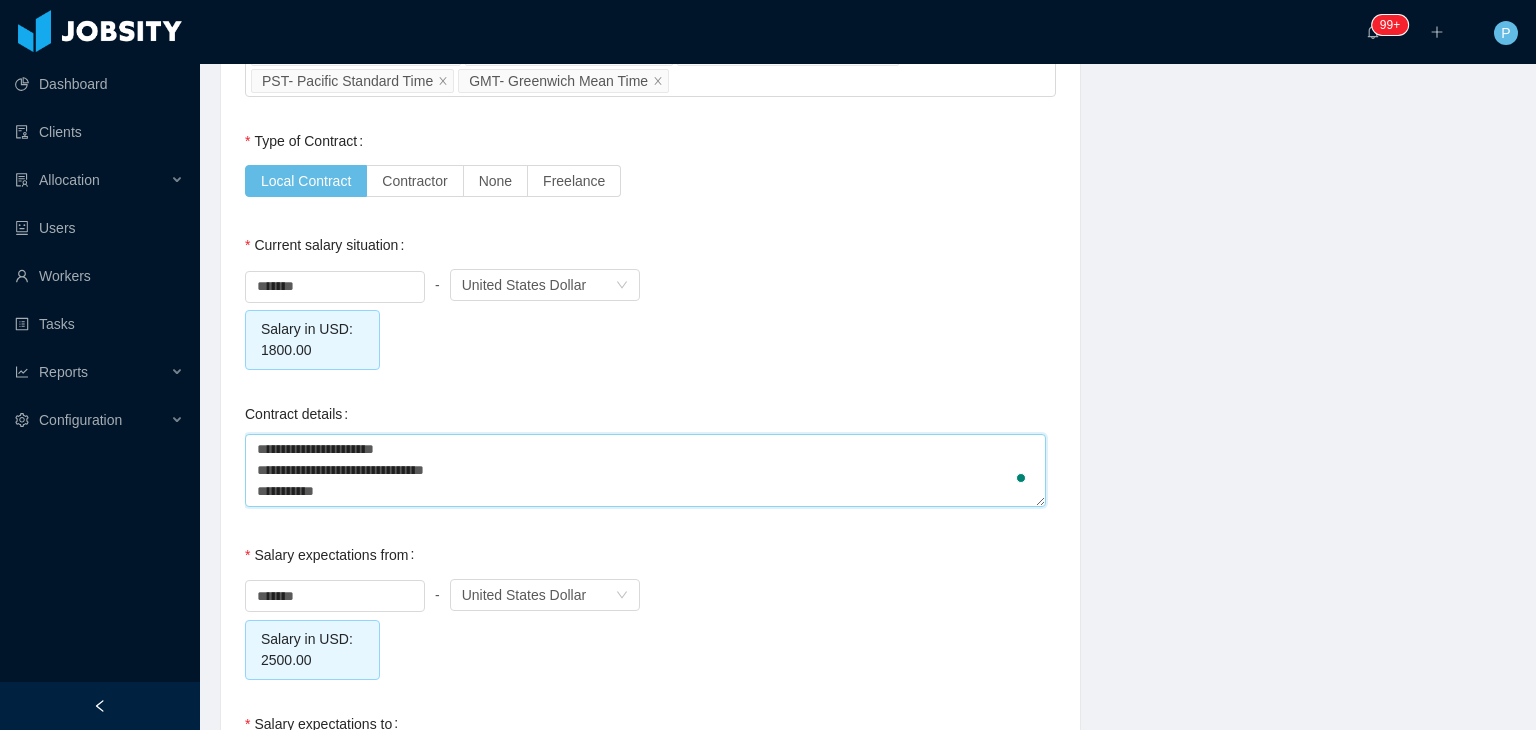 type 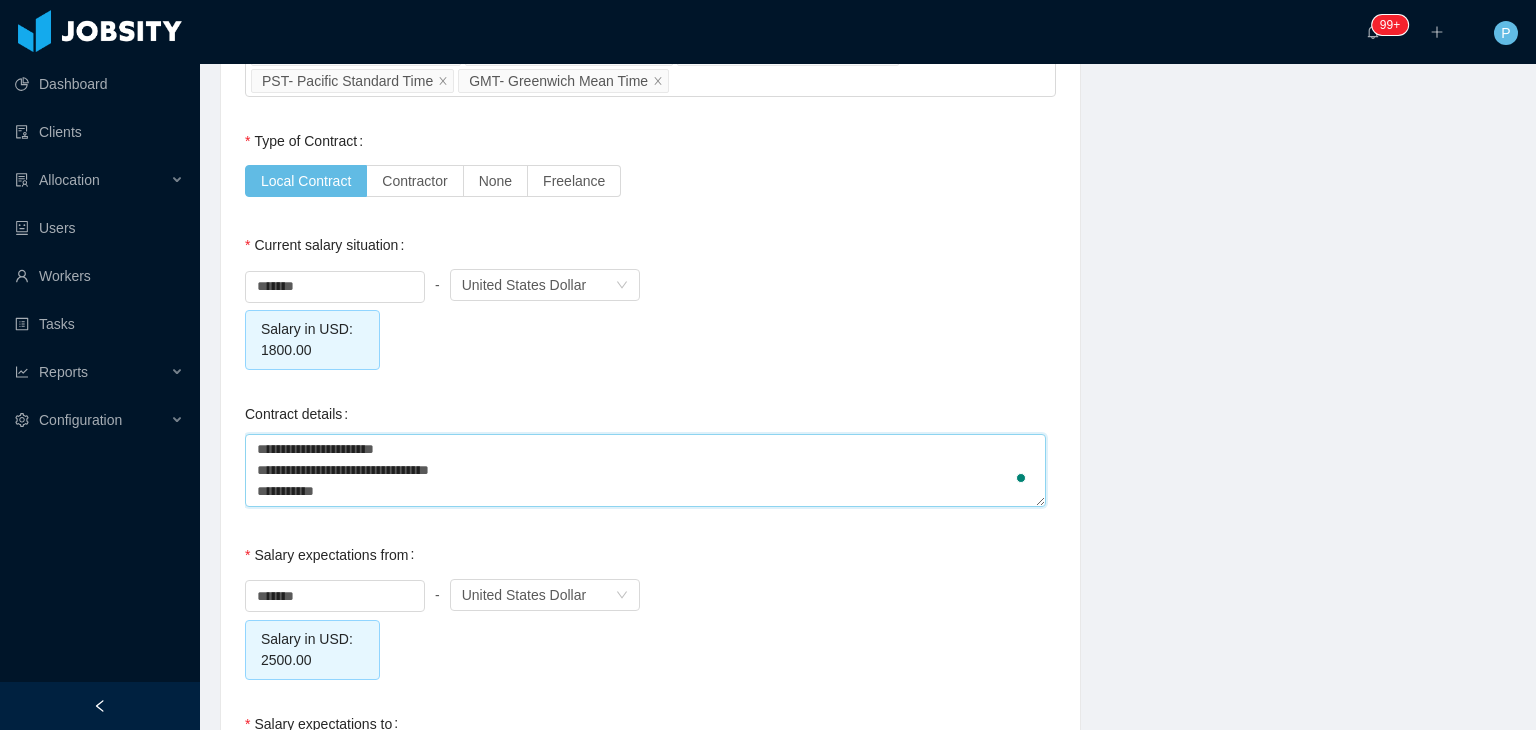 type 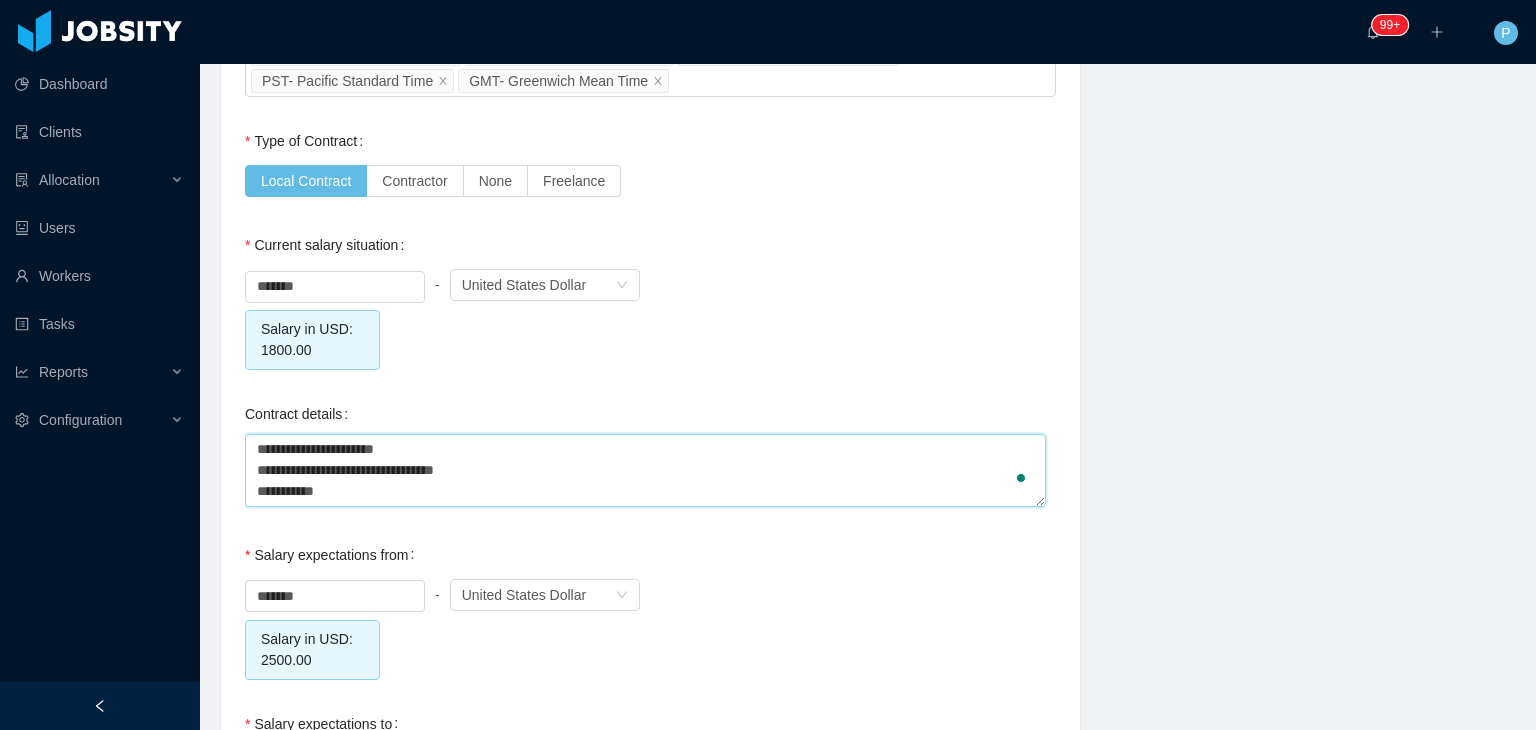 type 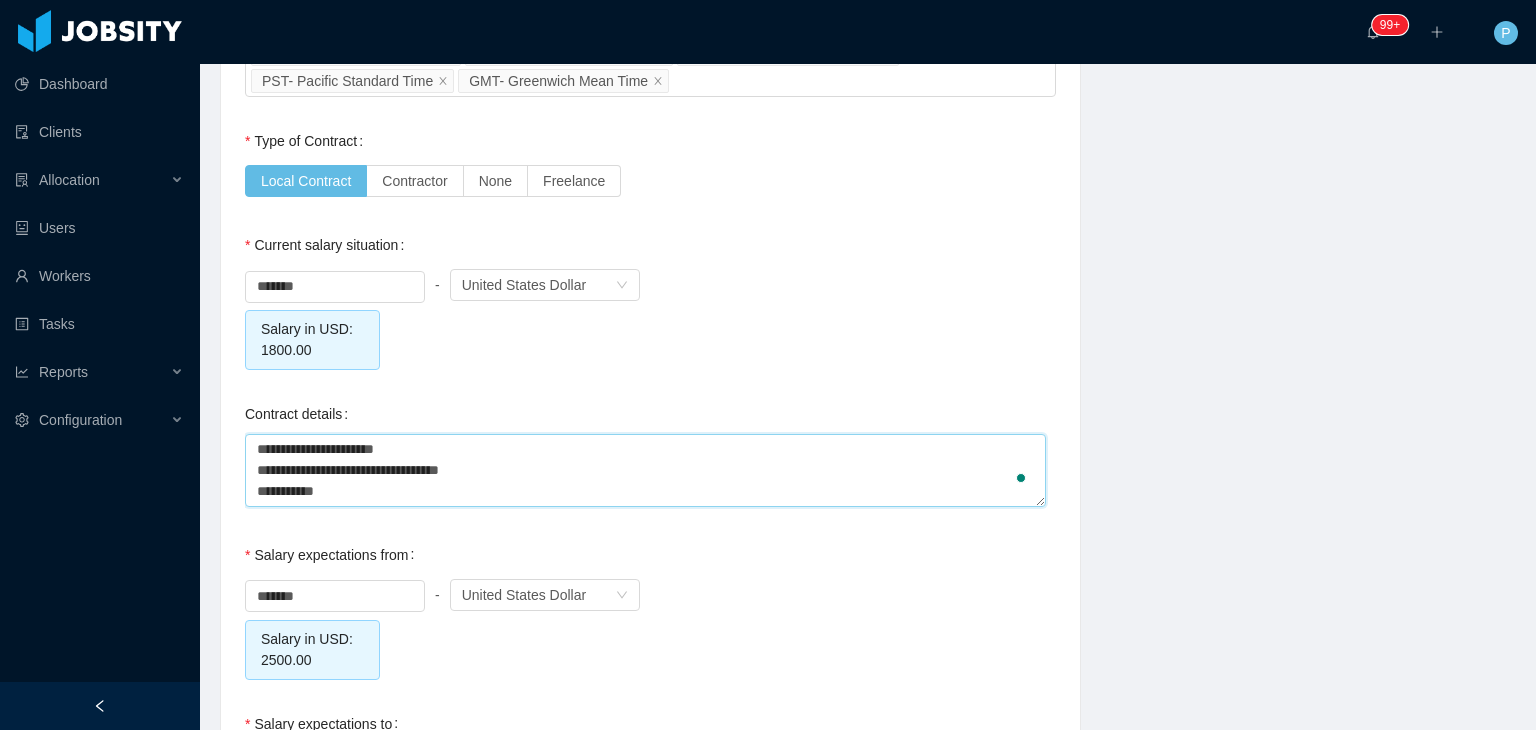 type on "**********" 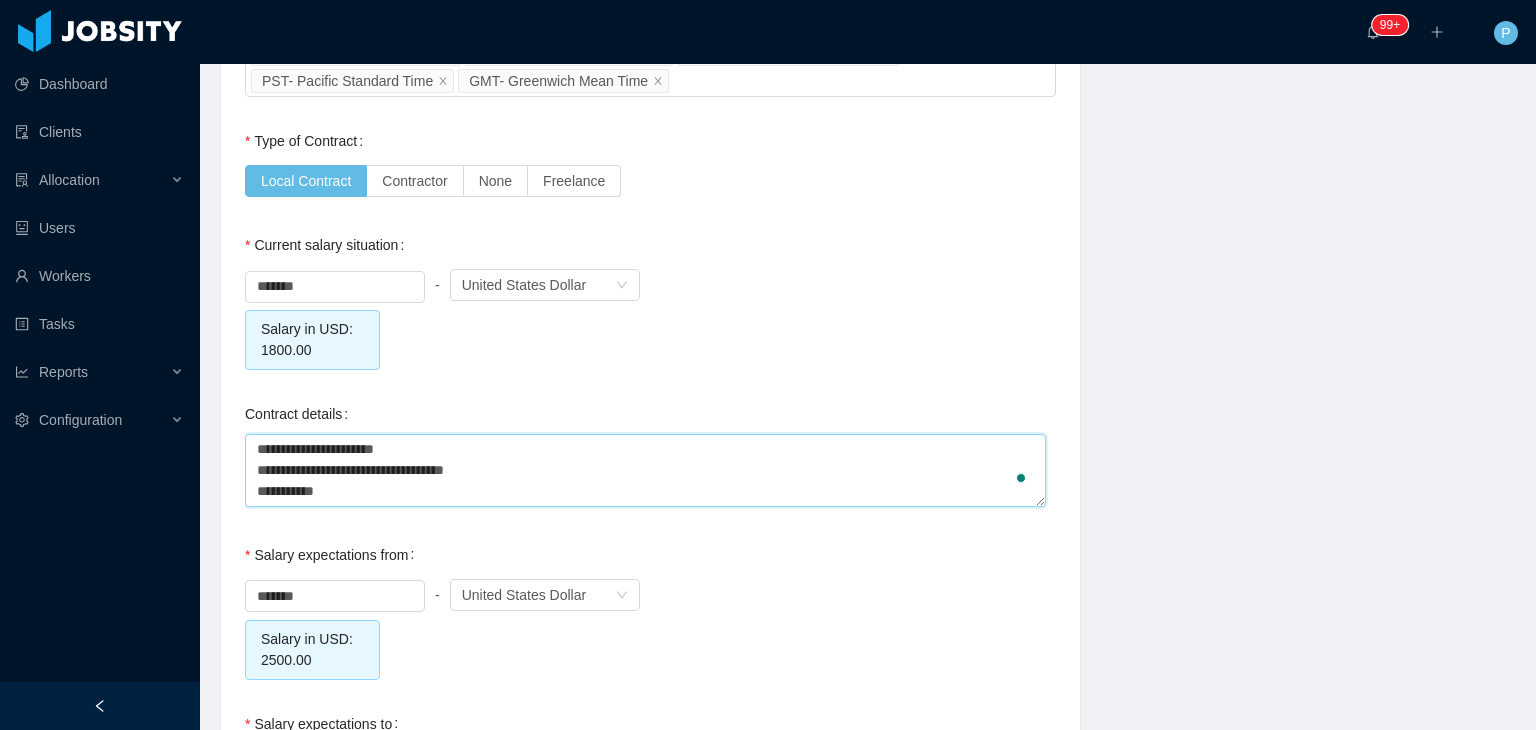 type 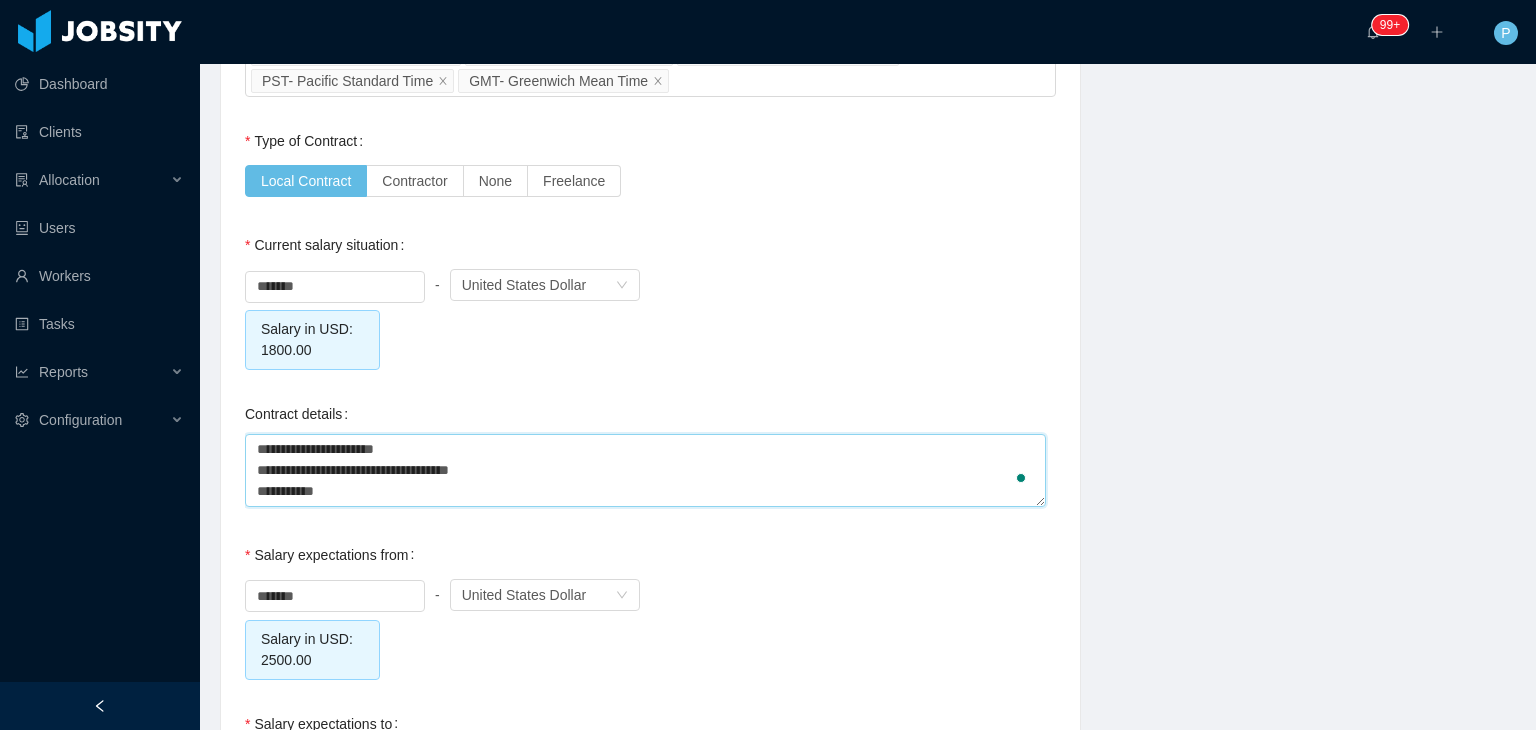 type 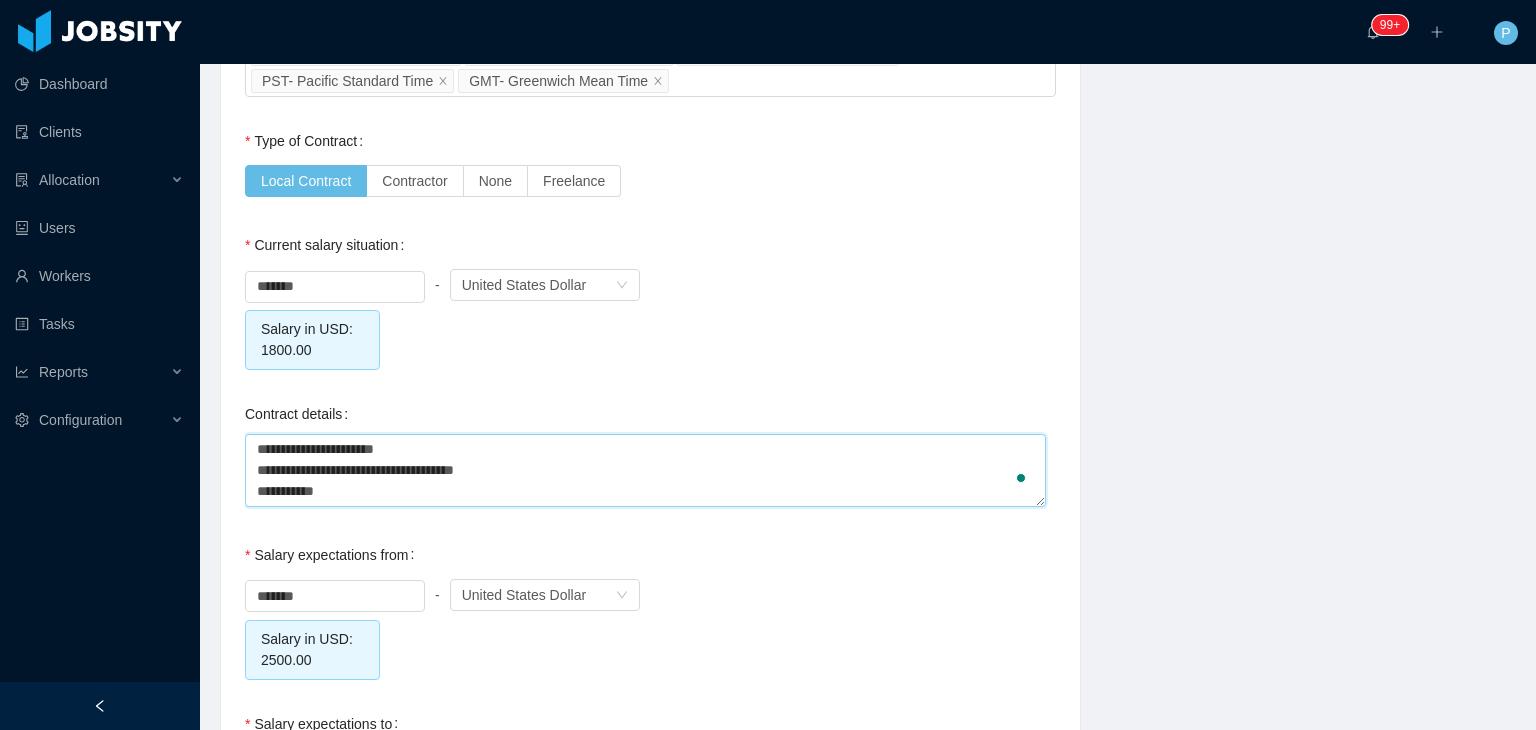 type 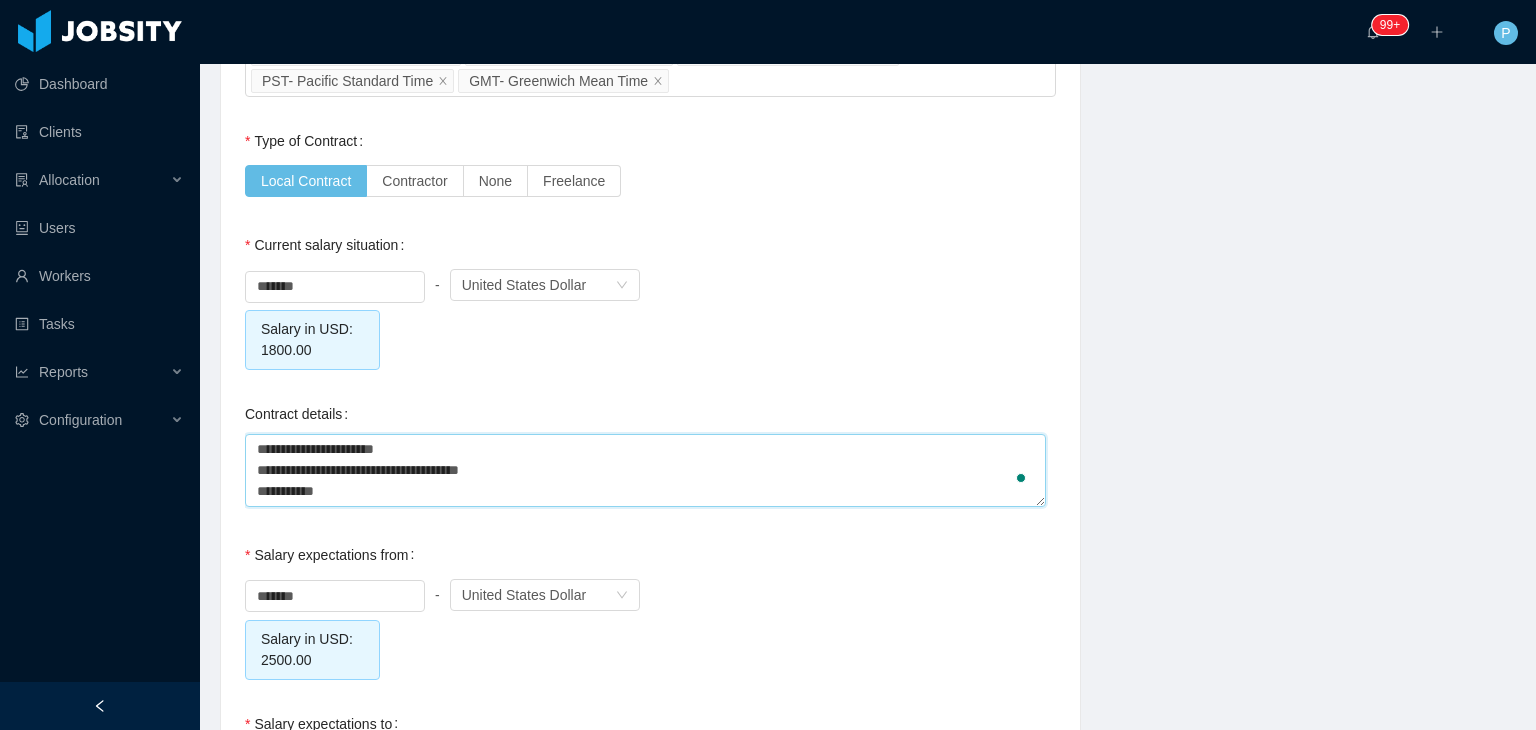 type 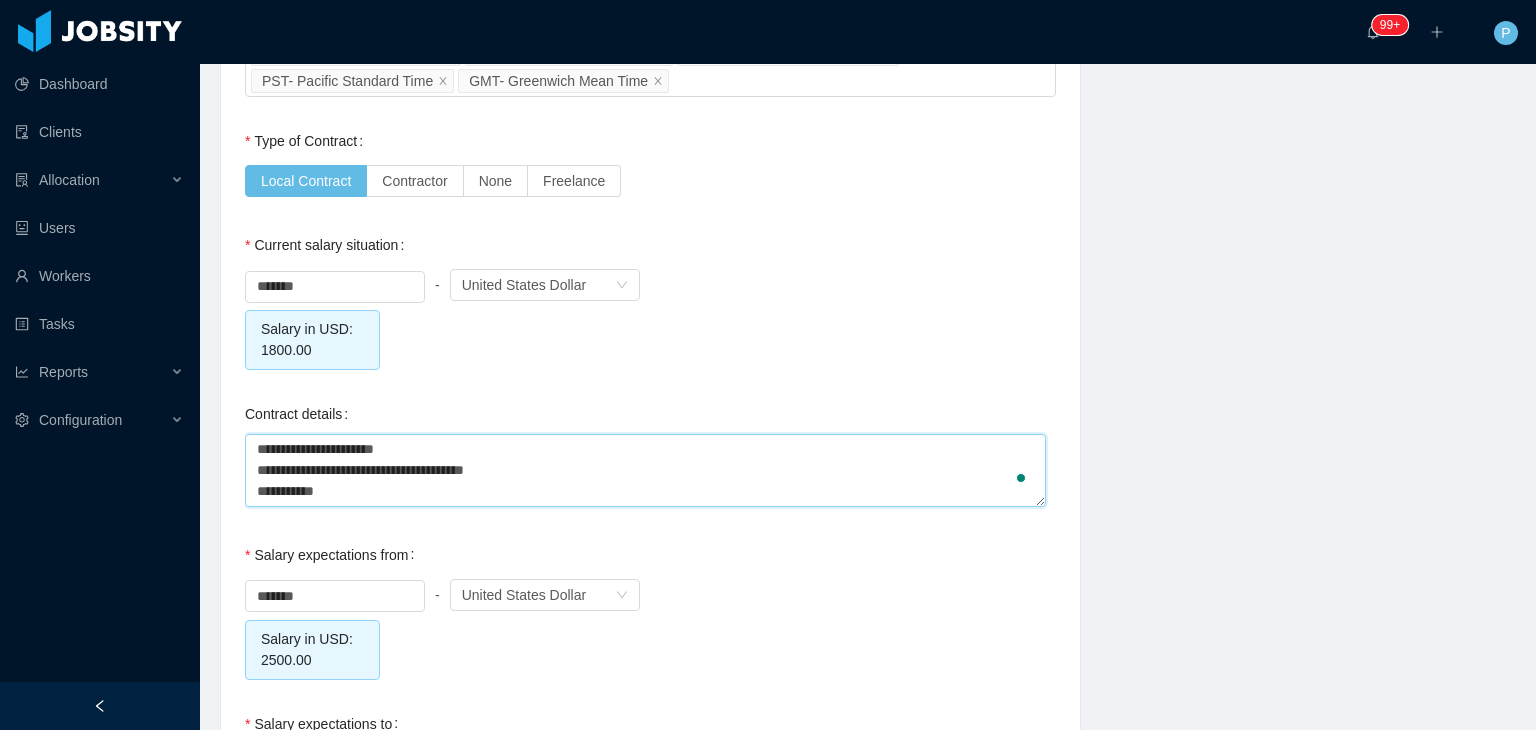 type 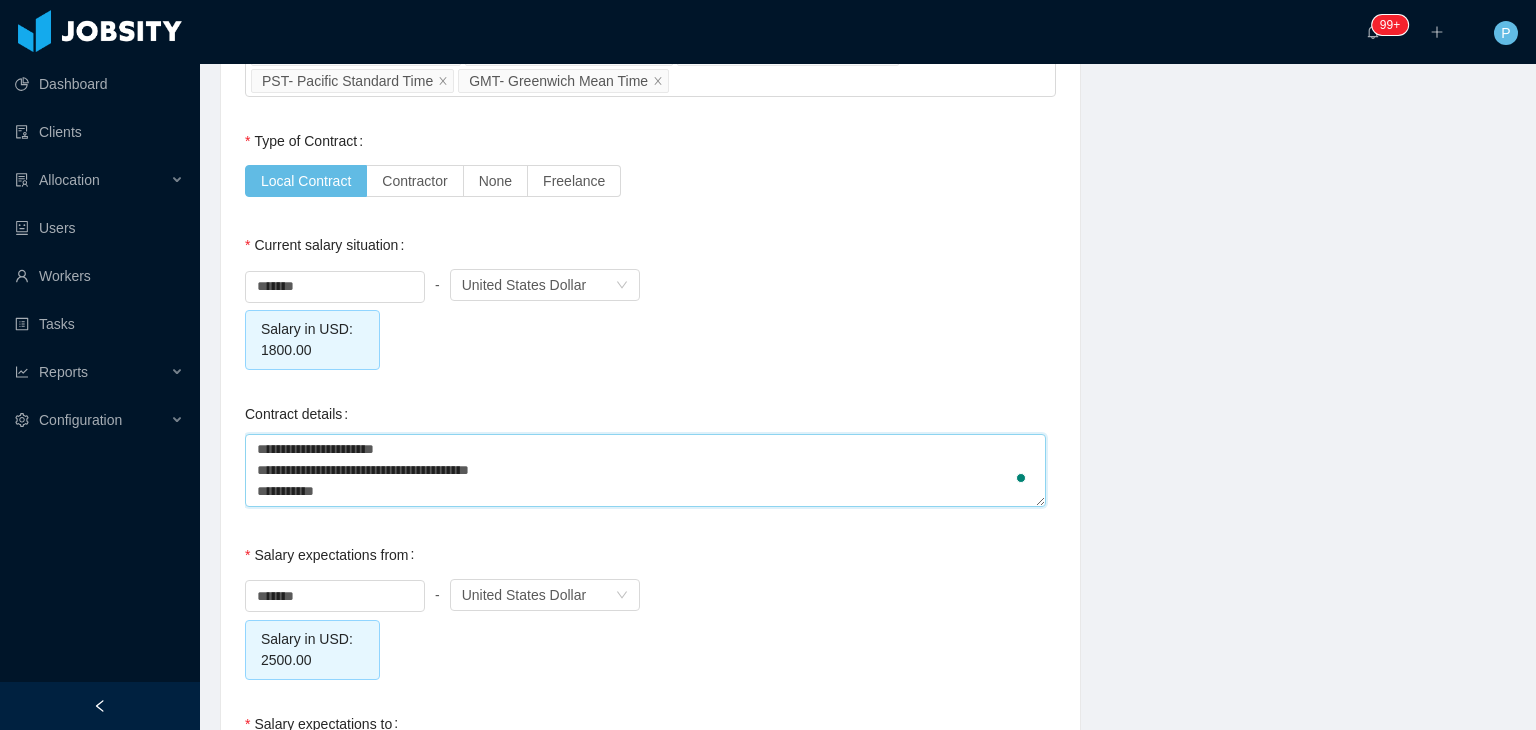 type 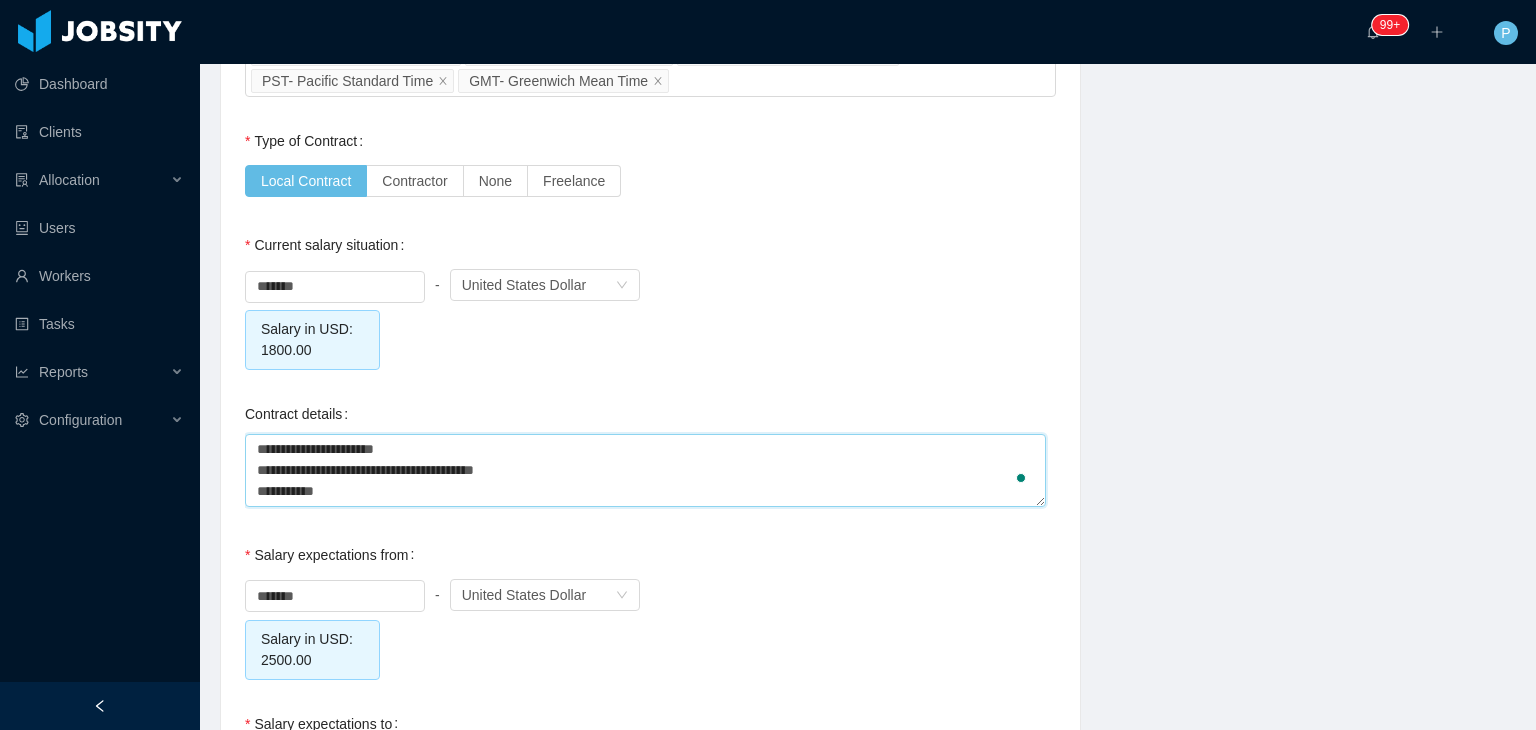 type 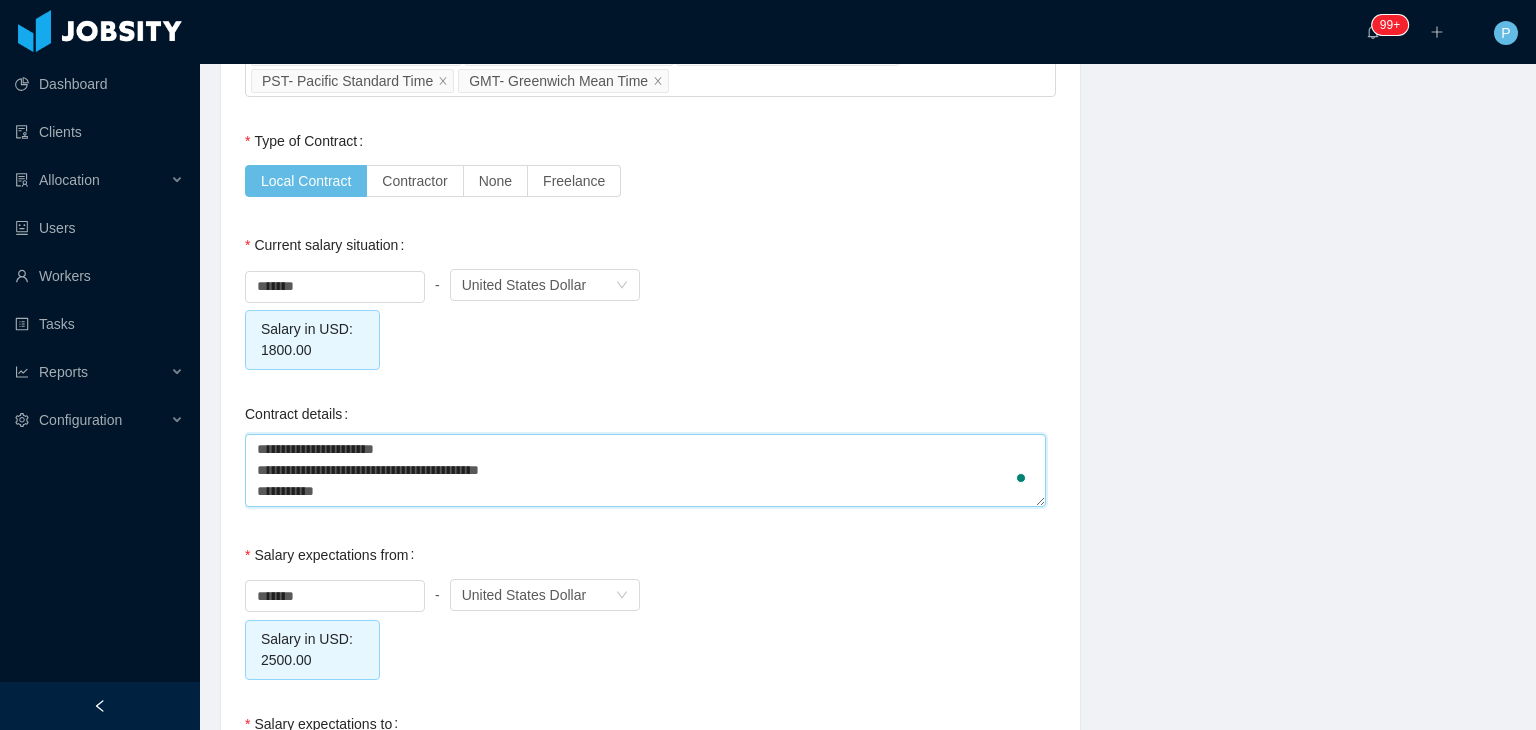 type 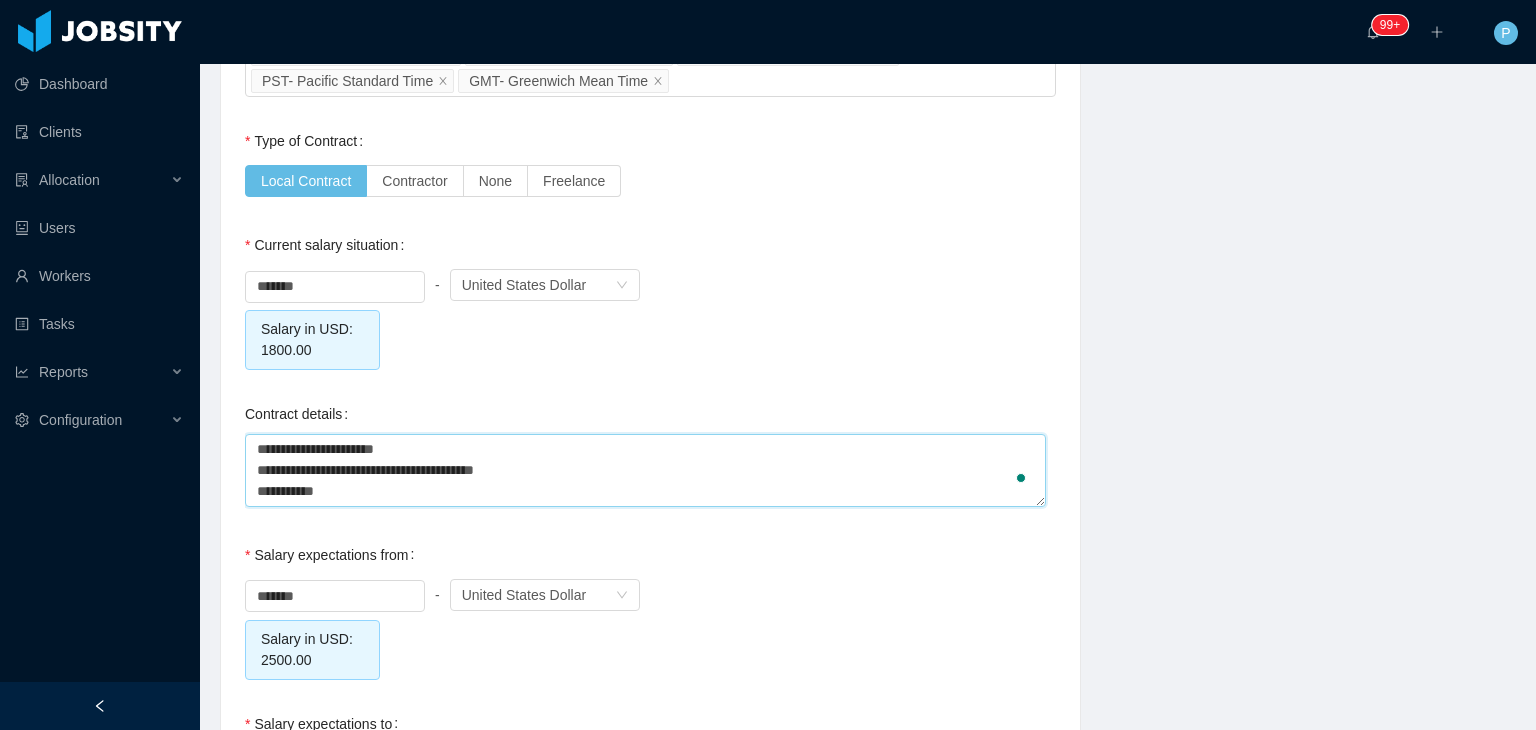 type 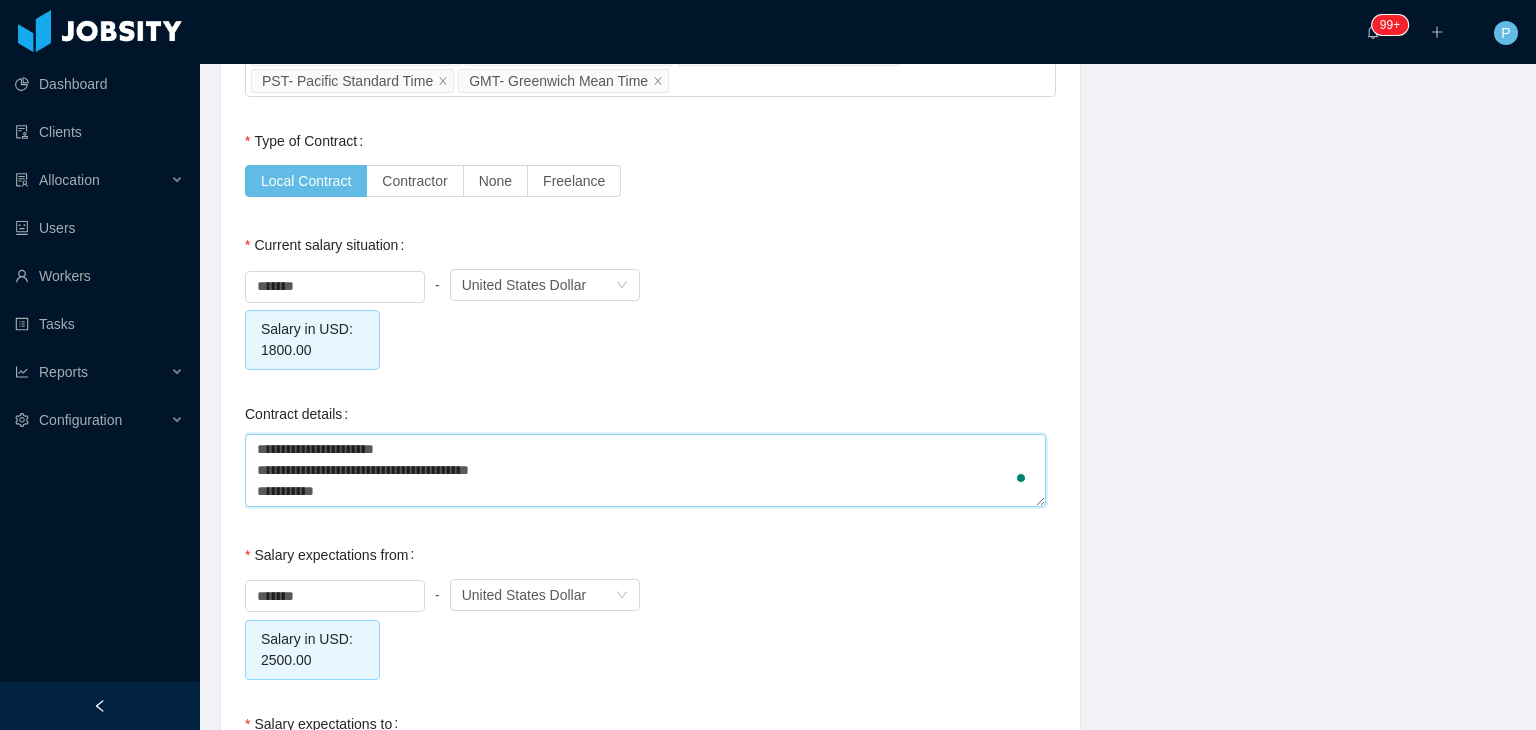 type 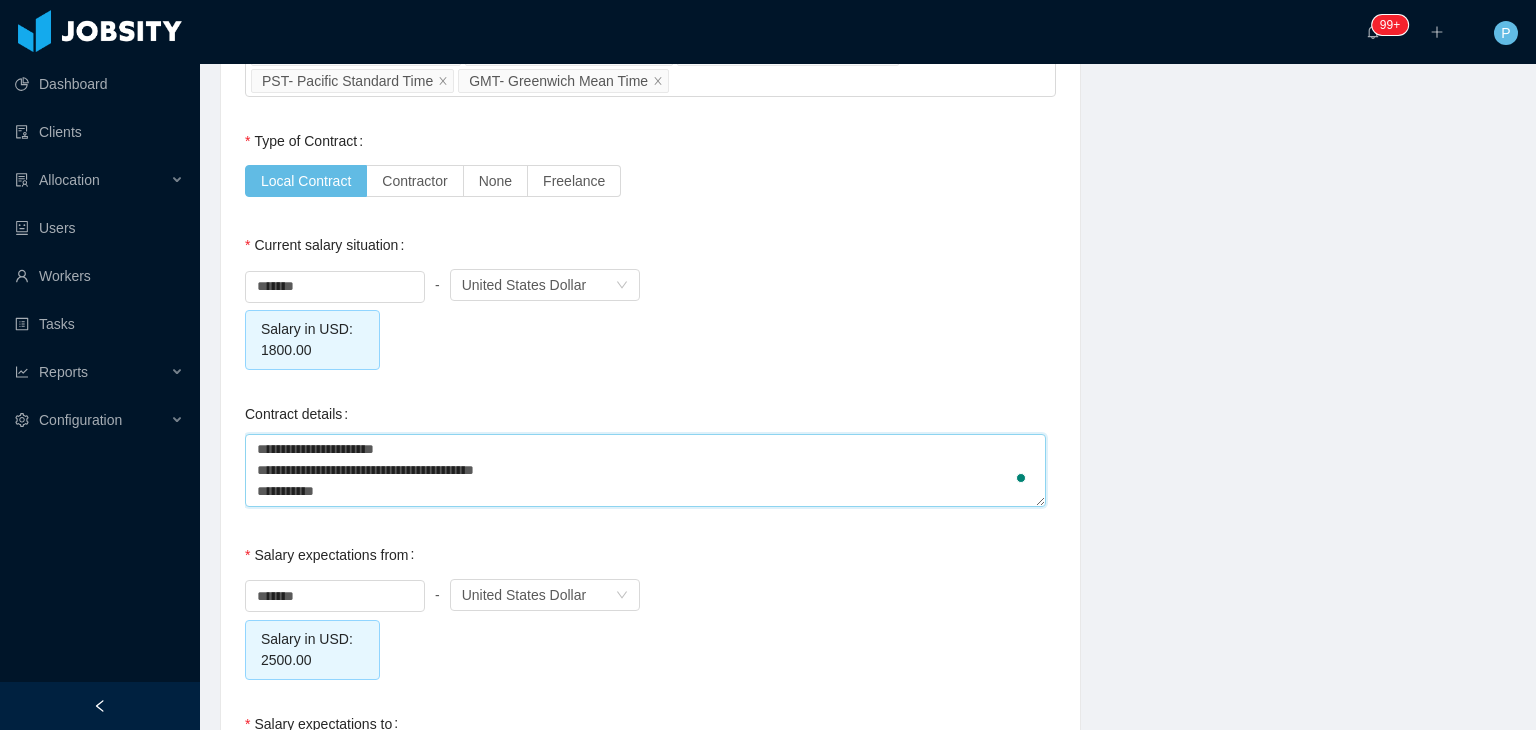 type 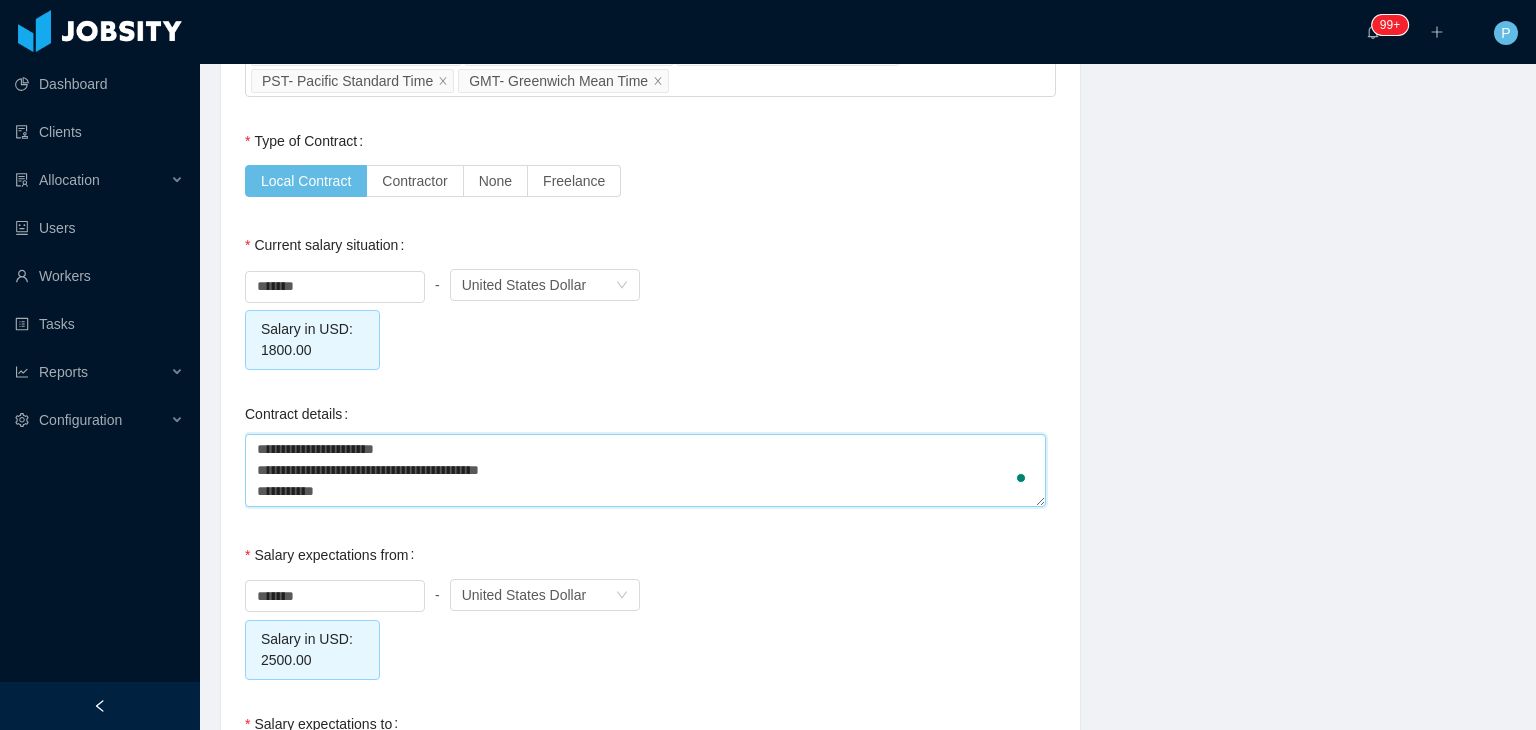 type 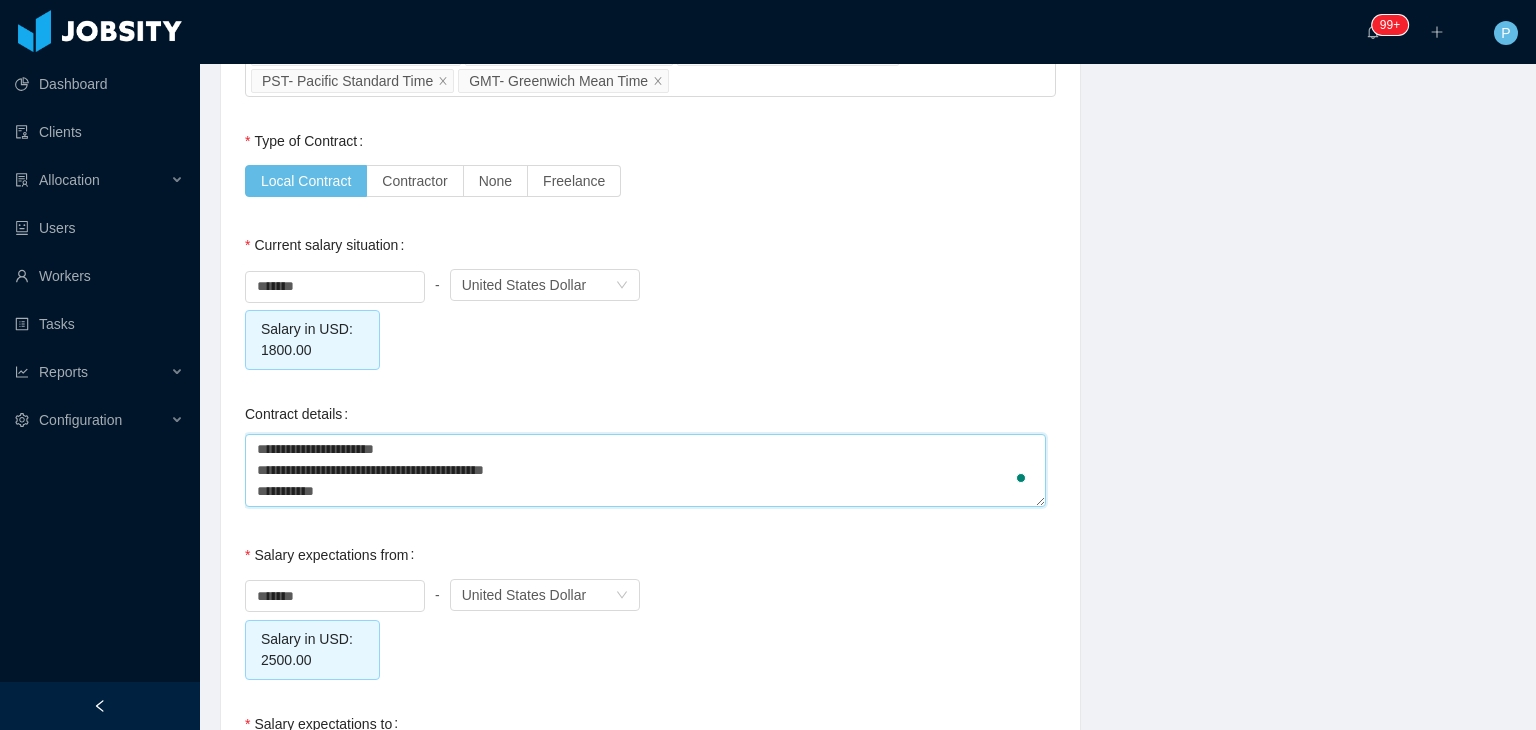 type on "**********" 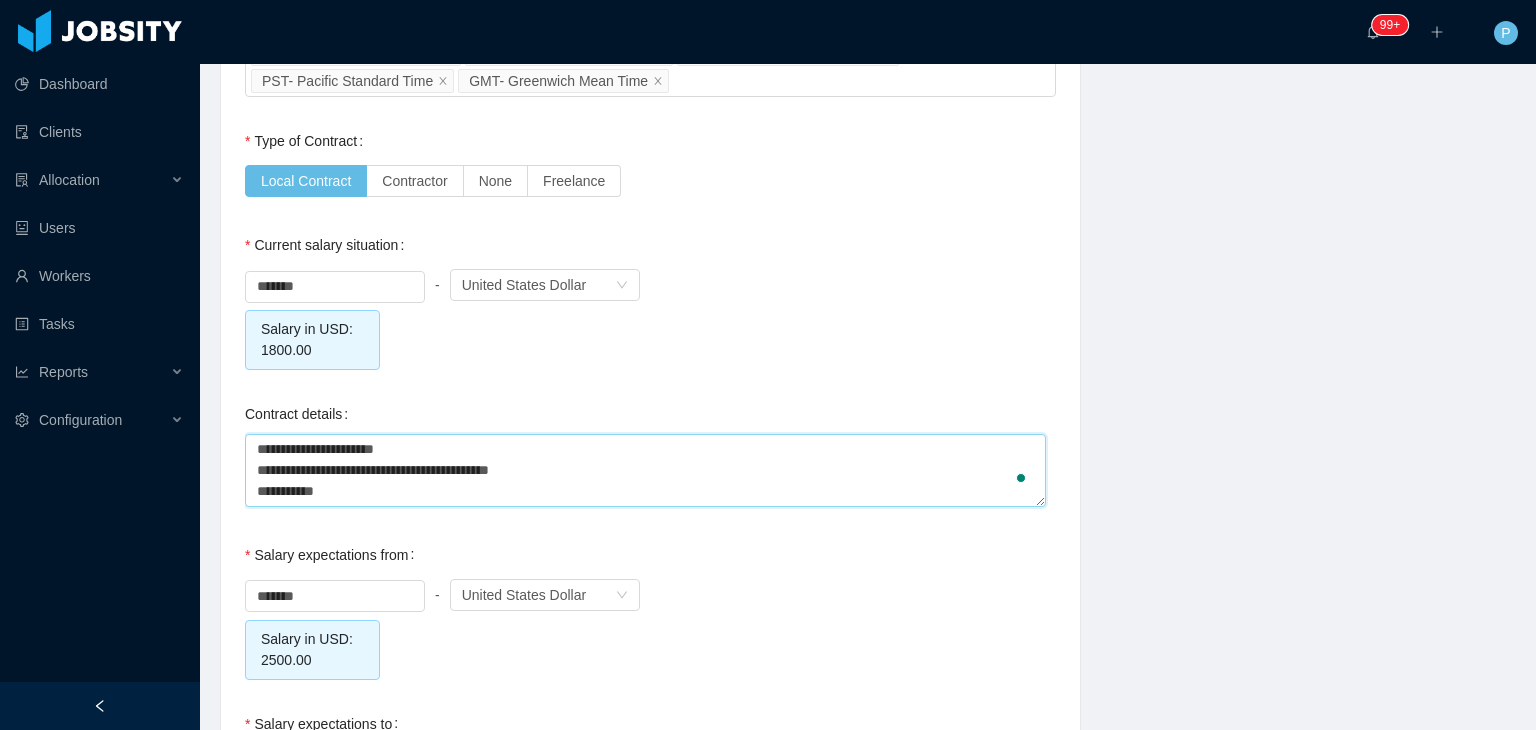 type 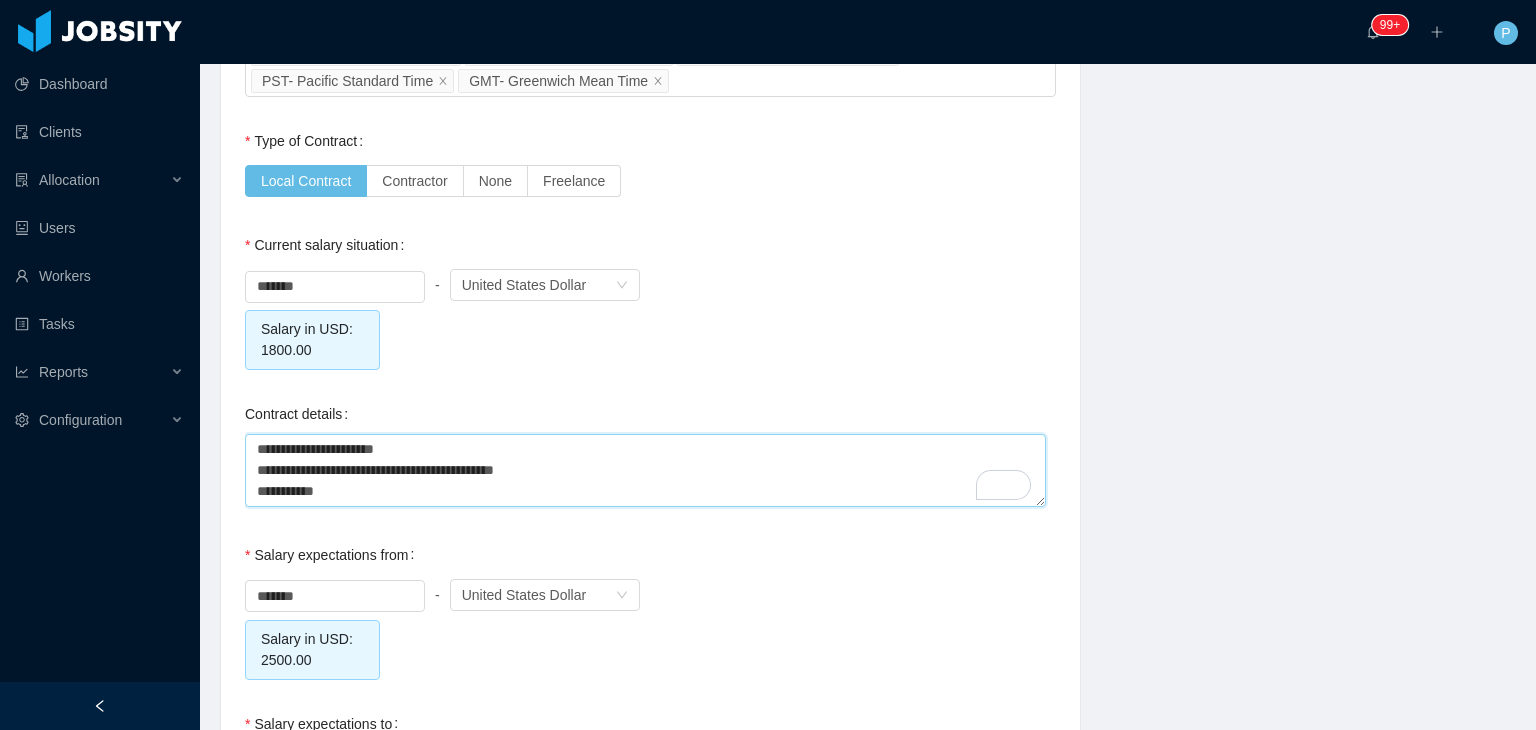 type 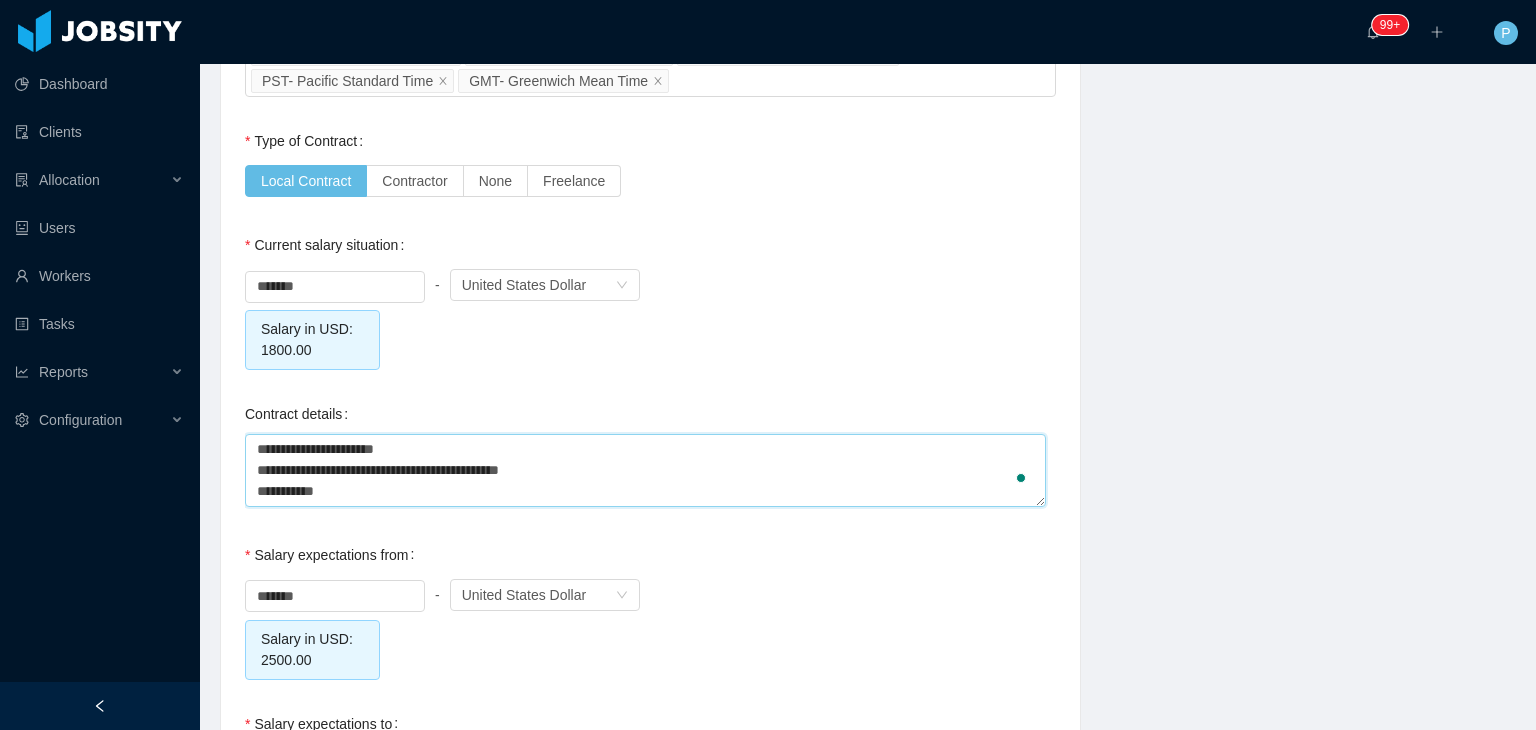 type on "**********" 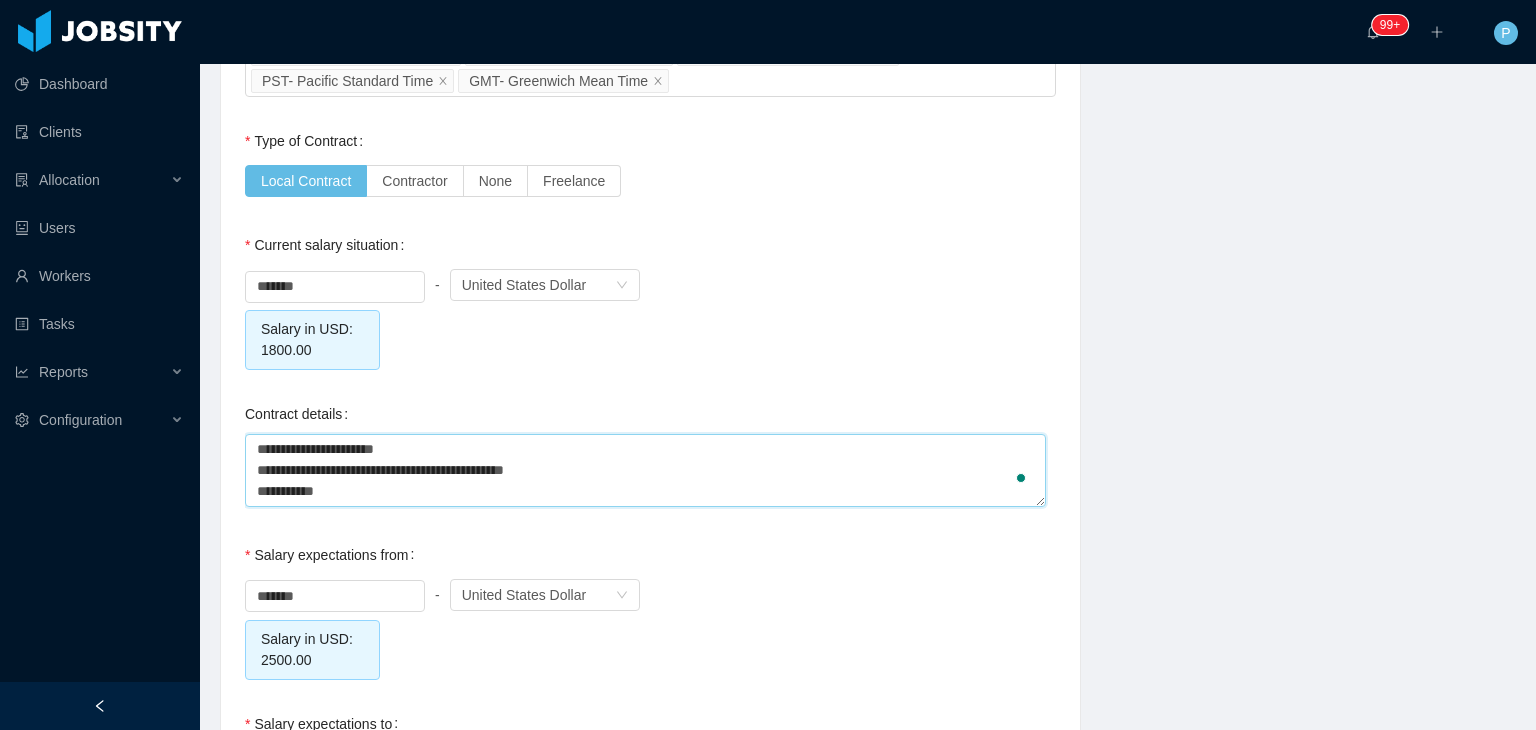 type 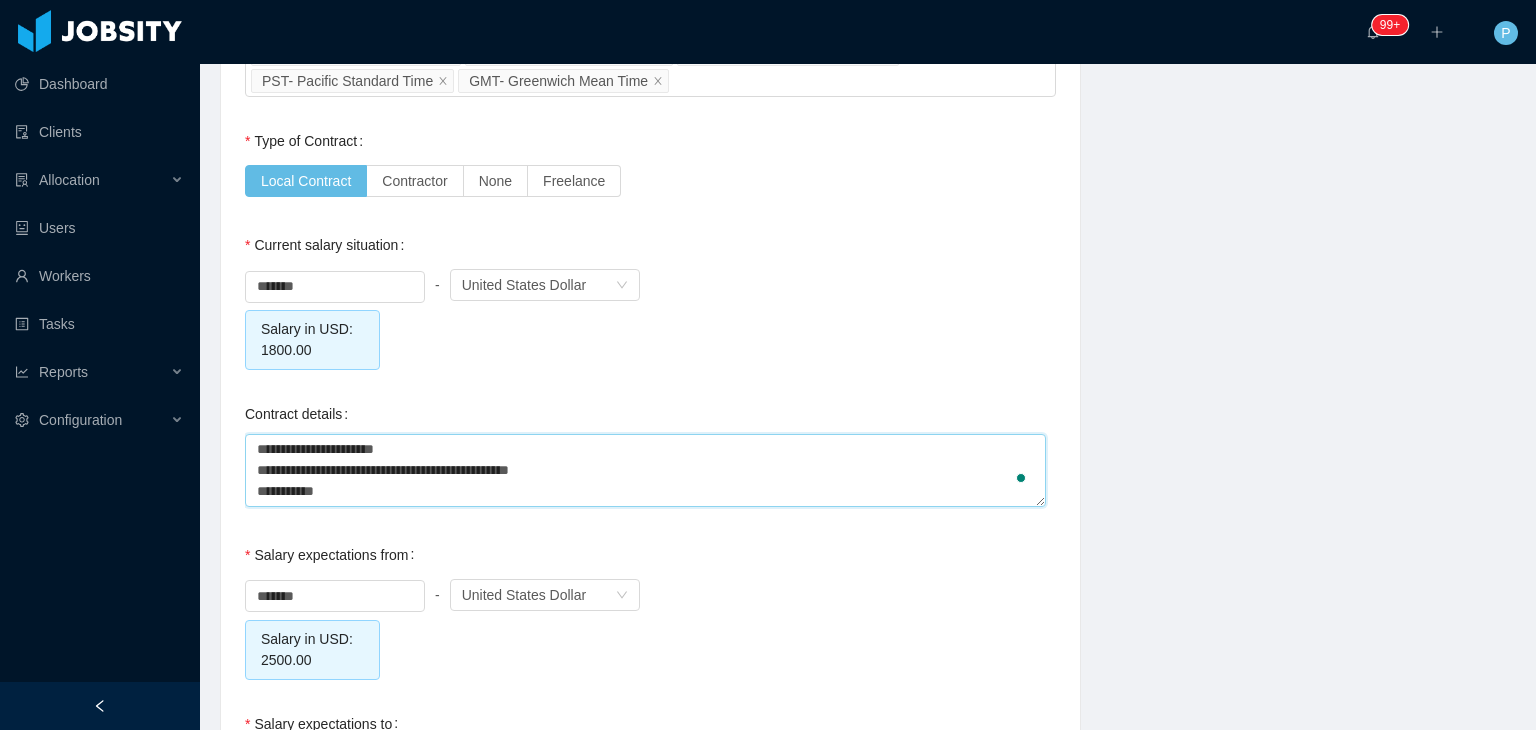 type 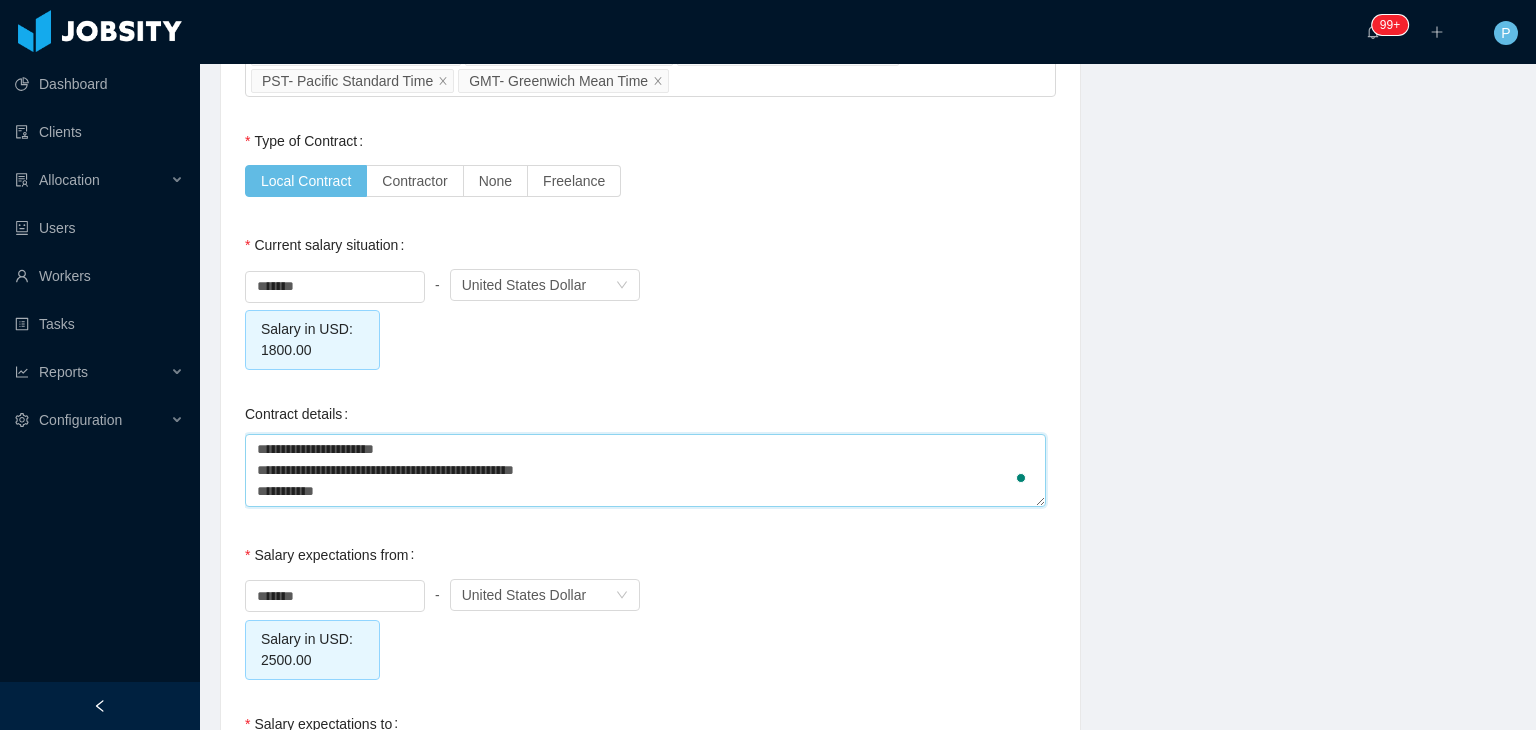 type 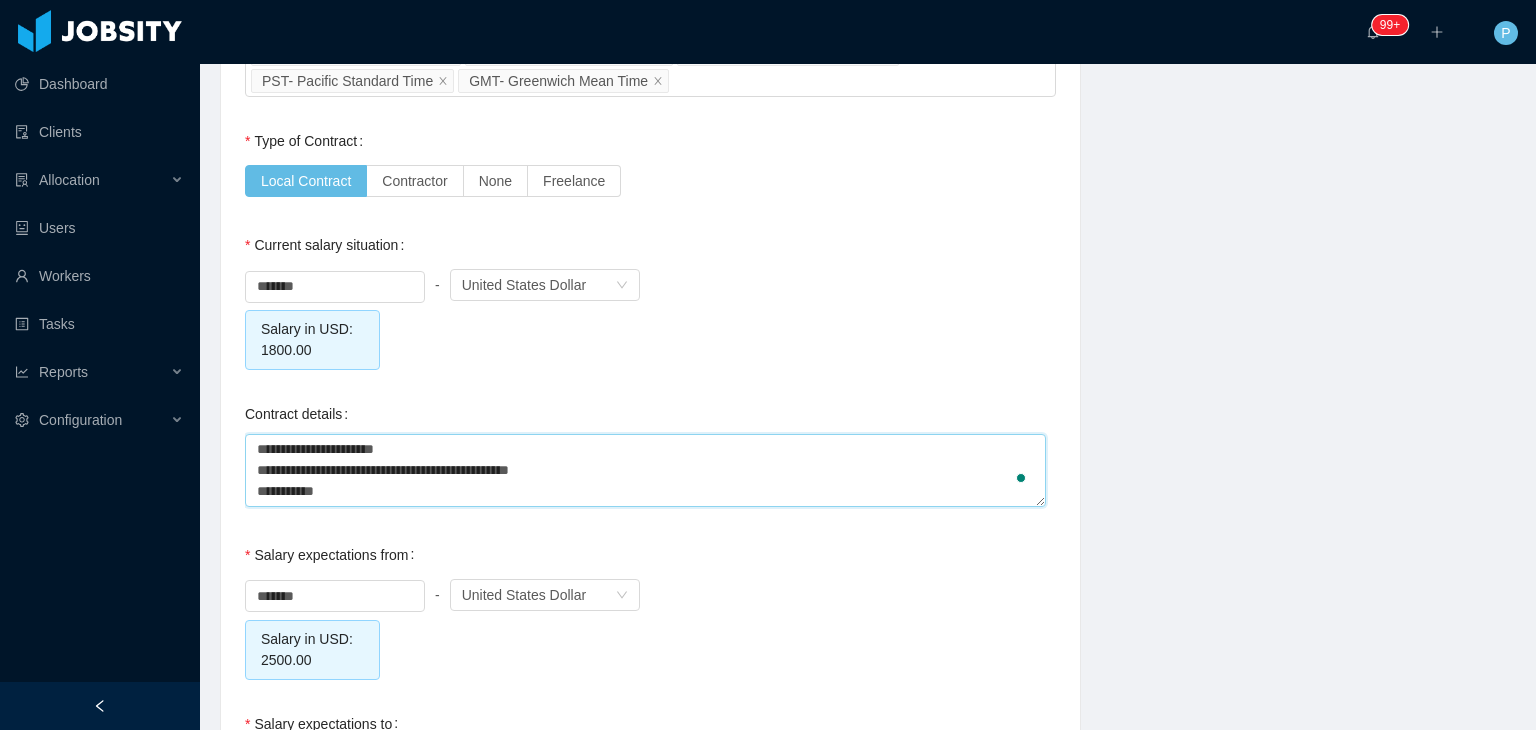 type 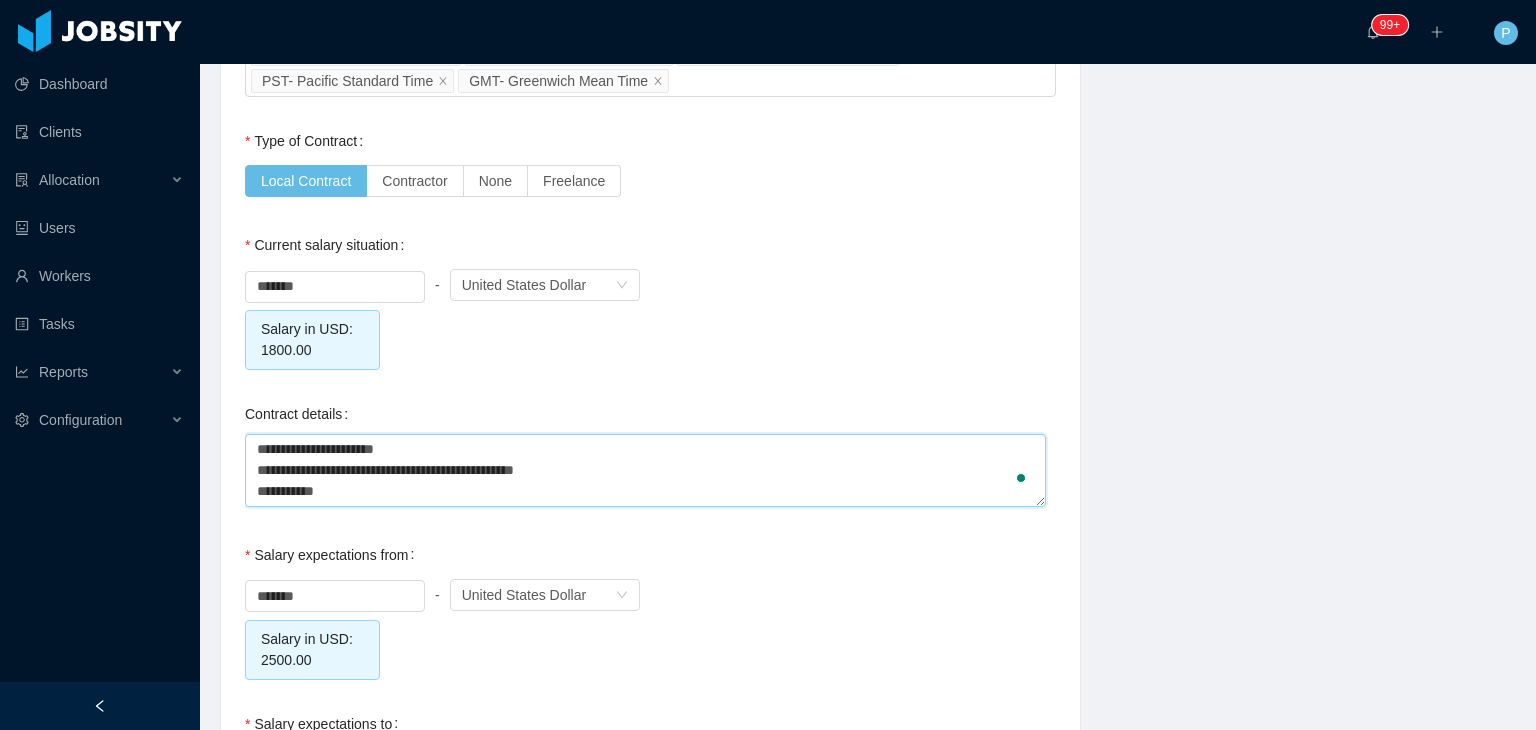 type on "**********" 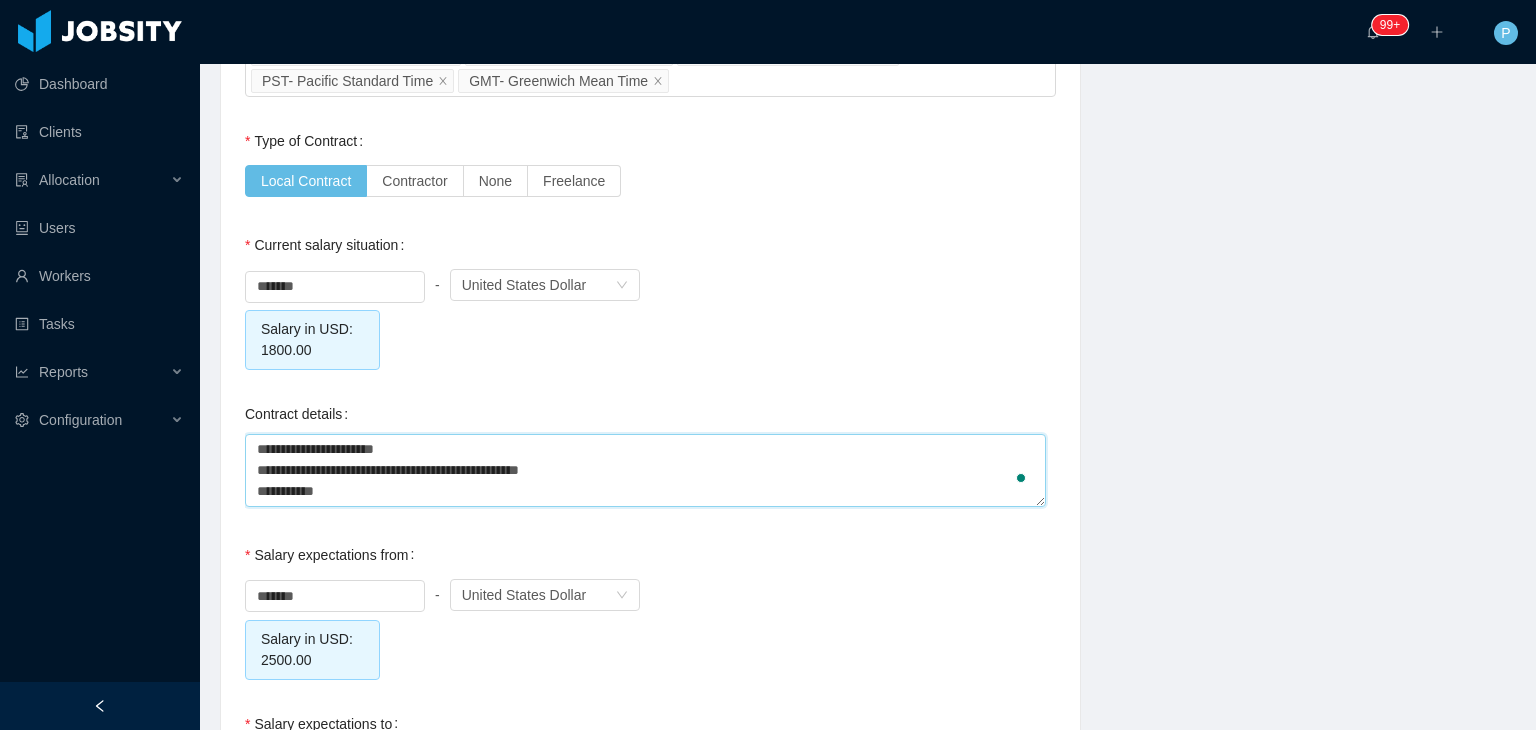type 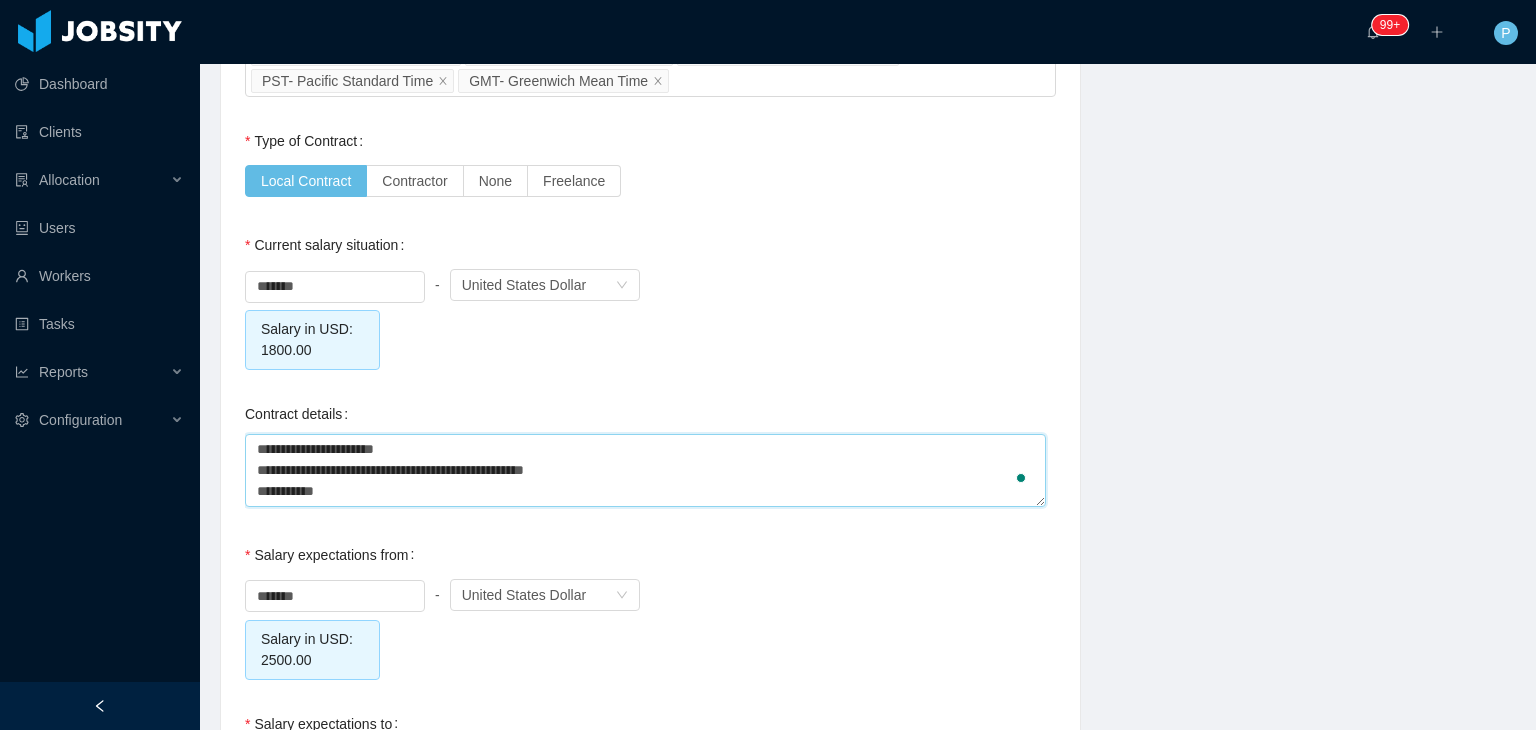 type 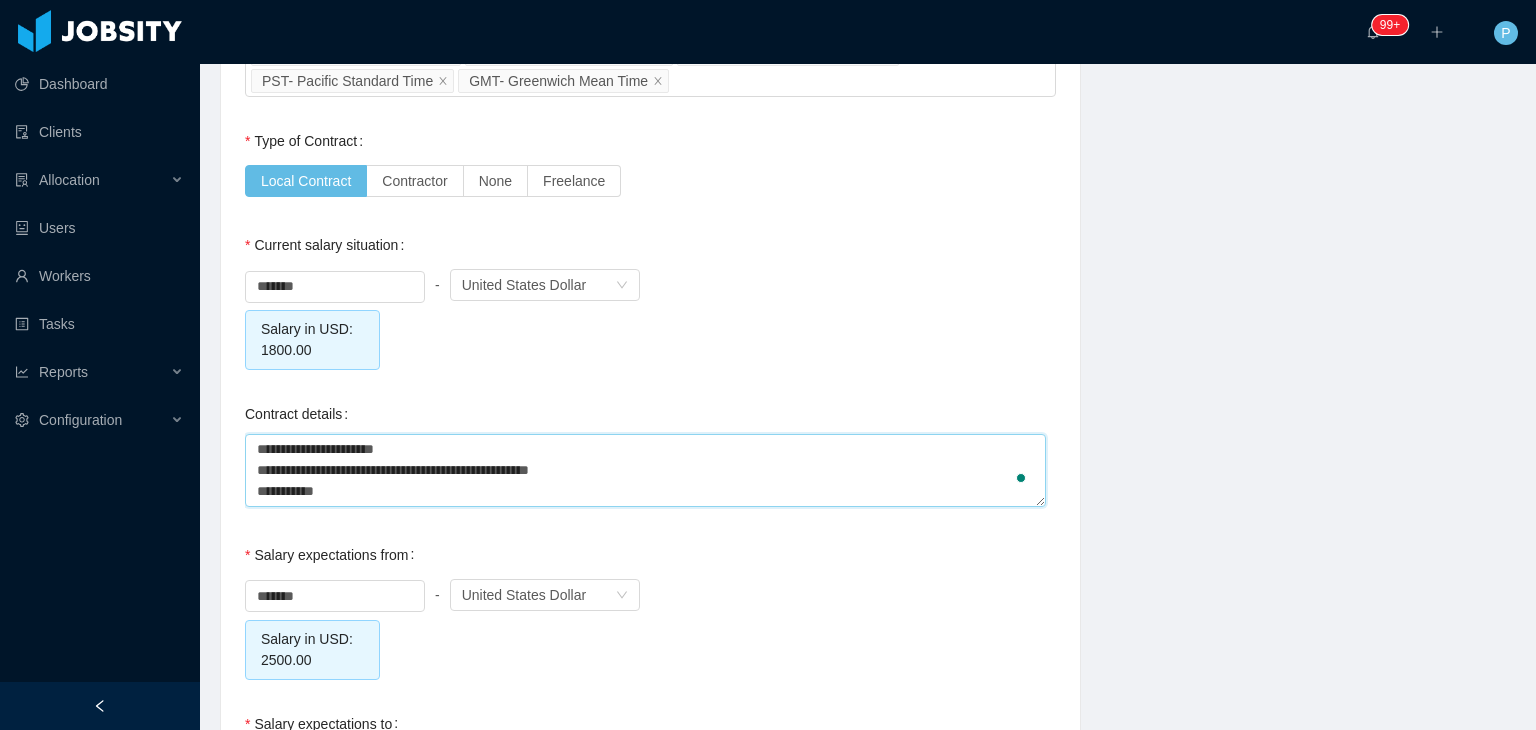 type 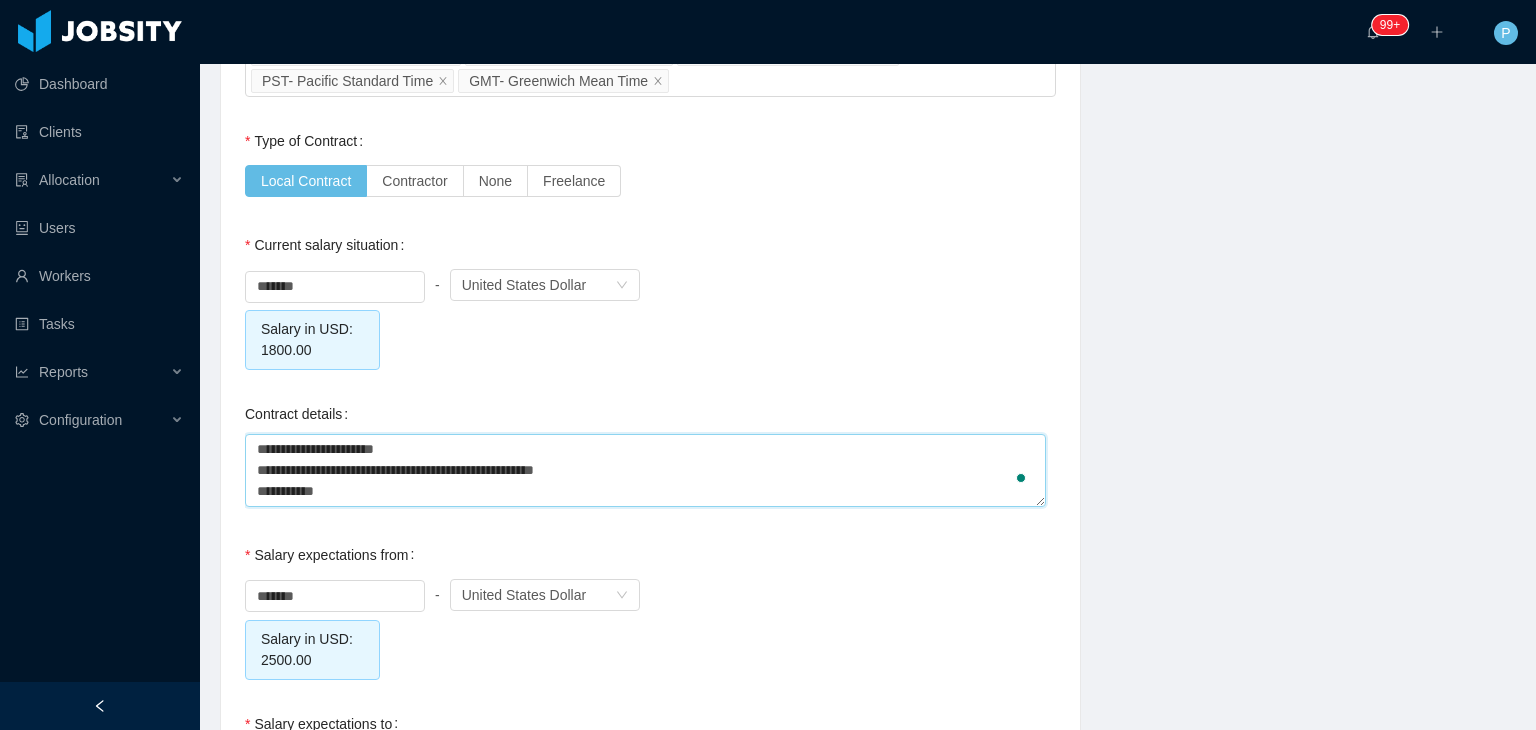 type 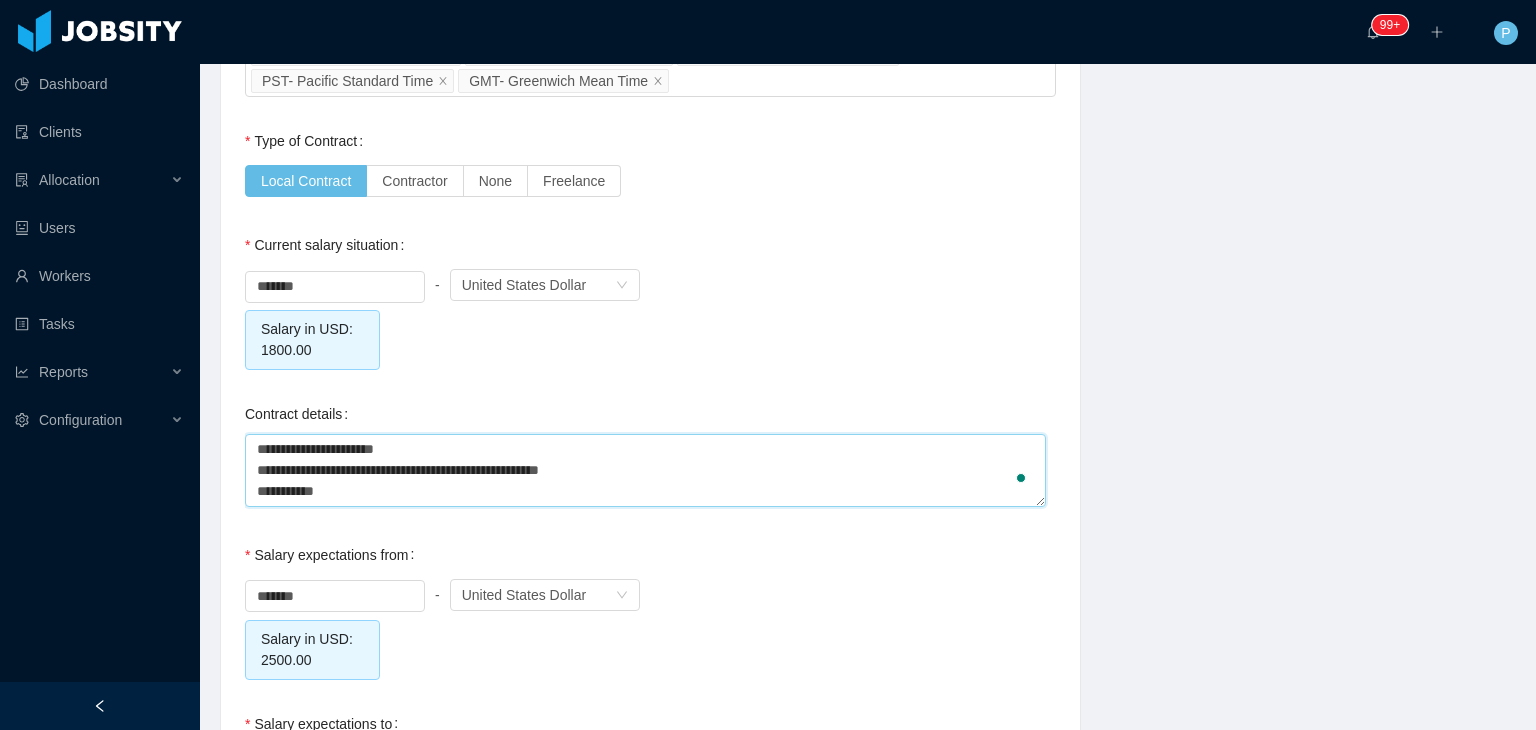 type 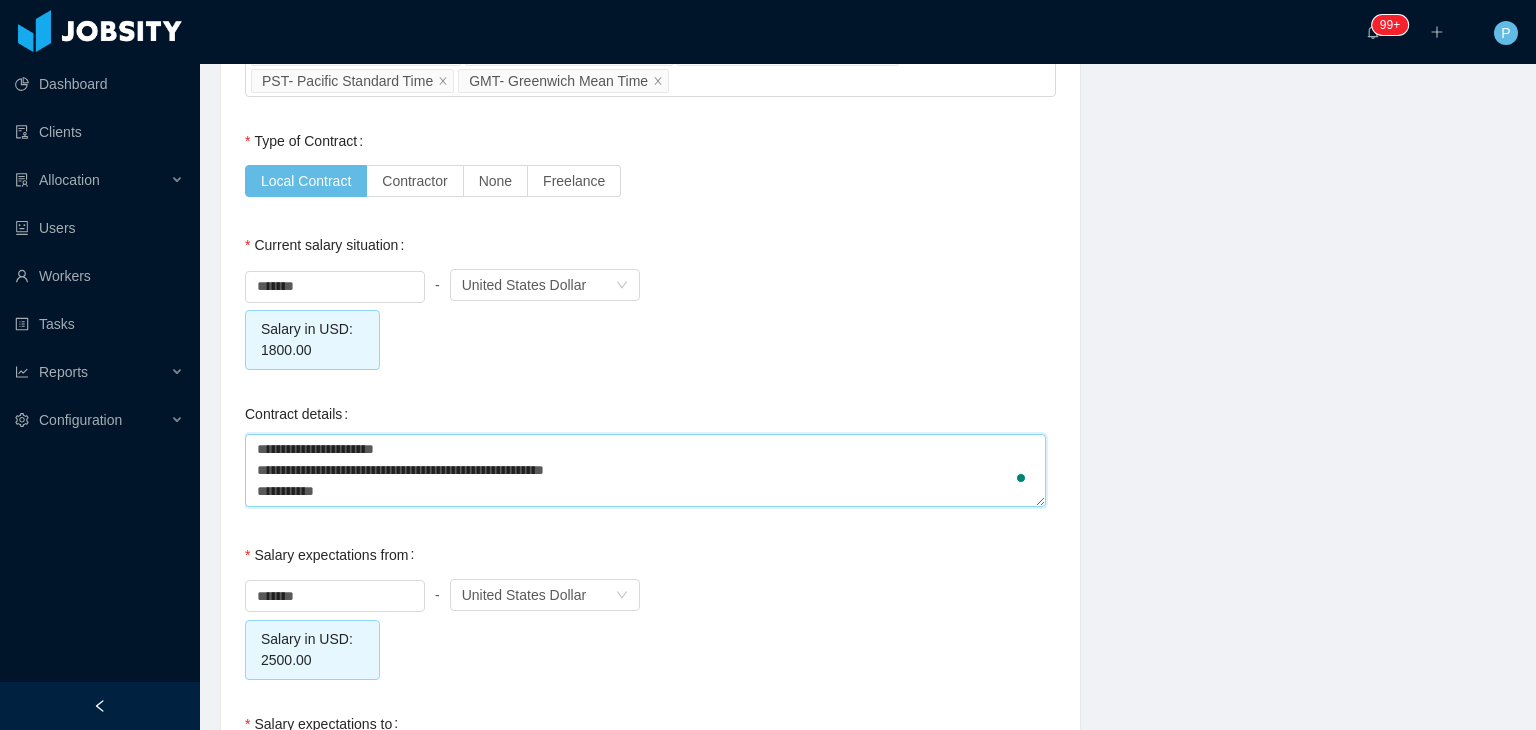 type 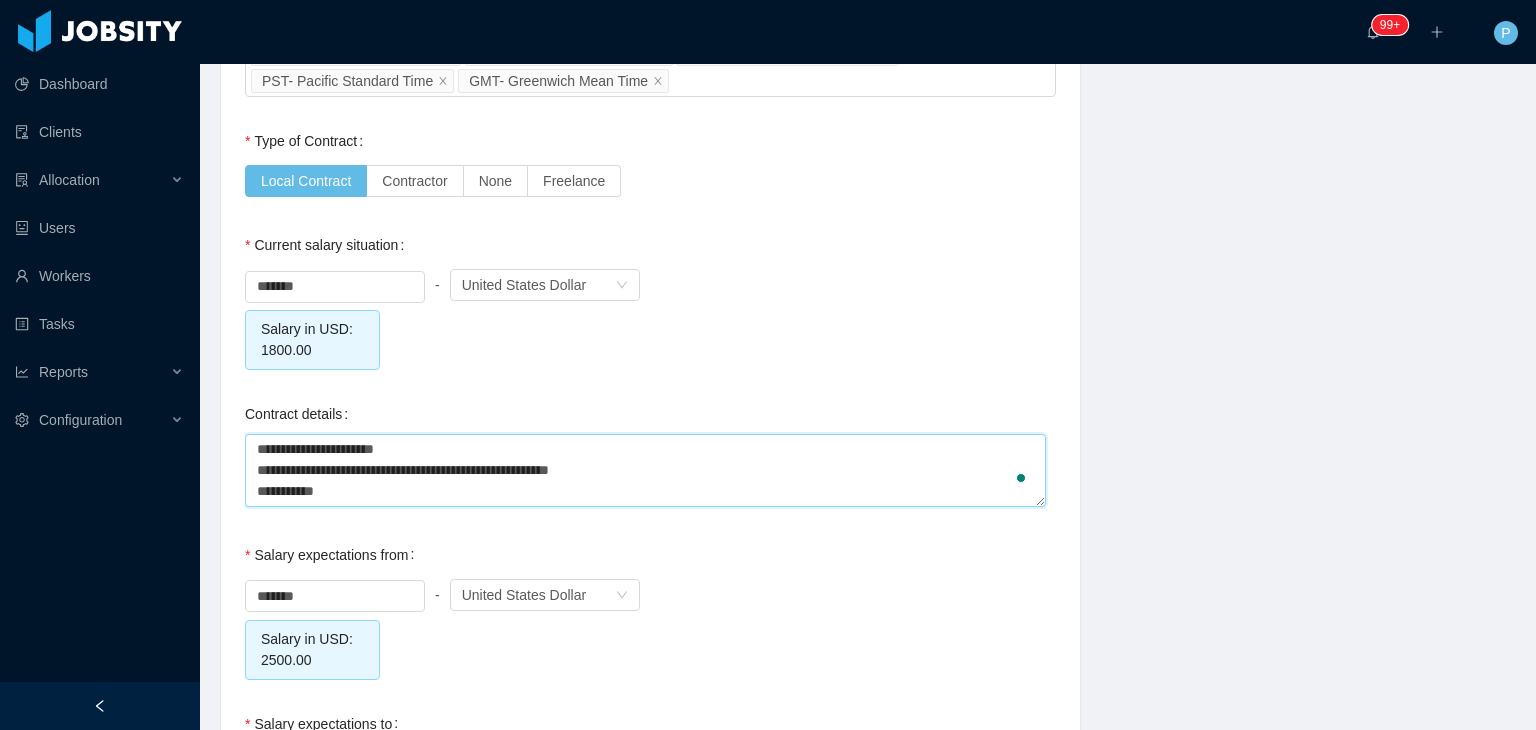 type 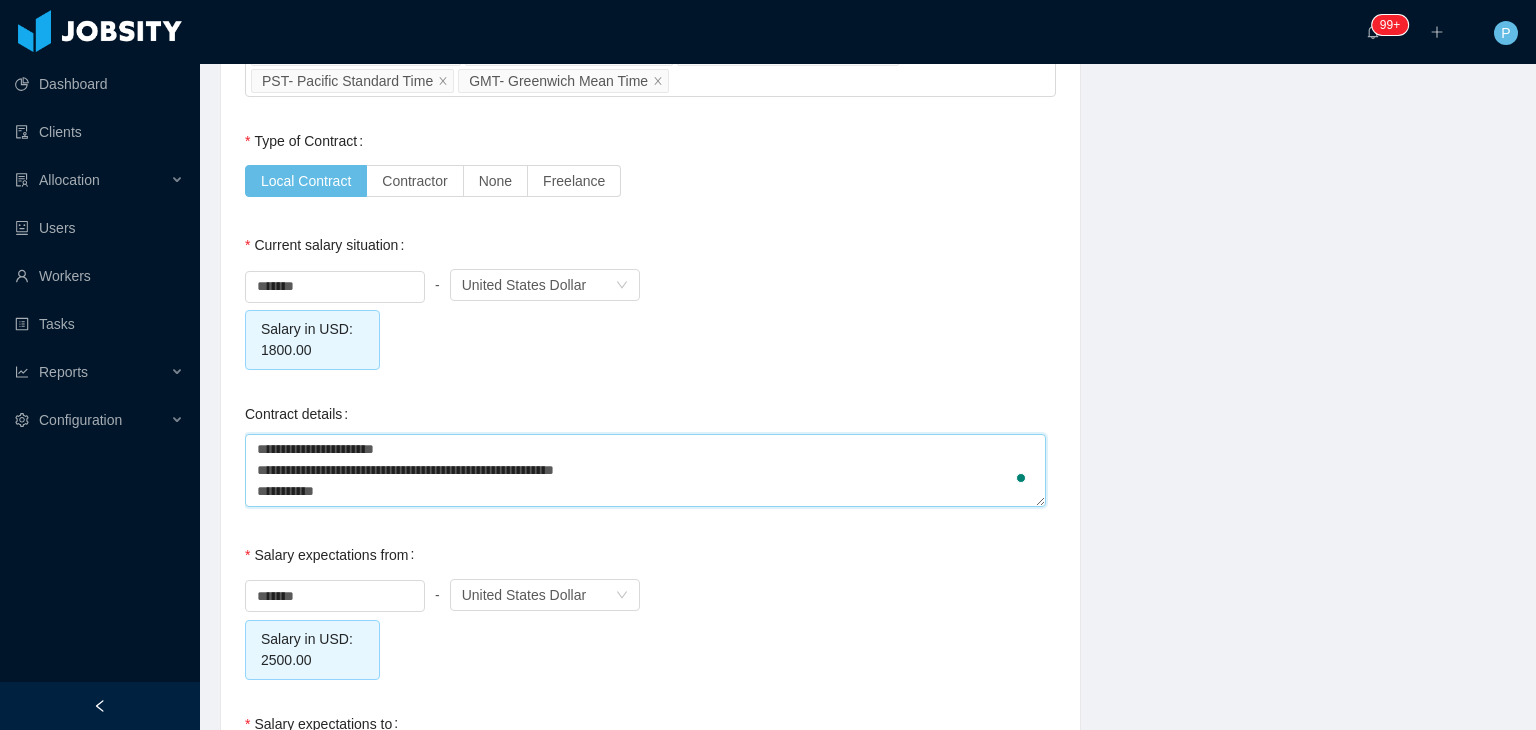 type 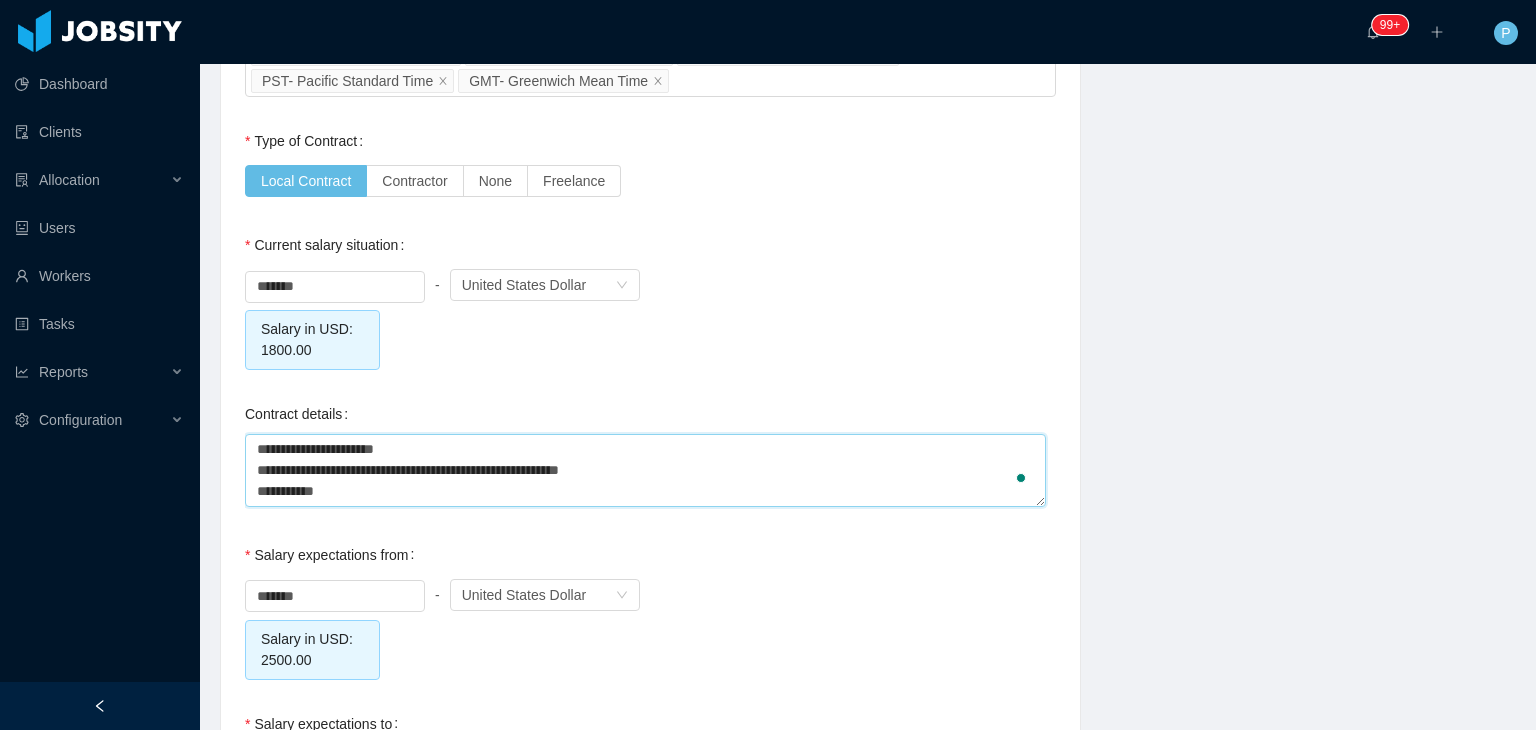 type 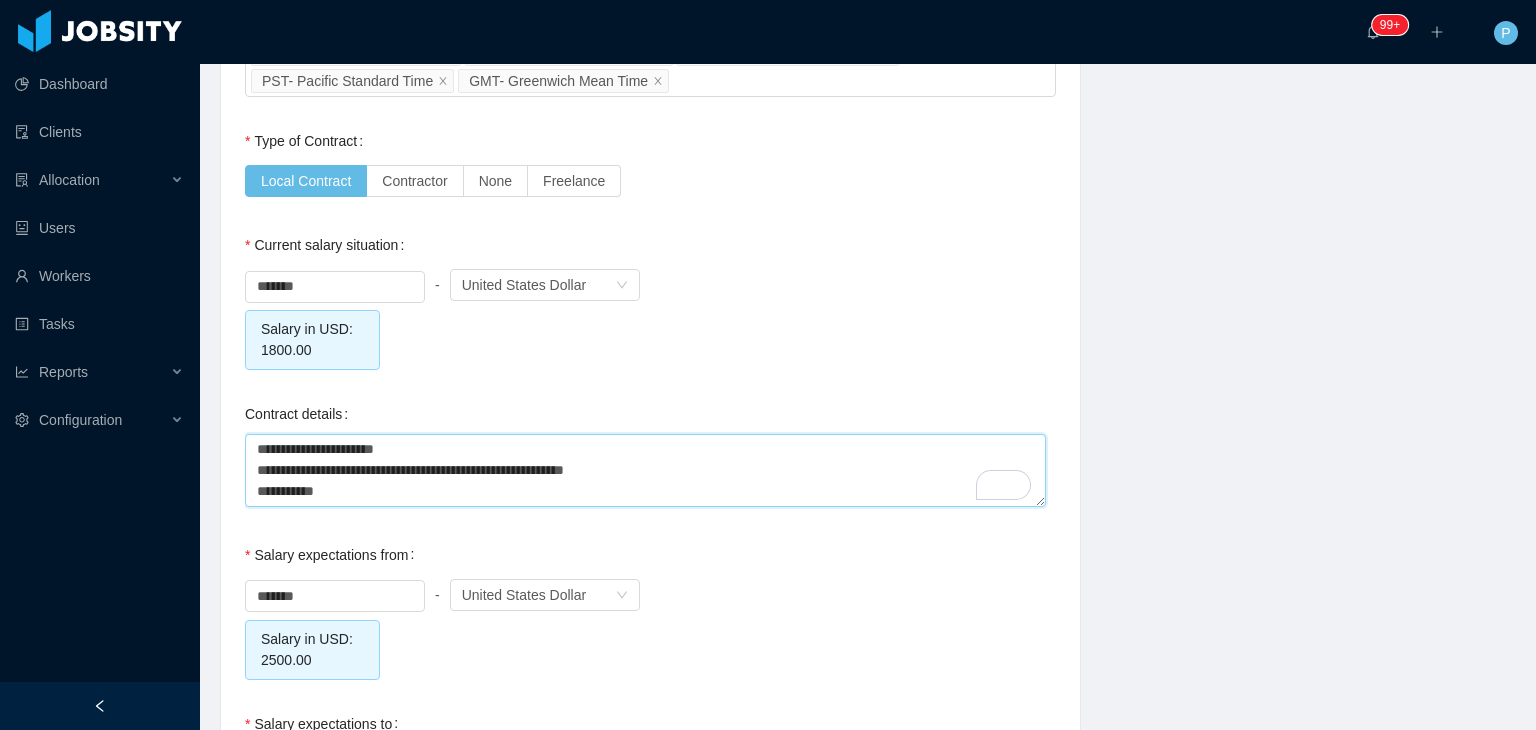 type on "**********" 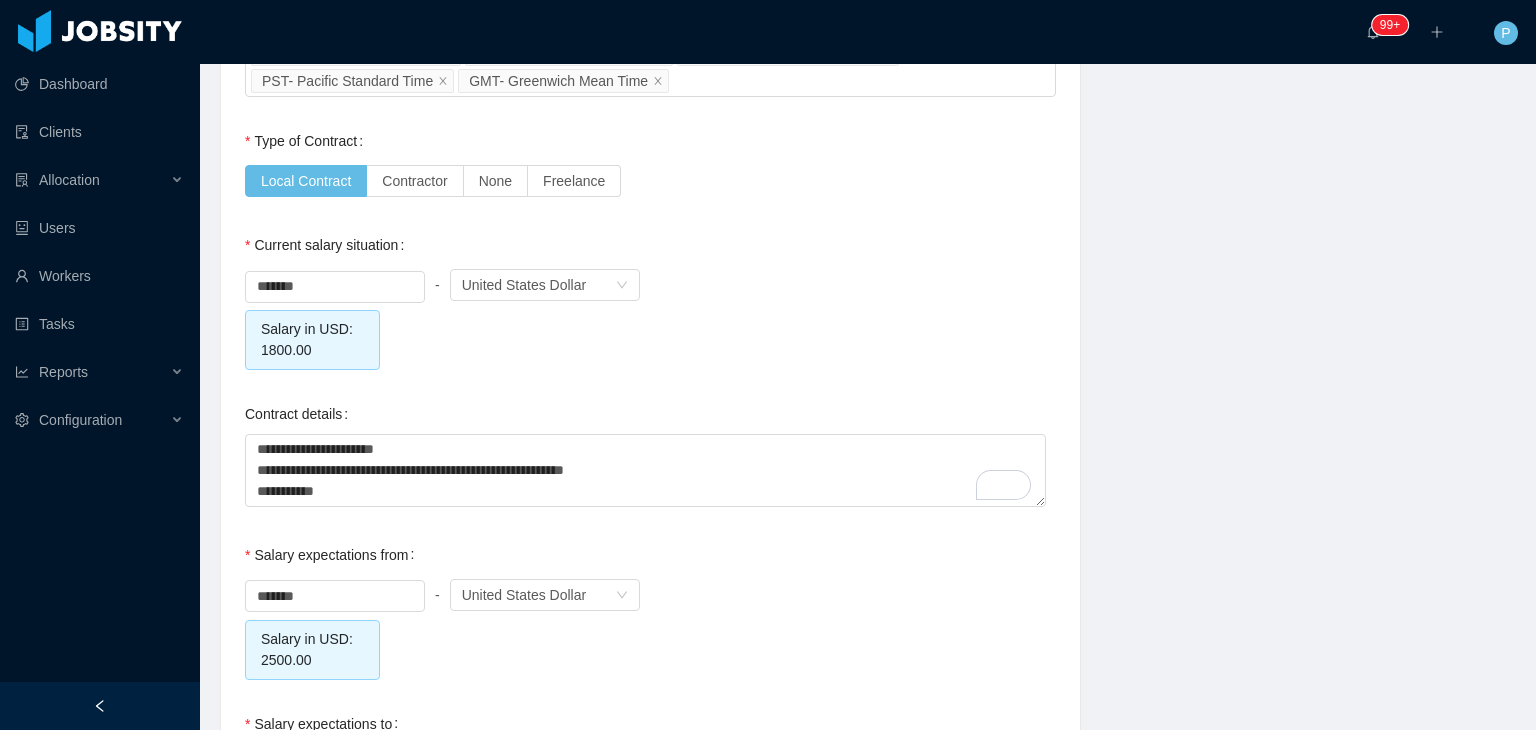 click on "Current Situation and Company/Team Preferences Tell me a little about your expertise and current profile? Experience in start-ups companies No Industry experience Select an option   Based on your experience working with teams. Do you feel more comfortable working with larger teams or smaller teams? Small teams Big teams No preferences Based on your experience working with teams. Do you feel more comfortable working with more structured teams or less structured teams? Little structure More structure No preferences Please explain why you are looking for a change / hearing new opportunities What is it that would make your next position that we can offer, the perfect one for you? / What would be a deal breaker for you? Experience working with INTERNATIONAL companies/clients Yes Has remote experience Yes No Unknown Market Availability Select an option   Europe     Timezone availability Select an option EST- Eastern Standard Time CST- Central Standard Time MST- Mountain Standard Time PST- Pacific Standard Time" at bounding box center [650, -258] 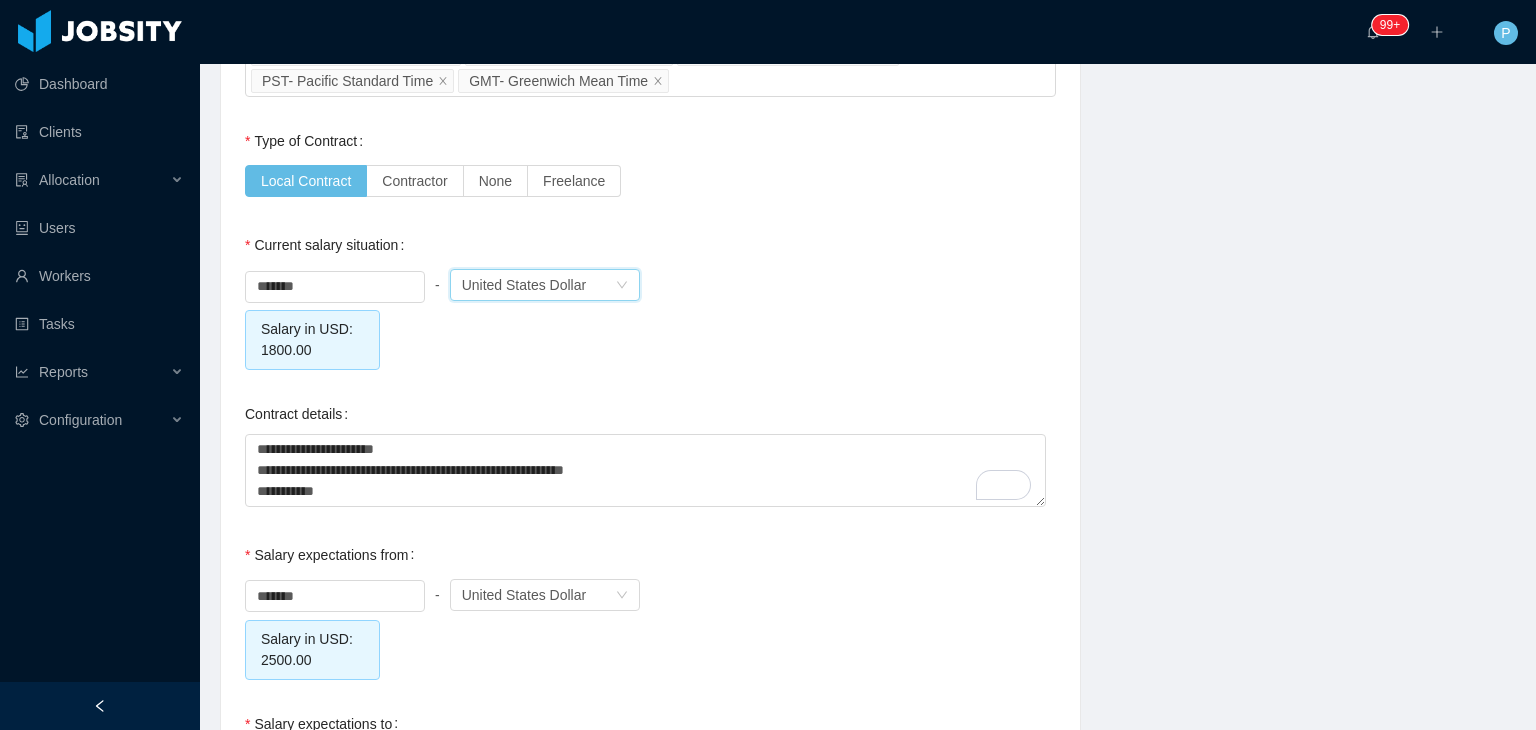 click on "United States Dollar" at bounding box center [524, 285] 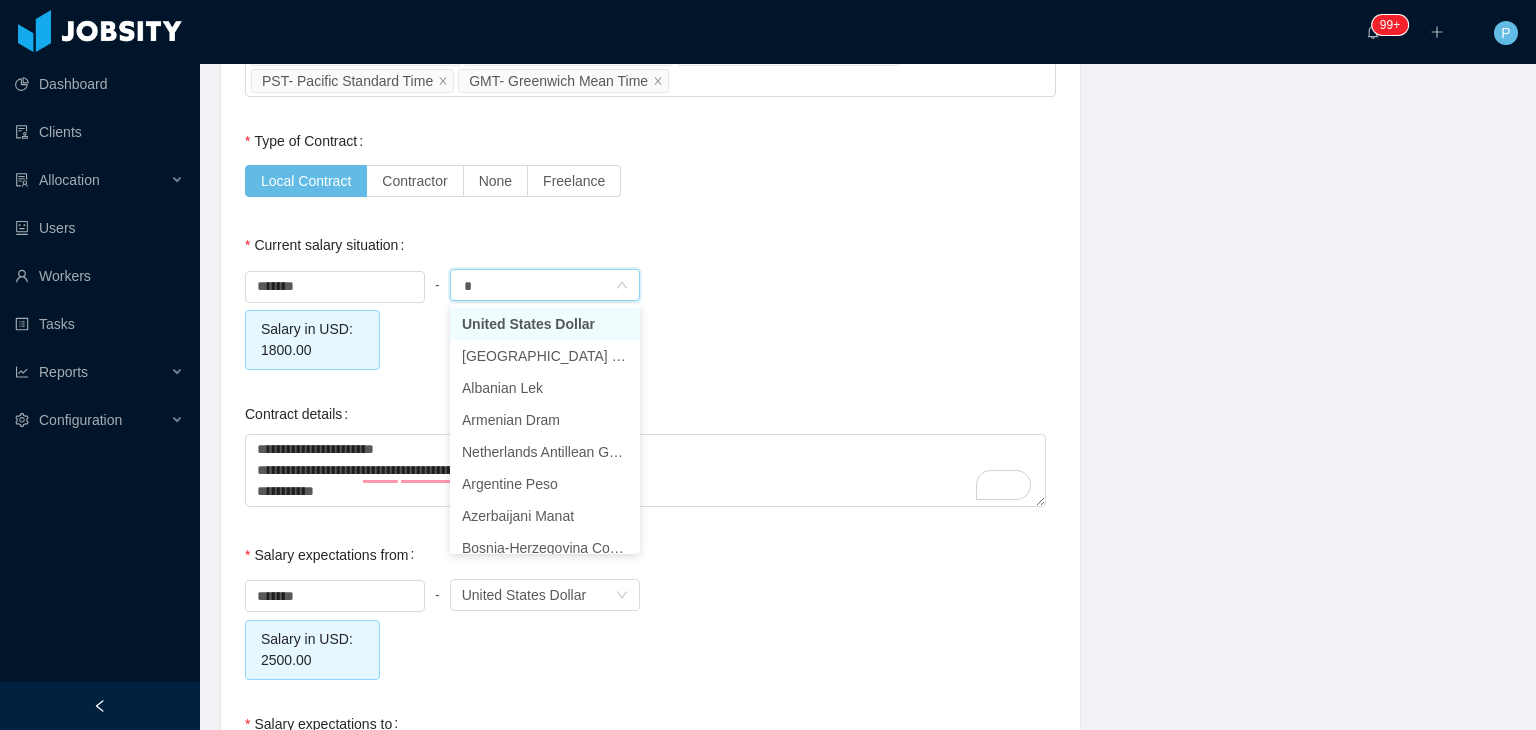 type on "**" 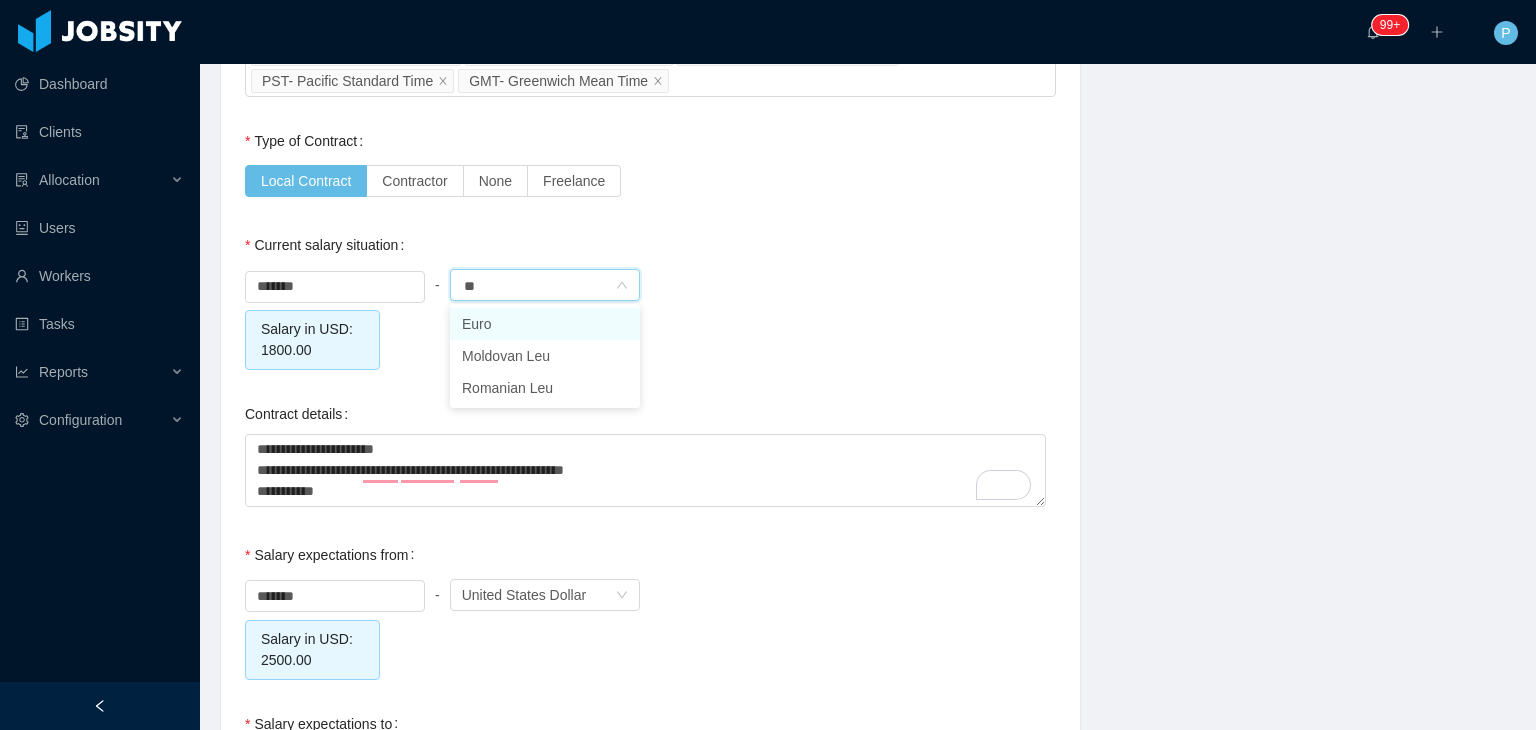 click on "Euro" at bounding box center (545, 324) 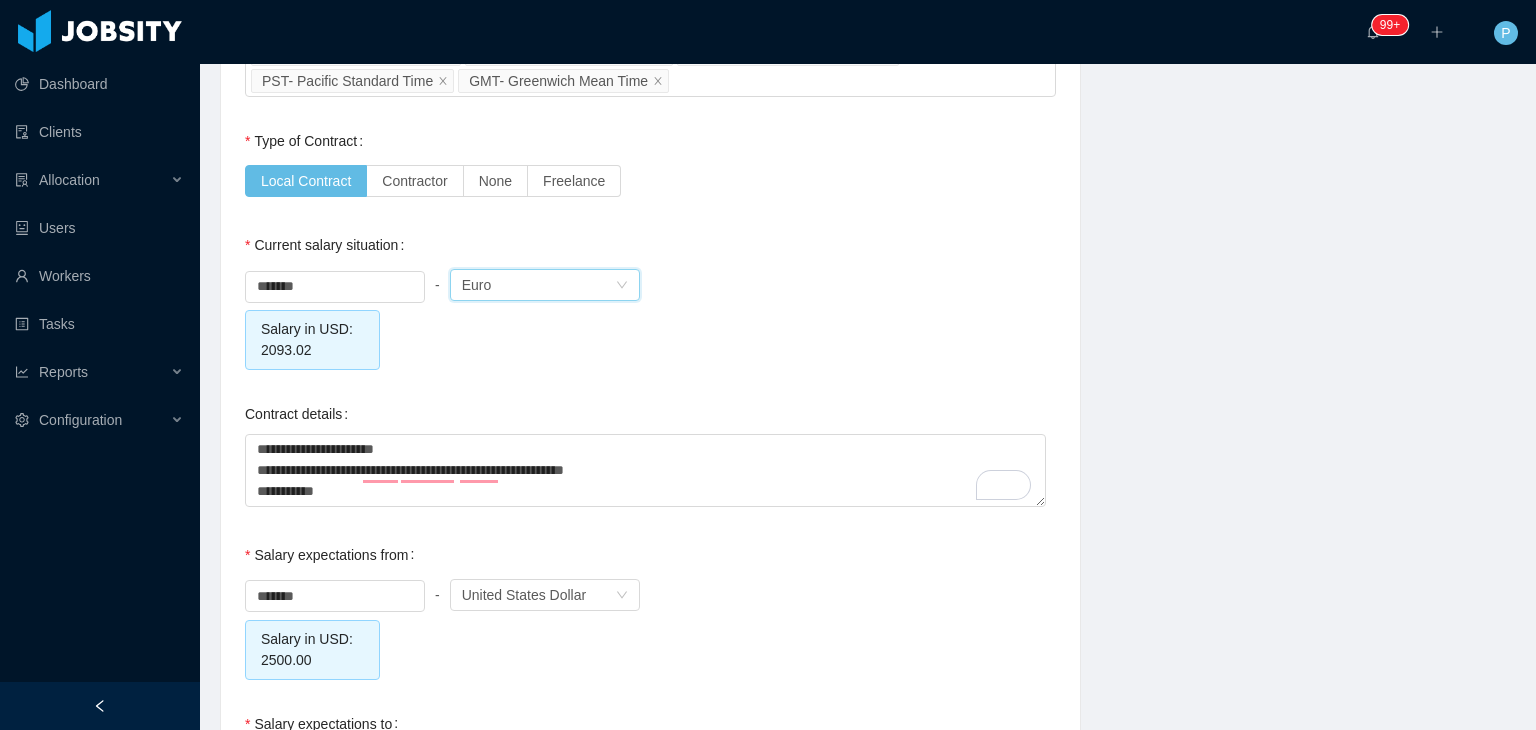 click on "******* - Currency Euro   Salary in USD: 2093.02" at bounding box center (650, 317) 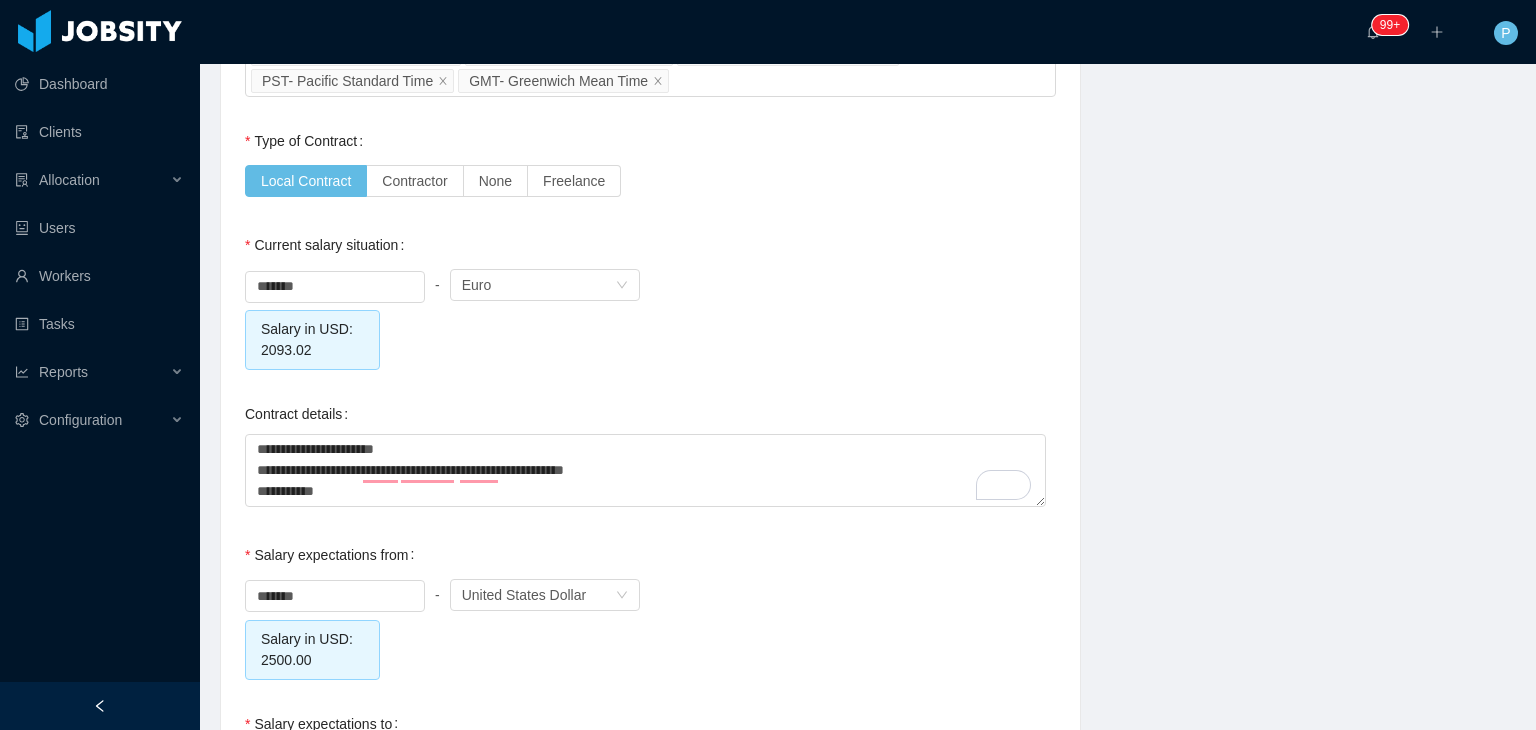 scroll, scrollTop: 2163, scrollLeft: 0, axis: vertical 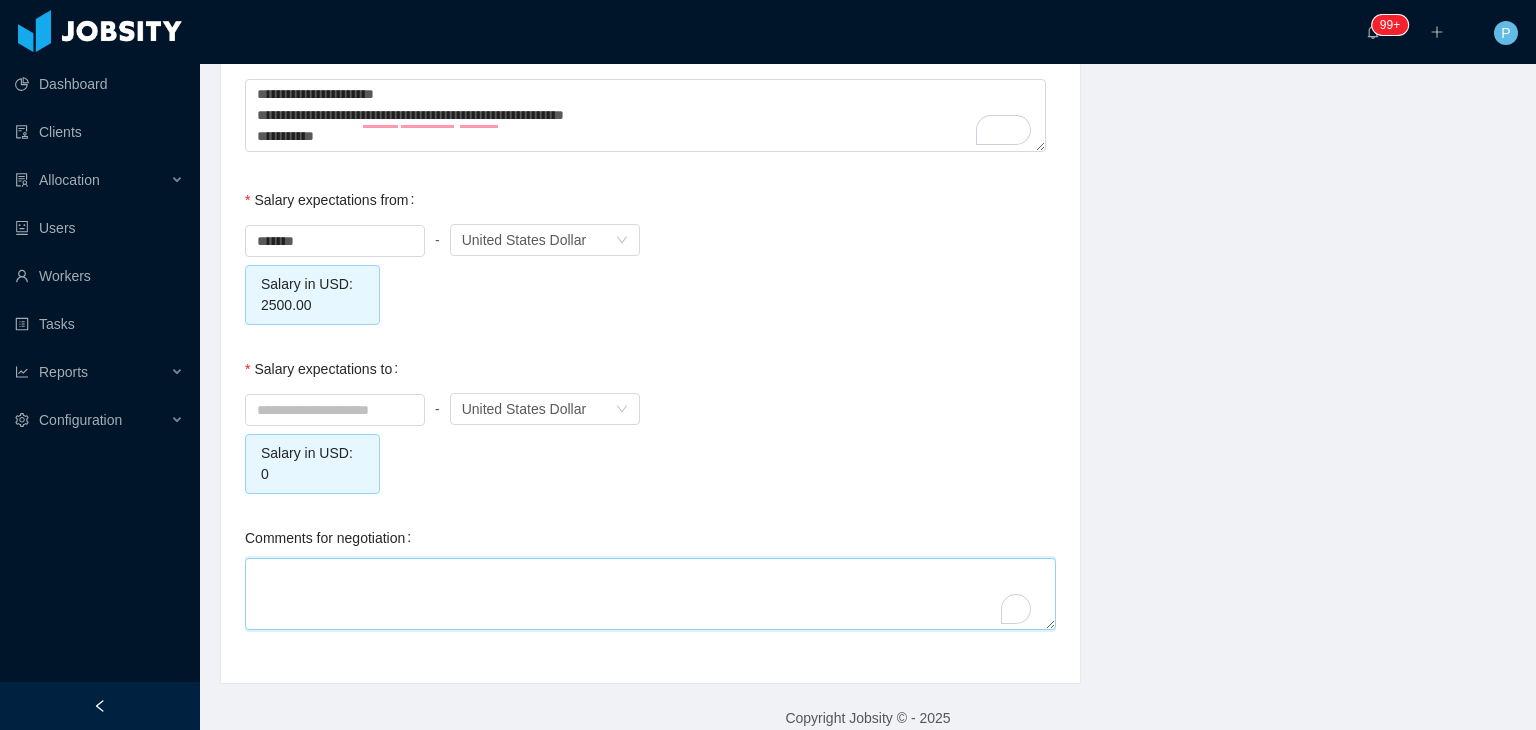 click on "Comments for negotiation" at bounding box center [650, 594] 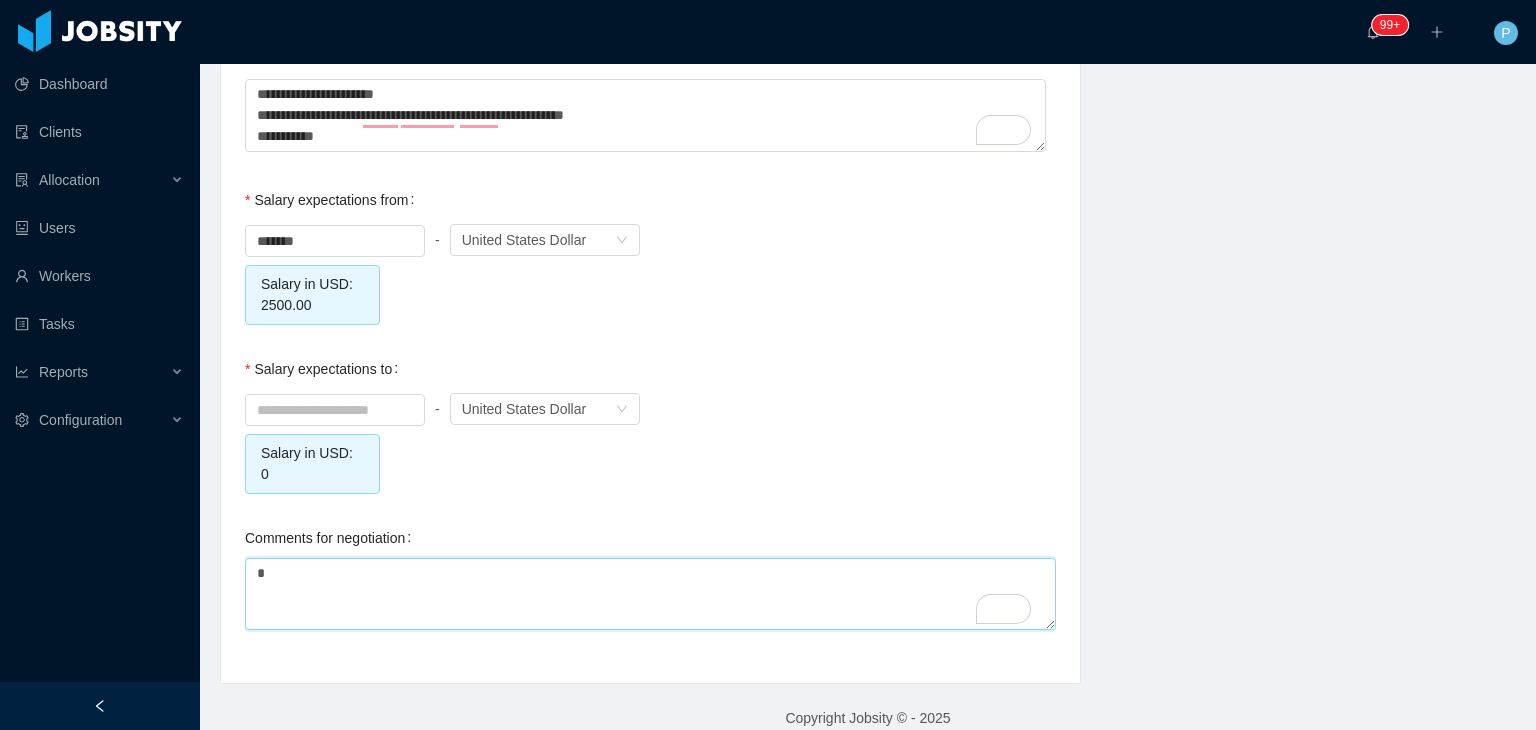 type 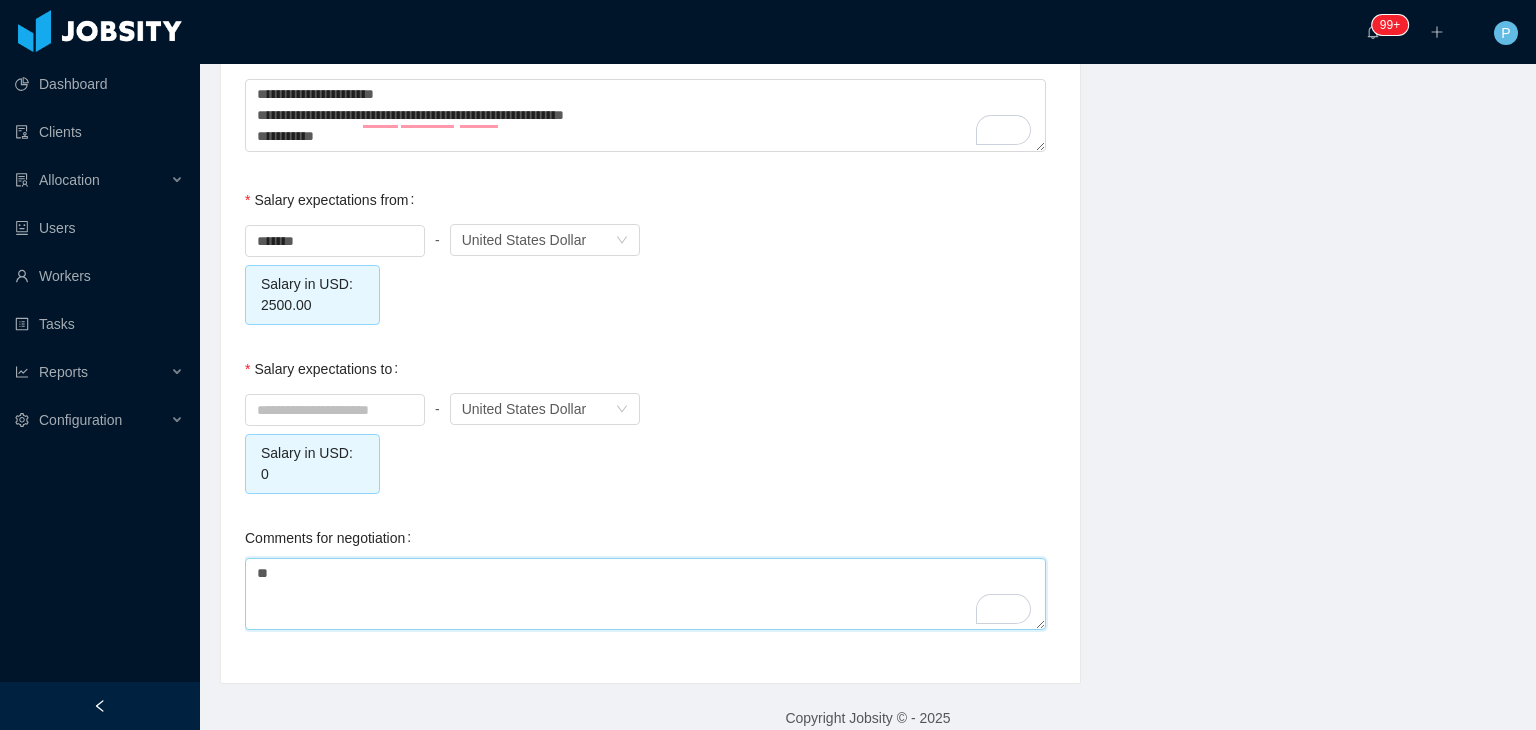 type on "***" 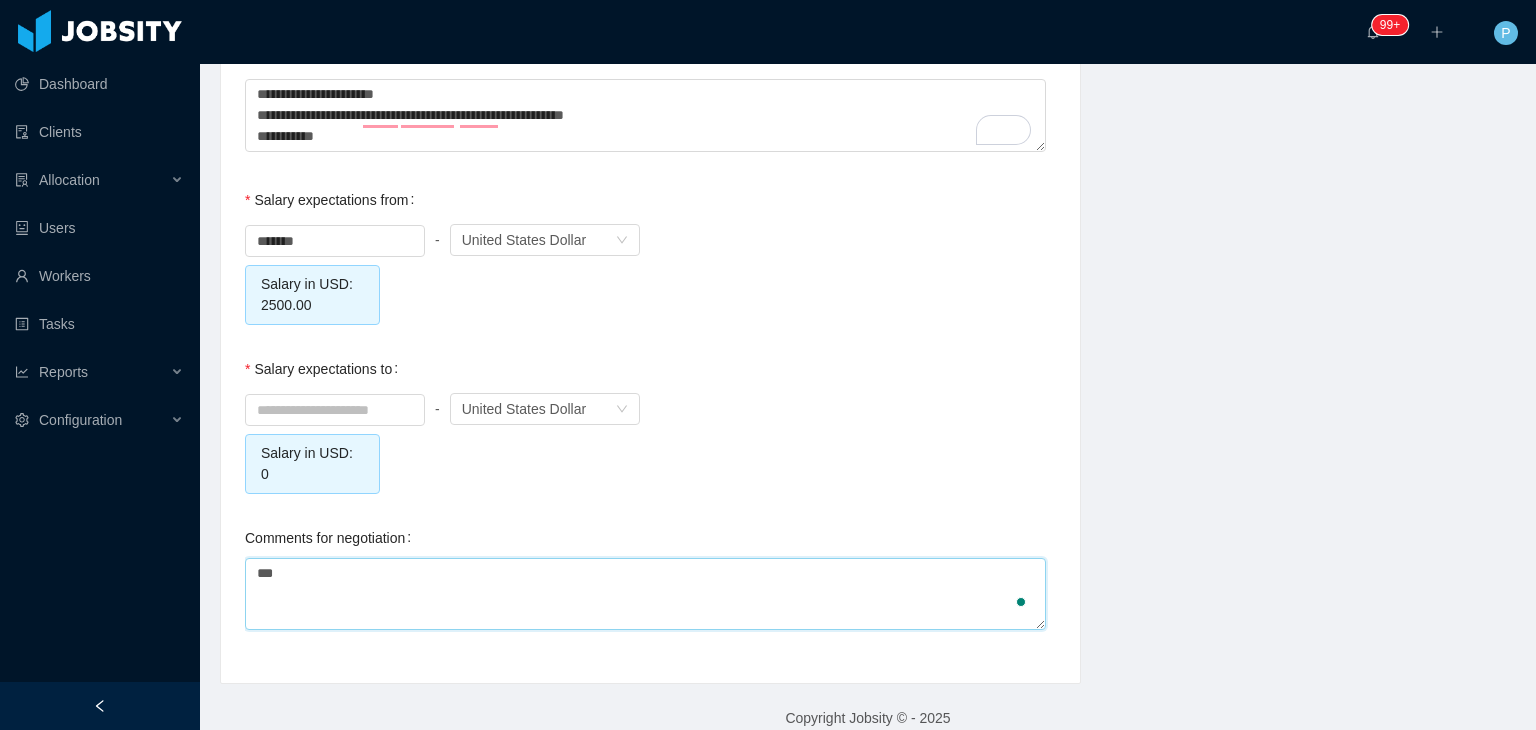 type 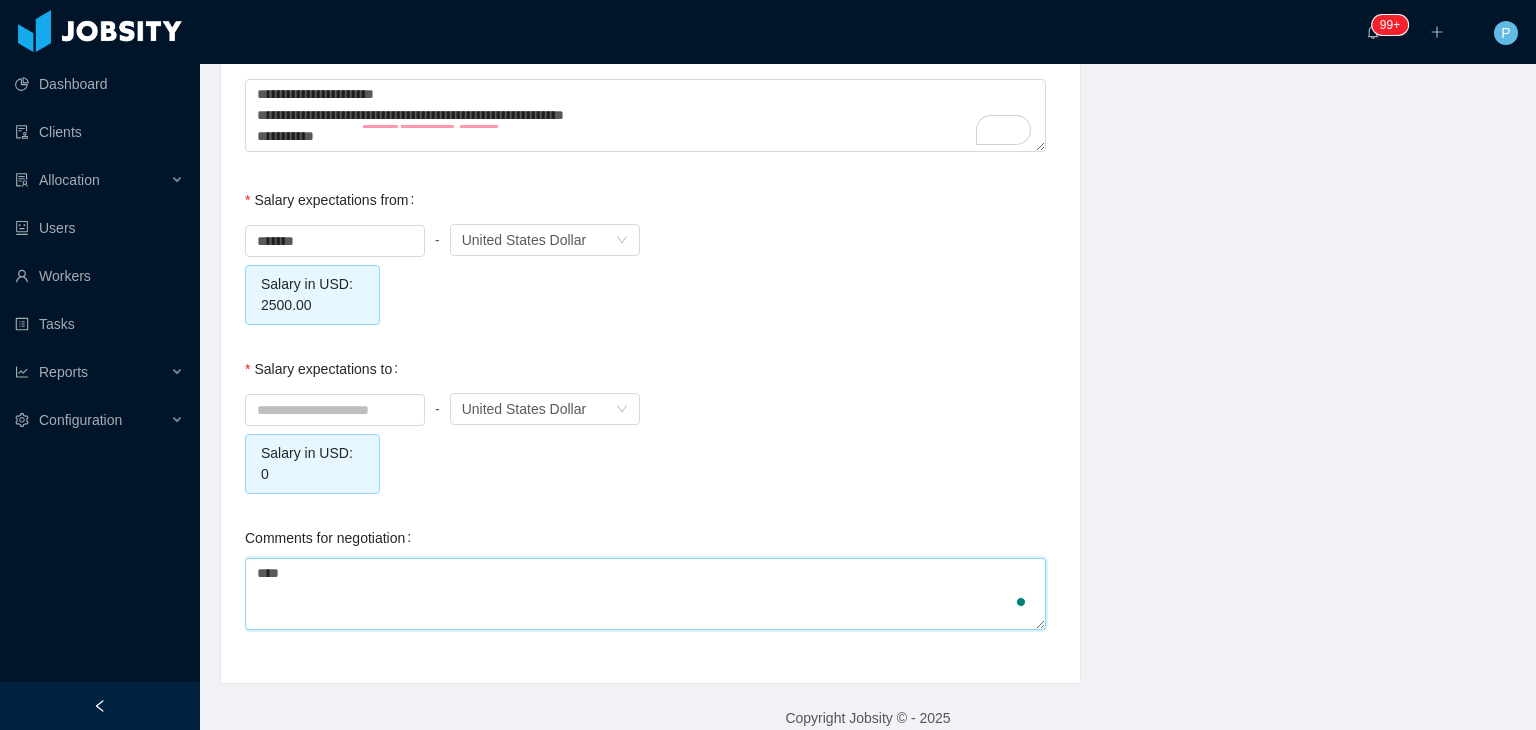 type 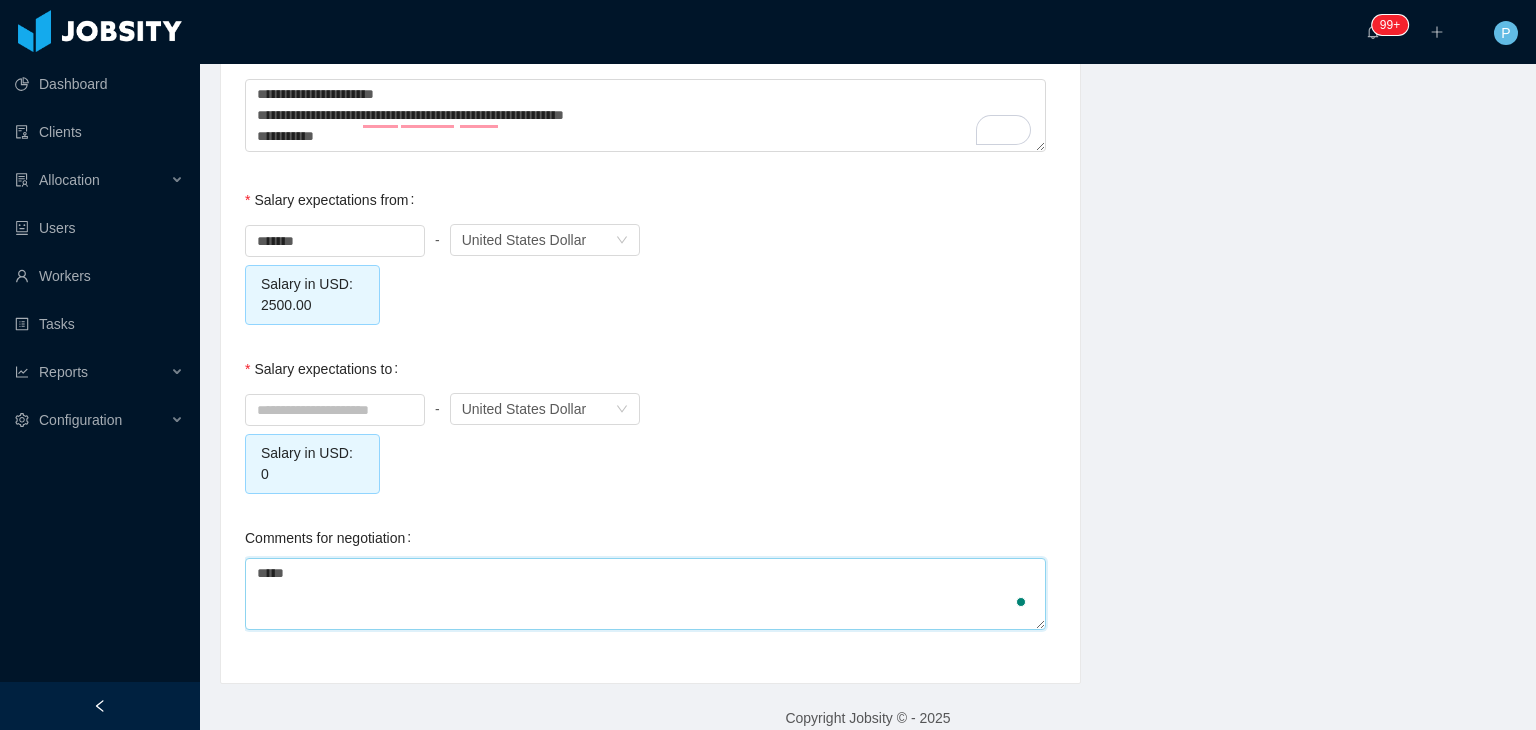 type 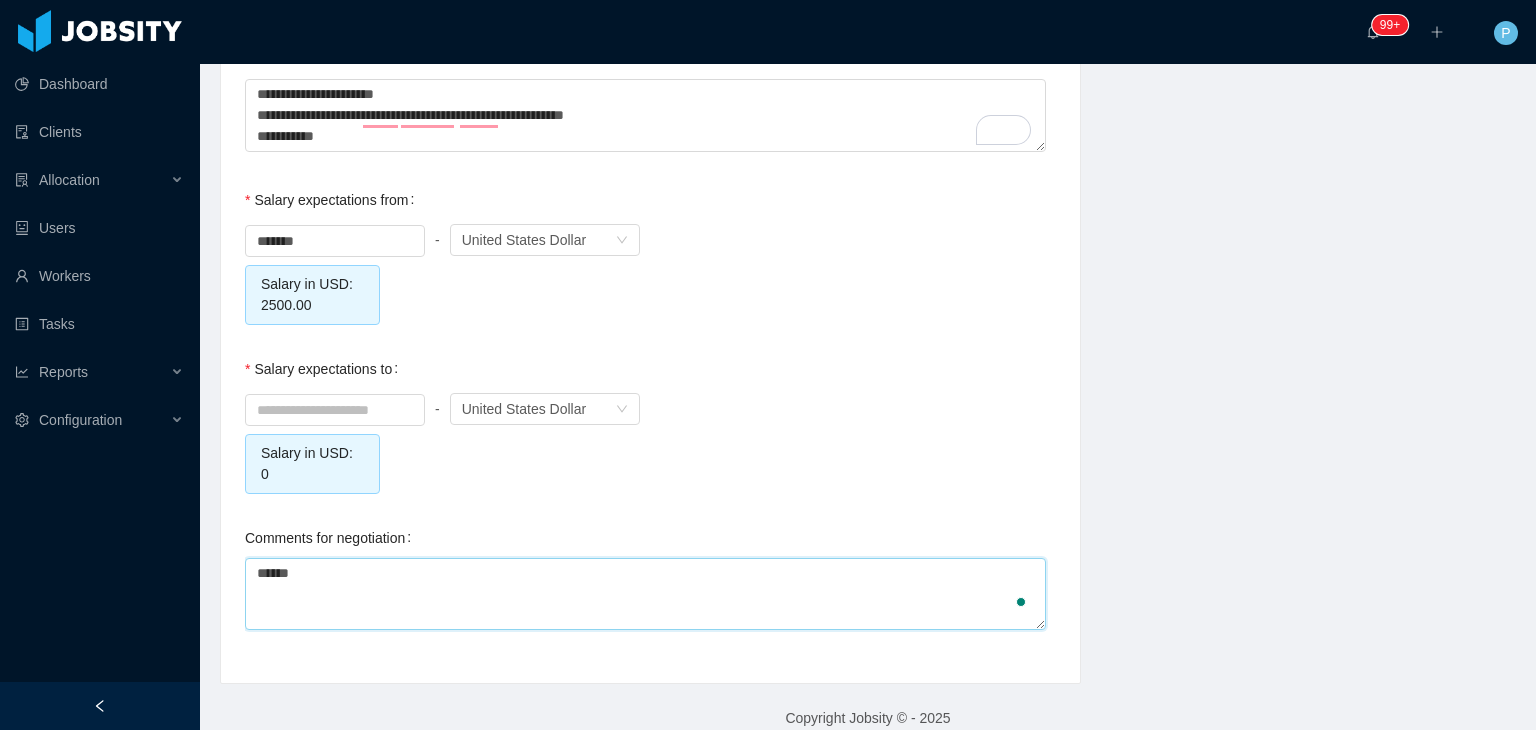 type 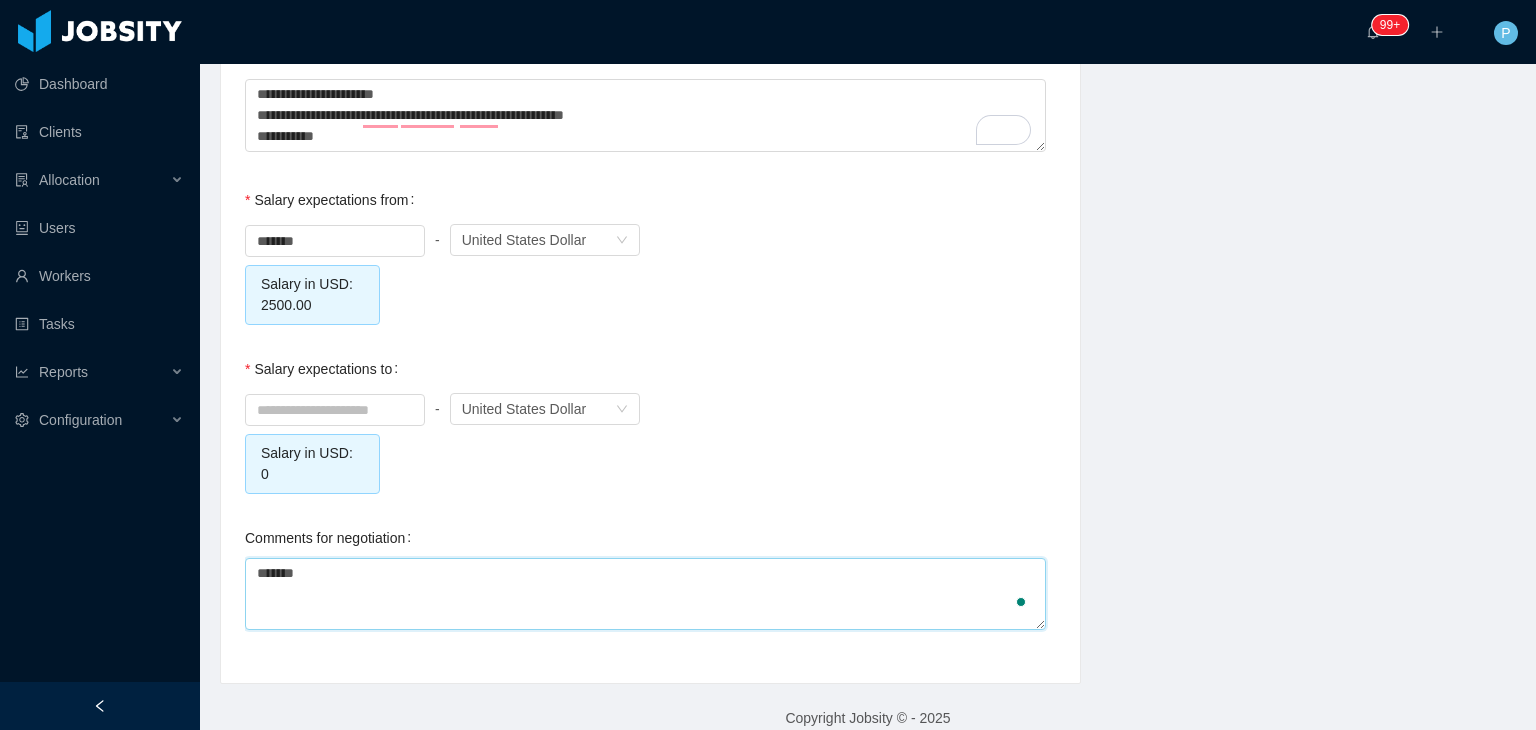 type 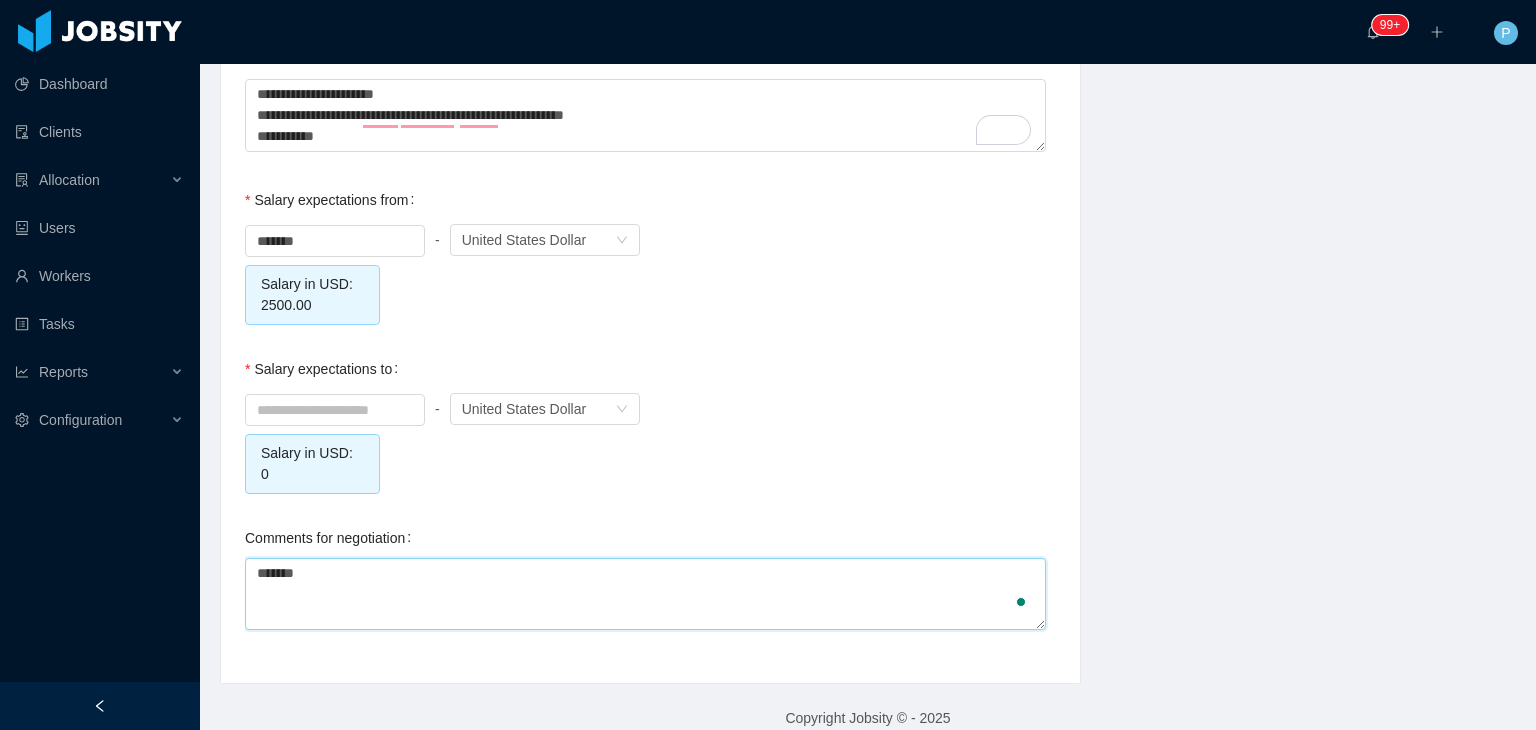 type on "********" 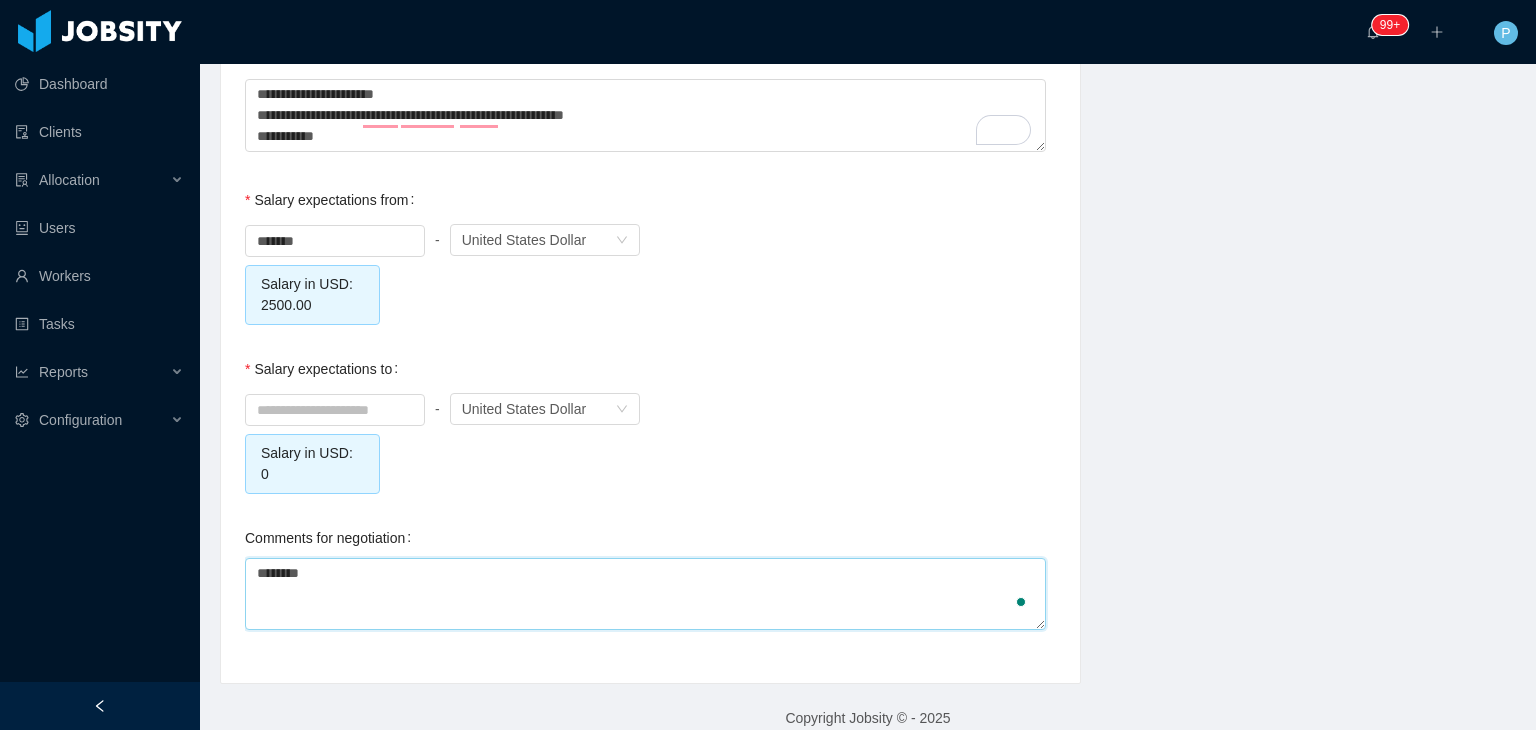 type 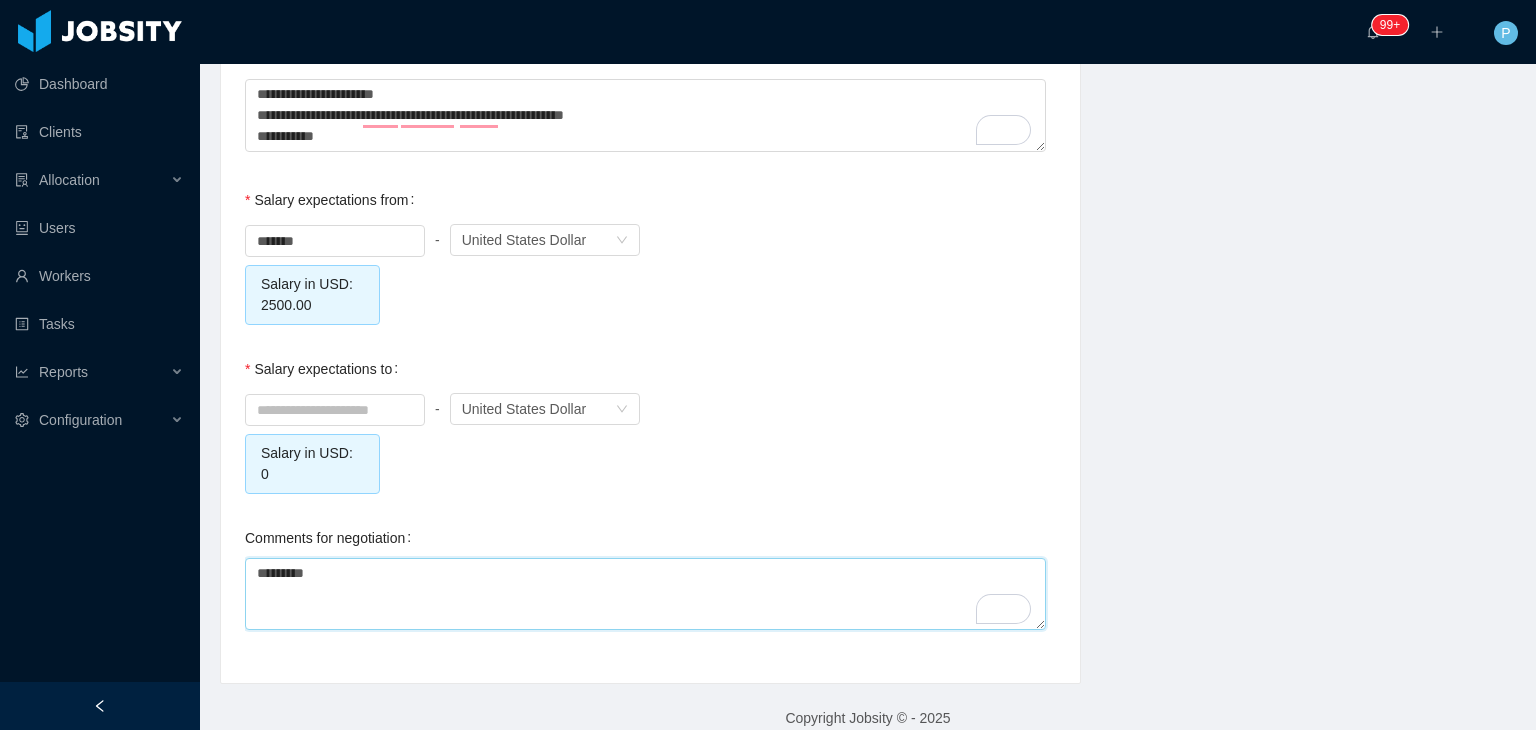 type 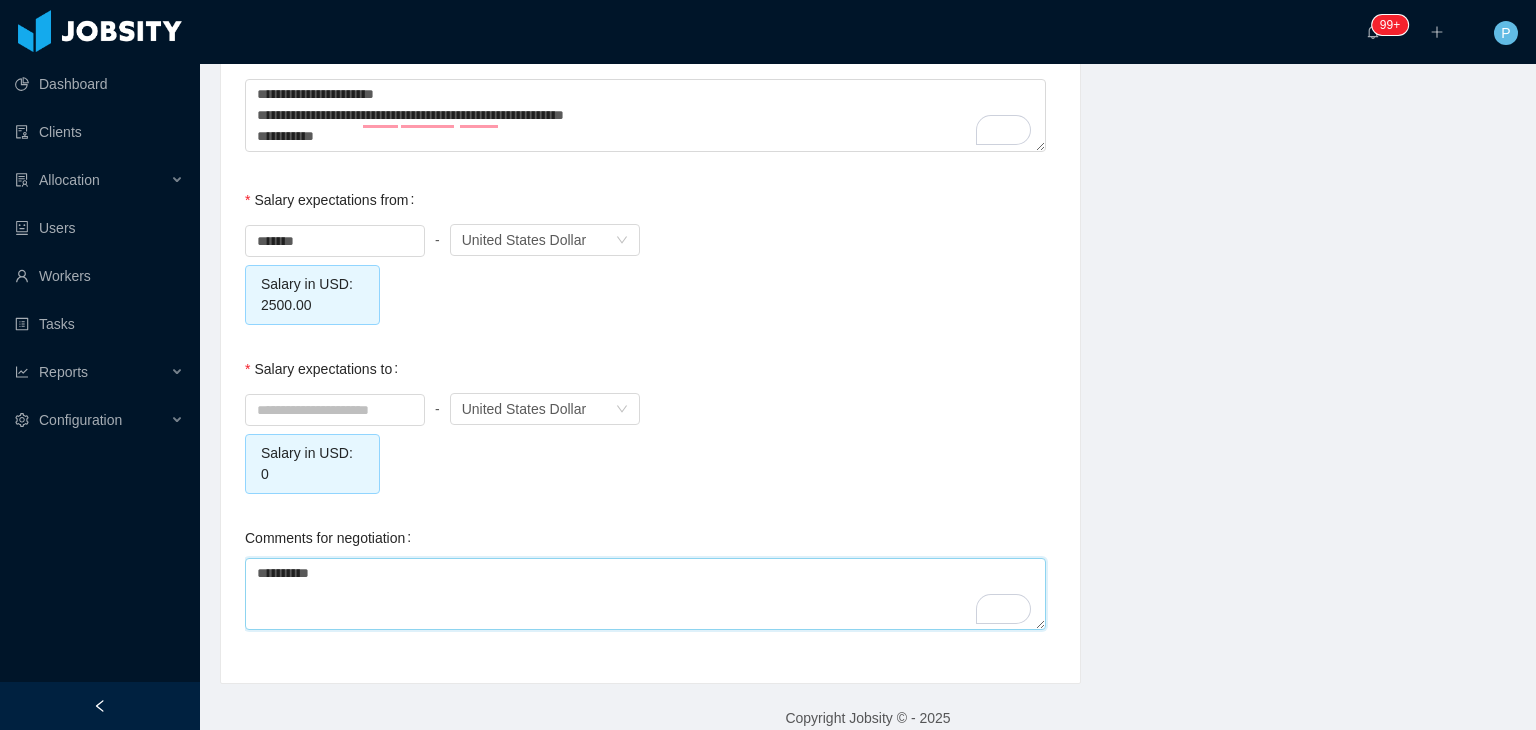 type on "**********" 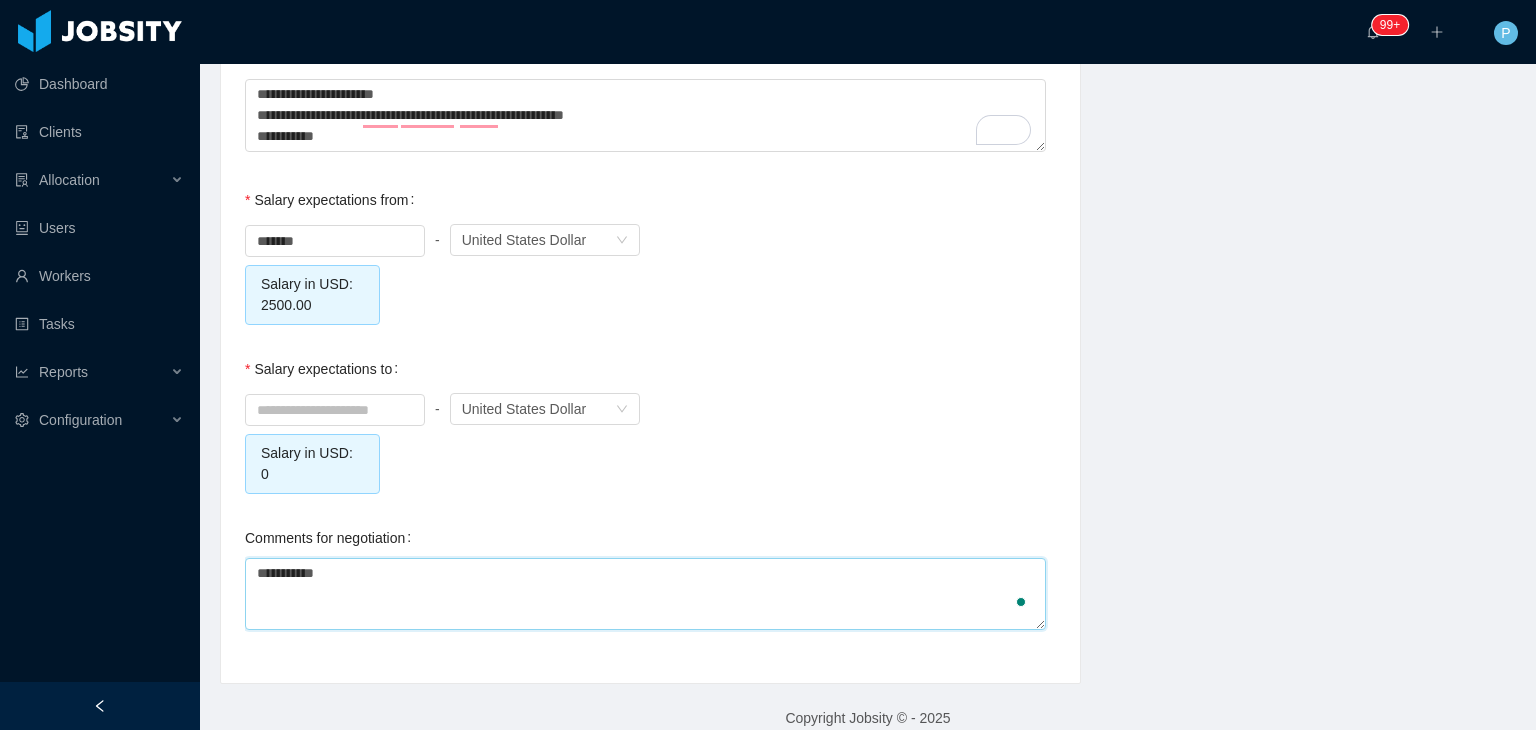 type 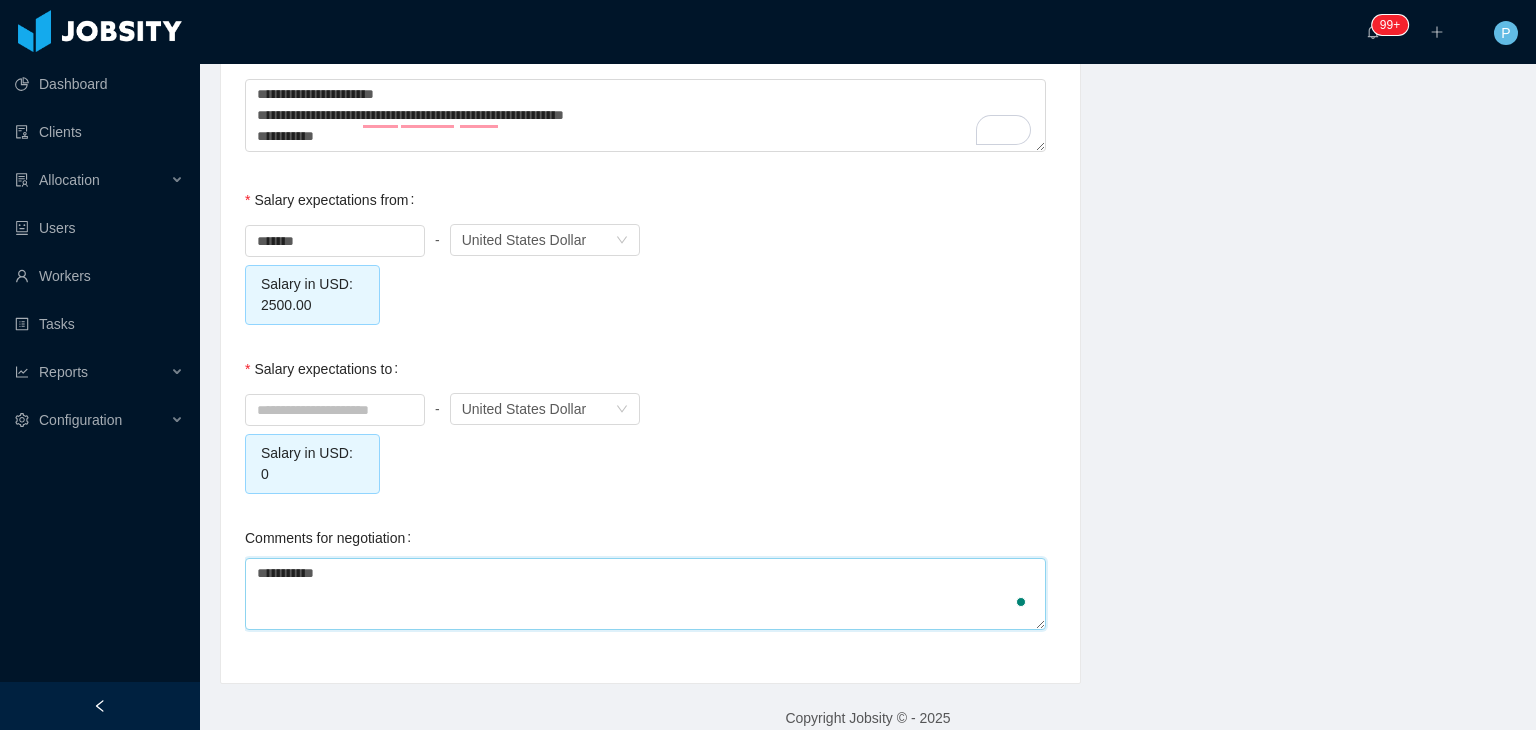 type on "**********" 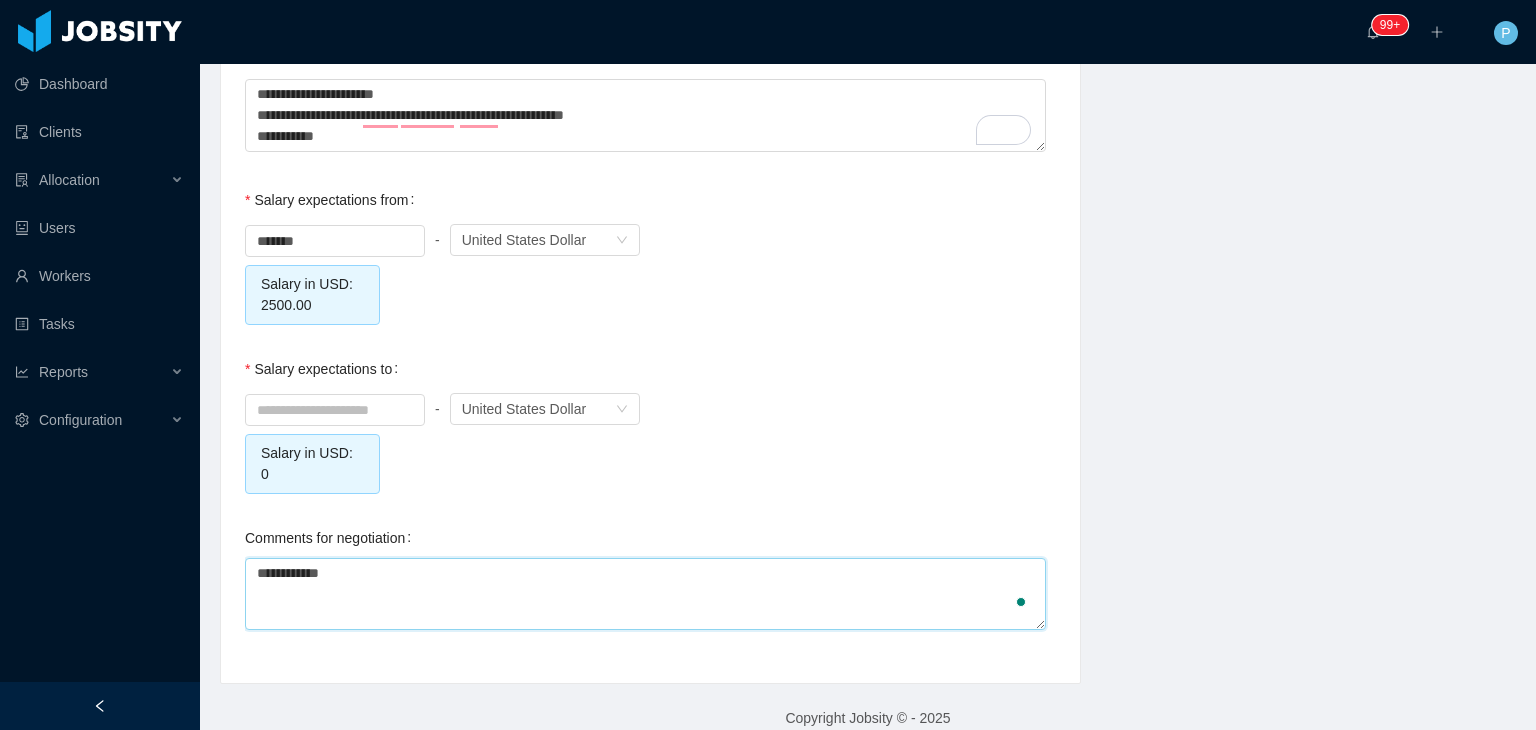 type 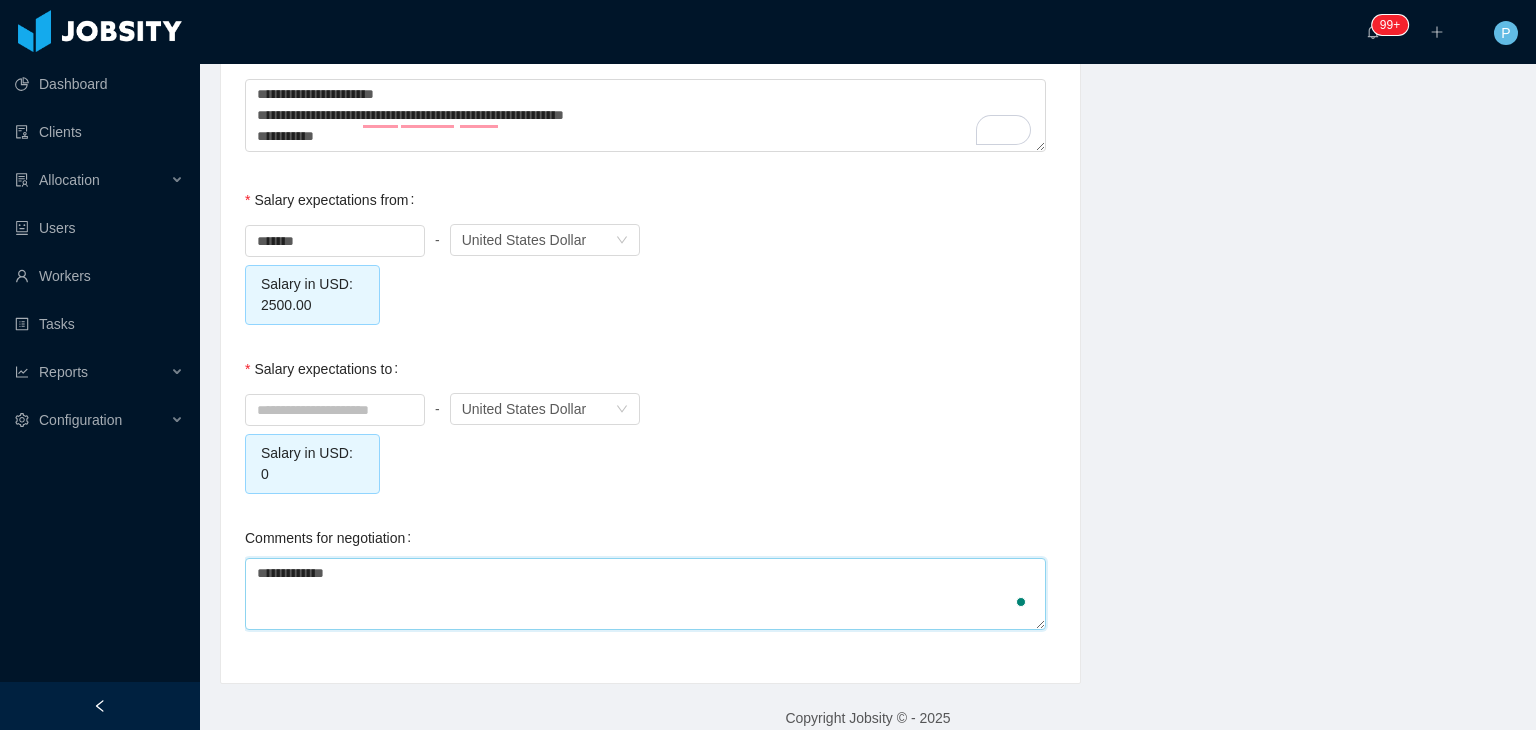 type 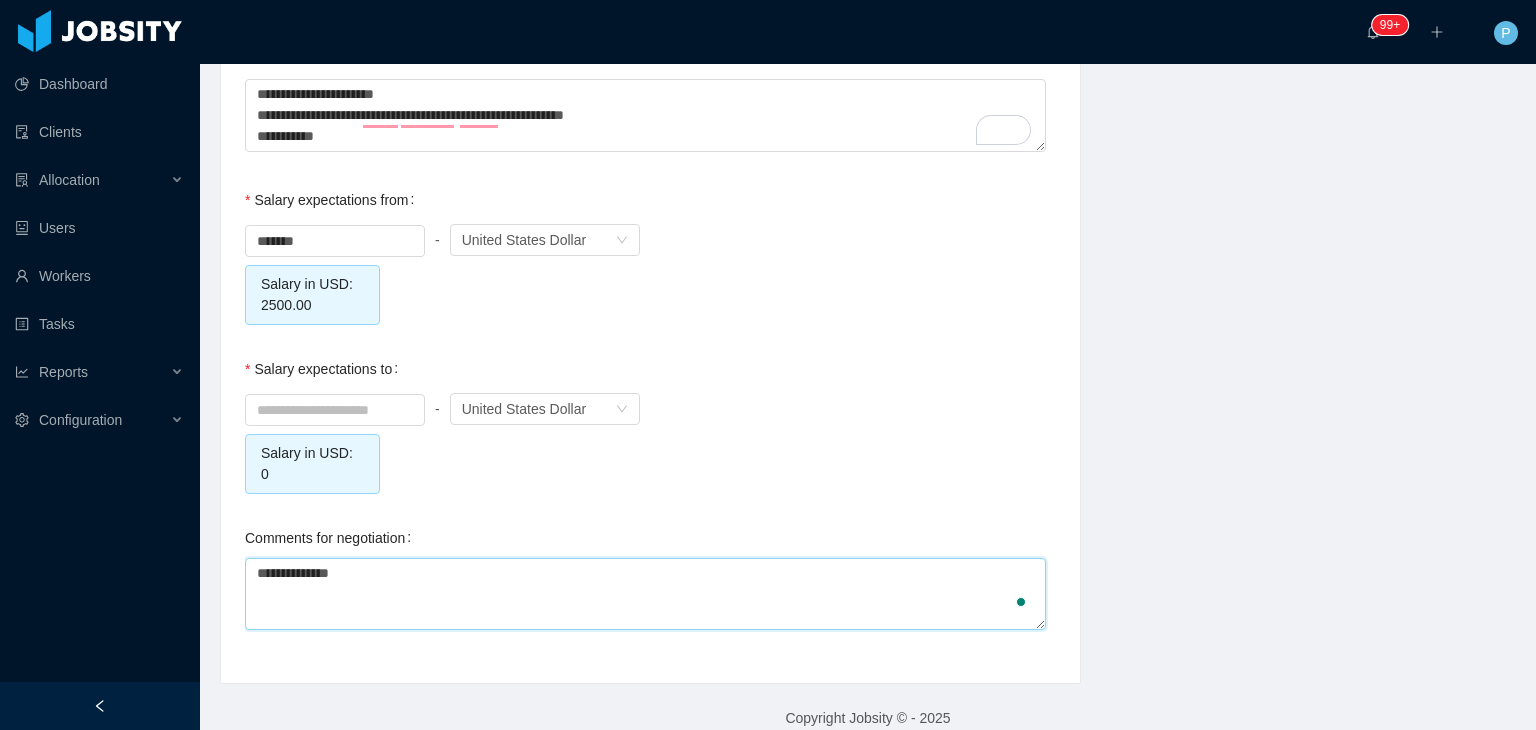 type 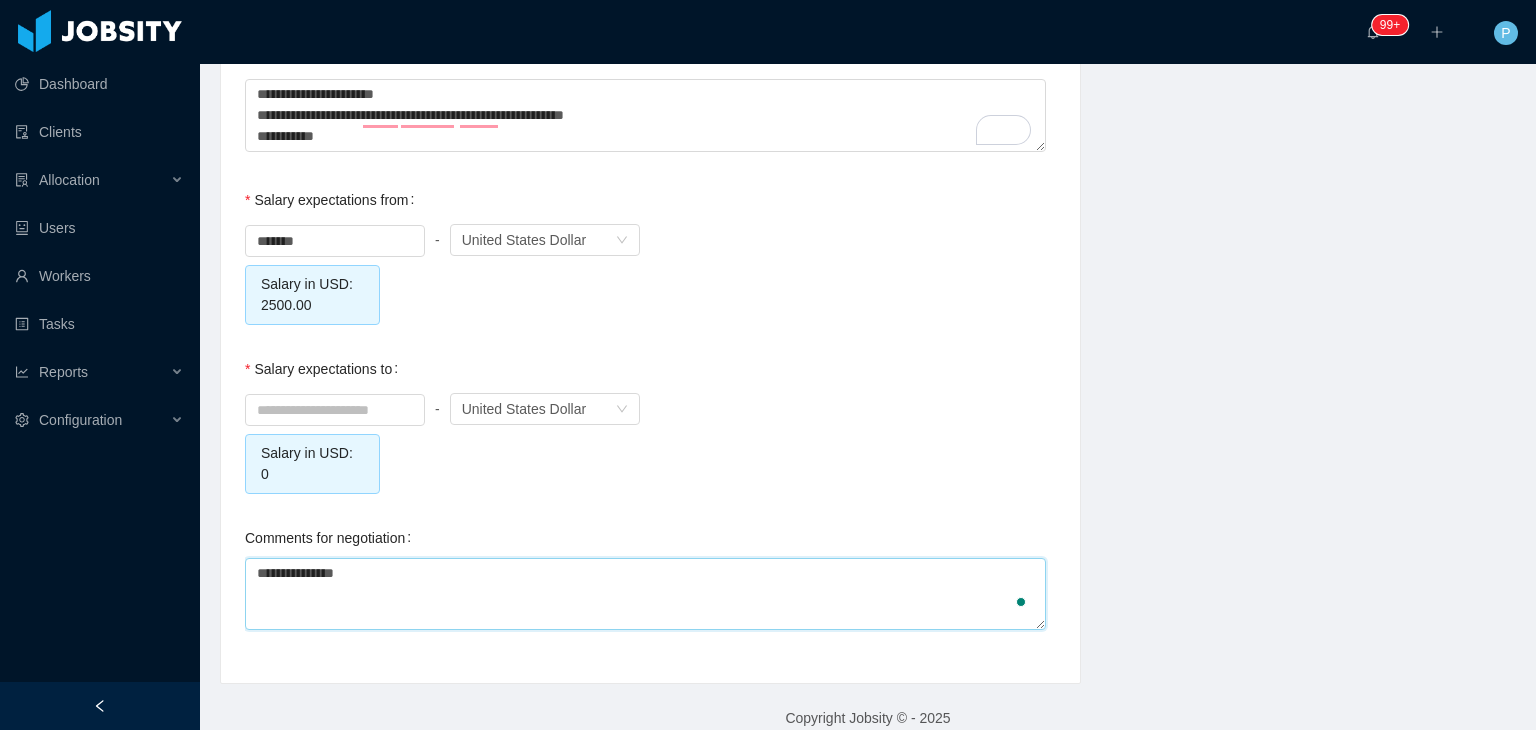 type 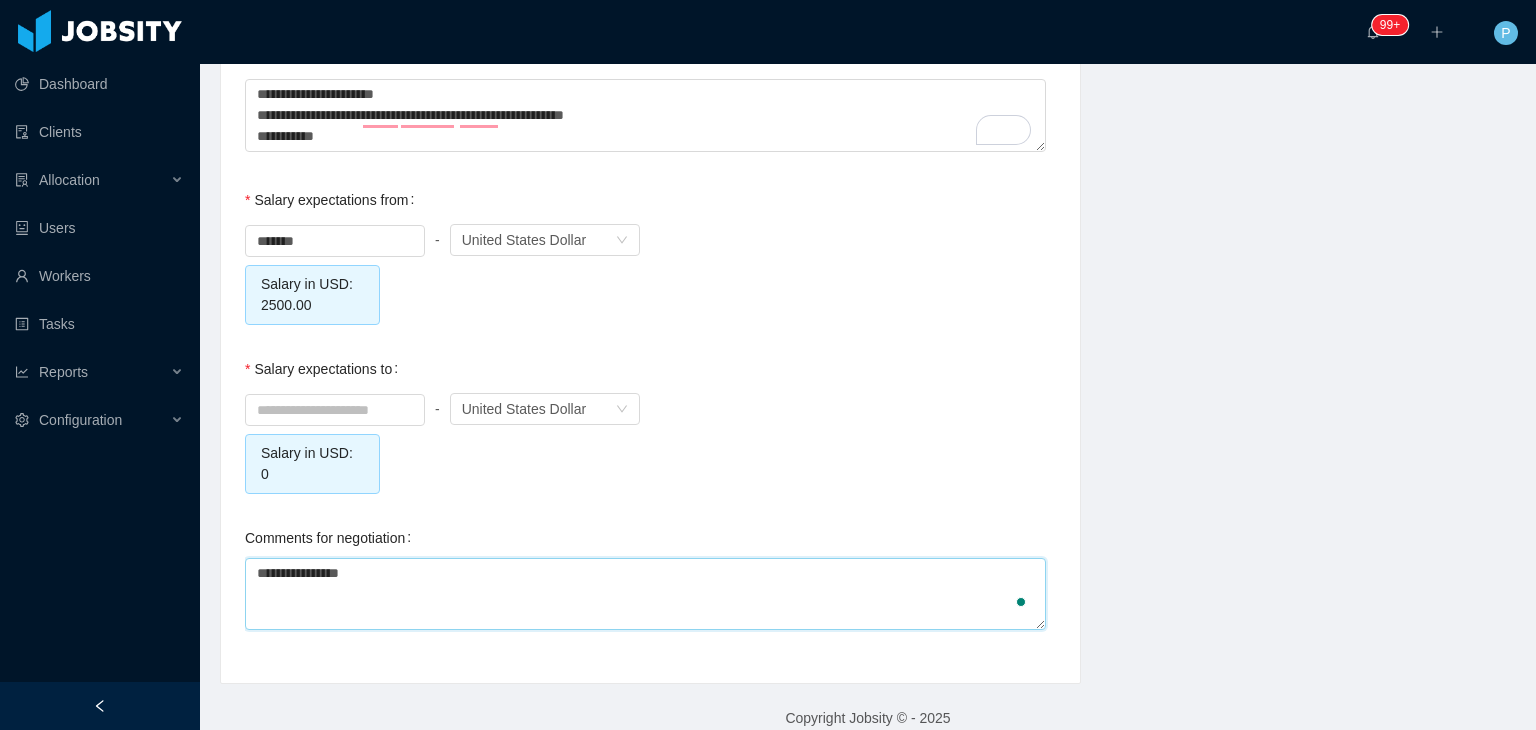 type 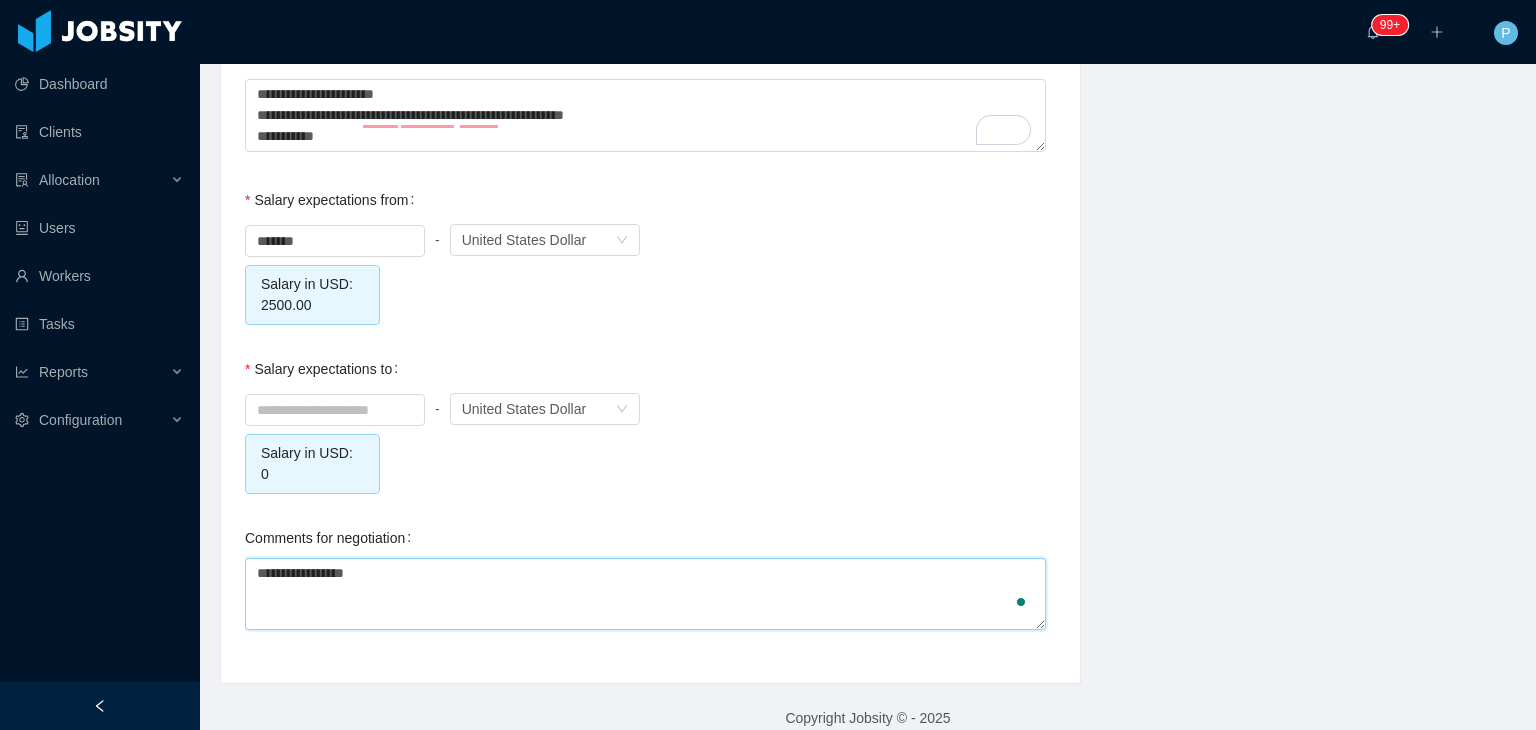 type 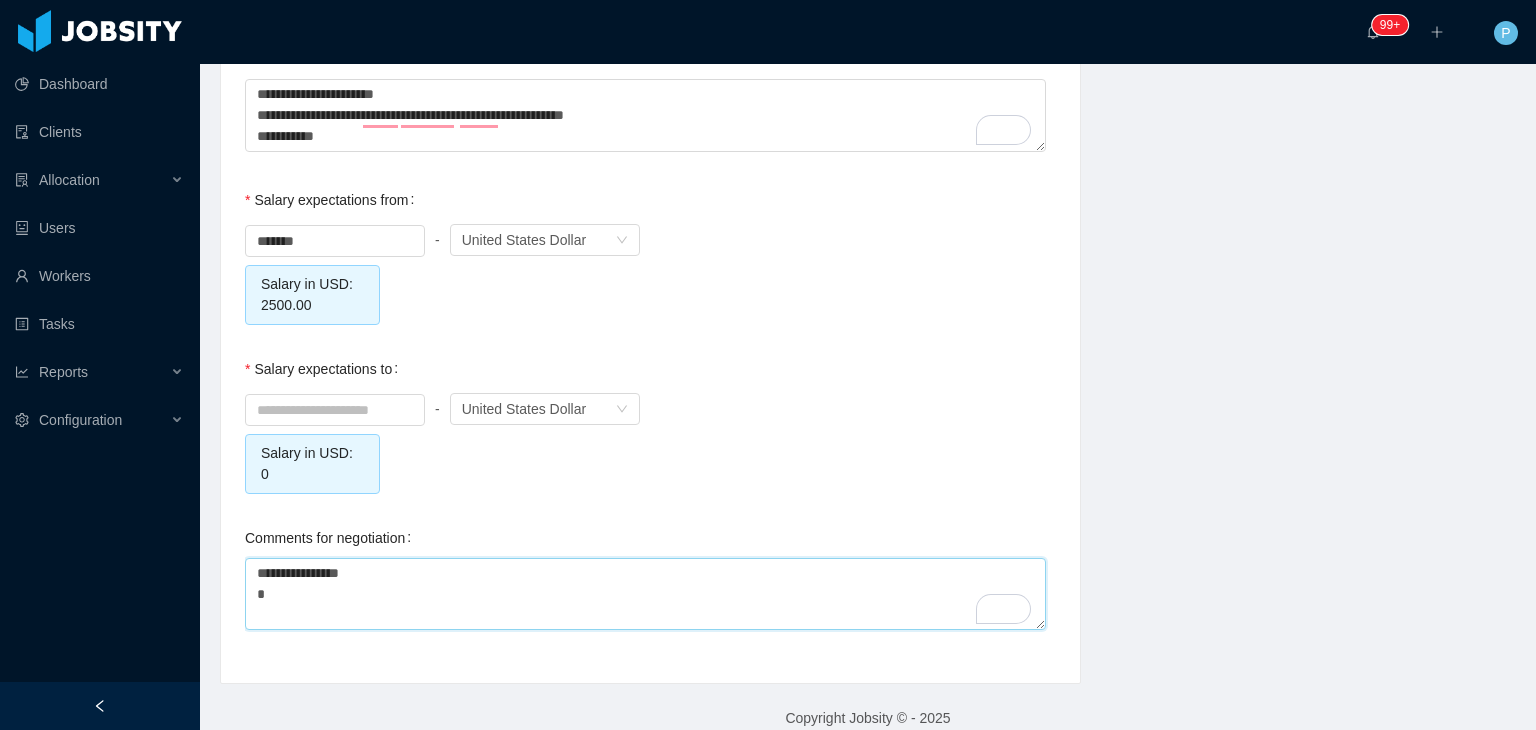 type on "**********" 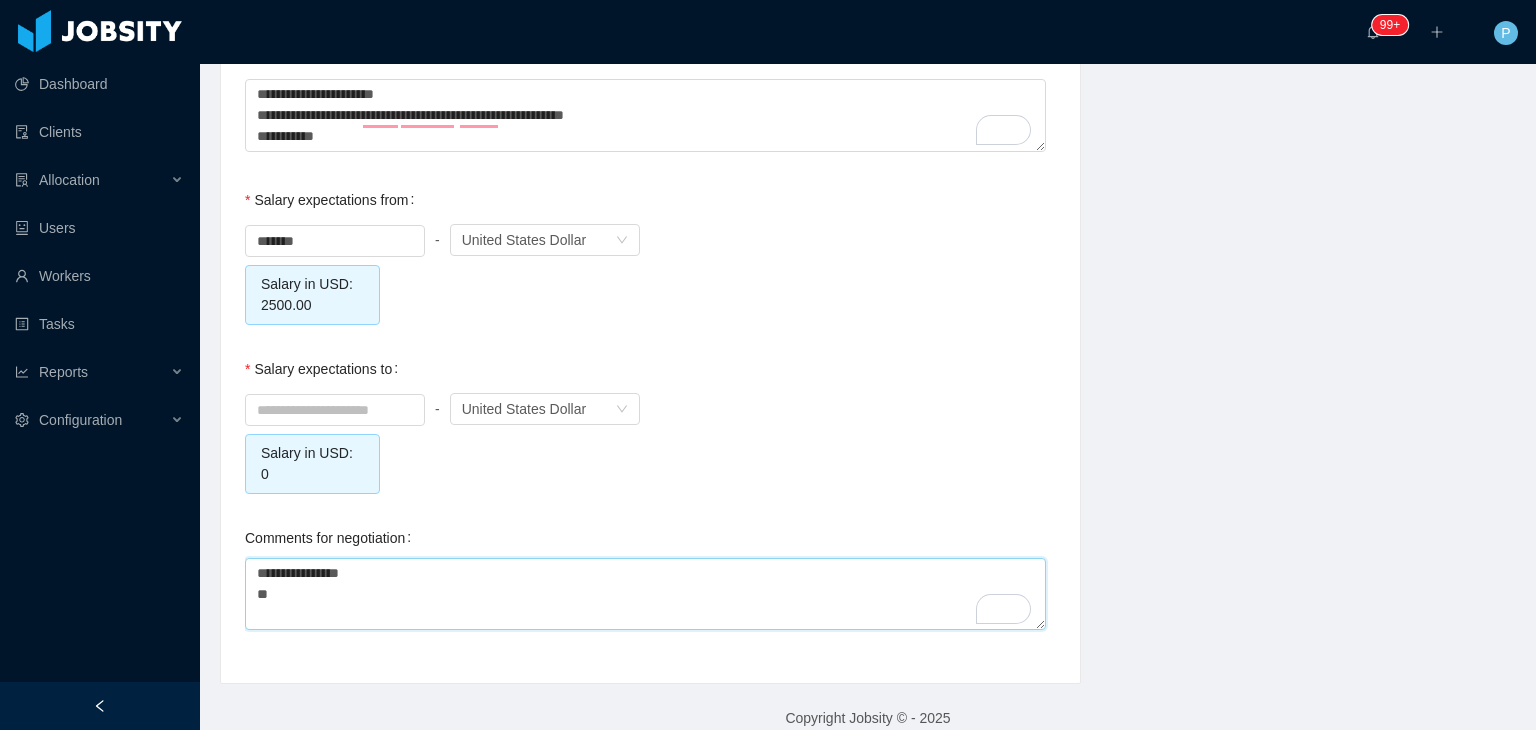 type 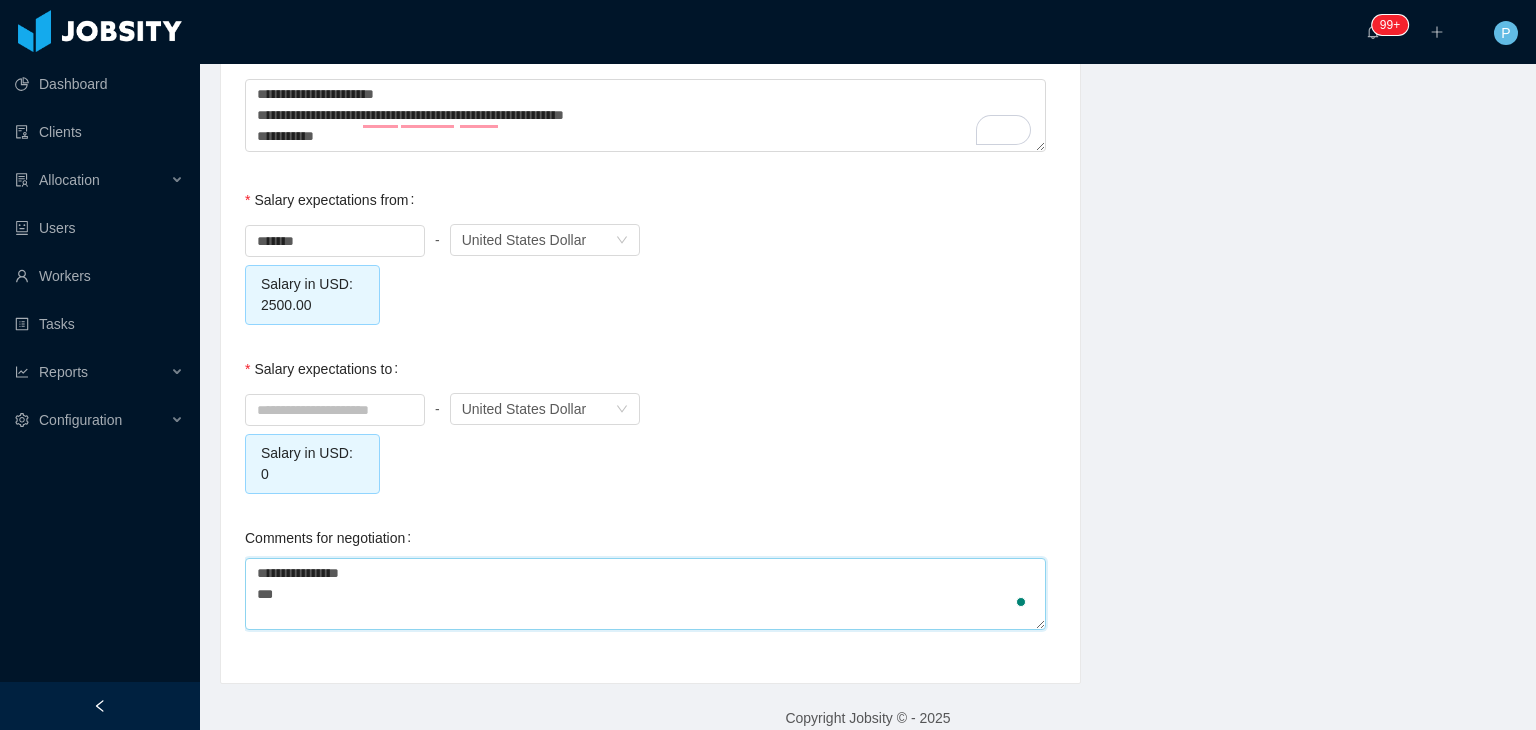 type 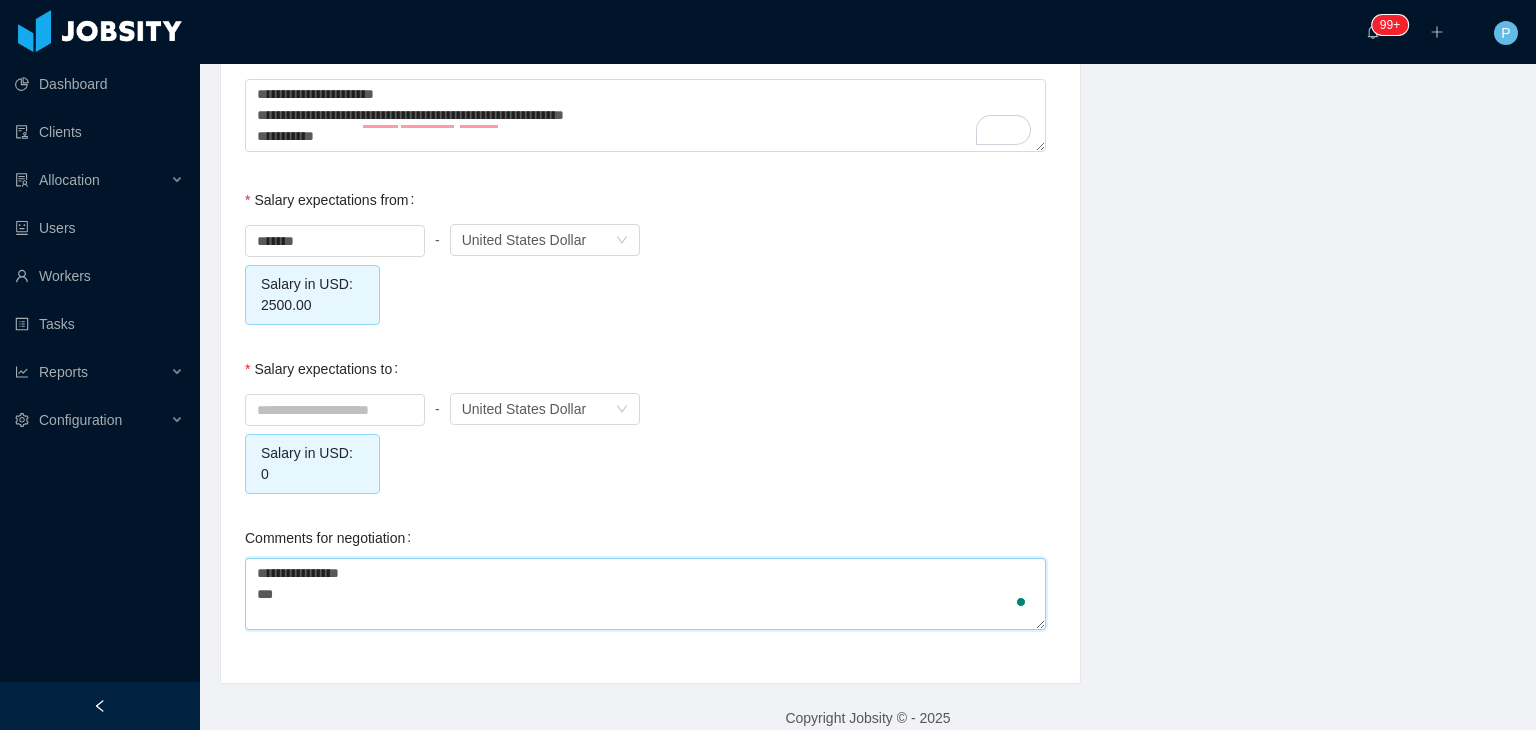 type on "**********" 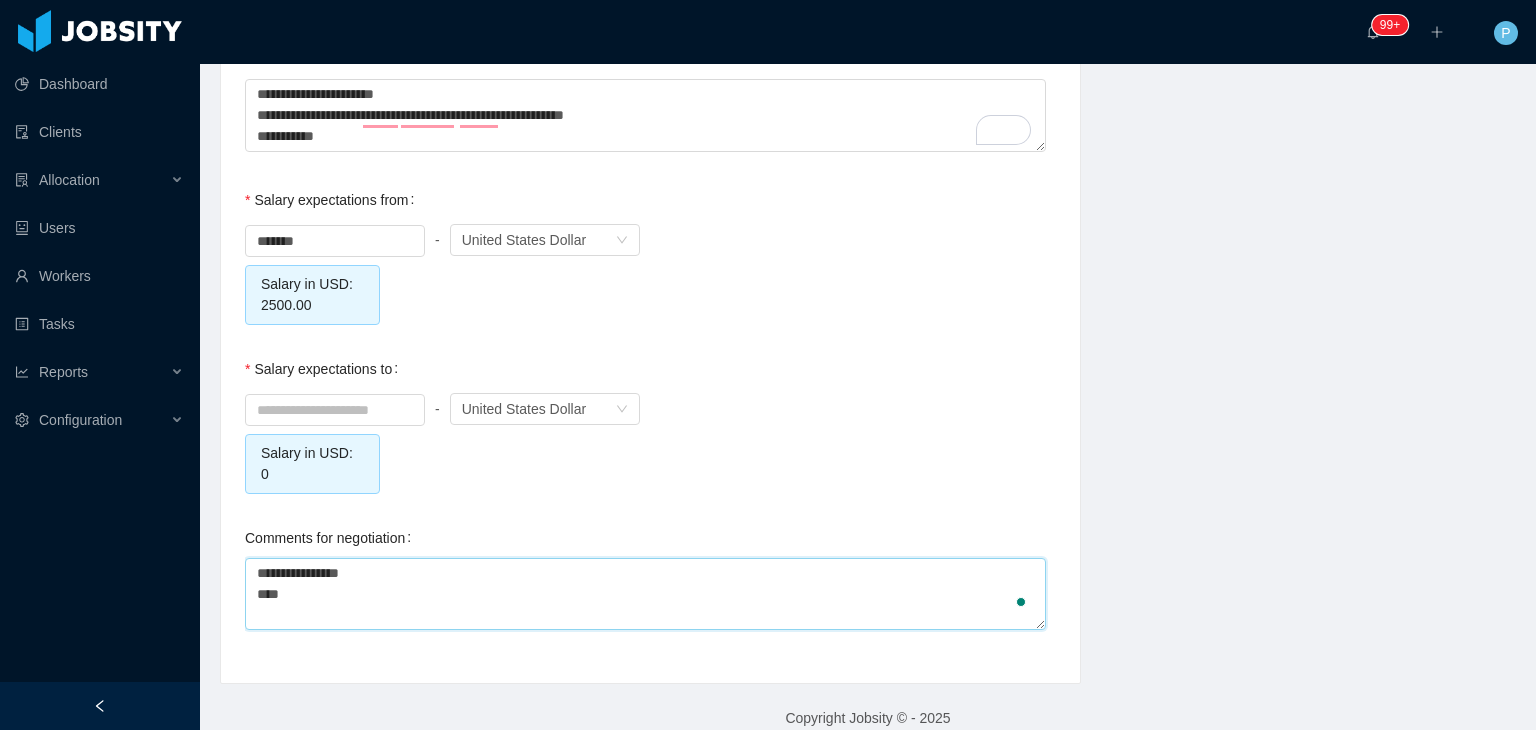 type 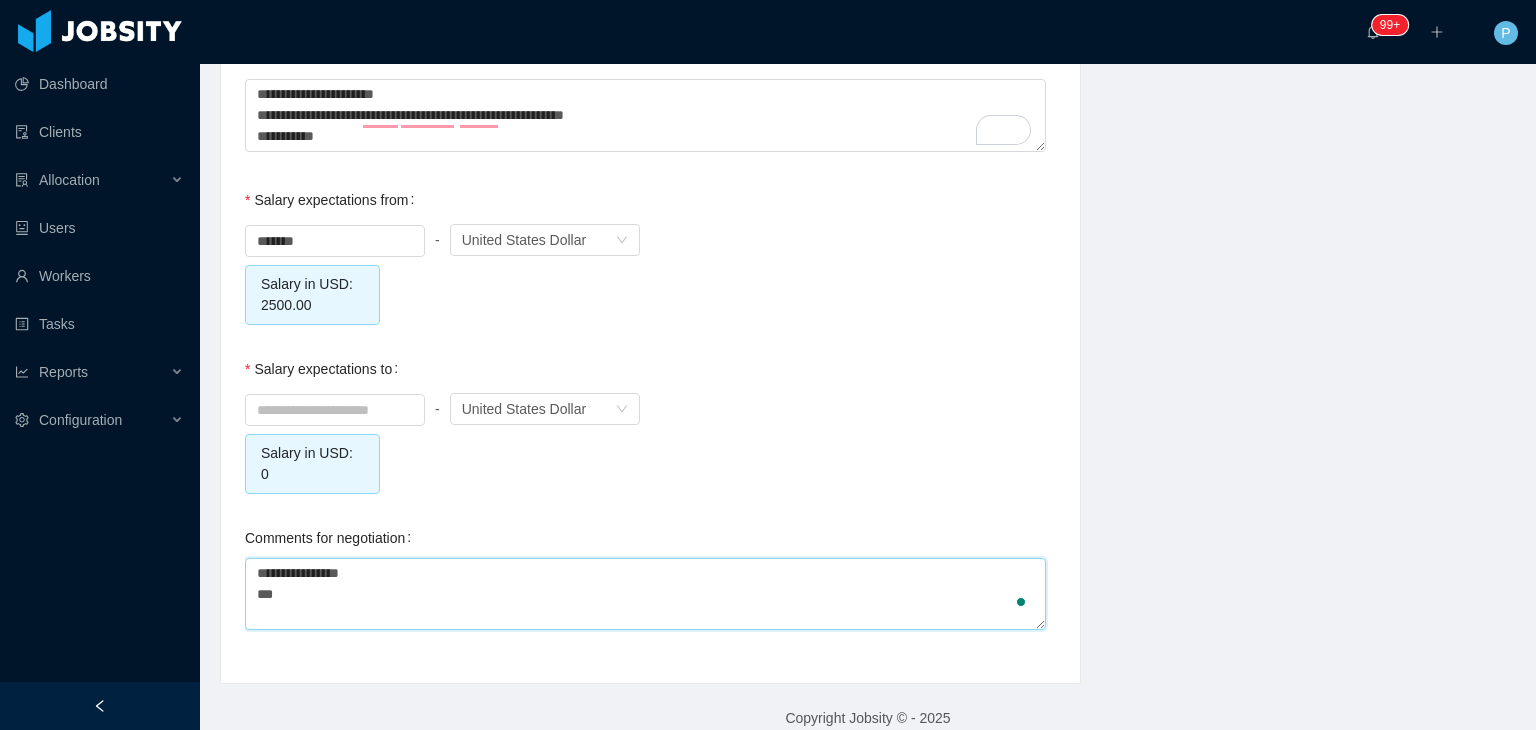 type 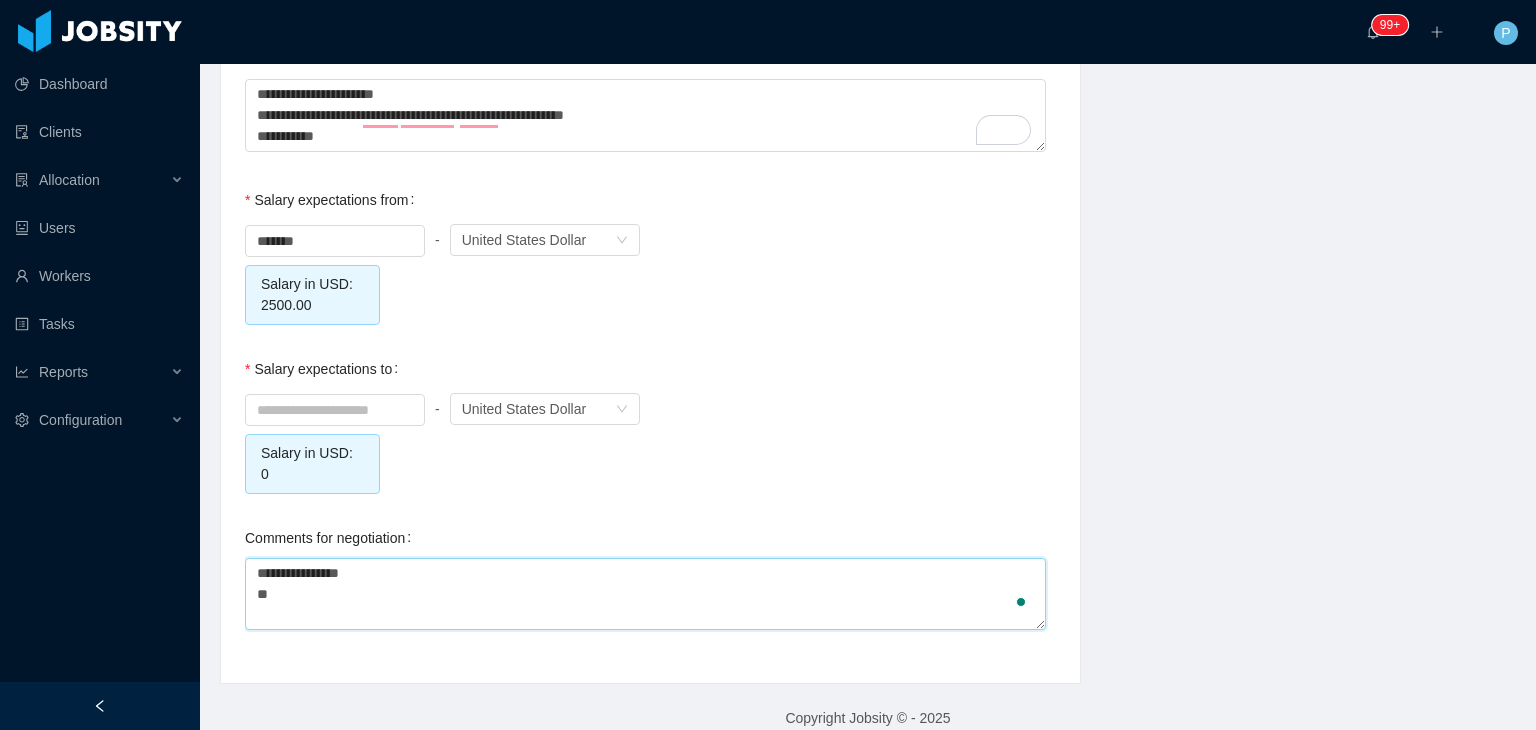 type 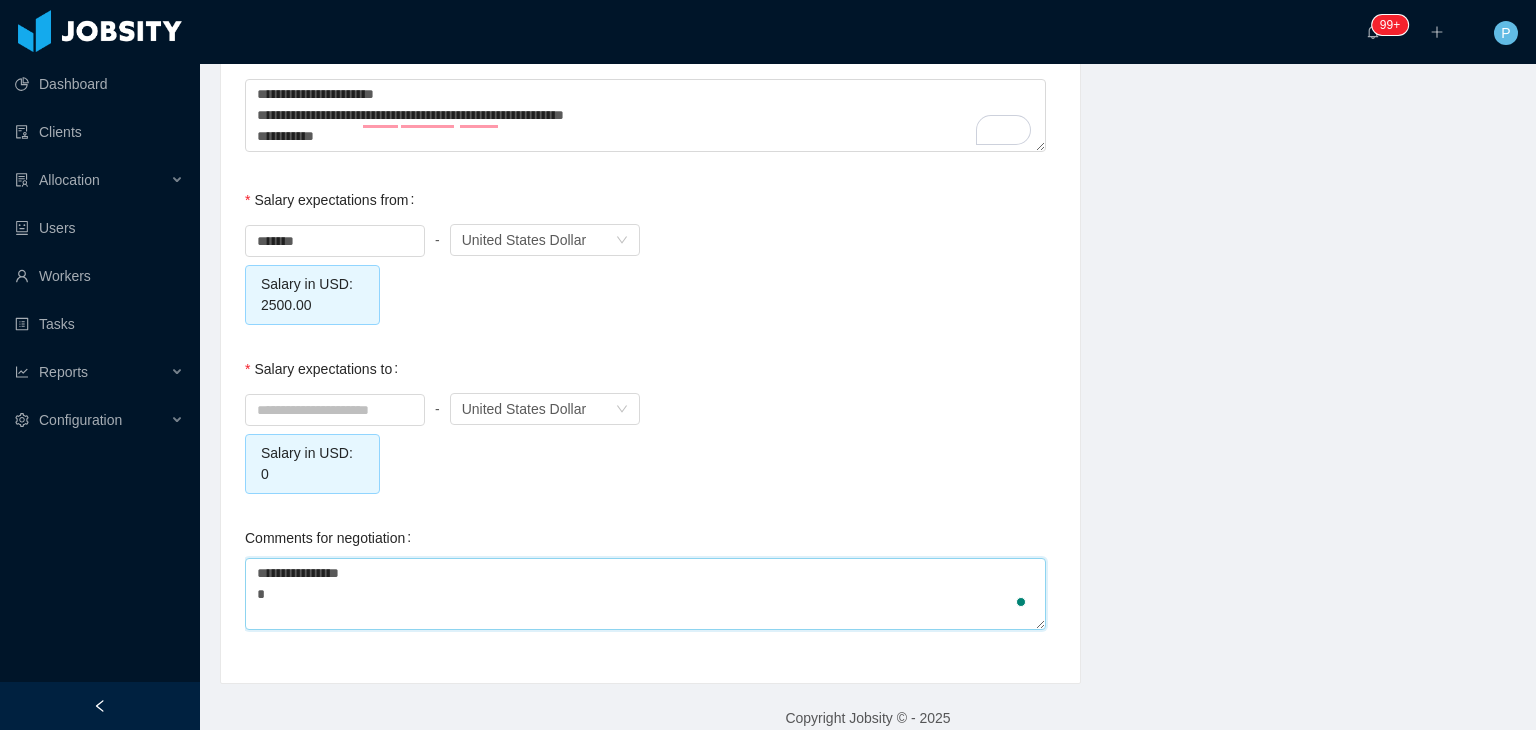 type 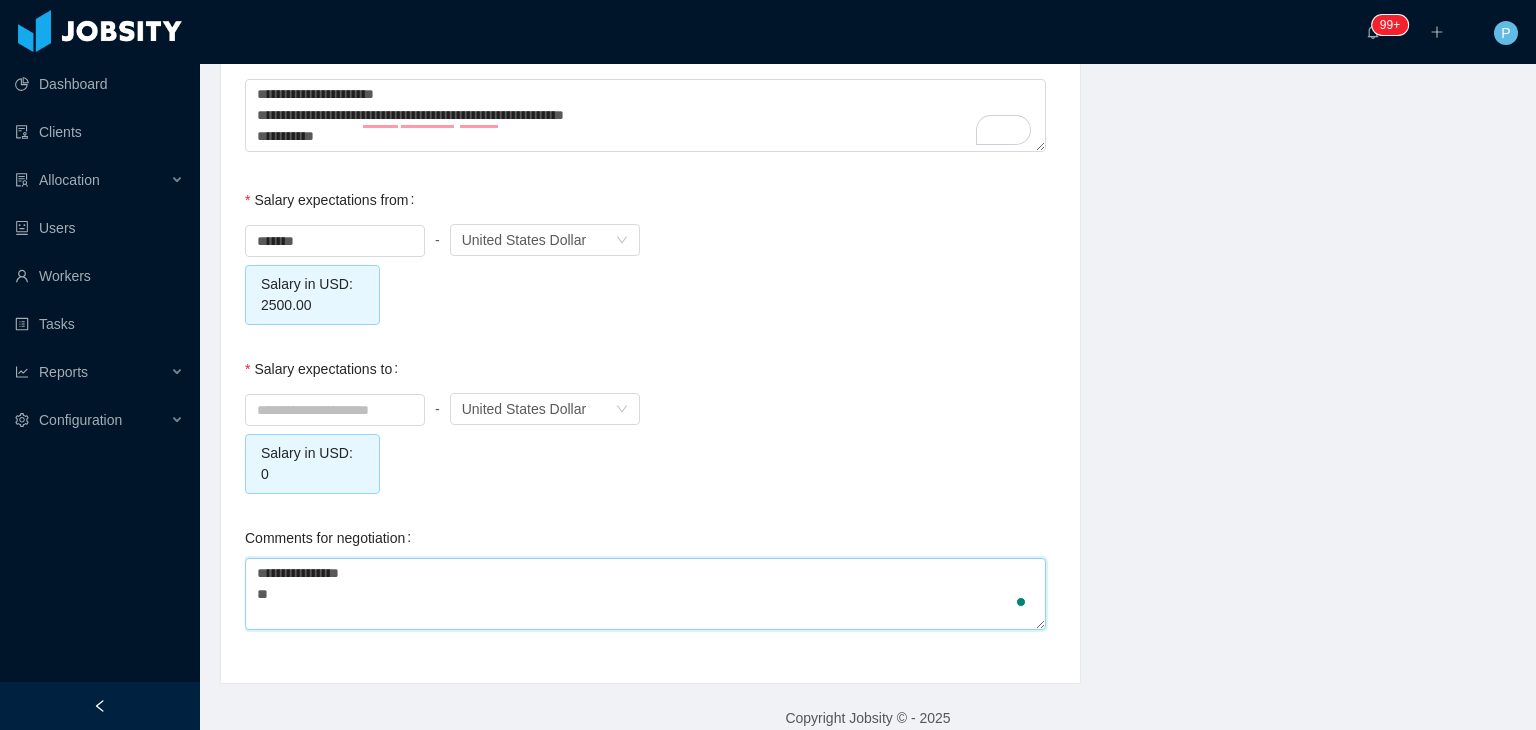 type 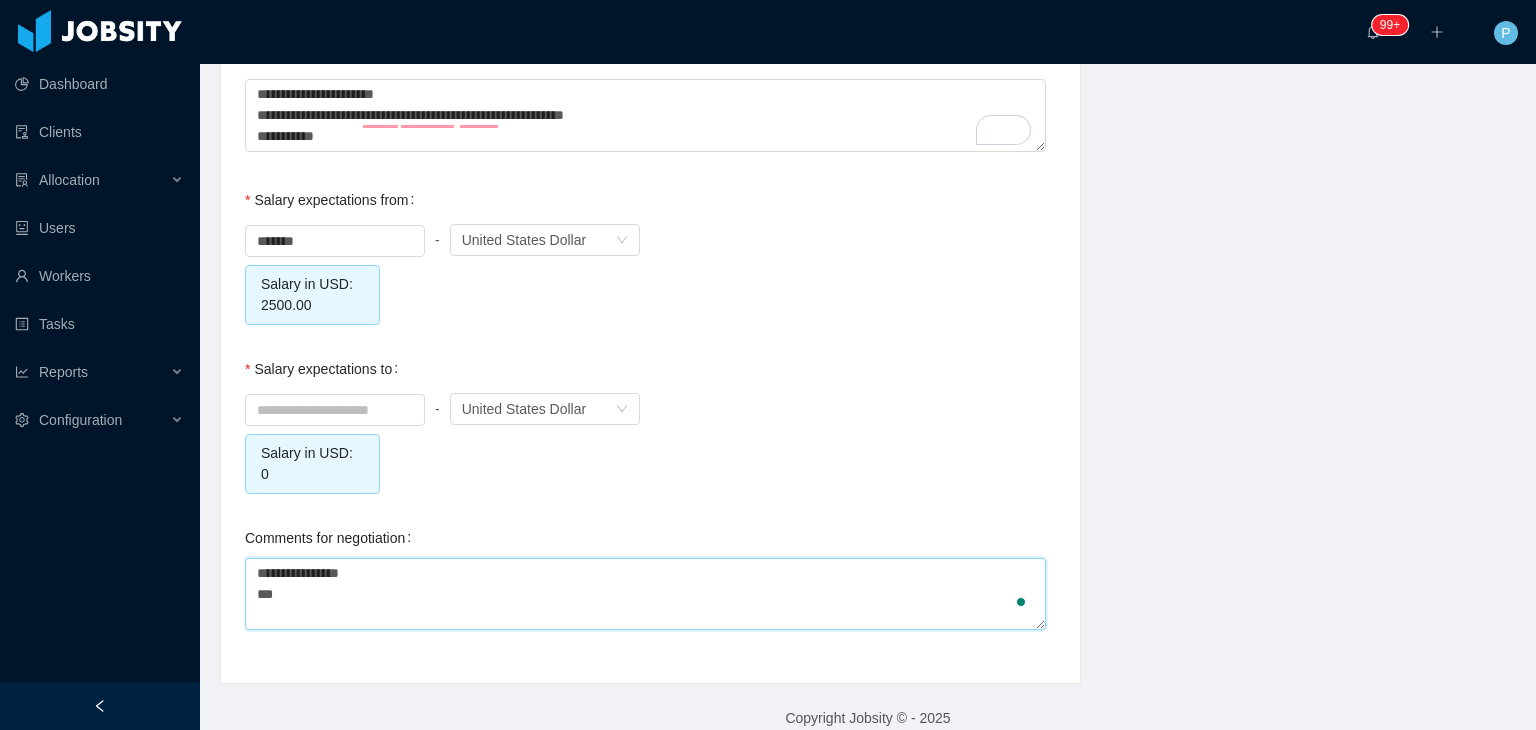 type 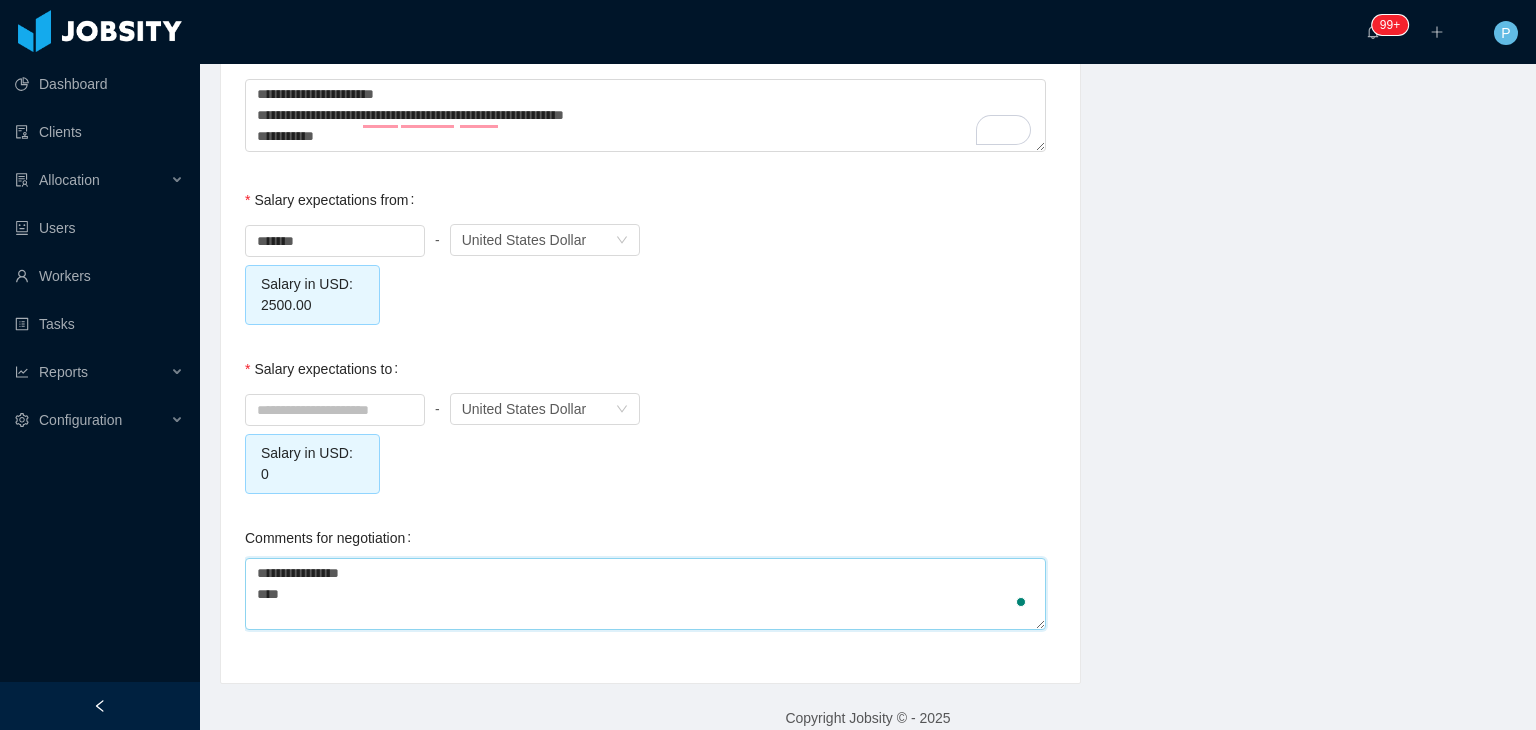 type 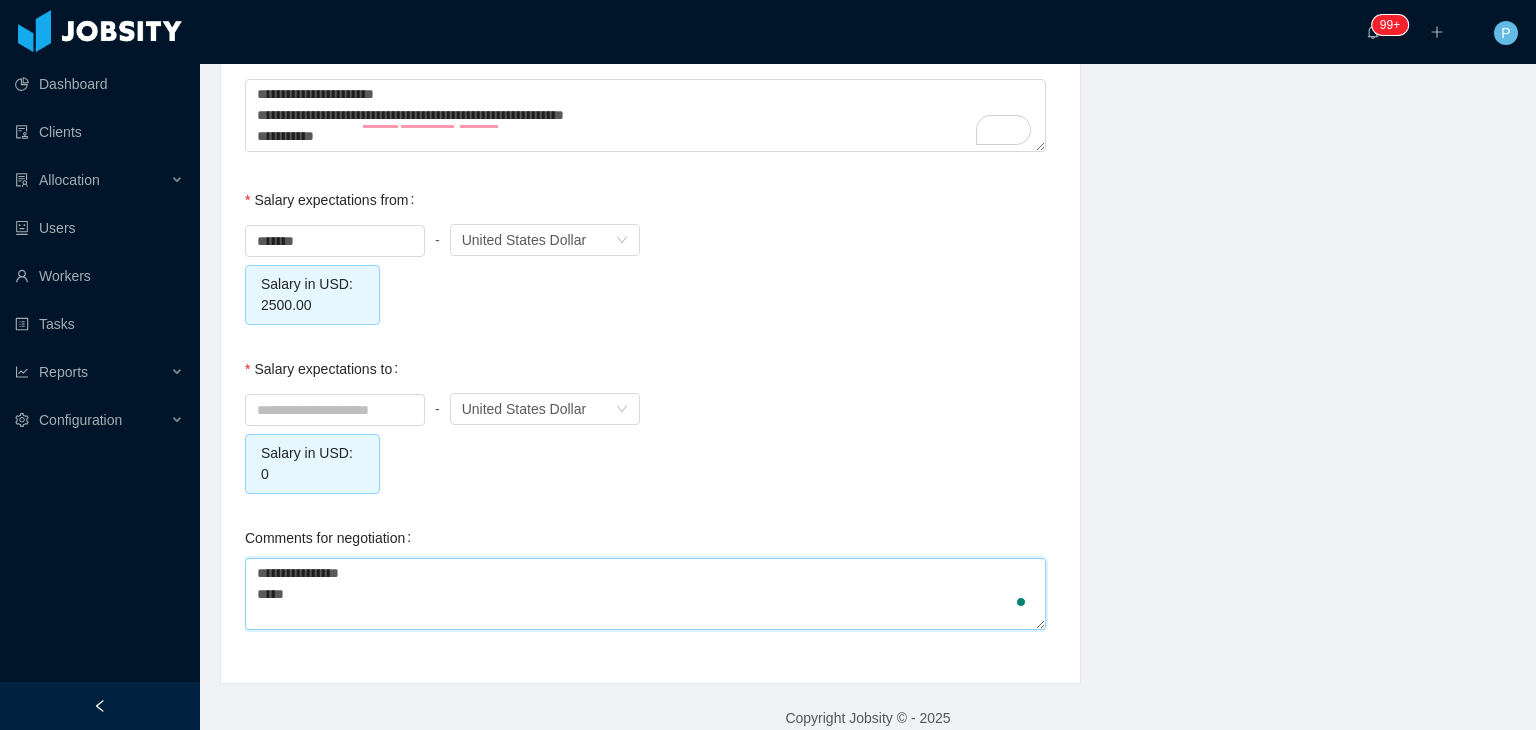 type 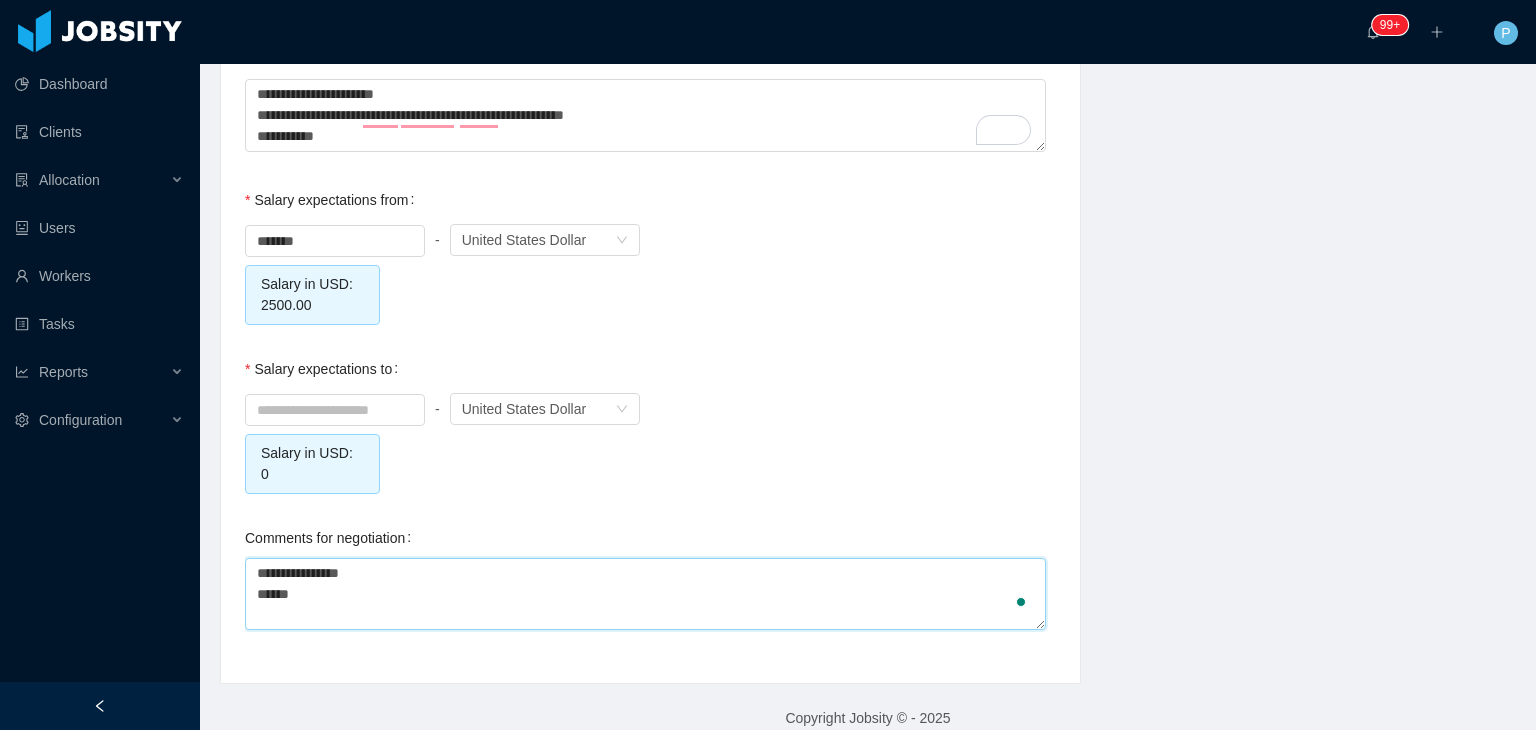 type 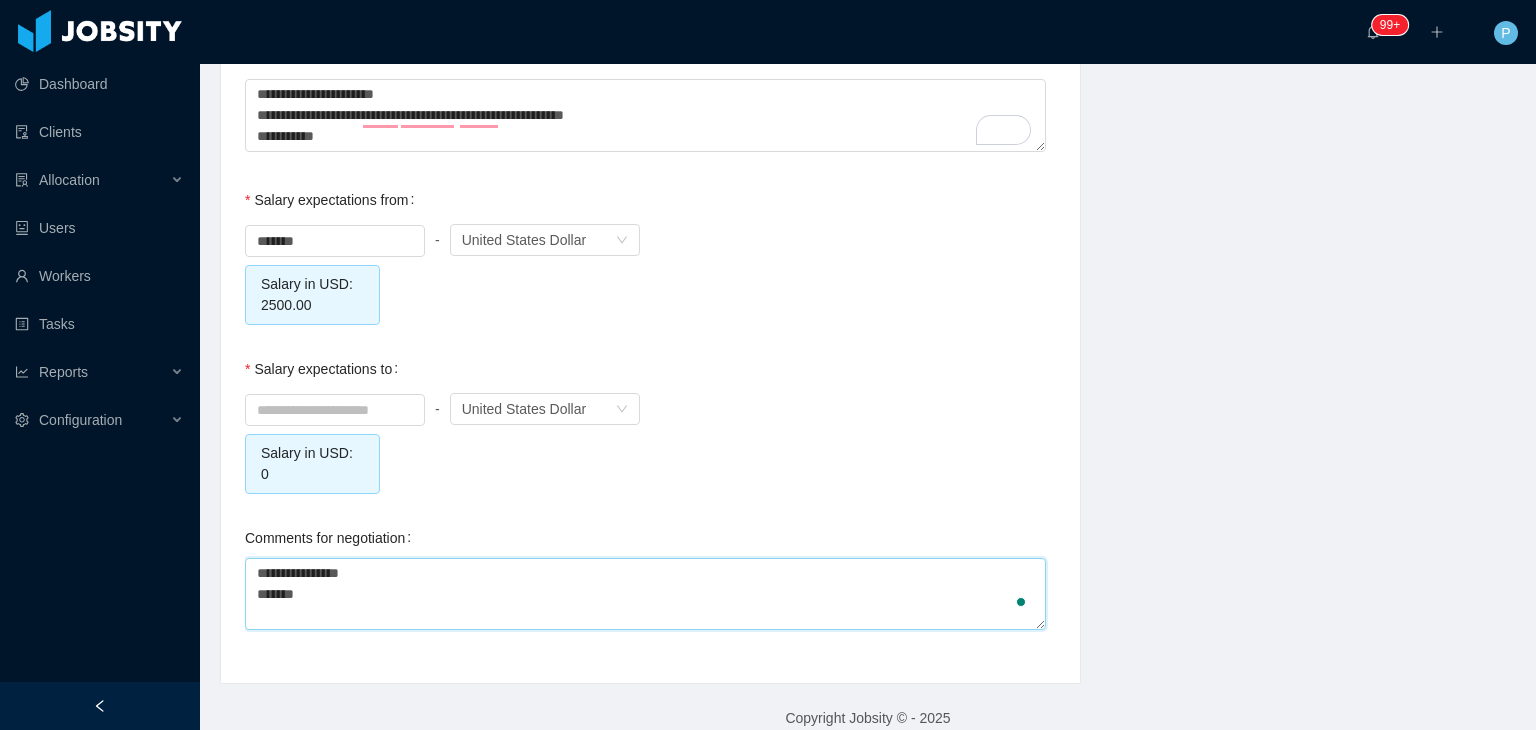 type 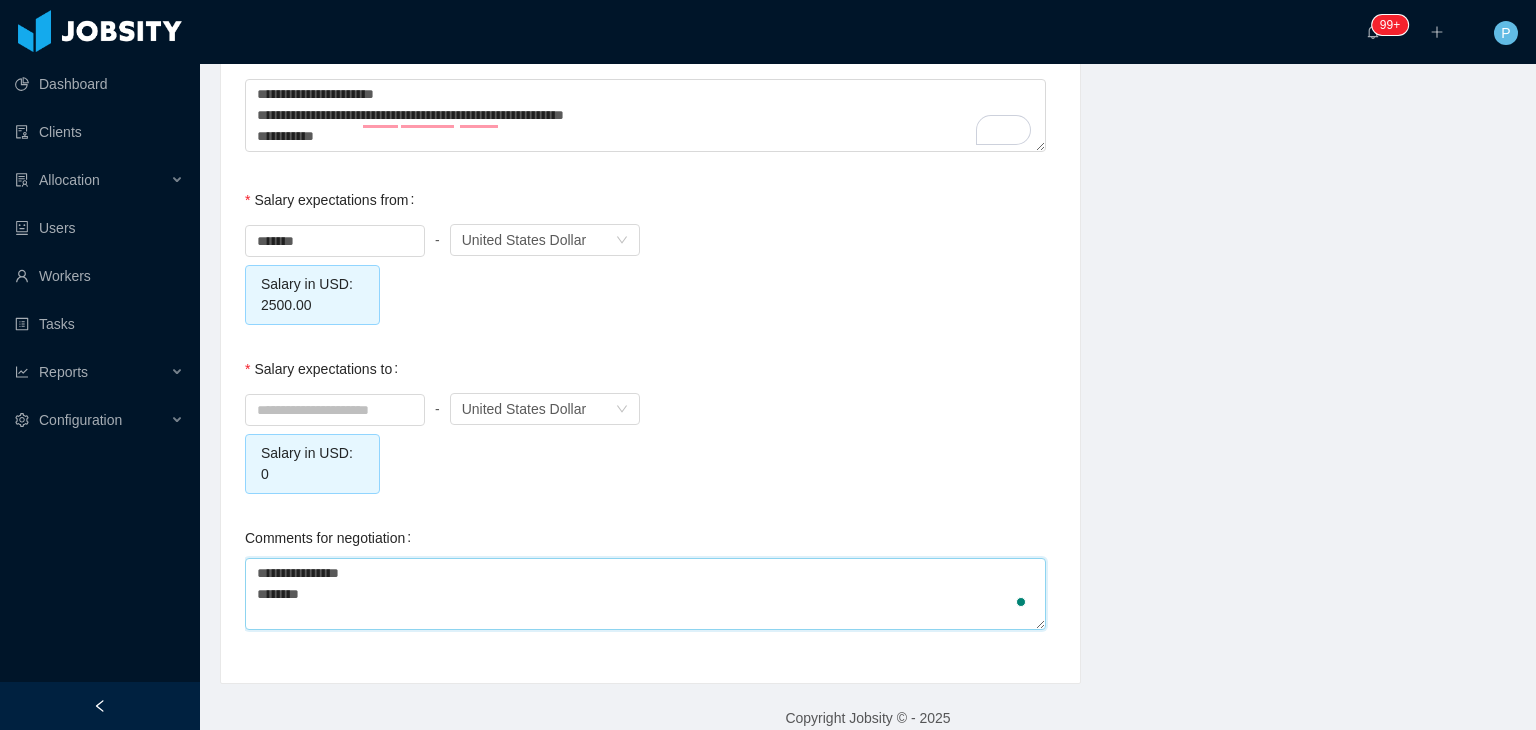 type on "**********" 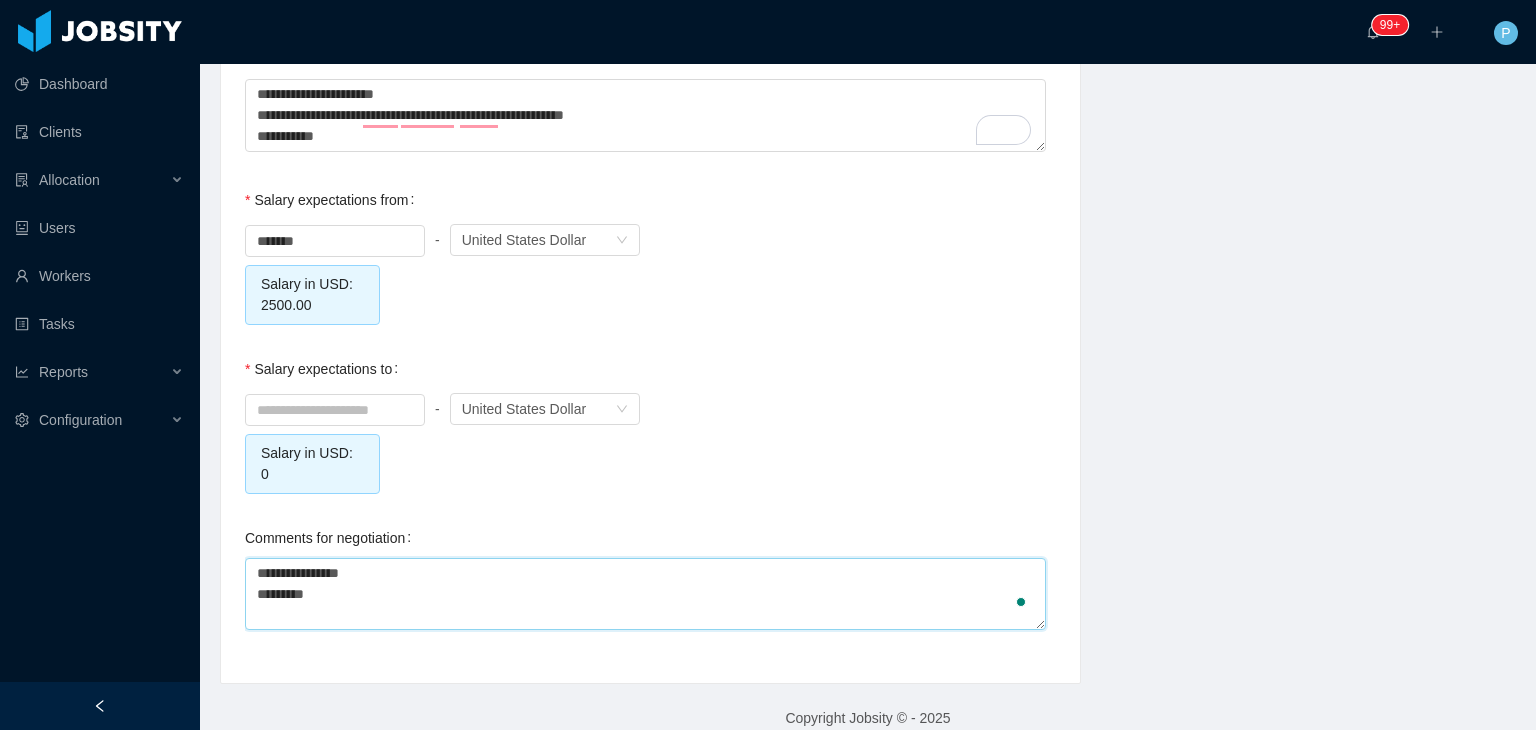 type 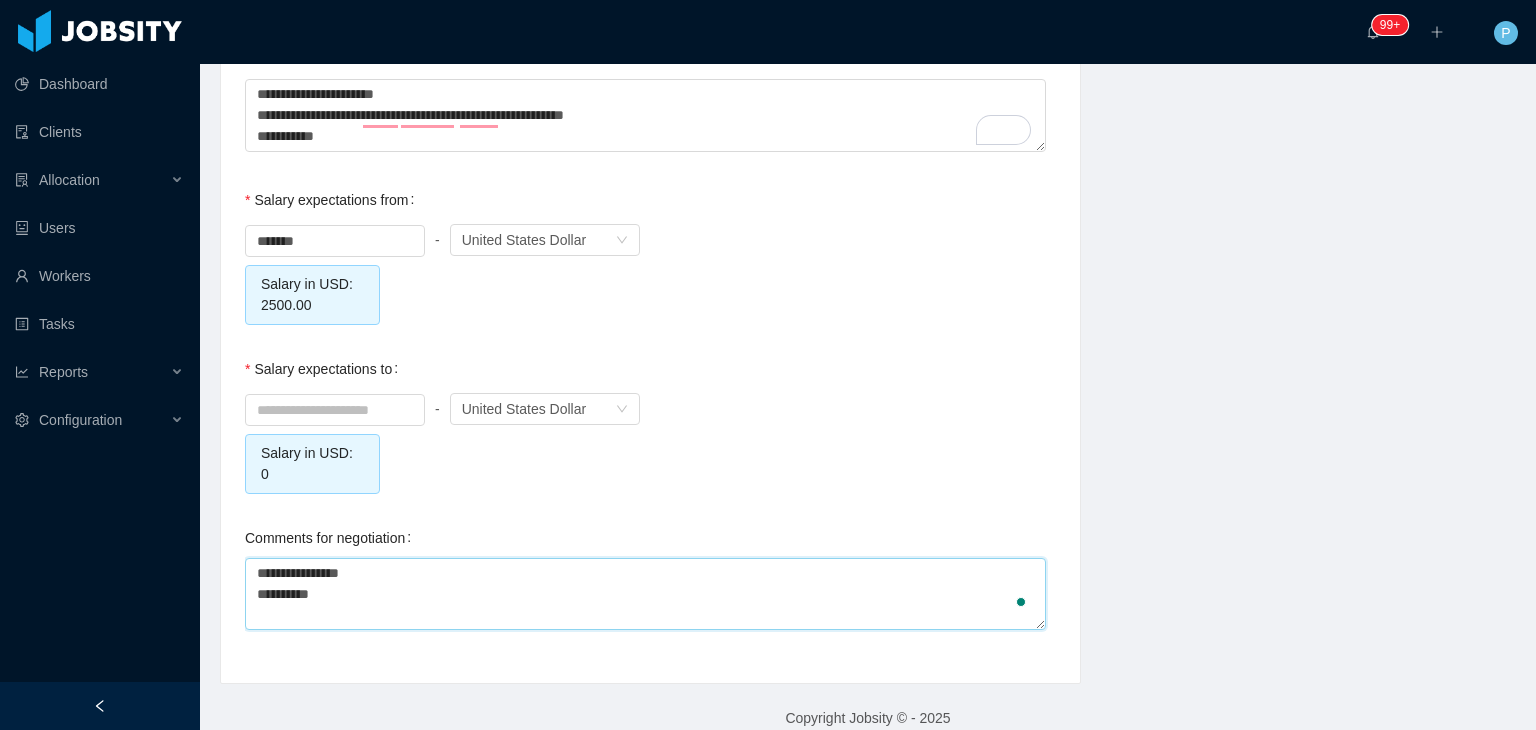 type 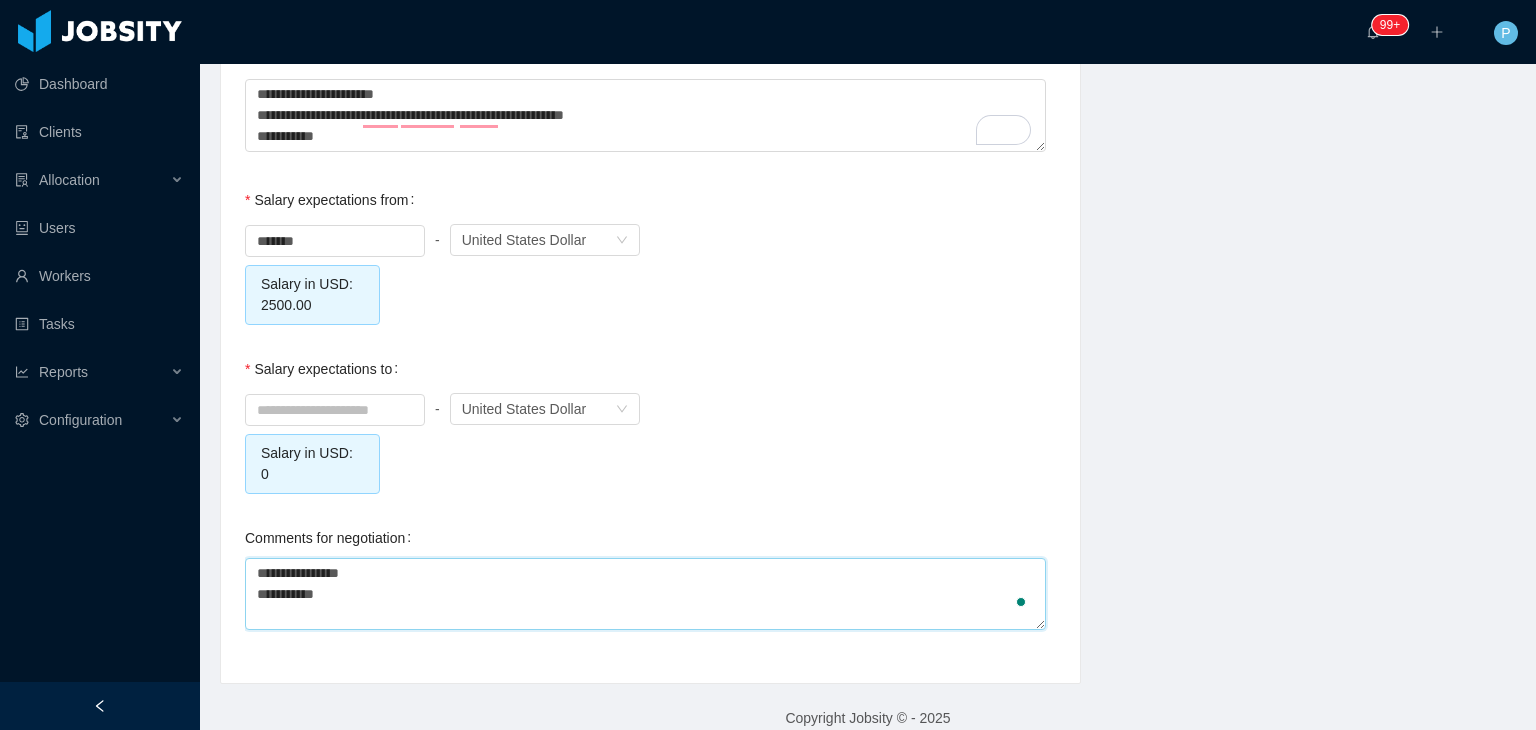 type 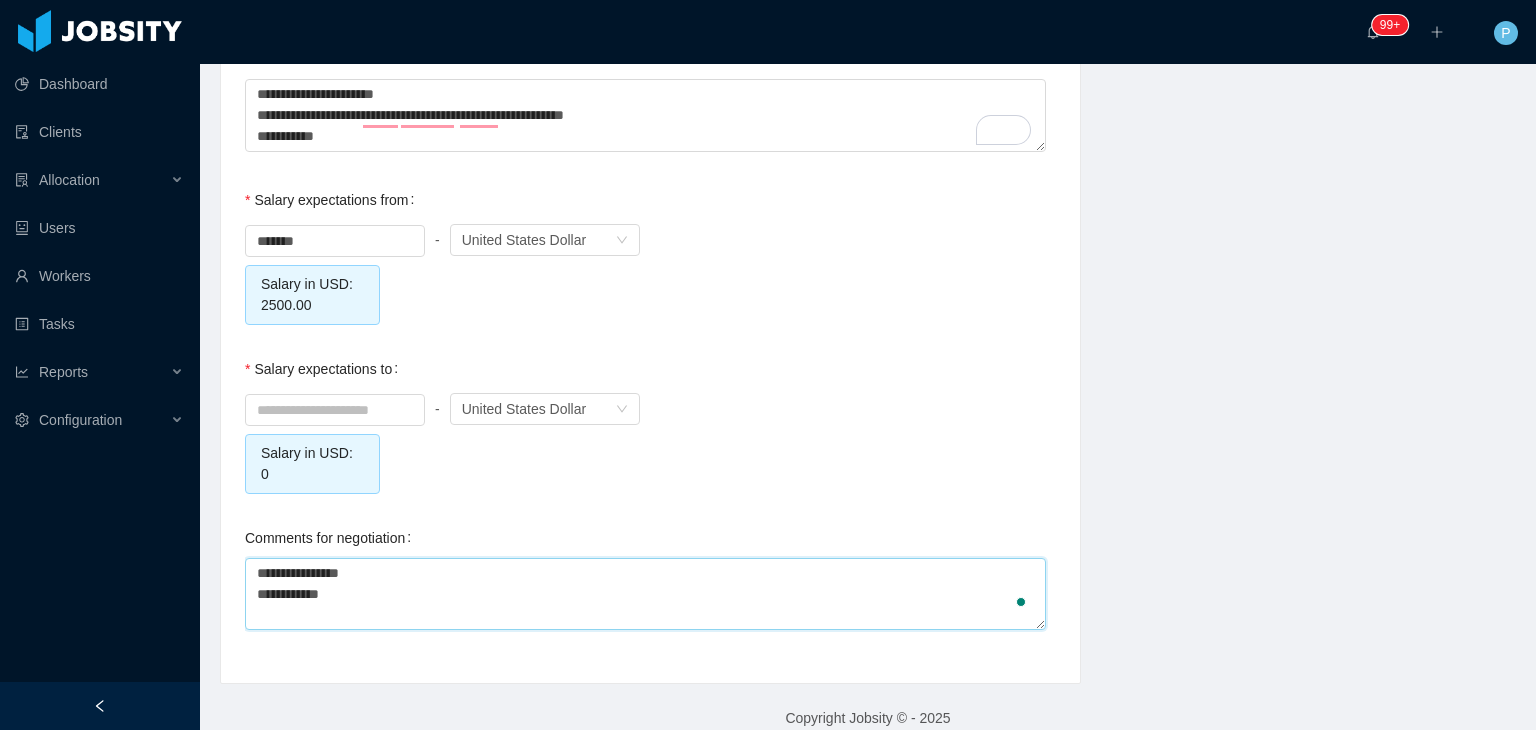type 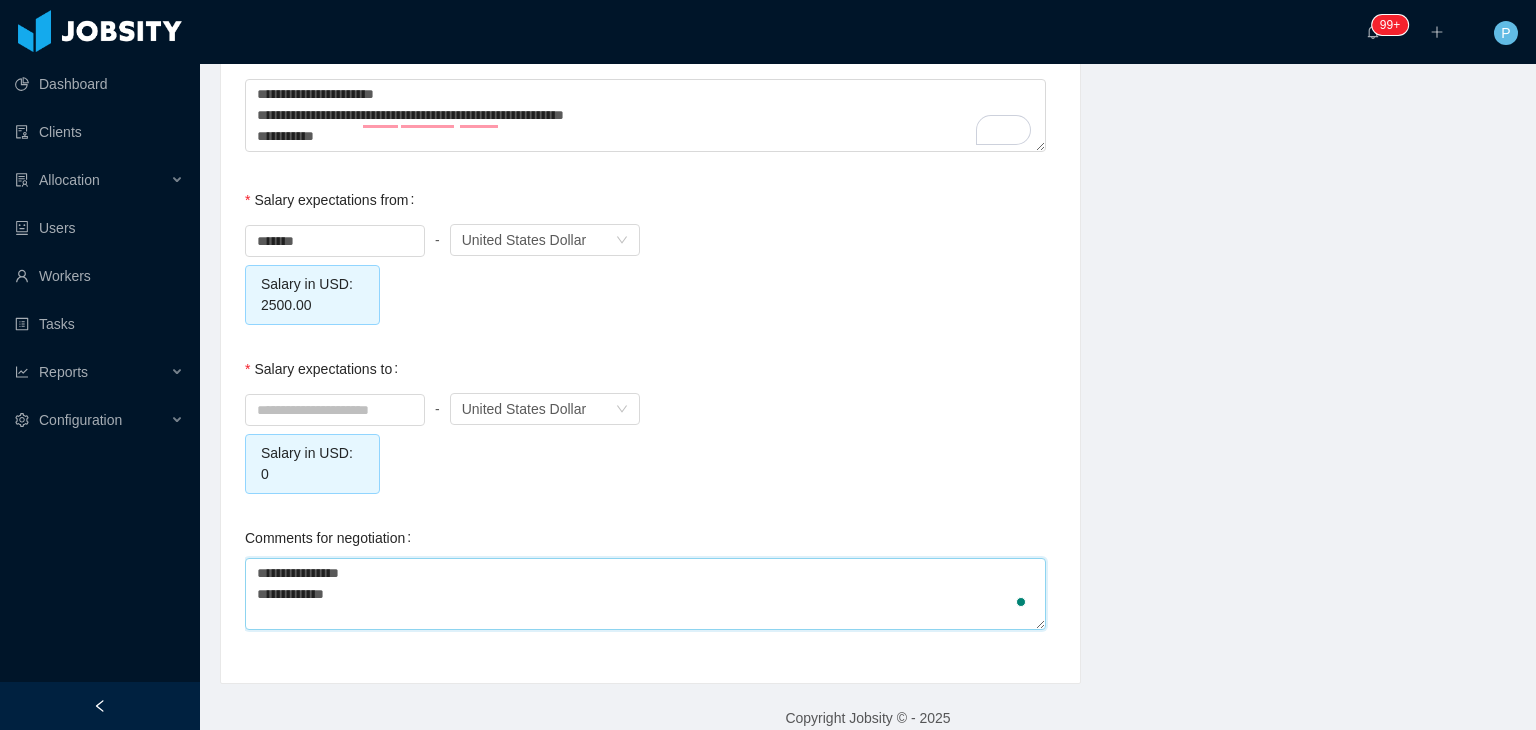 type 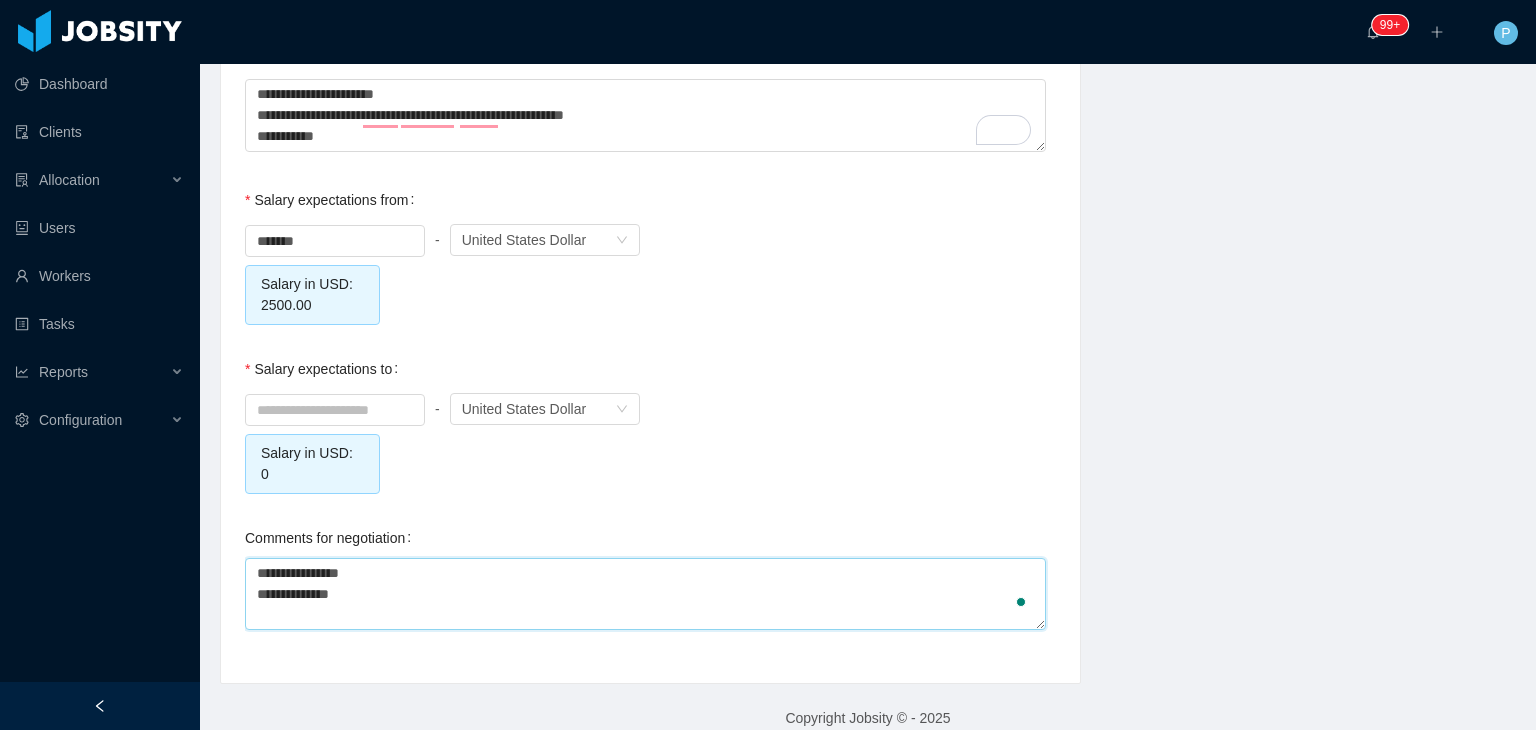 type 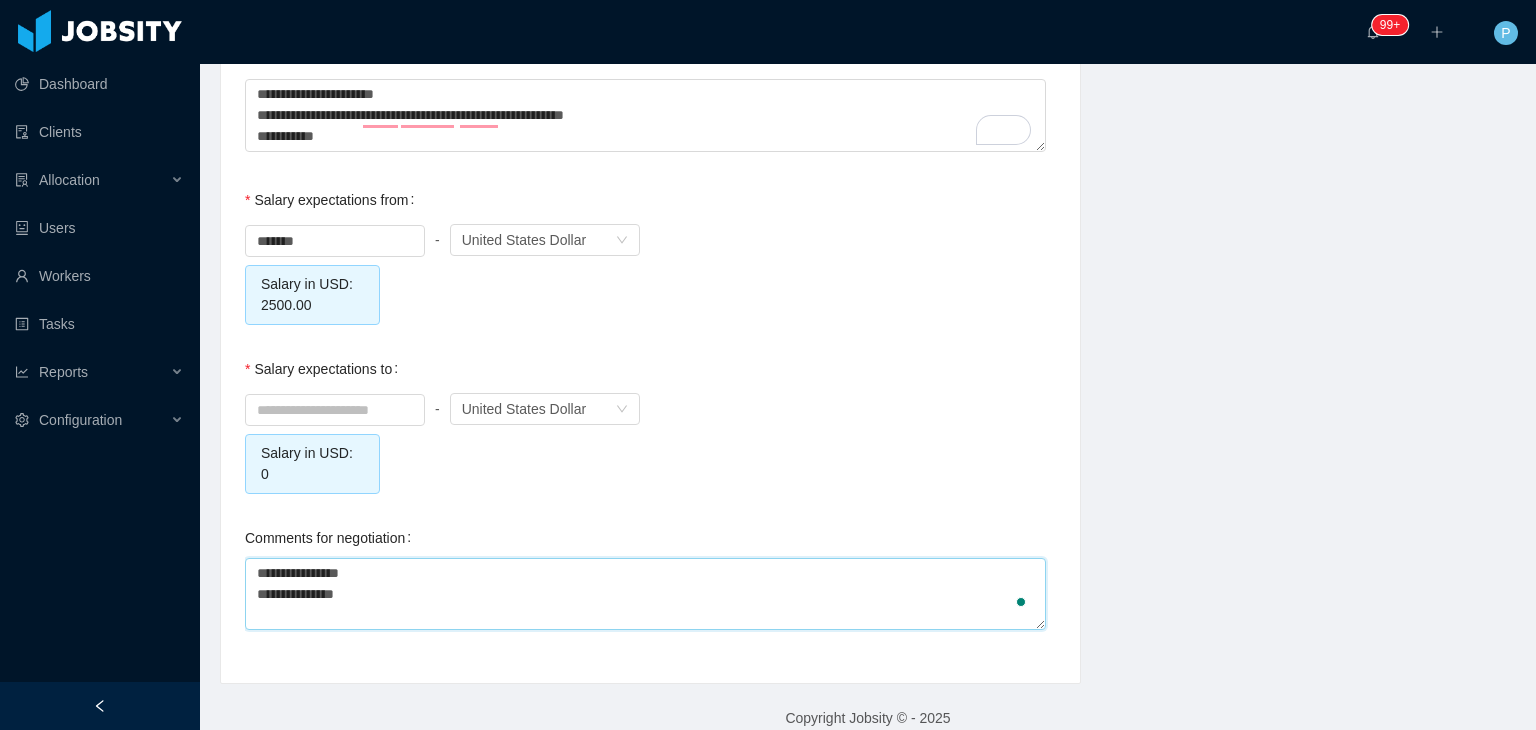type 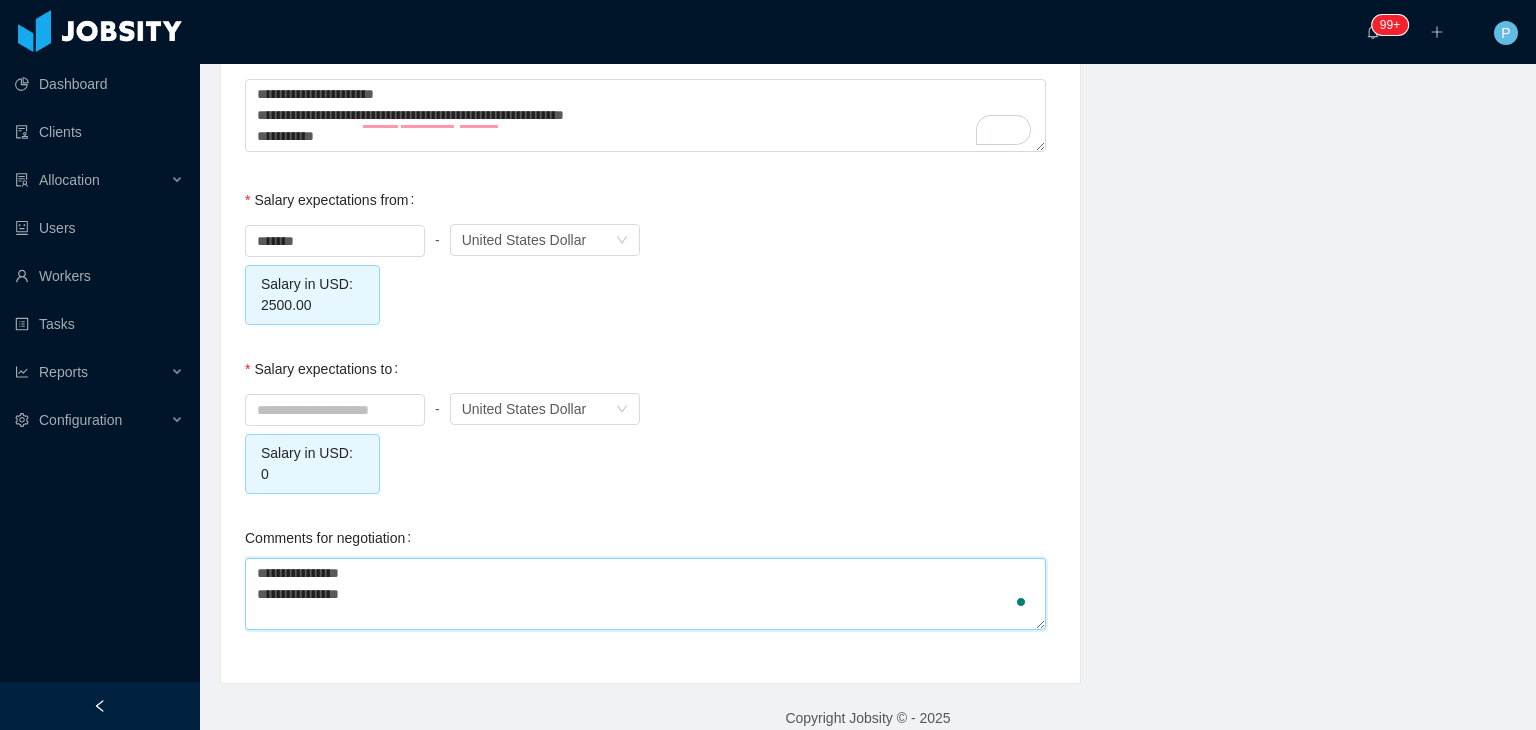 type 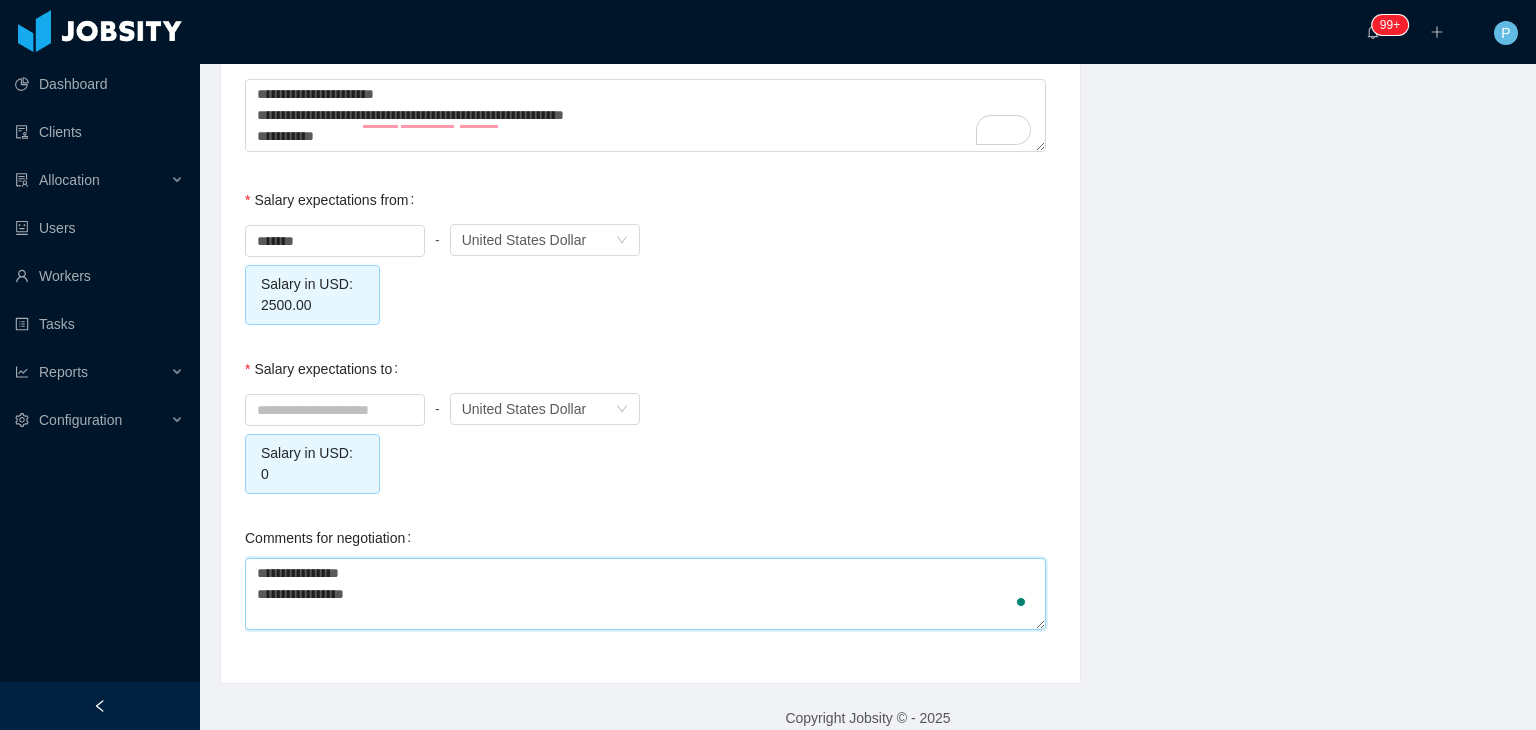 type 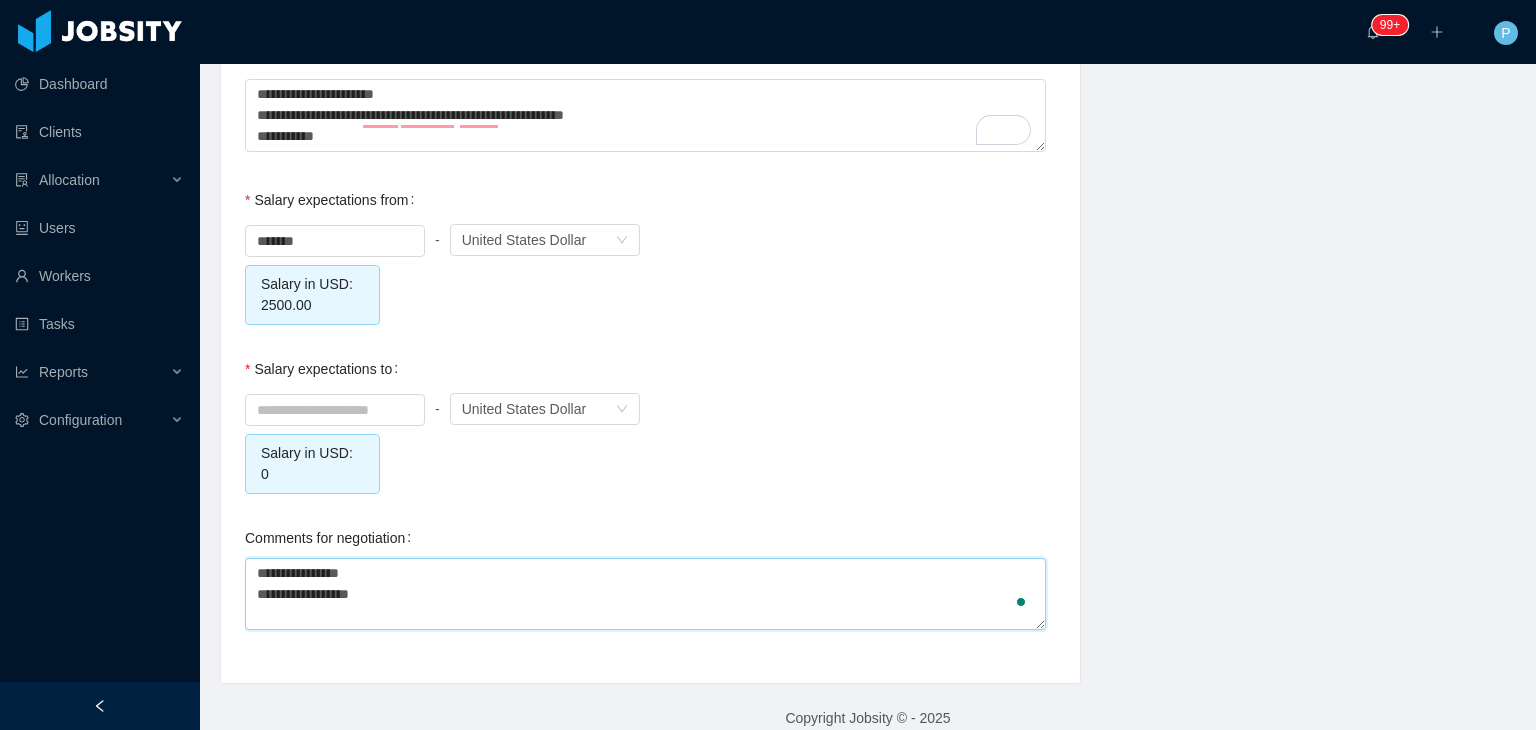 type 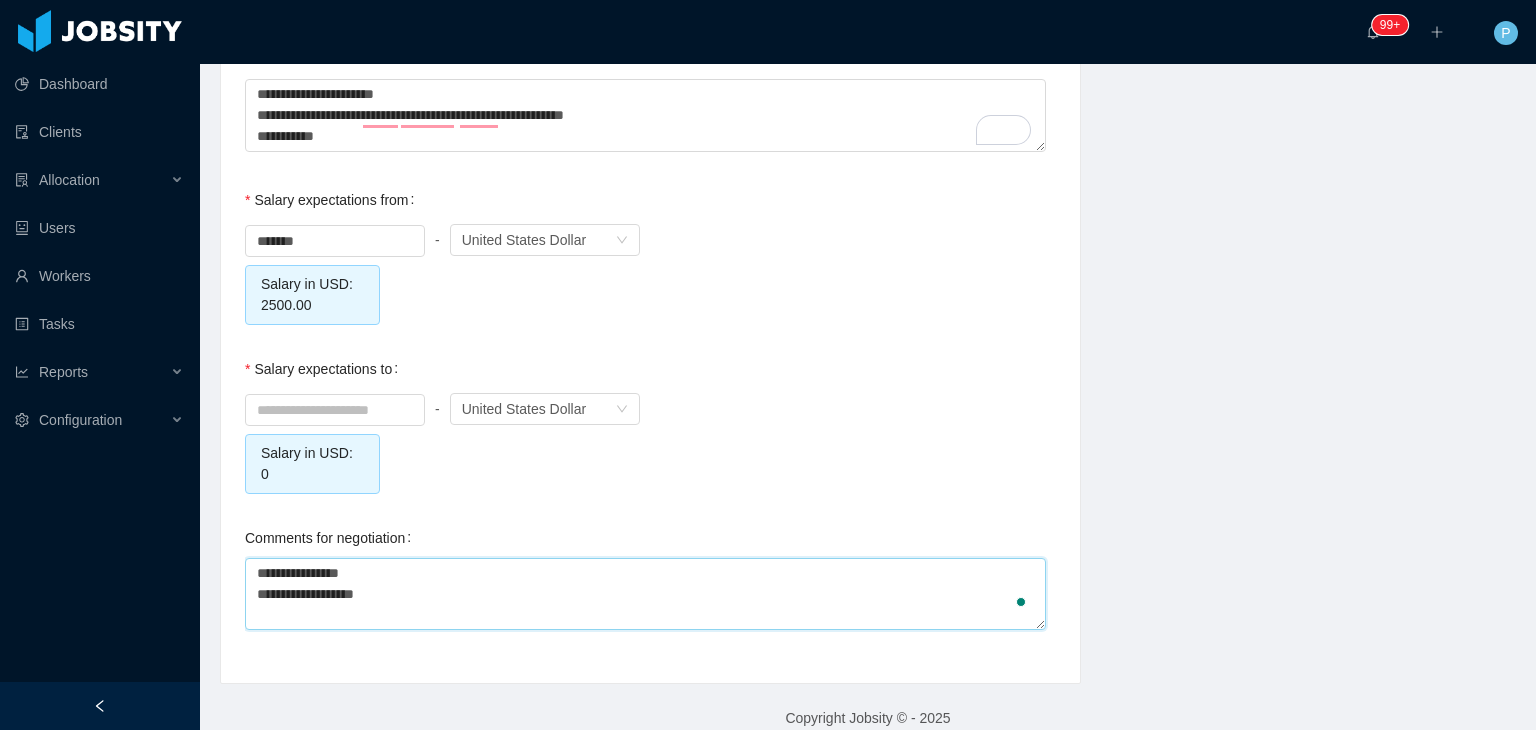 type 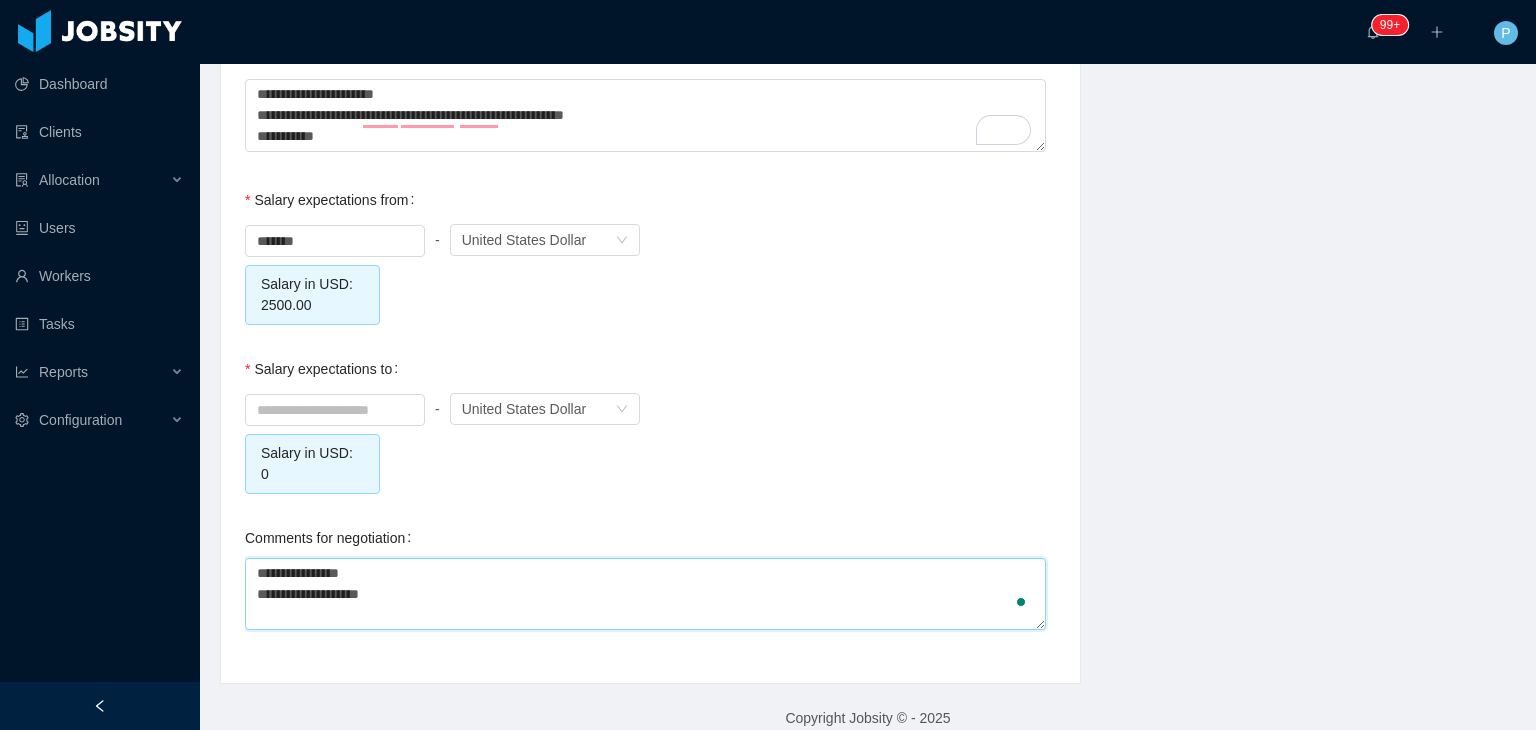 type 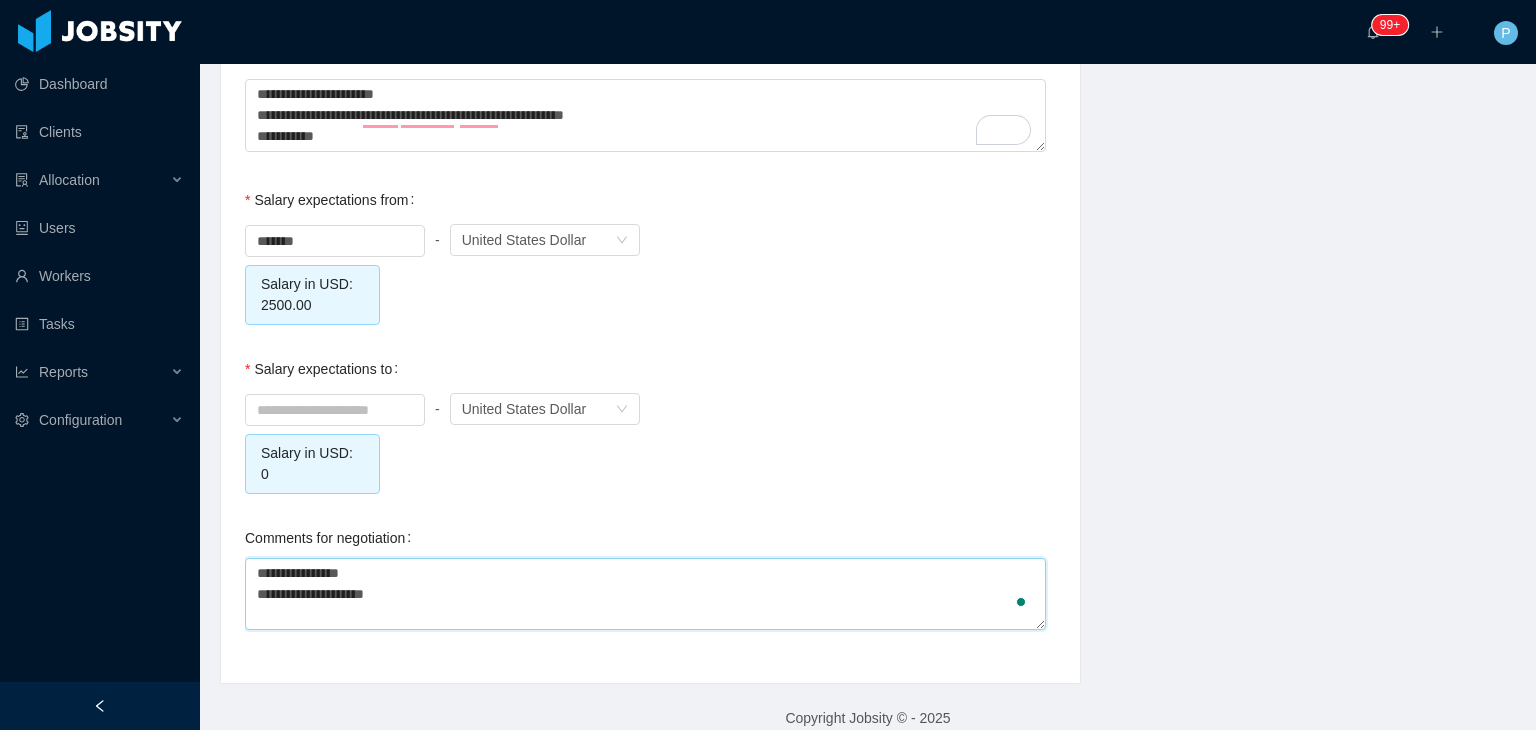 type on "**********" 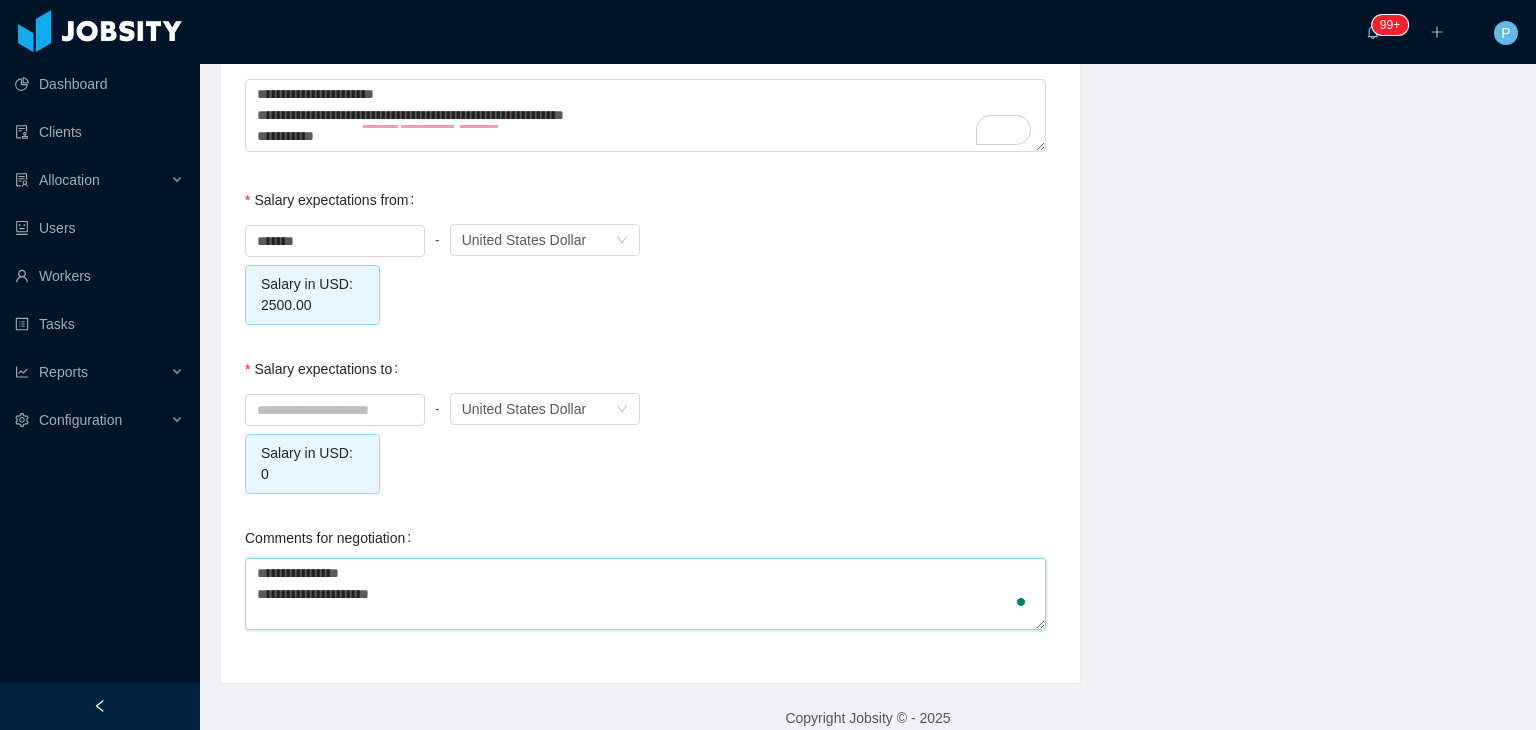 type 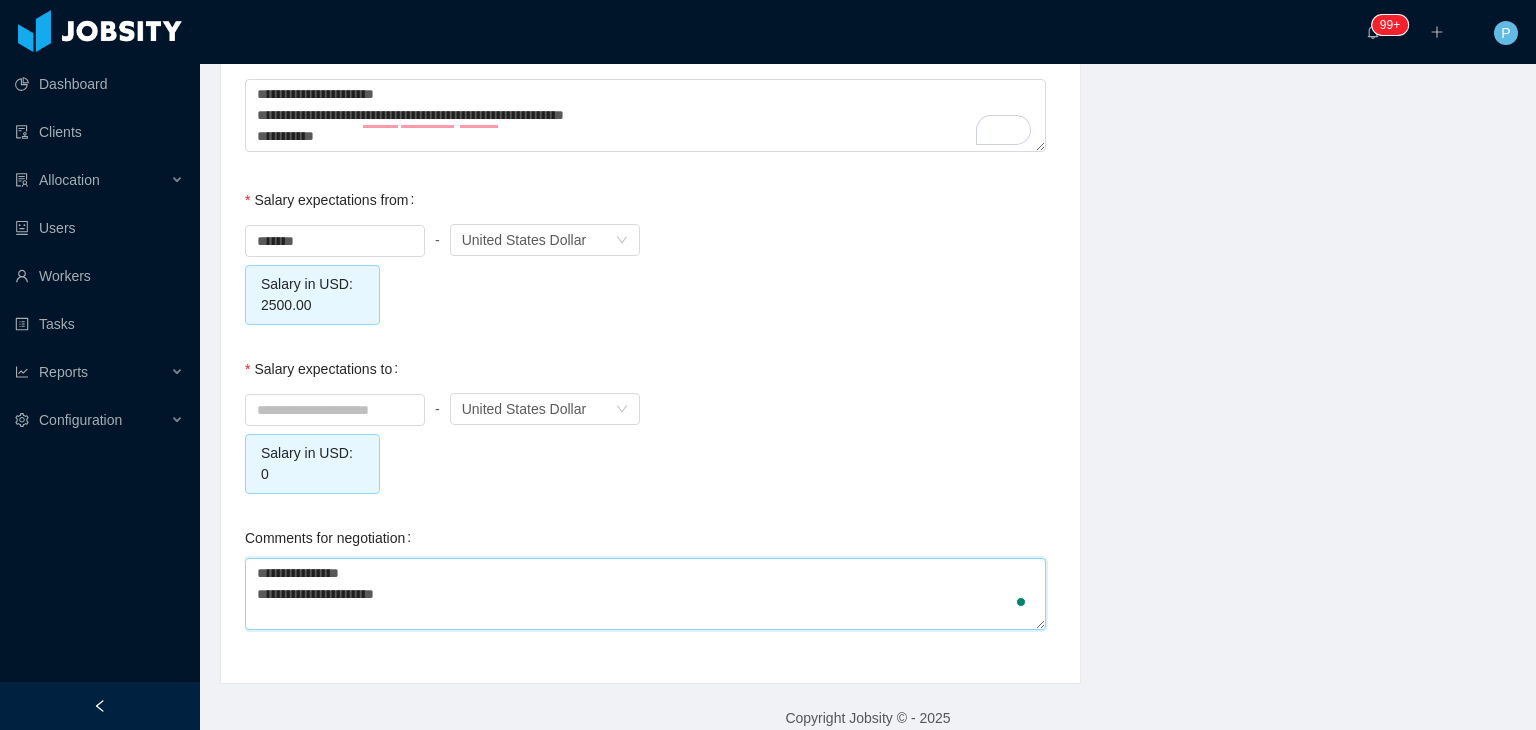 type 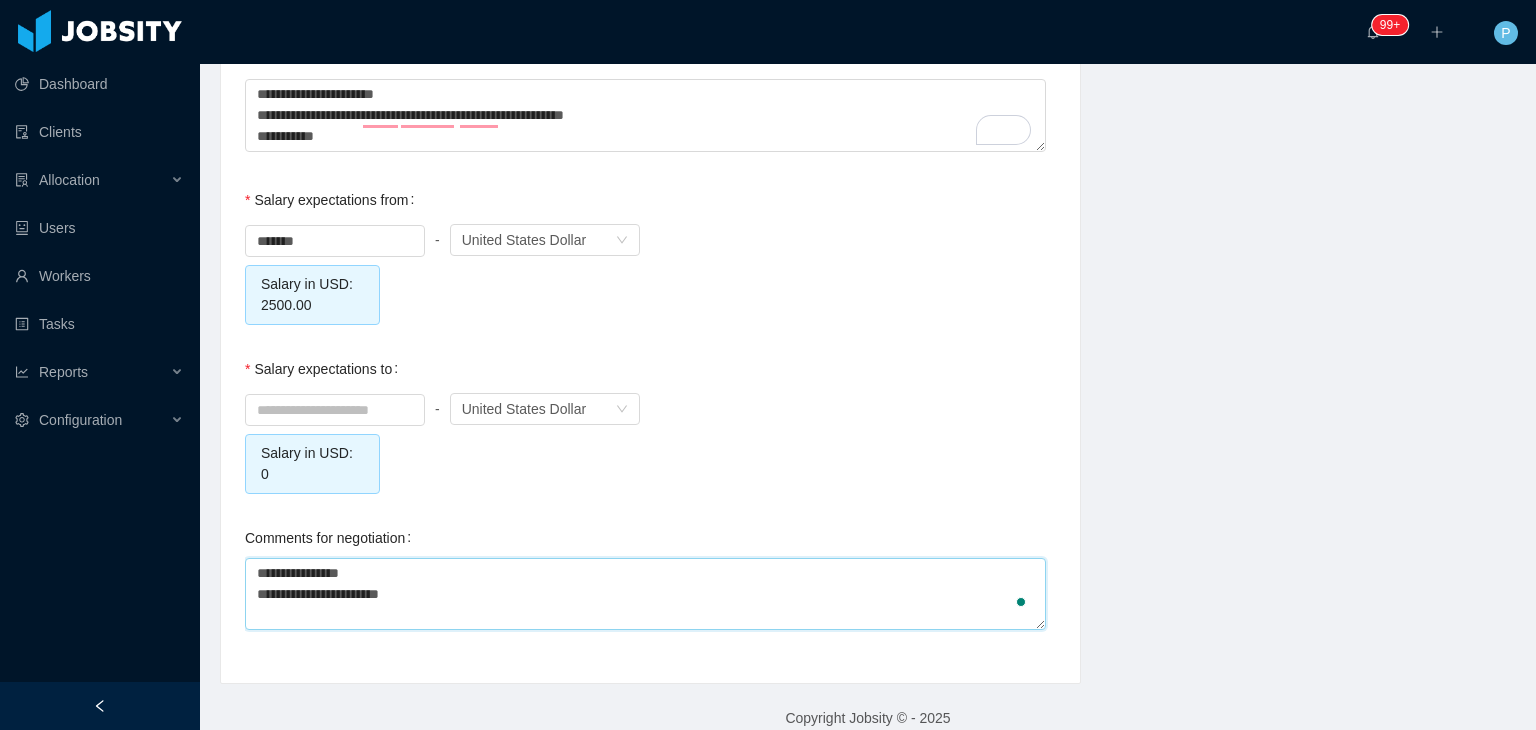 type 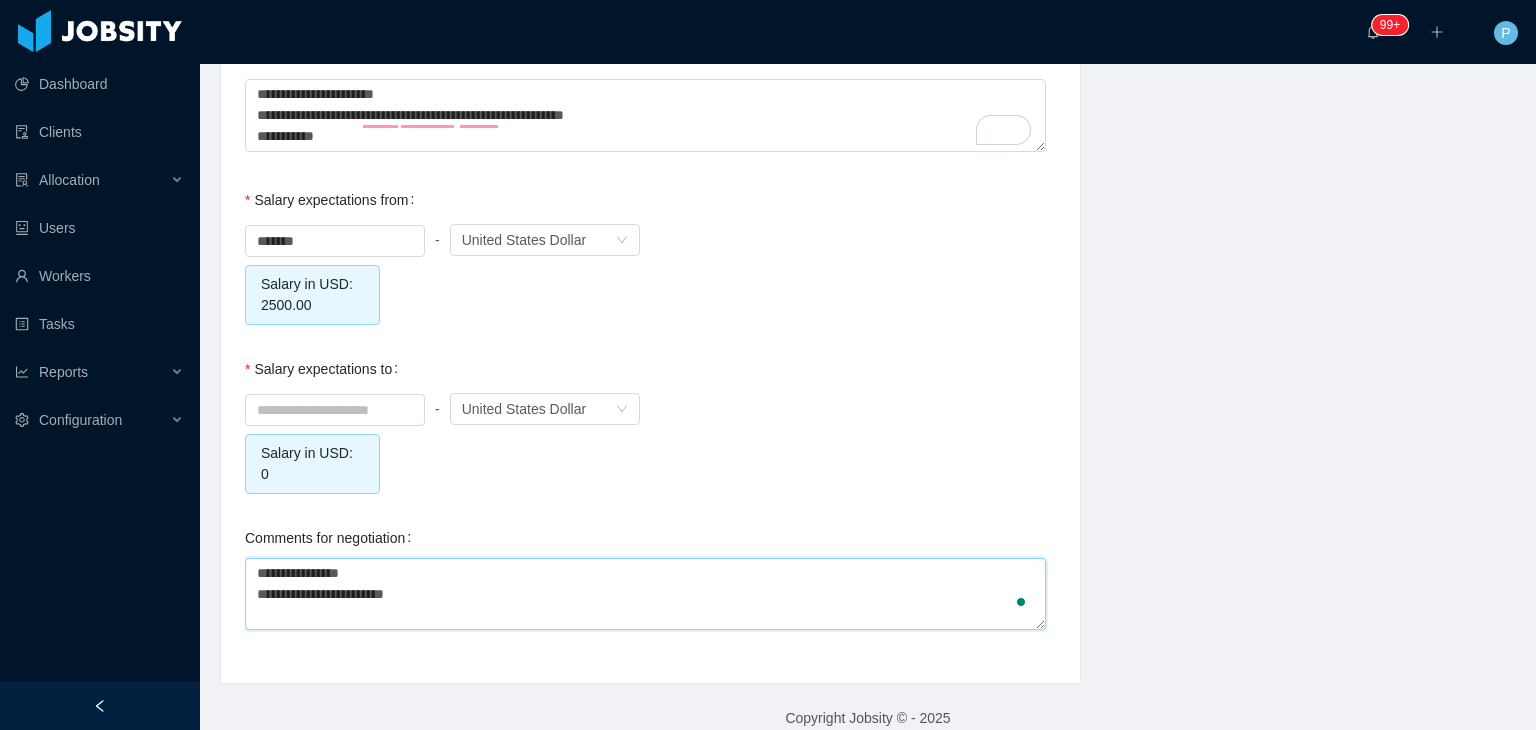 type 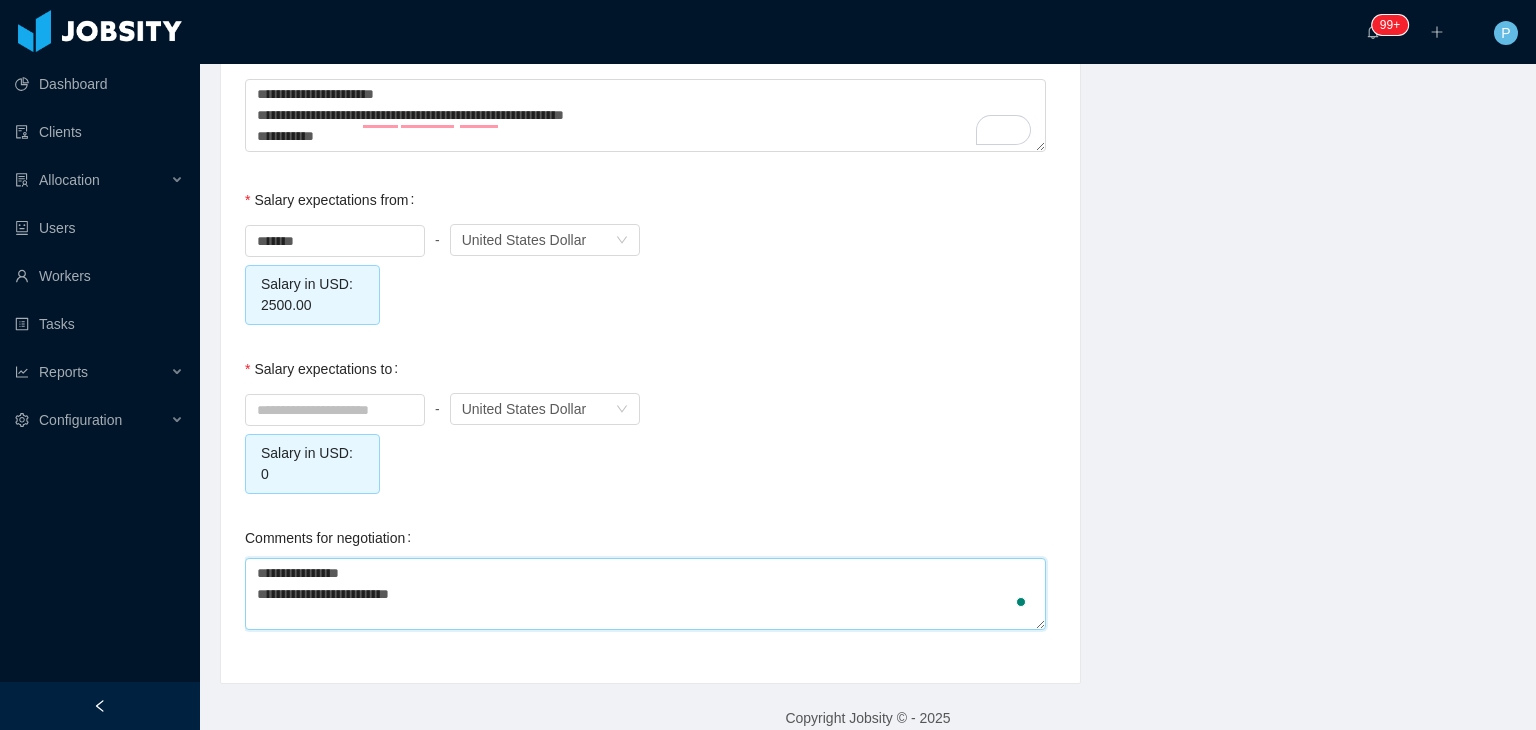 type 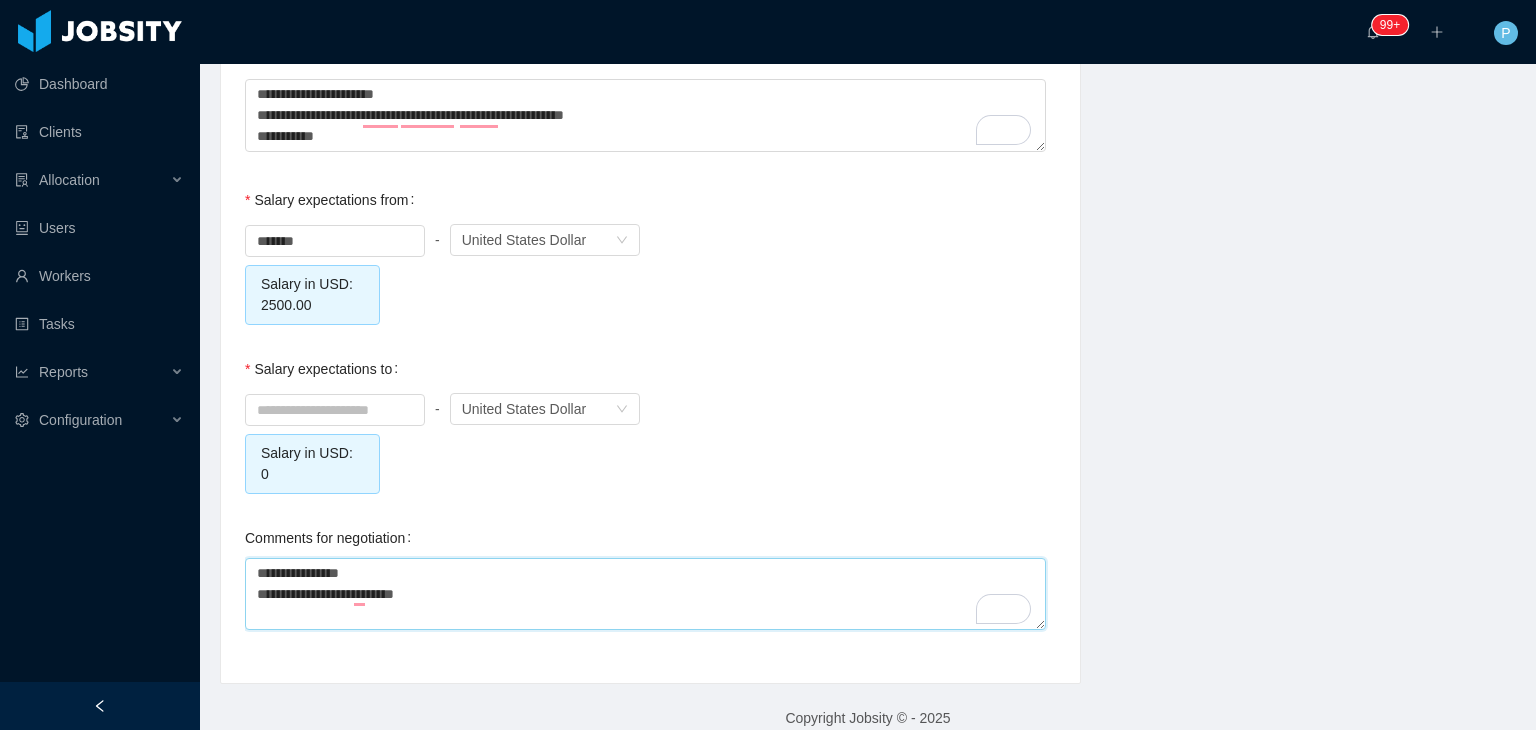 type on "**********" 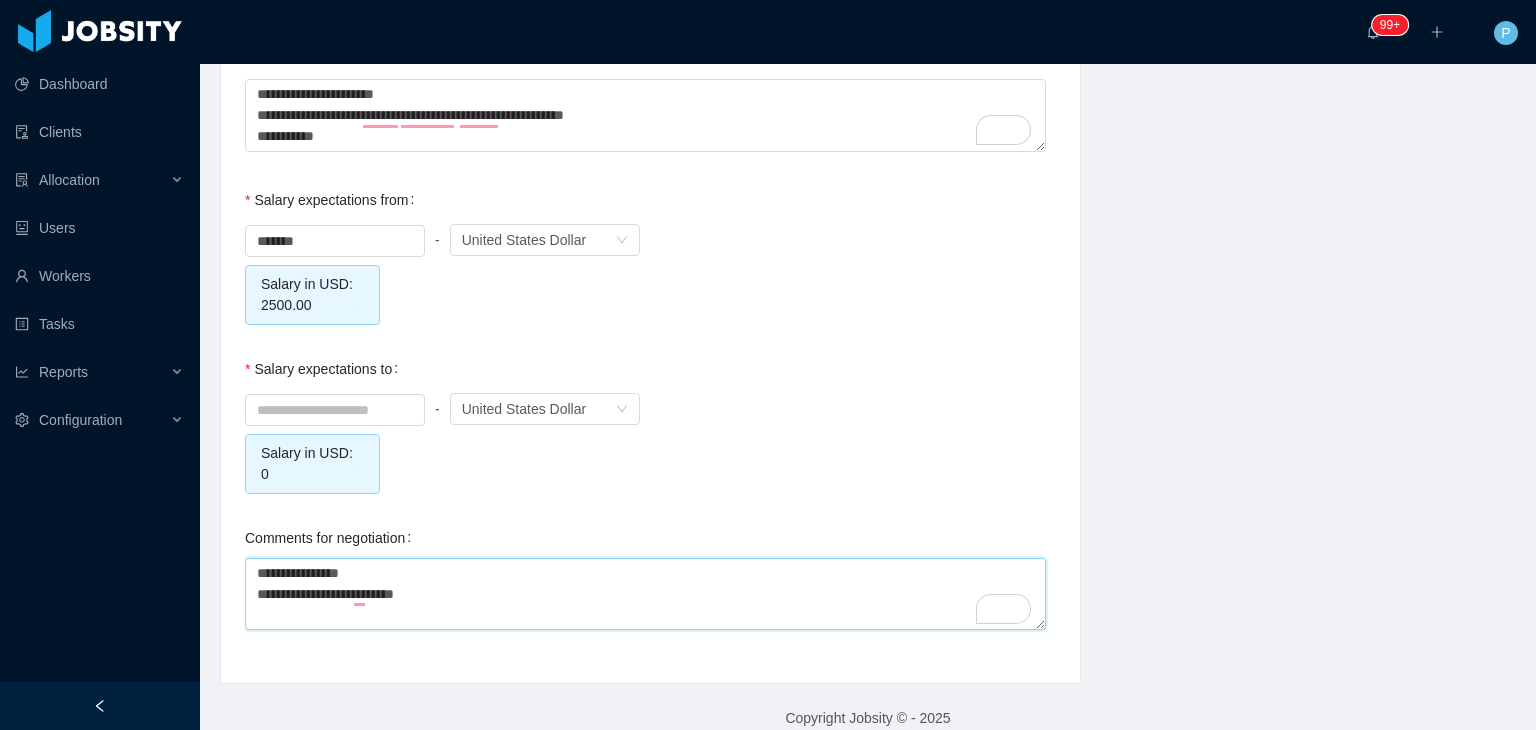 click on "**********" at bounding box center [645, 594] 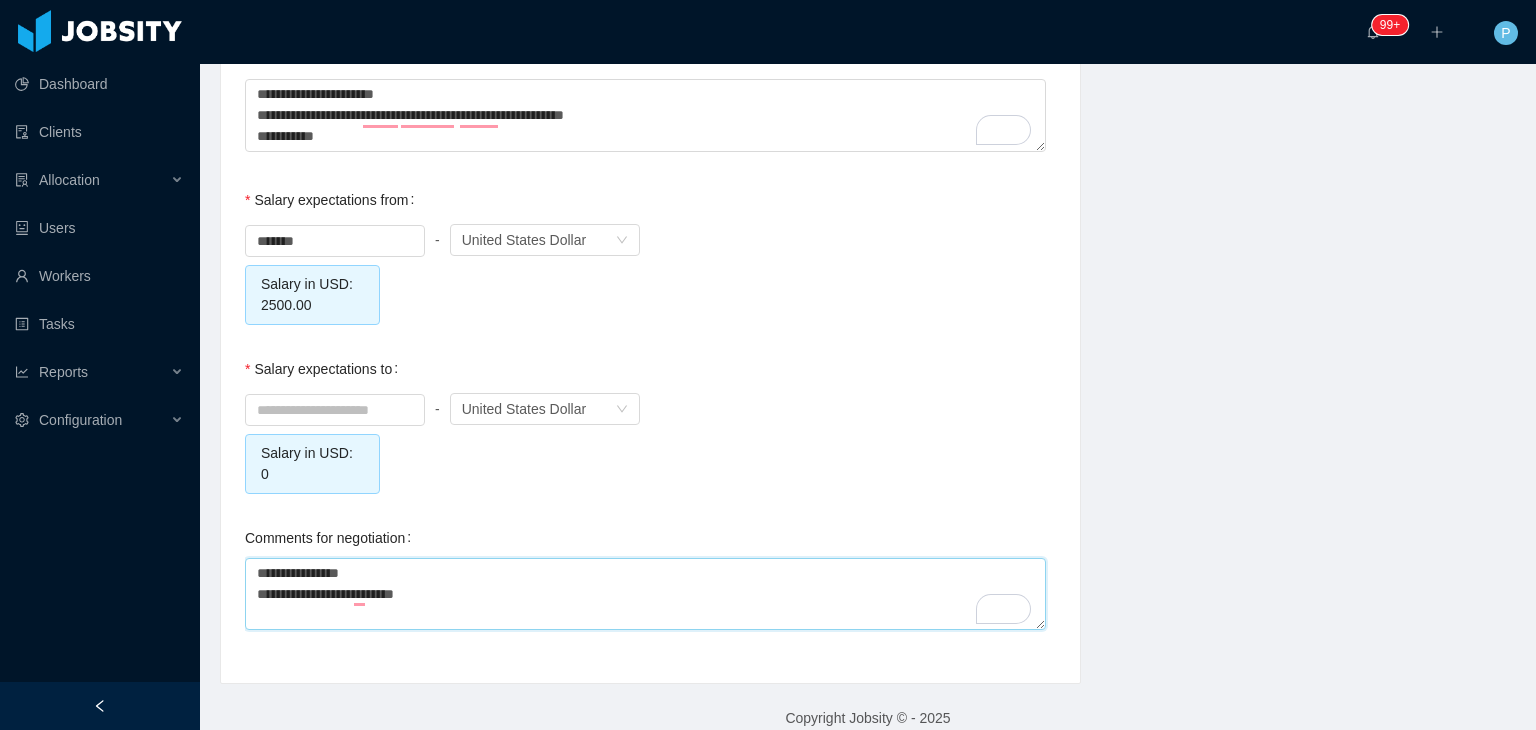 type 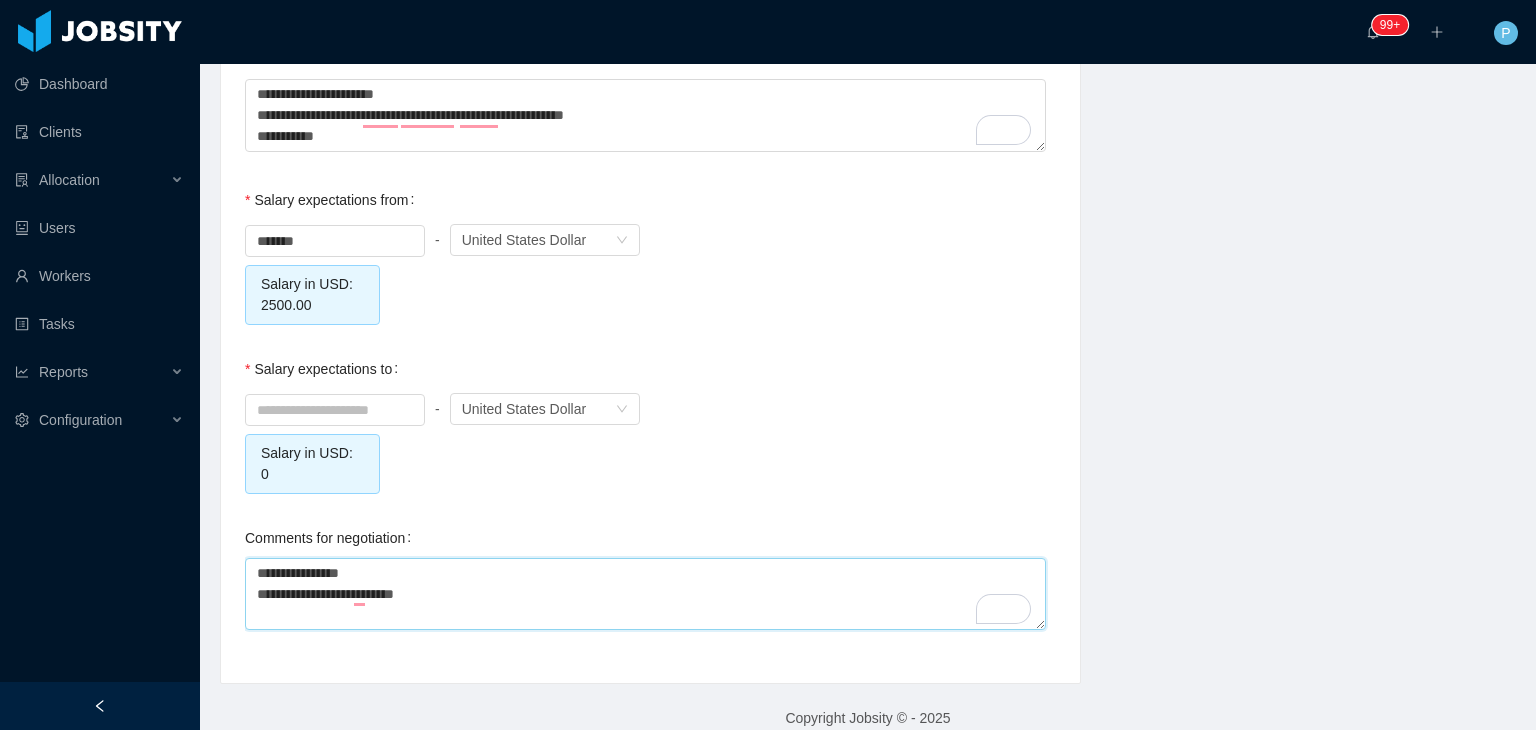 type on "**********" 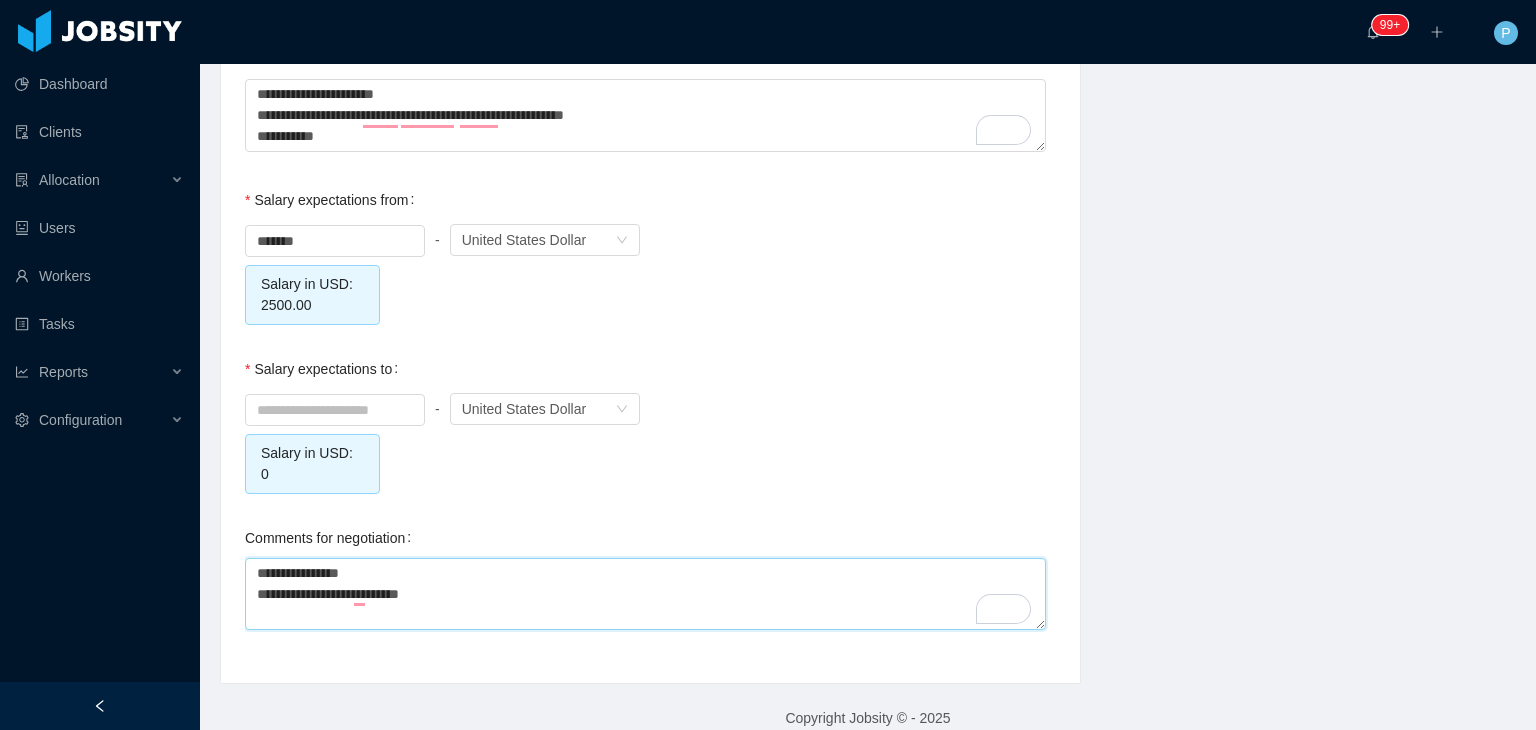 type 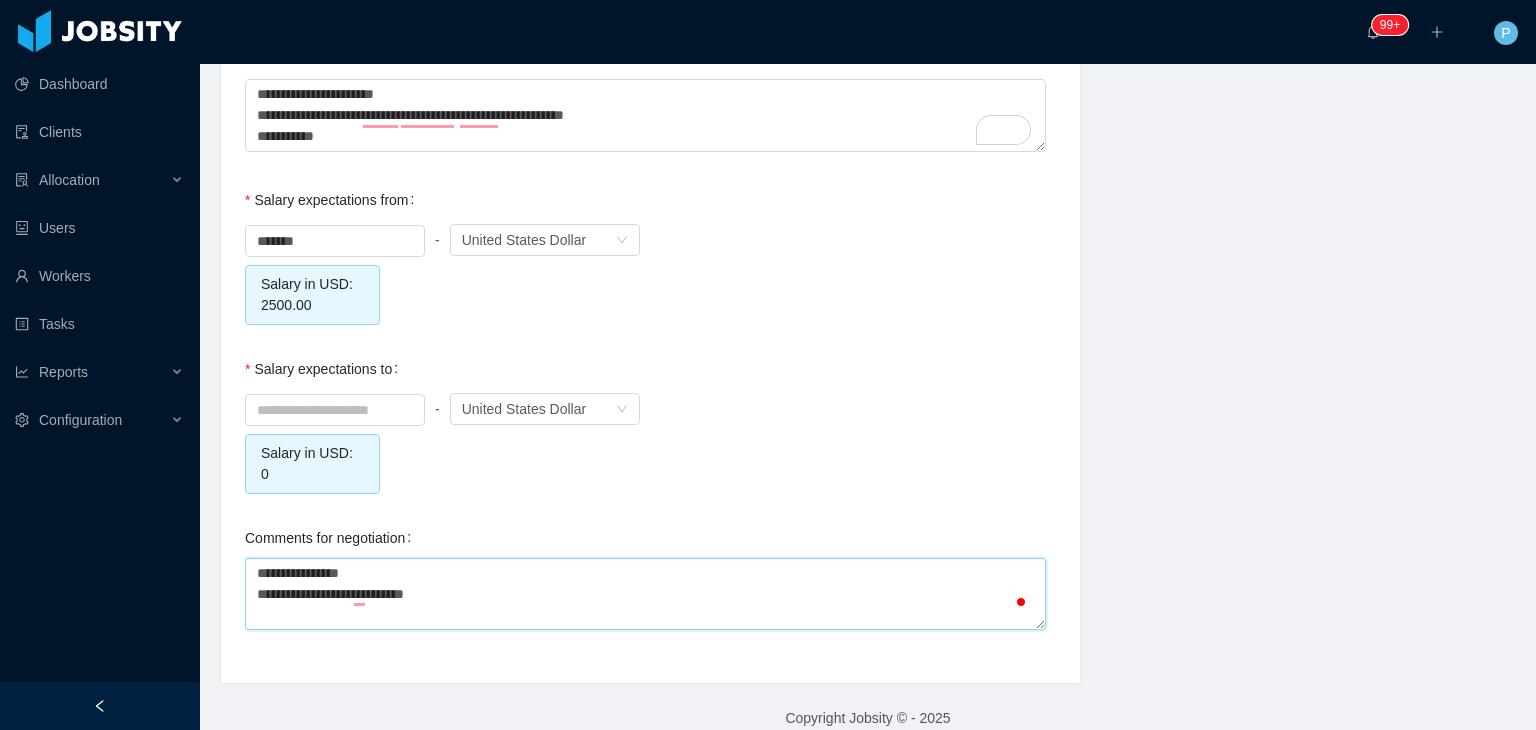 type 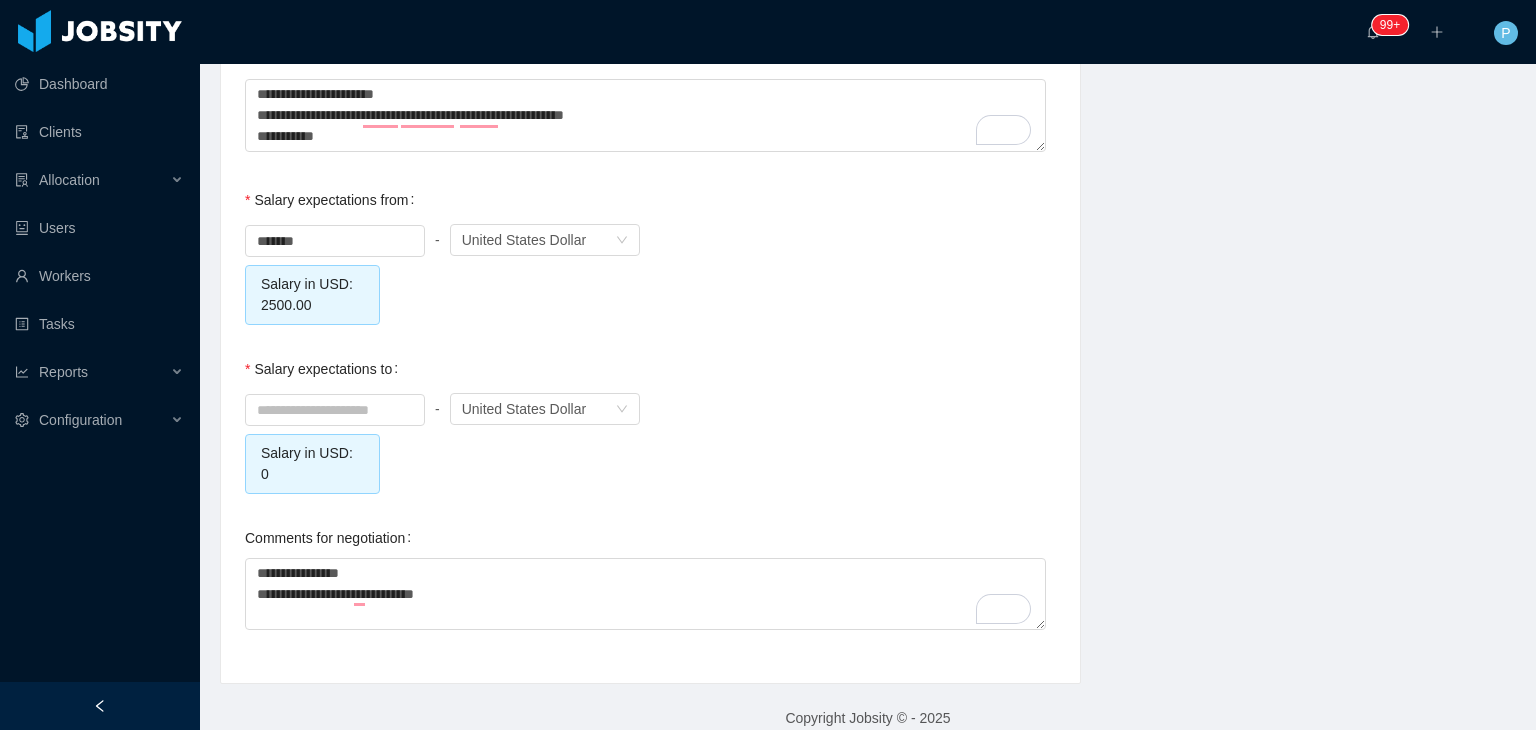click on "**********" at bounding box center [650, 576] 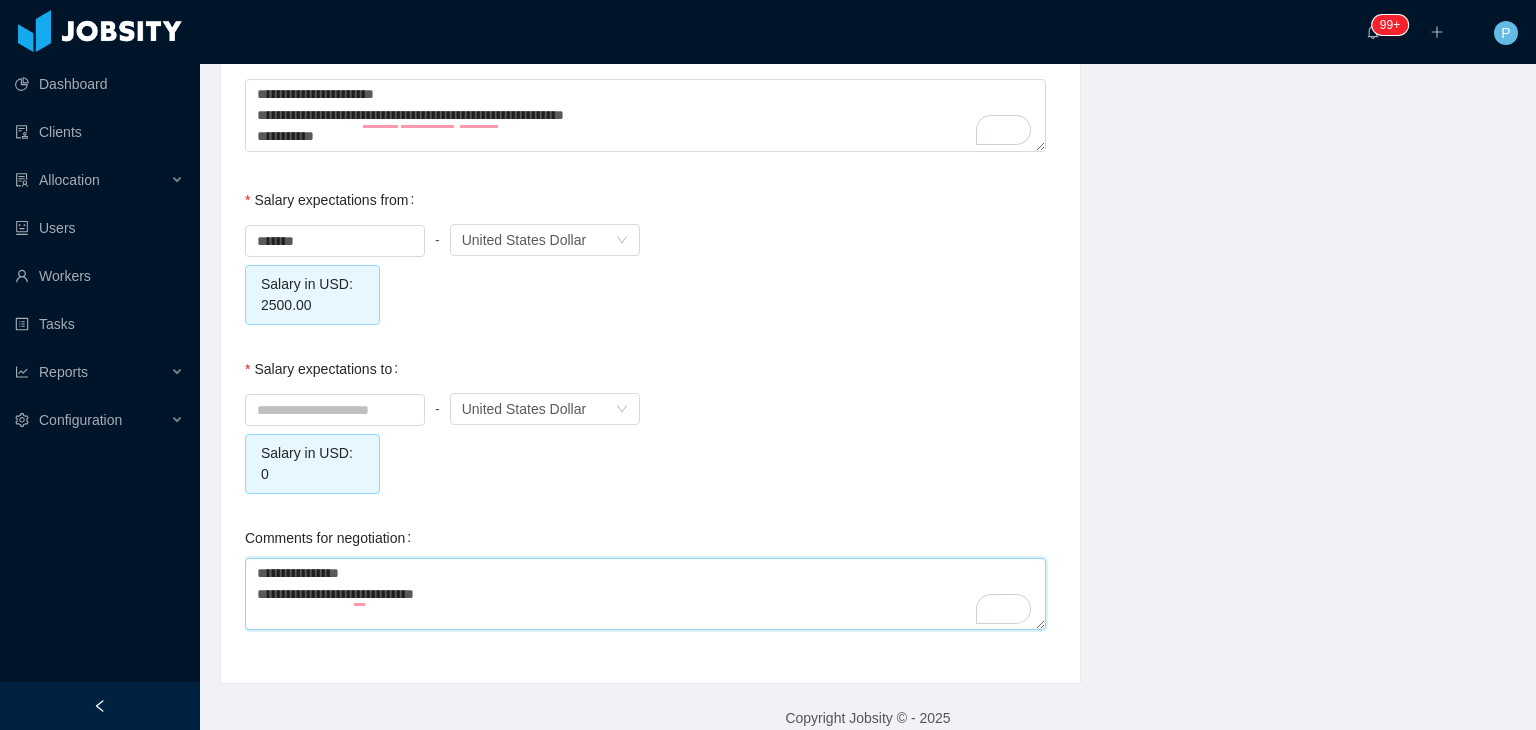 click on "**********" at bounding box center [645, 594] 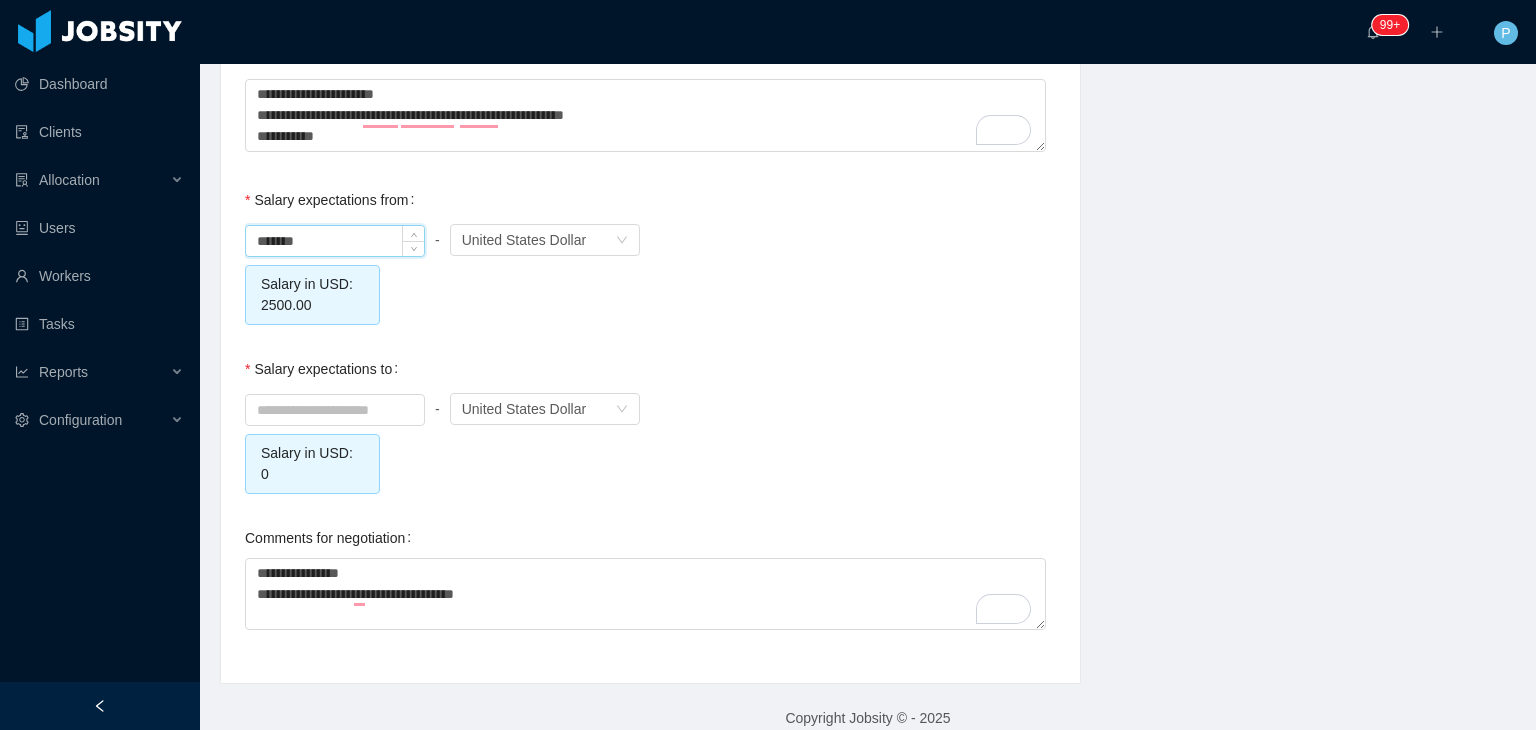 drag, startPoint x: 342, startPoint y: 244, endPoint x: 250, endPoint y: 243, distance: 92.00543 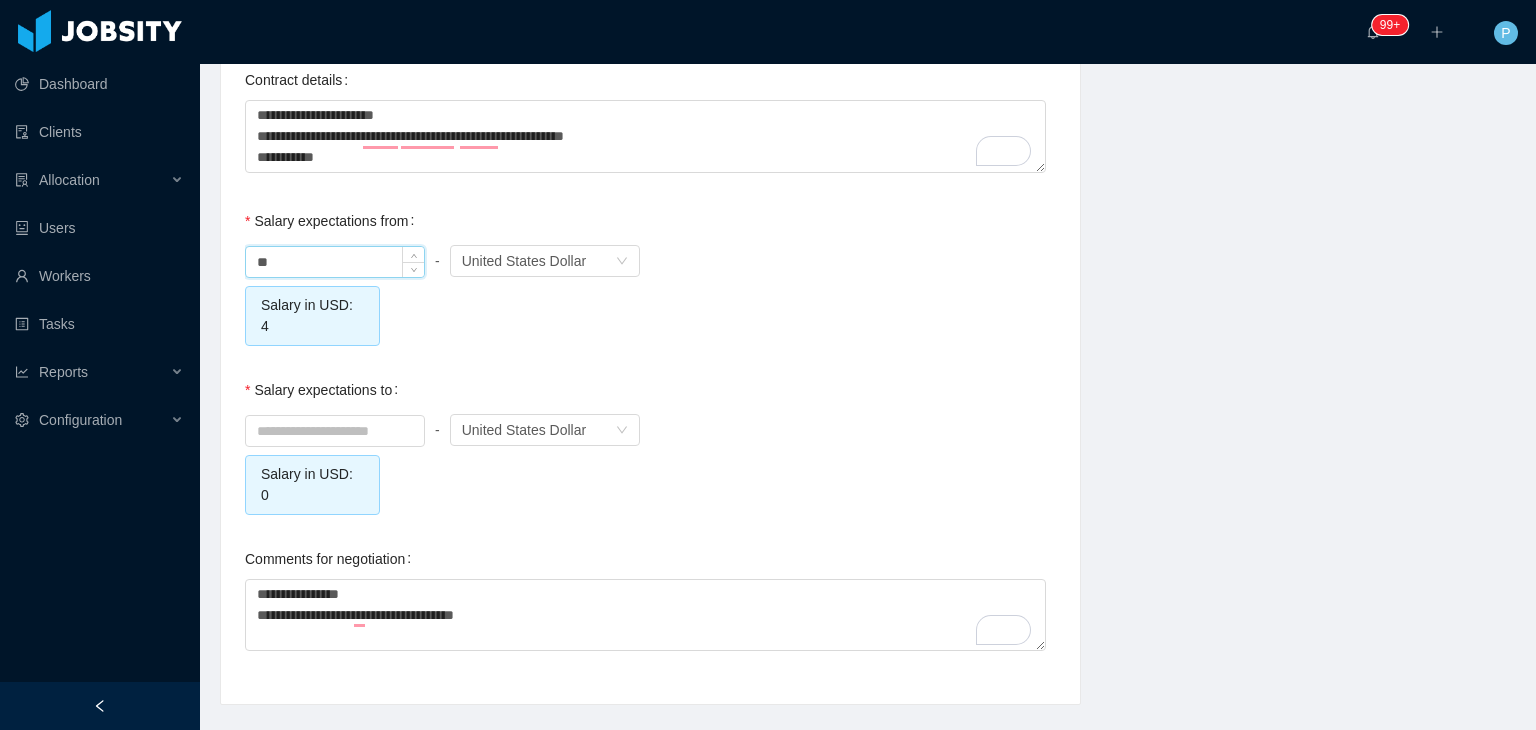 scroll, scrollTop: 2163, scrollLeft: 0, axis: vertical 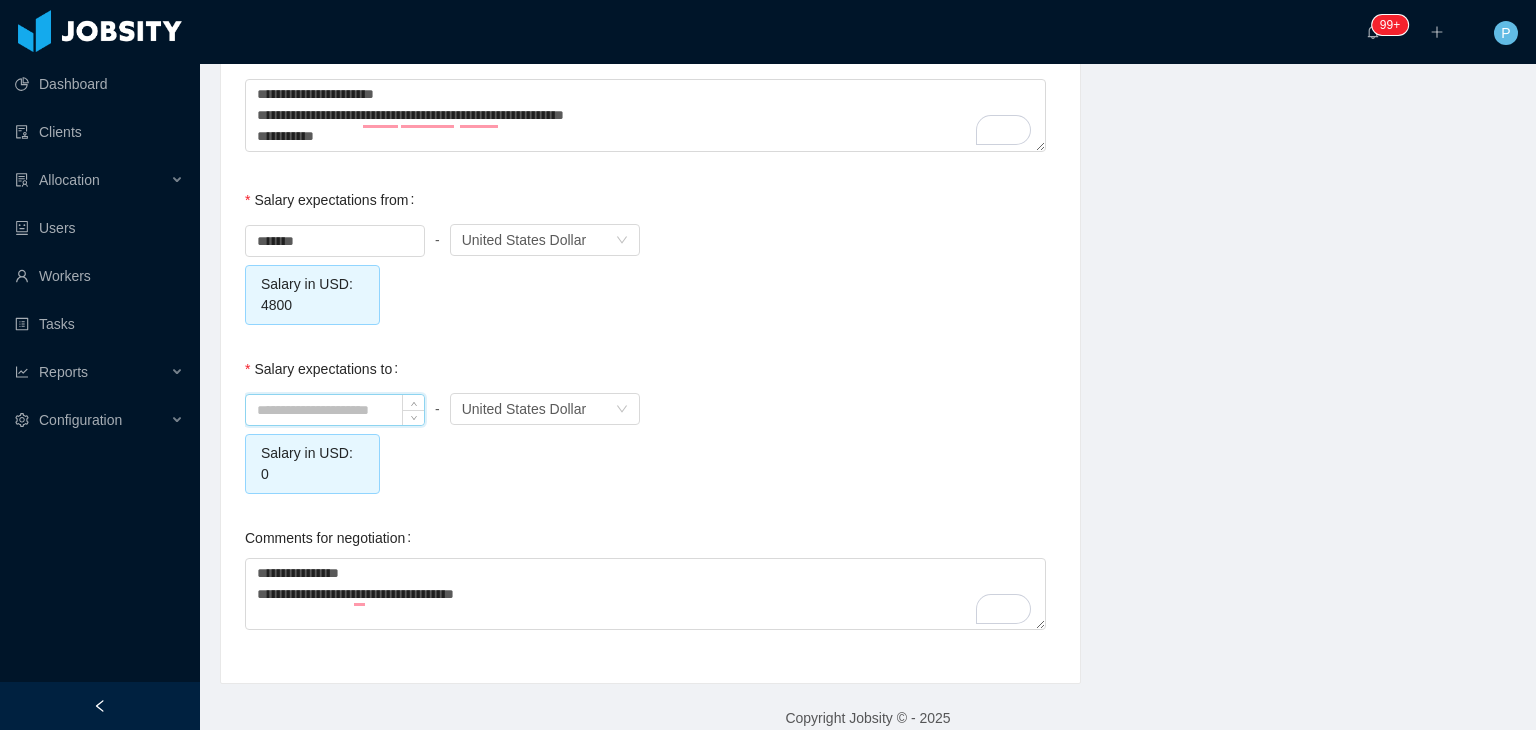 click at bounding box center [335, 410] 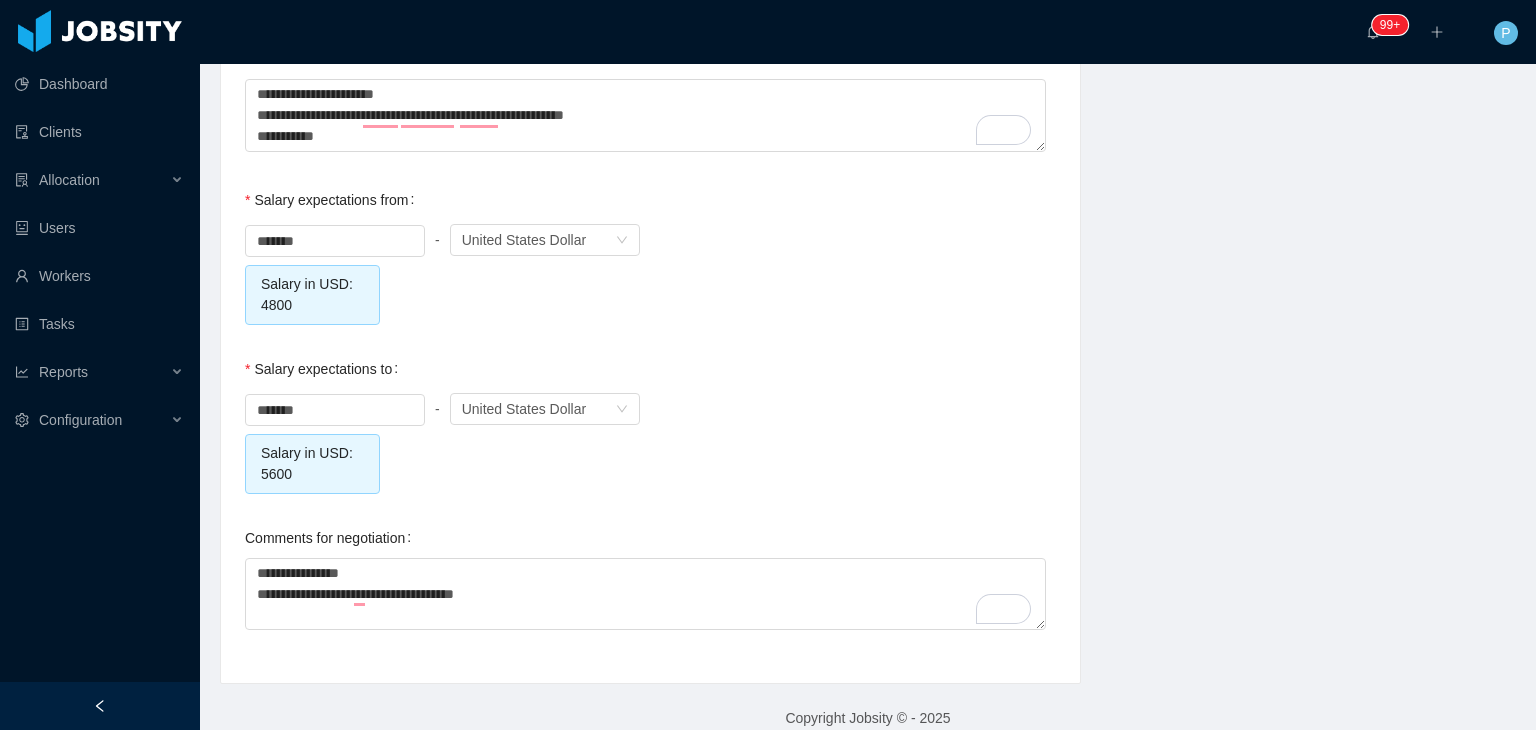 click on "Current Situation and Company/Team Preferences Tell me a little about your expertise and current profile? Experience in start-ups companies No Industry experience Select an option   Based on your experience working with teams. Do you feel more comfortable working with larger teams or smaller teams? Small teams Big teams No preferences Based on your experience working with teams. Do you feel more comfortable working with more structured teams or less structured teams? Little structure More structure No preferences Please explain why you are looking for a change / hearing new opportunities What is it that would make your next position that we can offer, the perfect one for you? / What would be a deal breaker for you? Experience working with INTERNATIONAL companies/clients Yes Has remote experience Yes No Unknown Market Availability Select an option   Europe     Timezone availability Select an option EST- Eastern Standard Time CST- Central Standard Time MST- Mountain Standard Time PST- Pacific Standard Time" at bounding box center (650, -613) 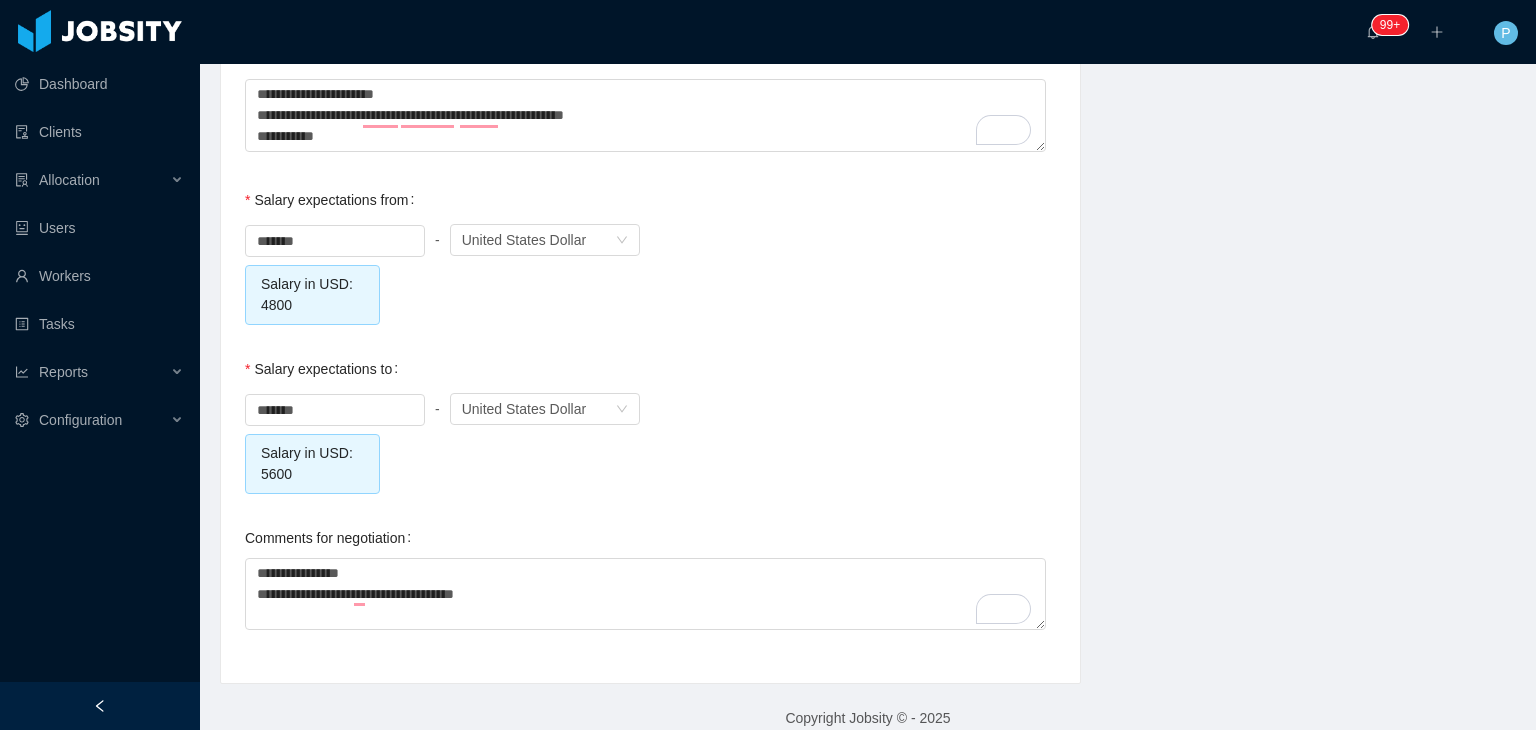 click on "******* - Currency United States Dollar   Salary in USD: 5600" at bounding box center [650, 441] 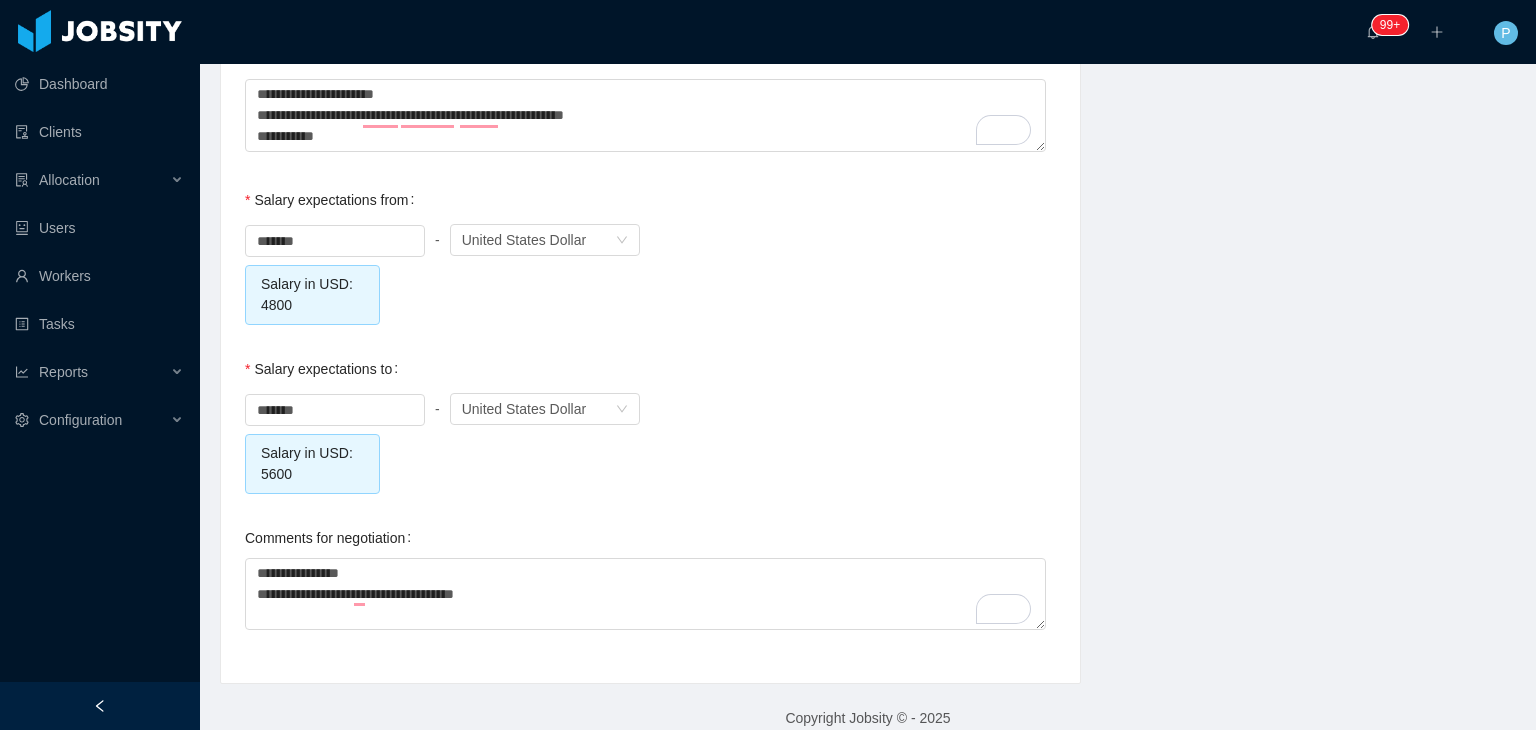 click on "******* - Currency United States Dollar   Salary in USD: 5600" at bounding box center [650, 441] 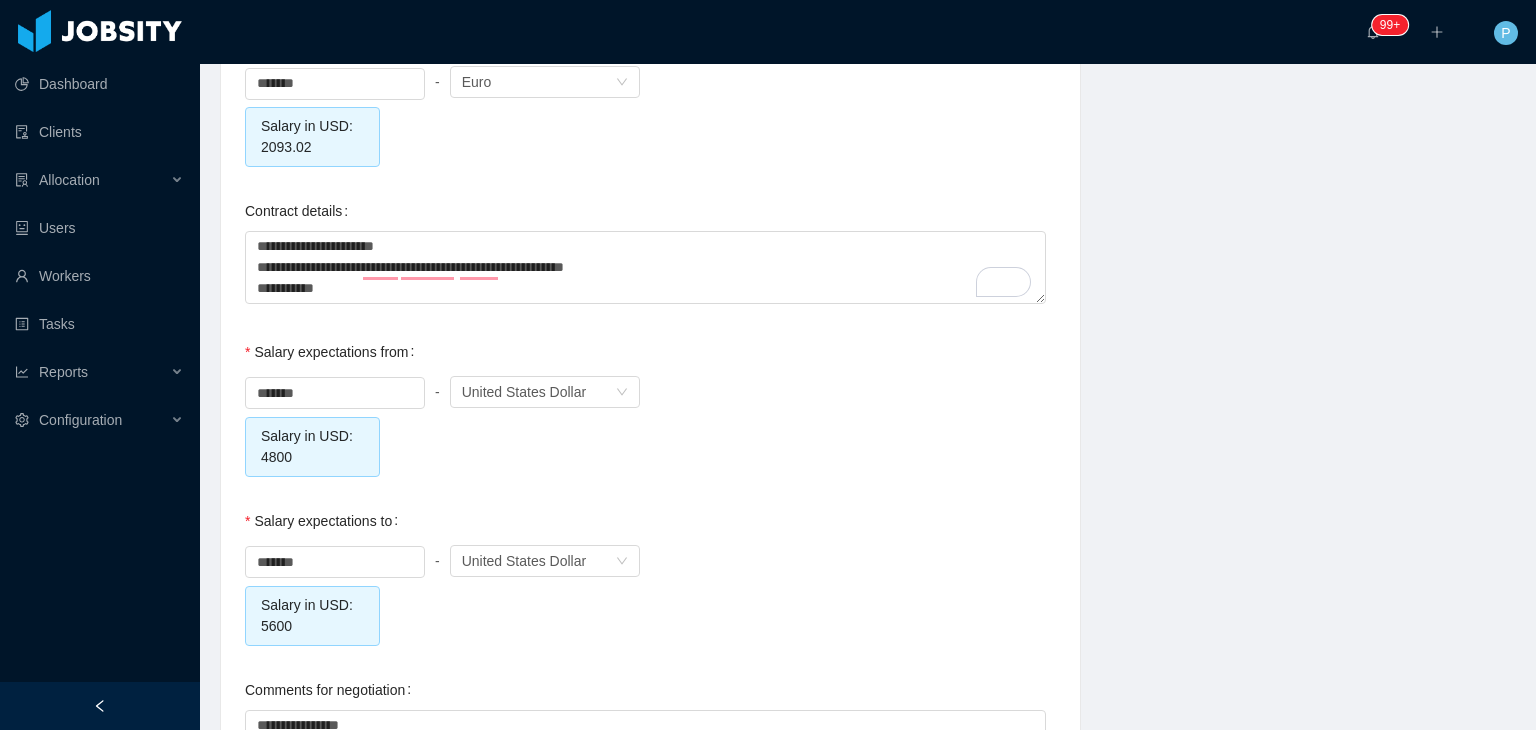 scroll, scrollTop: 2007, scrollLeft: 0, axis: vertical 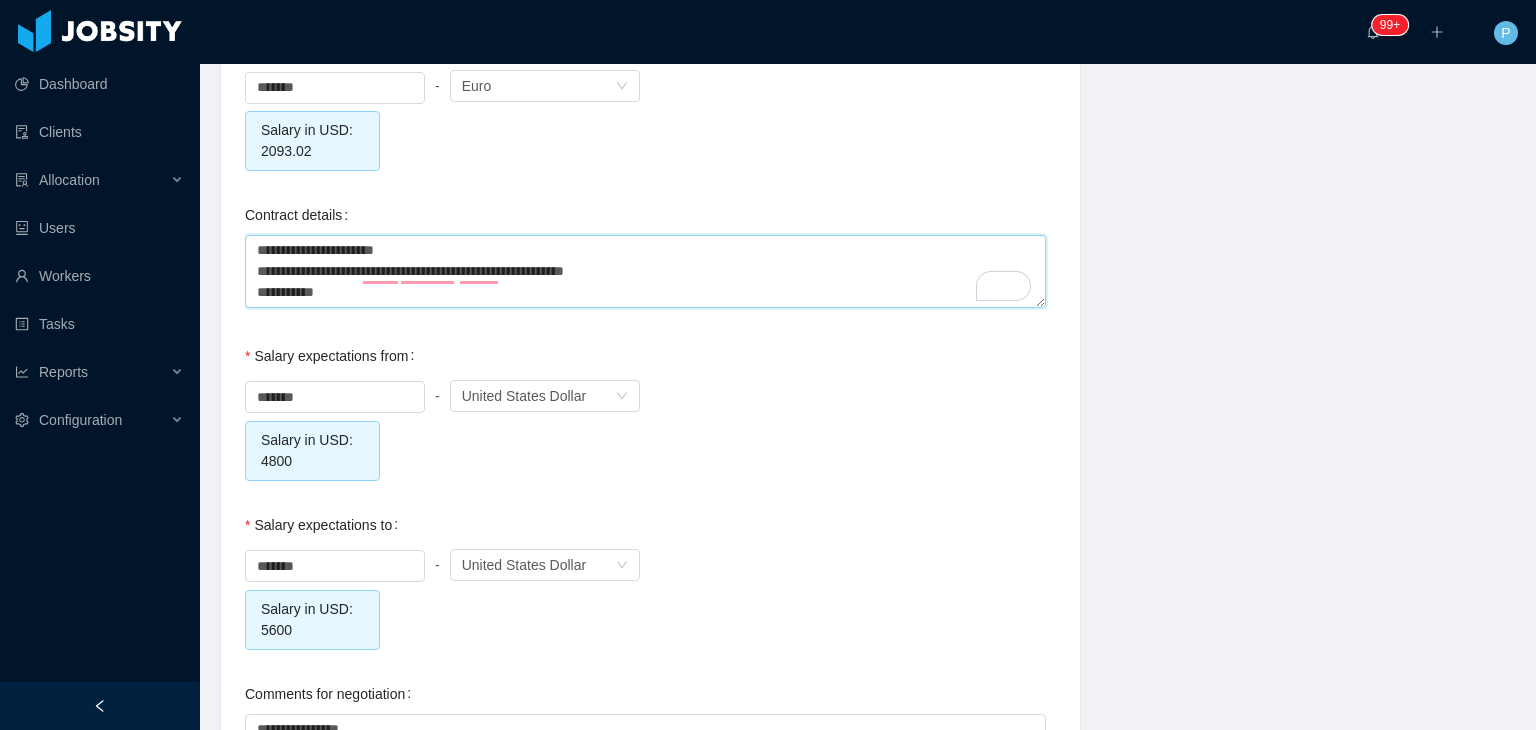 click on "**********" at bounding box center (645, 271) 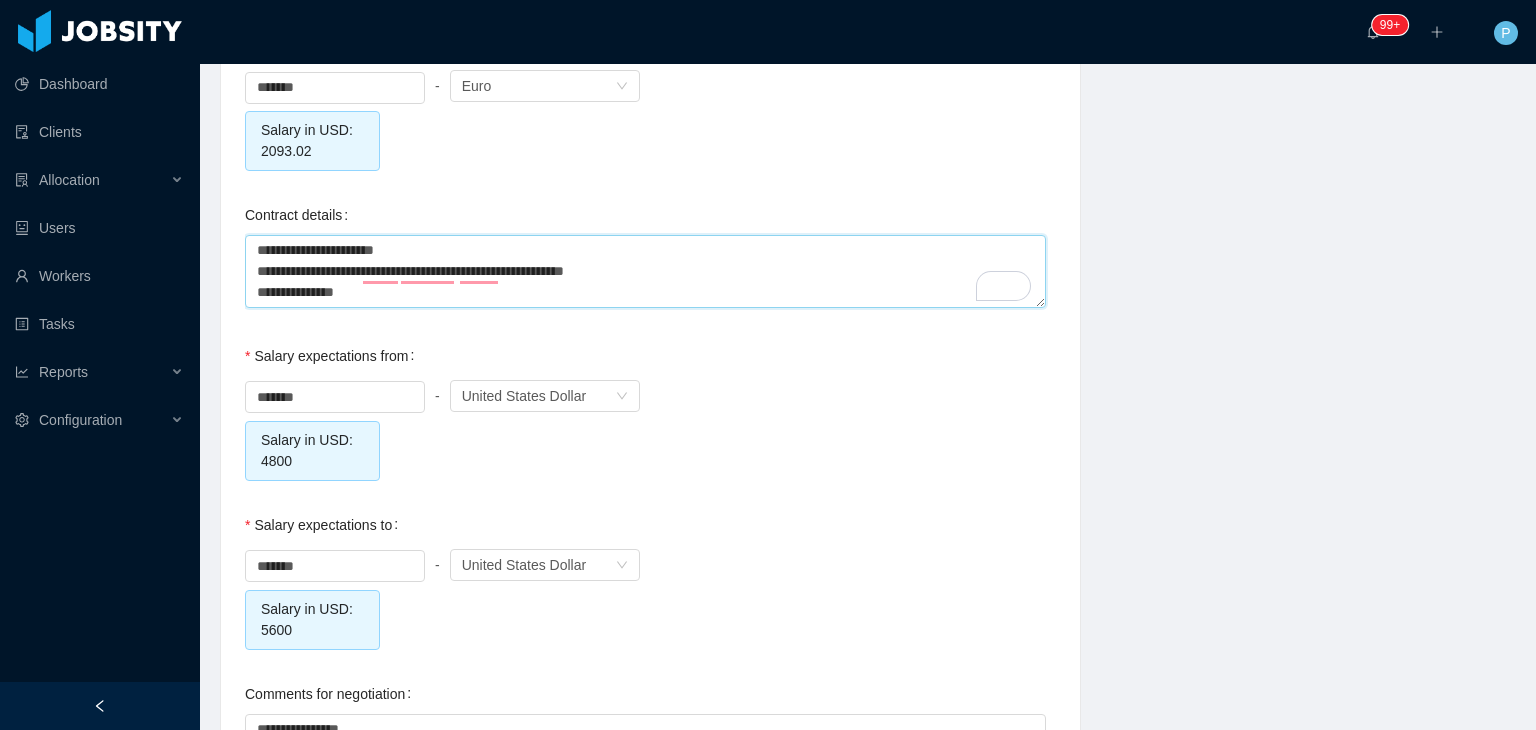 click on "**********" at bounding box center [645, 271] 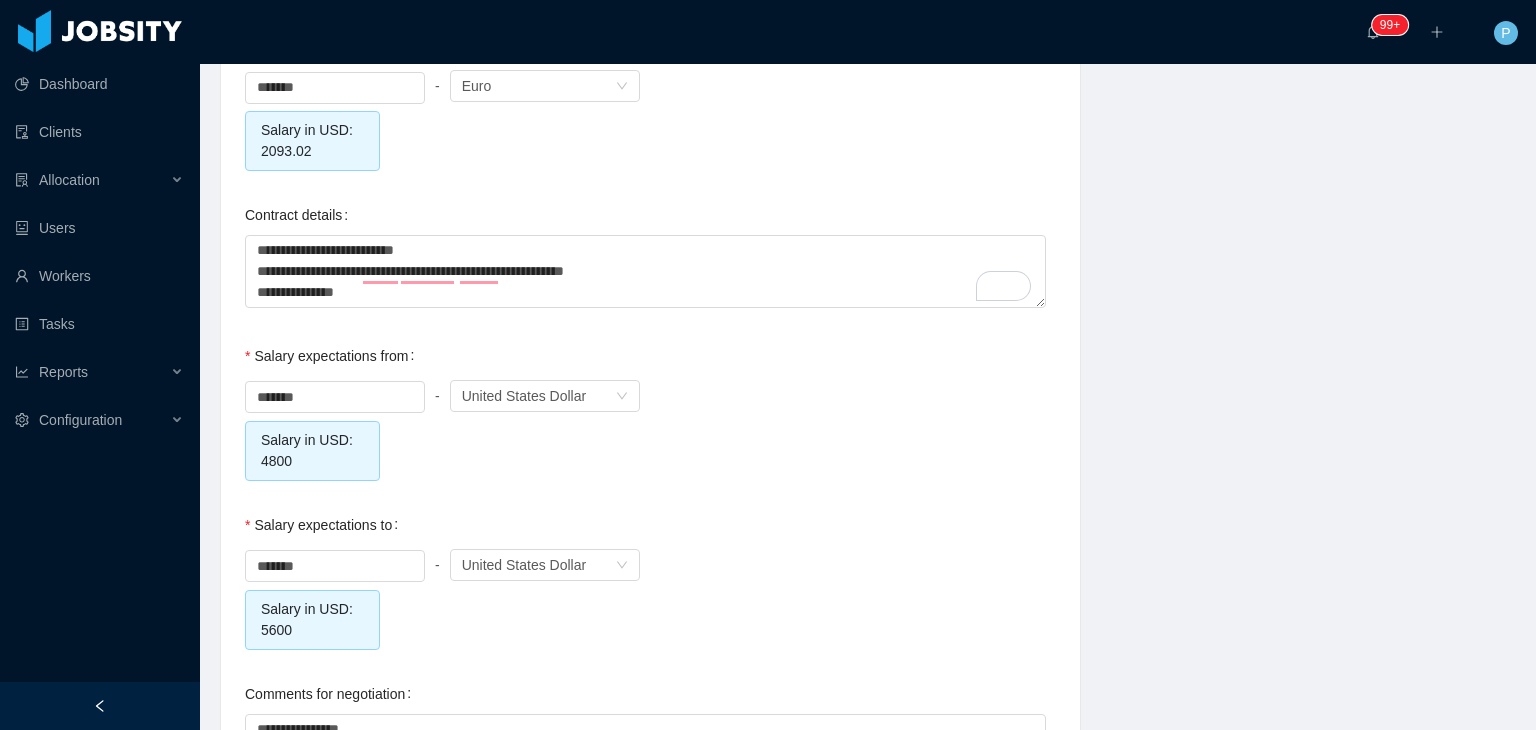 click on "Salary expectations to ******* - Currency United States Dollar   Salary in USD: 5600" at bounding box center [650, 577] 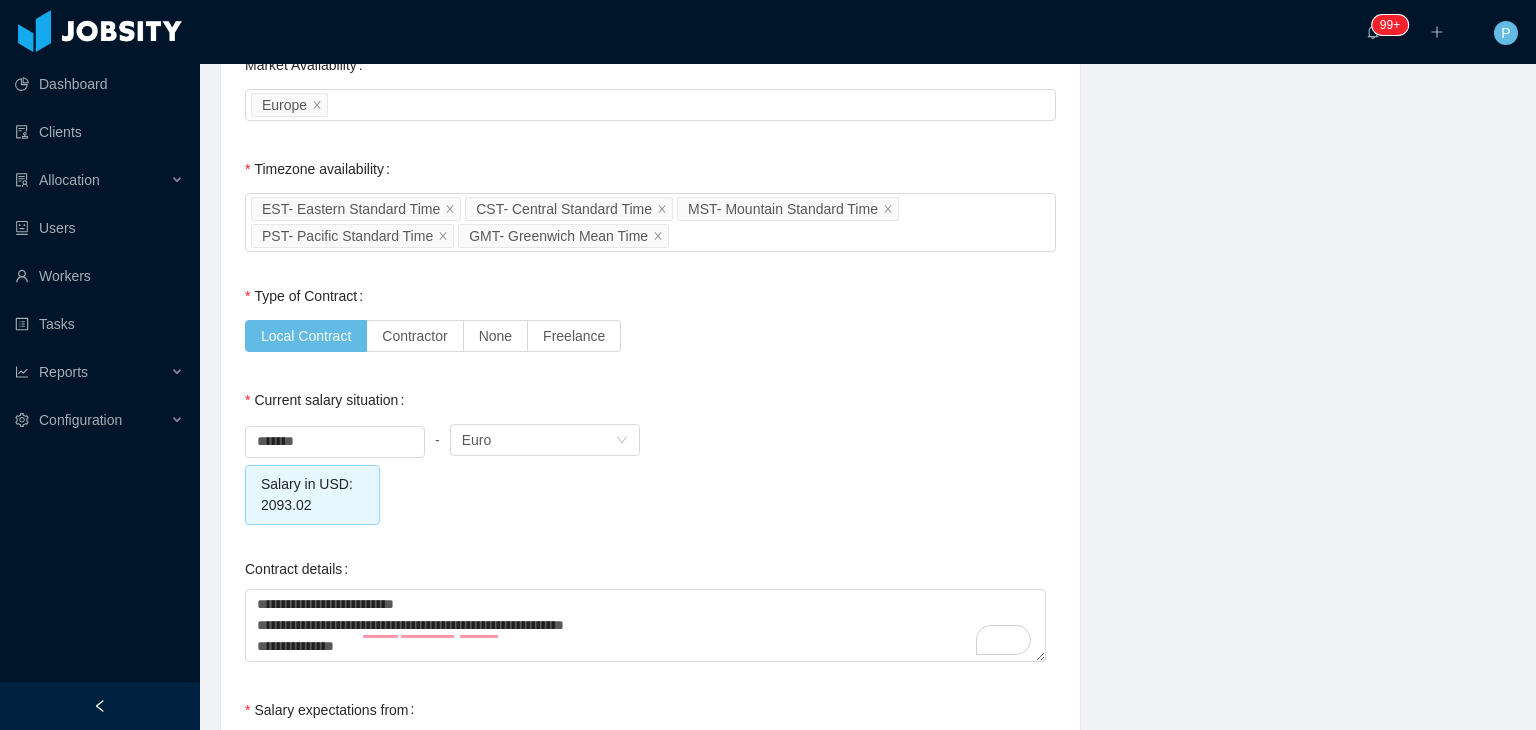 scroll, scrollTop: 1650, scrollLeft: 0, axis: vertical 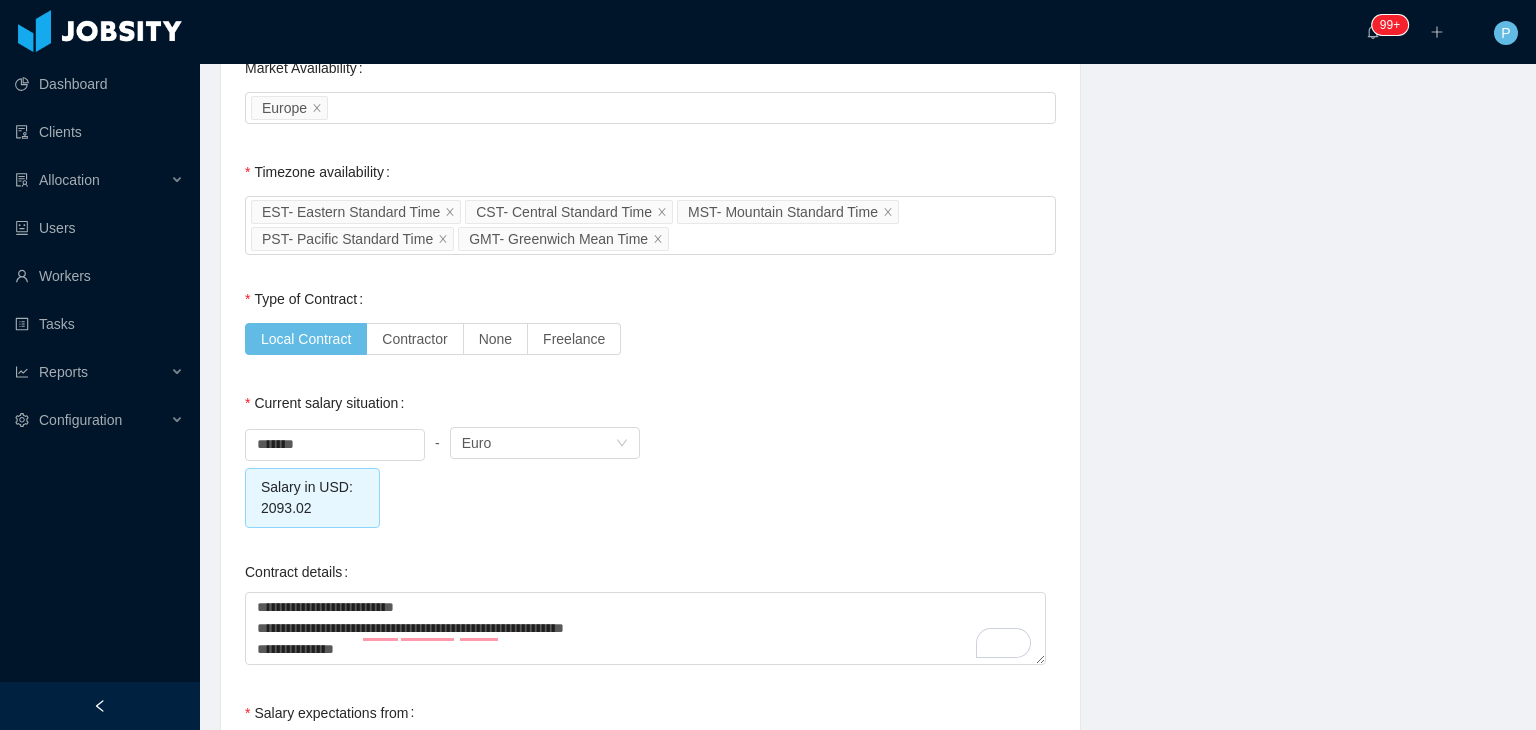 click on "******* - Currency Euro   Salary in USD: 2093.02" at bounding box center [650, 475] 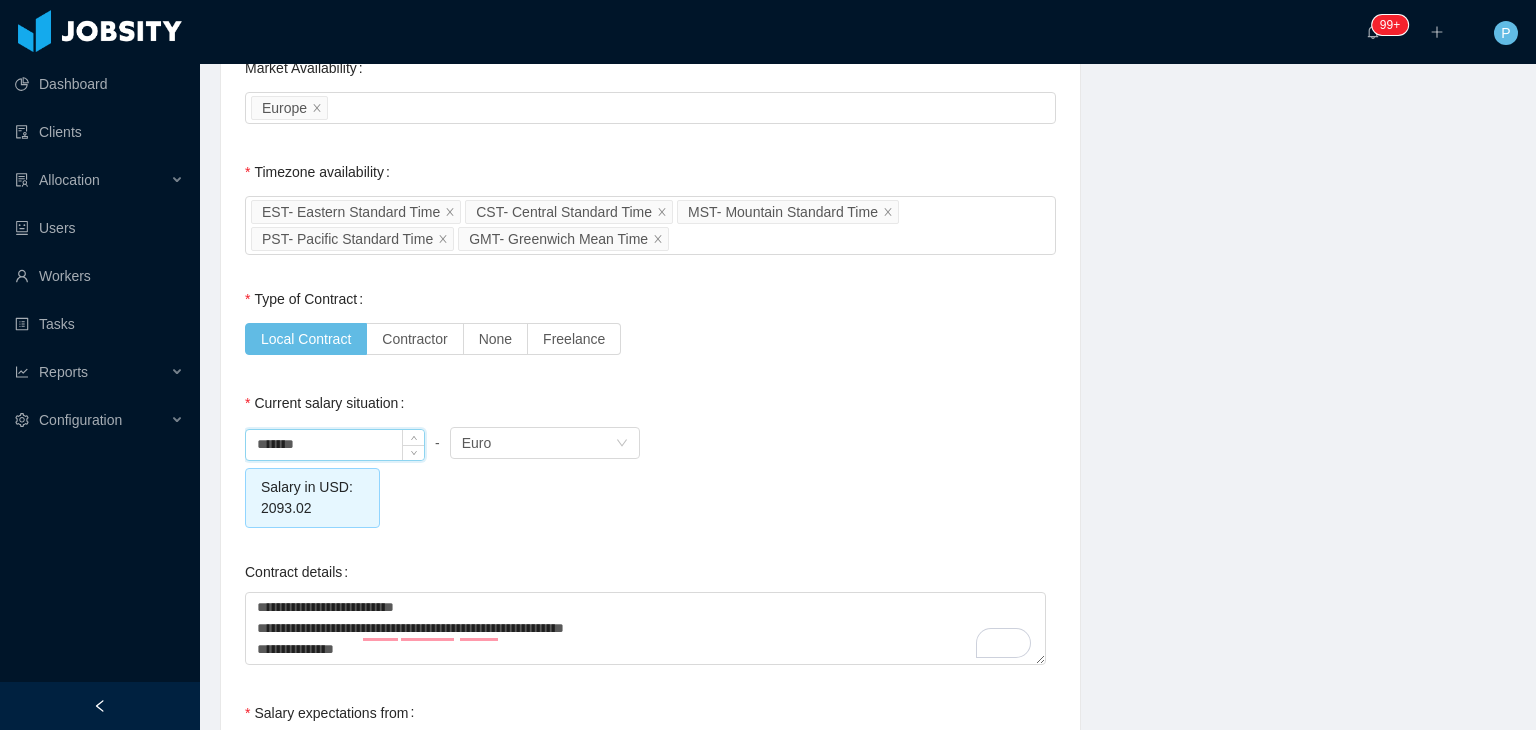 click on "*******" at bounding box center [335, 445] 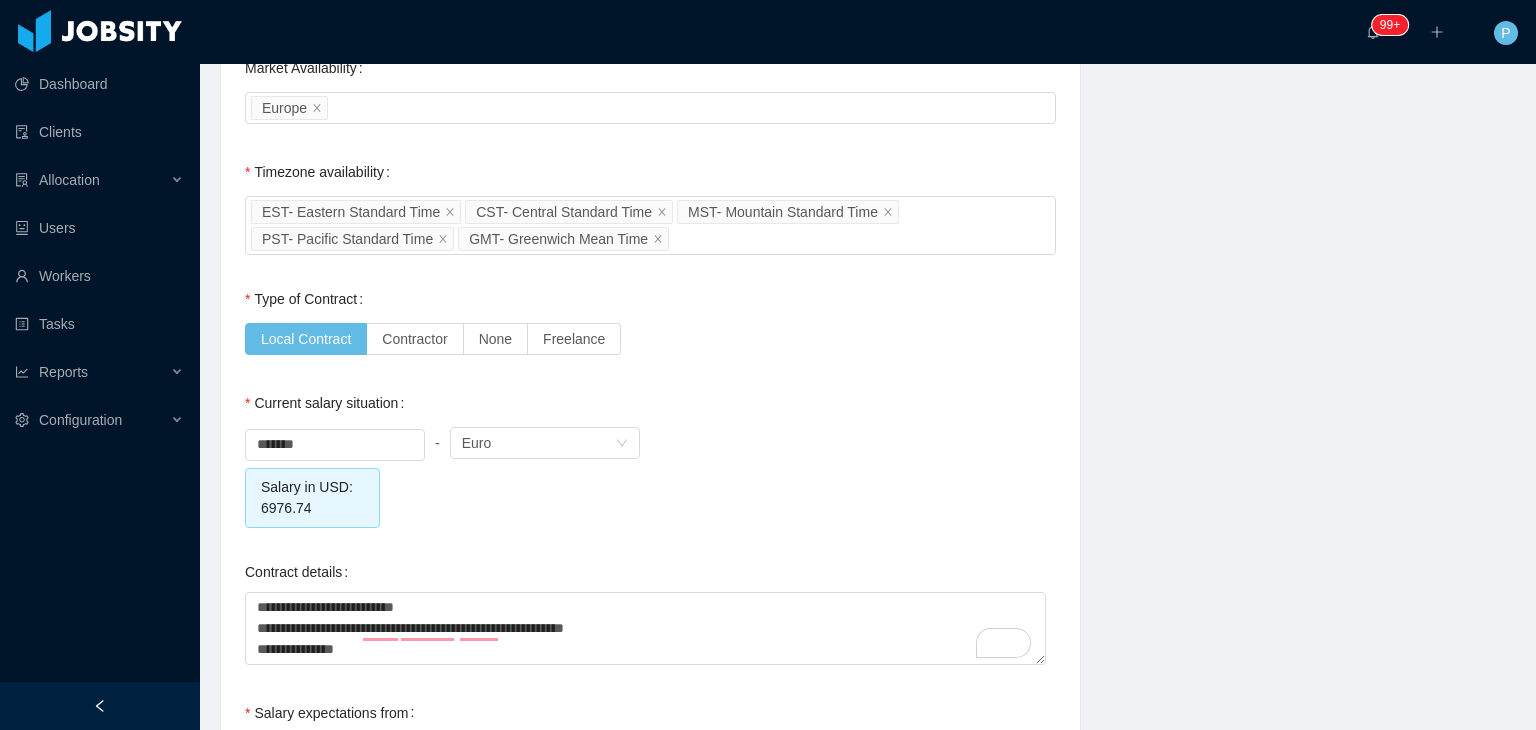 click on "Current Situation and Company/Team Preferences Tell me a little about your expertise and current profile? Experience in start-ups companies No Industry experience Select an option   Based on your experience working with teams. Do you feel more comfortable working with larger teams or smaller teams? Small teams Big teams No preferences Based on your experience working with teams. Do you feel more comfortable working with more structured teams or less structured teams? Little structure More structure No preferences Please explain why you are looking for a change / hearing new opportunities What is it that would make your next position that we can offer, the perfect one for you? / What would be a deal breaker for you? Experience working with INTERNATIONAL companies/clients Yes Has remote experience Yes No Unknown Market Availability Select an option   Europe     Timezone availability Select an option EST- Eastern Standard Time CST- Central Standard Time MST- Mountain Standard Time PST- Pacific Standard Time" at bounding box center (650, -100) 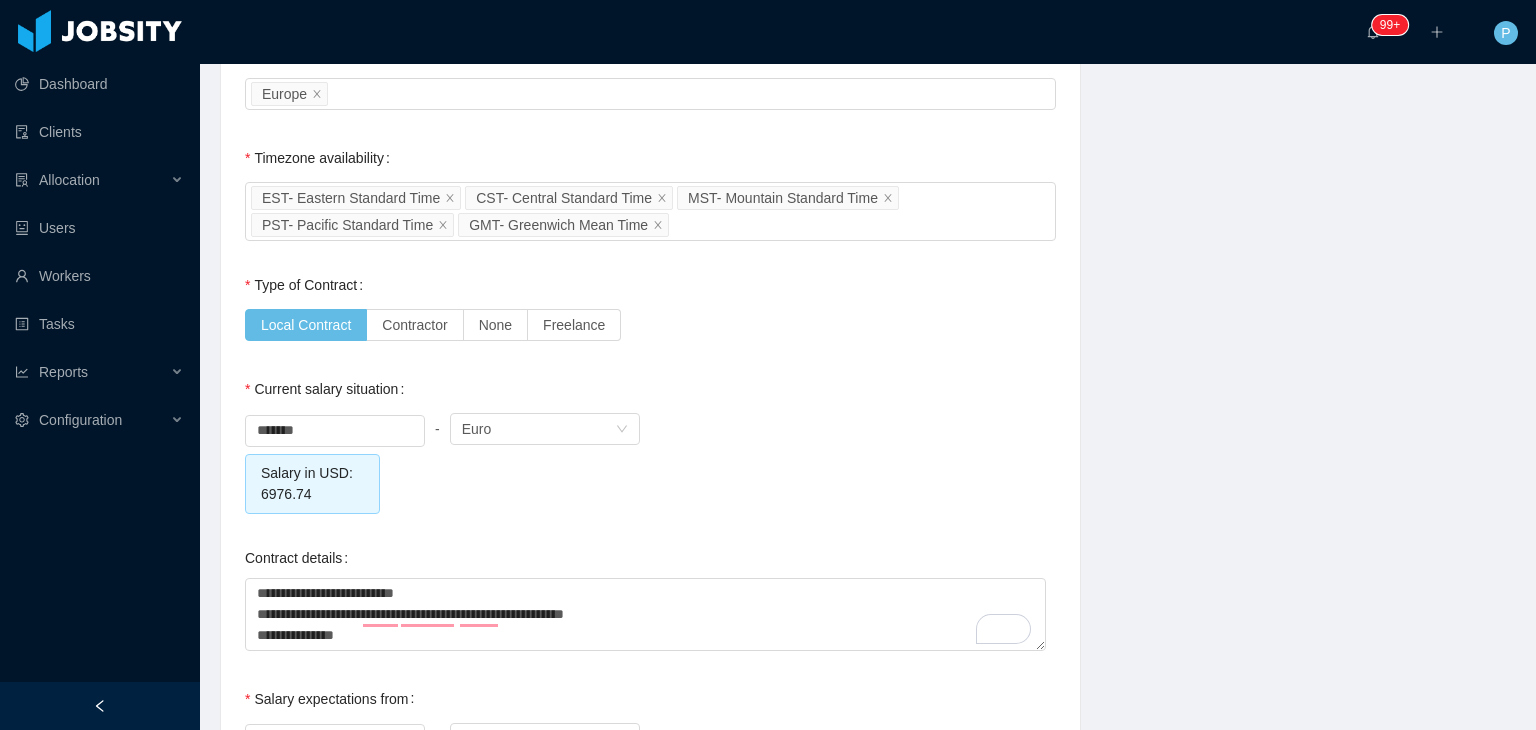 scroll, scrollTop: 1624, scrollLeft: 0, axis: vertical 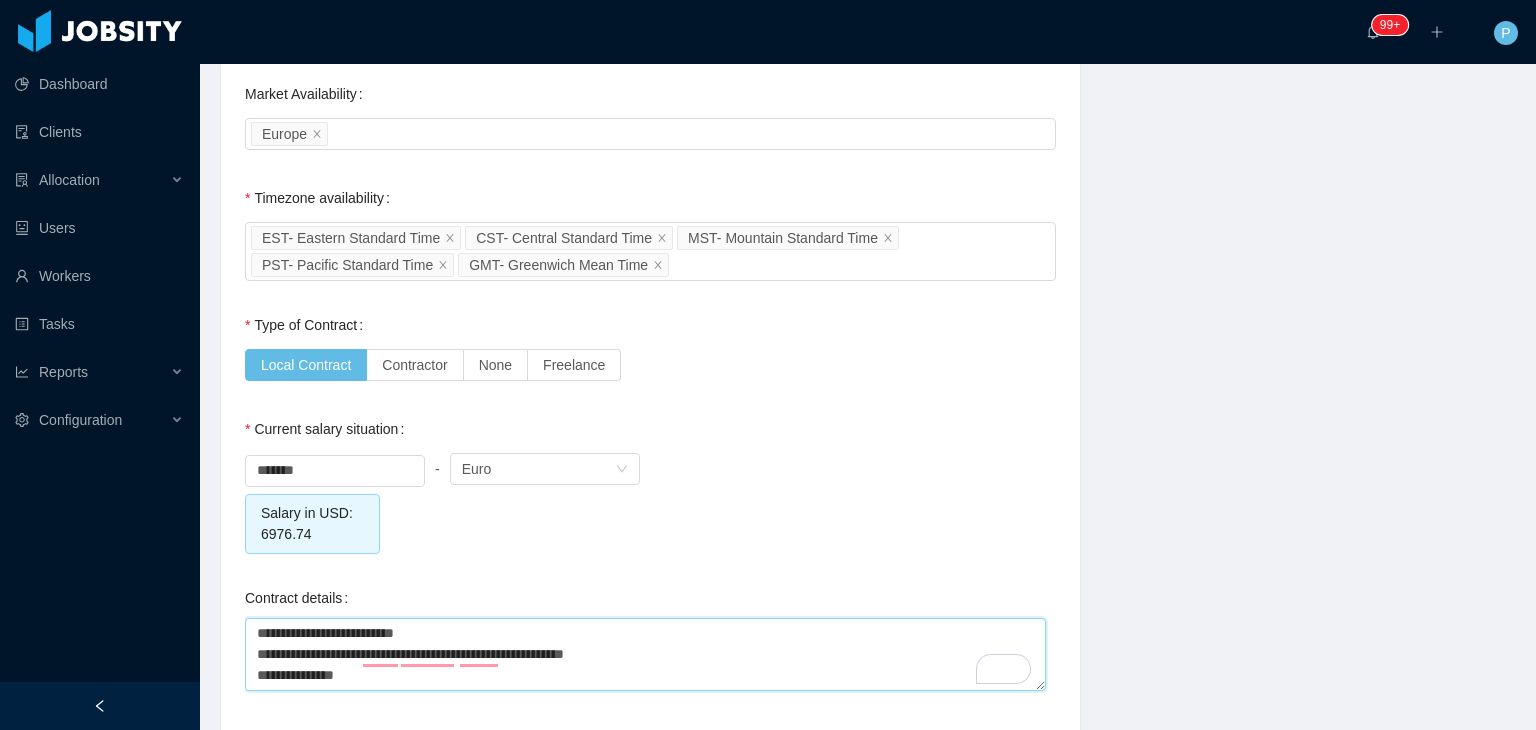 click on "**********" at bounding box center (645, 654) 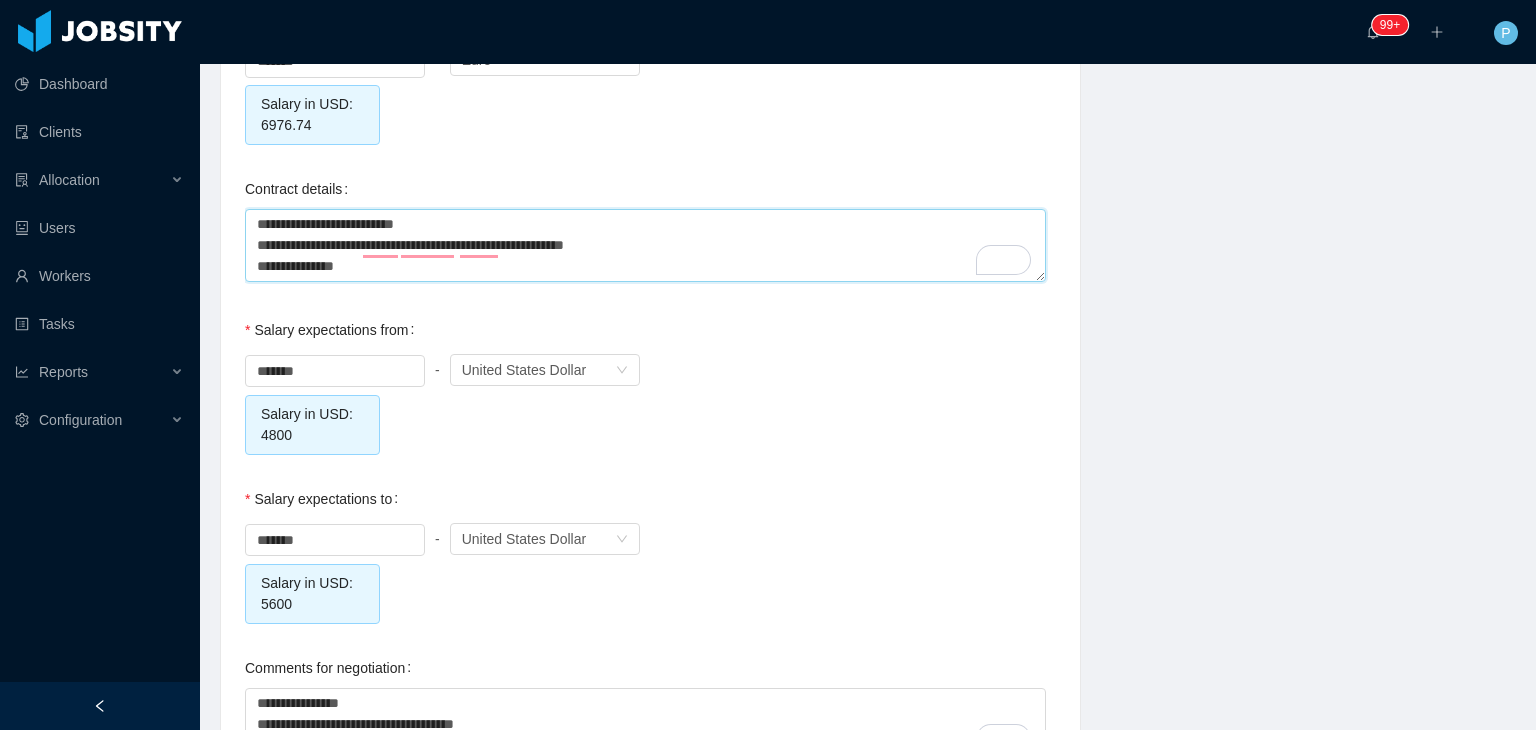 scroll, scrollTop: 2184, scrollLeft: 0, axis: vertical 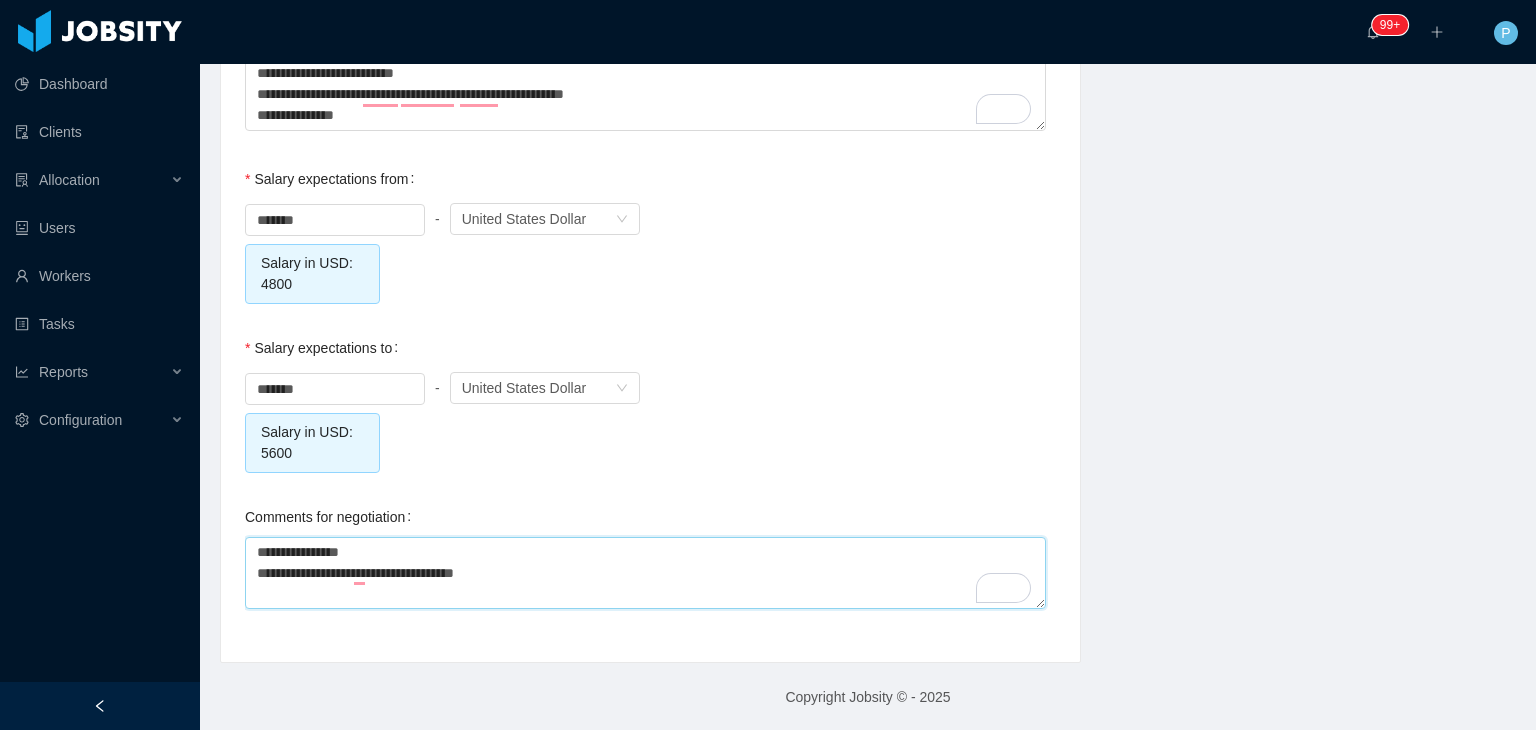click on "**********" at bounding box center [645, 573] 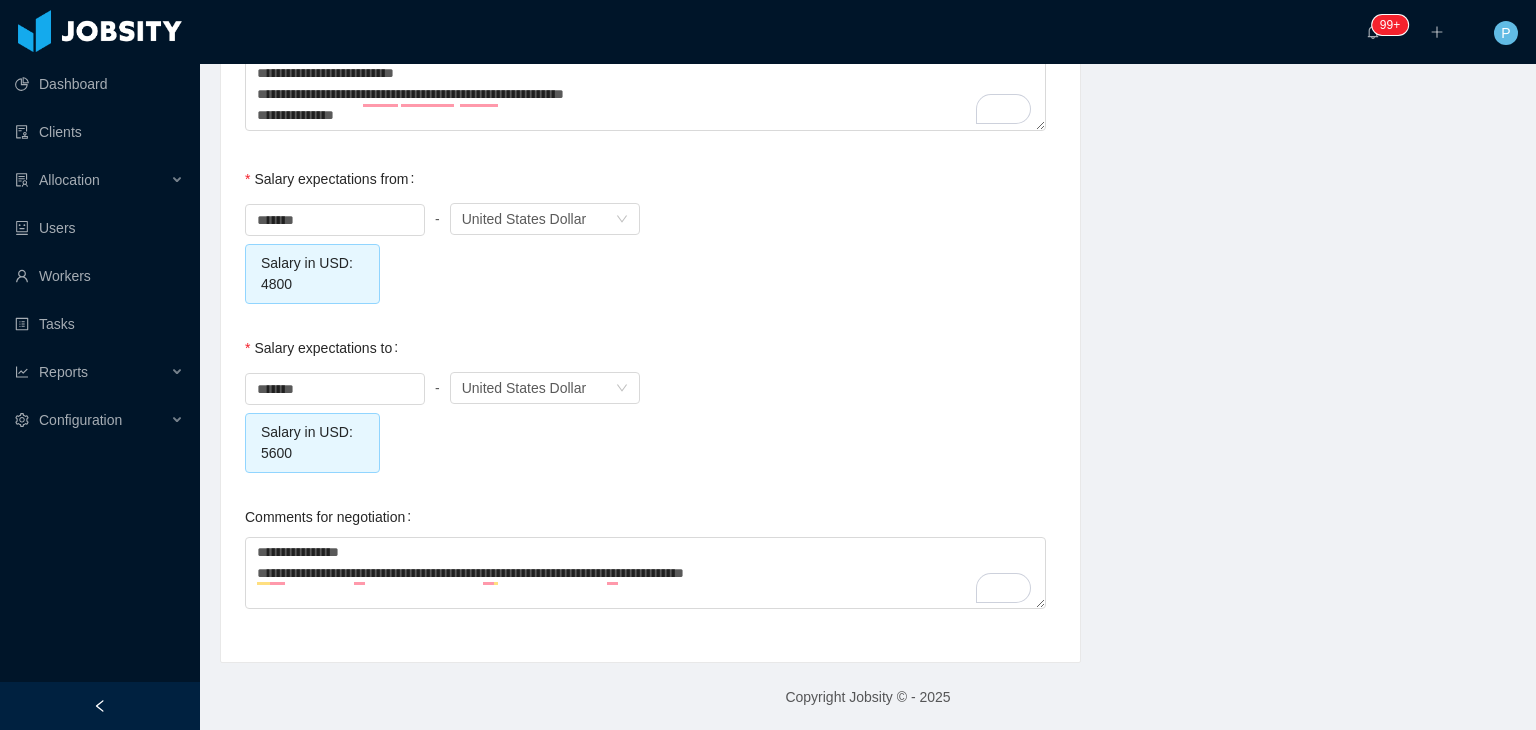 click on "******* - Currency United States Dollar" at bounding box center (650, 388) 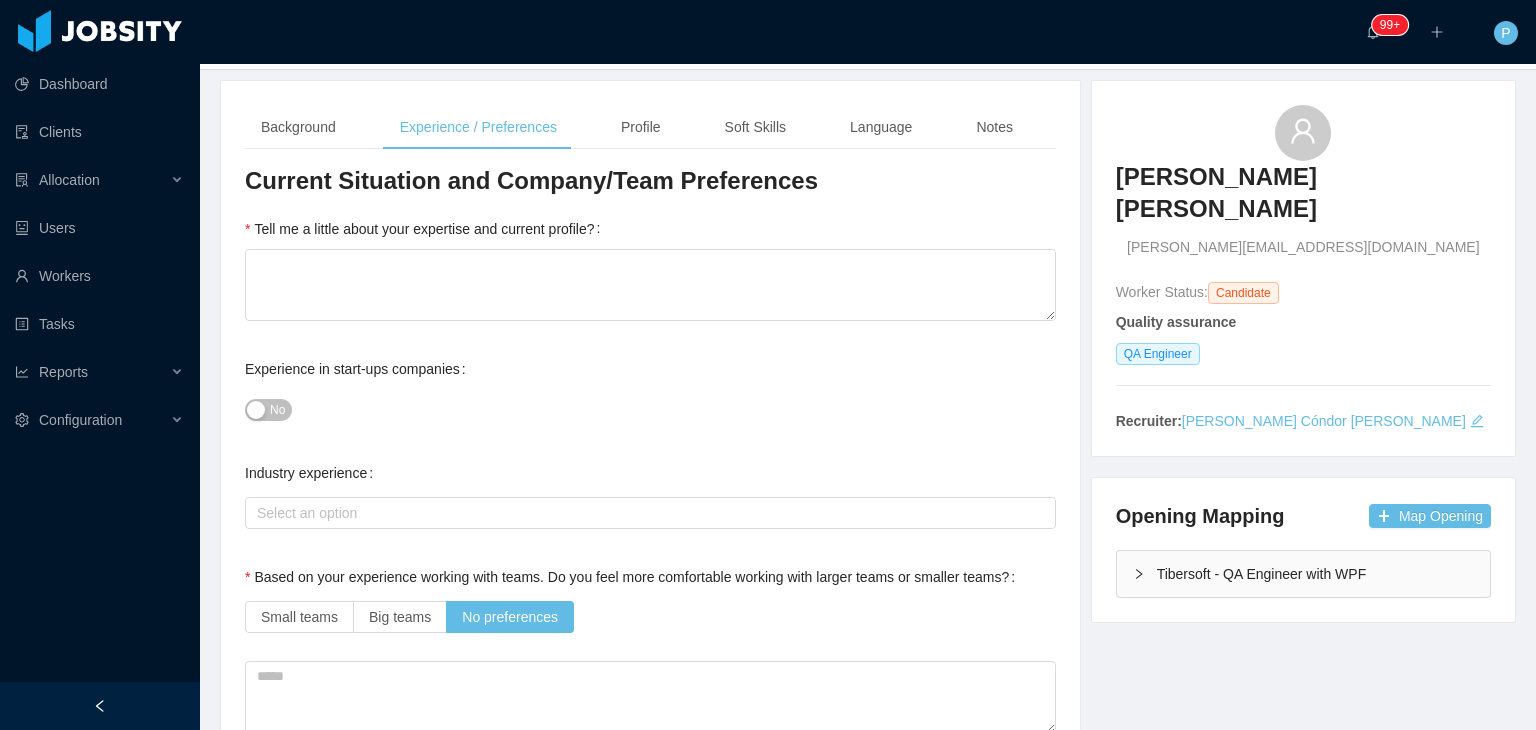 scroll, scrollTop: 0, scrollLeft: 0, axis: both 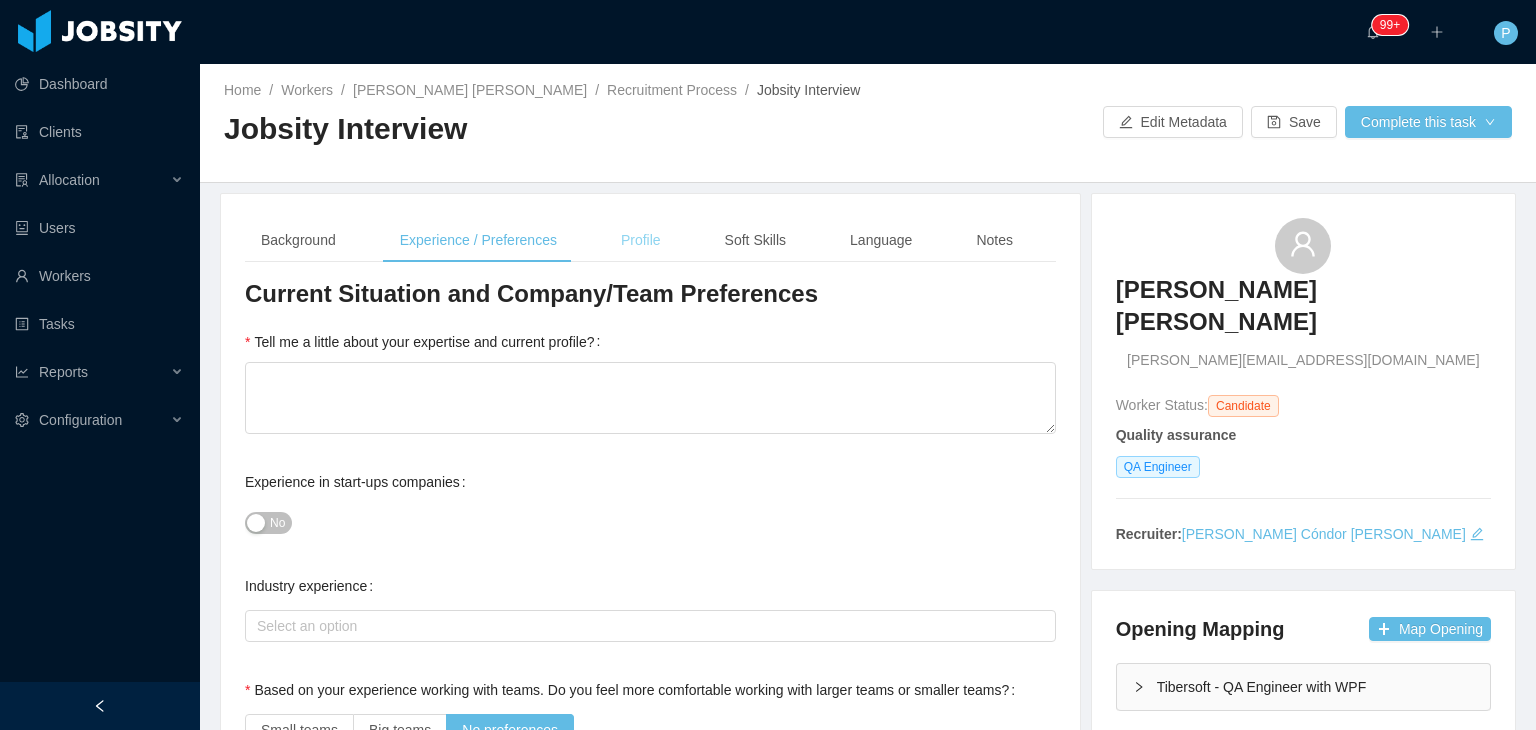 click on "Profile" at bounding box center (641, 240) 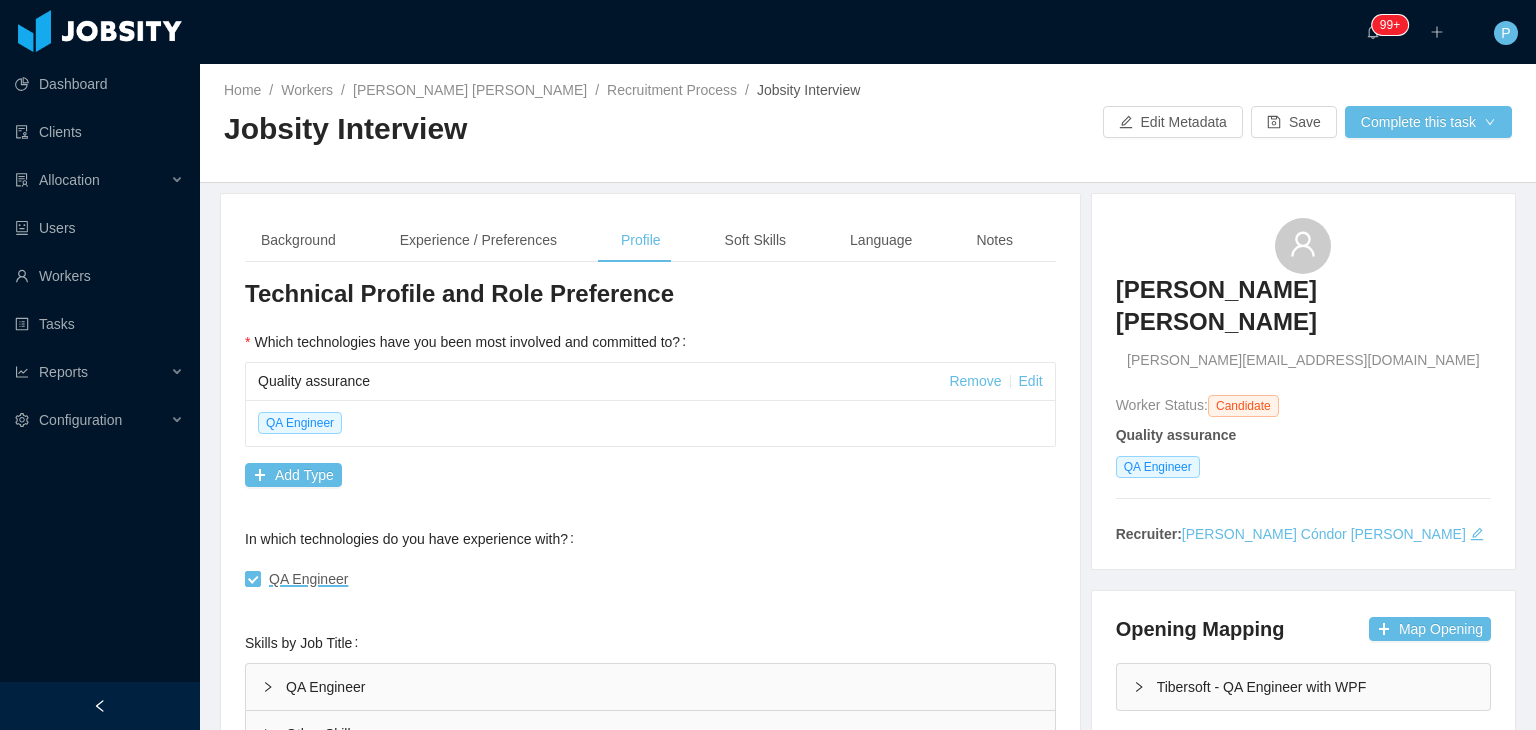 click on "Jobsity Interview" at bounding box center (546, 129) 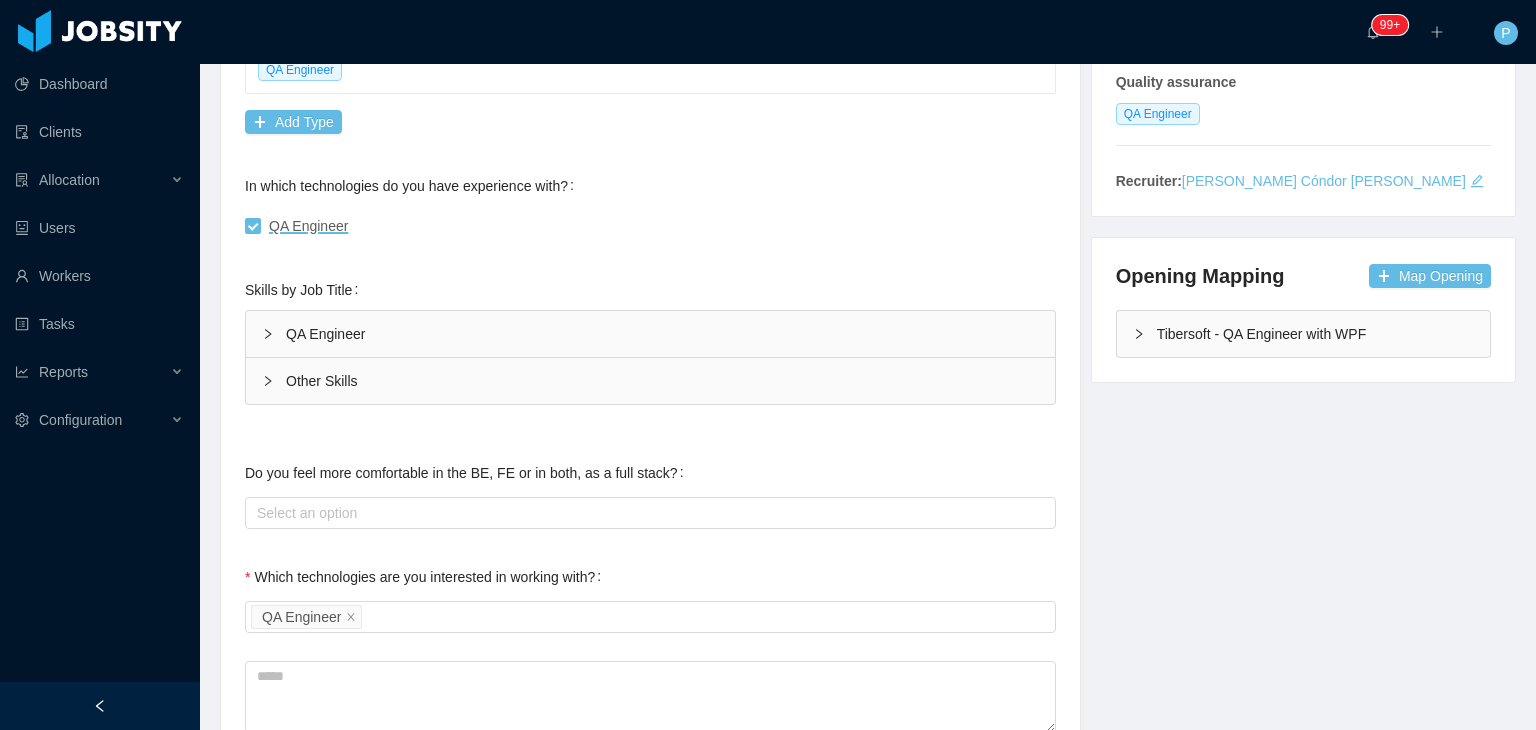 scroll, scrollTop: 360, scrollLeft: 0, axis: vertical 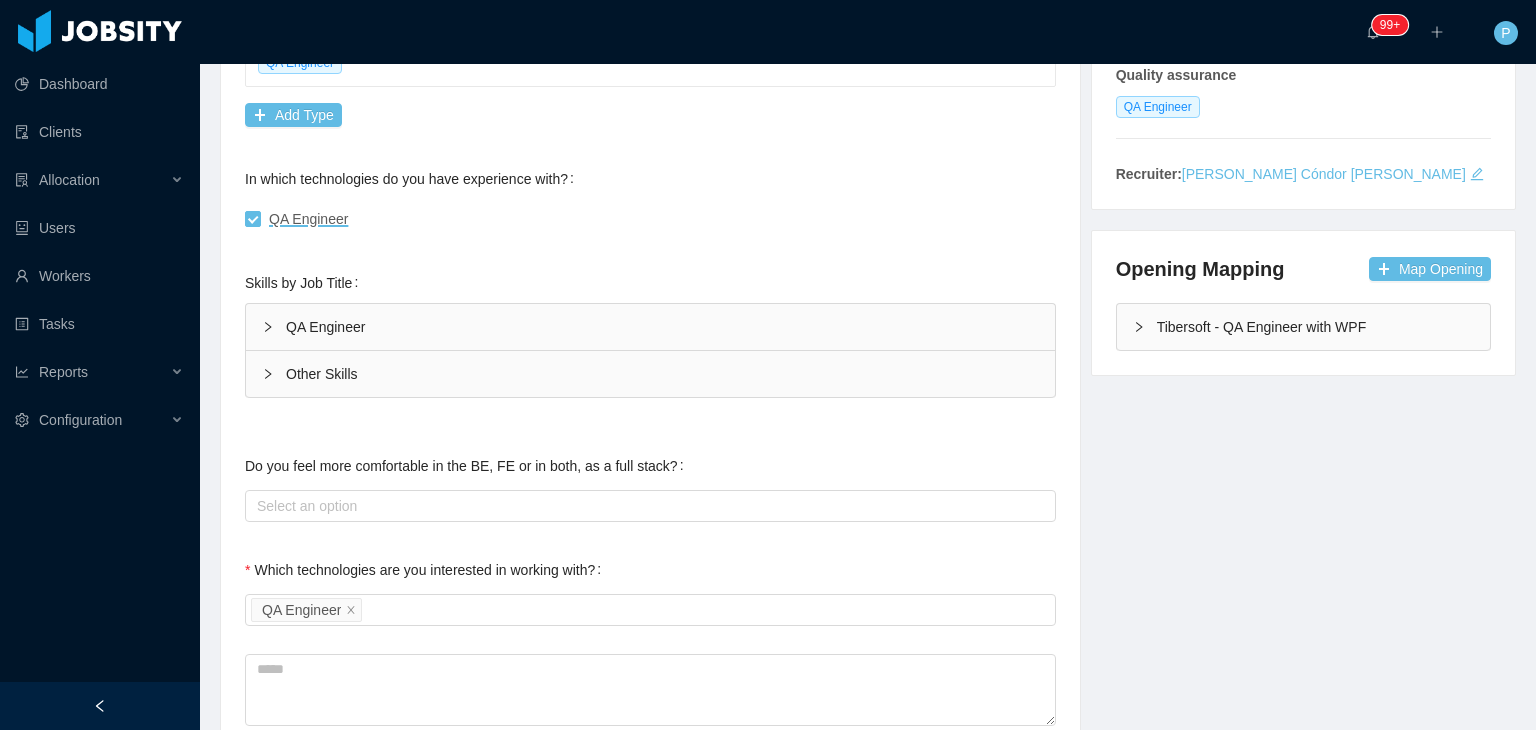 click on "QA Engineer" at bounding box center [650, 327] 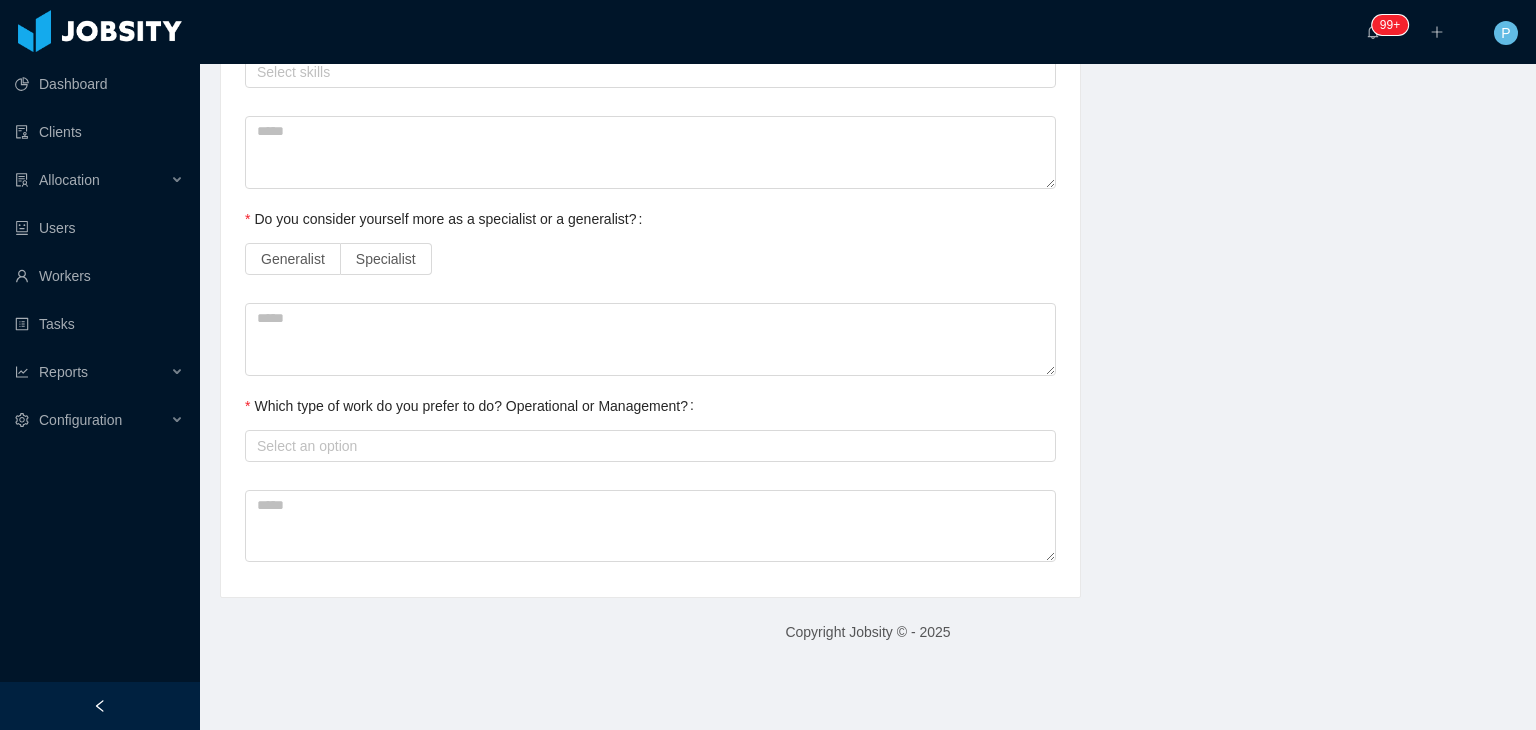 scroll, scrollTop: 1552, scrollLeft: 0, axis: vertical 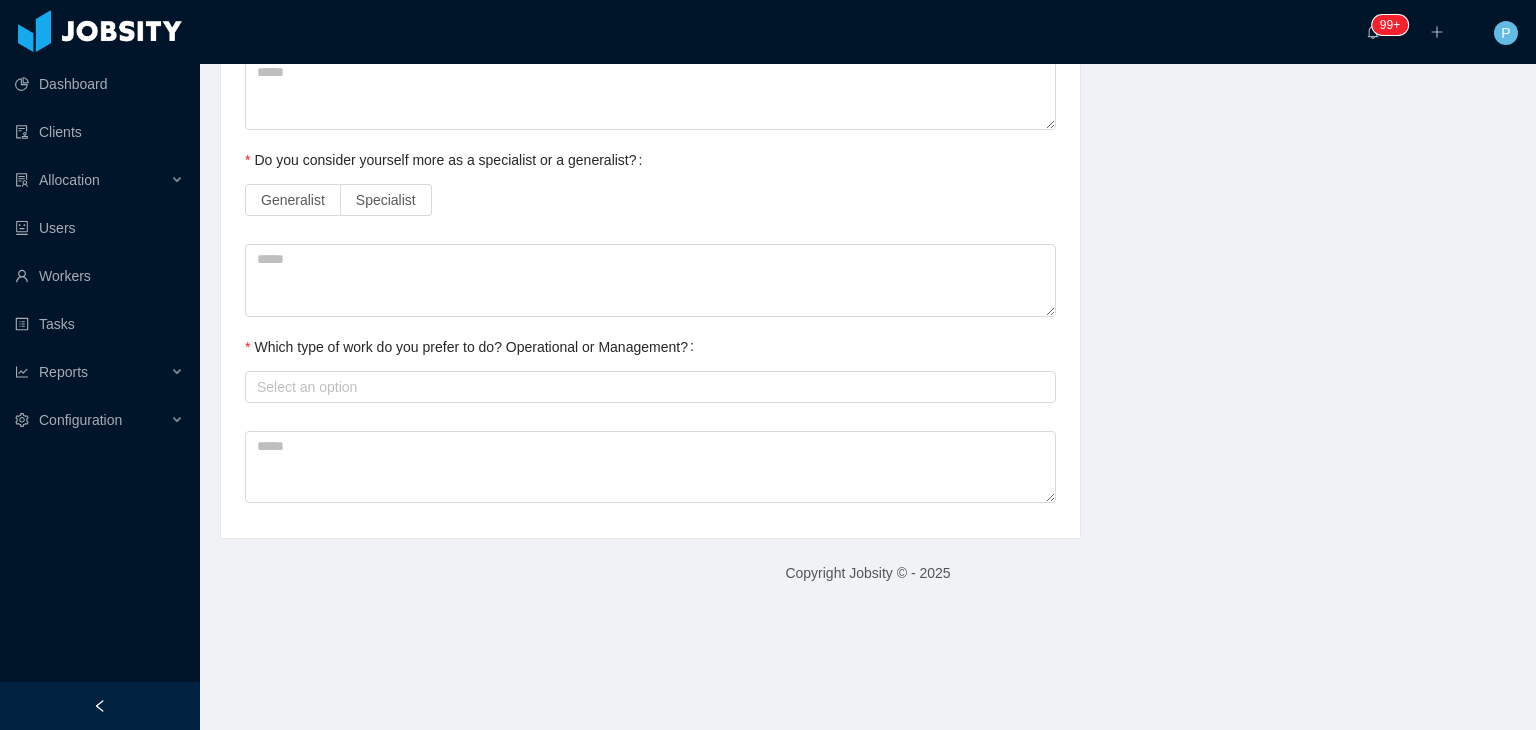 click on "Generalist Specialist" at bounding box center (650, 200) 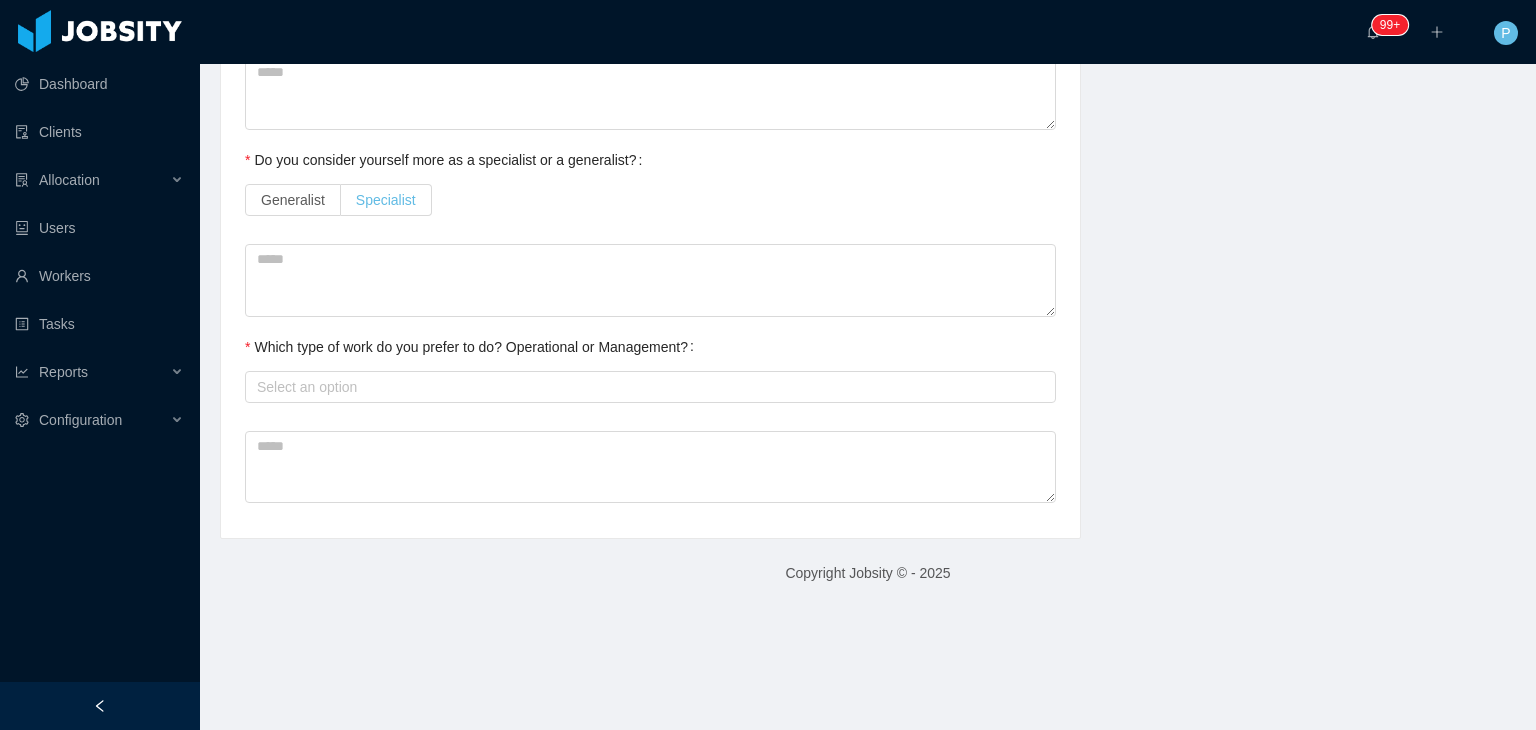 click on "Specialist" at bounding box center (386, 200) 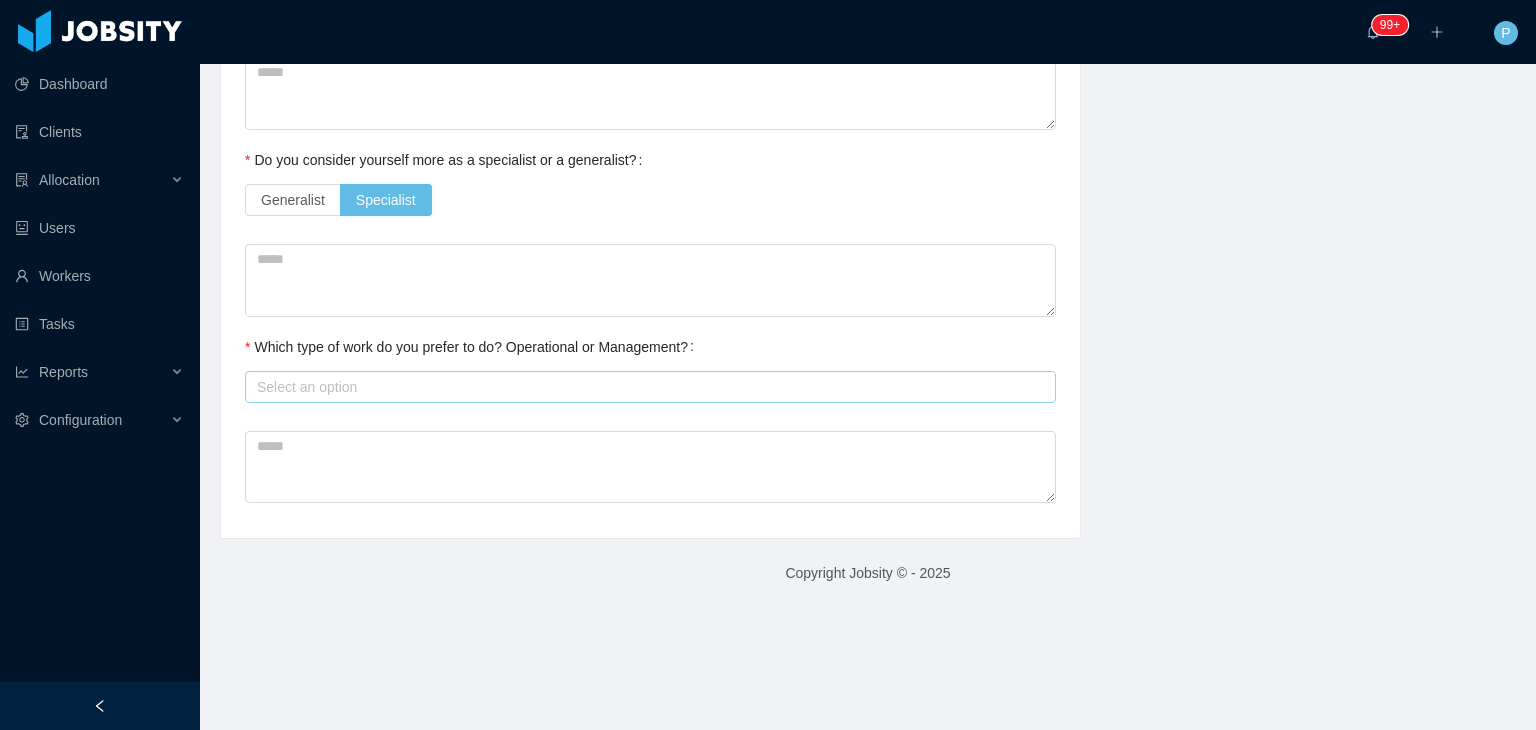 click on "Select an option" at bounding box center [646, 387] 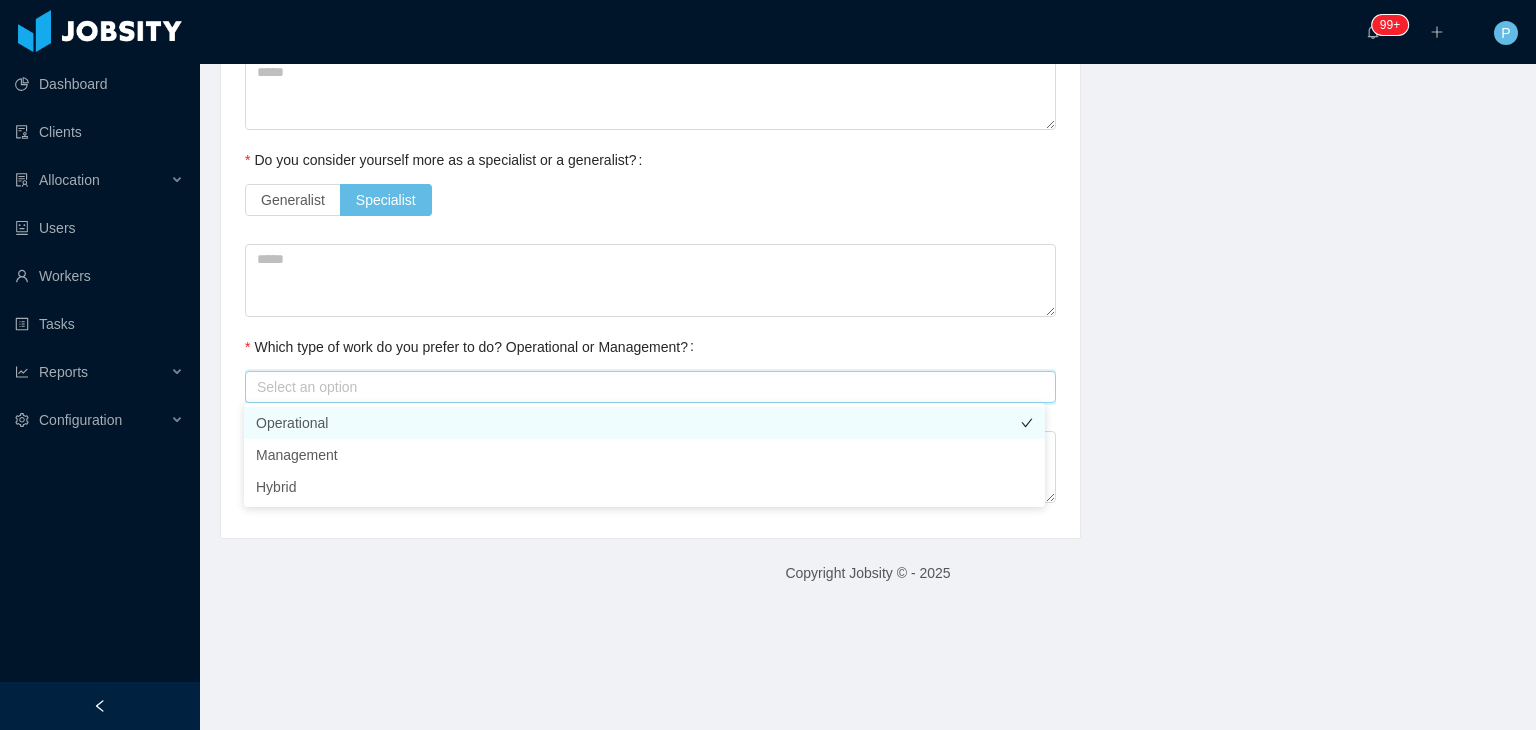 click on "Operational" at bounding box center [644, 423] 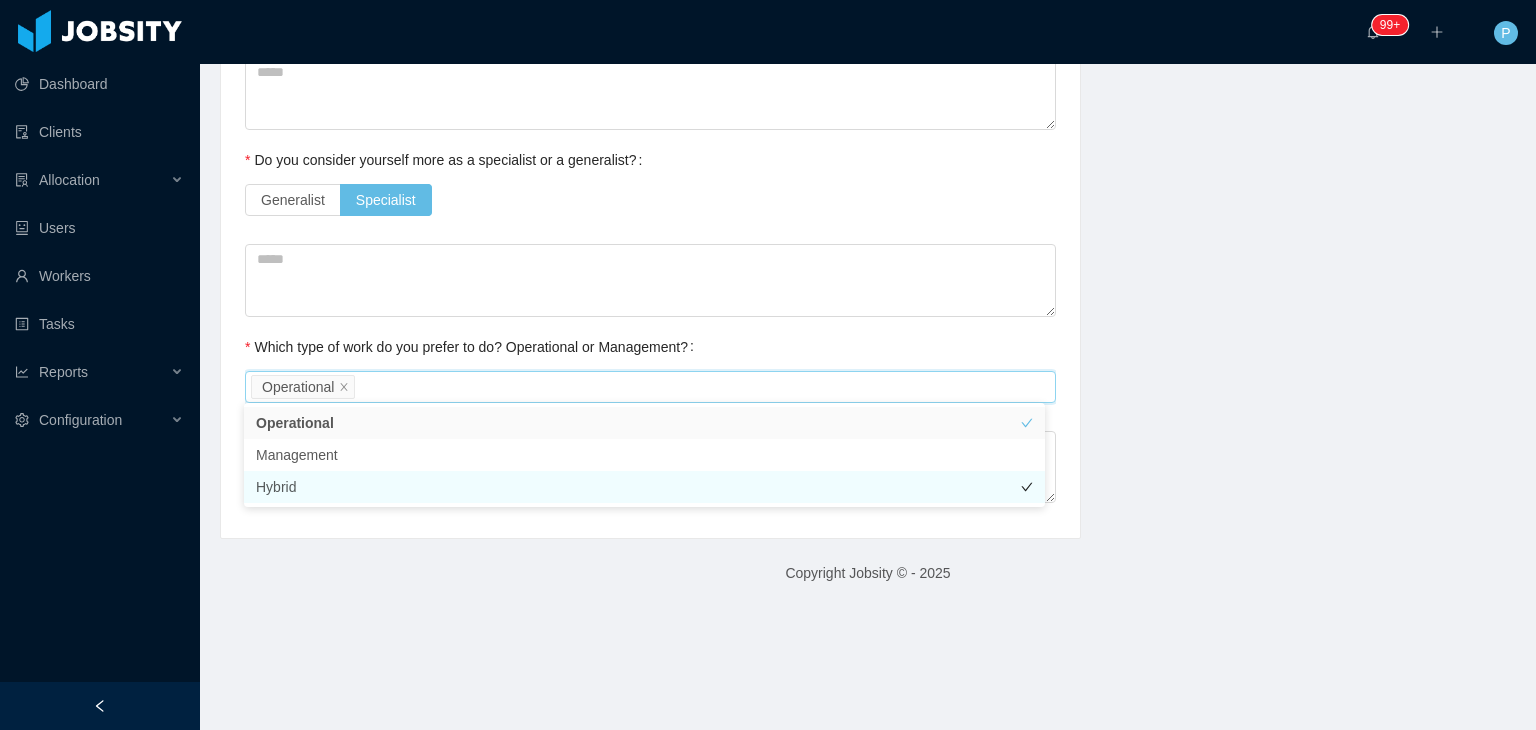 click on "Hybrid" at bounding box center [644, 487] 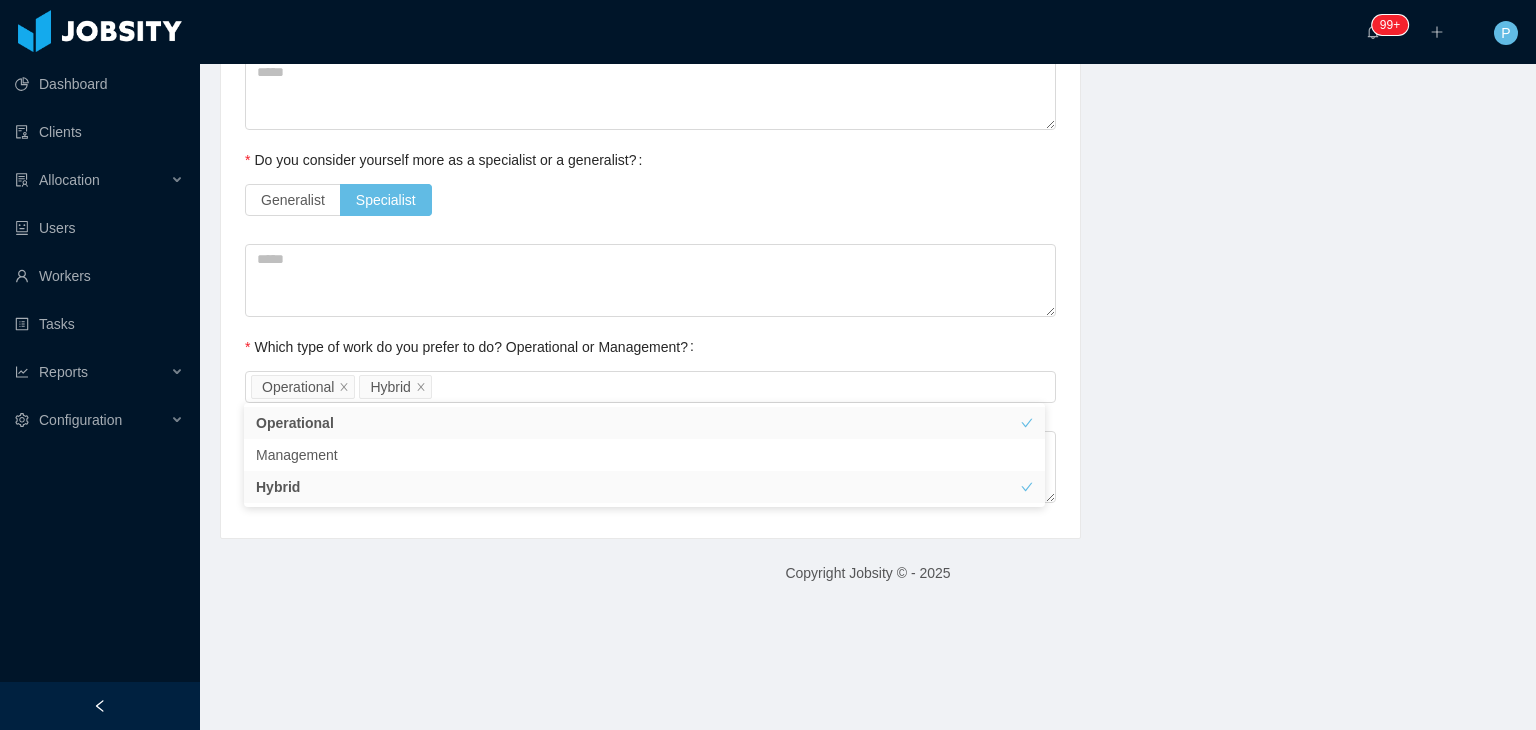 click on "Copyright Jobsity © - 2025" at bounding box center (868, 573) 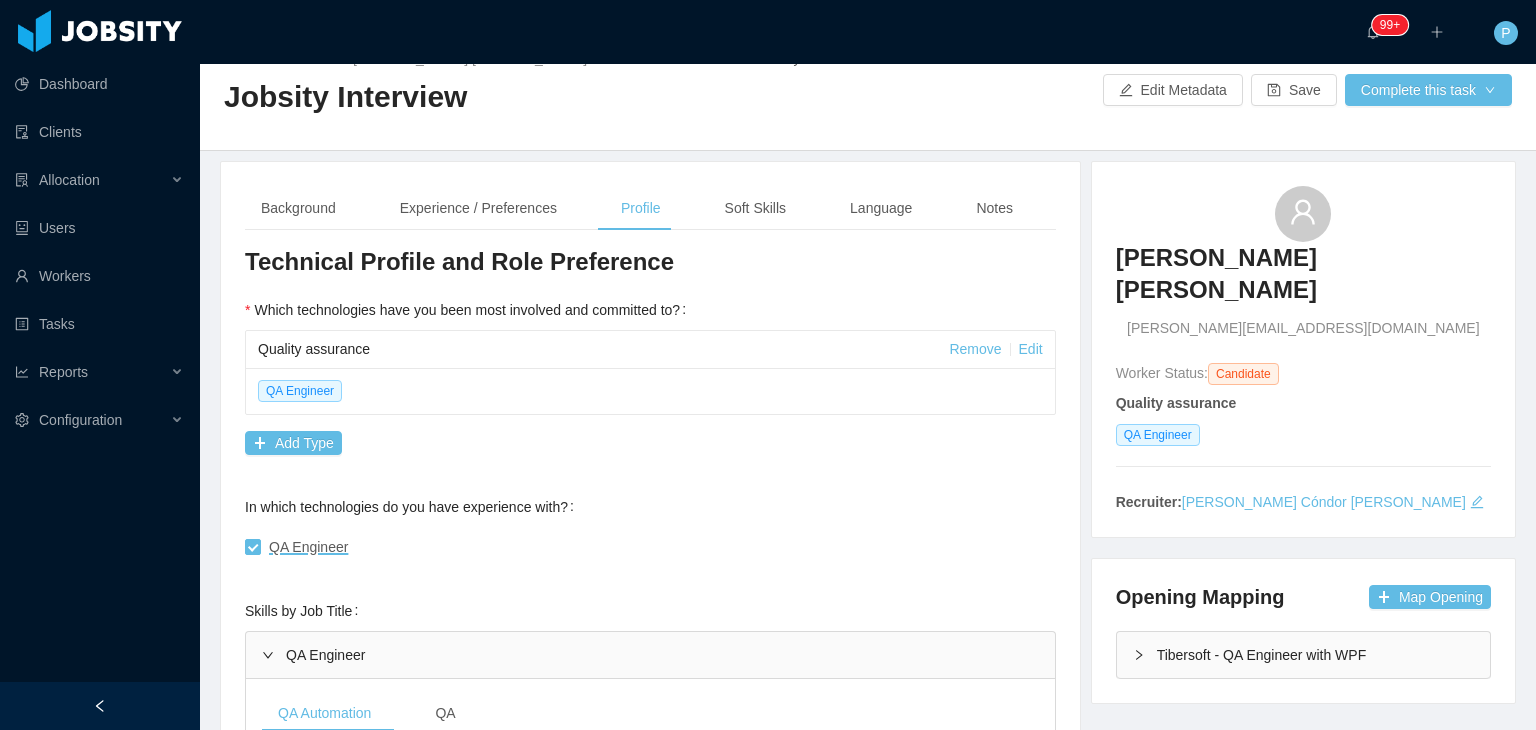 scroll, scrollTop: 0, scrollLeft: 0, axis: both 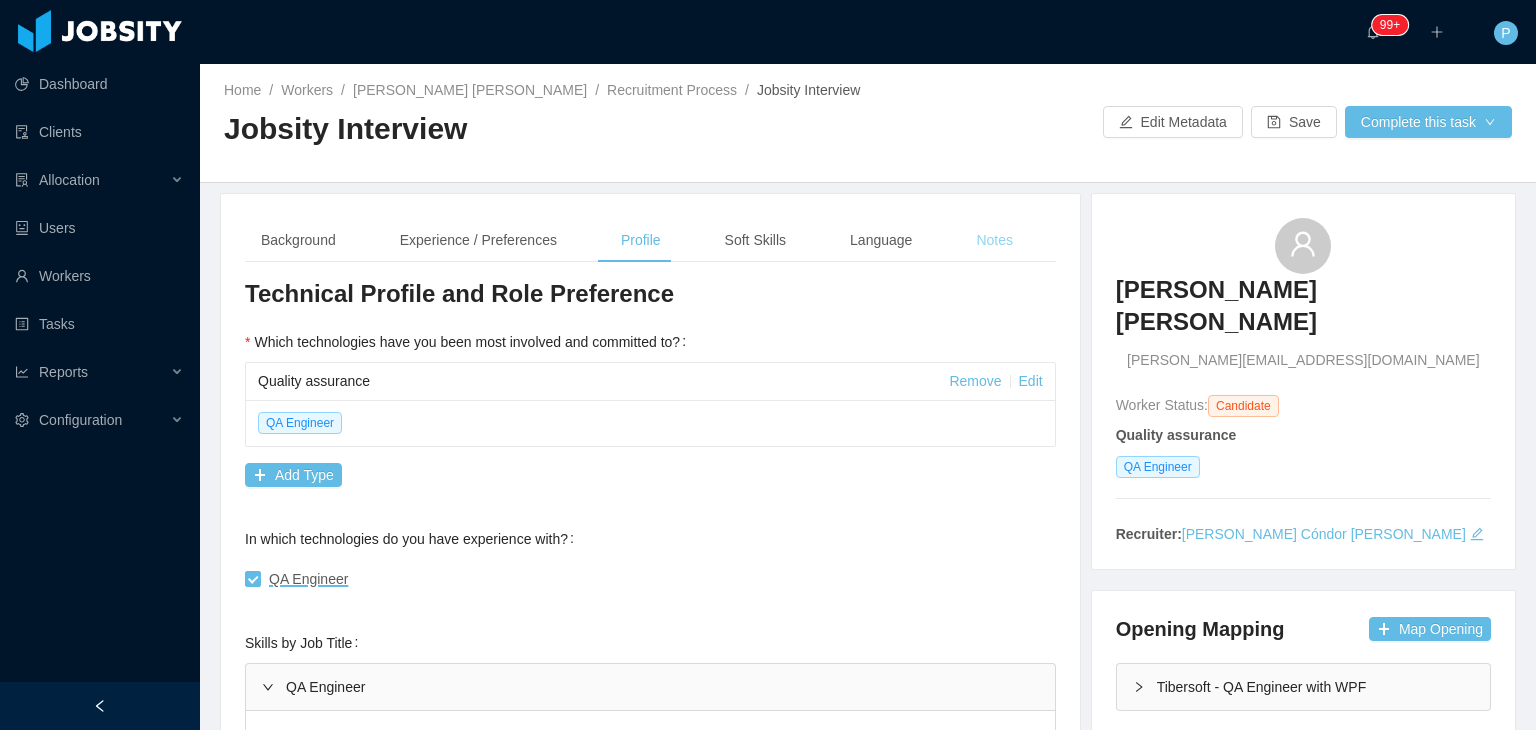 click on "Notes" at bounding box center (994, 240) 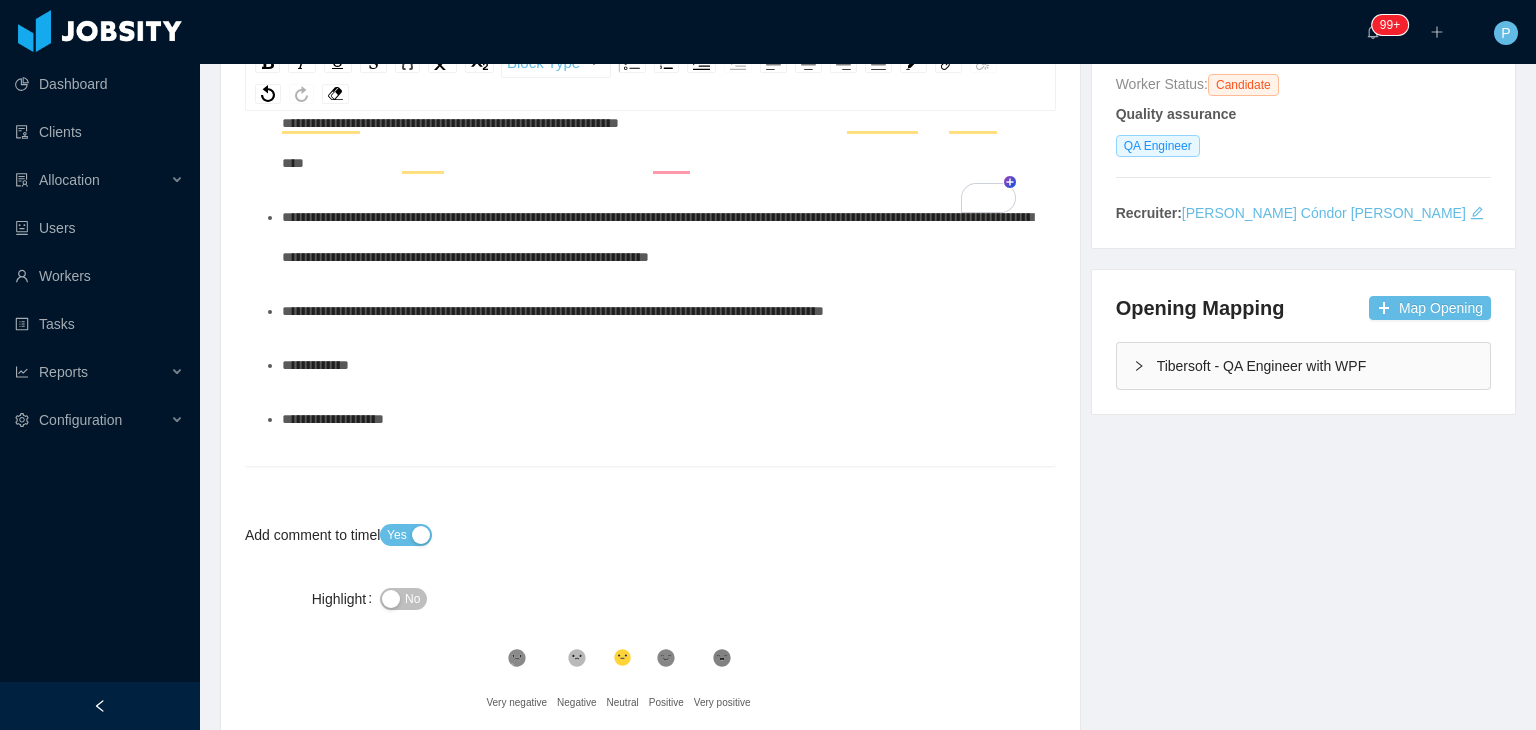 scroll, scrollTop: 312, scrollLeft: 0, axis: vertical 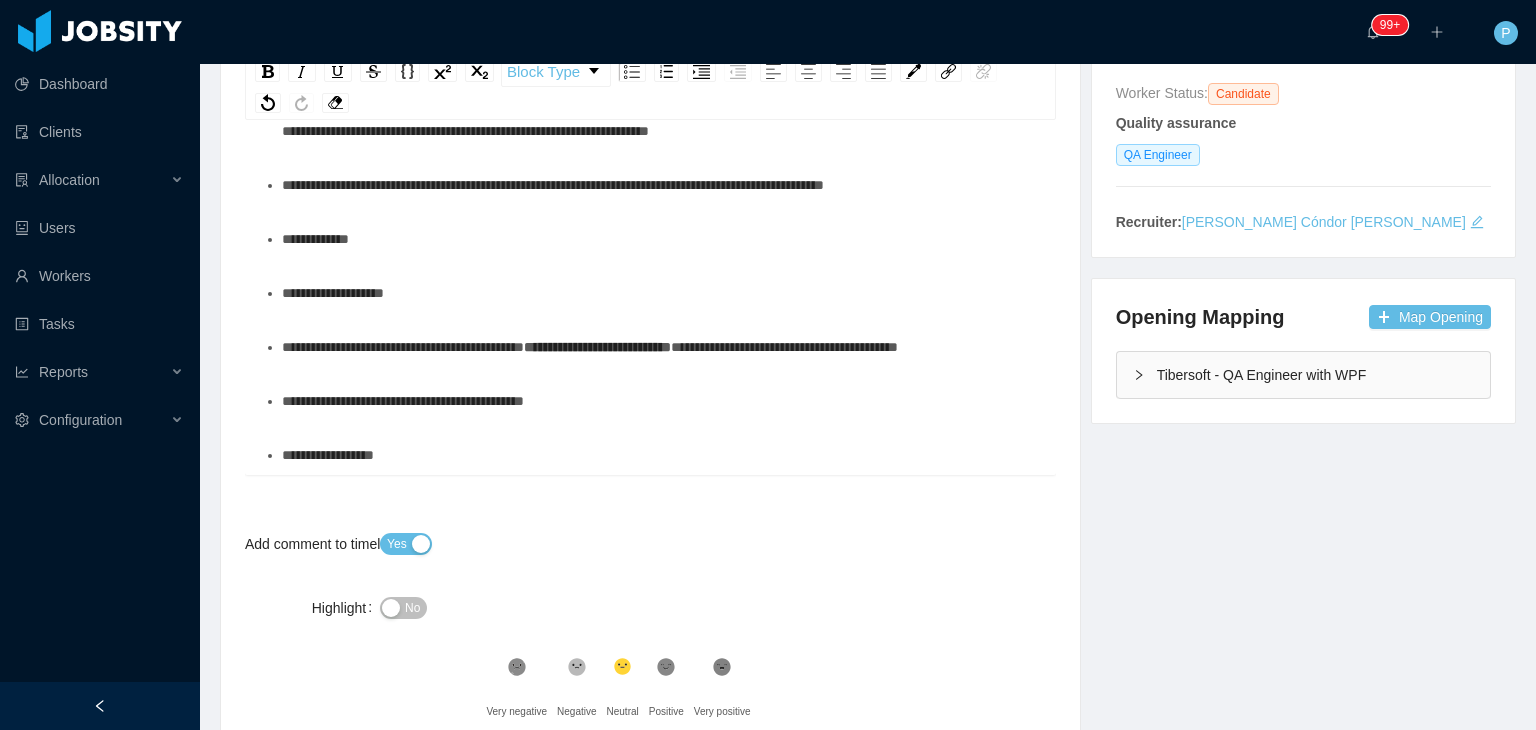 click on "**********" at bounding box center (661, 347) 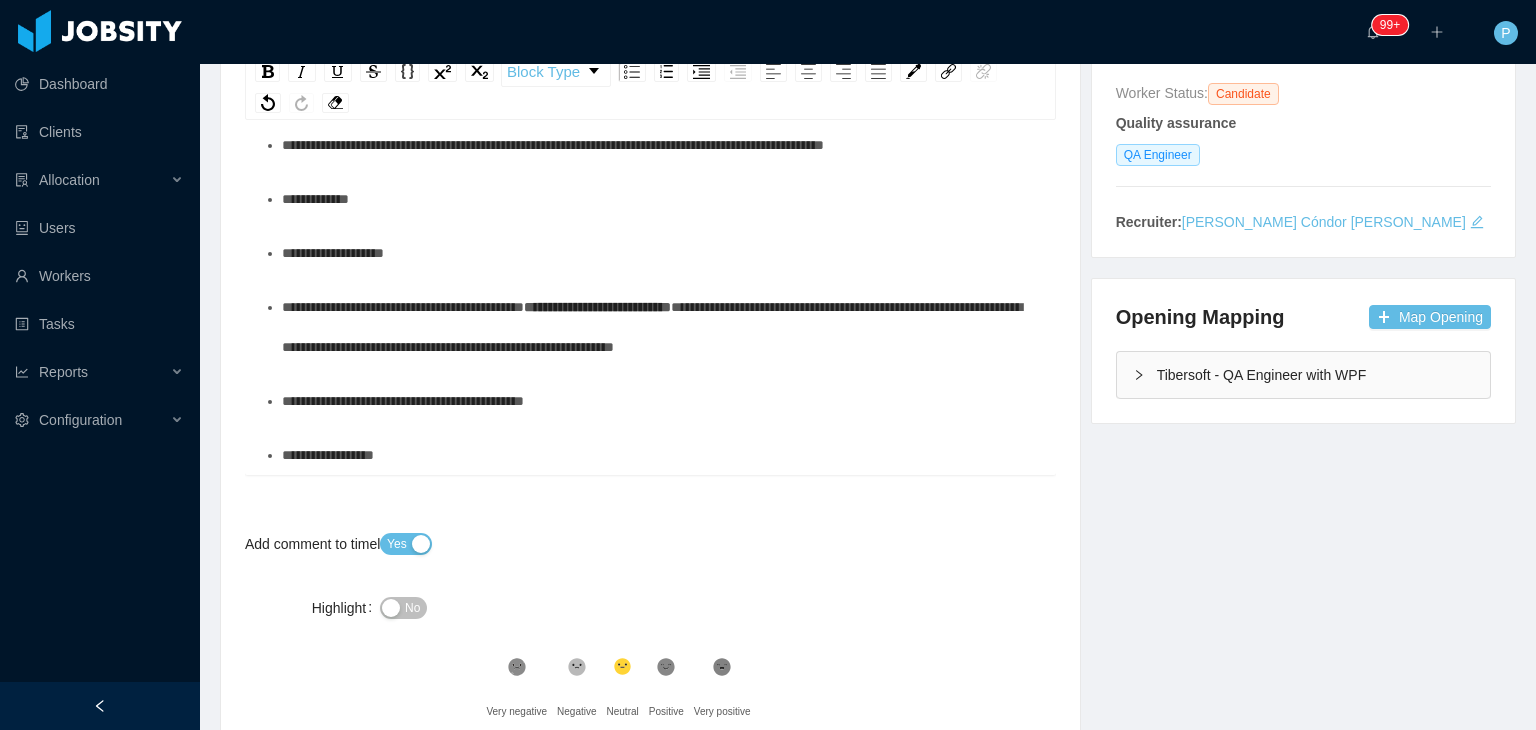 scroll, scrollTop: 406, scrollLeft: 0, axis: vertical 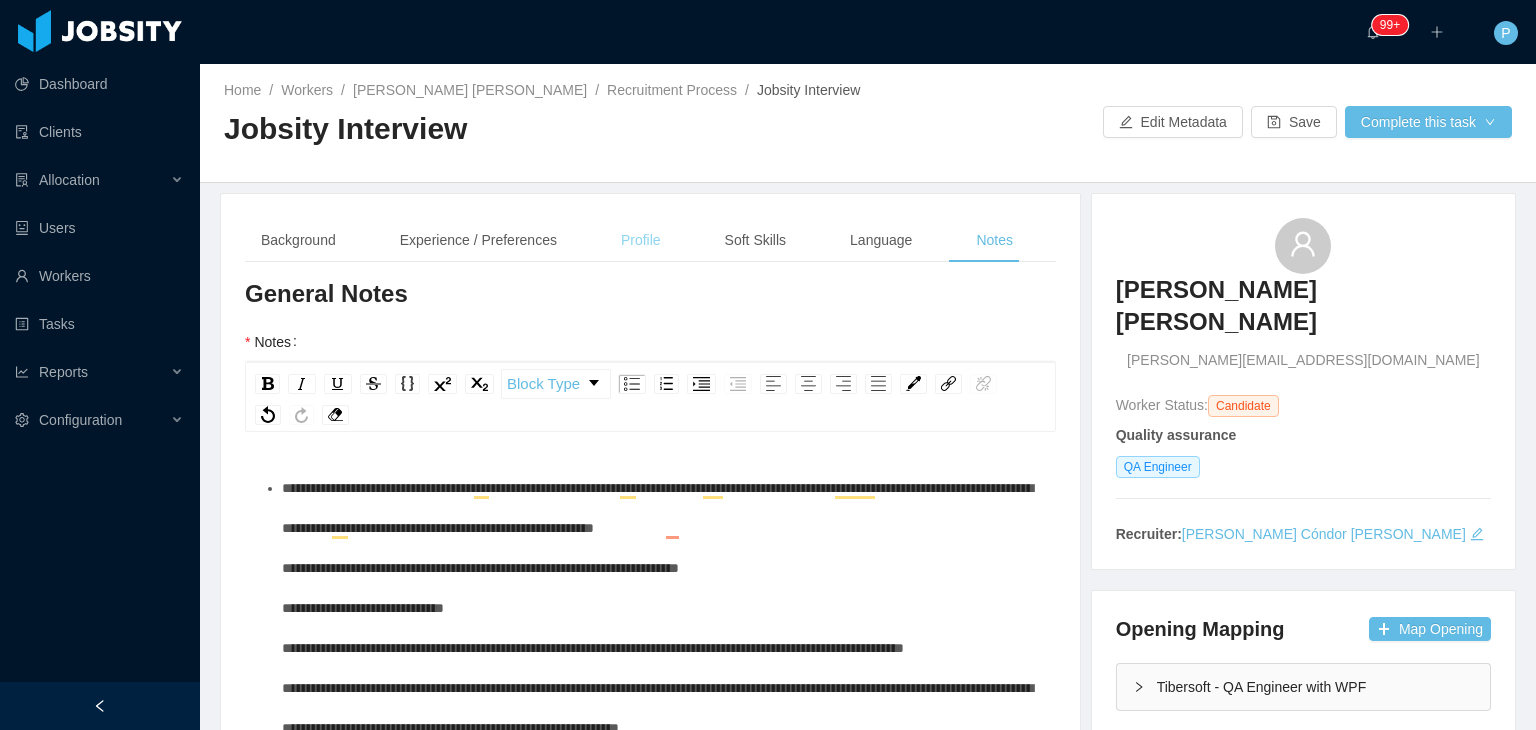 click on "Profile" at bounding box center (641, 240) 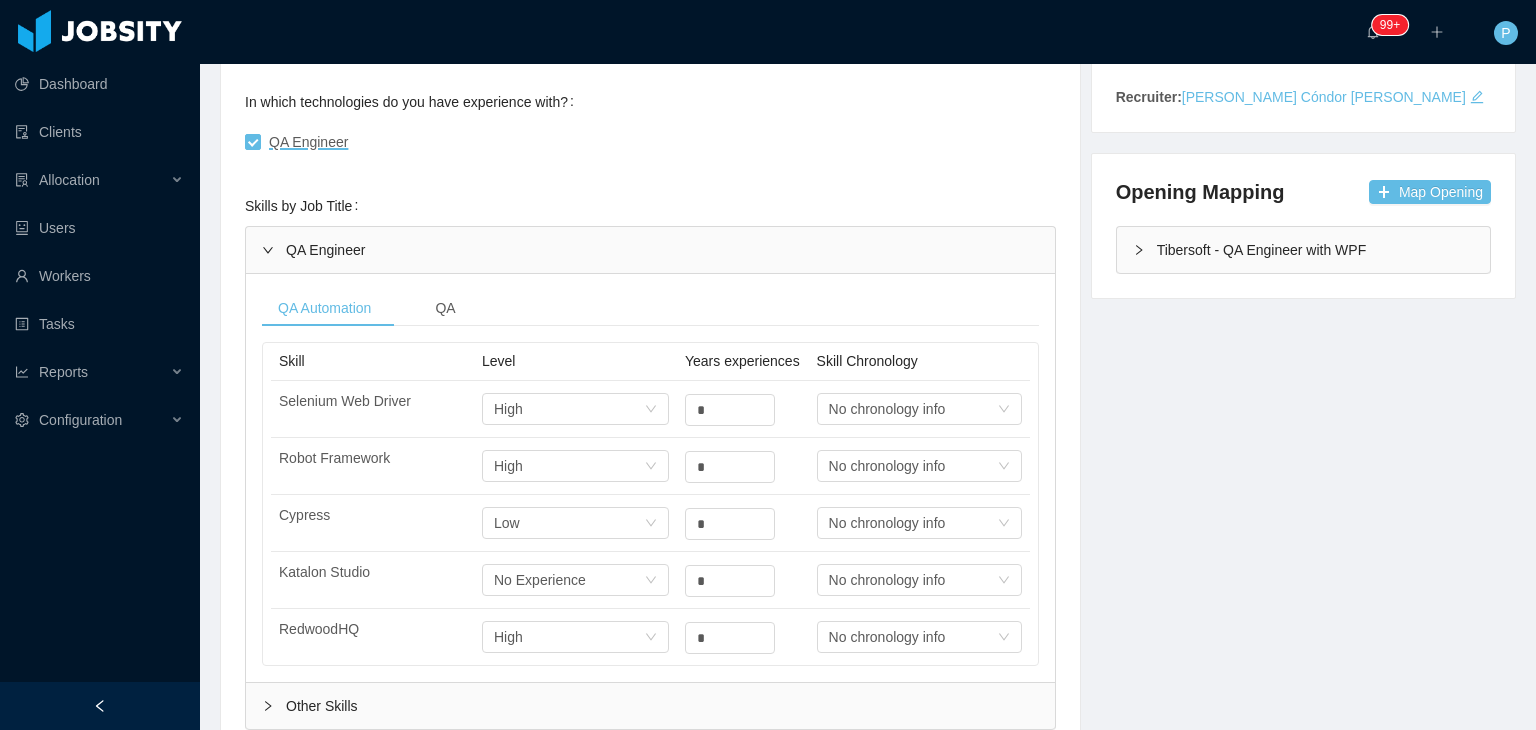 scroll, scrollTop: 469, scrollLeft: 0, axis: vertical 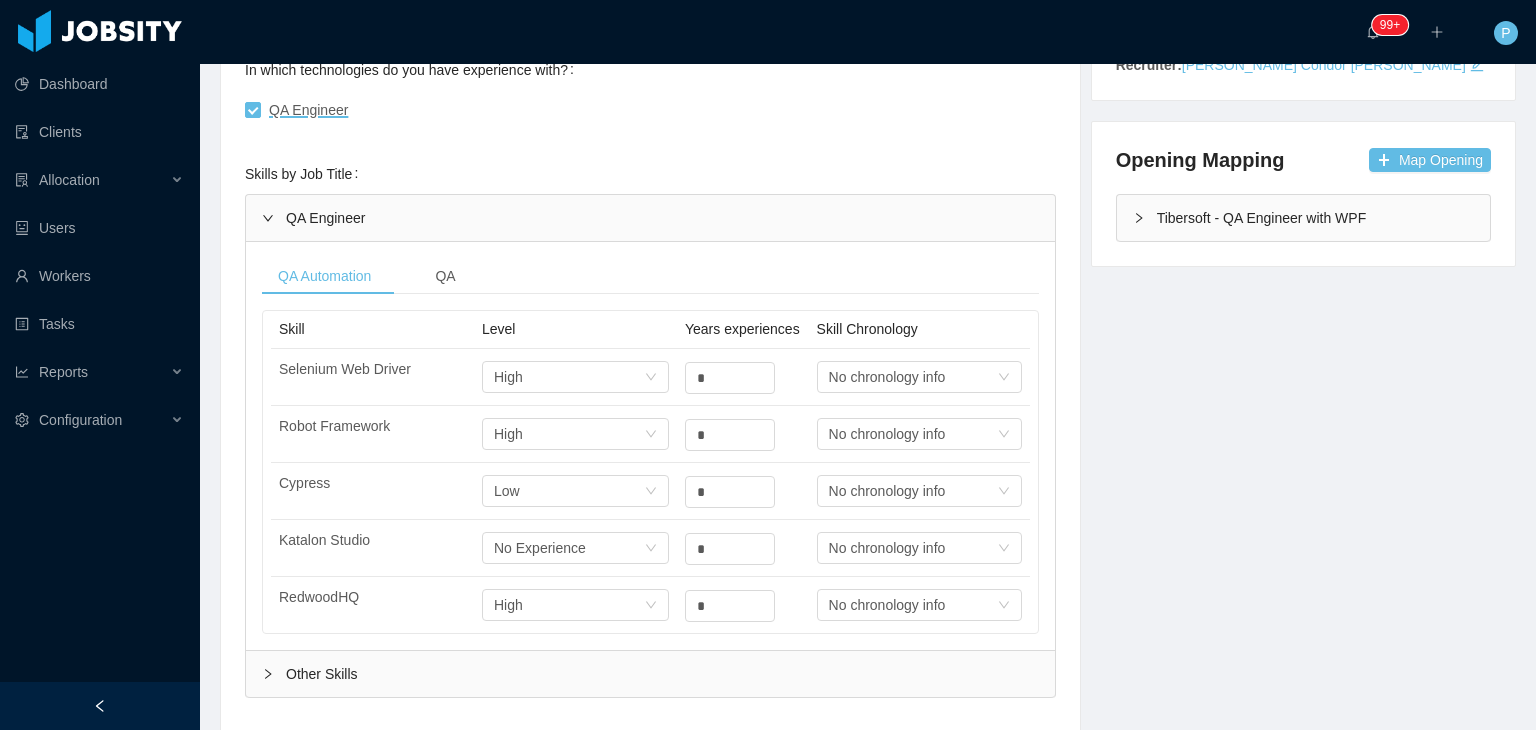 click on "Technical Profile and Role Preference Which technologies have you been most involved and committed to? Quality assurance Remove Edit QA Engineer Add Type In which technologies do you have experience with? QA Engineer Skills by Job Title QA Engineer QA Automation QA Skill Level Years experiences Skill Chronology Selenium Web Driver Select one High * Select one No chronology info Robot Framework Select one High * Select one No chronology info Cypress Select one Low * Select one No chronology info Katalon Studio Select one No Experience * Select one No chronology info RedwoodHQ Select one High * Select one No chronology info Skill Level Years experiences Skill Chronology Manual Testing Select one High ** Select one No chronology info Test Case Planning Select one High ** Select one No chronology info Test Rails Select one High ** Select one No chronology info Bug Reporting Select one High ** Select one No chronology info Cross Browser Testing Select one High * Select one No chronology info Cross Device Testing *" at bounding box center [650, 703] 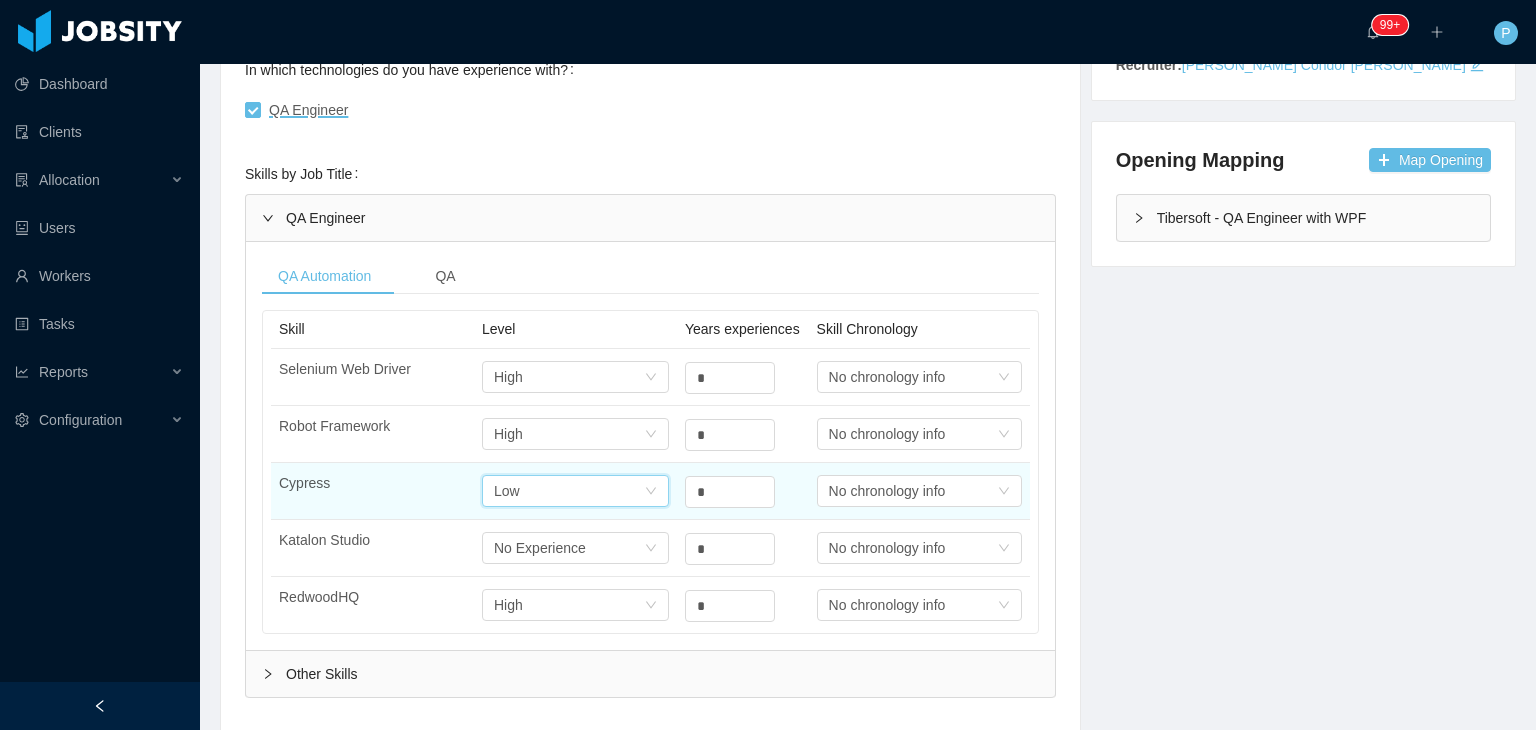 click on "Select one Low" at bounding box center [569, 491] 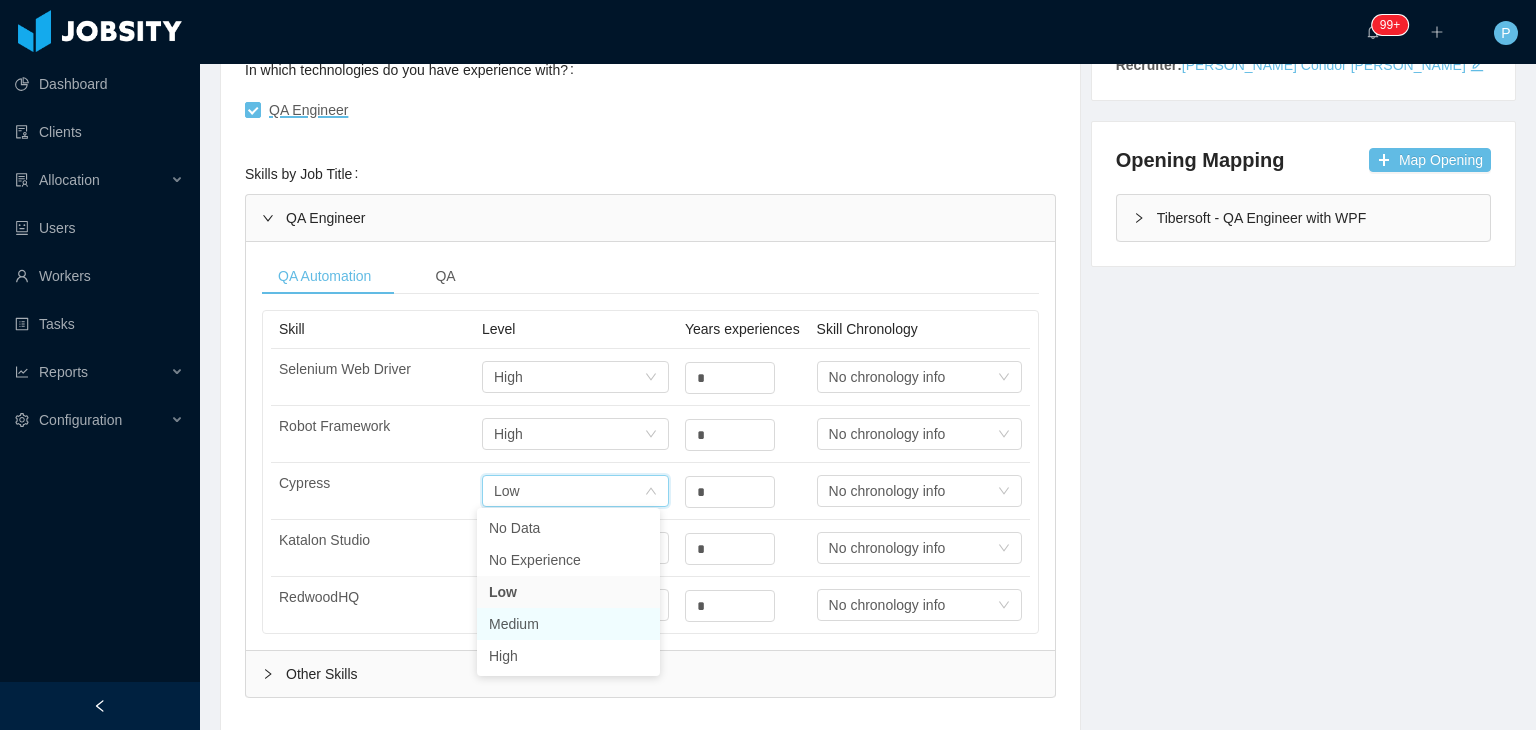 click on "Medium" at bounding box center [568, 624] 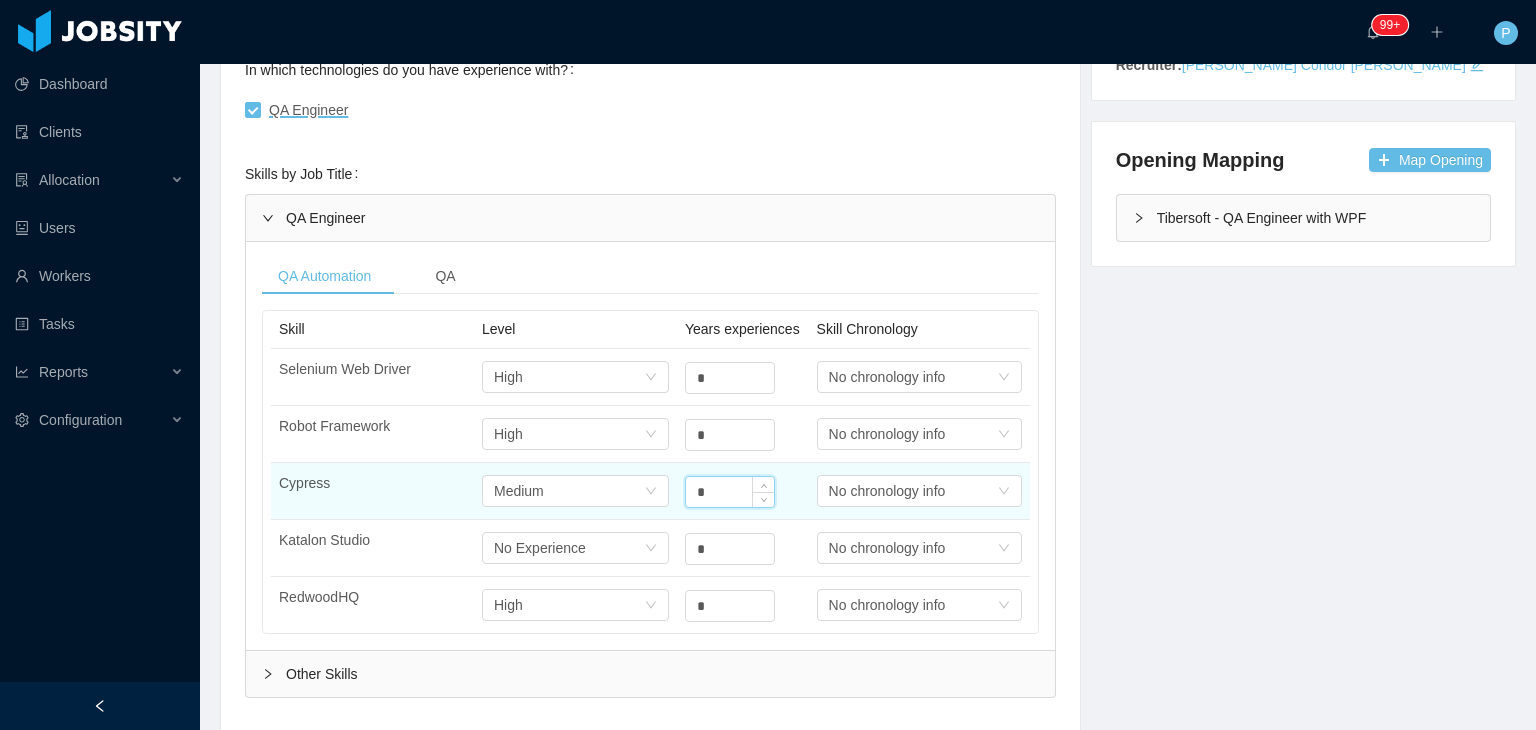 click on "*" at bounding box center [730, 492] 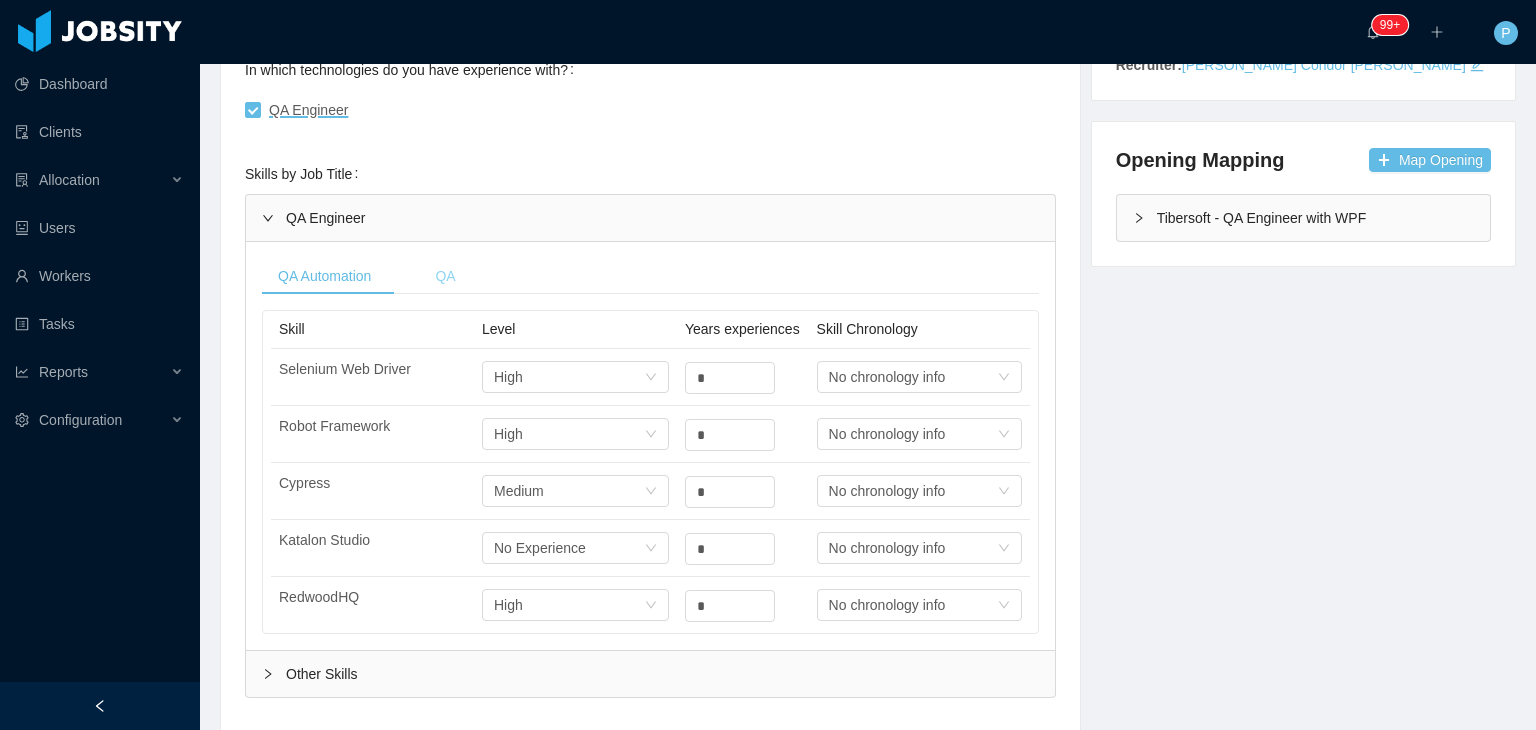 click on "QA" at bounding box center [445, 276] 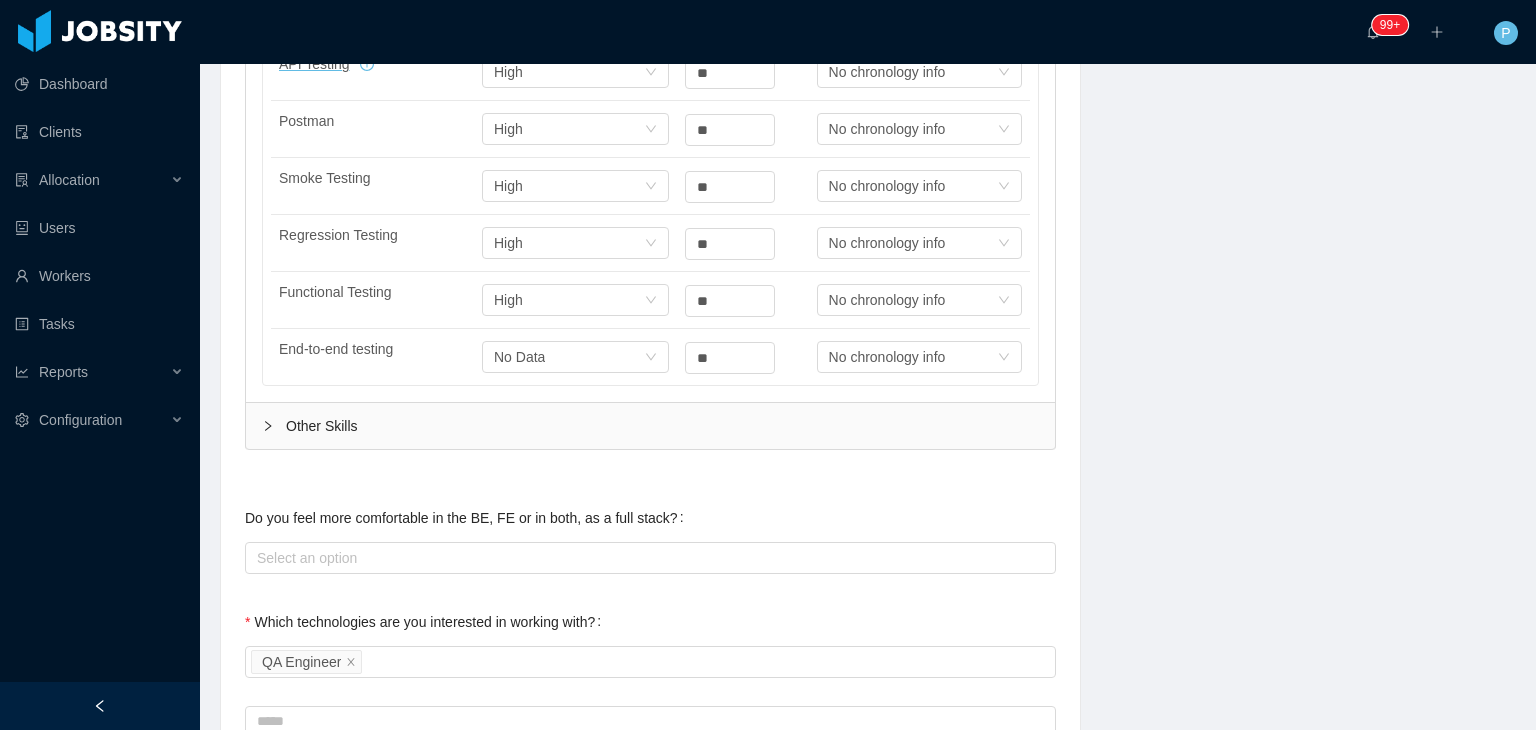 scroll, scrollTop: 1123, scrollLeft: 0, axis: vertical 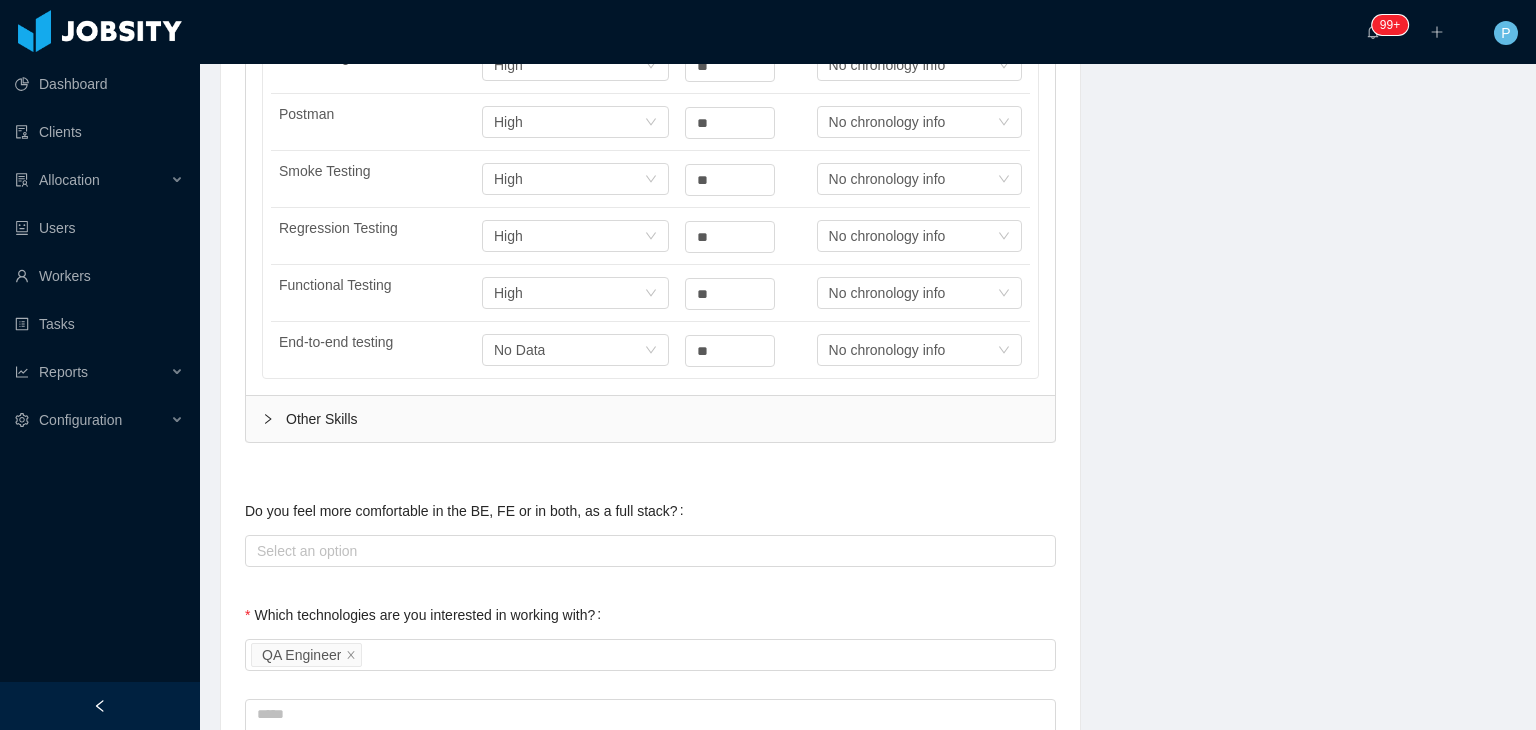click on "Other Skills" at bounding box center (650, 419) 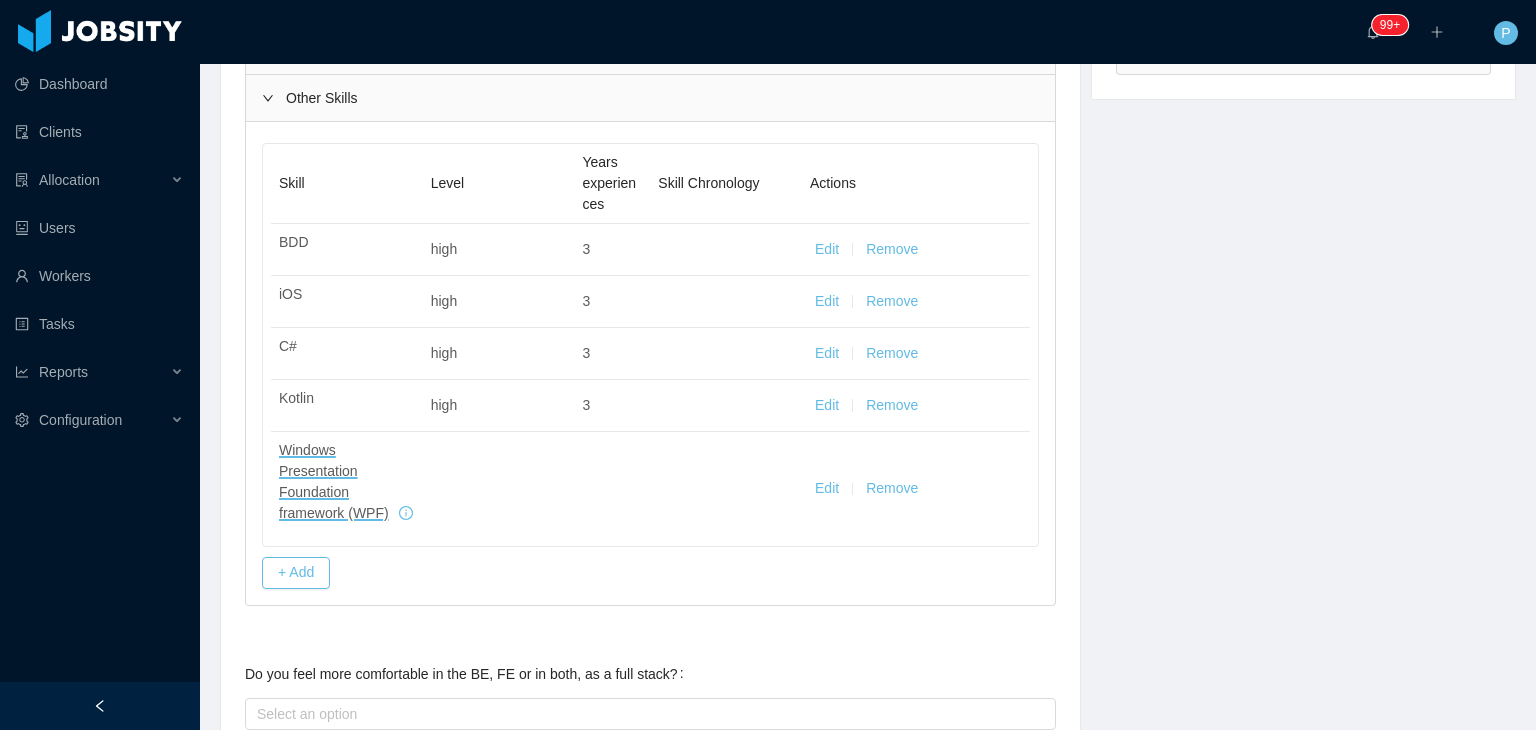 scroll, scrollTop: 509, scrollLeft: 0, axis: vertical 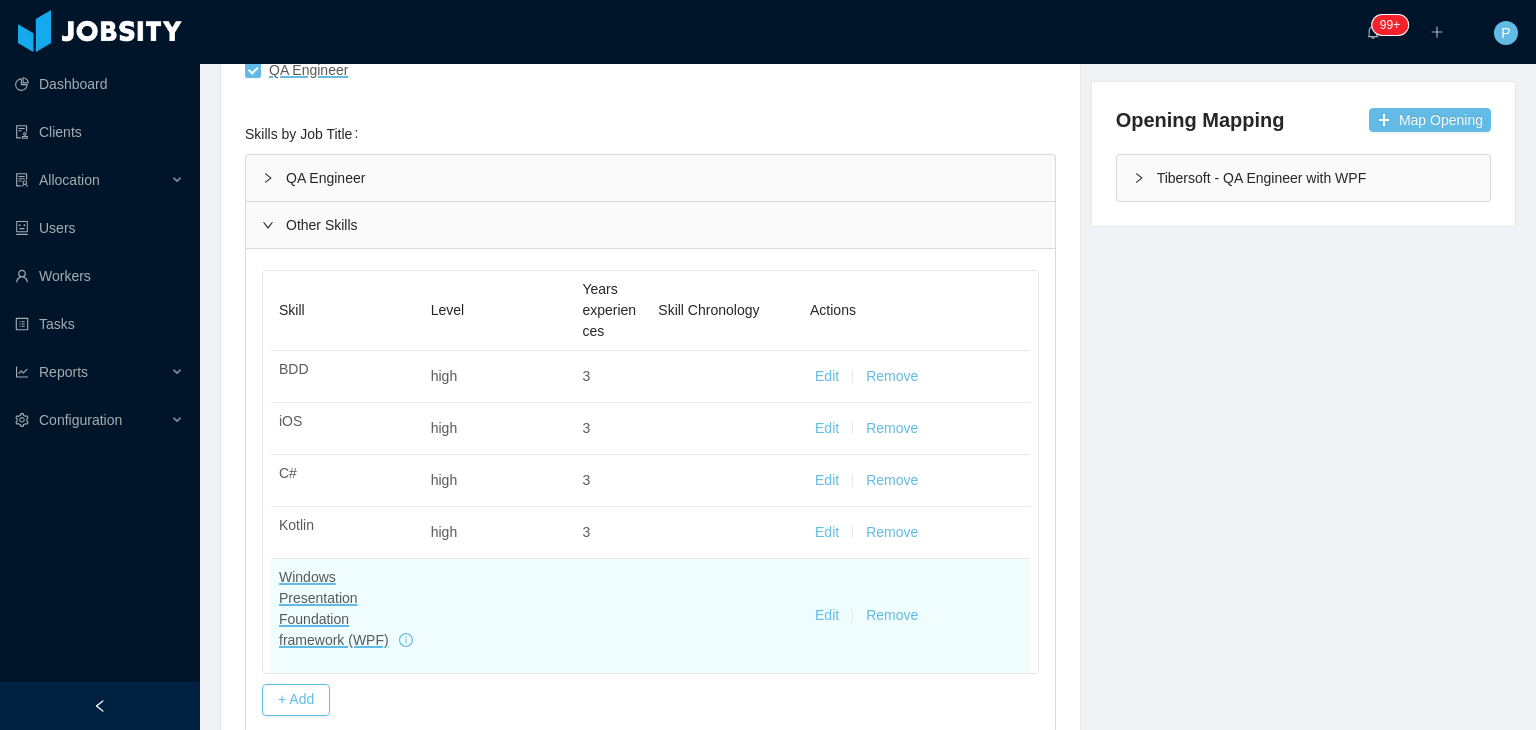 click on "Edit" at bounding box center [827, 615] 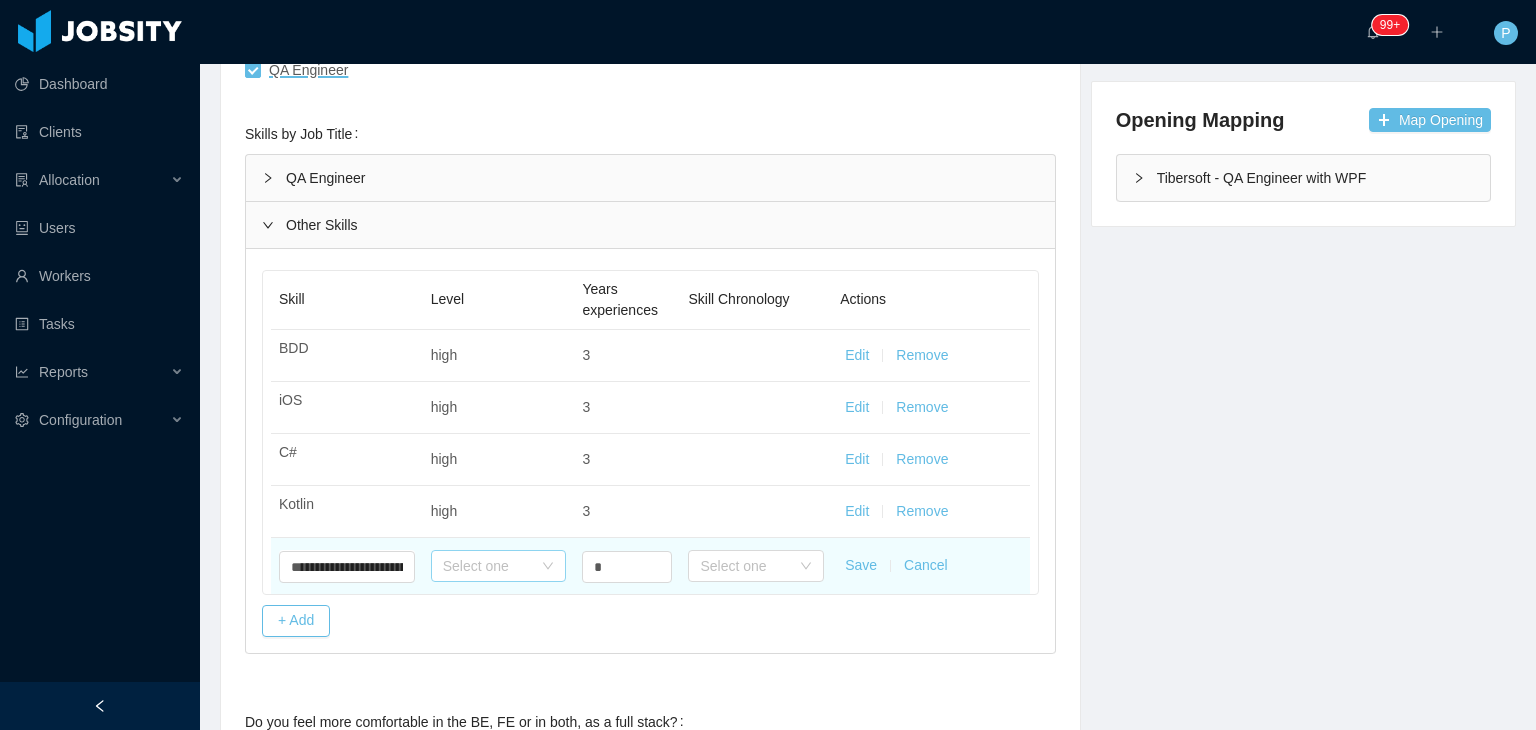 click on "Select one" at bounding box center [488, 566] 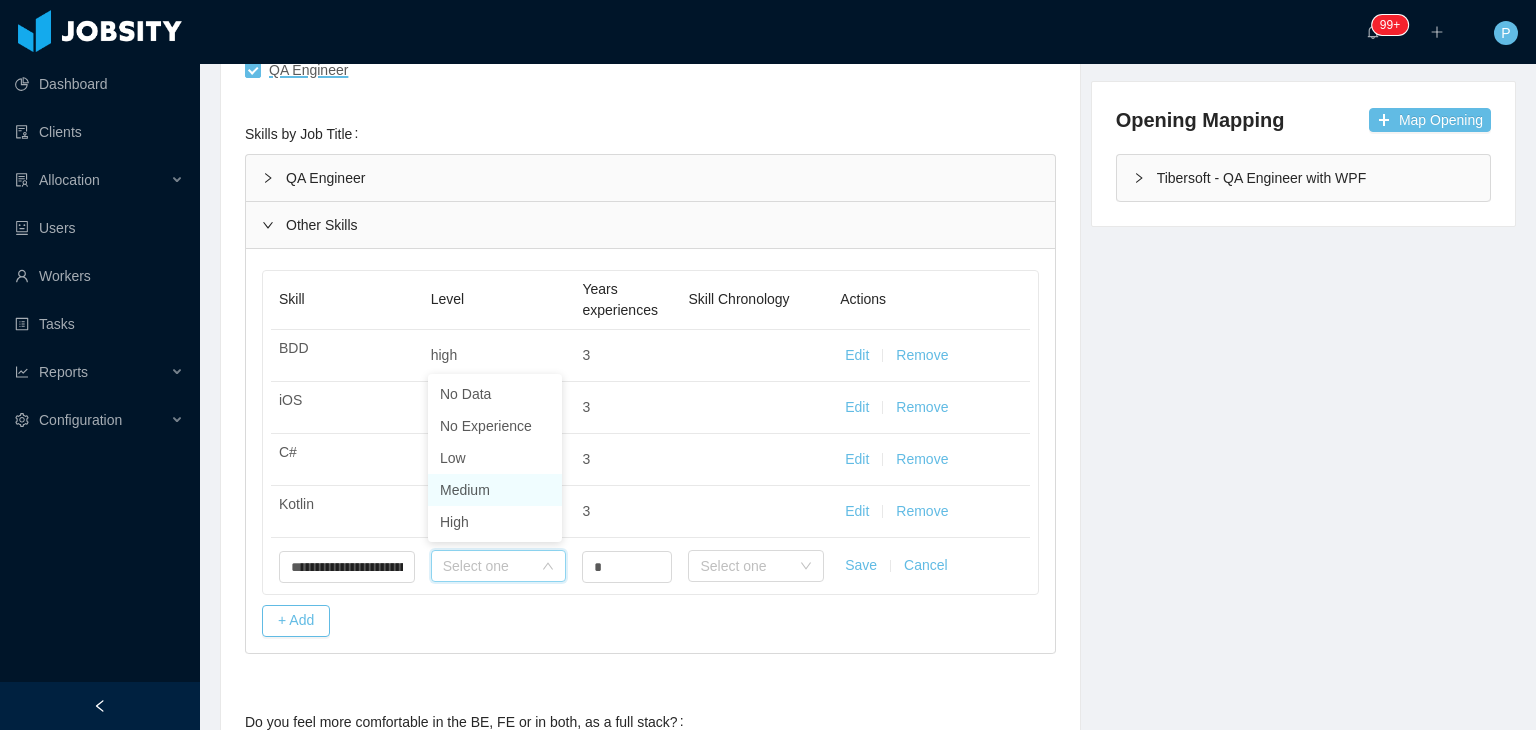click on "Medium" at bounding box center [495, 490] 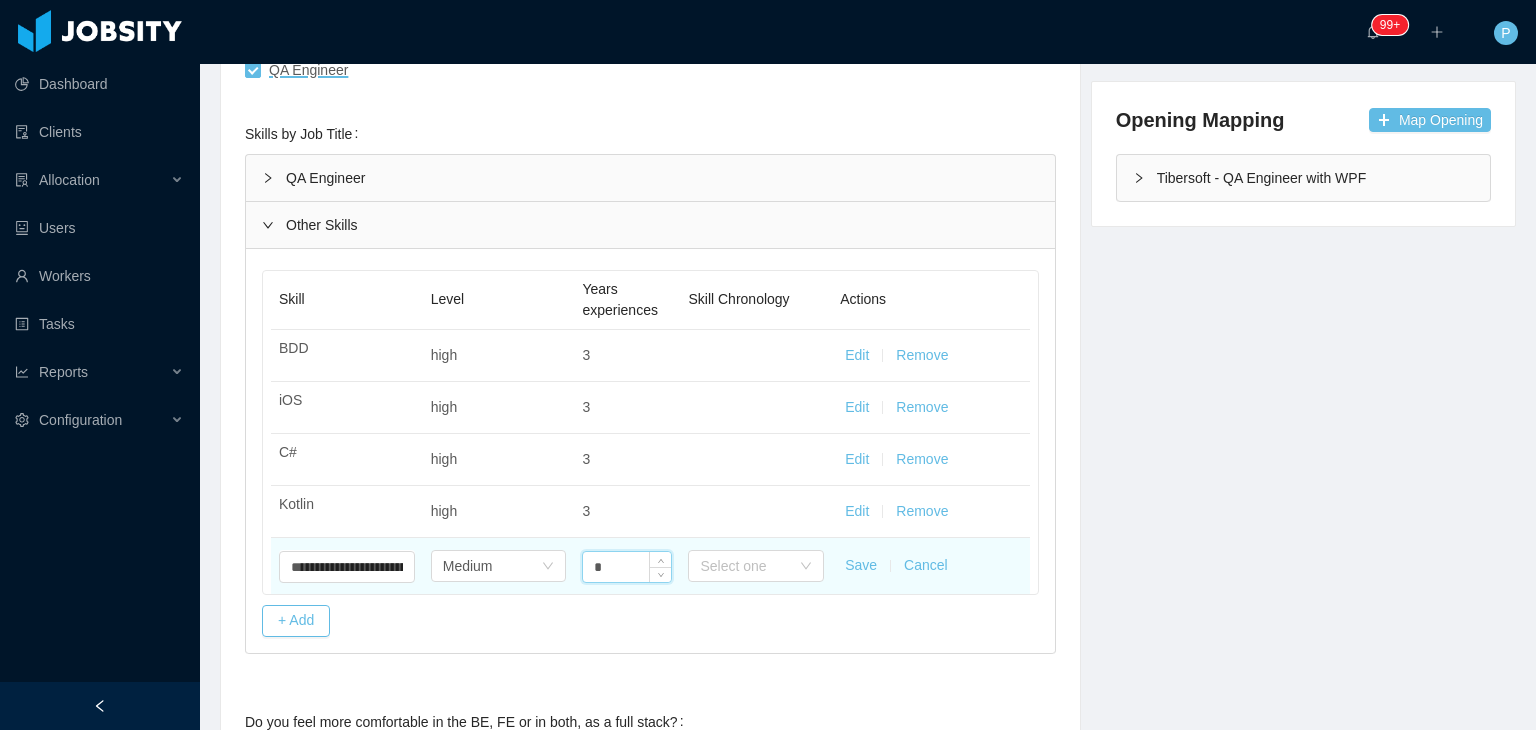 click on "*" at bounding box center (627, 567) 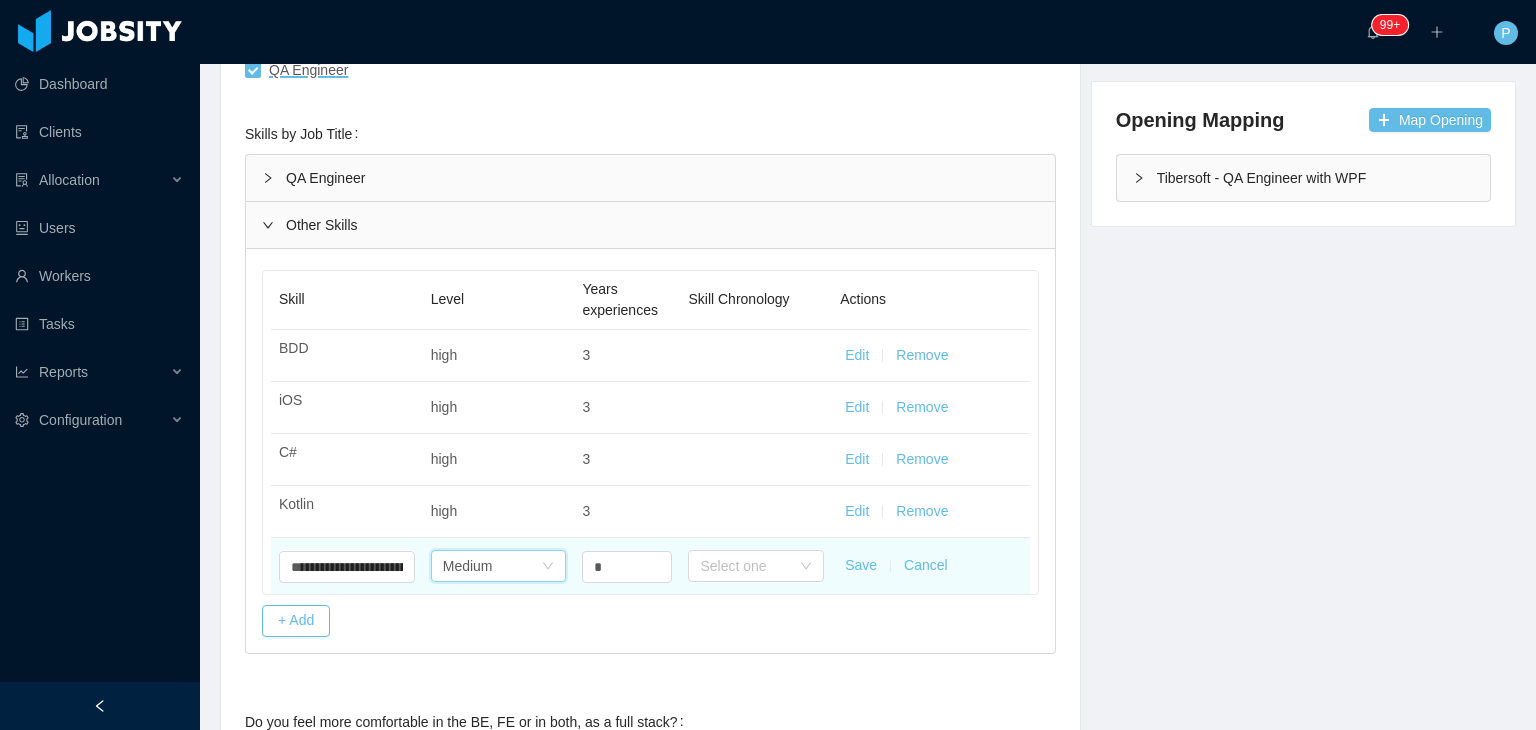 click on "Select one Medium" at bounding box center (492, 566) 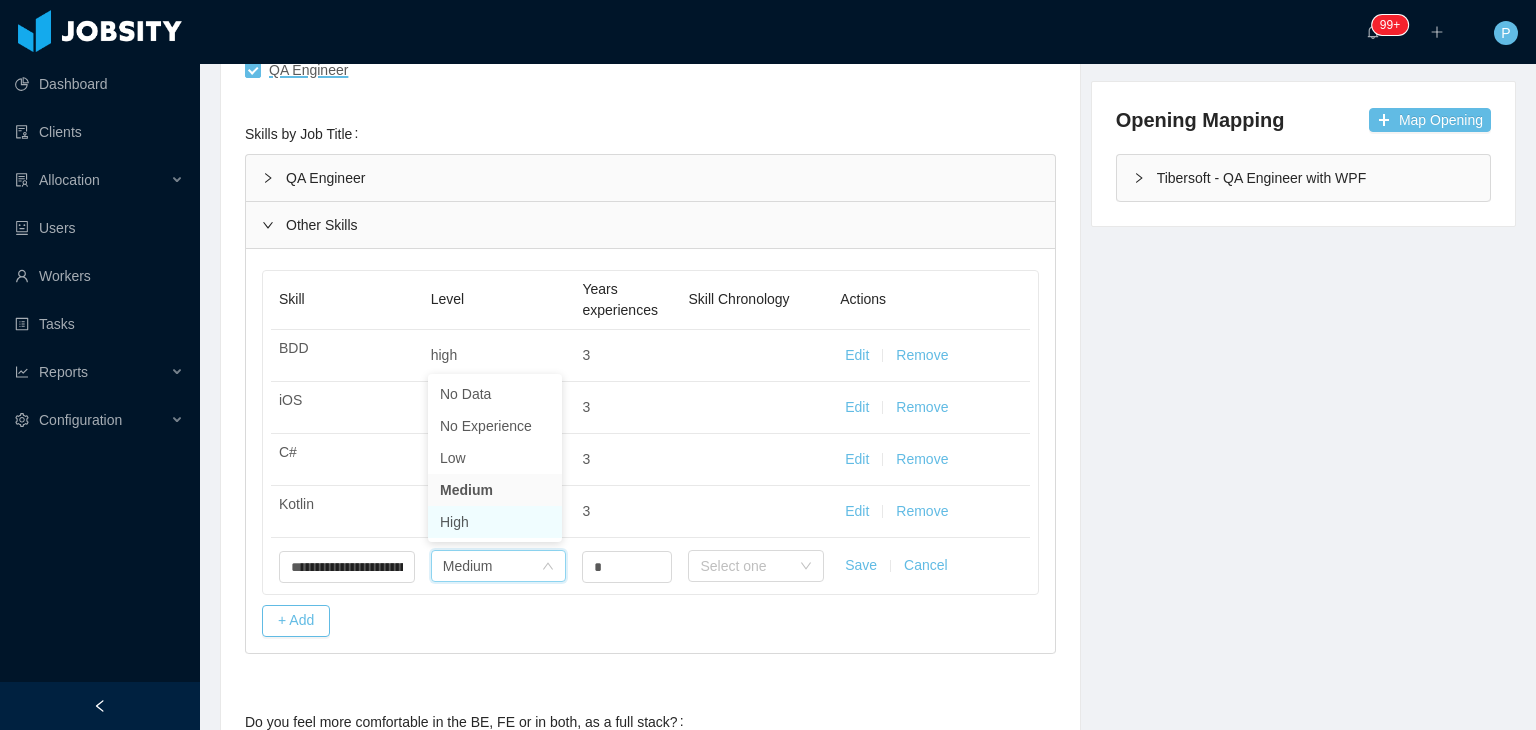 click on "High" at bounding box center [495, 522] 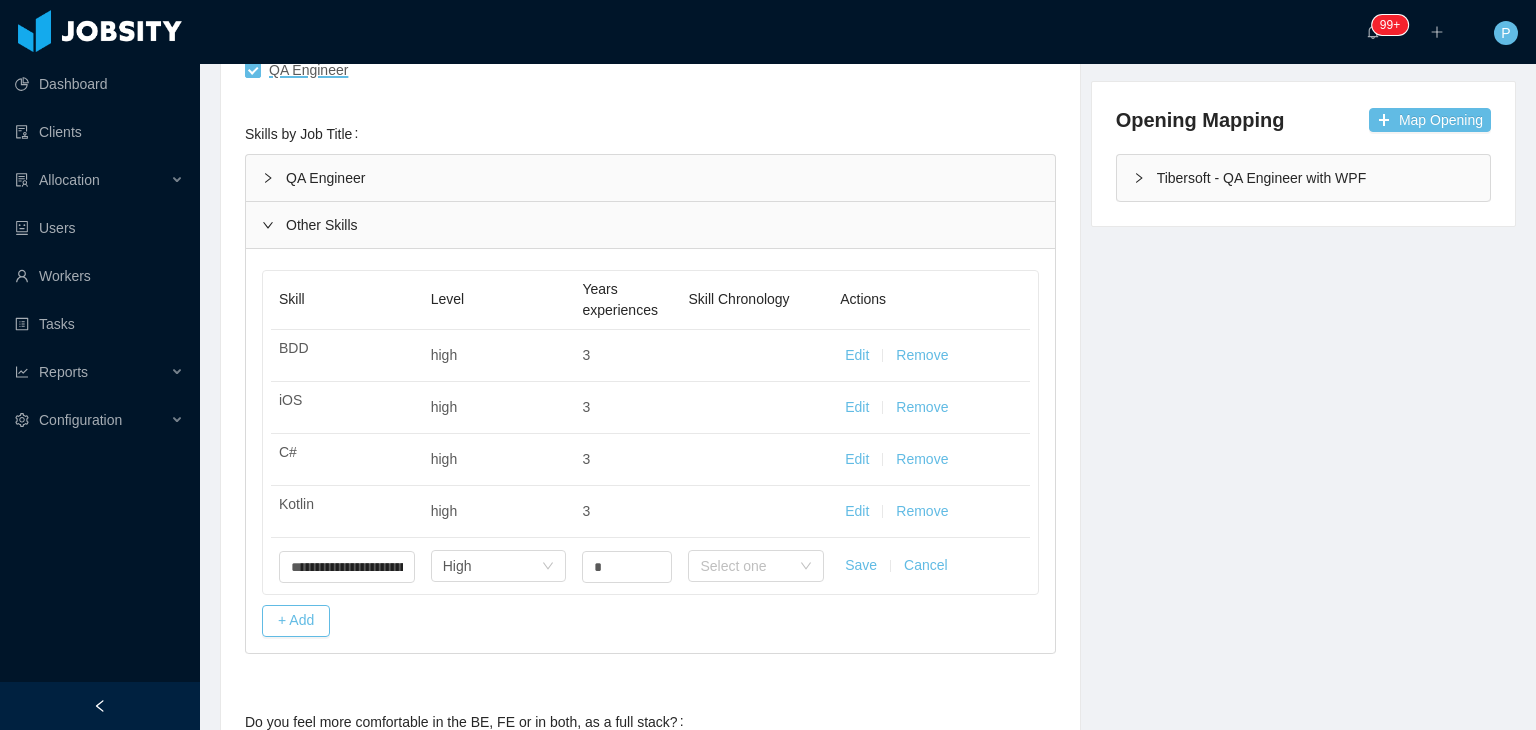 click on "Save" at bounding box center (861, 565) 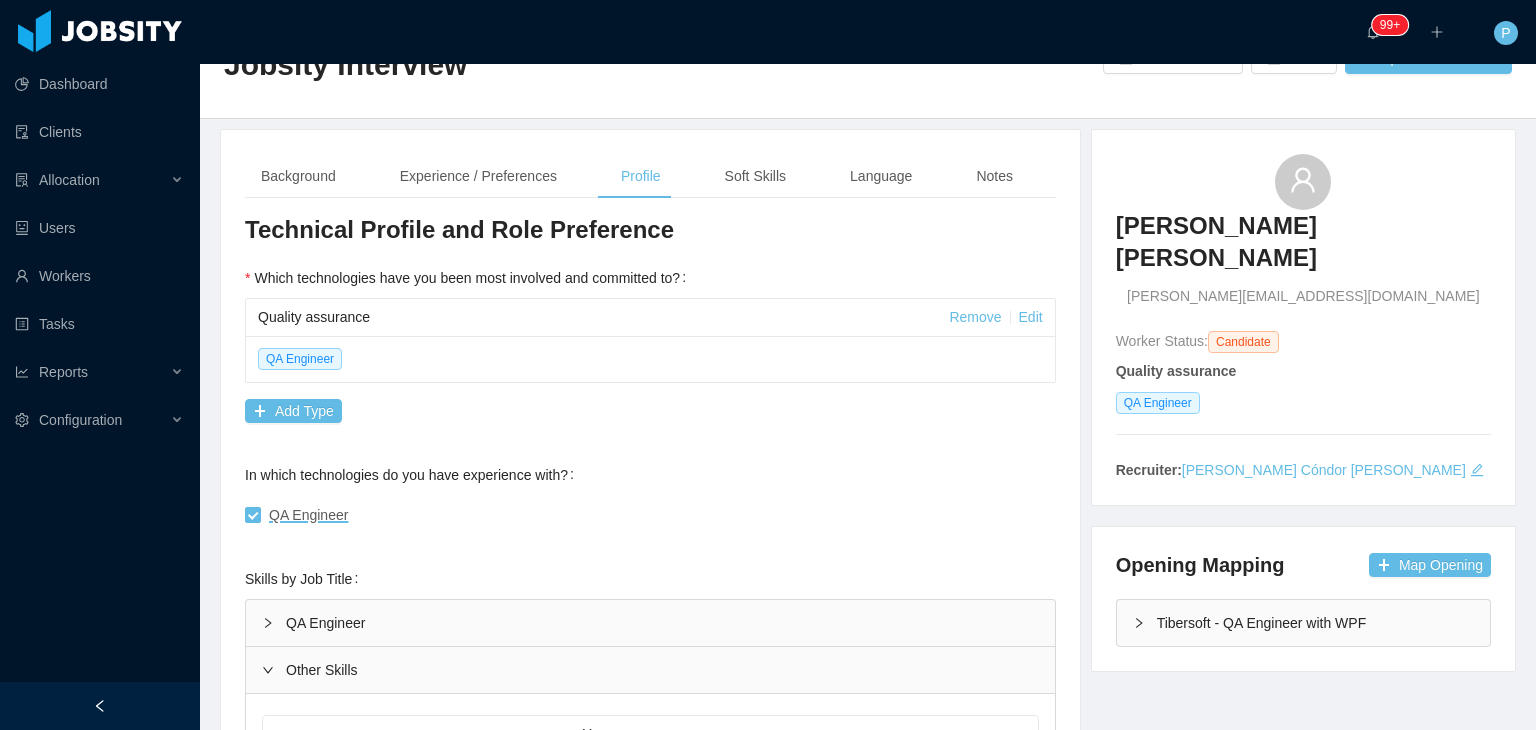 scroll, scrollTop: 0, scrollLeft: 0, axis: both 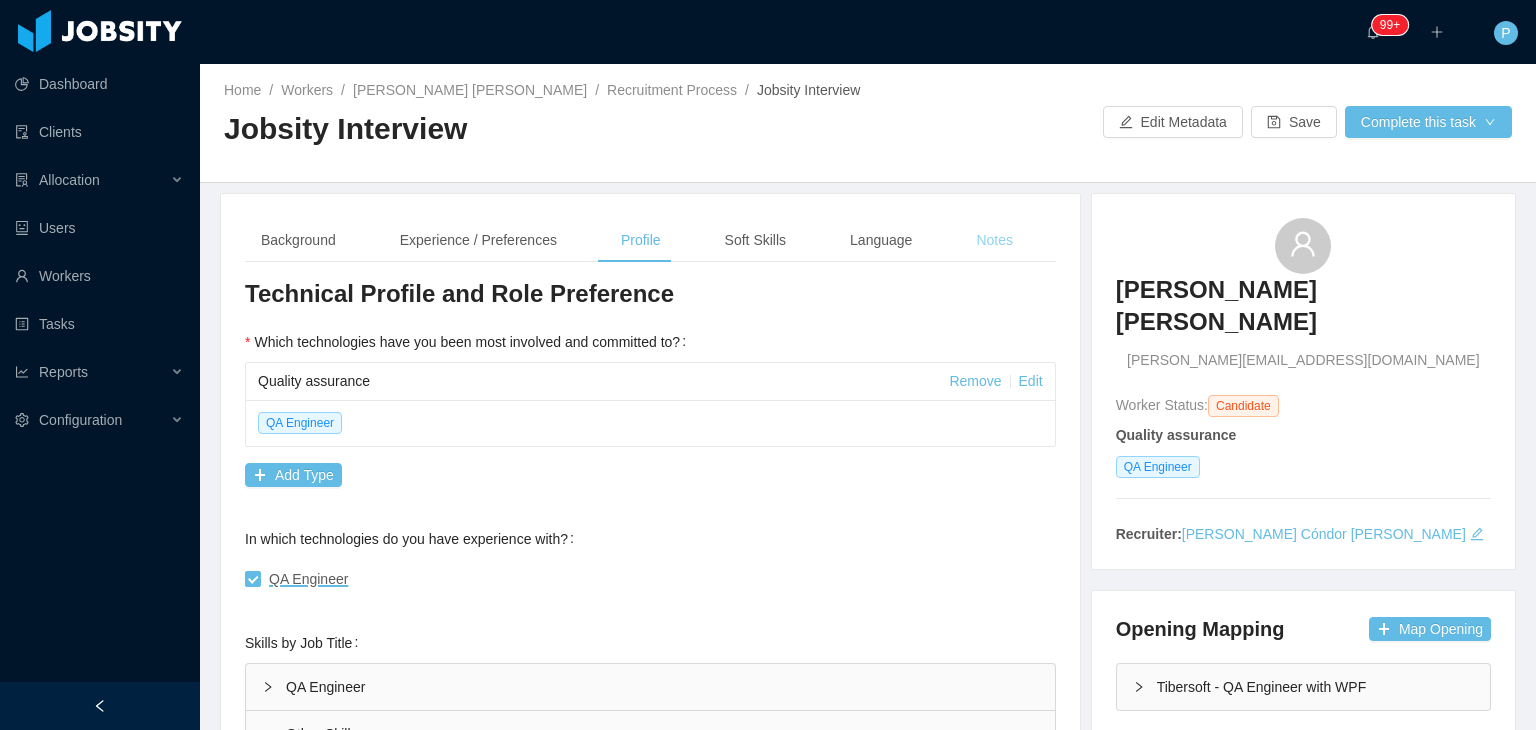 click on "Notes" at bounding box center (994, 240) 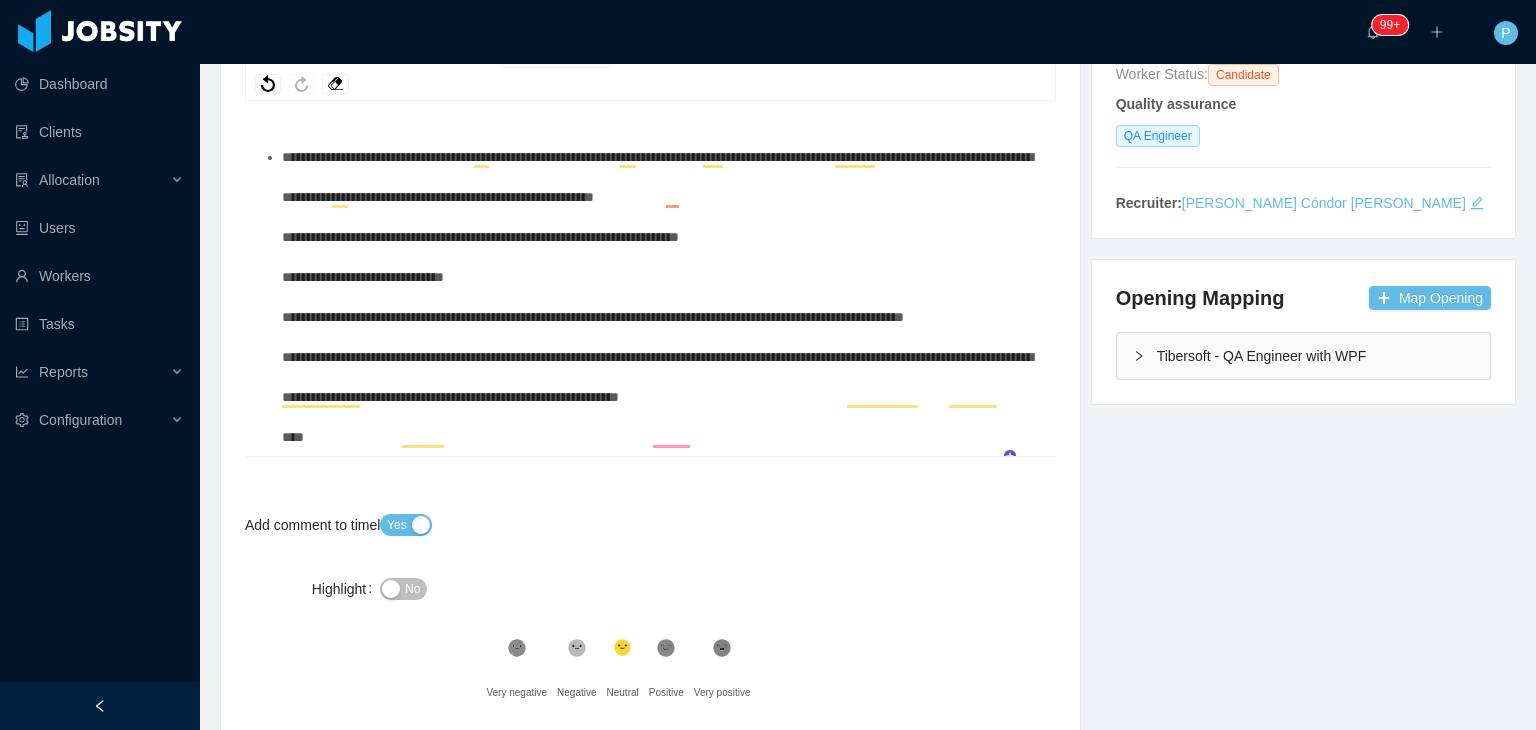 scroll, scrollTop: 372, scrollLeft: 0, axis: vertical 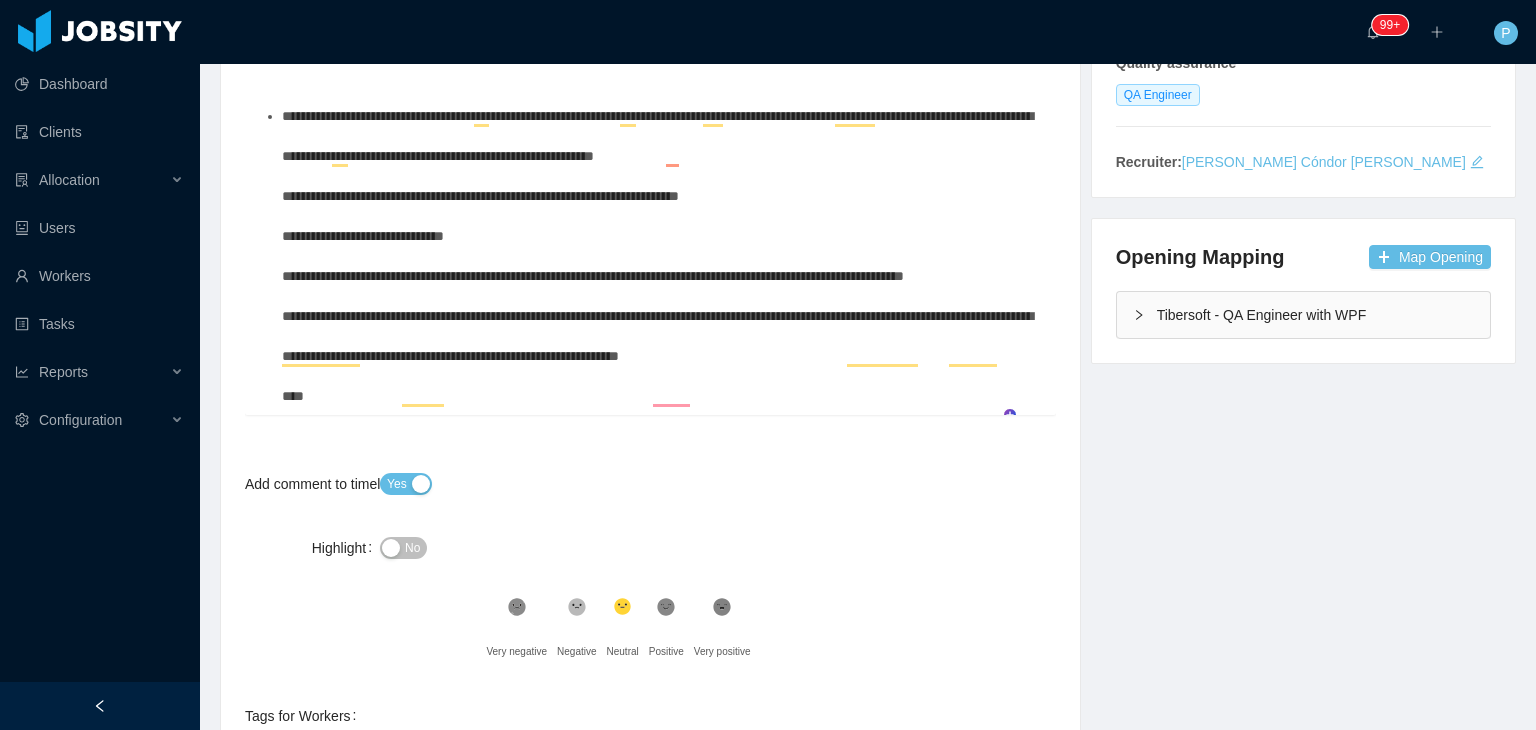 click on "**********" at bounding box center (657, 256) 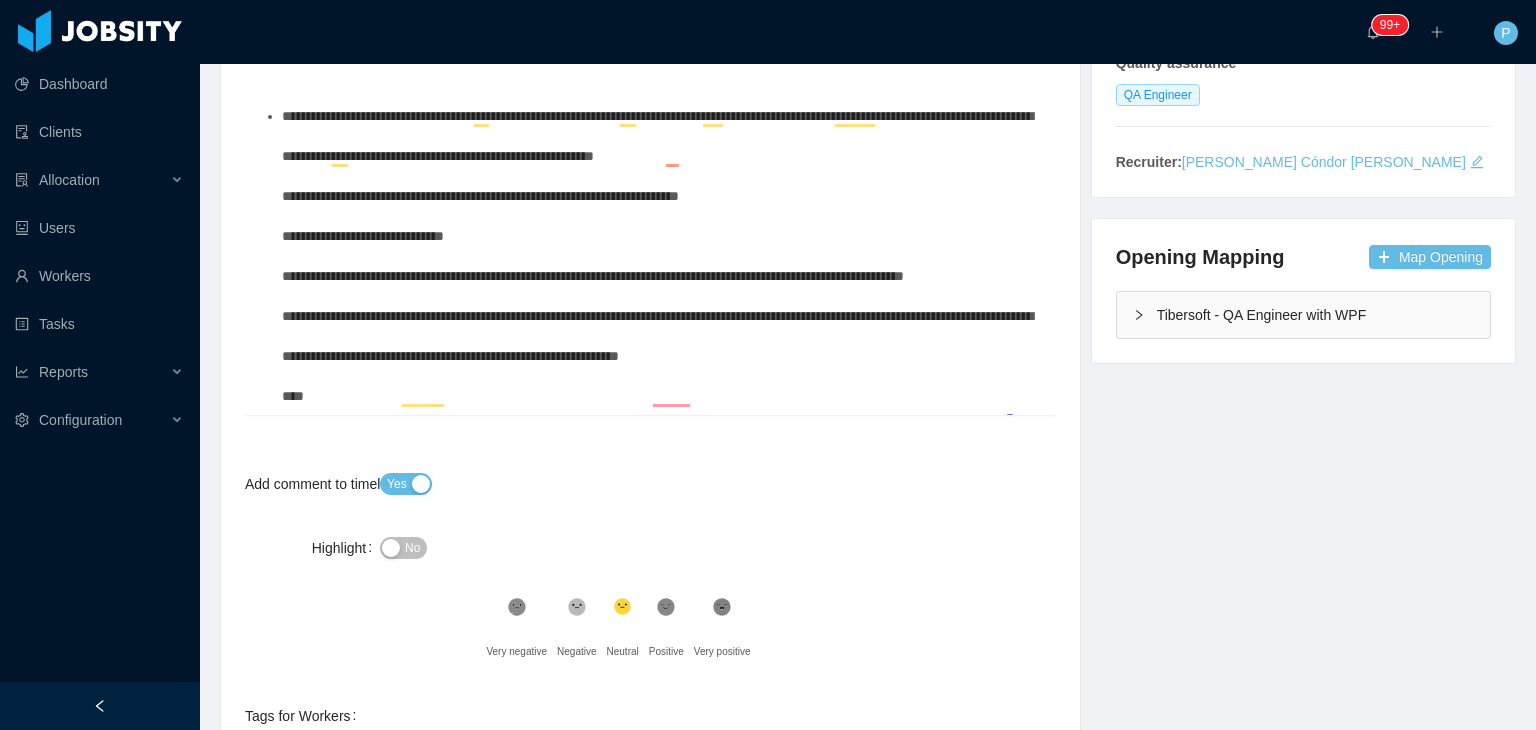 click on "**********" at bounding box center [661, 256] 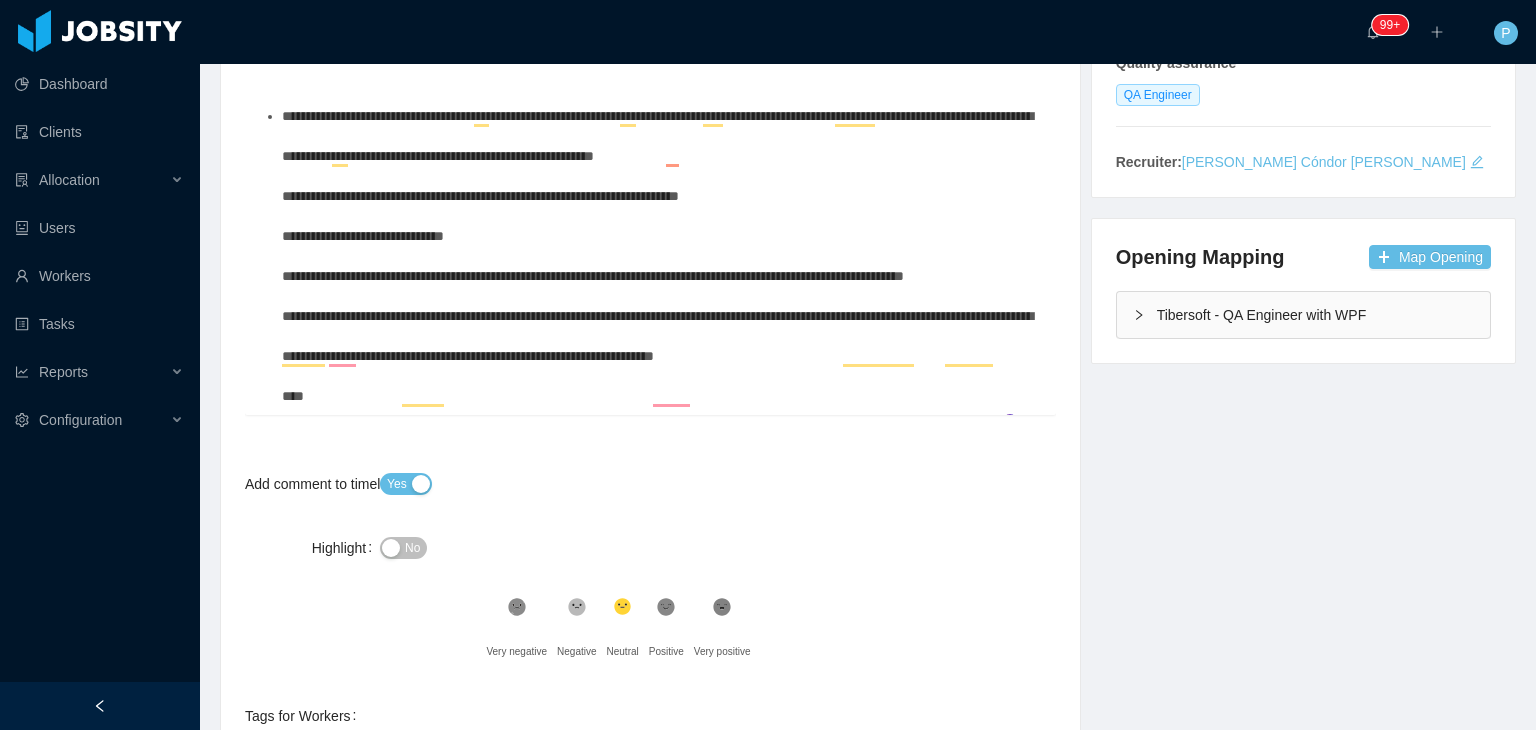 scroll, scrollTop: 30, scrollLeft: 0, axis: vertical 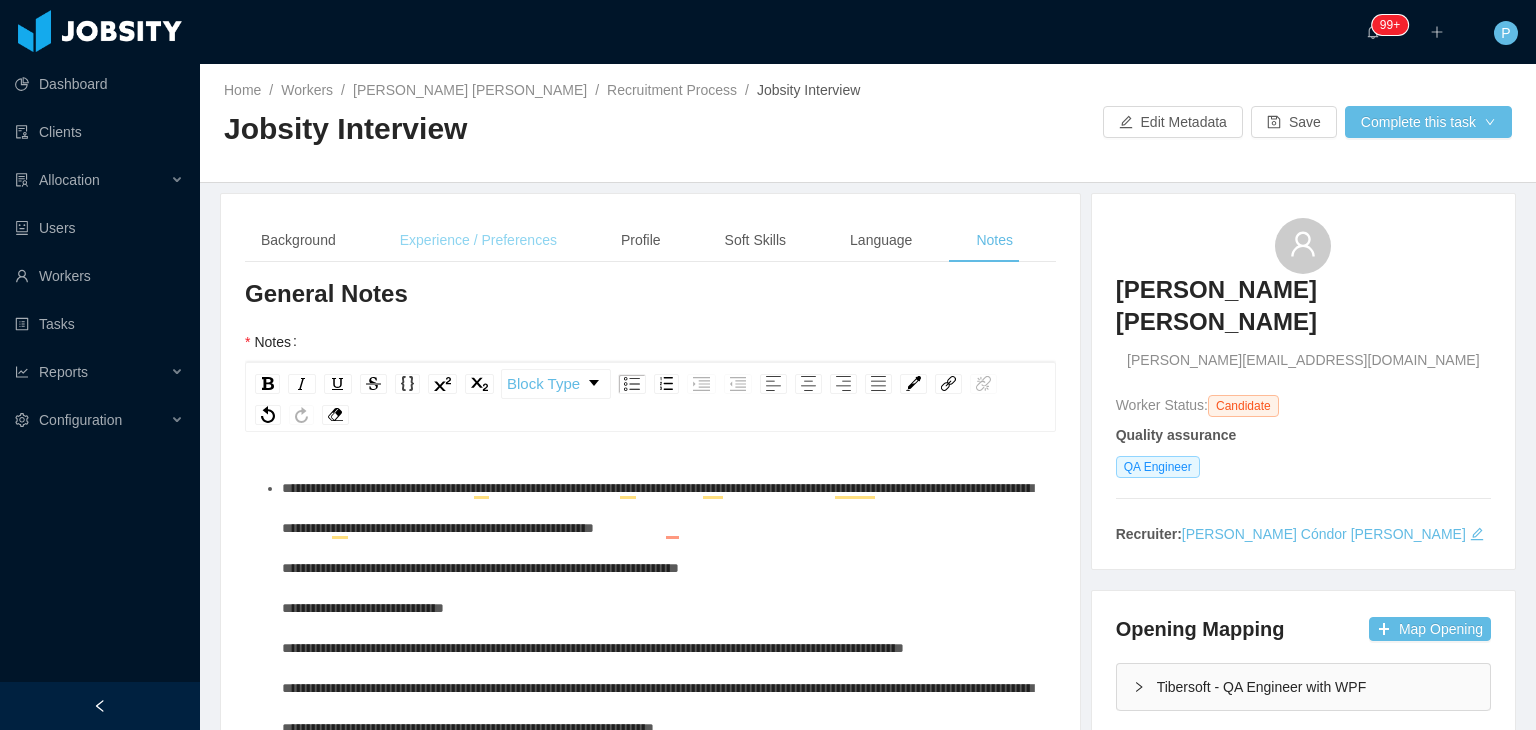 click on "Experience / Preferences" at bounding box center (478, 240) 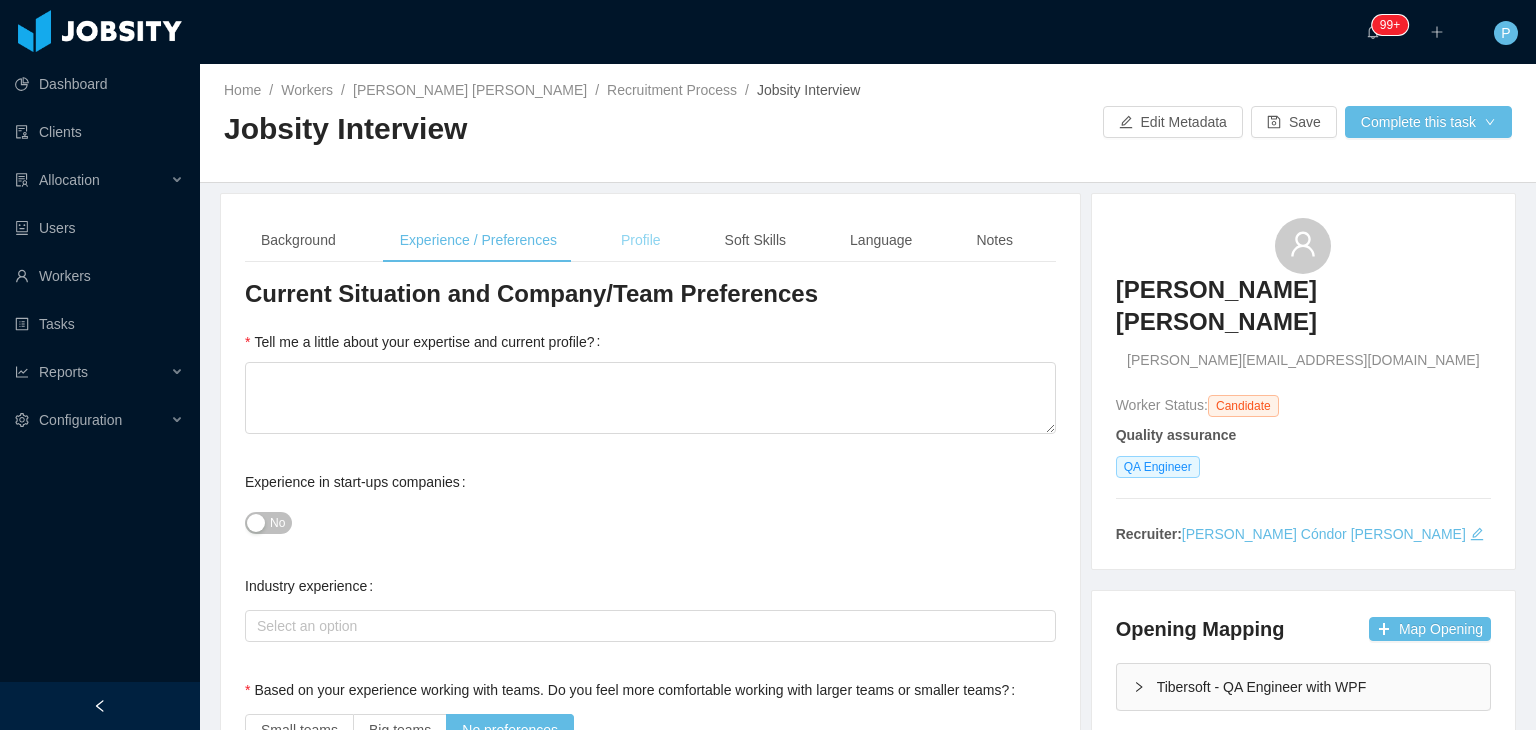 click on "Profile" at bounding box center (641, 240) 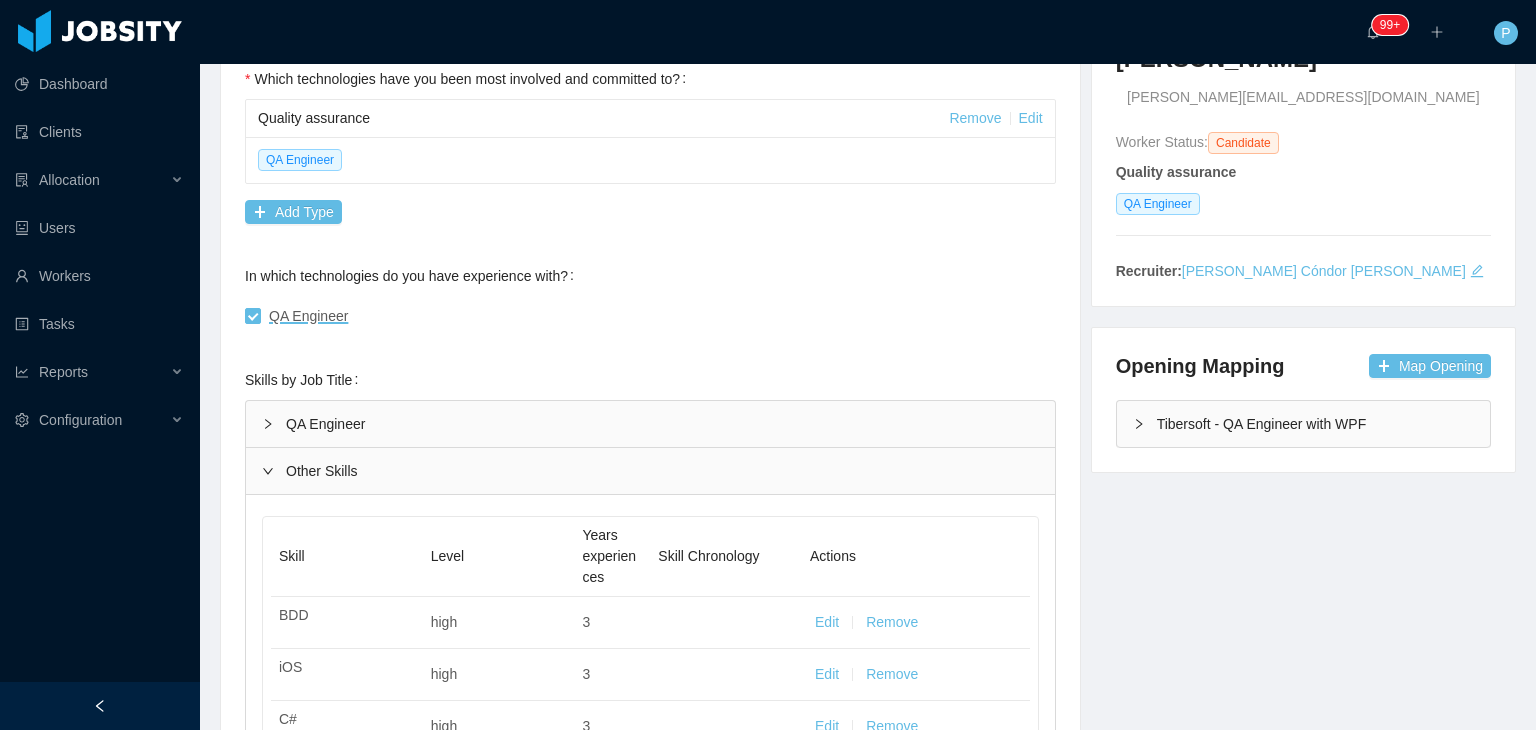 scroll, scrollTop: 0, scrollLeft: 0, axis: both 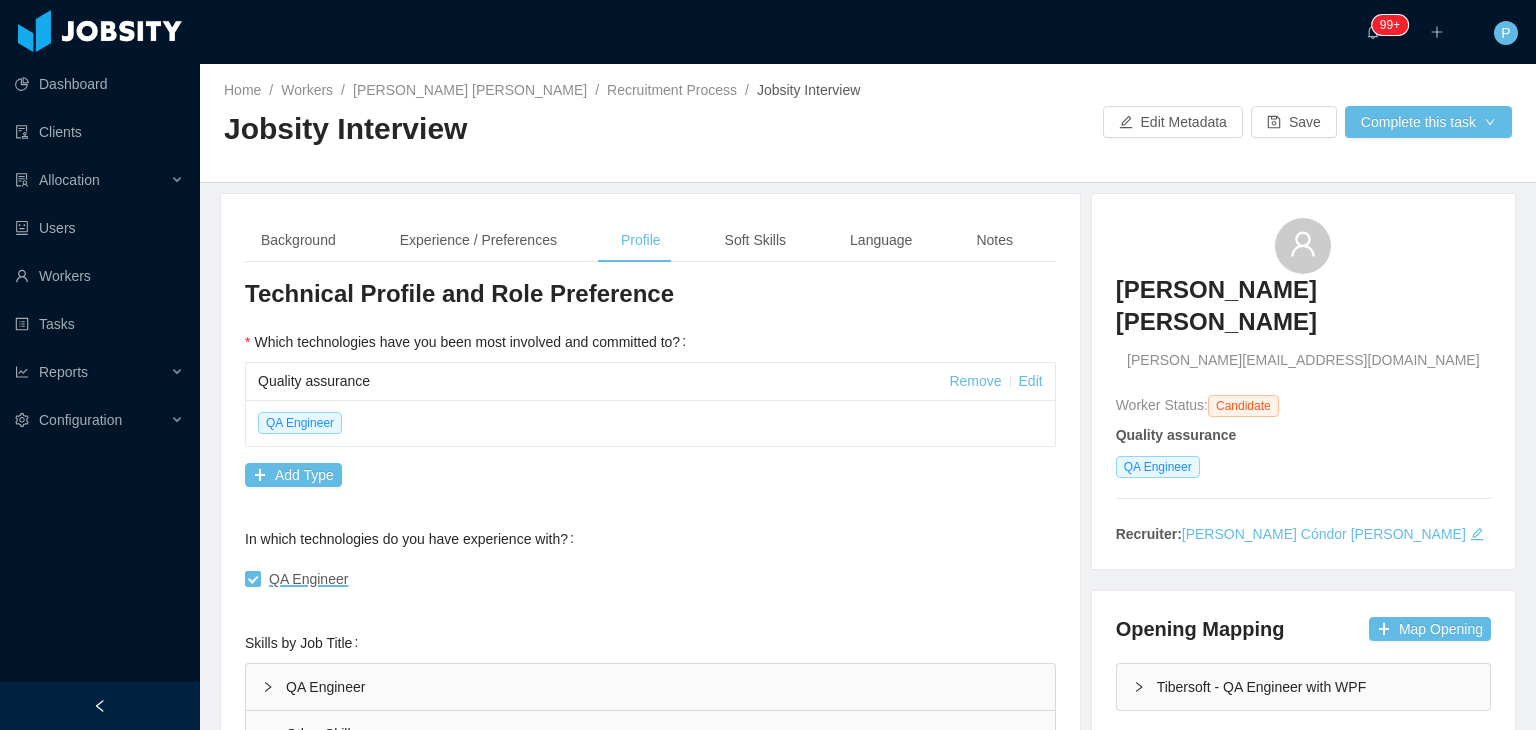 click at bounding box center [985, 122] 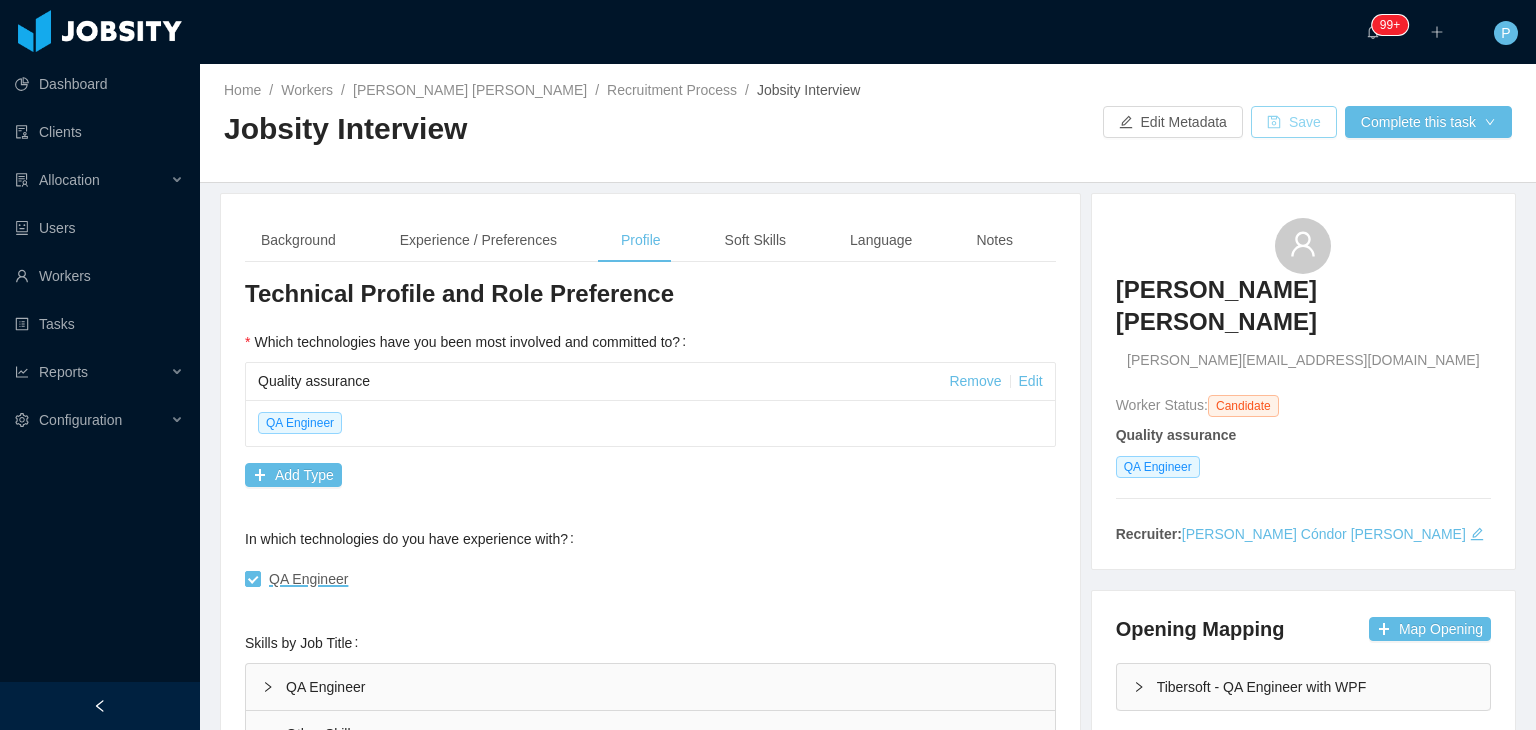 click on "Save" at bounding box center (1294, 122) 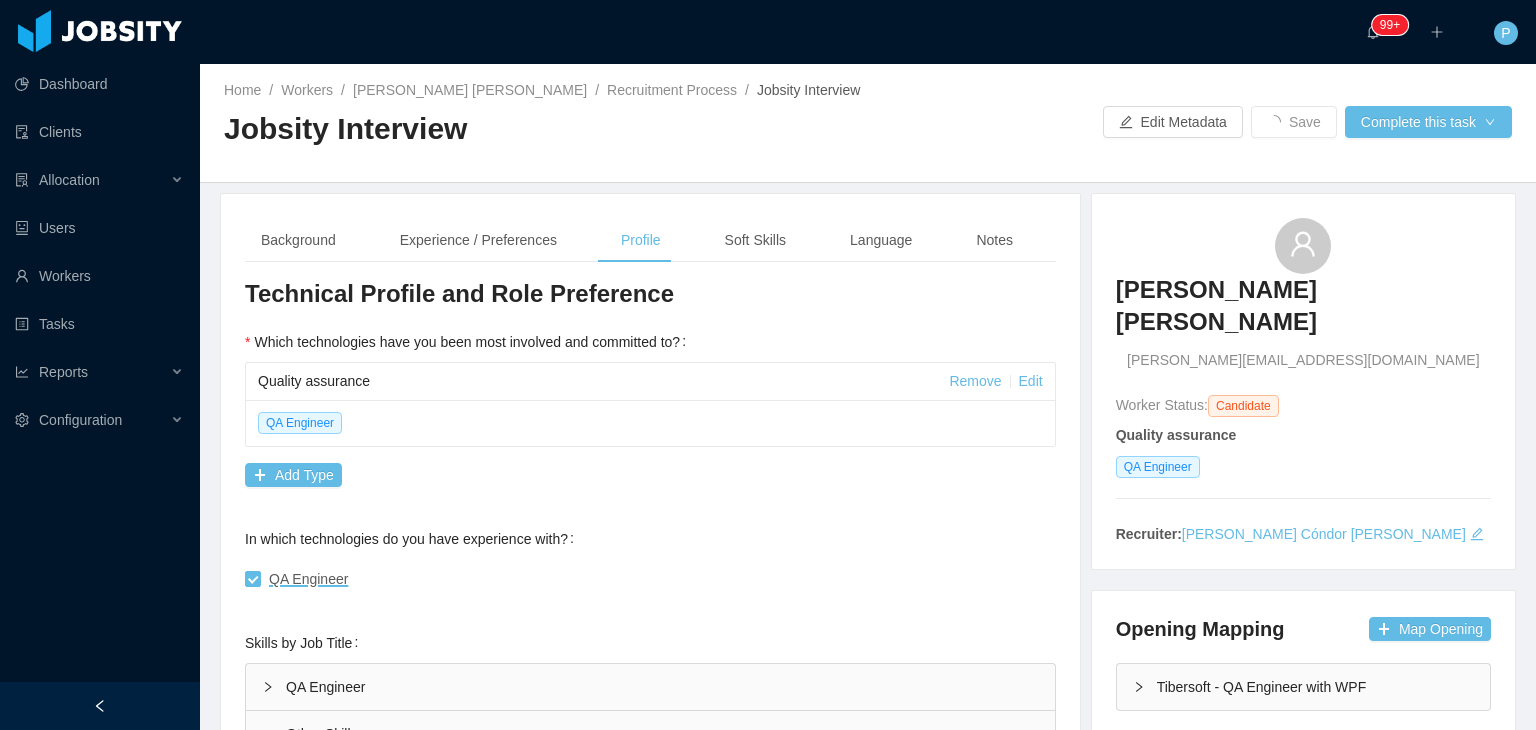 click on "Home / Workers / Luiz Diego Batista de Souza / Recruitment Process / Jobsity Interview / Jobsity Interview Edit Metadata Save Complete this task" at bounding box center [868, 123] 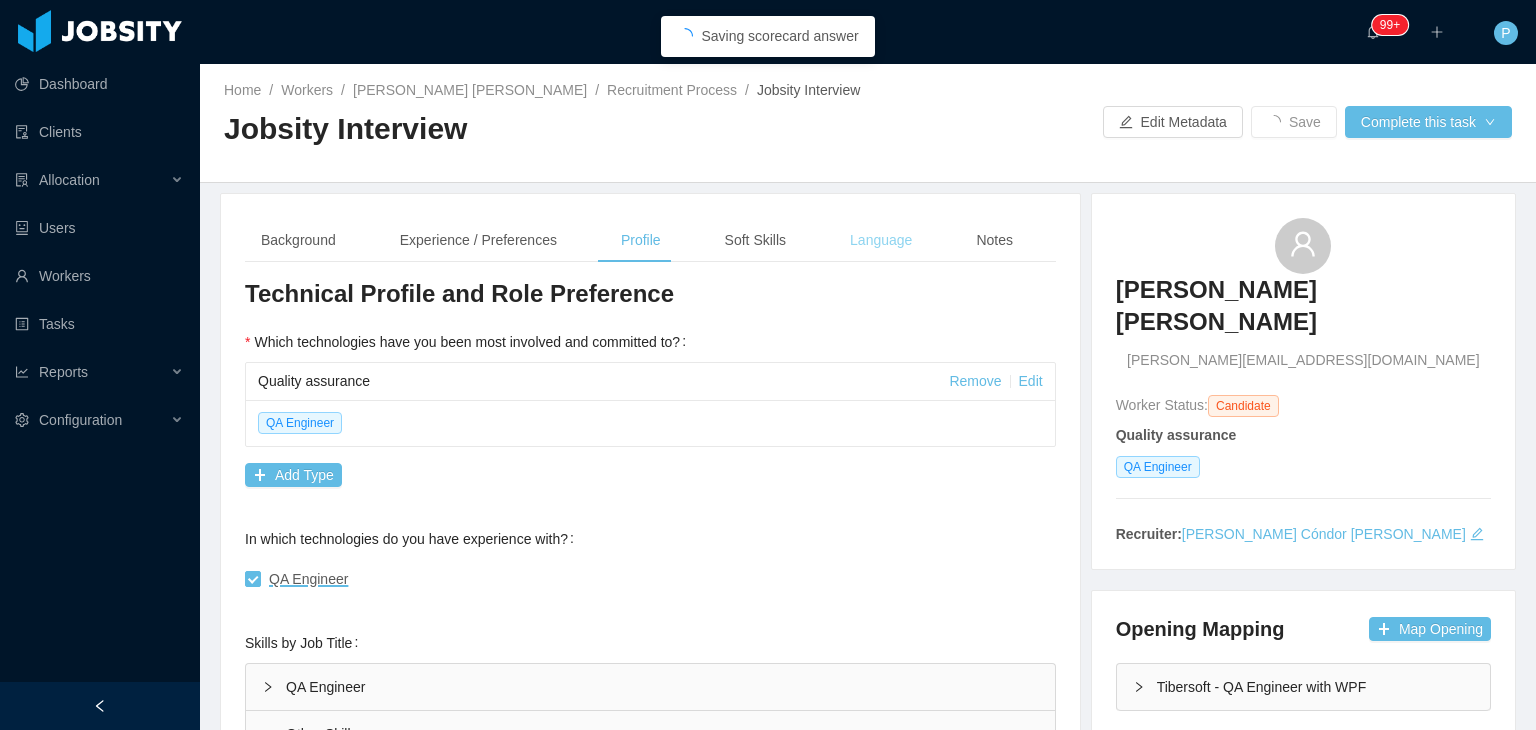 click on "Language" at bounding box center [881, 240] 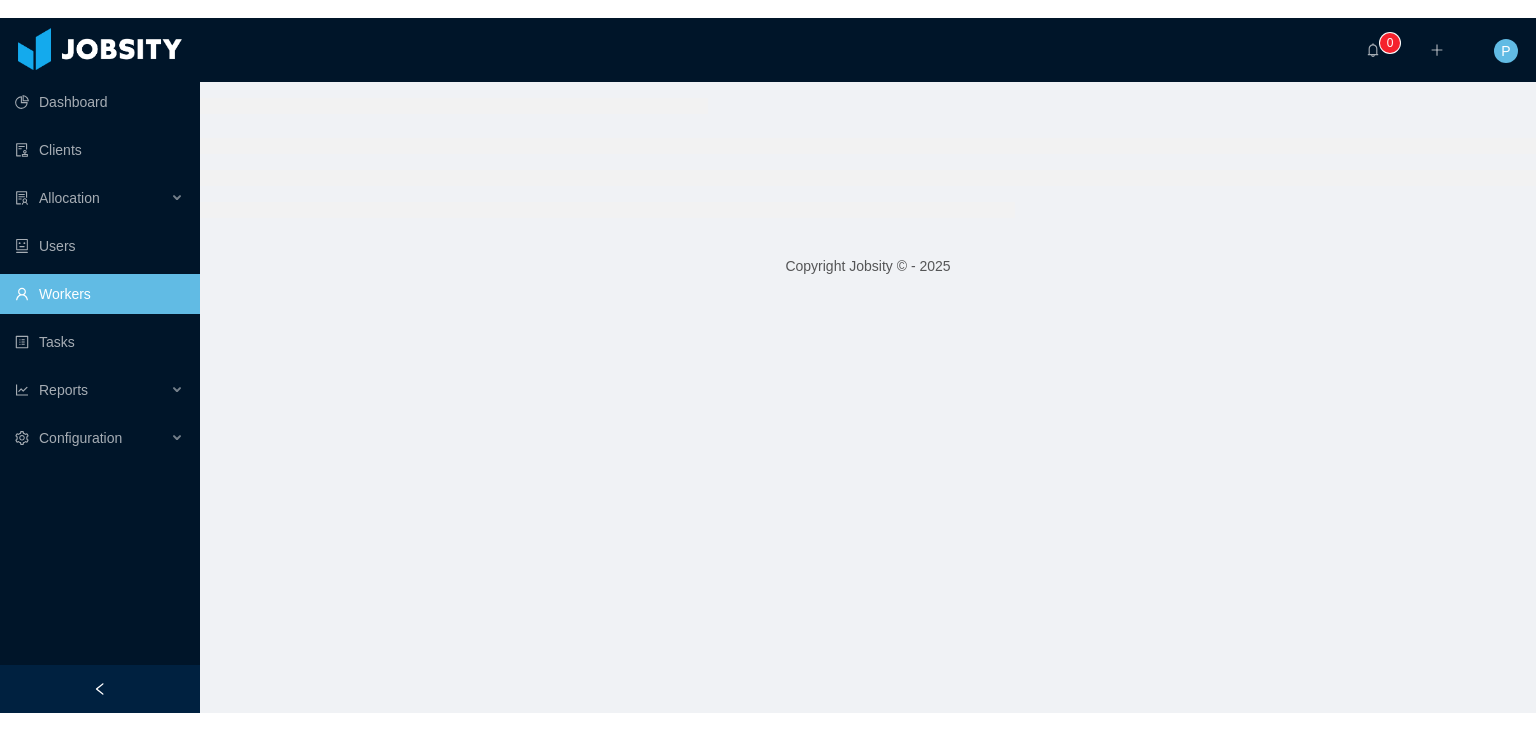 scroll, scrollTop: 0, scrollLeft: 0, axis: both 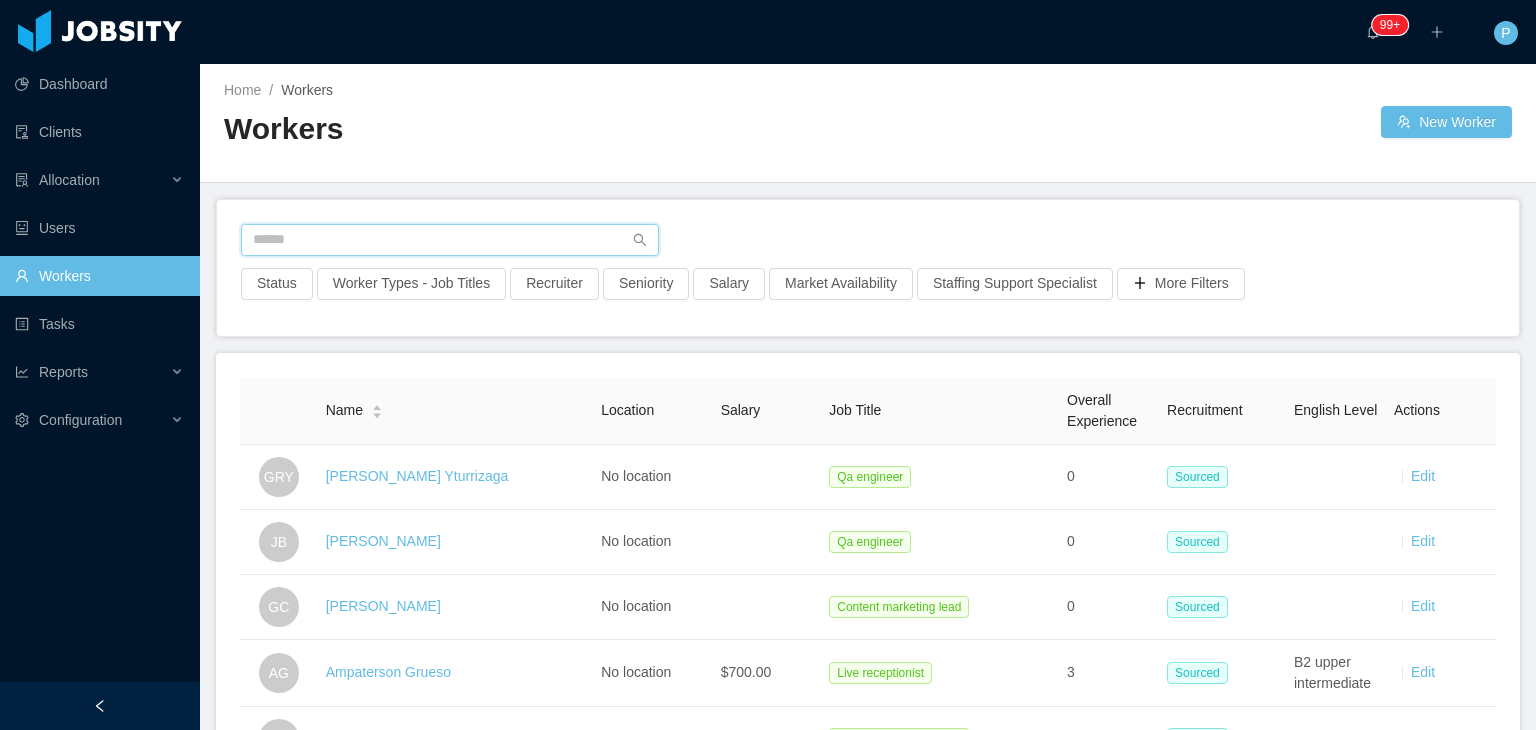 click at bounding box center (450, 240) 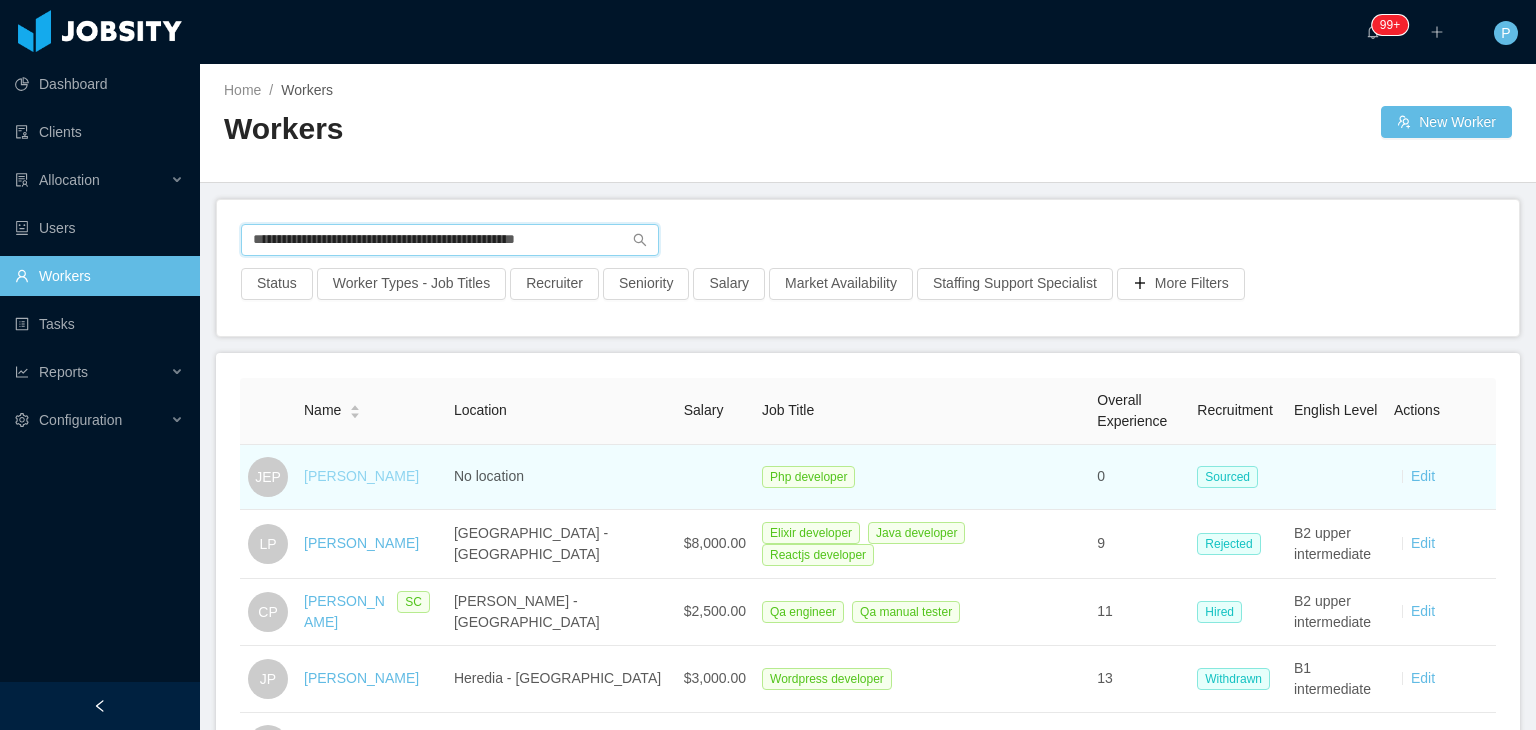 type on "**********" 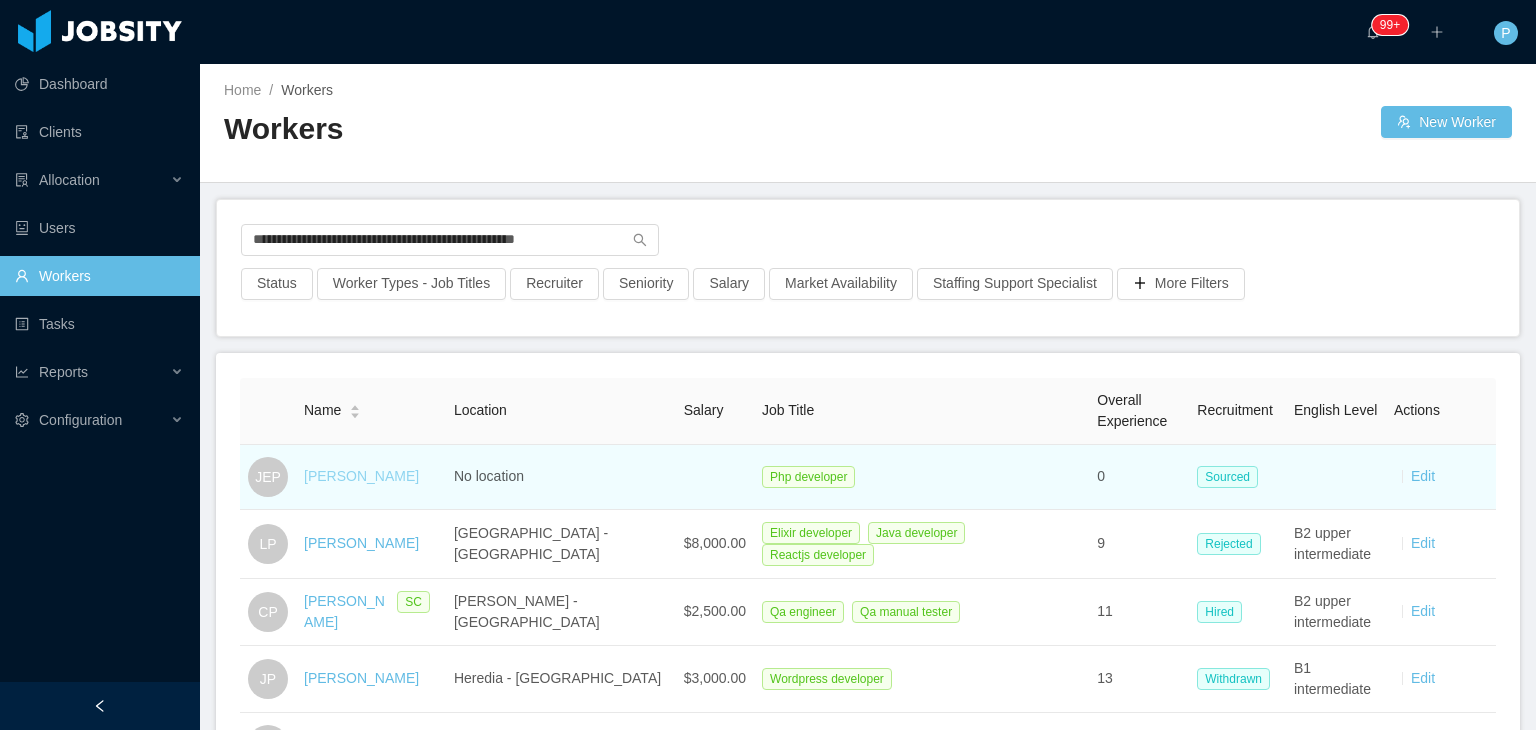 click on "[PERSON_NAME]" at bounding box center [361, 476] 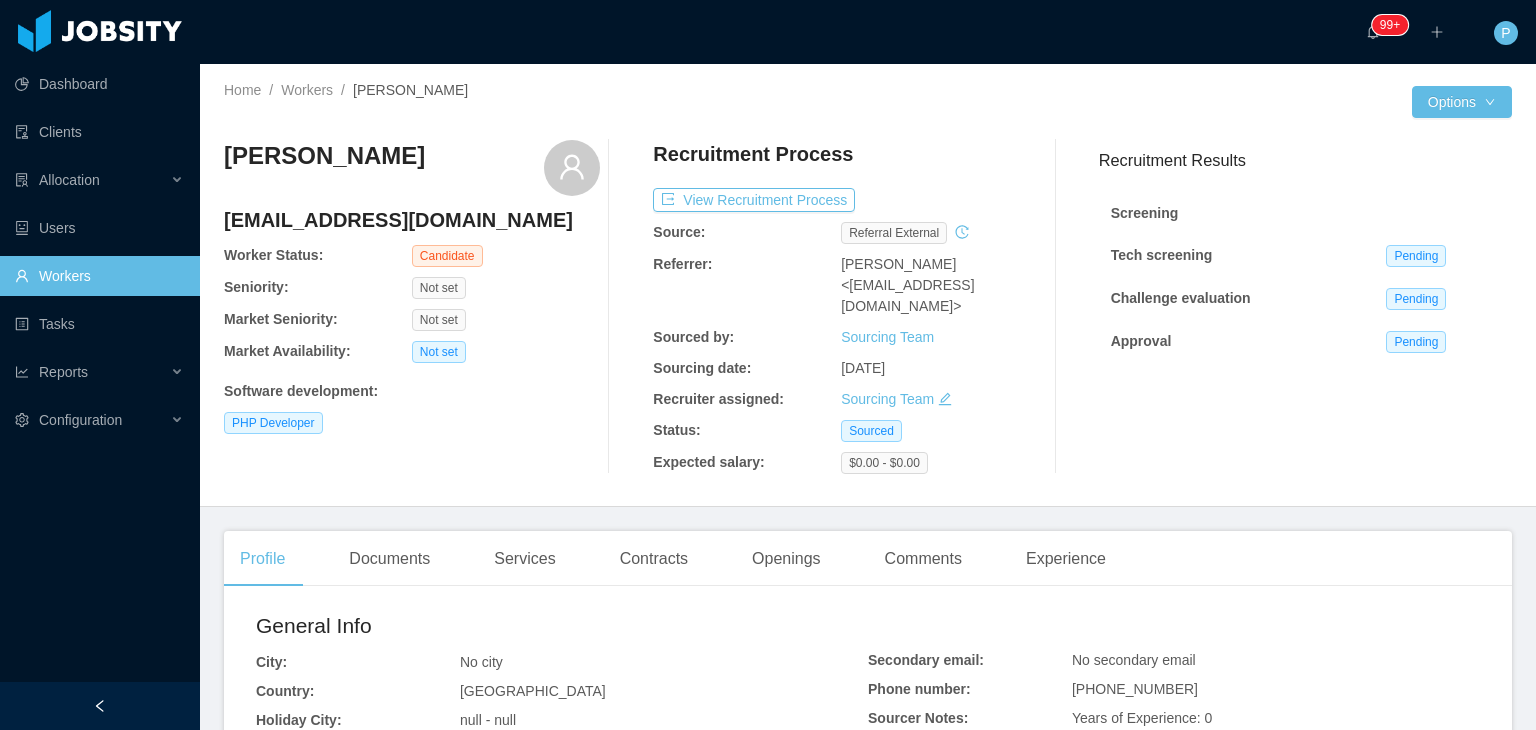 click 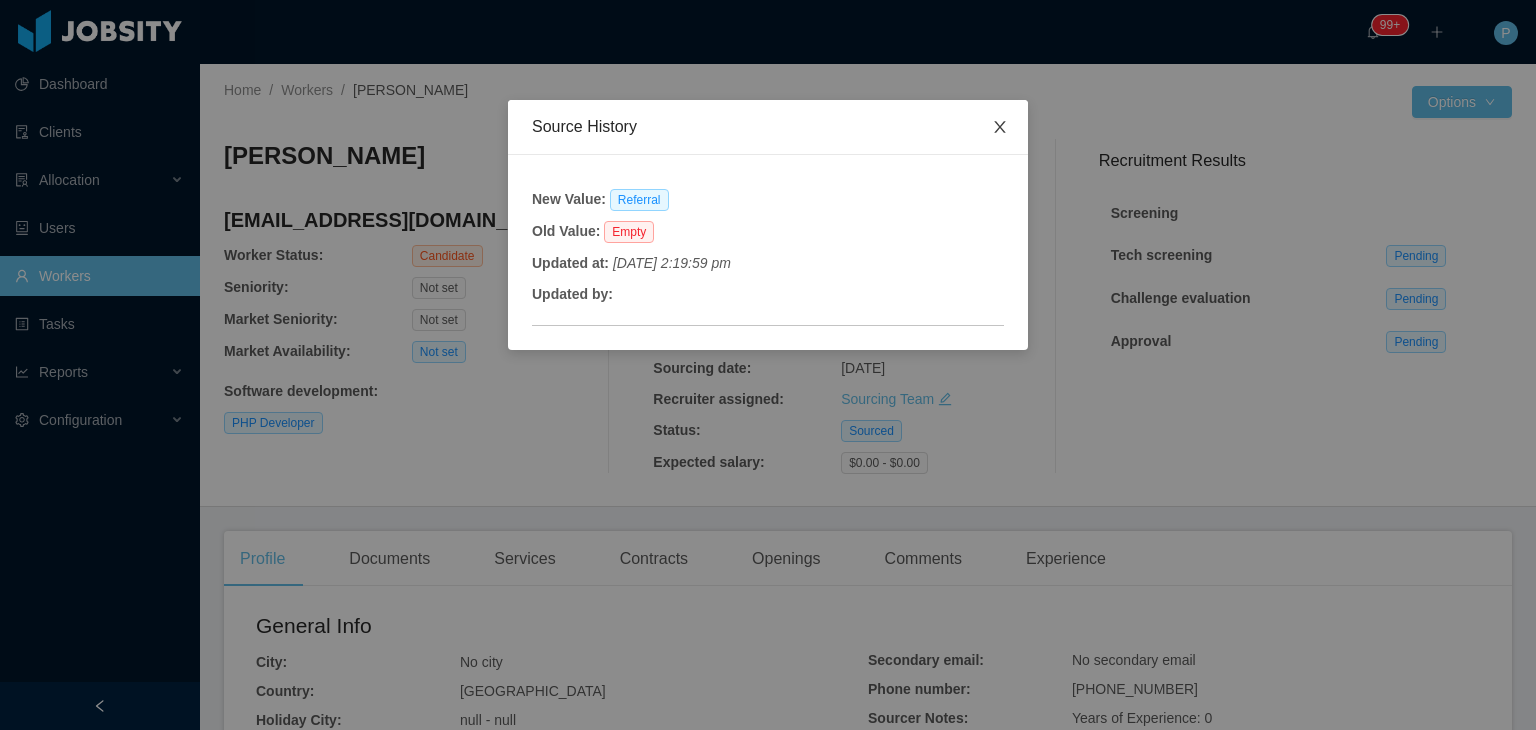 click 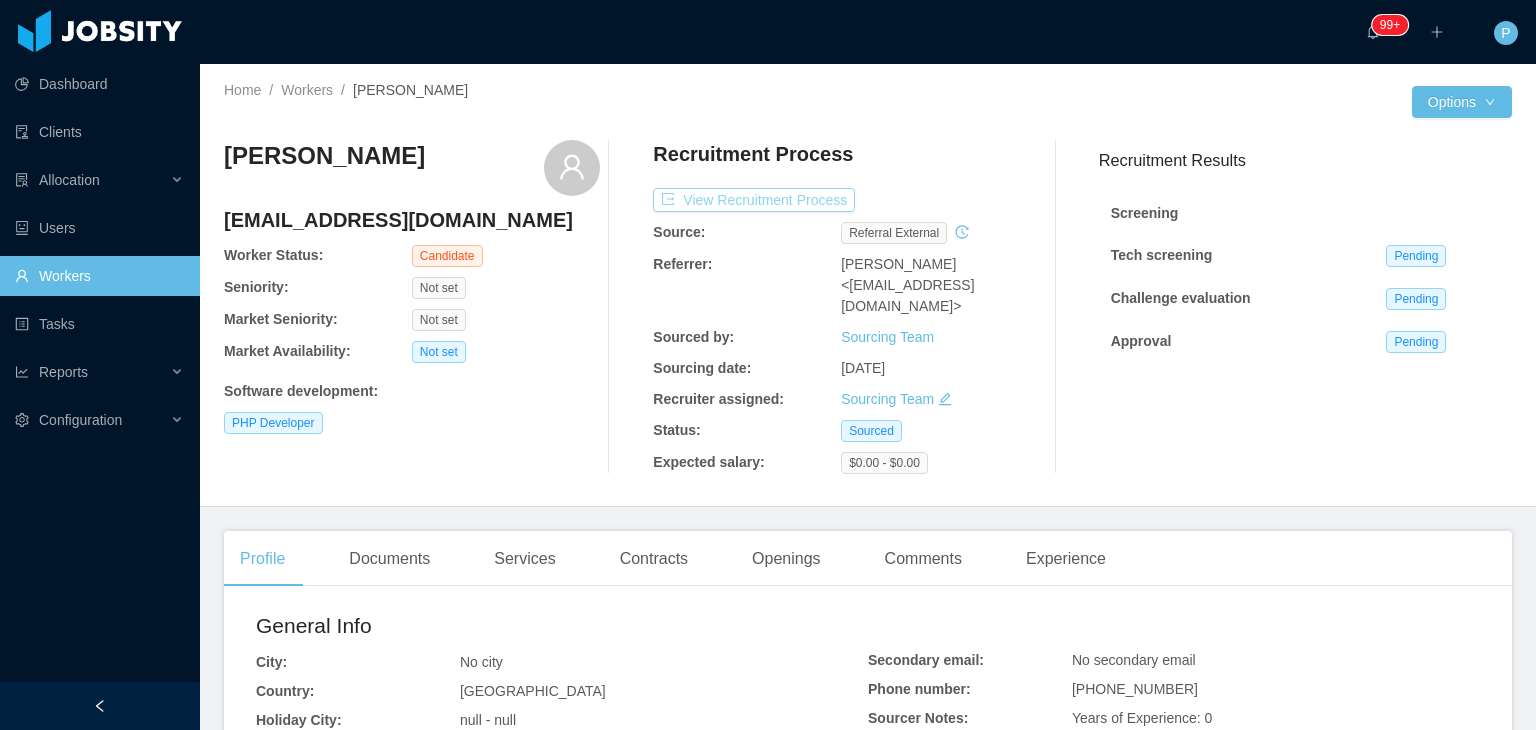 click on "View Recruitment Process" at bounding box center [754, 200] 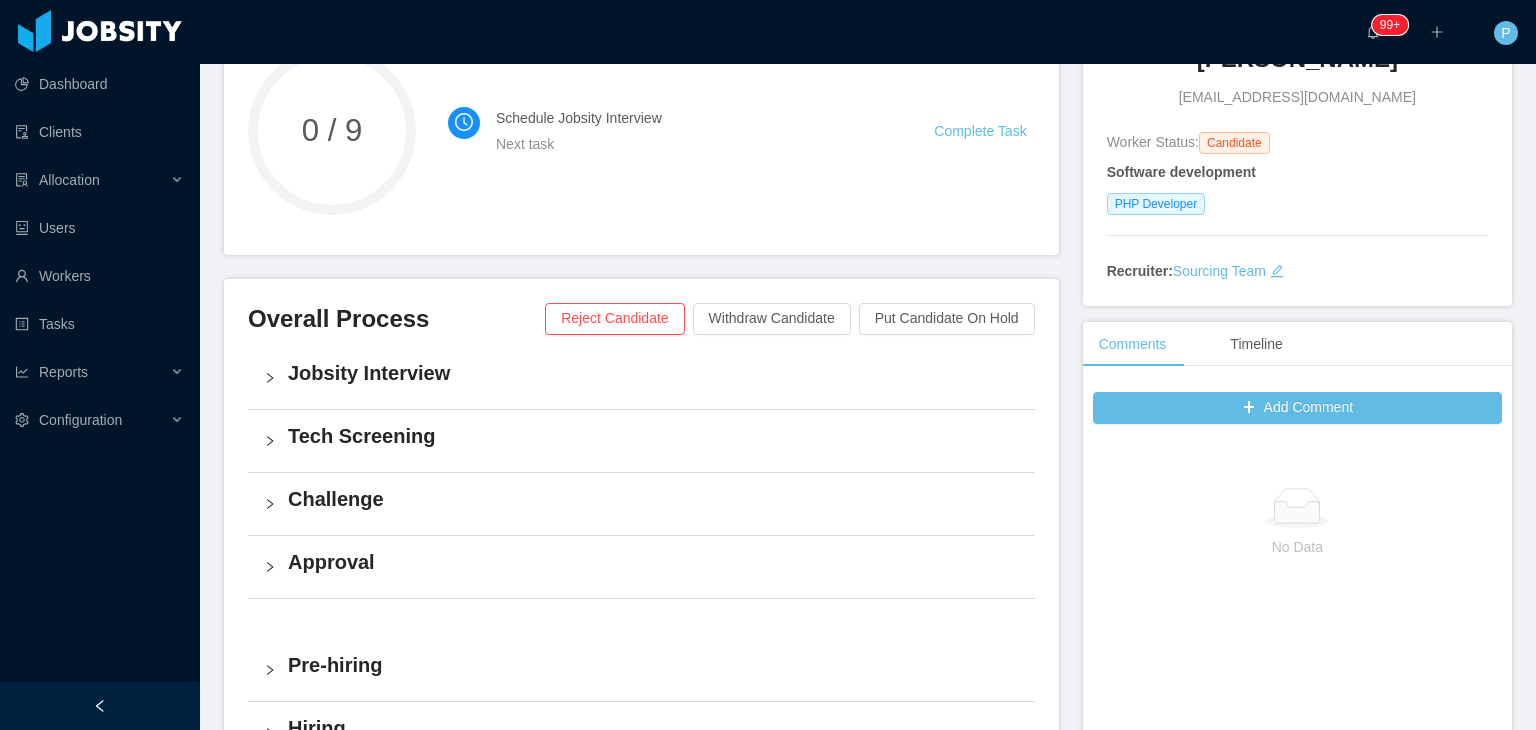 scroll, scrollTop: 265, scrollLeft: 0, axis: vertical 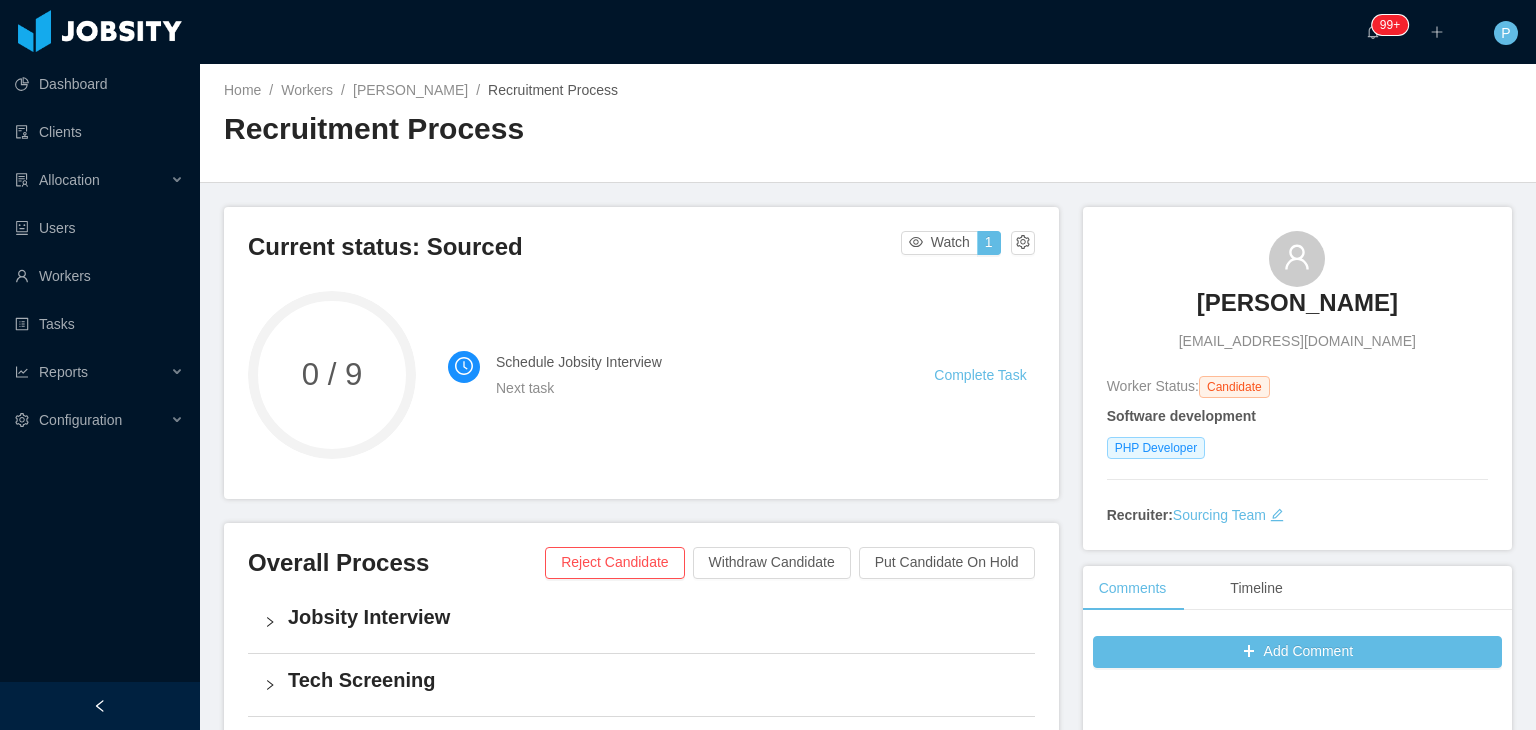 drag, startPoint x: 1392, startPoint y: 309, endPoint x: 1180, endPoint y: 305, distance: 212.03773 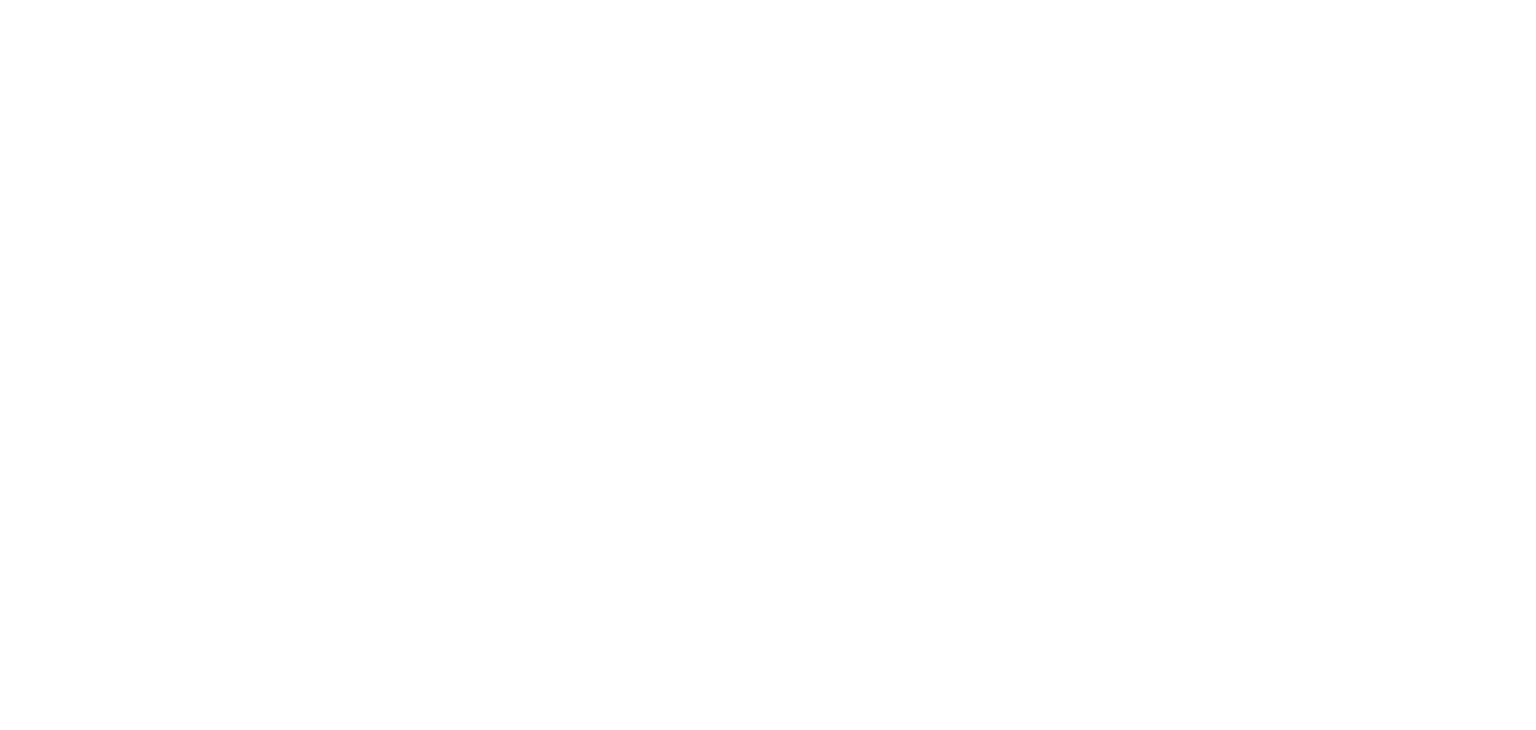 scroll, scrollTop: 0, scrollLeft: 0, axis: both 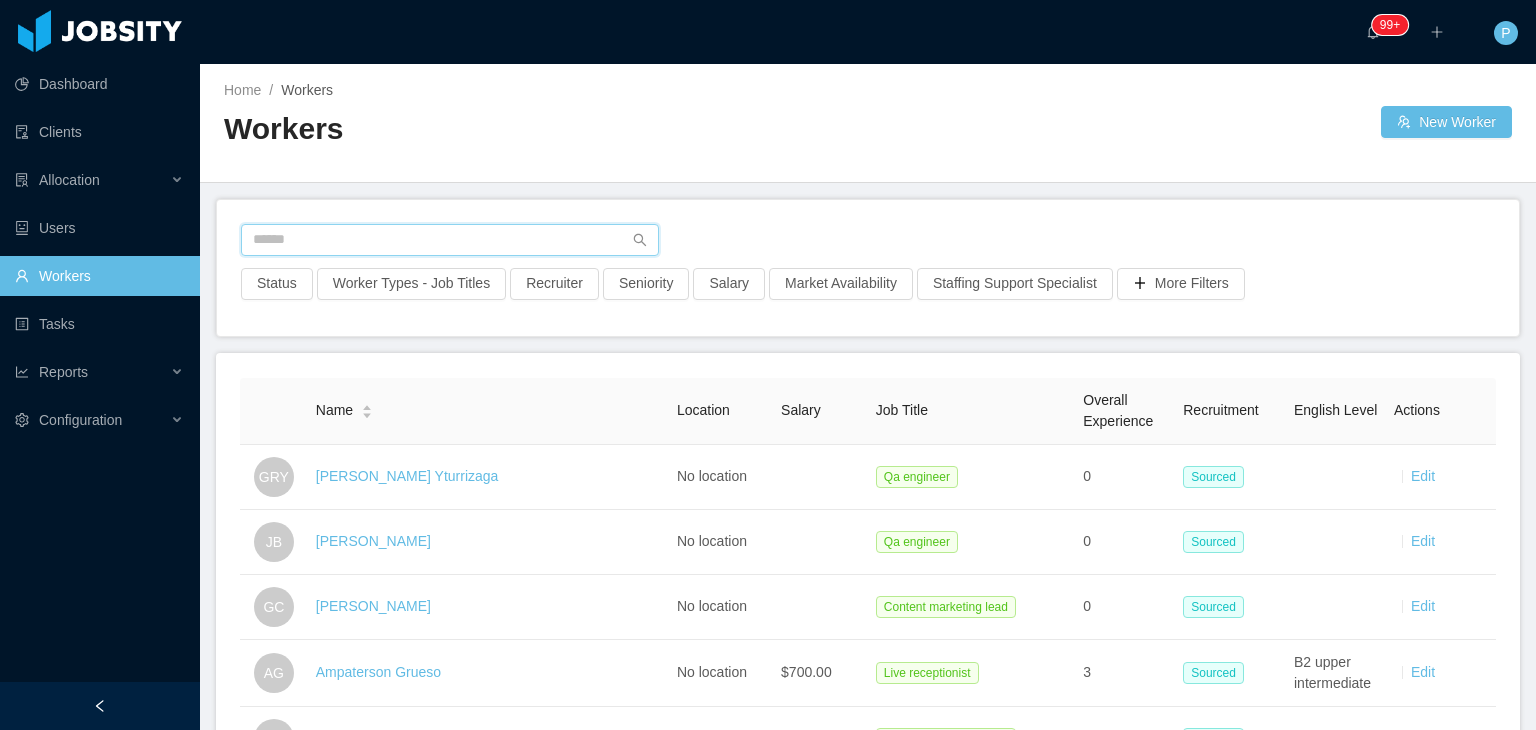 click at bounding box center (450, 240) 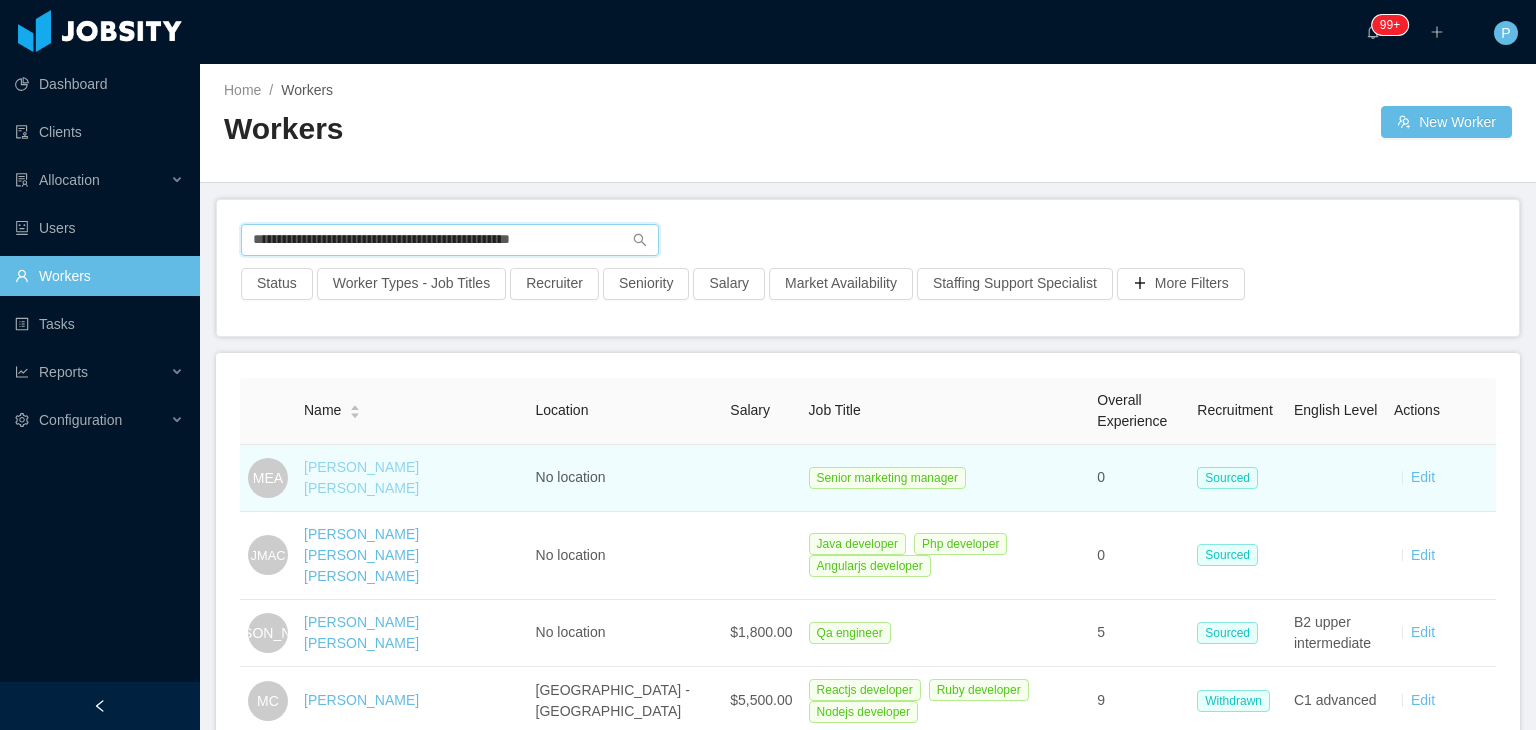 type on "**********" 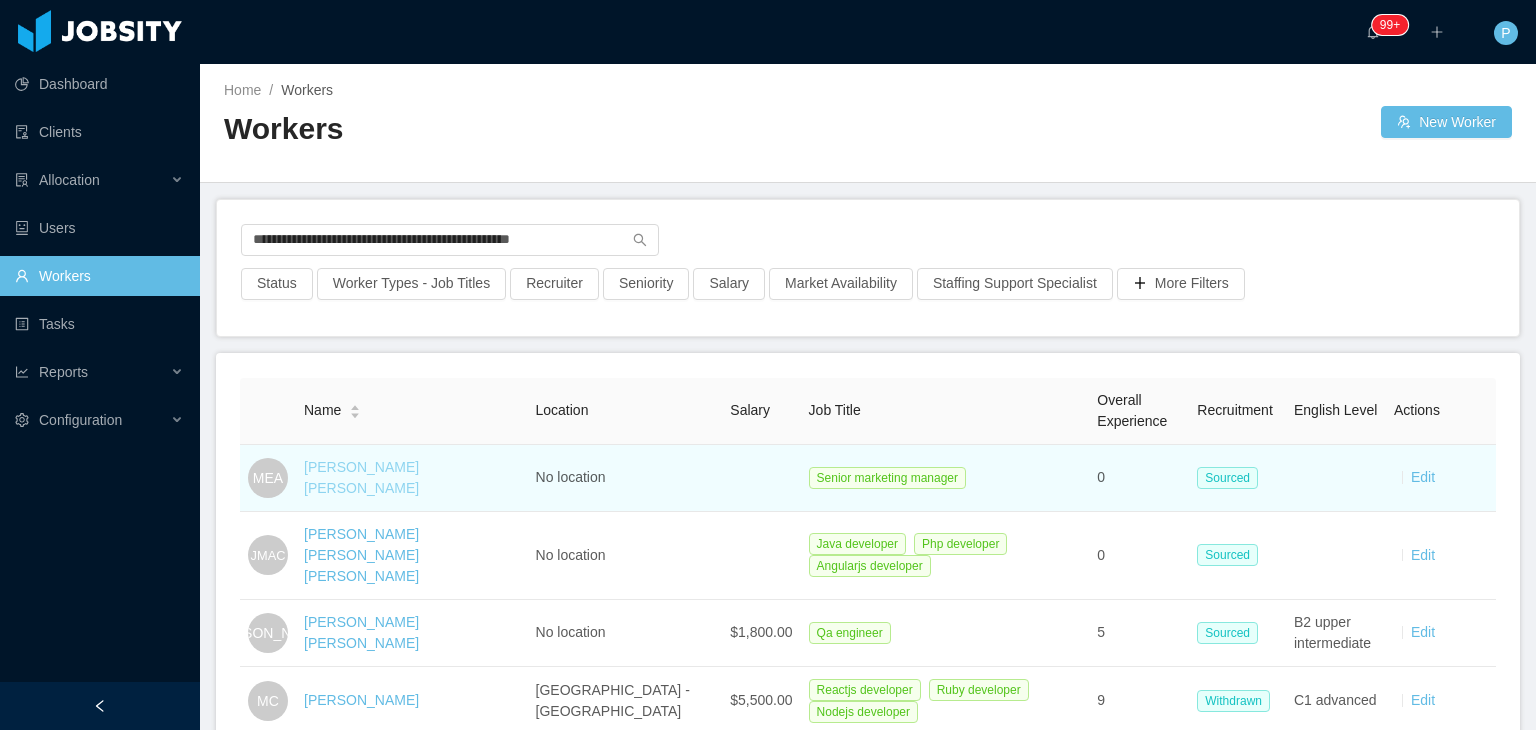click on "[PERSON_NAME] [PERSON_NAME]" at bounding box center [361, 477] 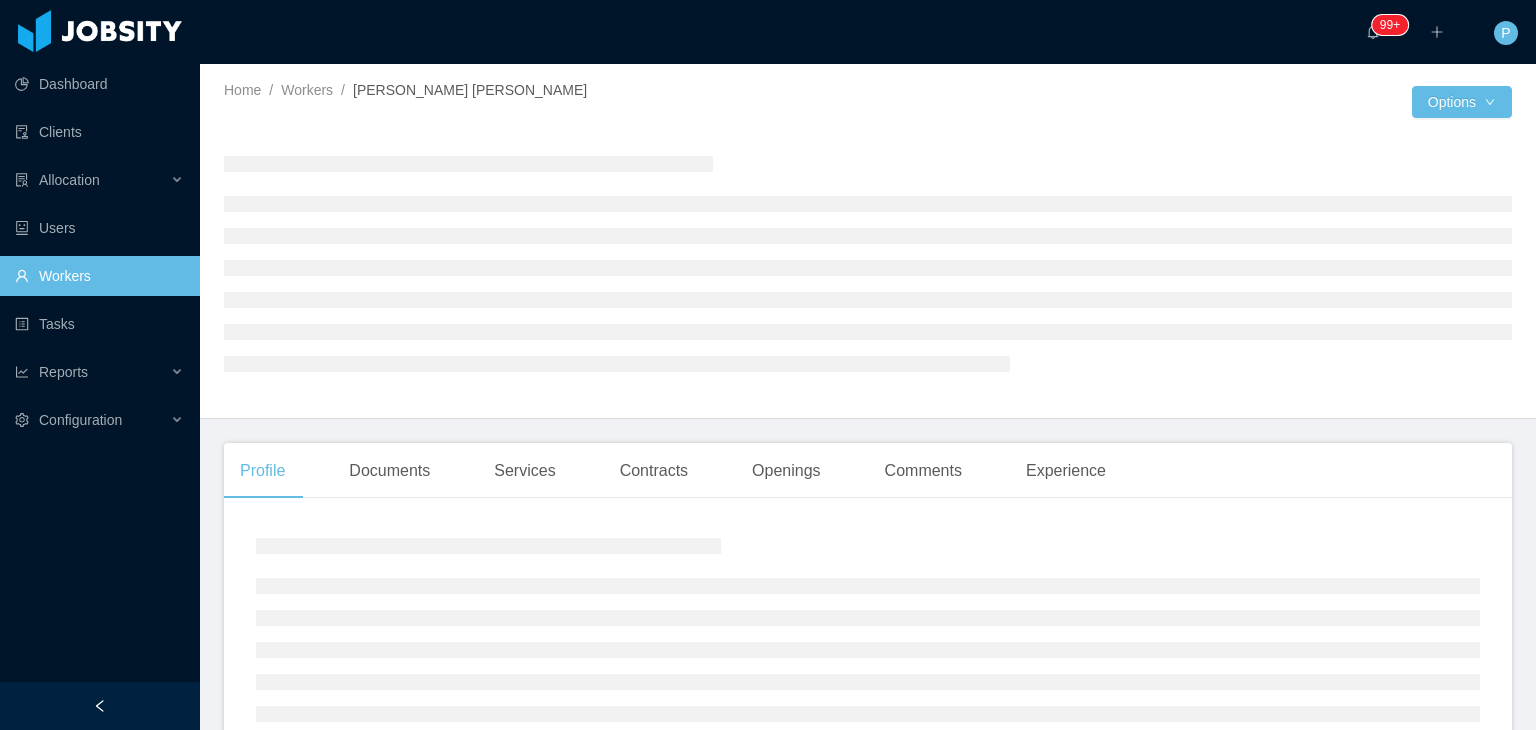click at bounding box center [868, 263] 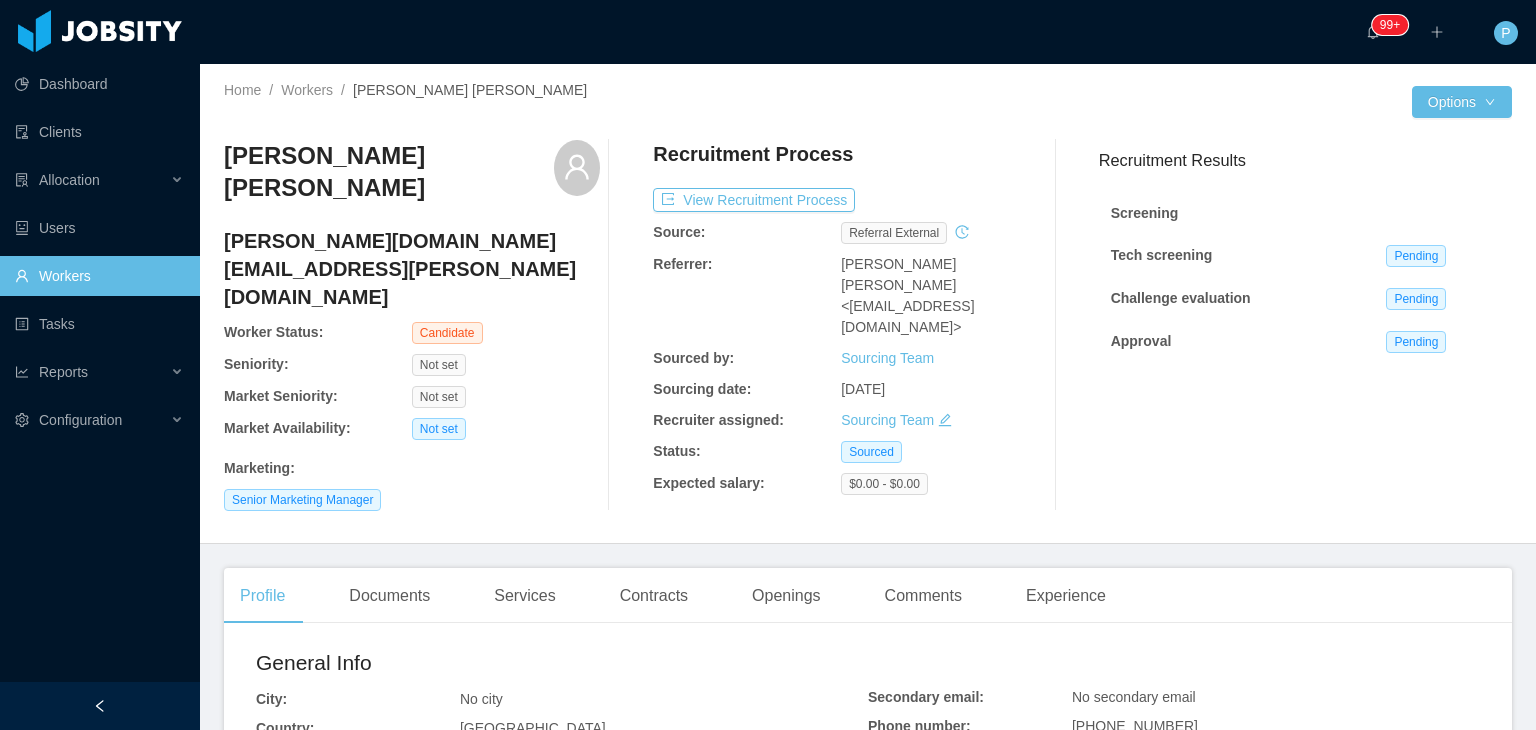 click at bounding box center (1140, 102) 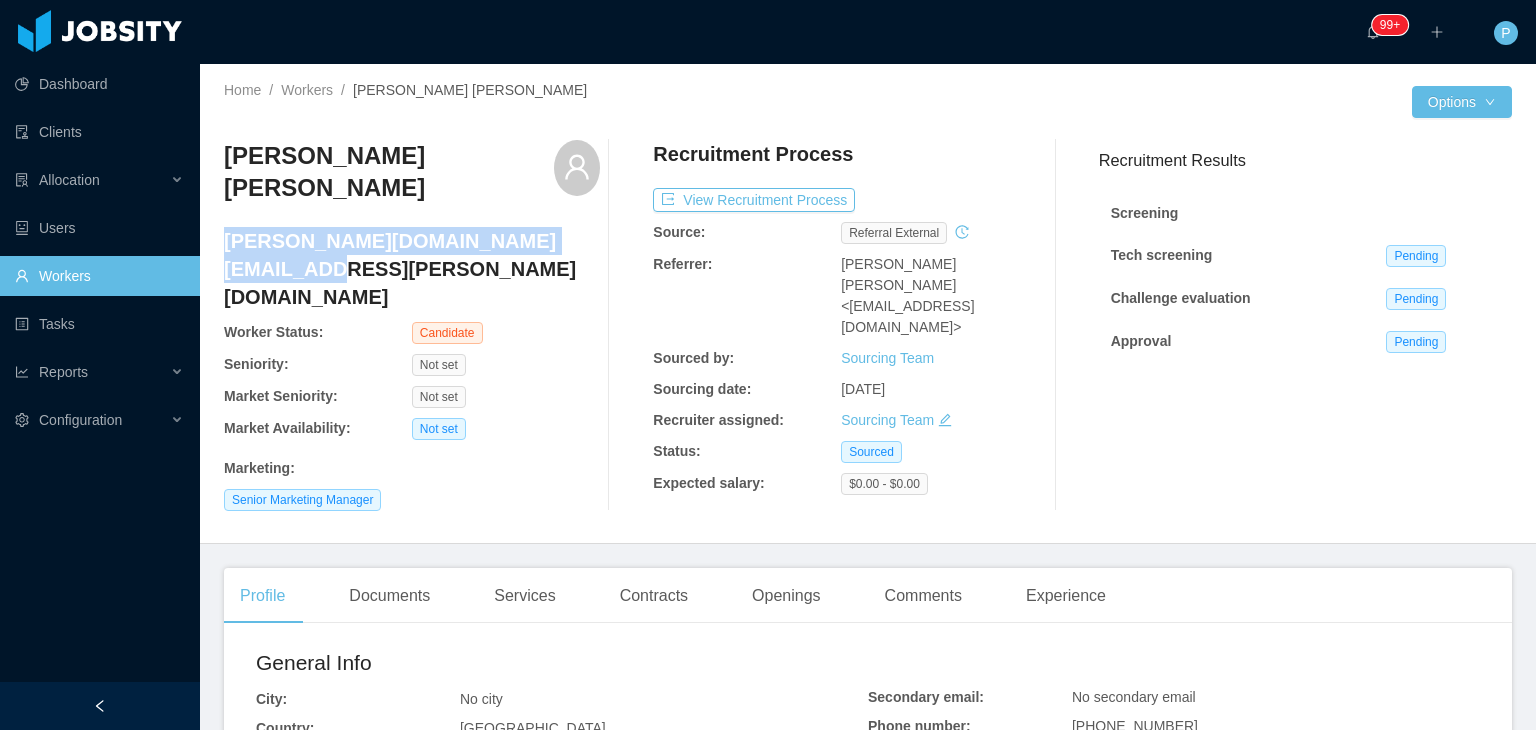 drag, startPoint x: 593, startPoint y: 219, endPoint x: 226, endPoint y: 229, distance: 367.1362 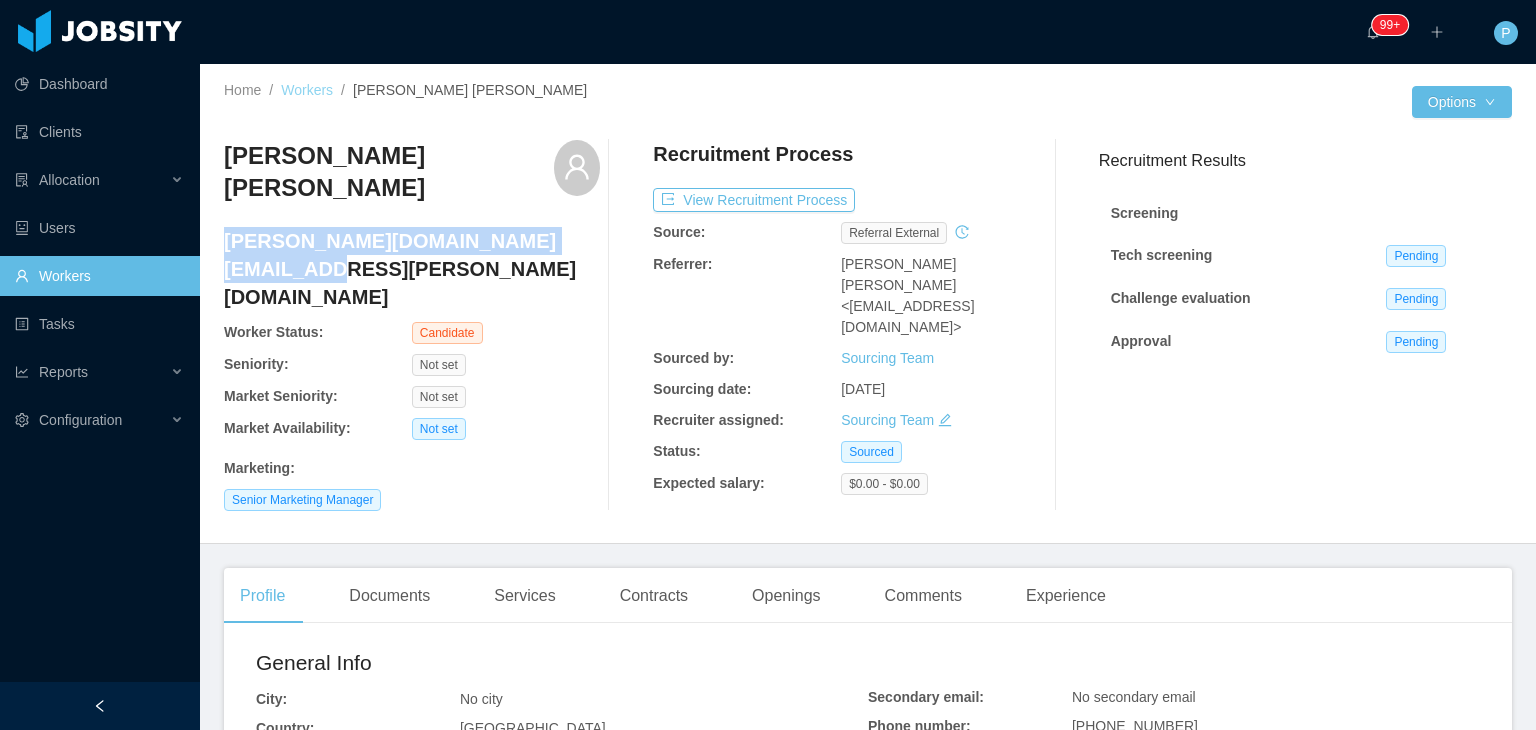 click on "Workers" at bounding box center [307, 90] 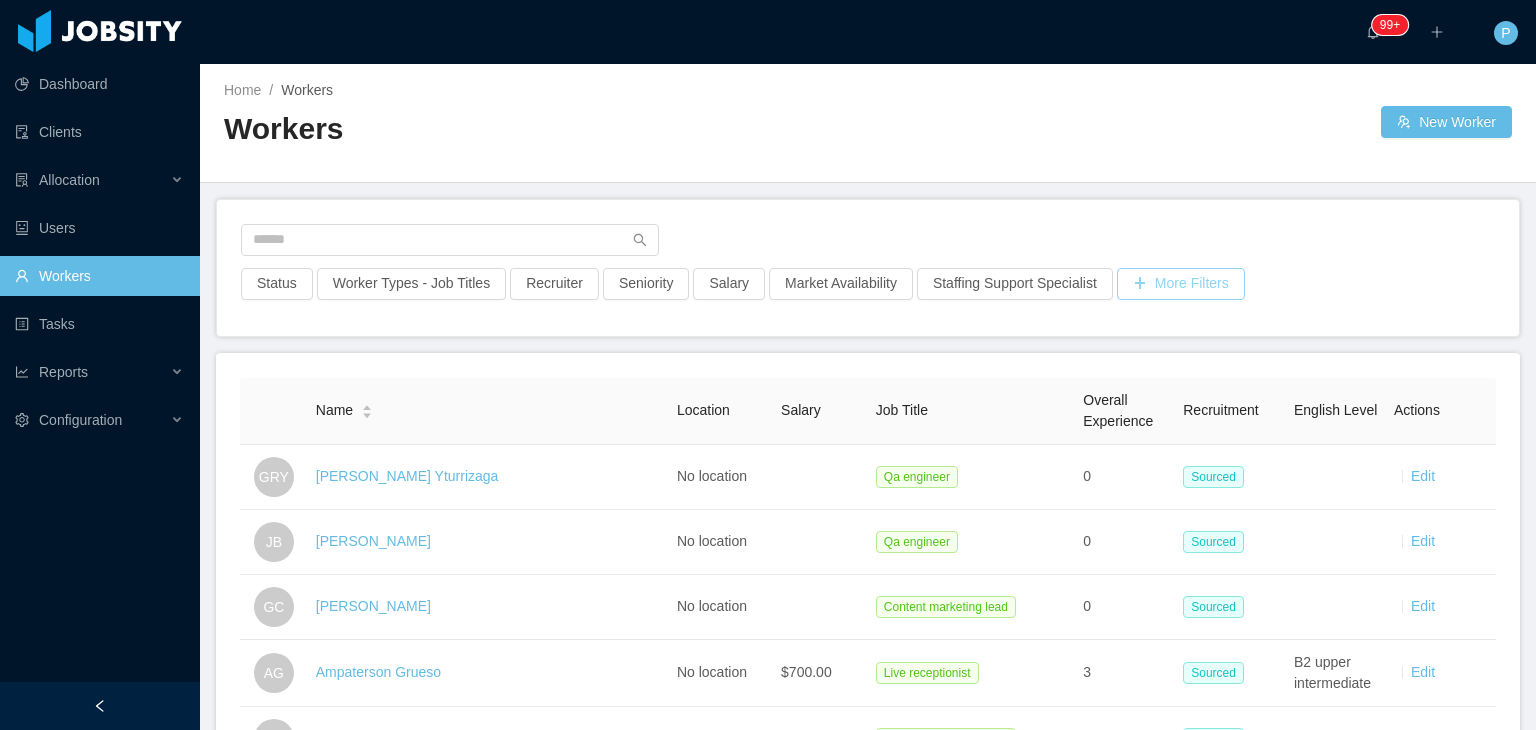 click on "More Filters" at bounding box center [1181, 284] 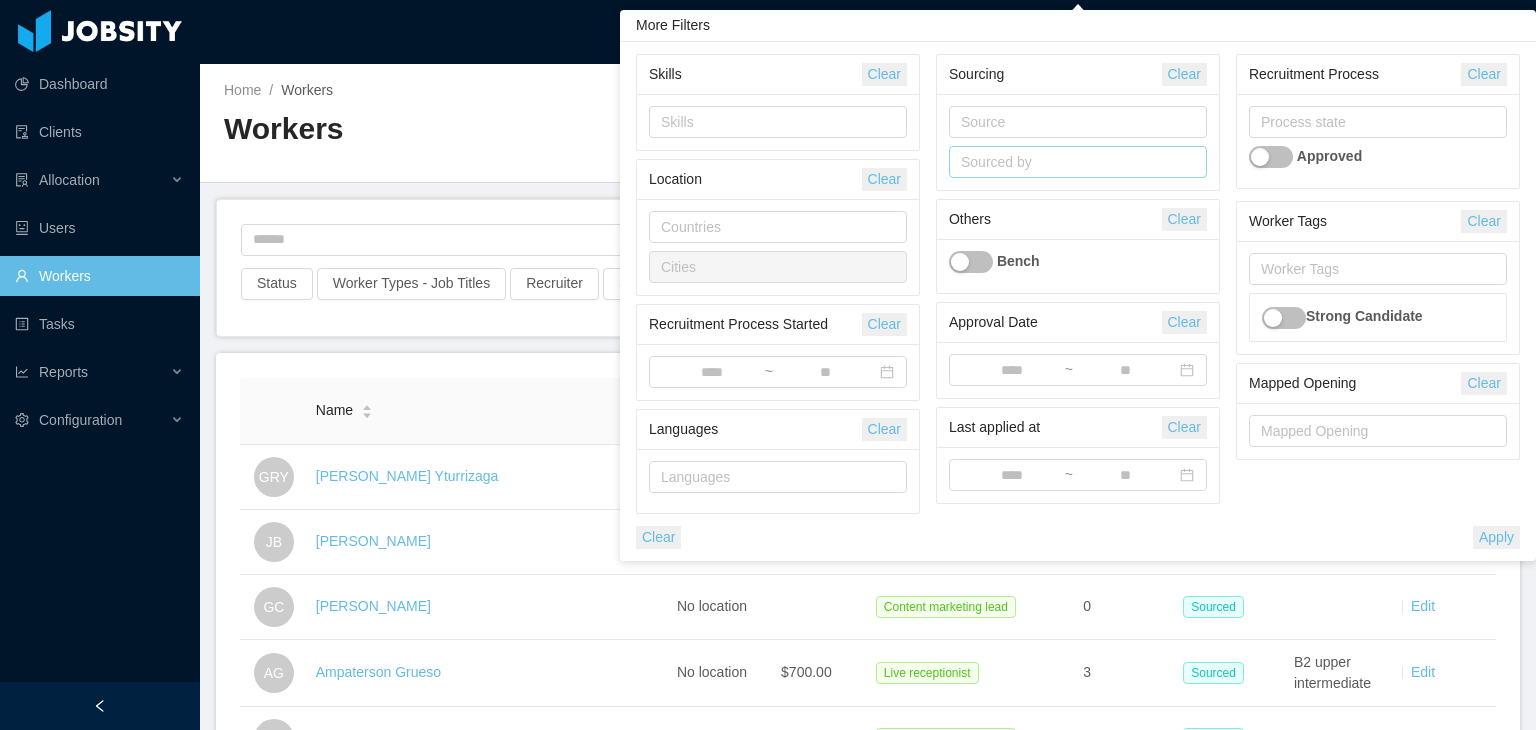 click on "Sourced by" at bounding box center (1073, 162) 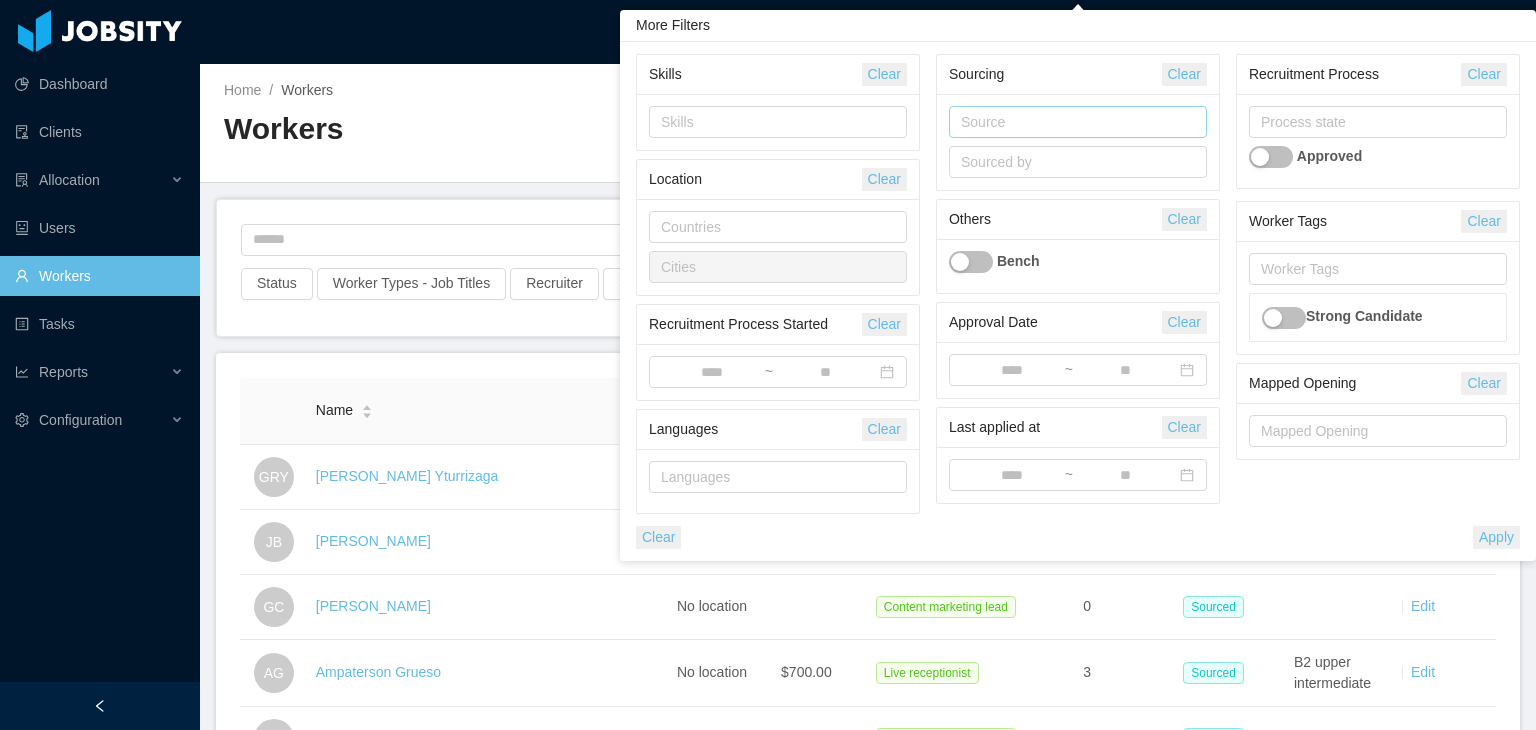 click on "Source" at bounding box center [1075, 122] 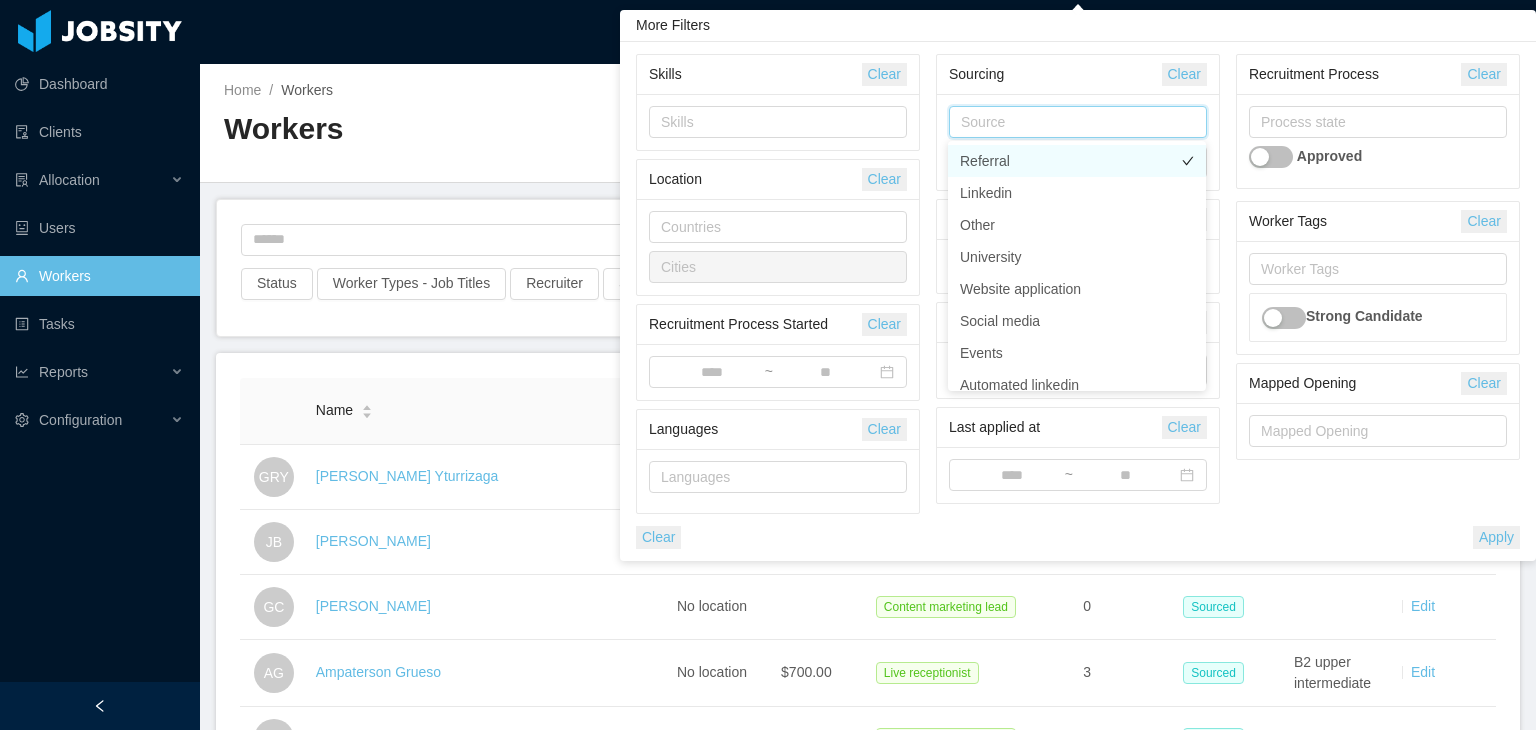 click on "Referral" at bounding box center [1077, 161] 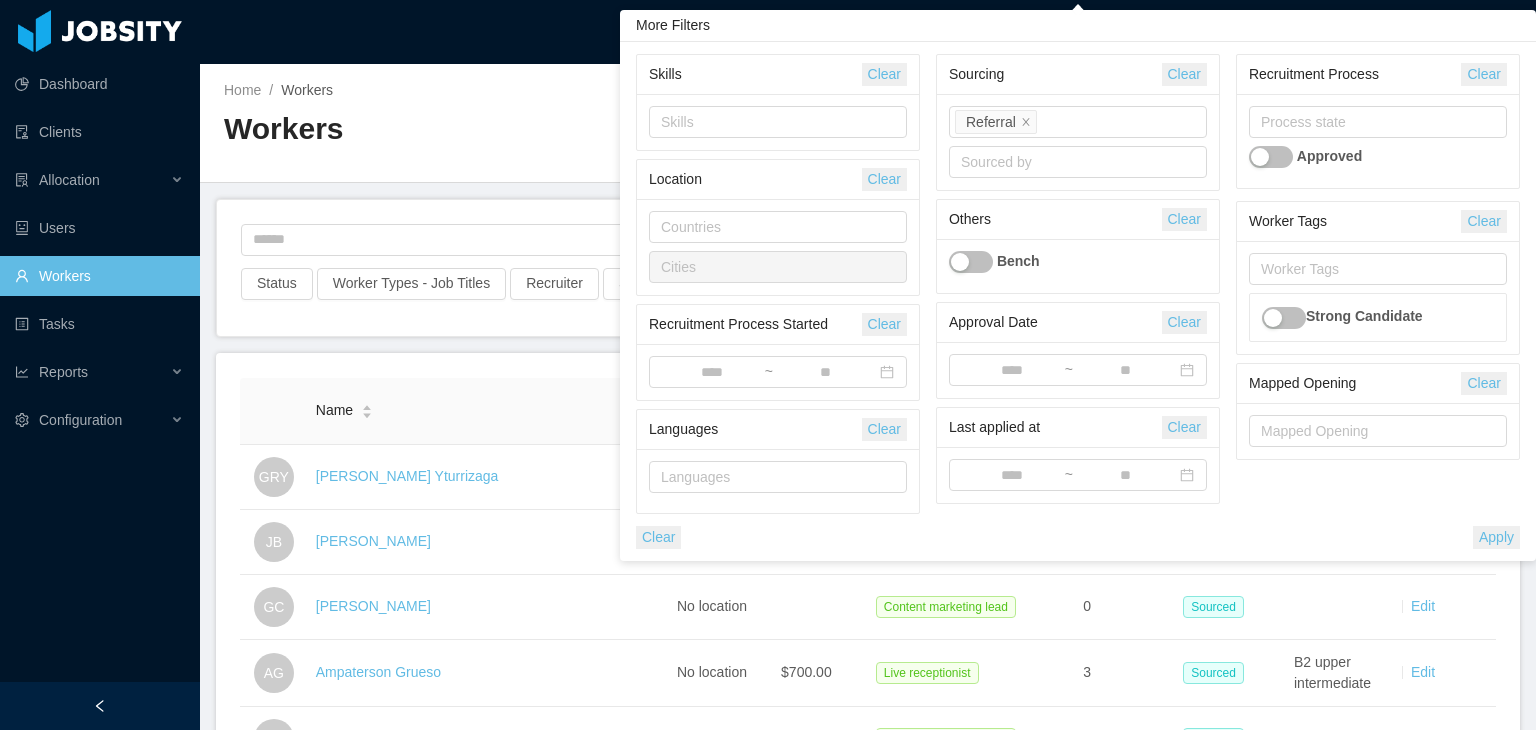 click on "Apply" at bounding box center (1496, 537) 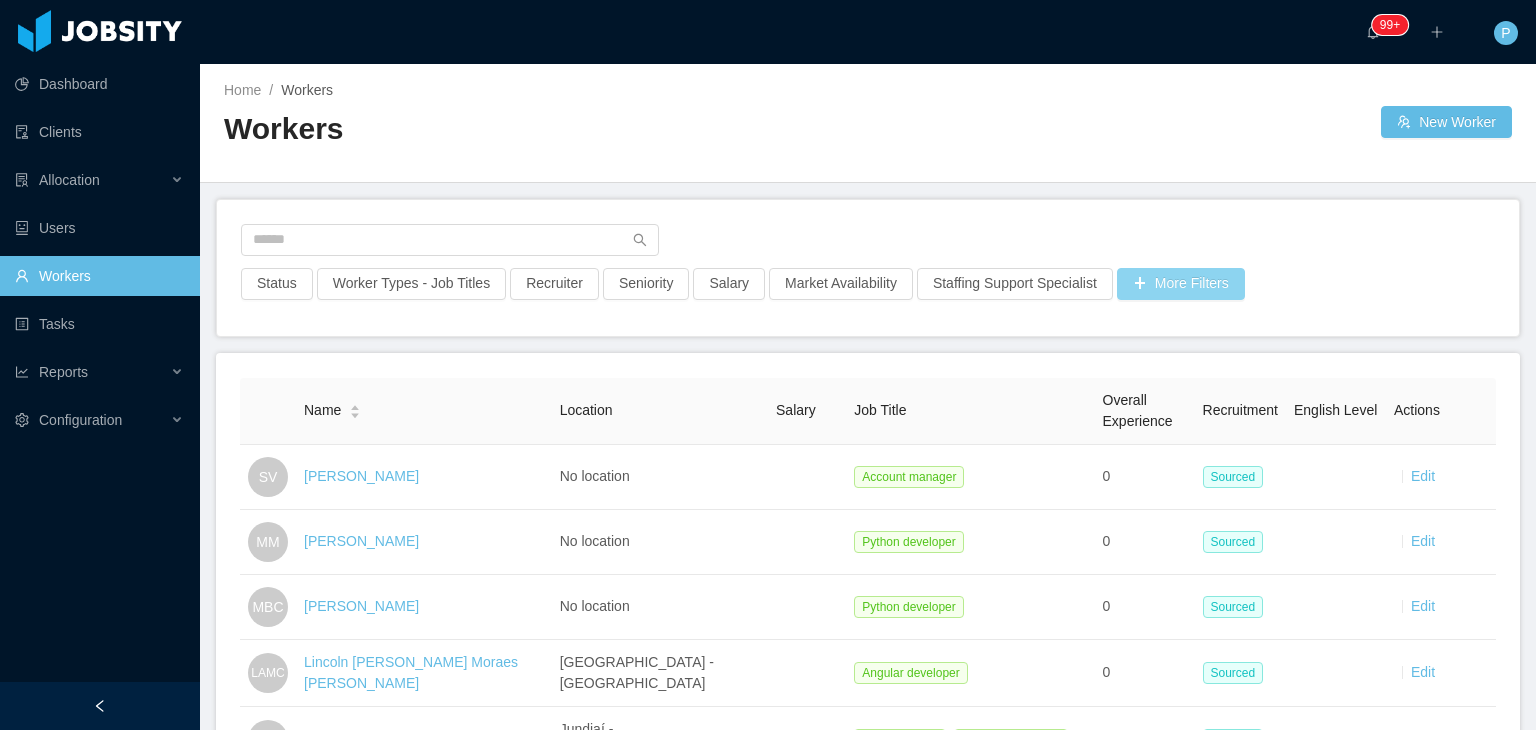 click on "More Filters" at bounding box center (1181, 284) 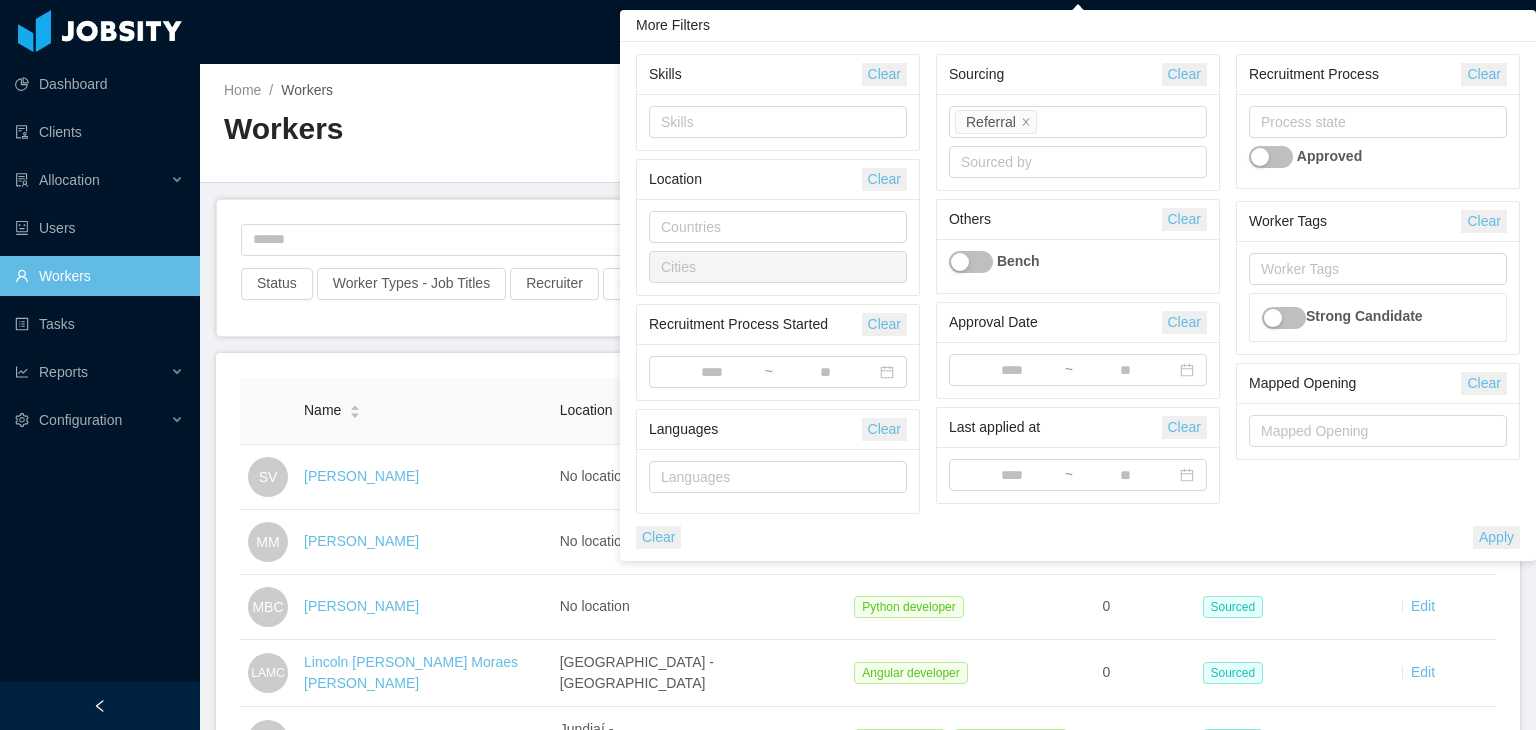 click on "Workers" at bounding box center (546, 129) 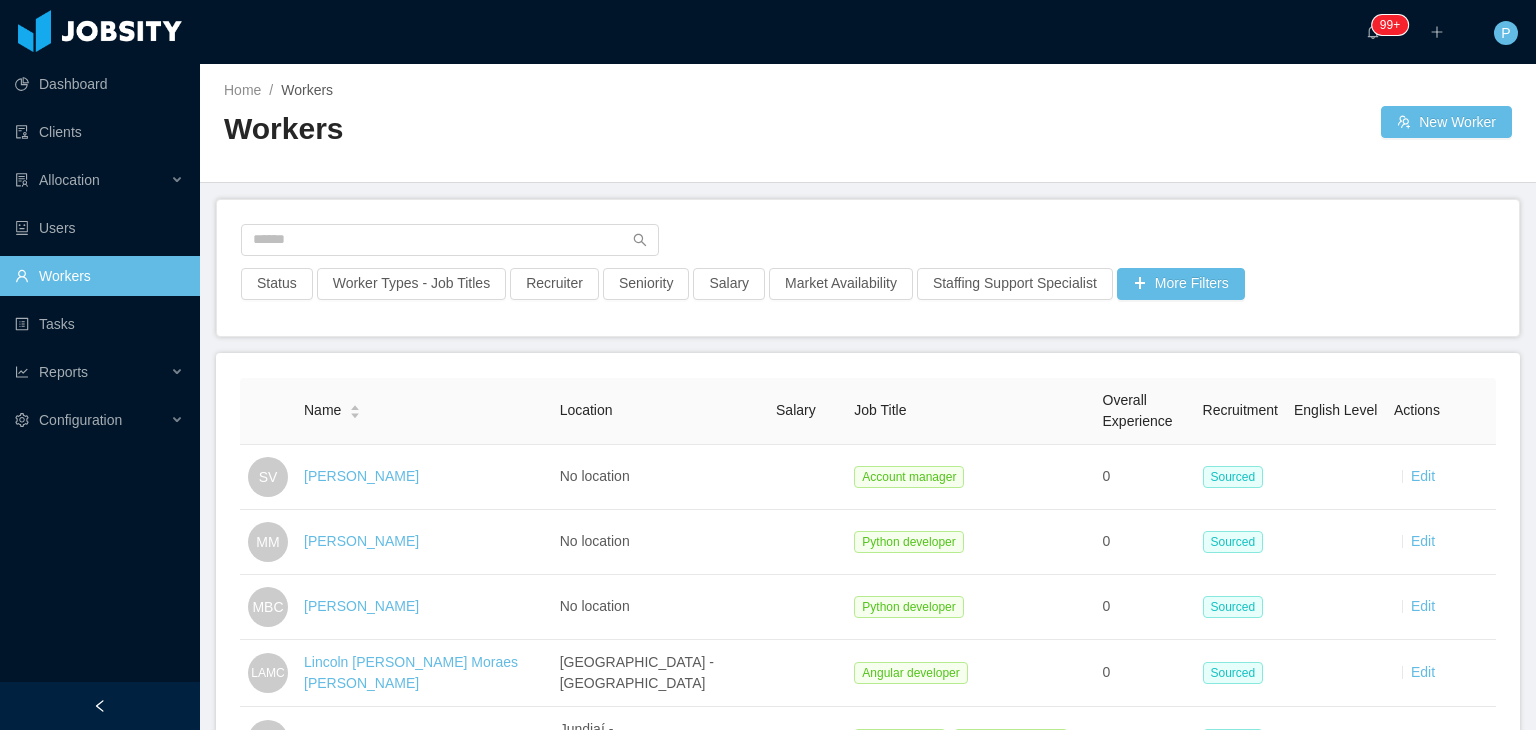 click at bounding box center (1124, 122) 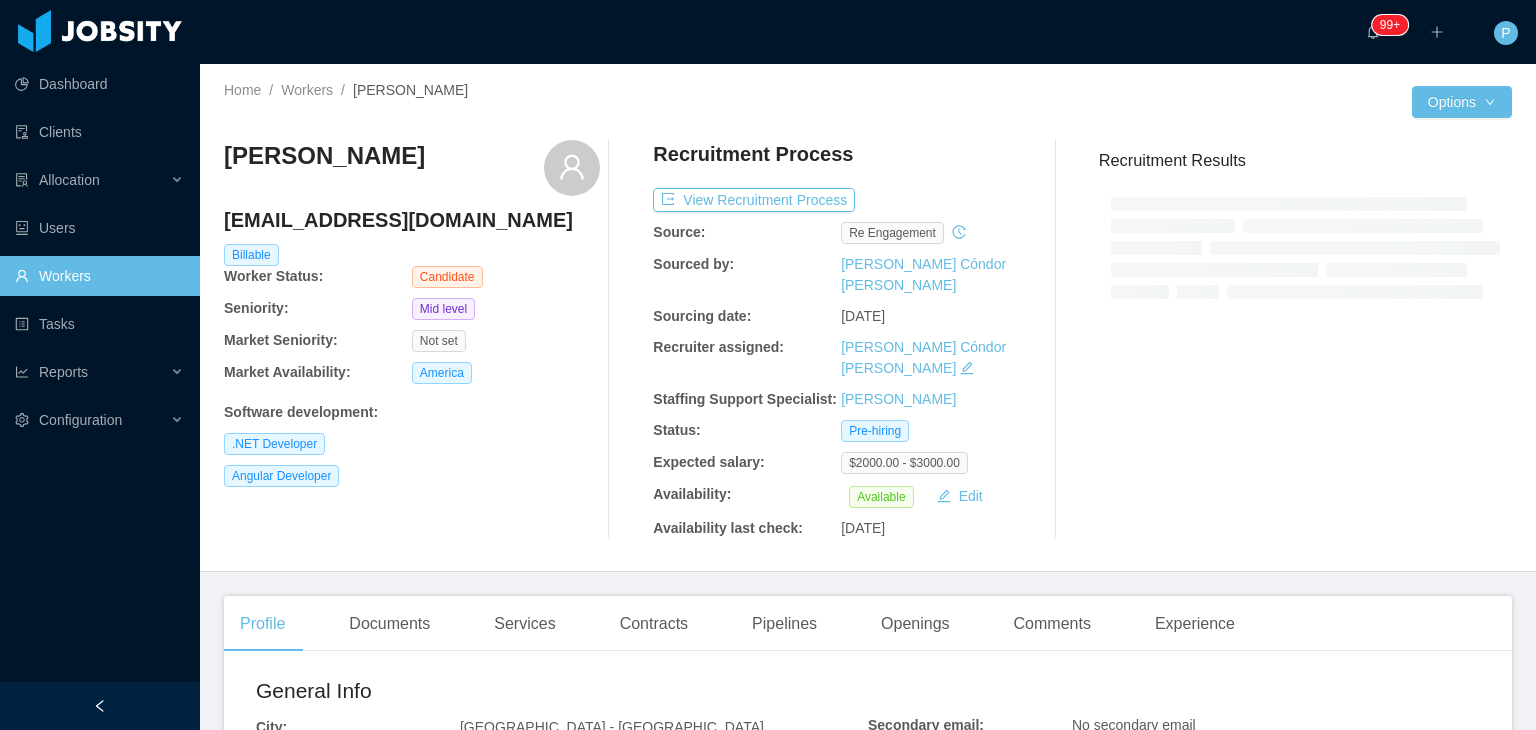 scroll, scrollTop: 0, scrollLeft: 0, axis: both 